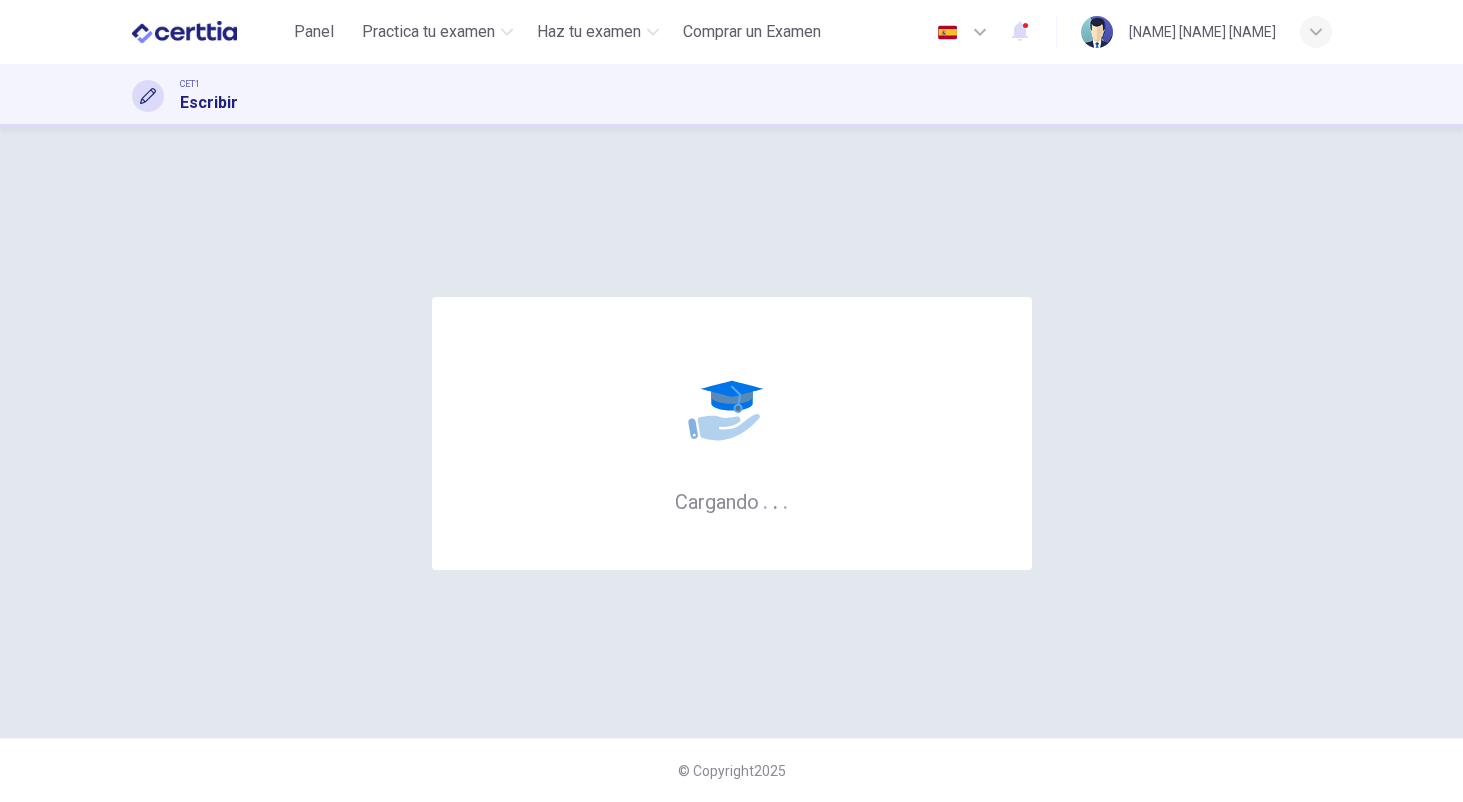 scroll, scrollTop: 0, scrollLeft: 0, axis: both 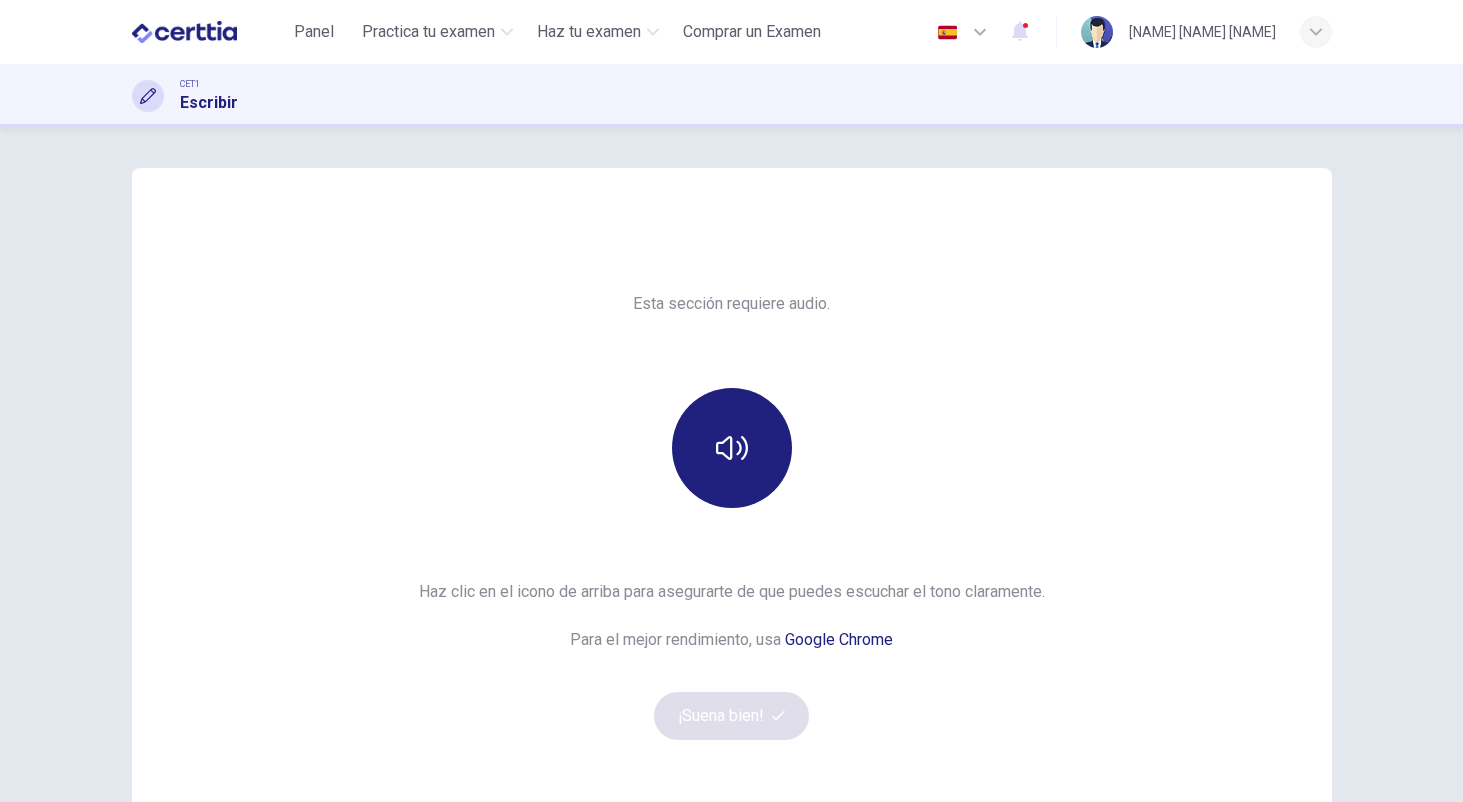 click on "Esta sección requiere audio. Haz clic en el icono de arriba para asegurarte de que puedes escuchar el tono claramente. Para el mejor rendimiento, usa   Google Chrome ¡Suena bien!" at bounding box center (732, 516) 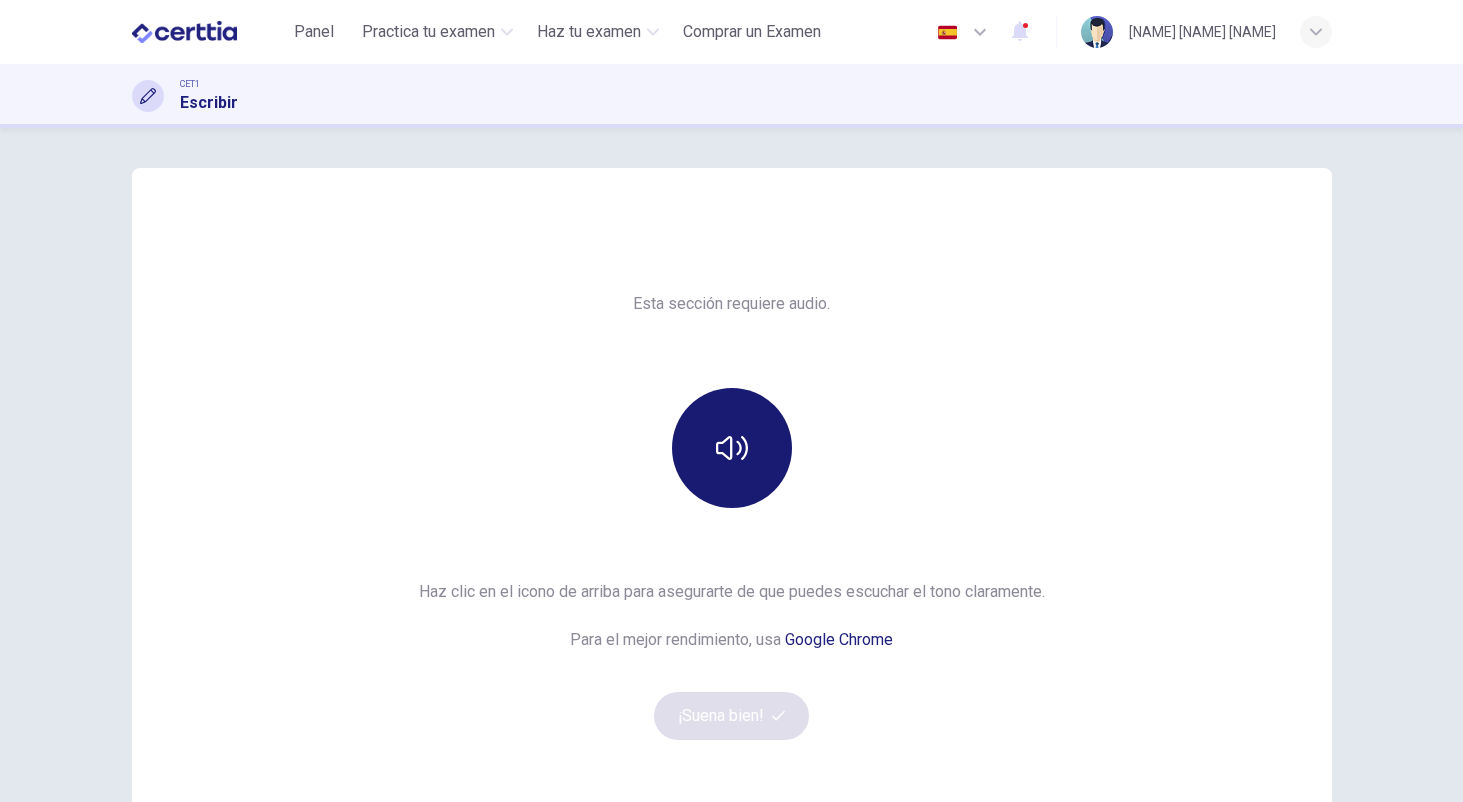 click at bounding box center (732, 448) 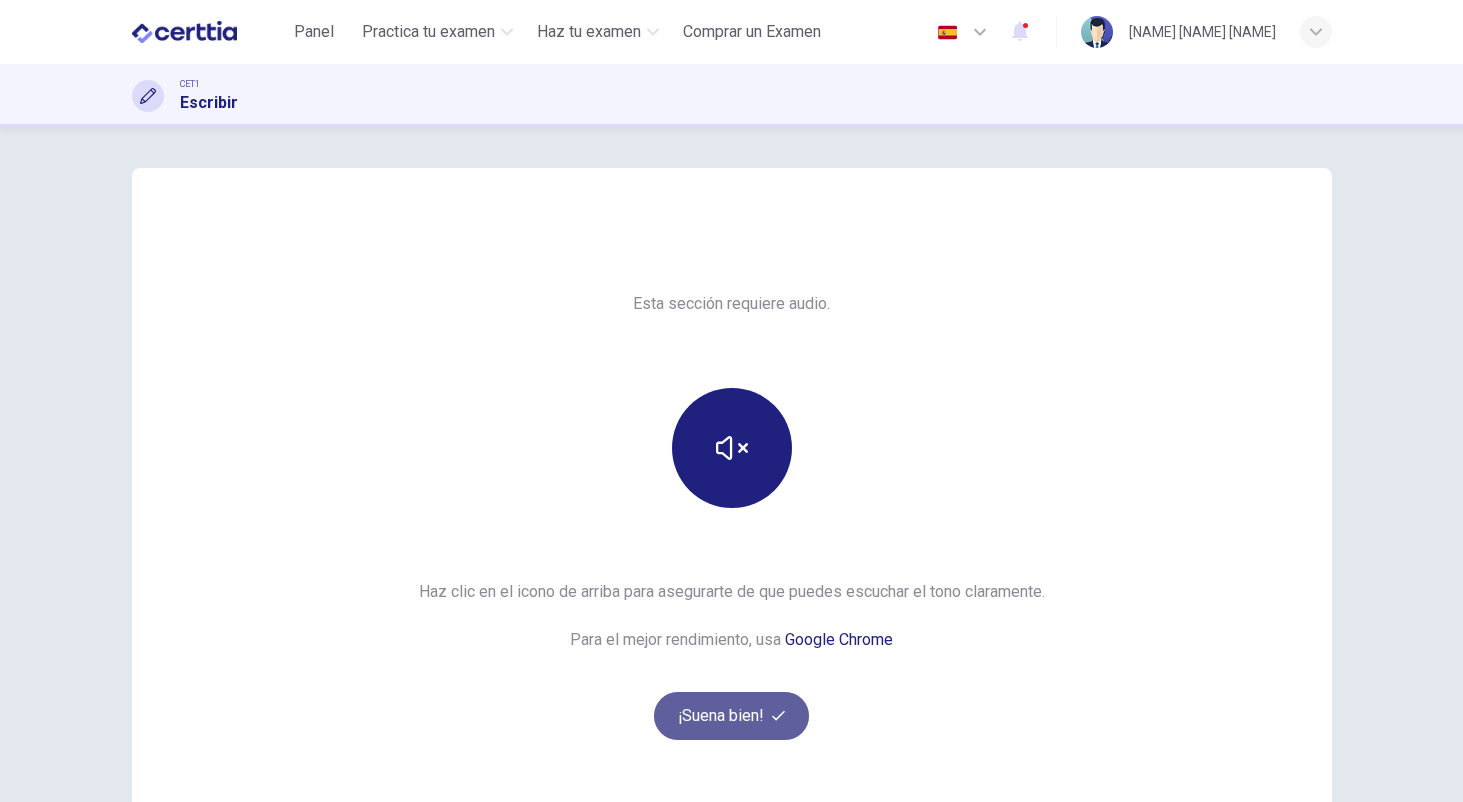 click on "¡Suena bien!" at bounding box center (732, 716) 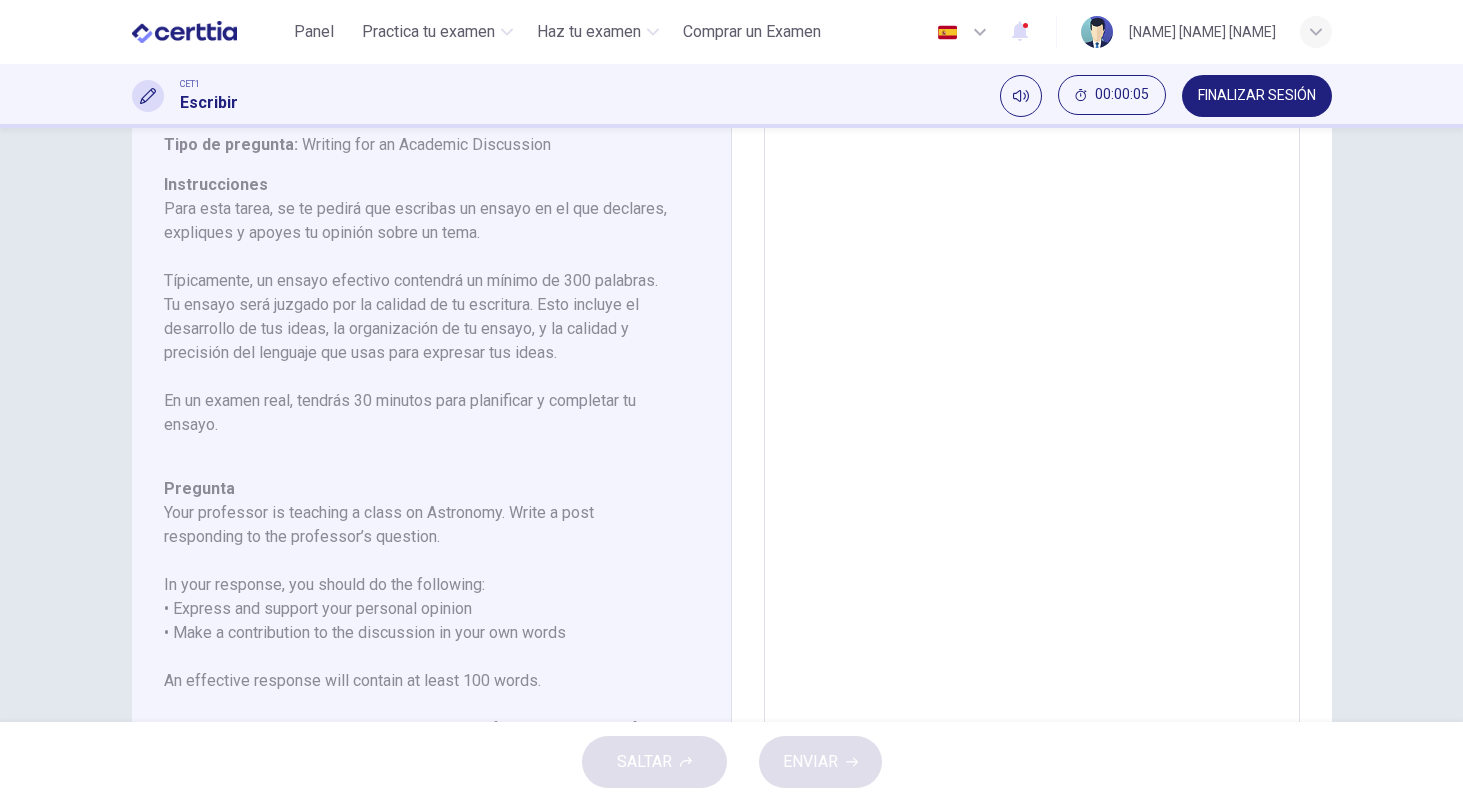 scroll, scrollTop: 133, scrollLeft: 0, axis: vertical 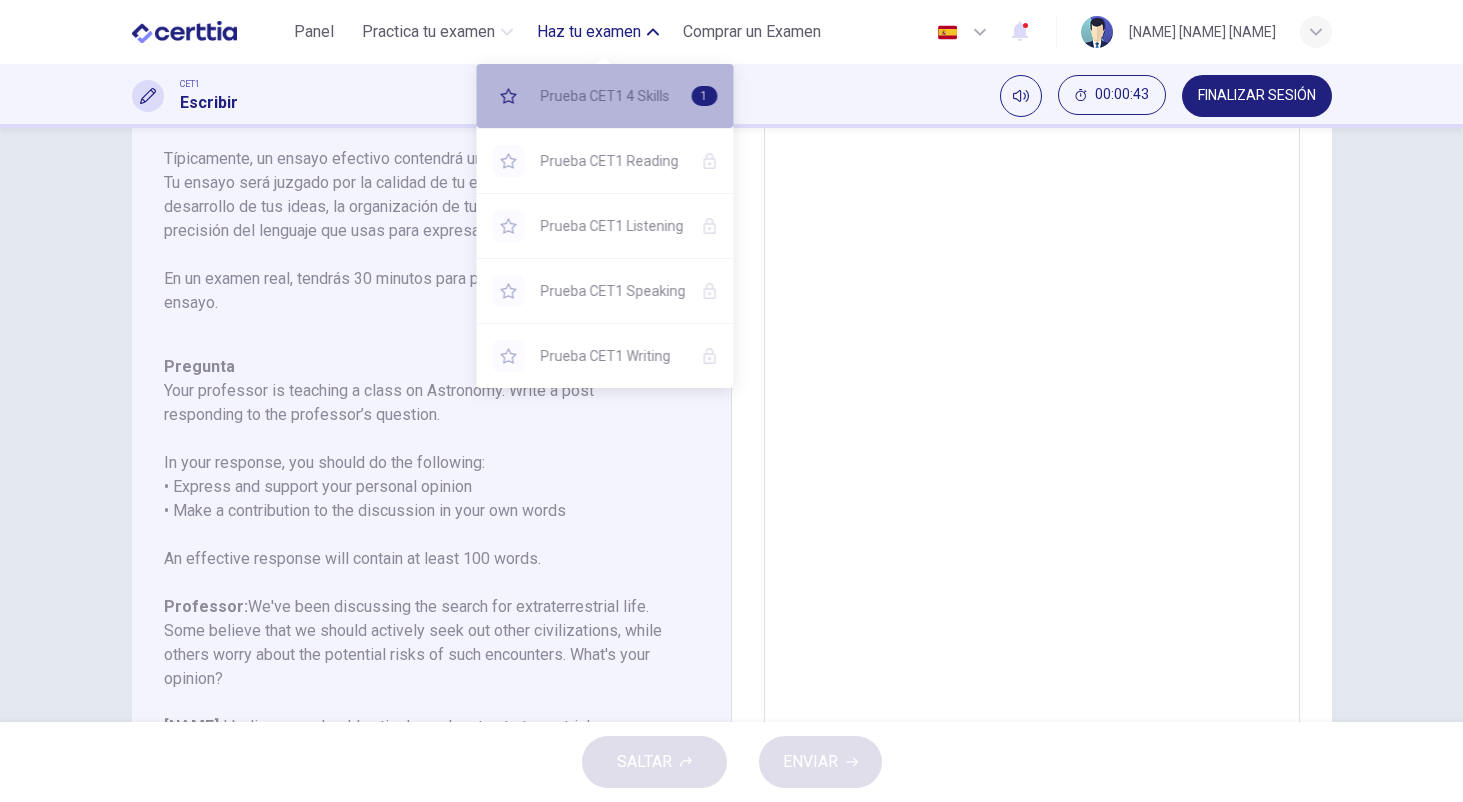 click on "Prueba CET1 4 Skills 1" at bounding box center (605, 96) 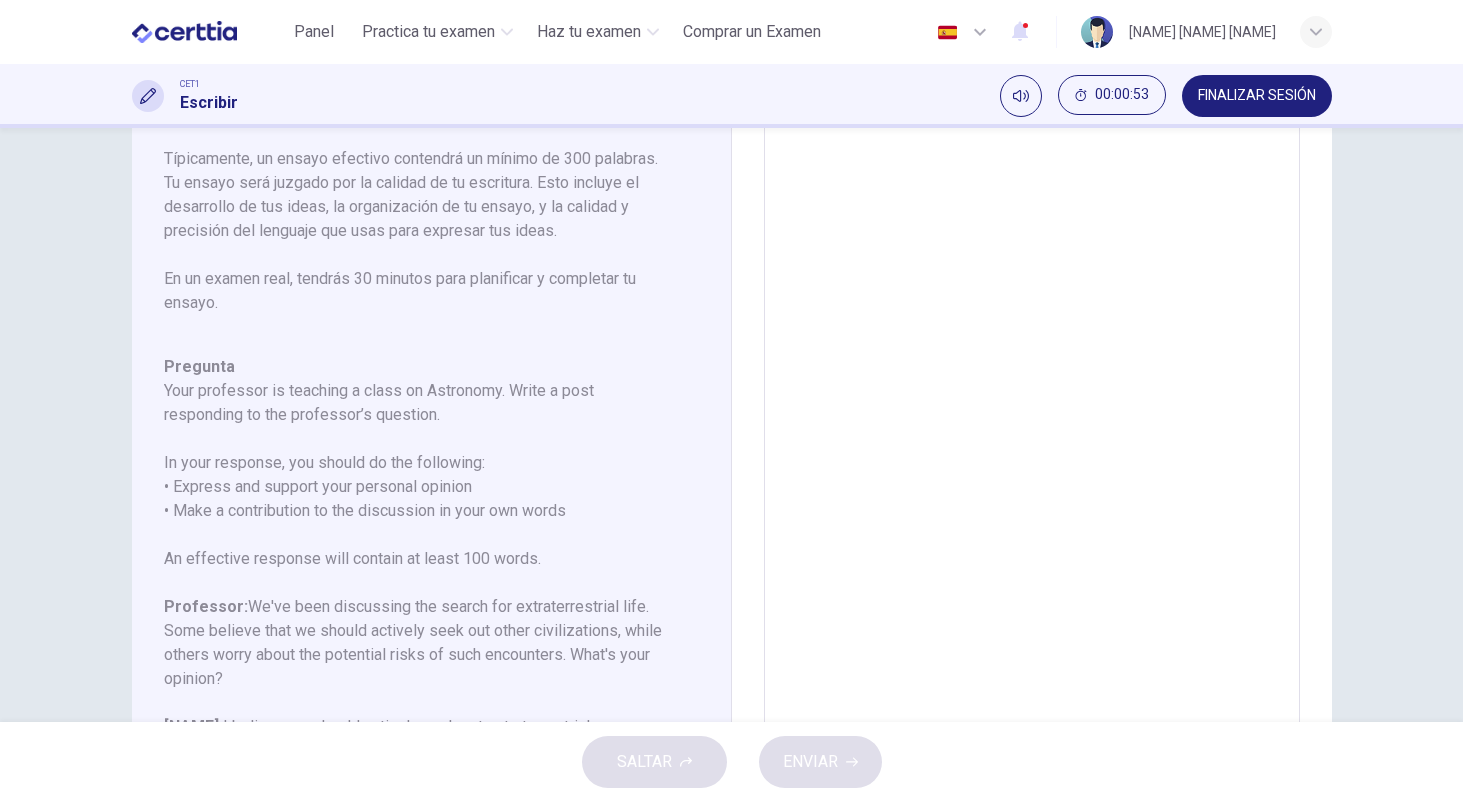 click on "In your response, you should do the following:
• Express and support your personal opinion
• Make a contribution to the discussion in your own words" at bounding box center (419, 487) 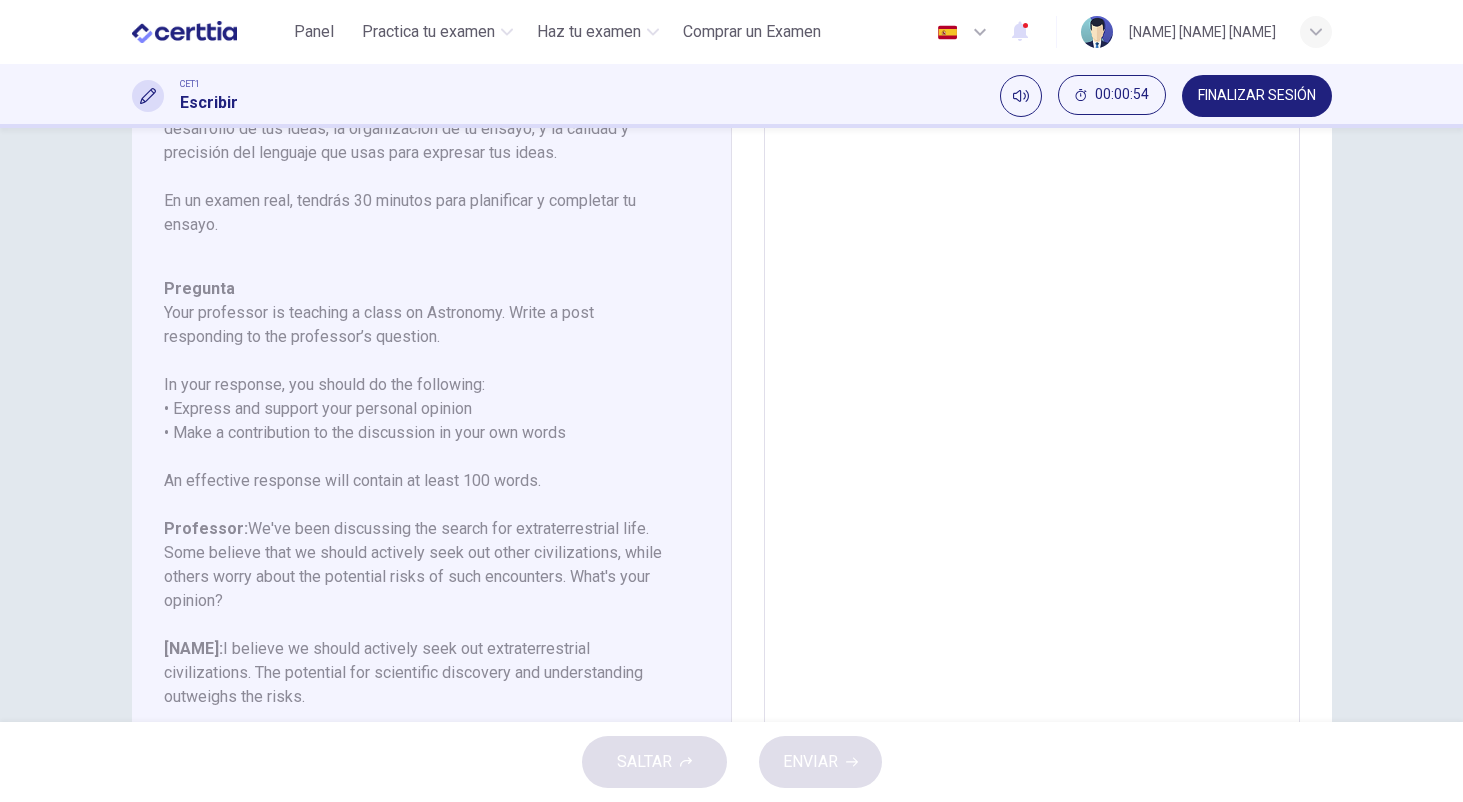 scroll, scrollTop: 198, scrollLeft: 0, axis: vertical 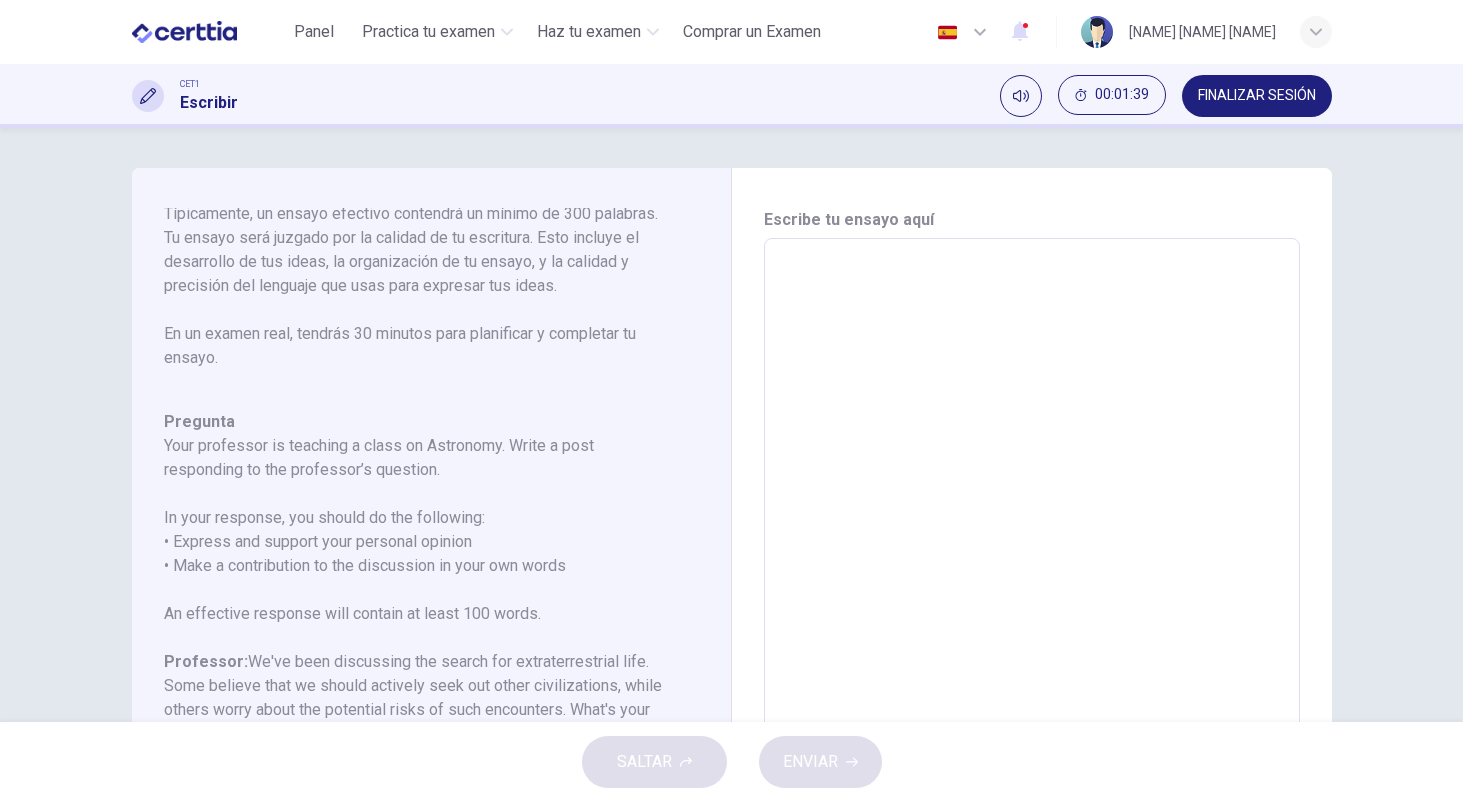 click at bounding box center (1032, 572) 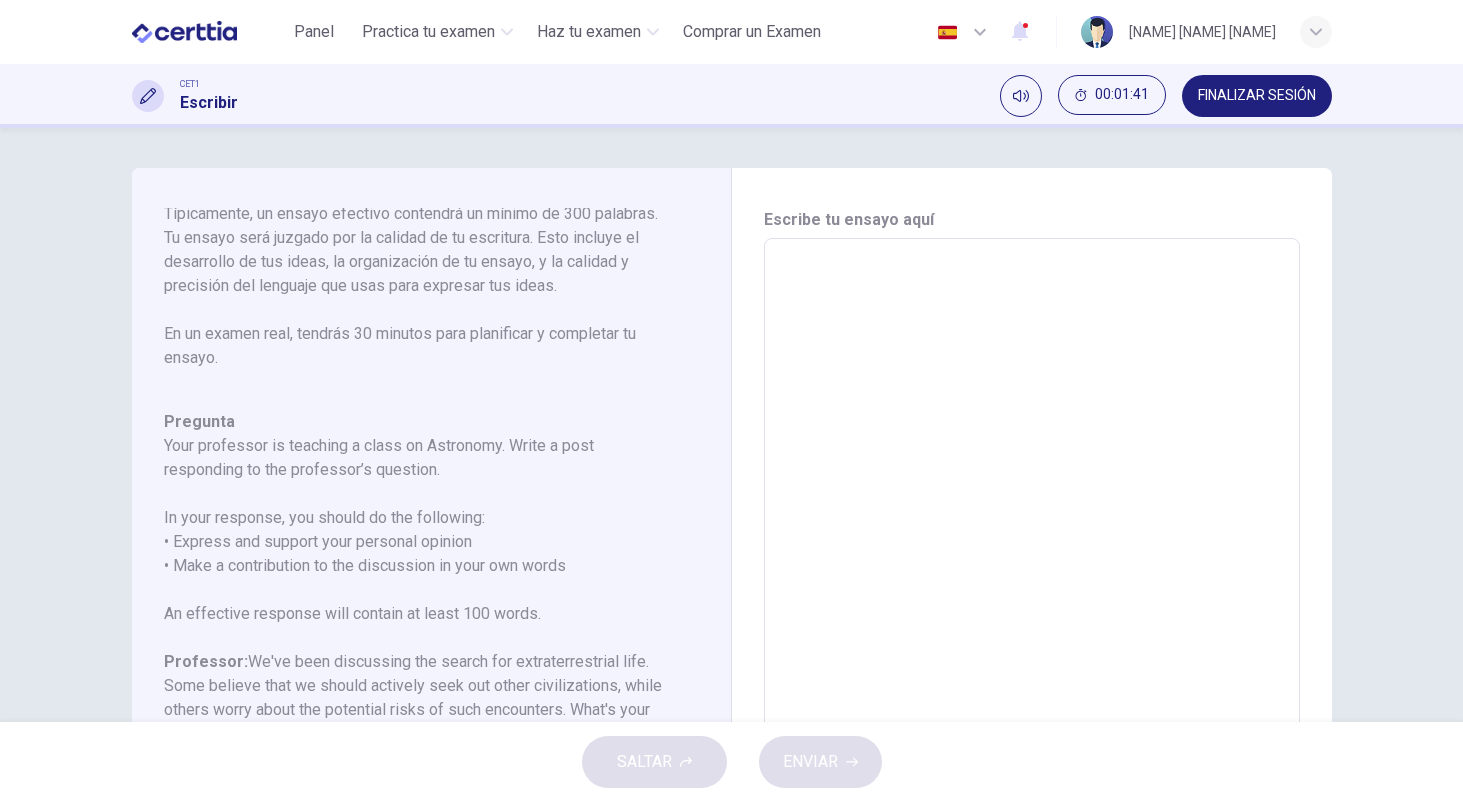 click at bounding box center [1032, 572] 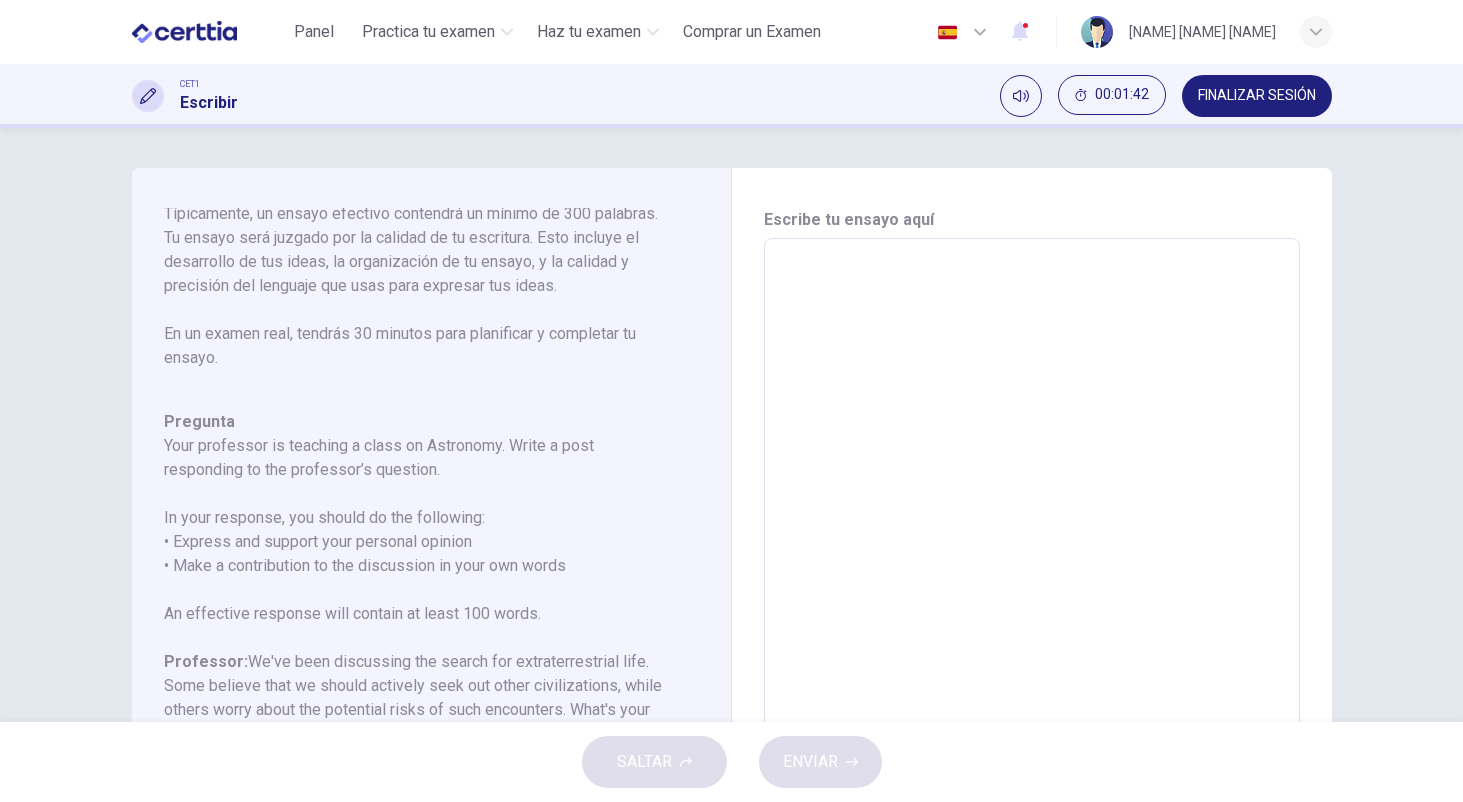 click at bounding box center (1032, 572) 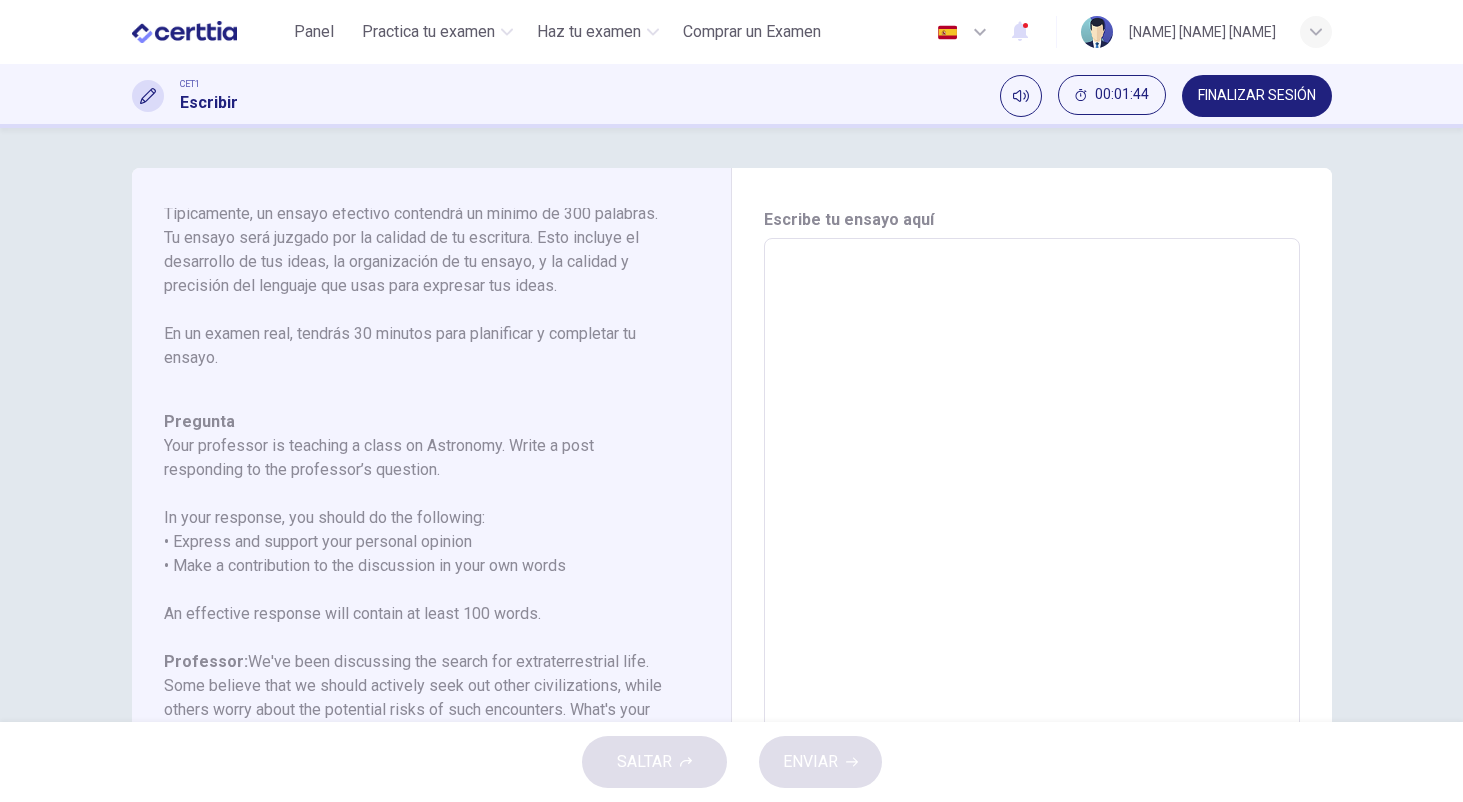 click at bounding box center (1032, 572) 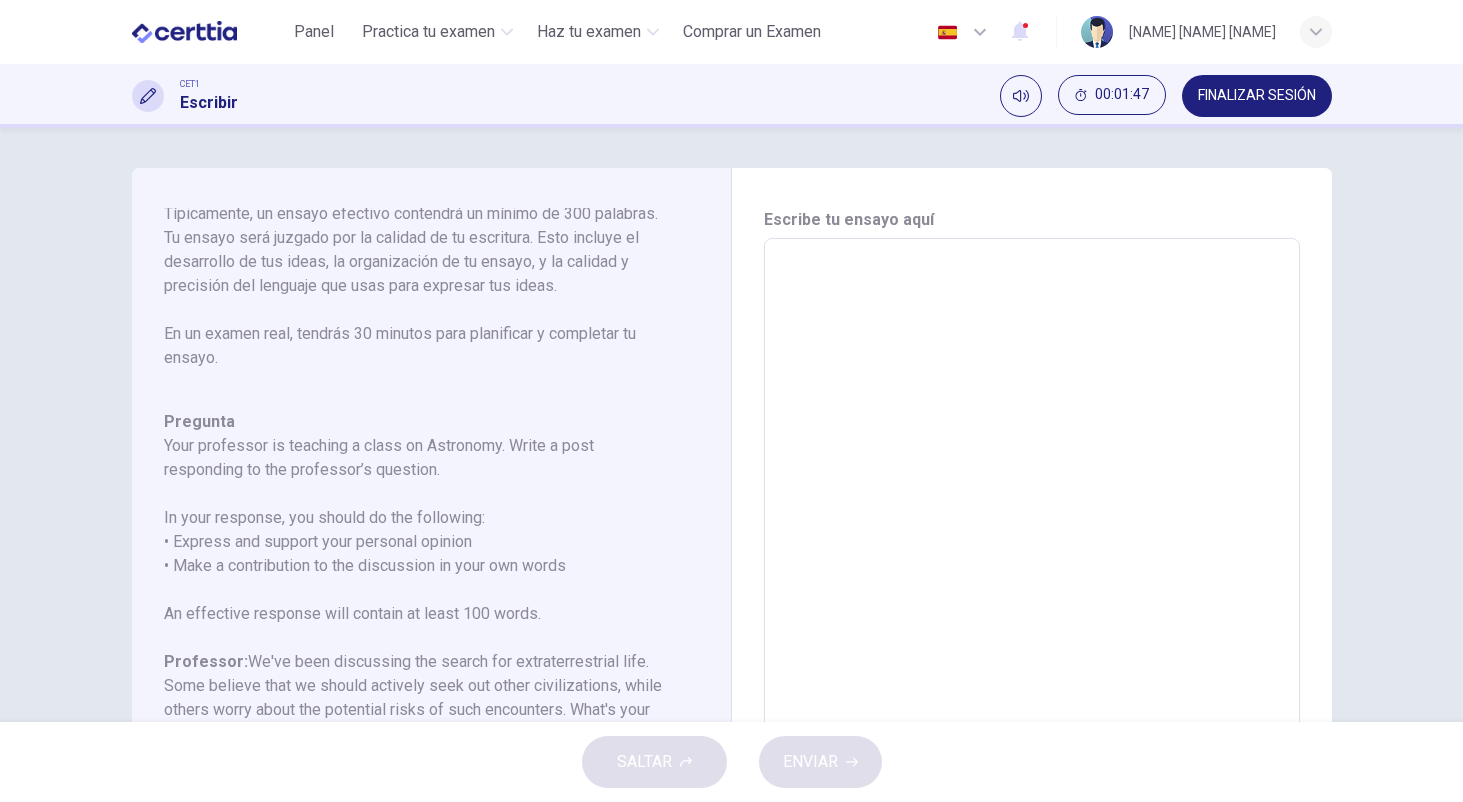 click at bounding box center [1032, 572] 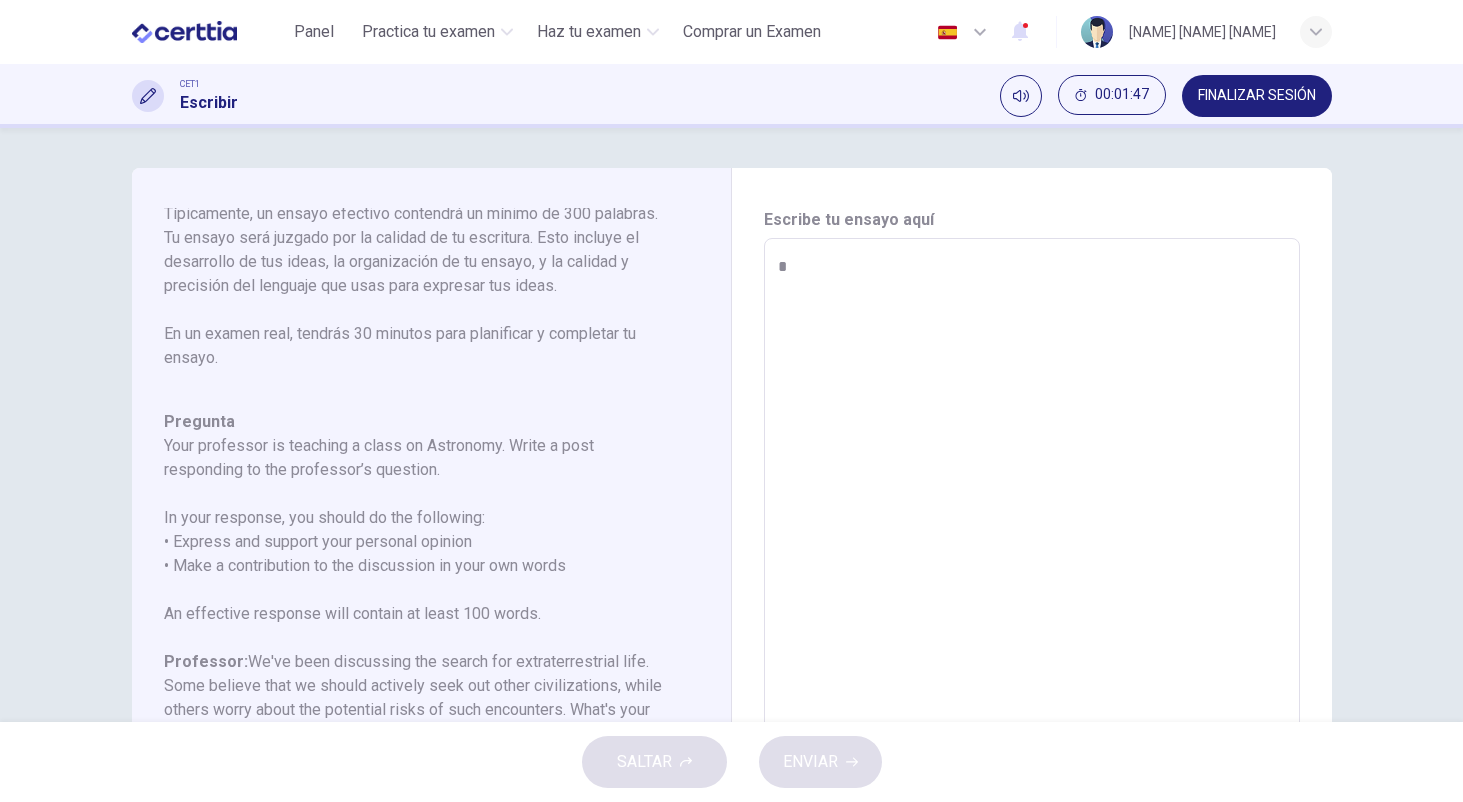 type on "*" 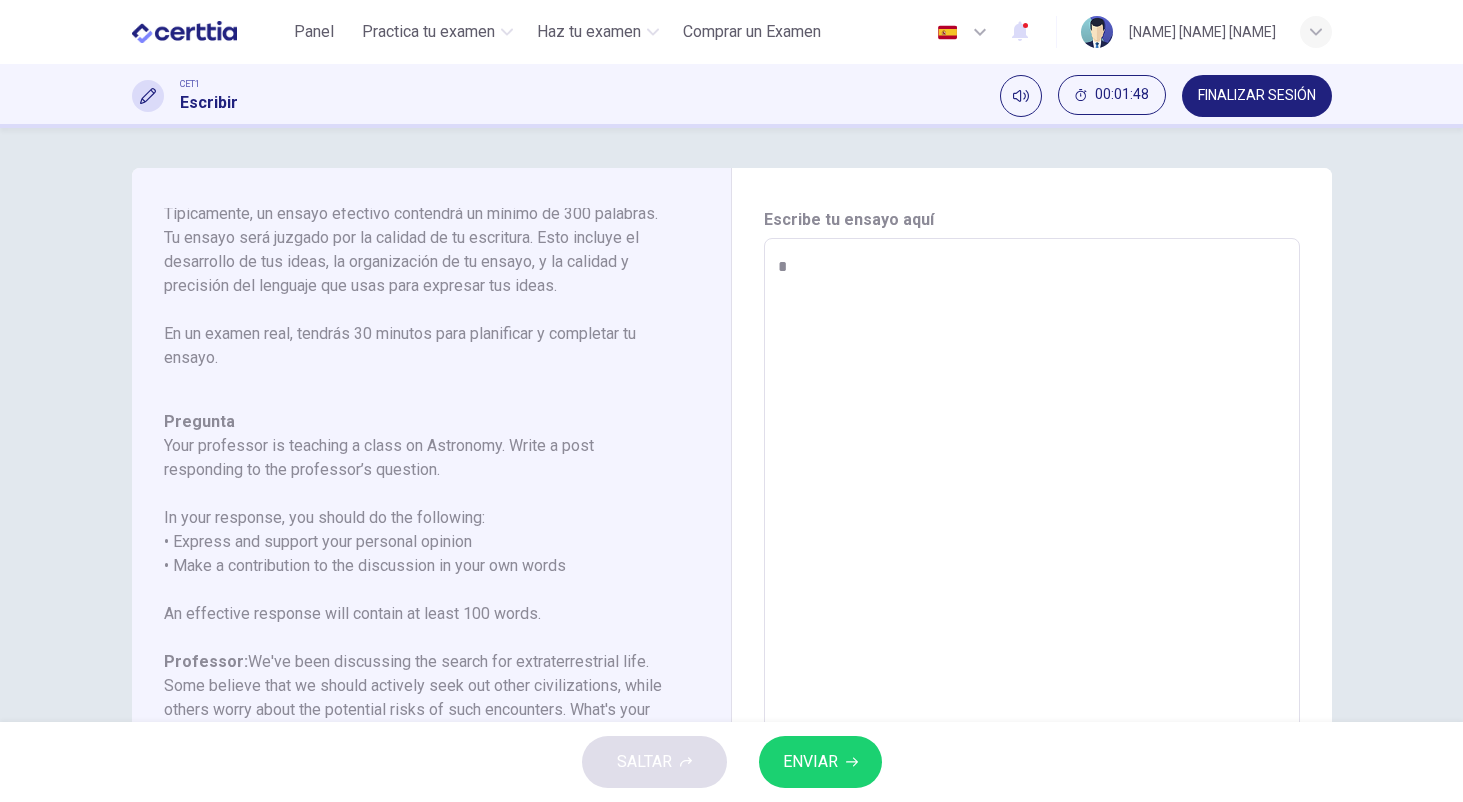type on "**" 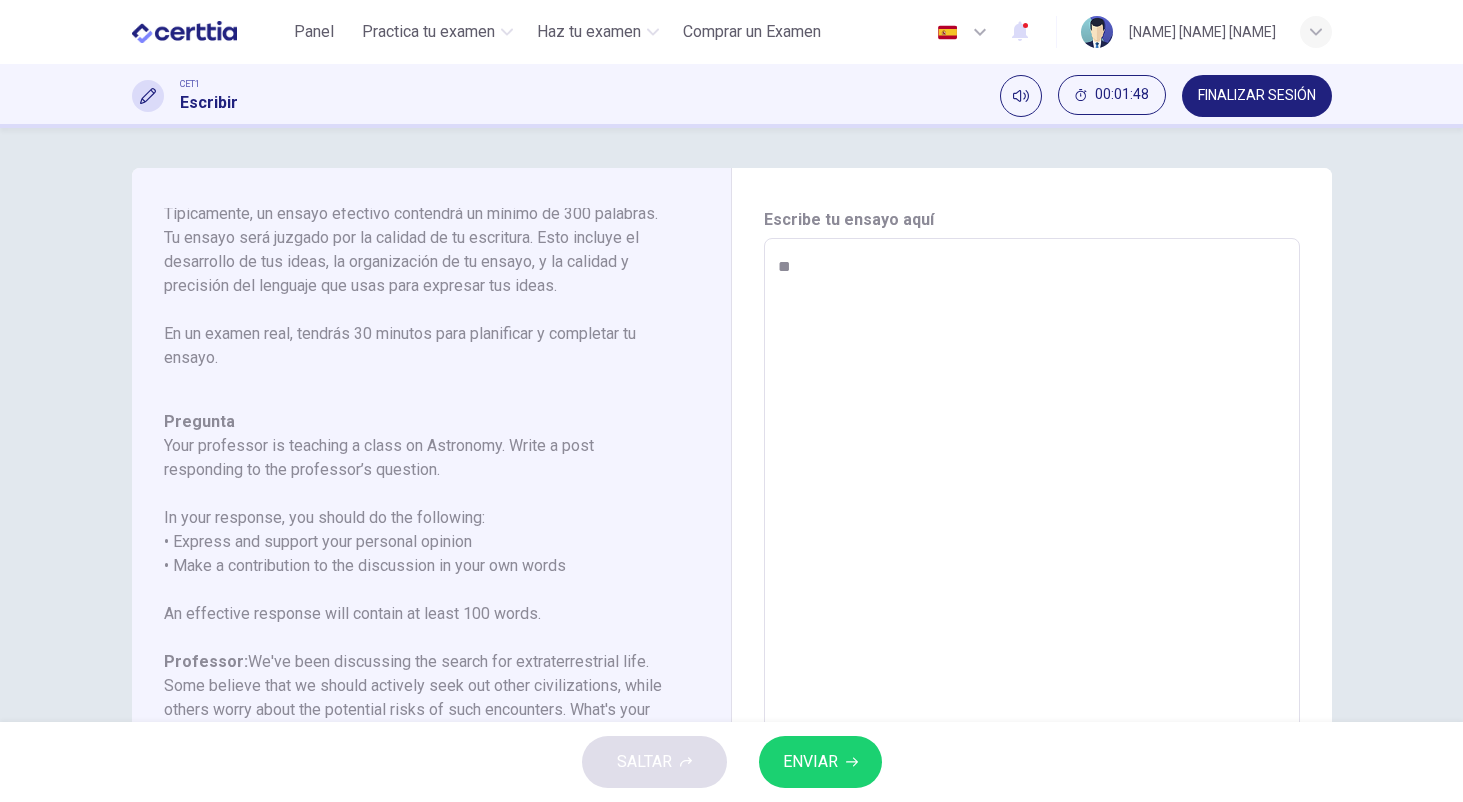 type on "*" 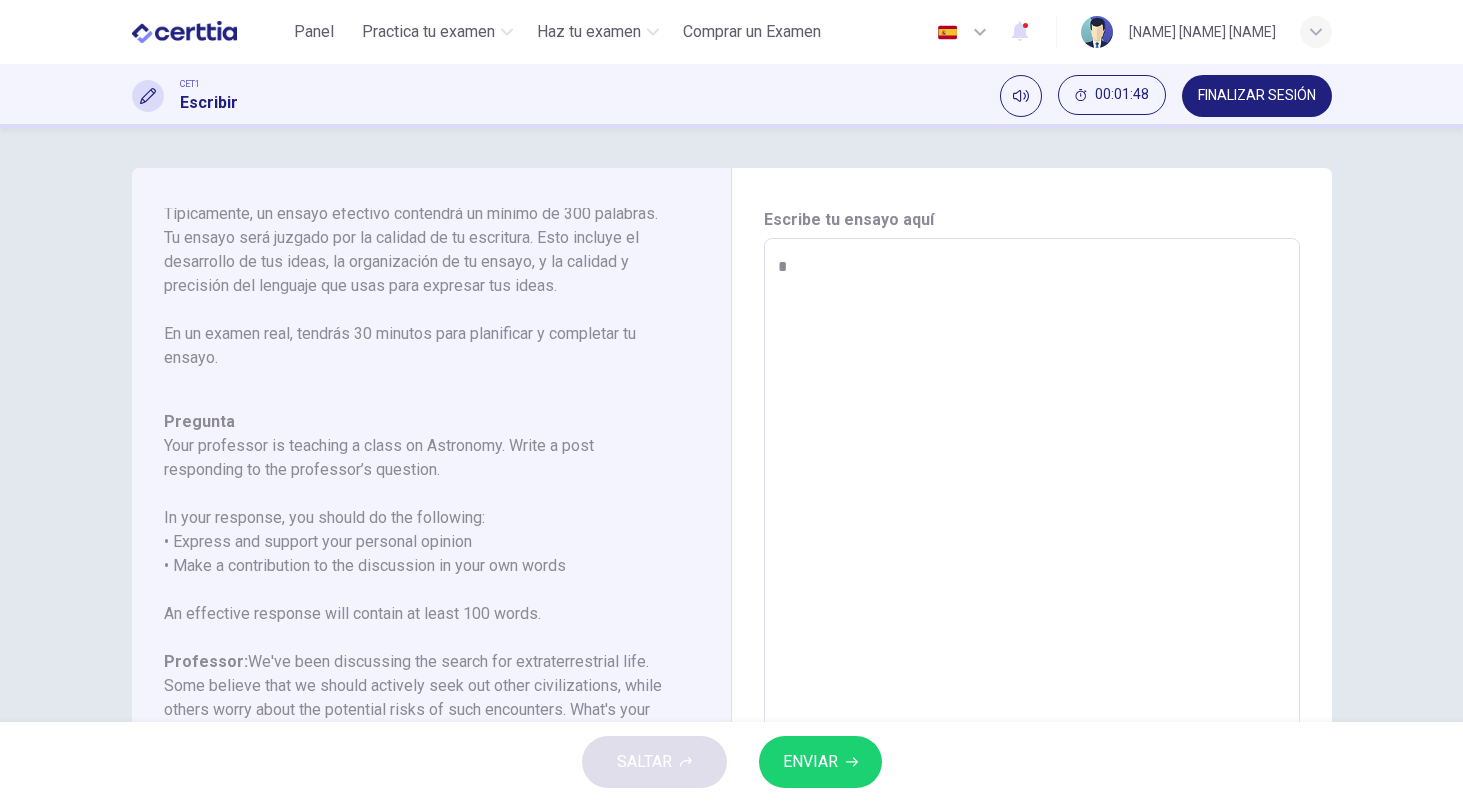 type on "*" 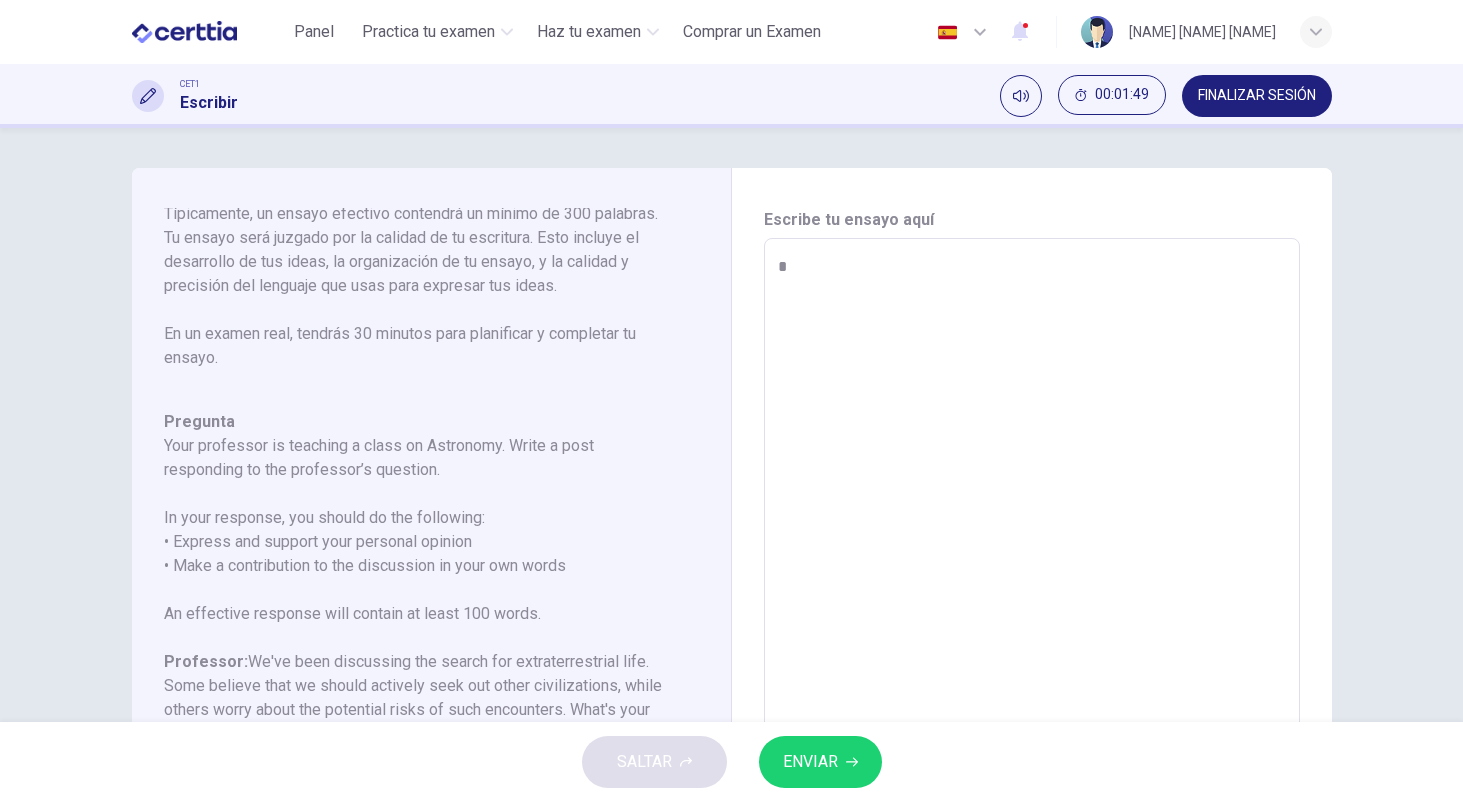 type on "**" 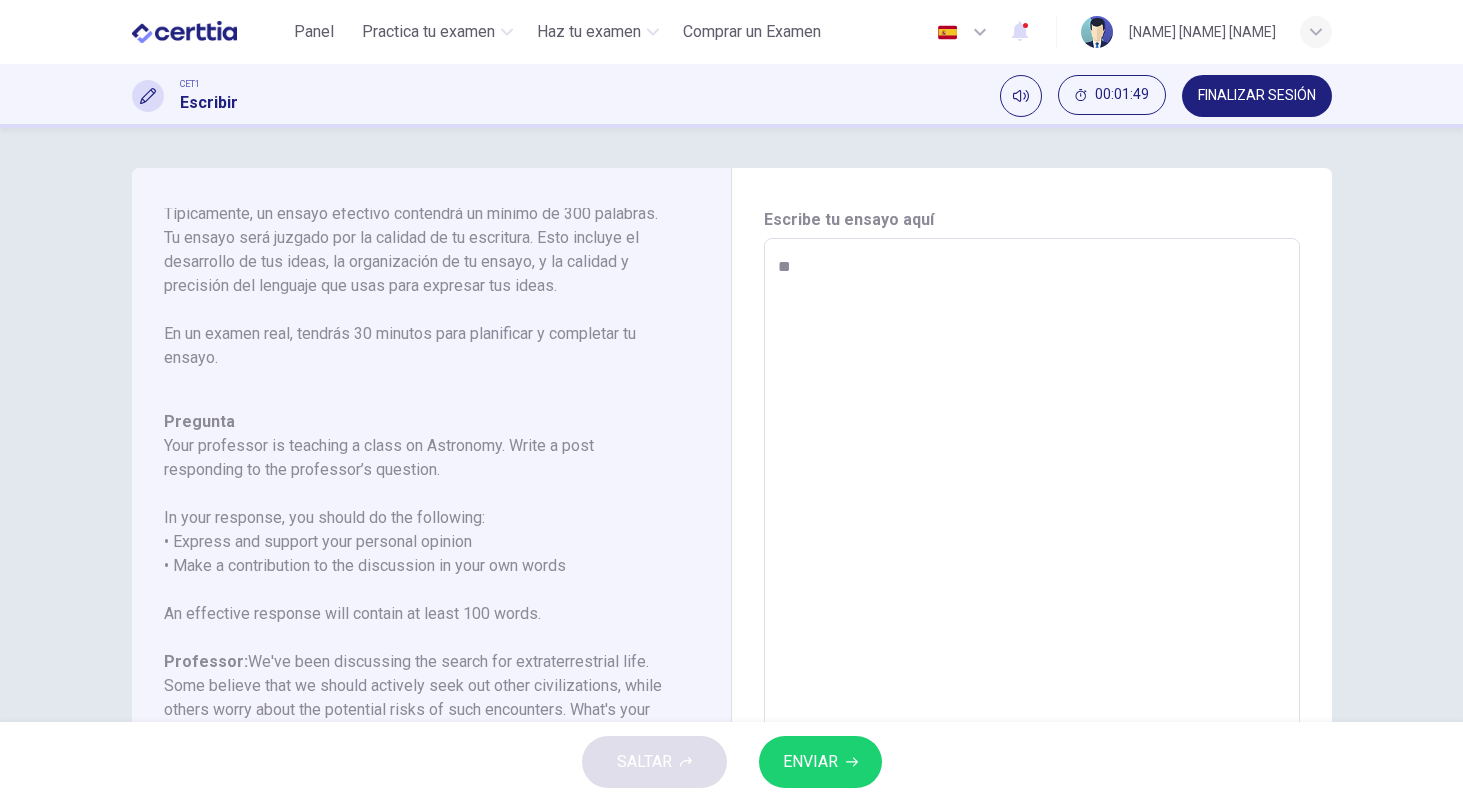 type on "*" 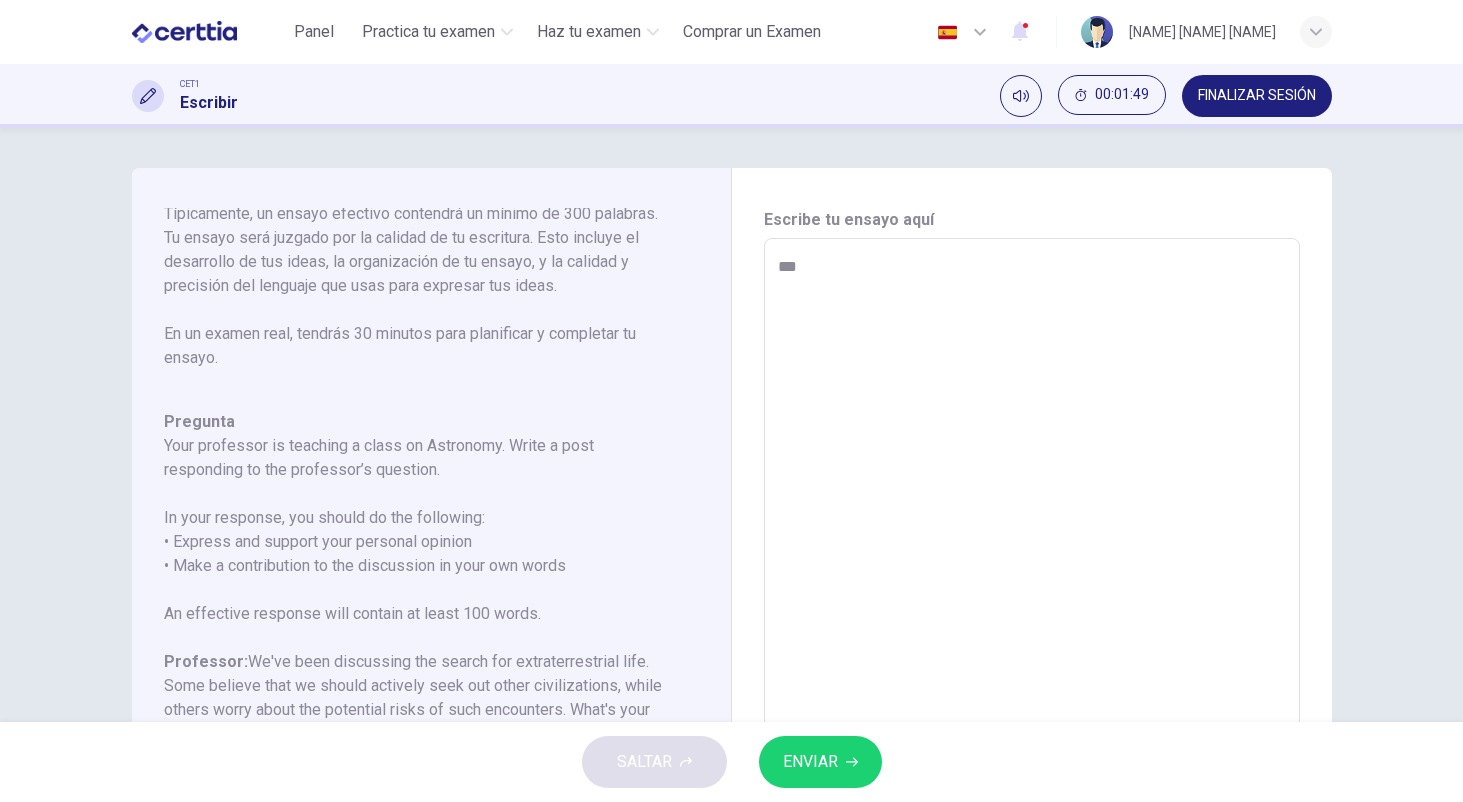 type on "*" 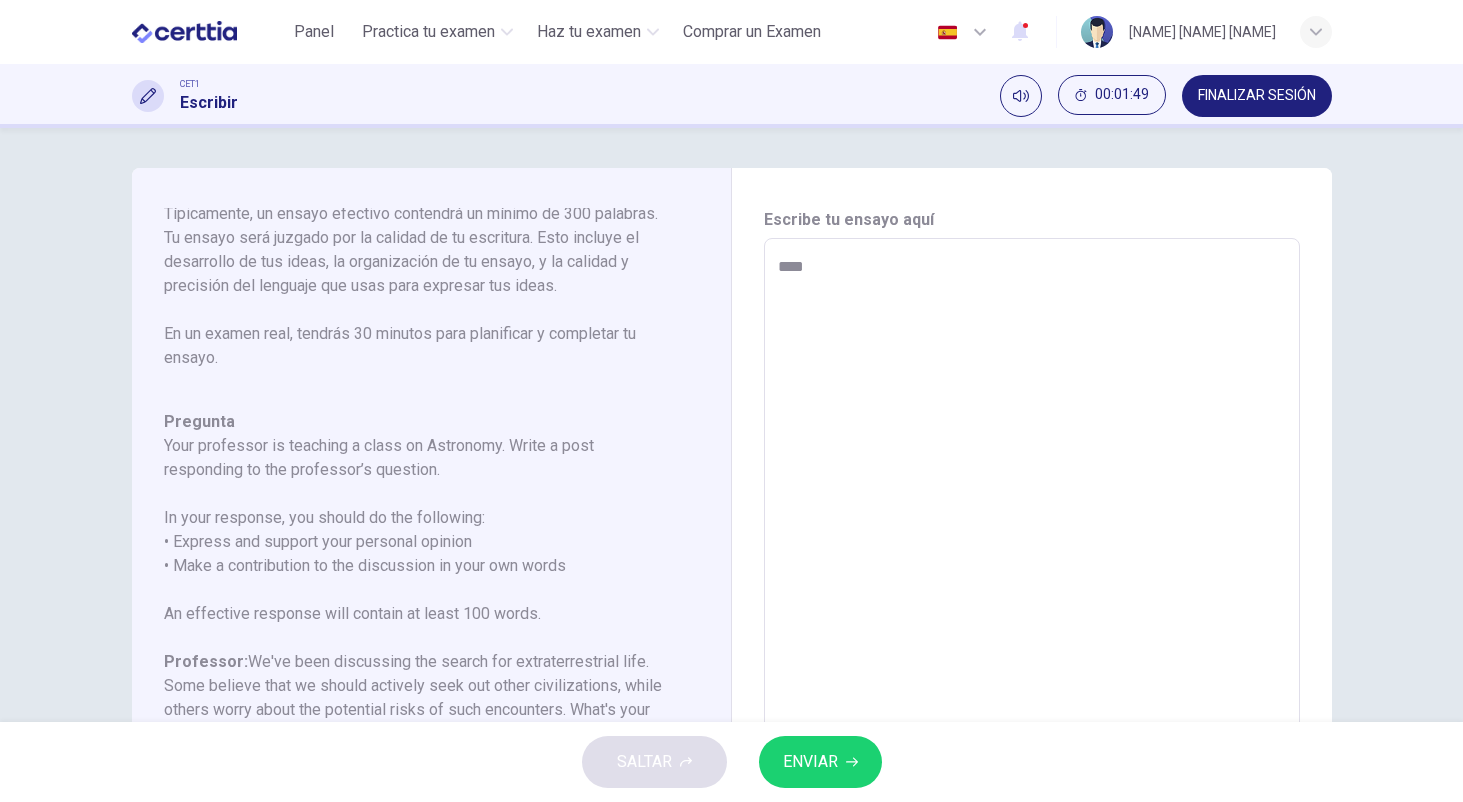 type on "*" 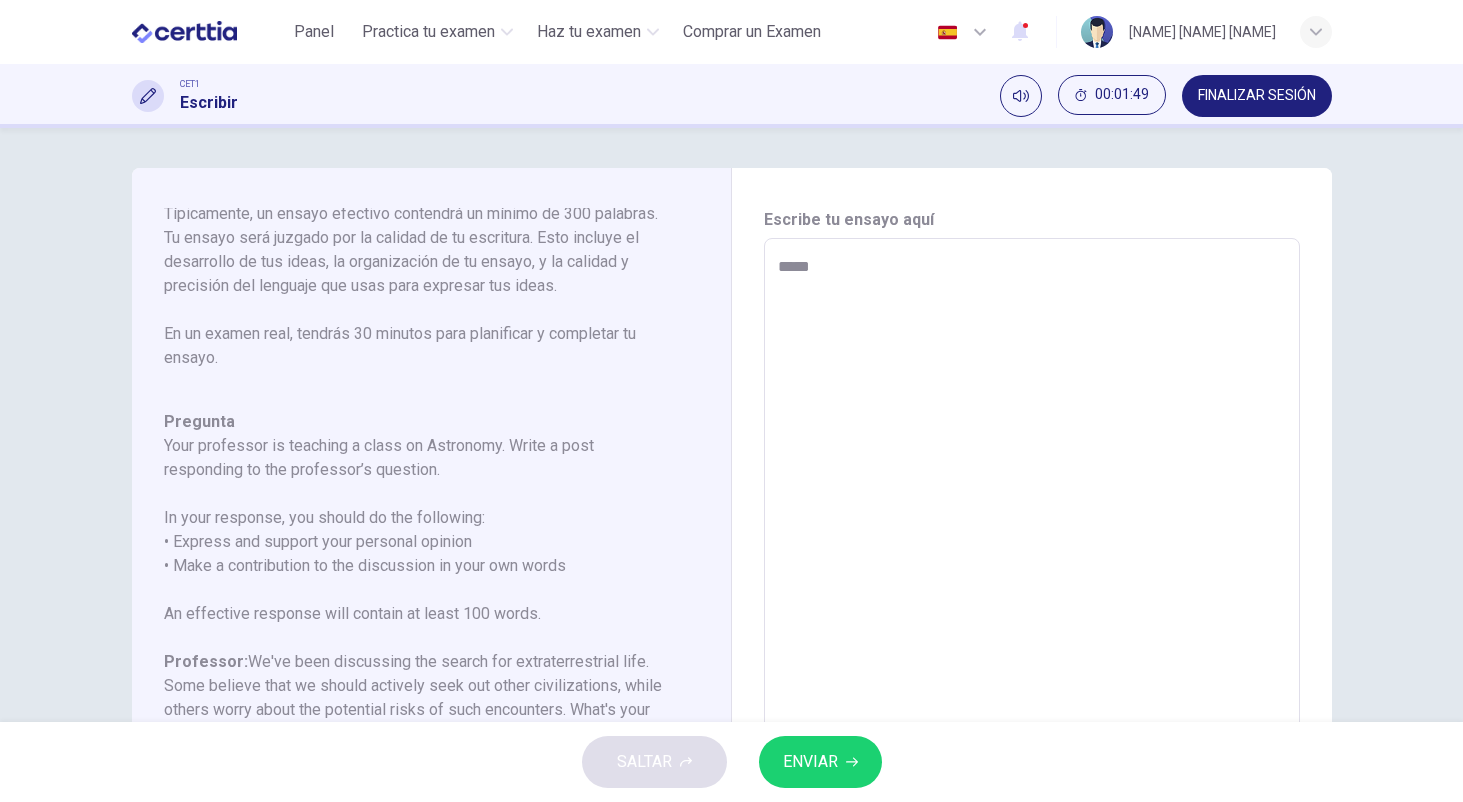 type on "*" 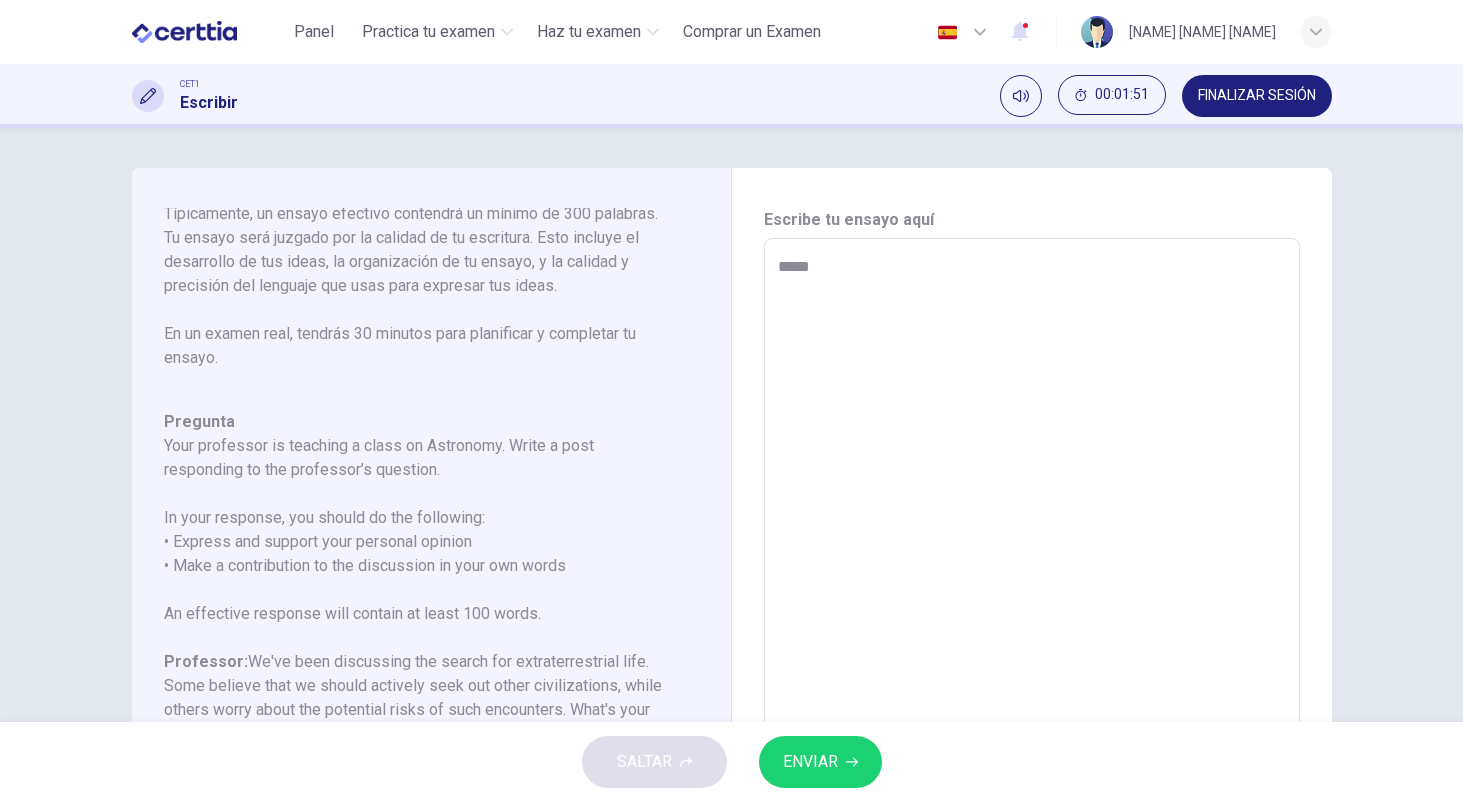 type on "******" 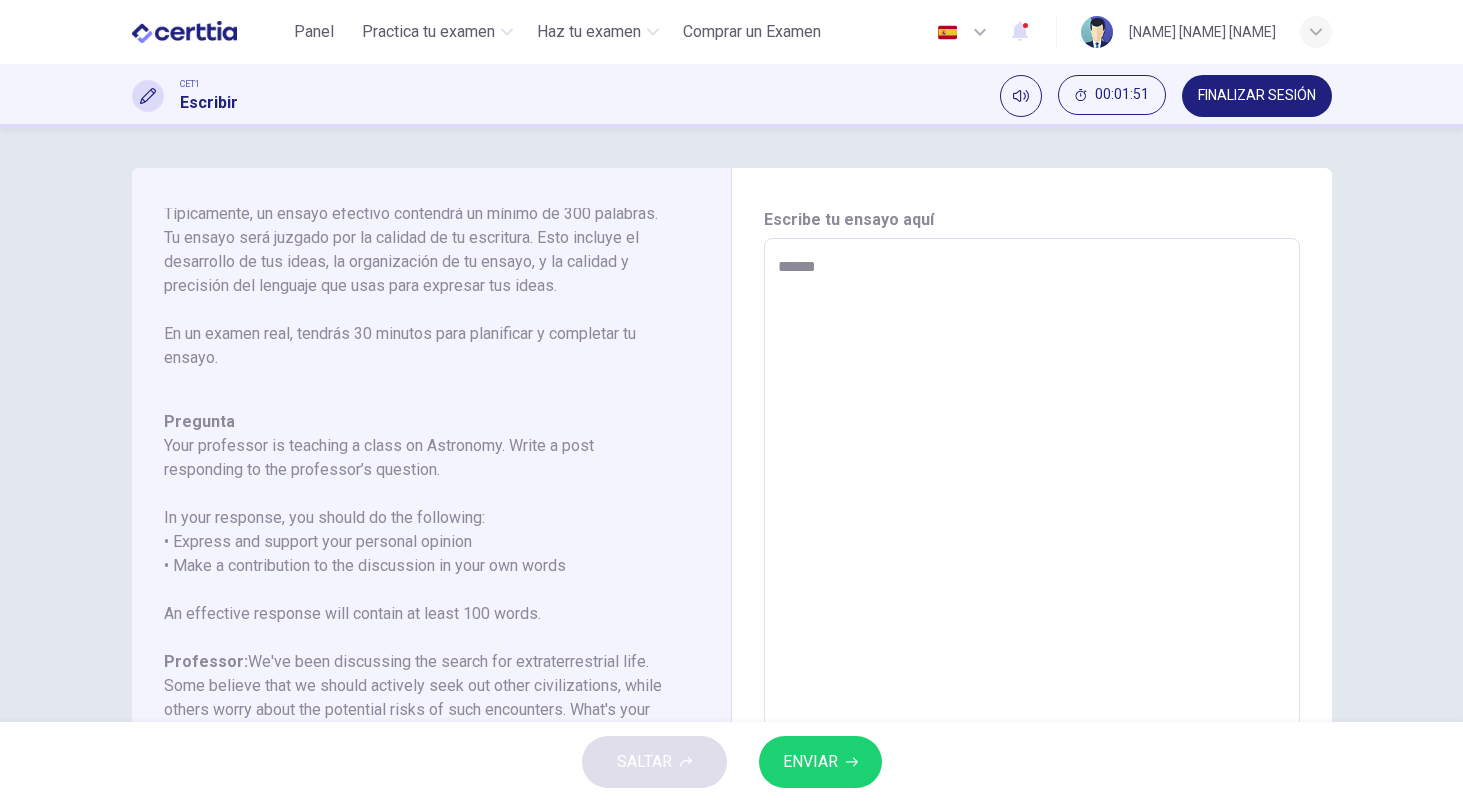 type on "*" 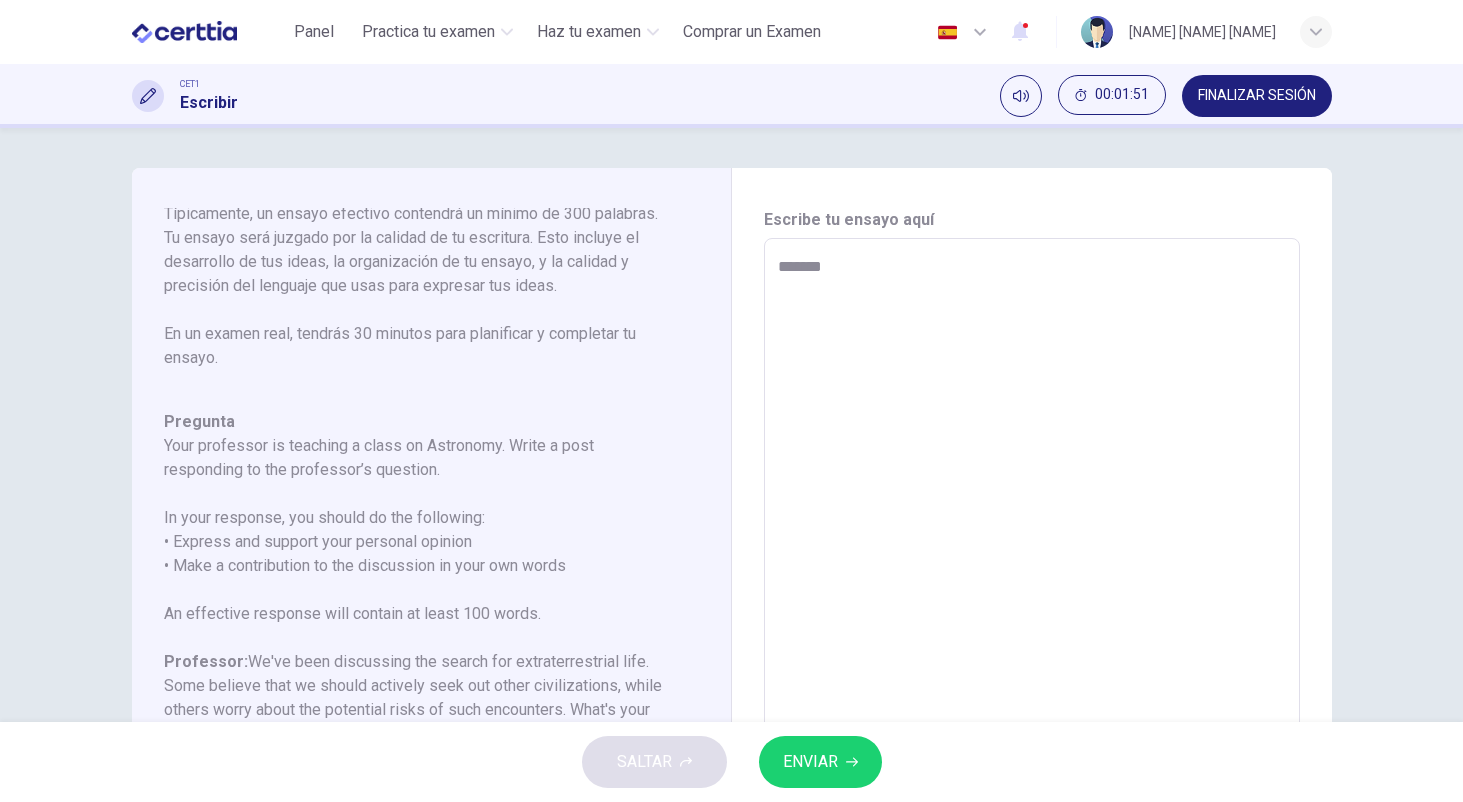 type on "*" 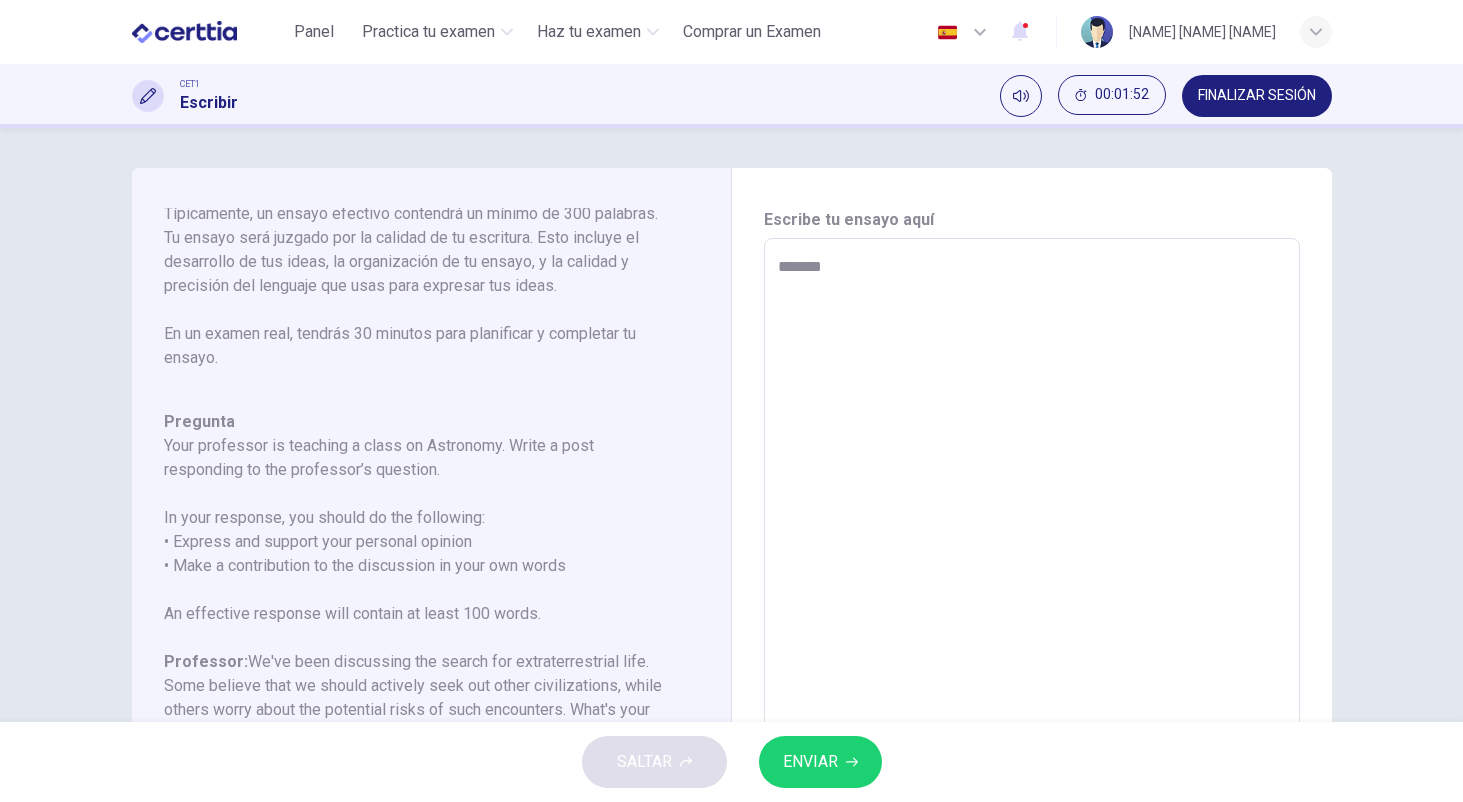 type on "********" 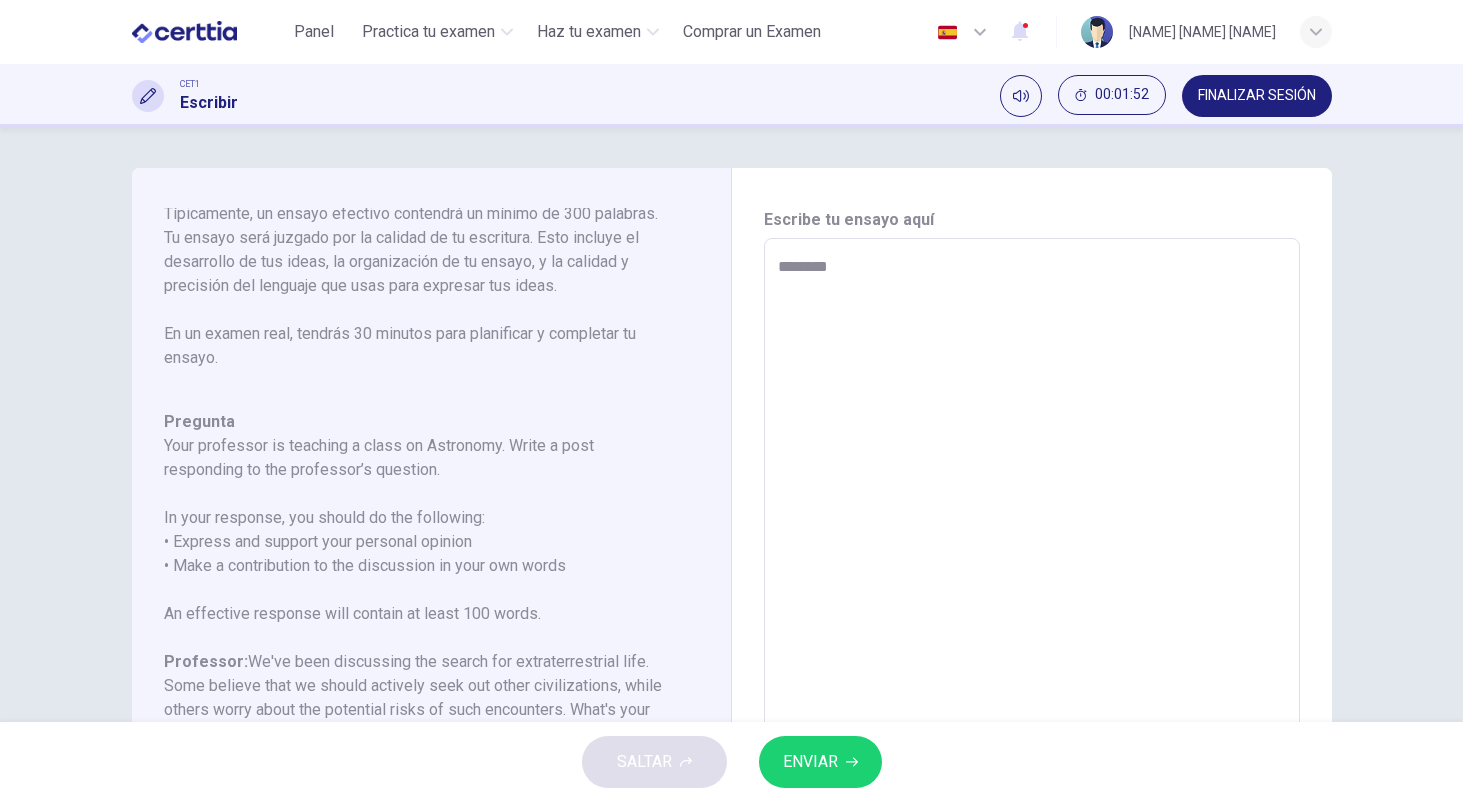 type on "*" 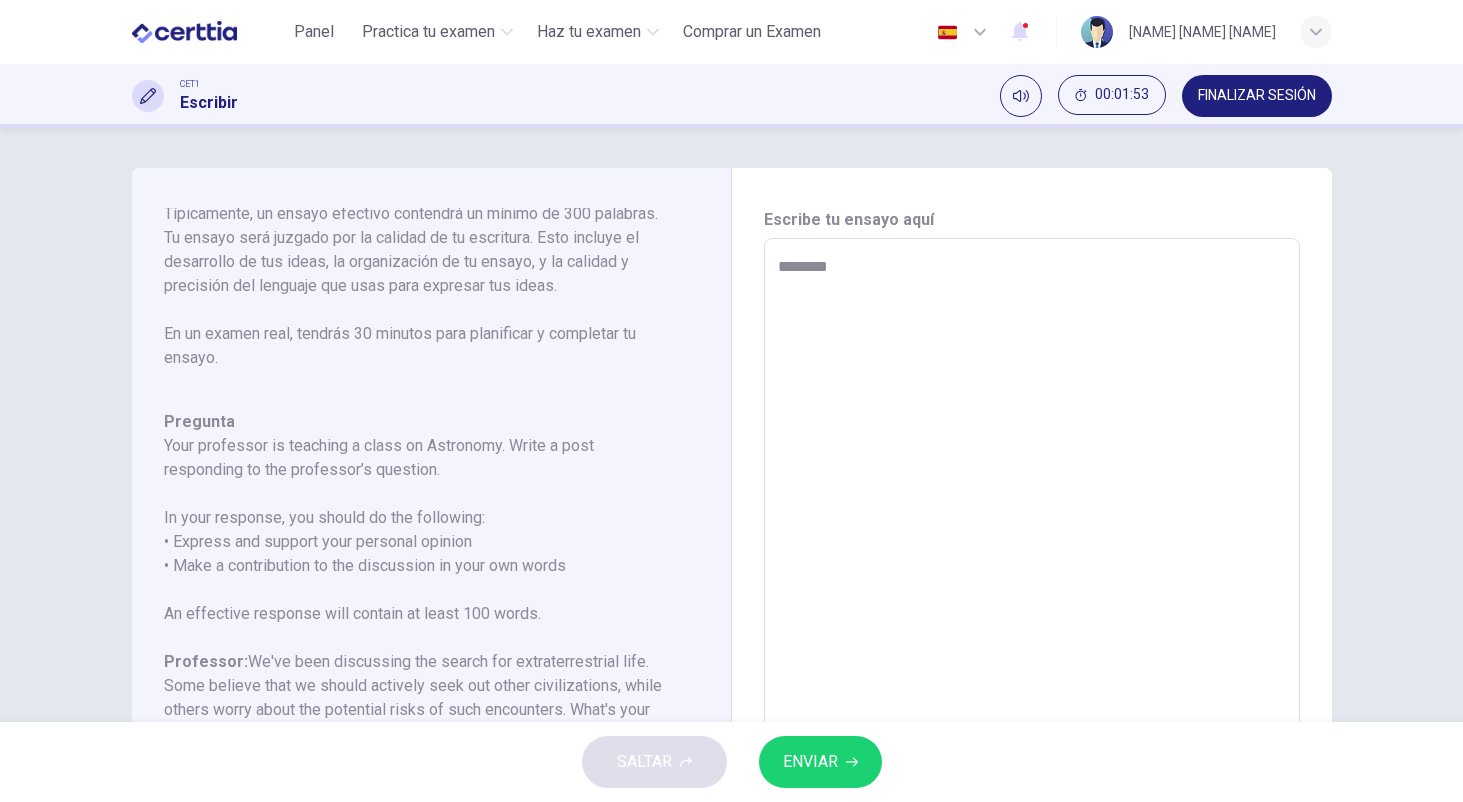 type on "*********" 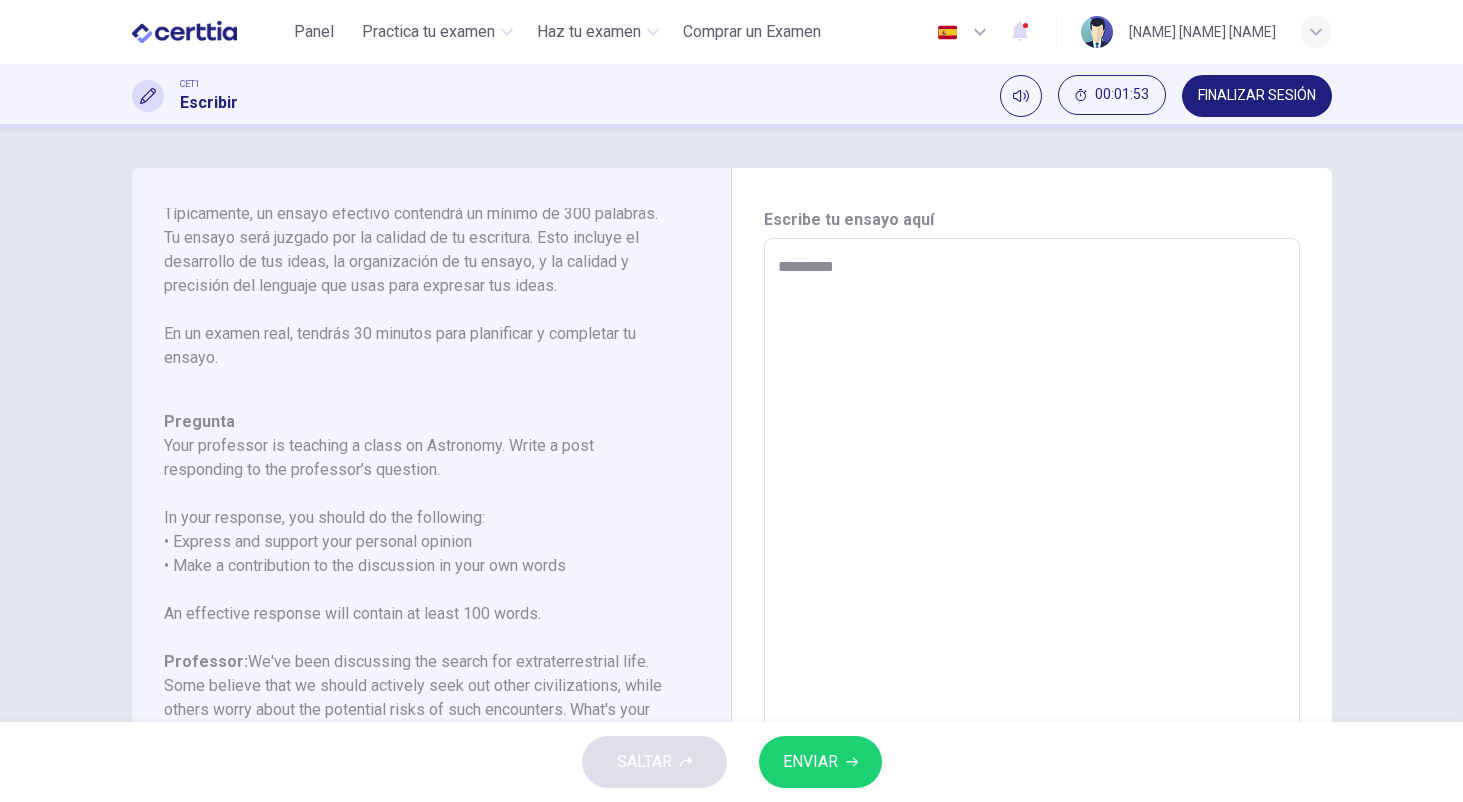 type on "*" 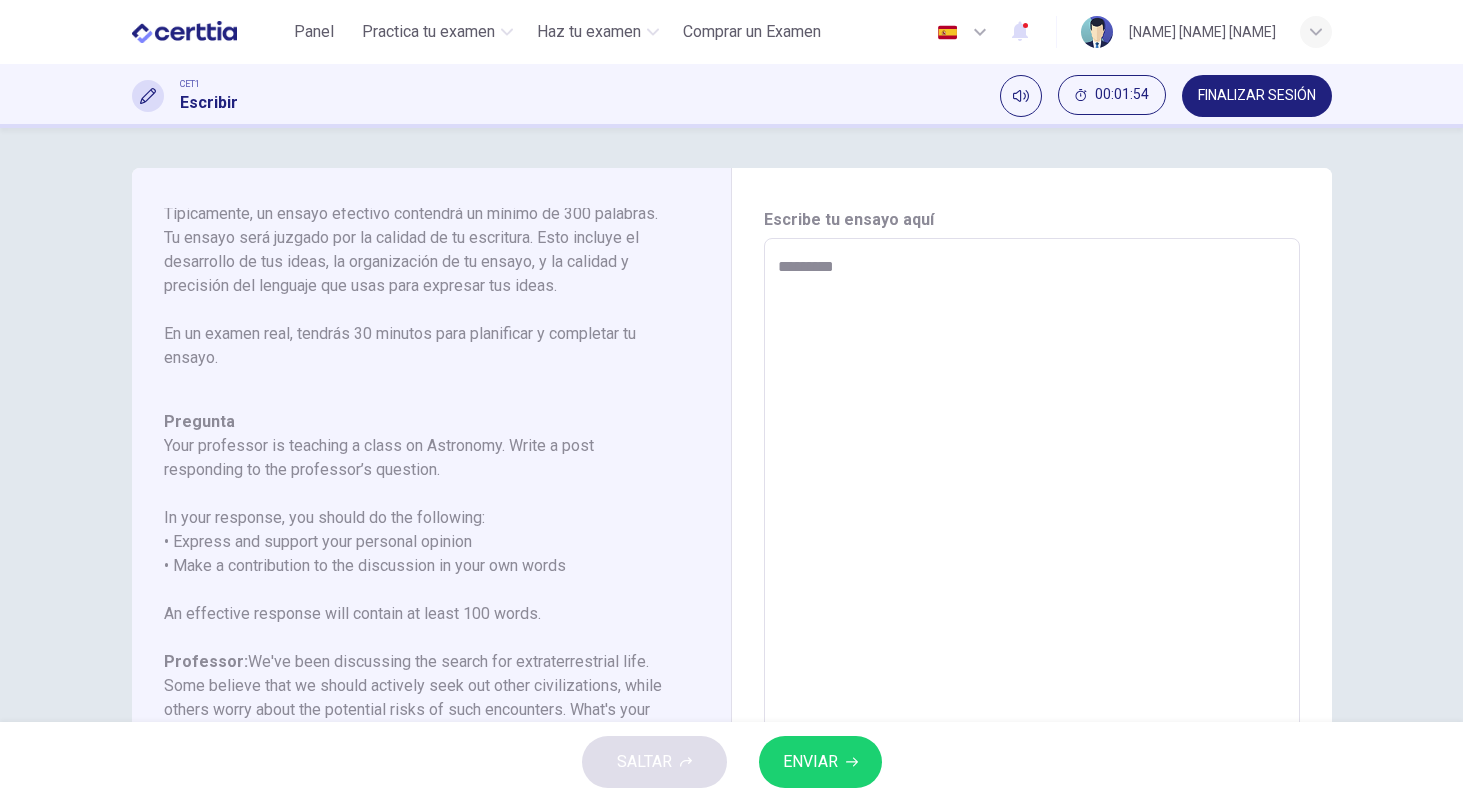 type on "**********" 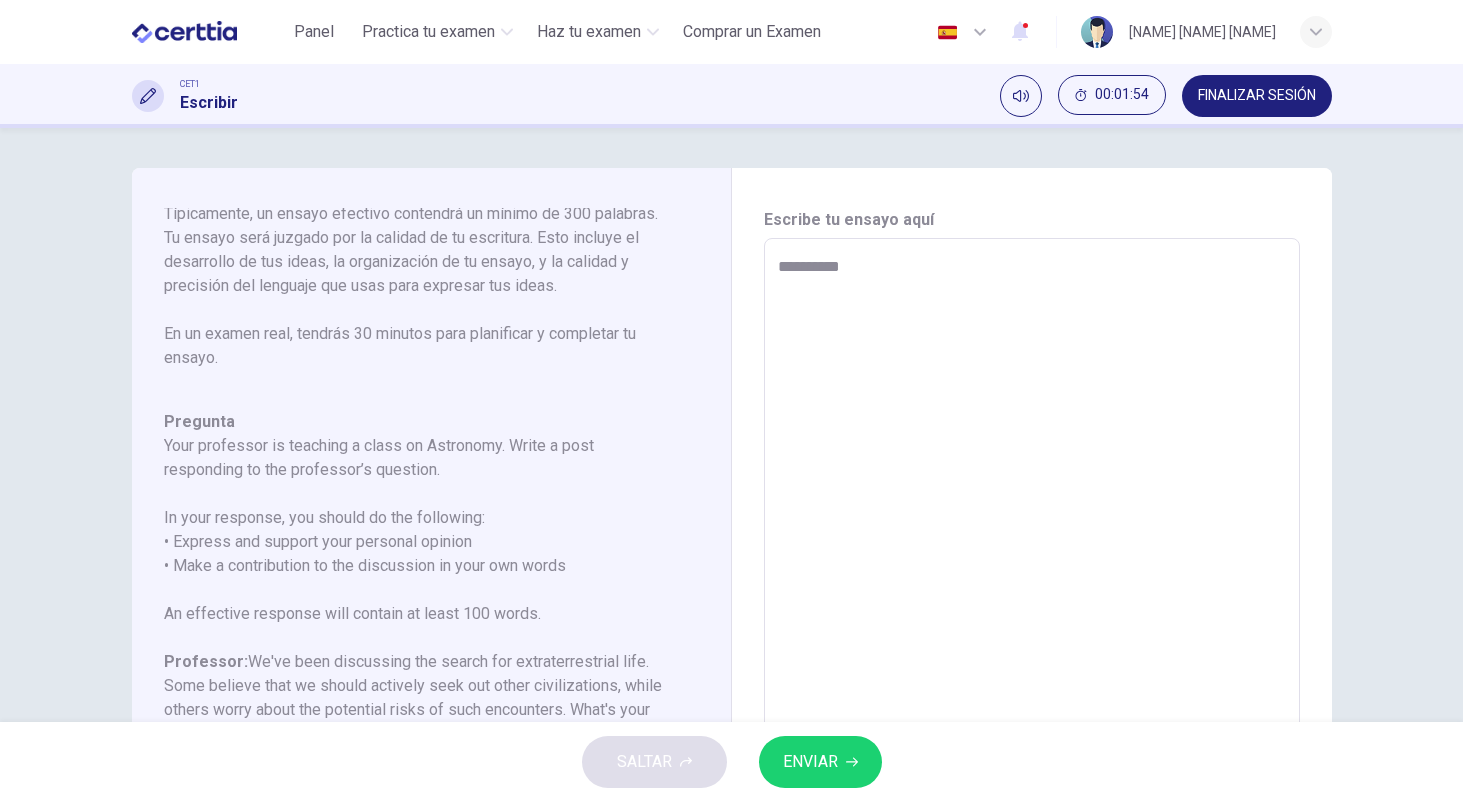 type on "*" 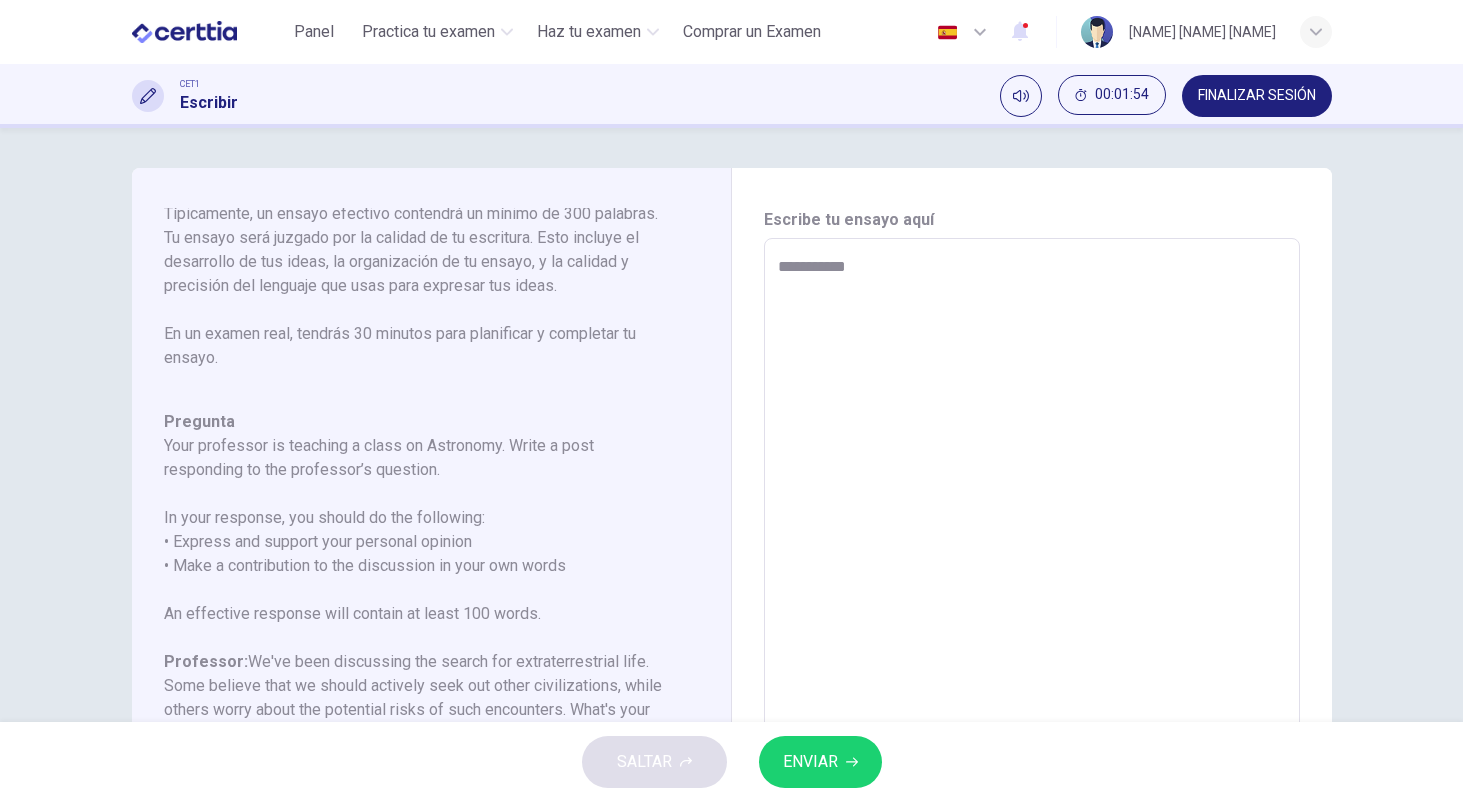 type on "*" 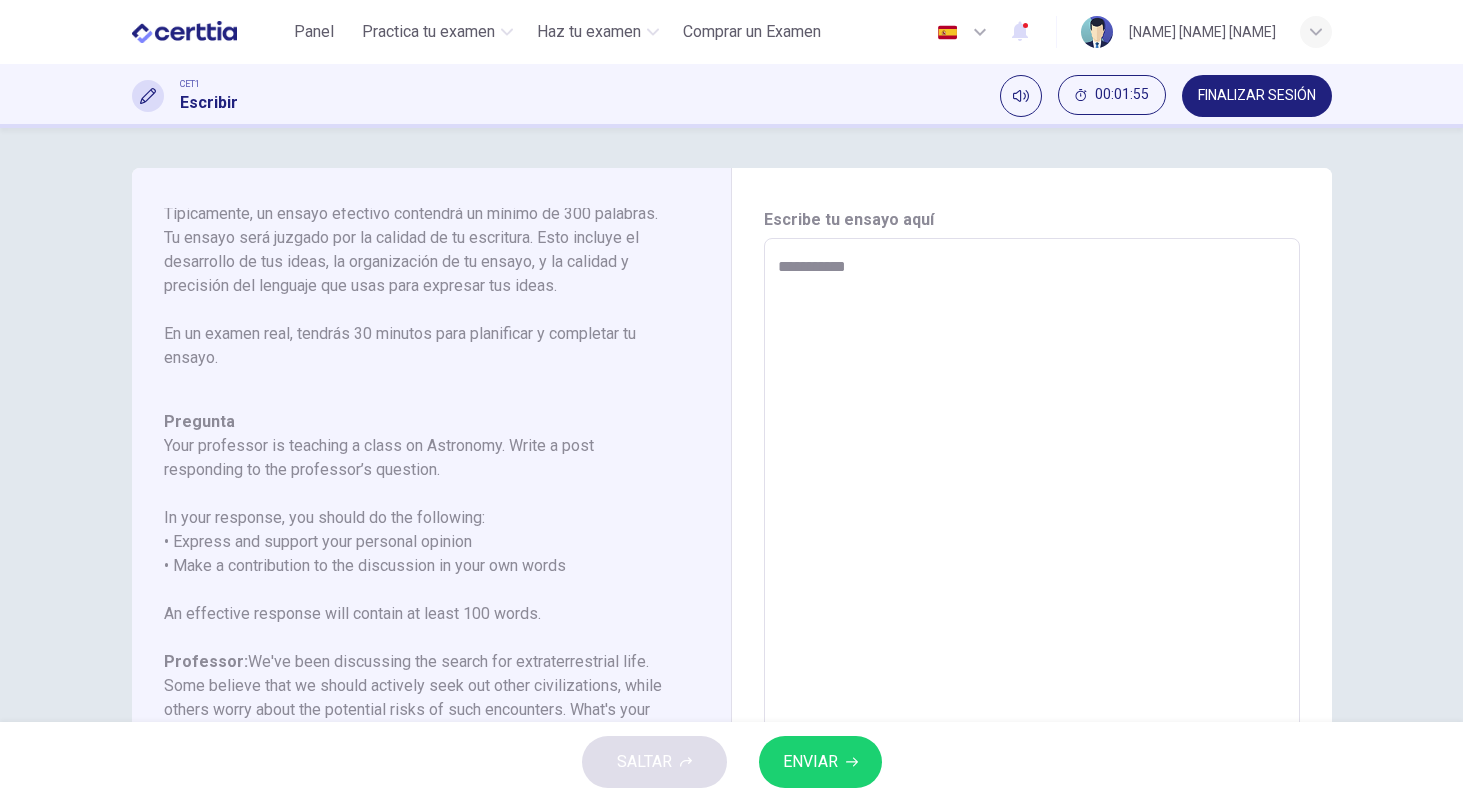type on "**********" 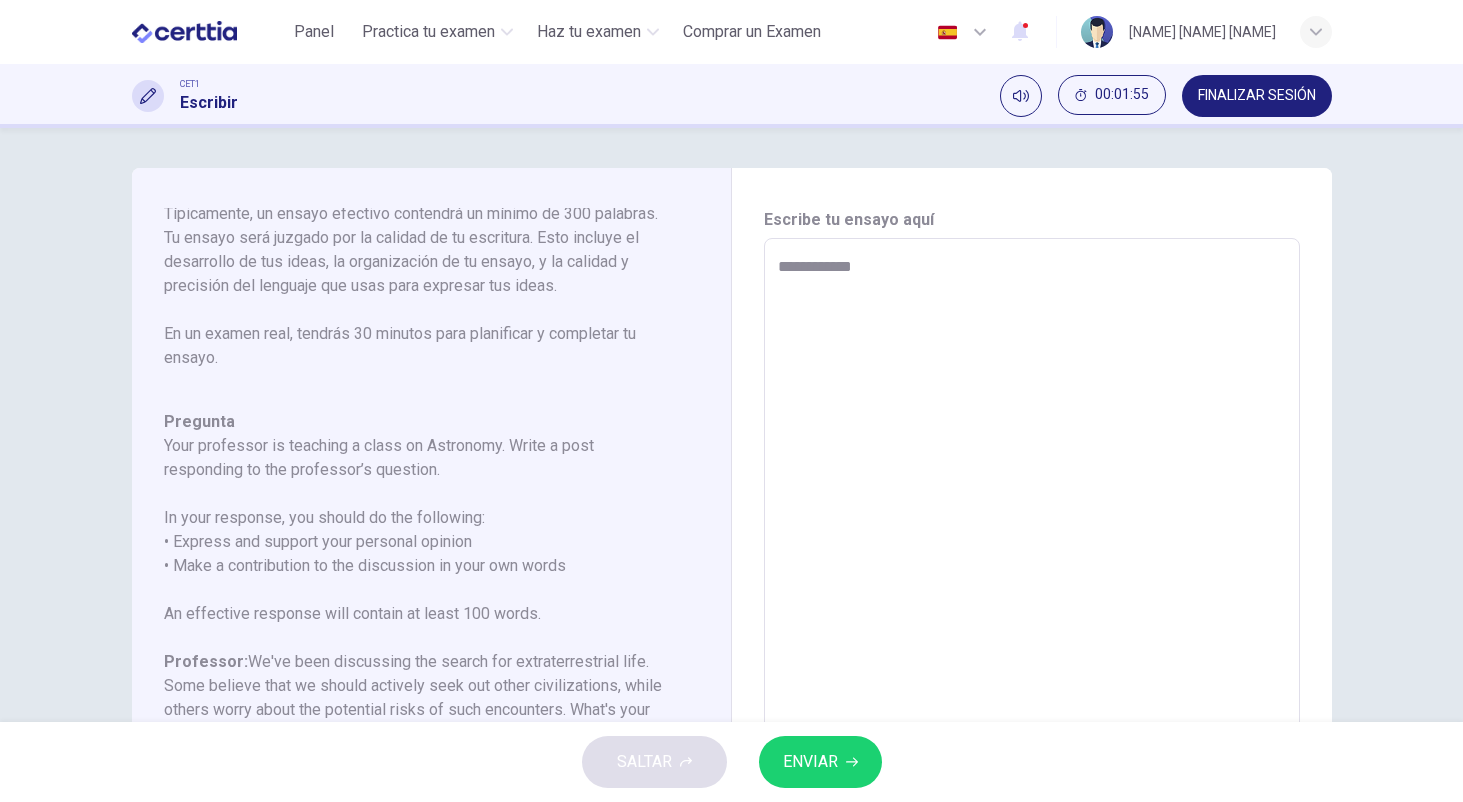type on "*" 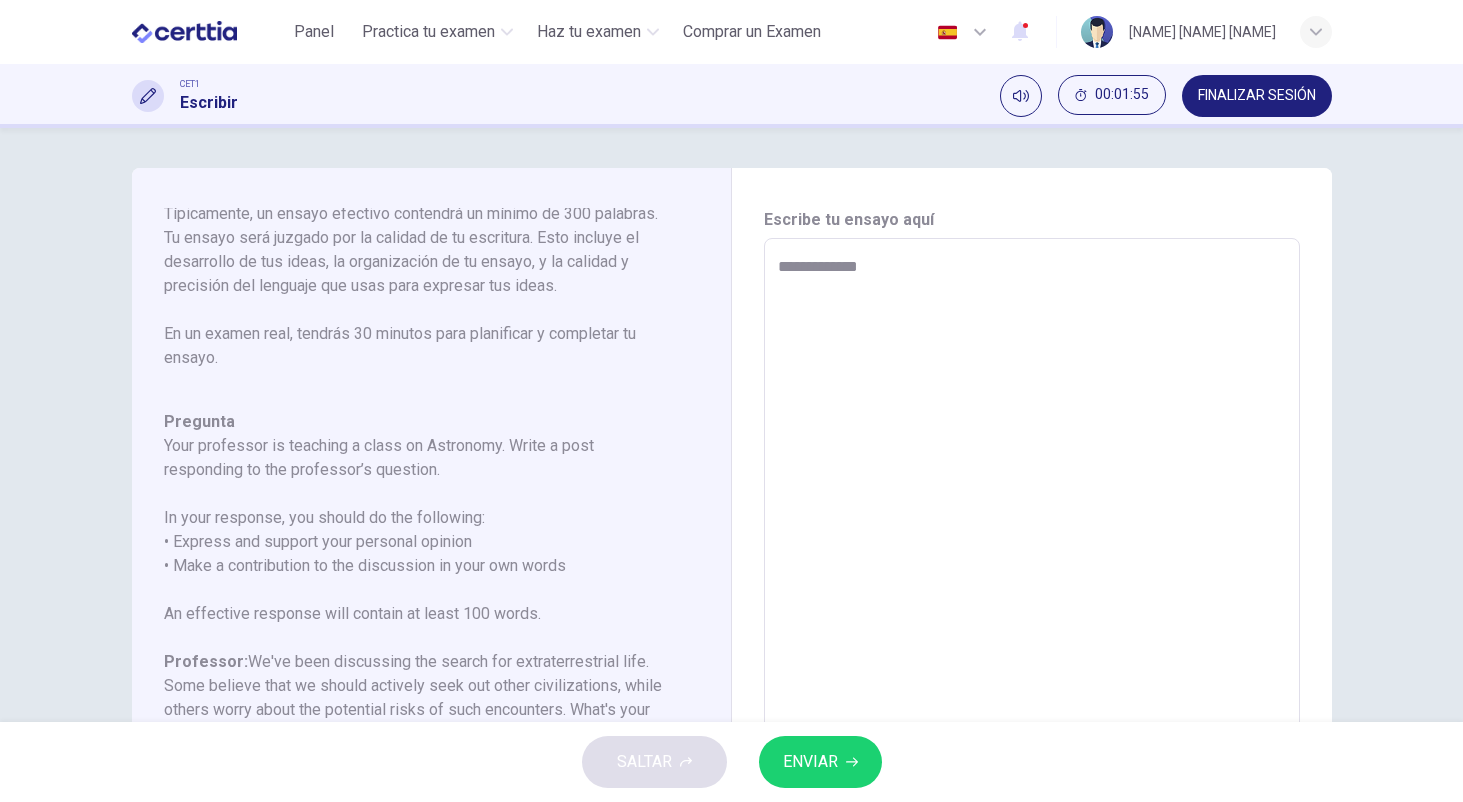 type on "*" 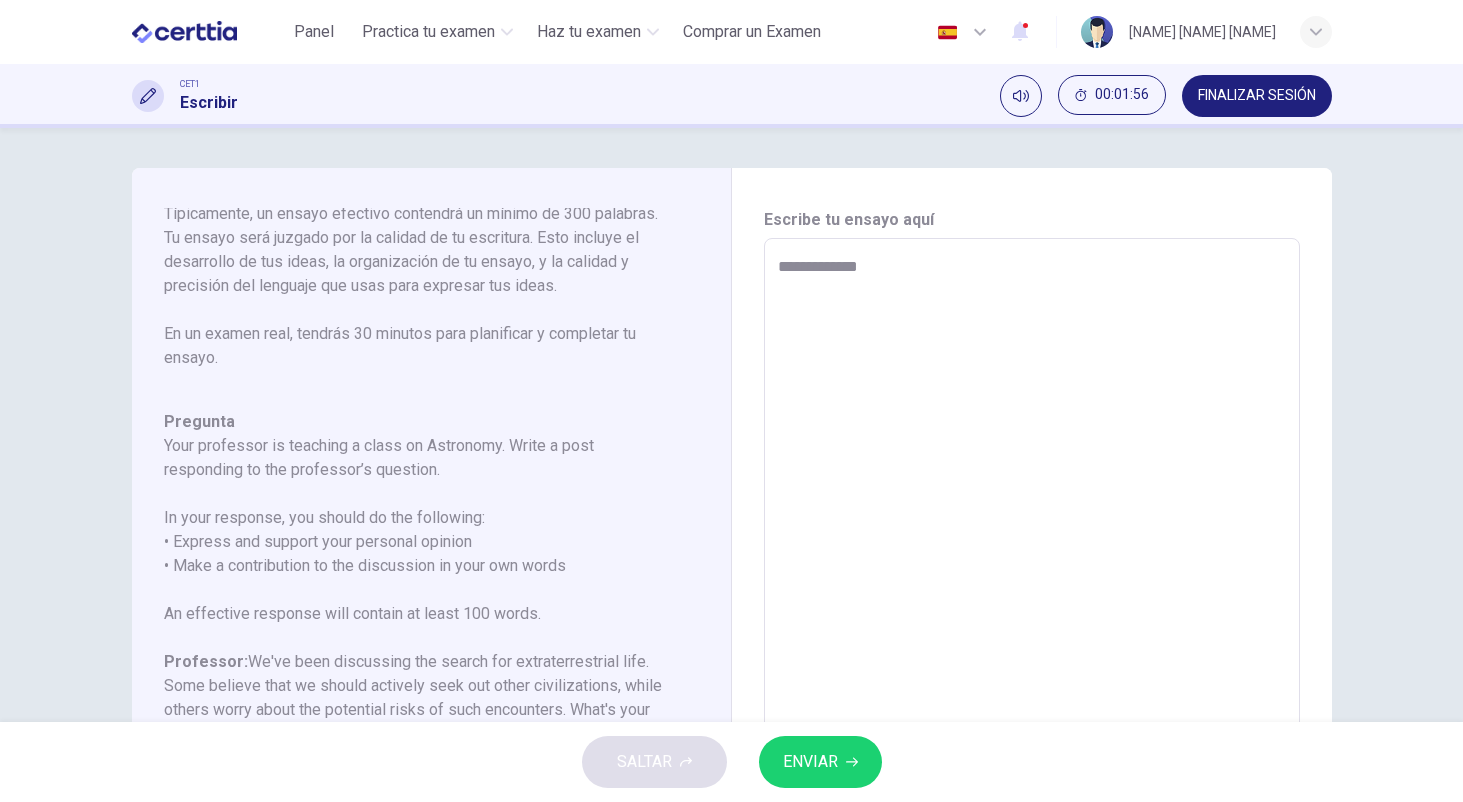 type on "**********" 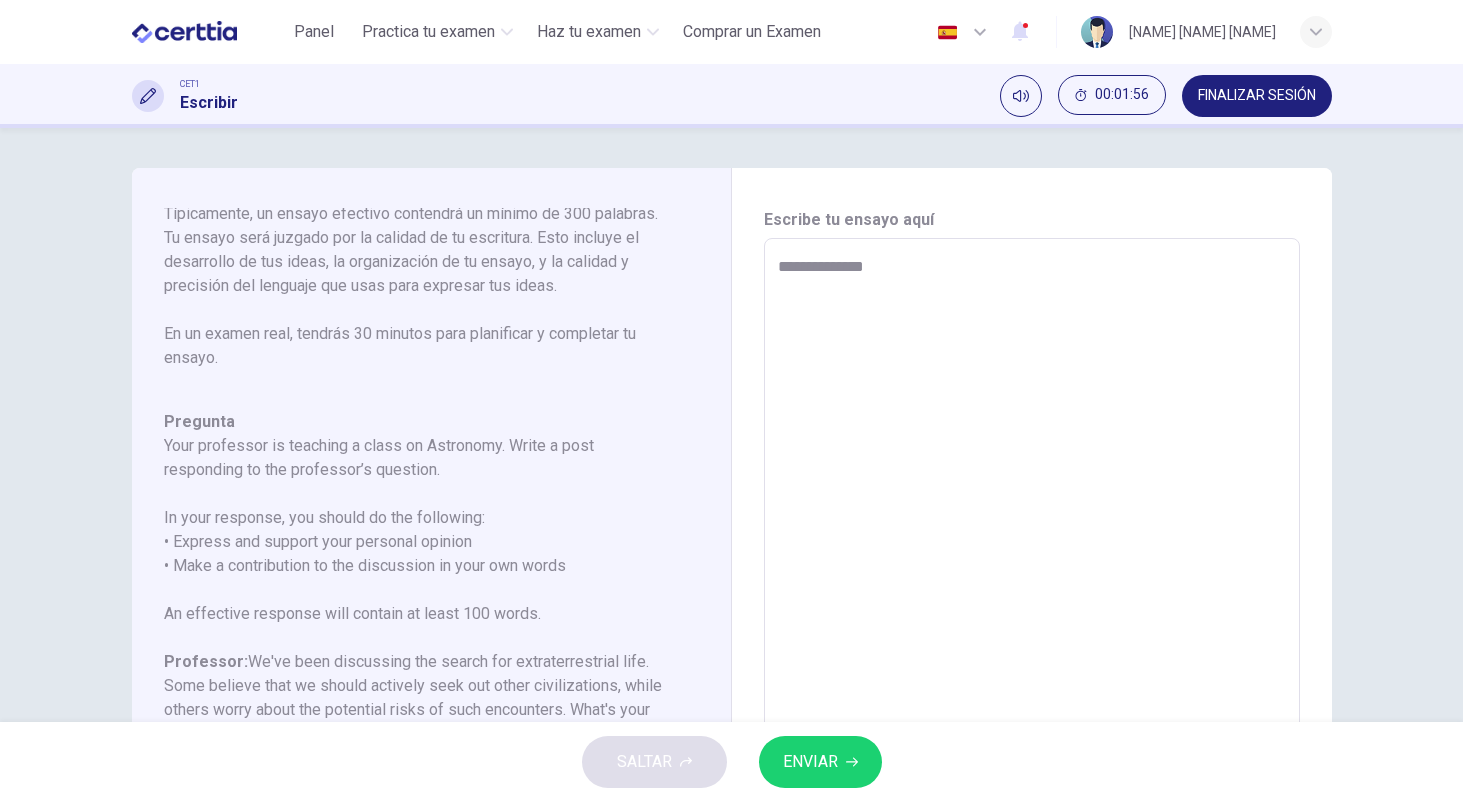 type on "*" 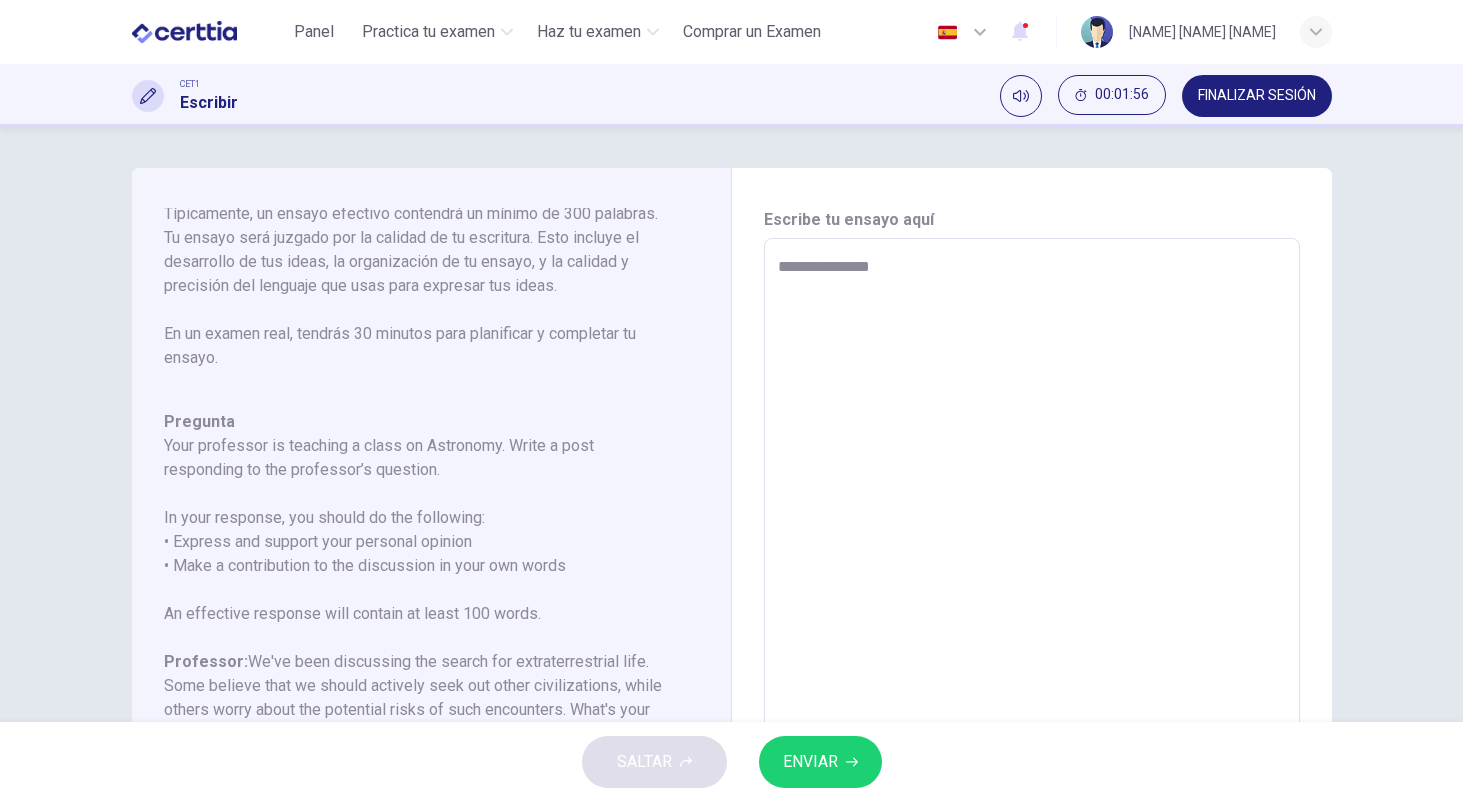 type on "*" 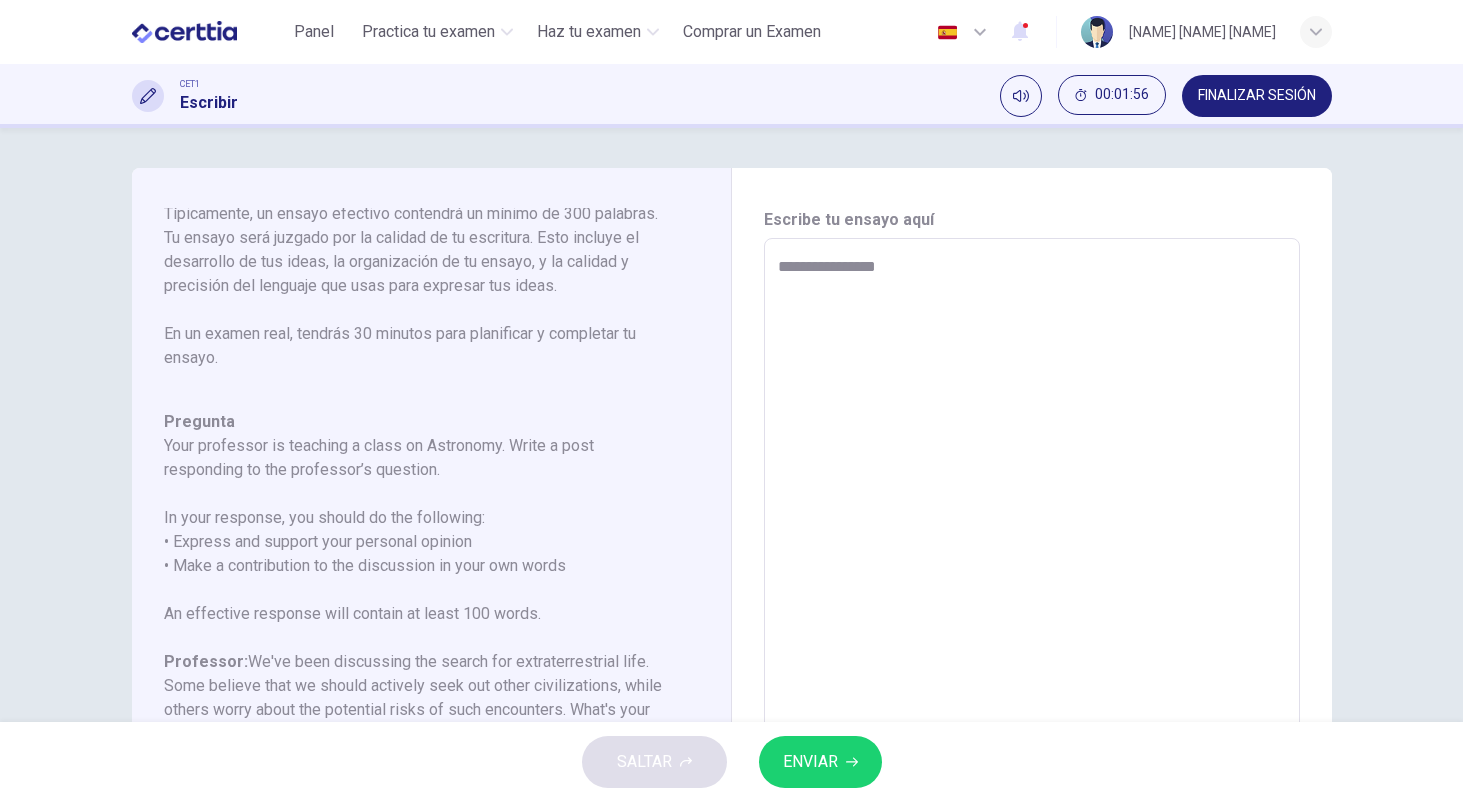 type on "*" 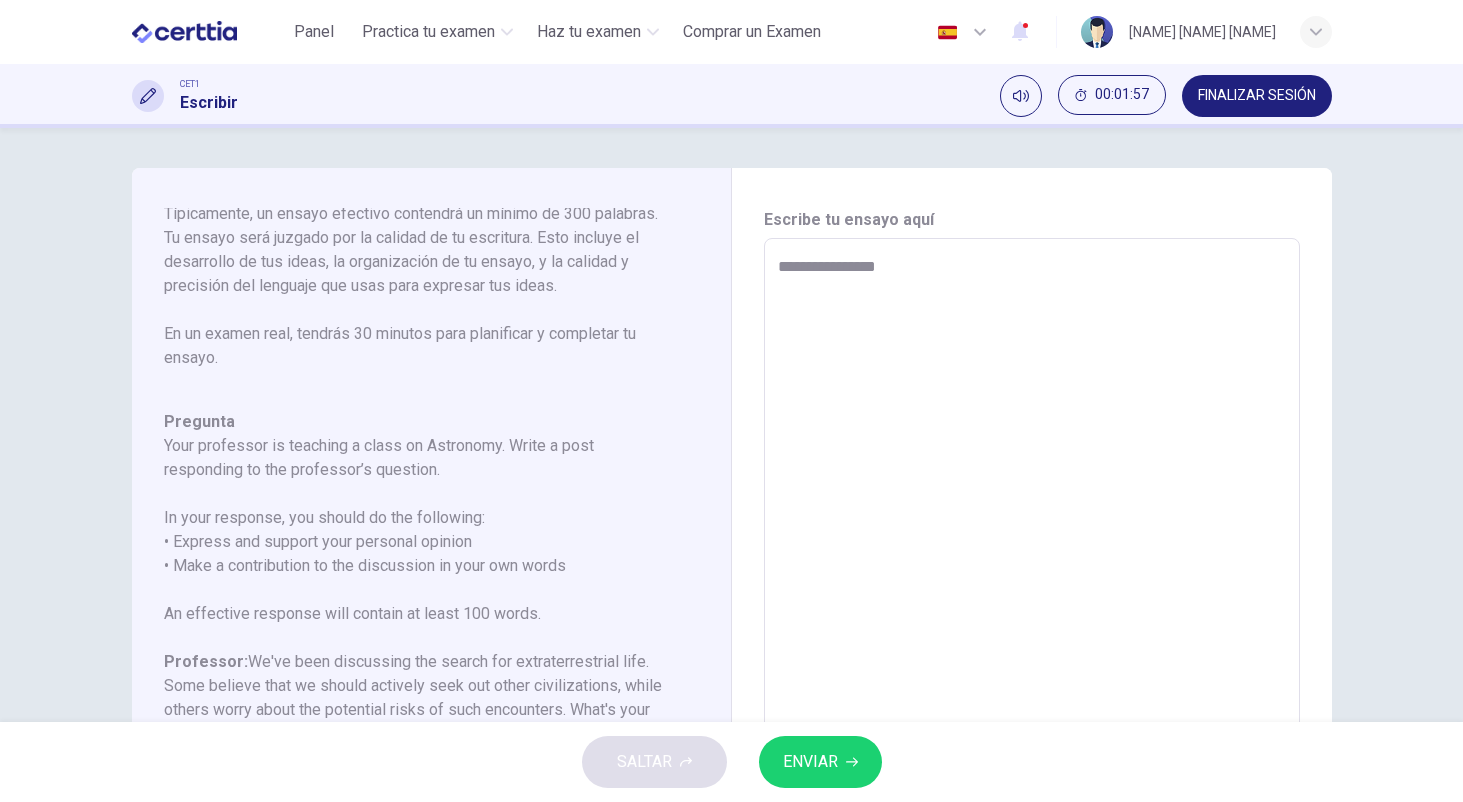 type on "**********" 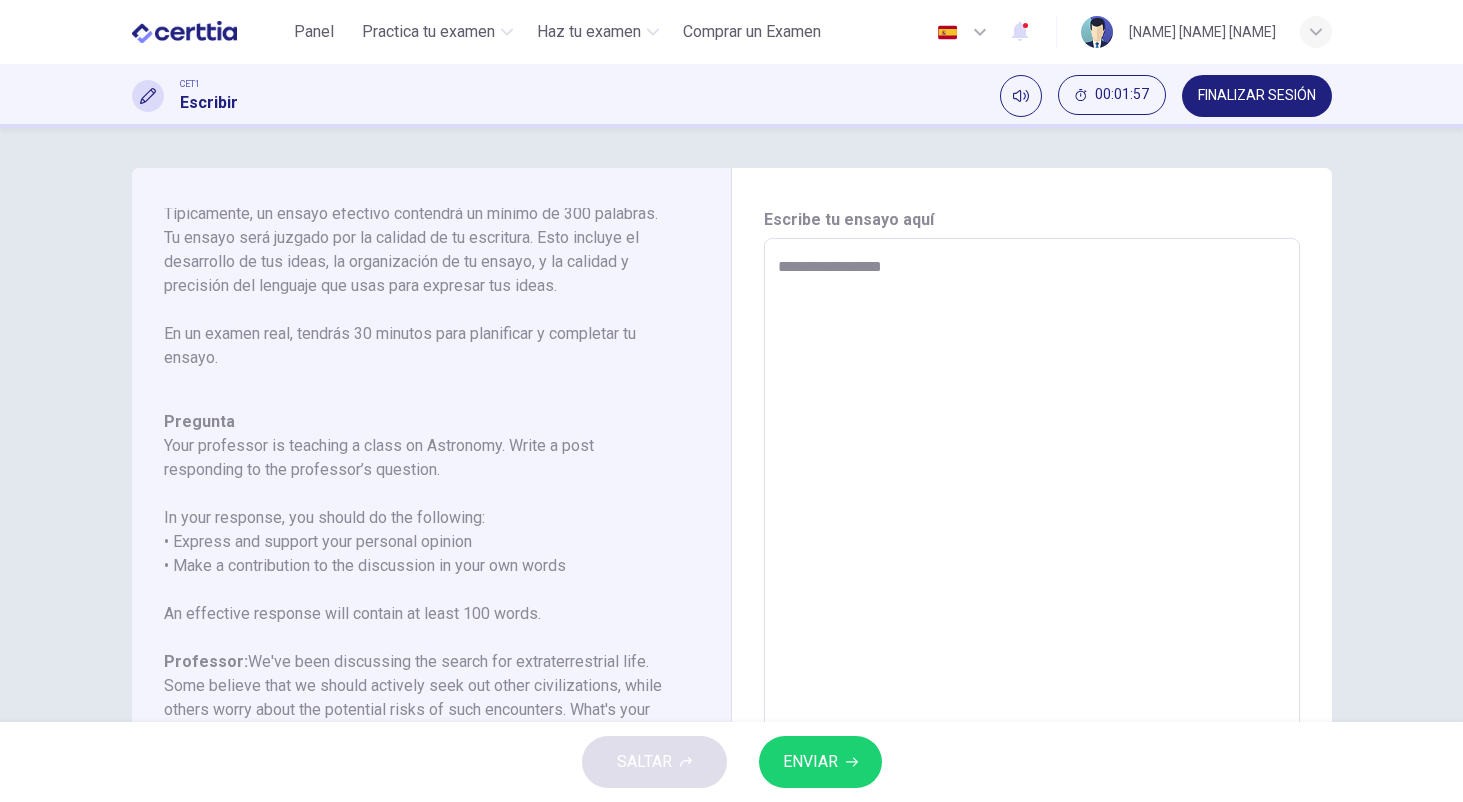 type on "*" 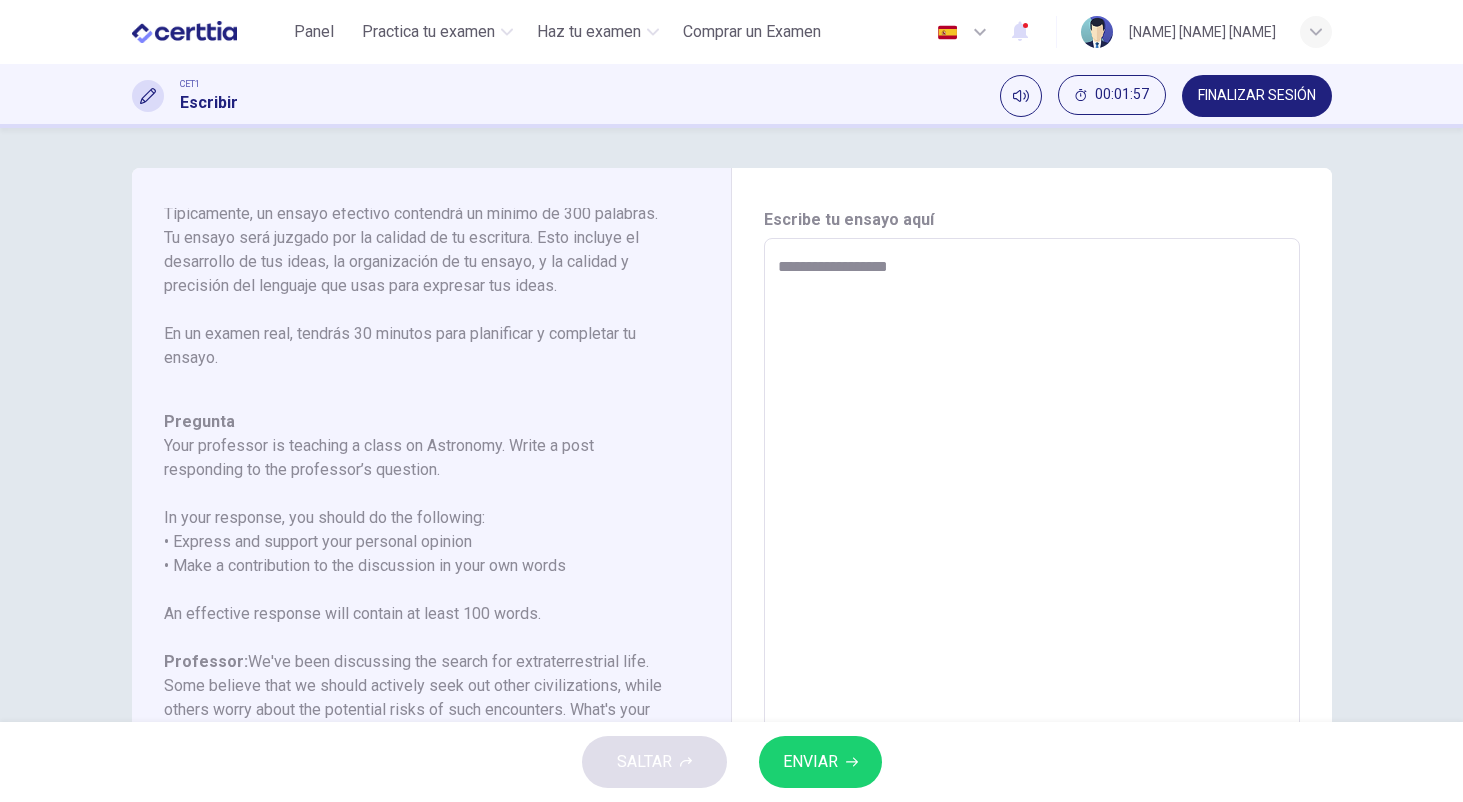 type on "*" 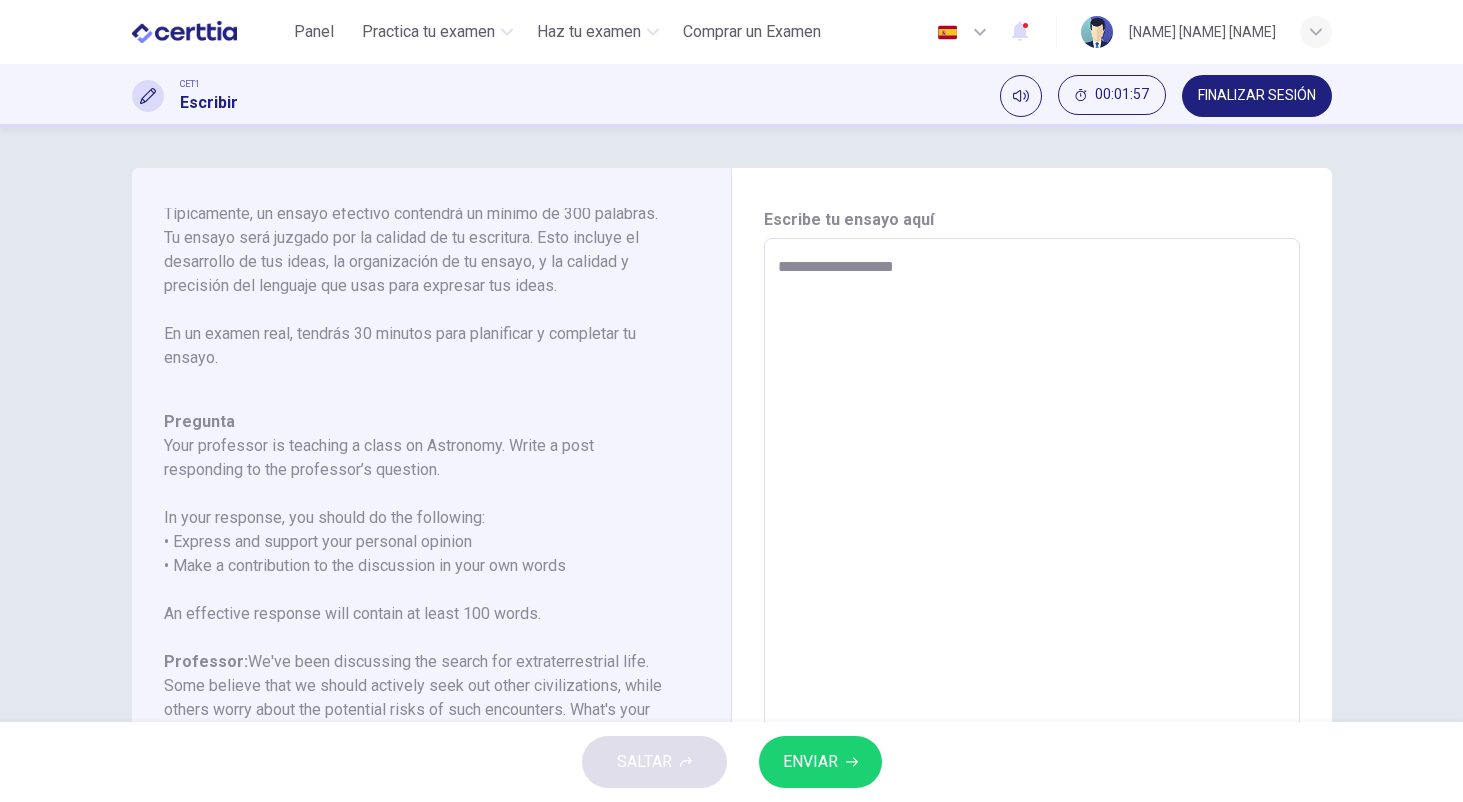 type on "*" 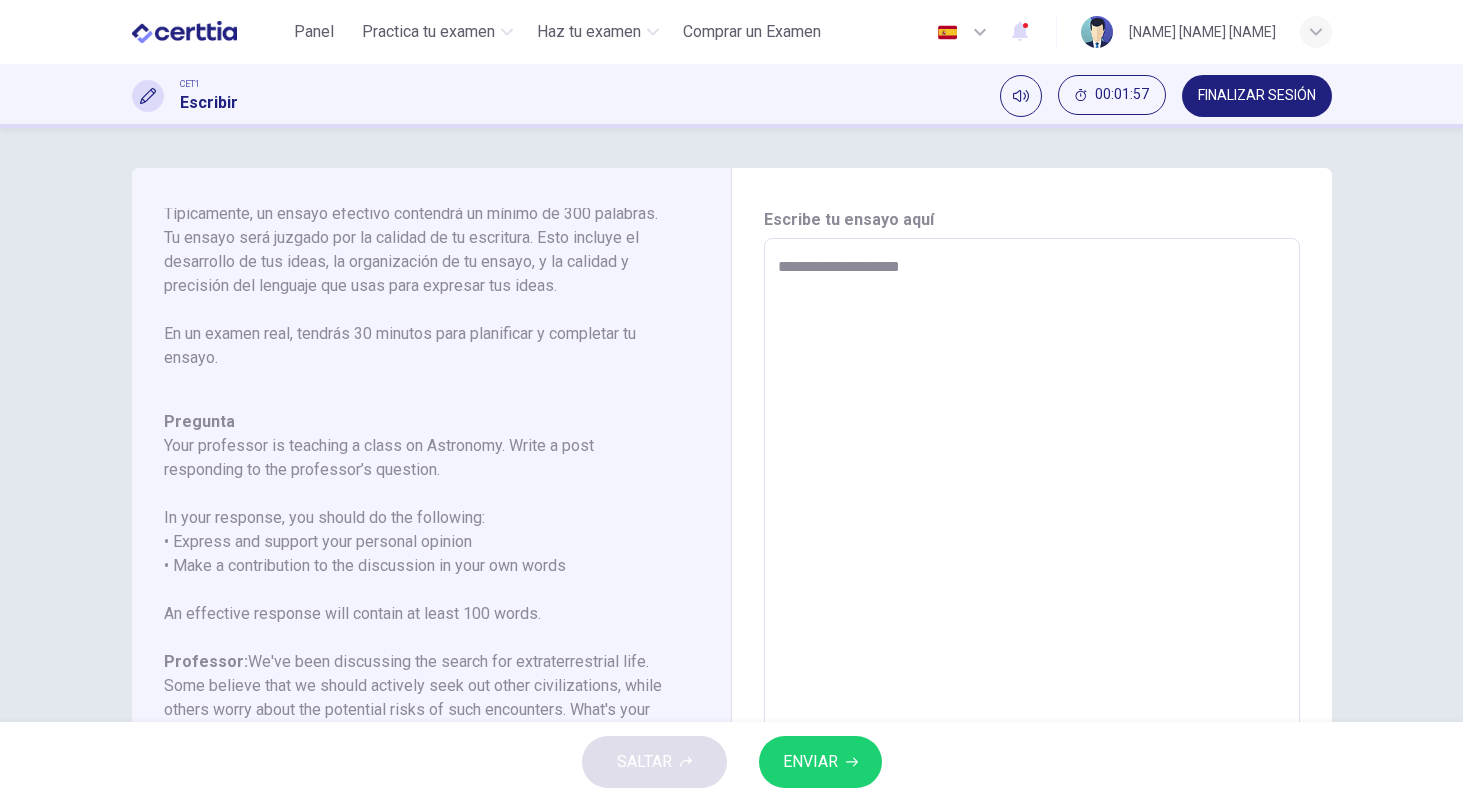 type on "*" 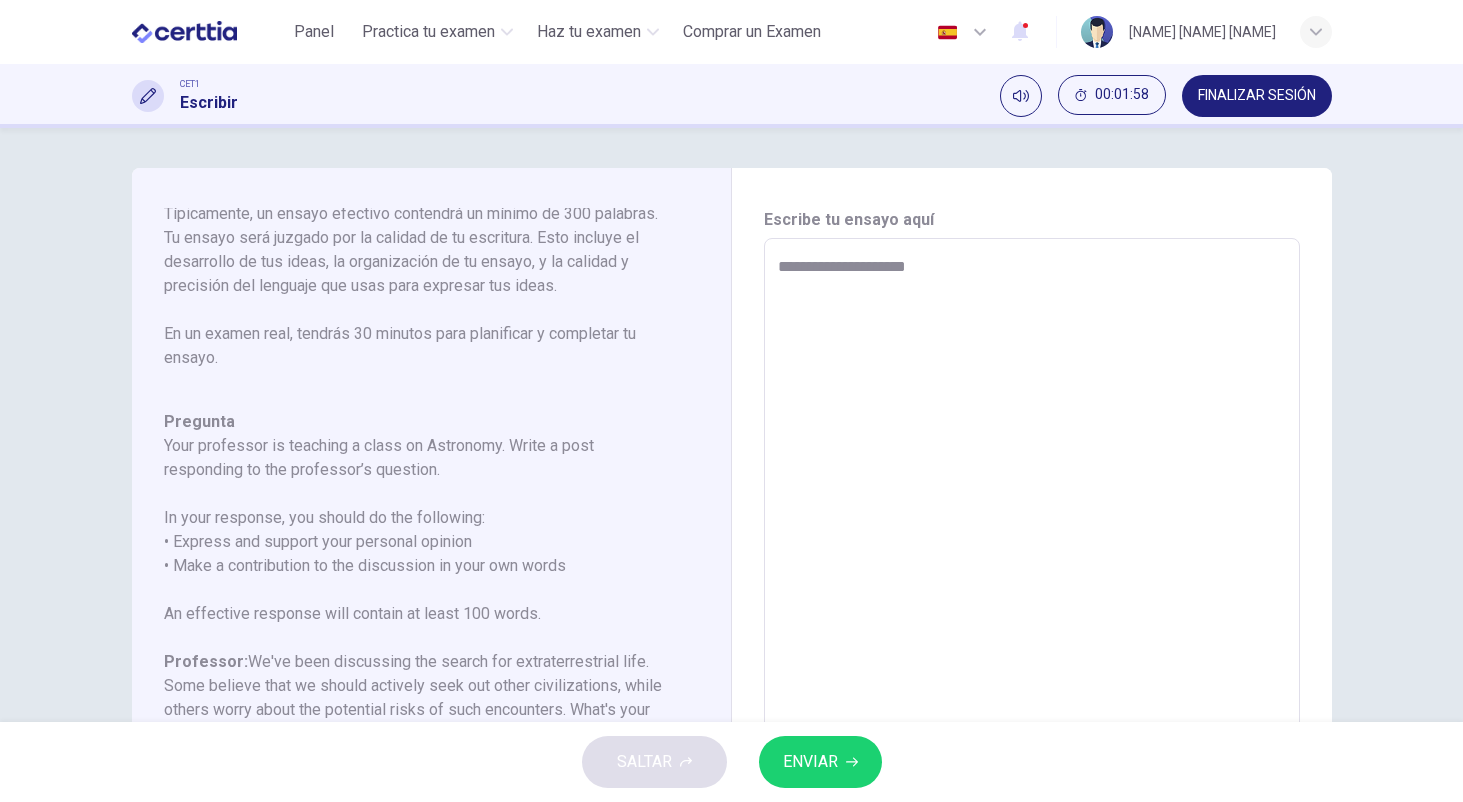 type on "*" 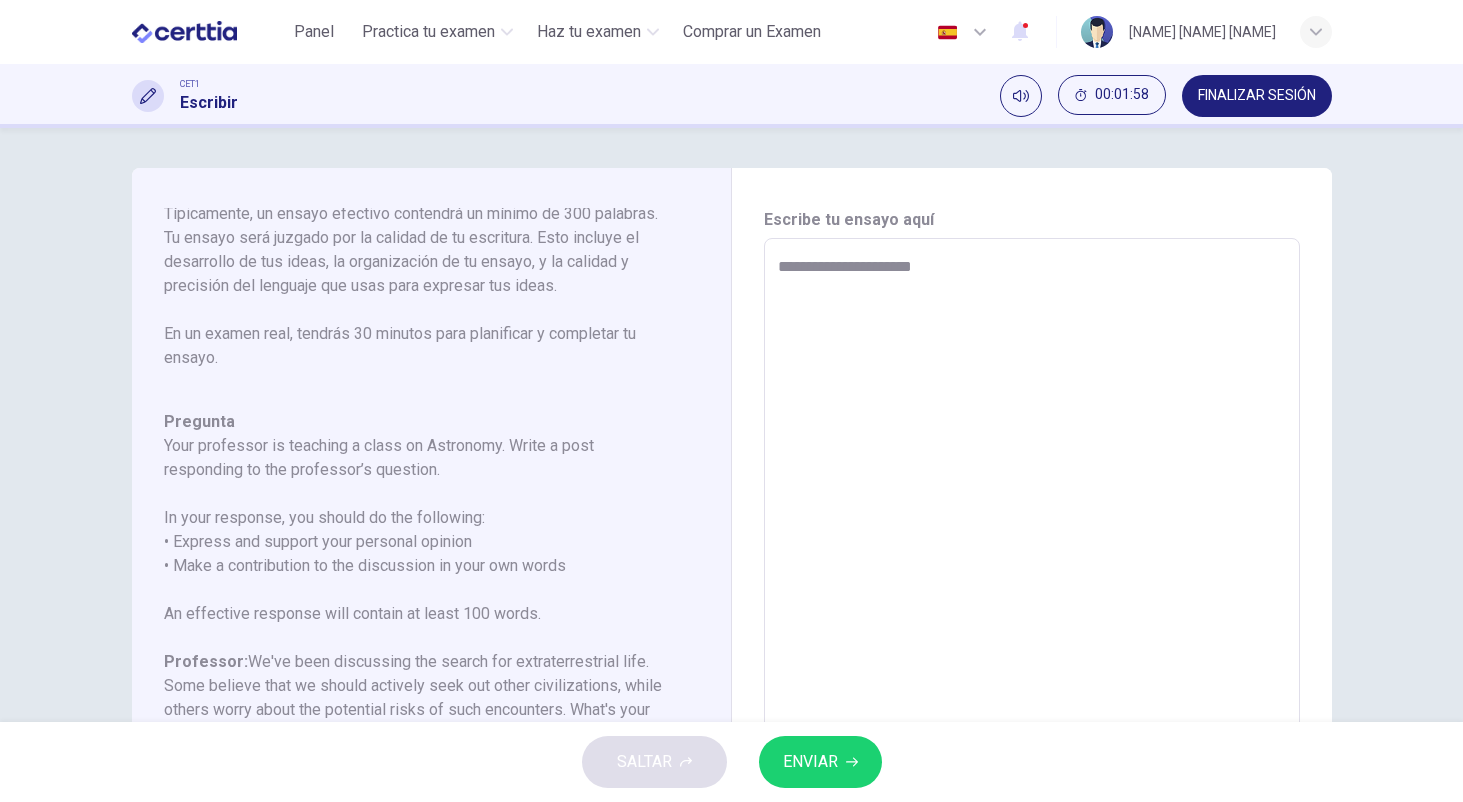 type on "*" 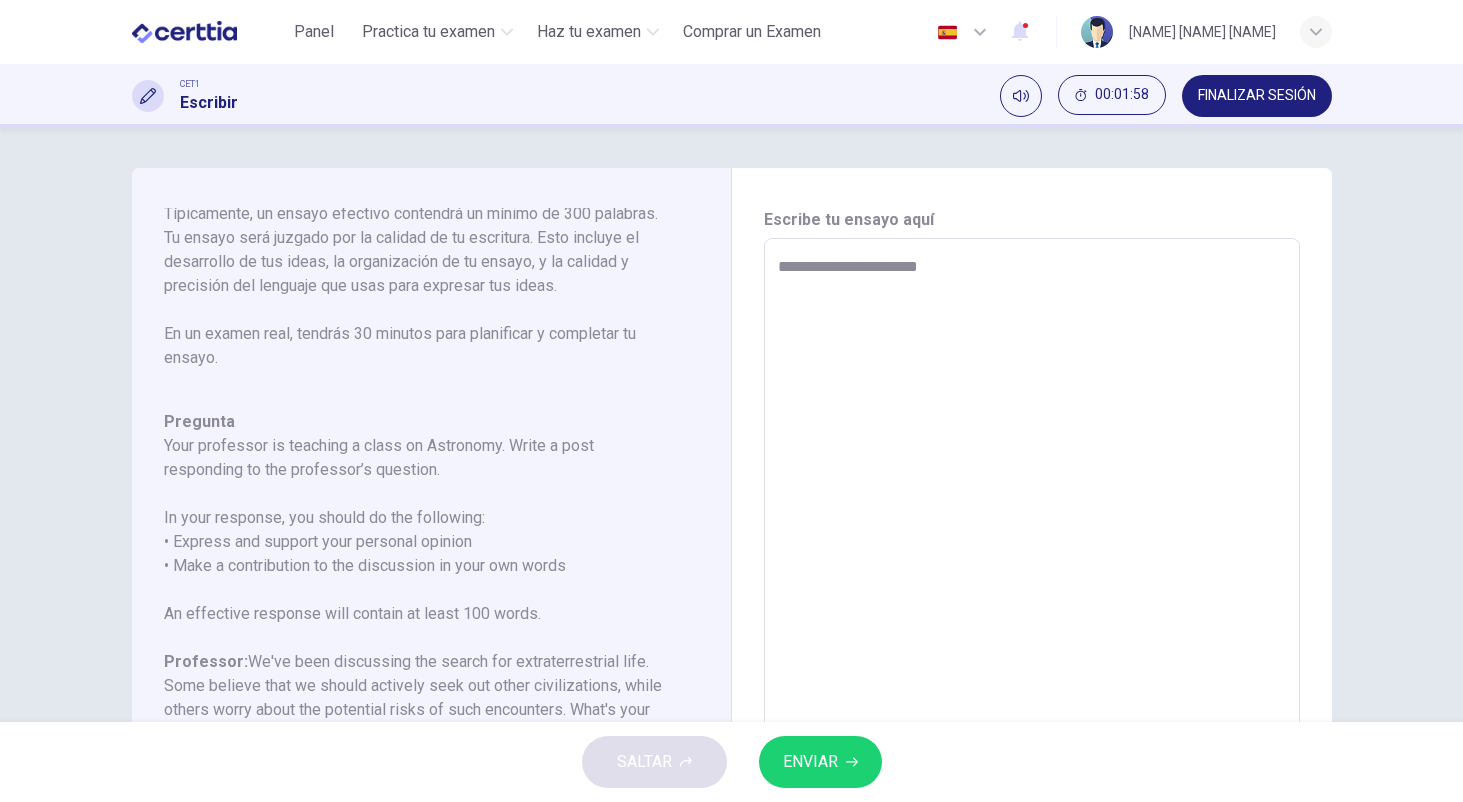 type on "*" 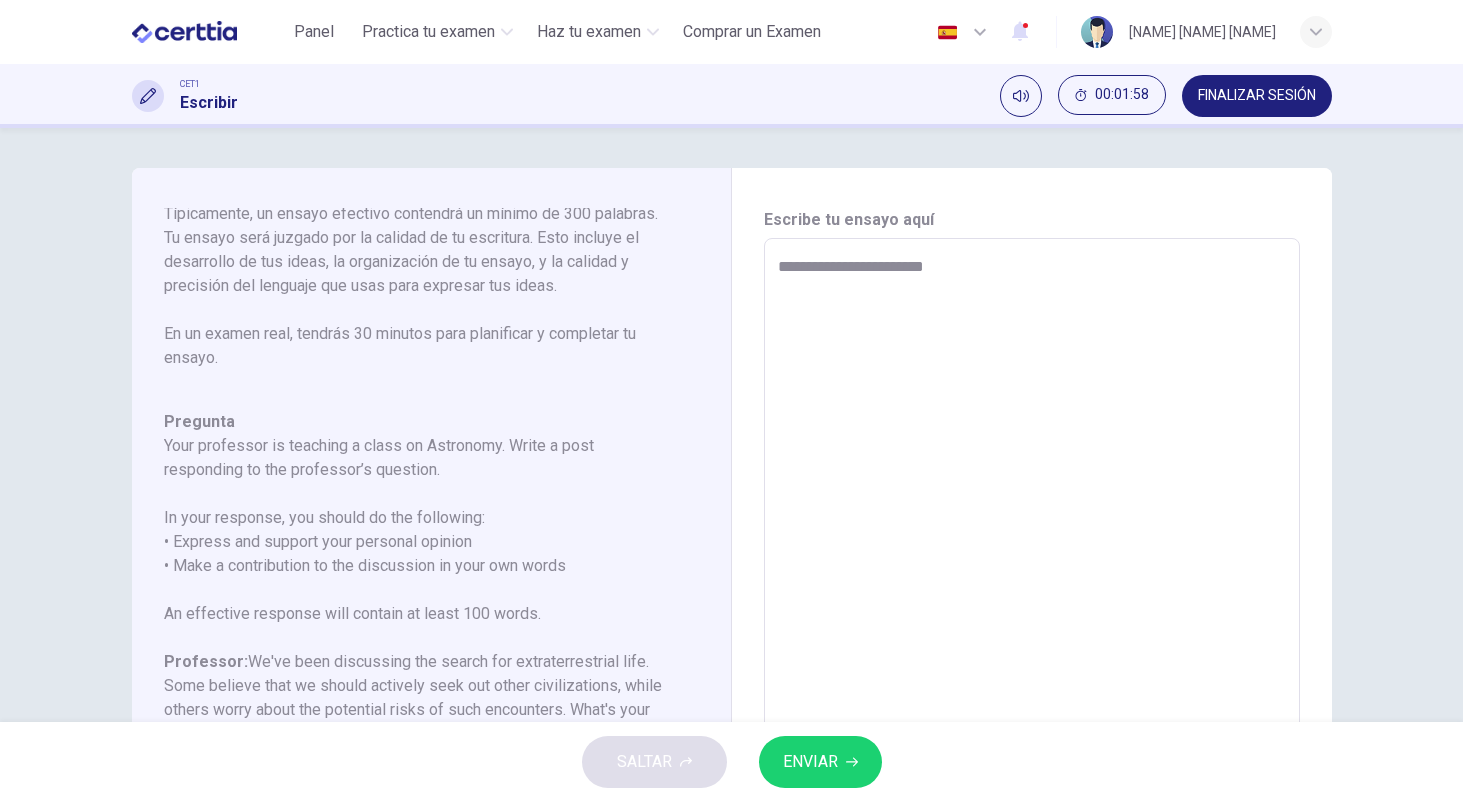 type on "*" 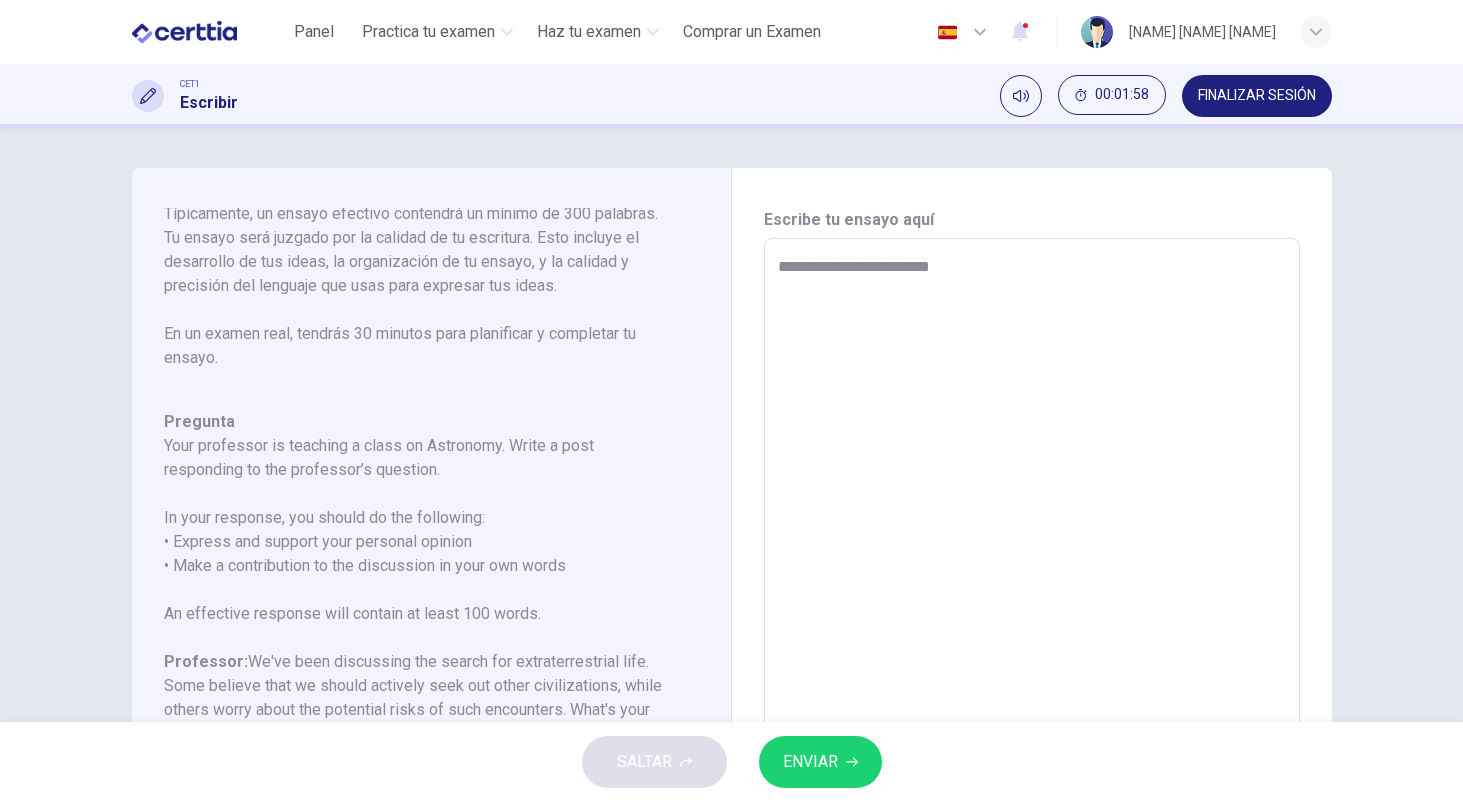 type on "*" 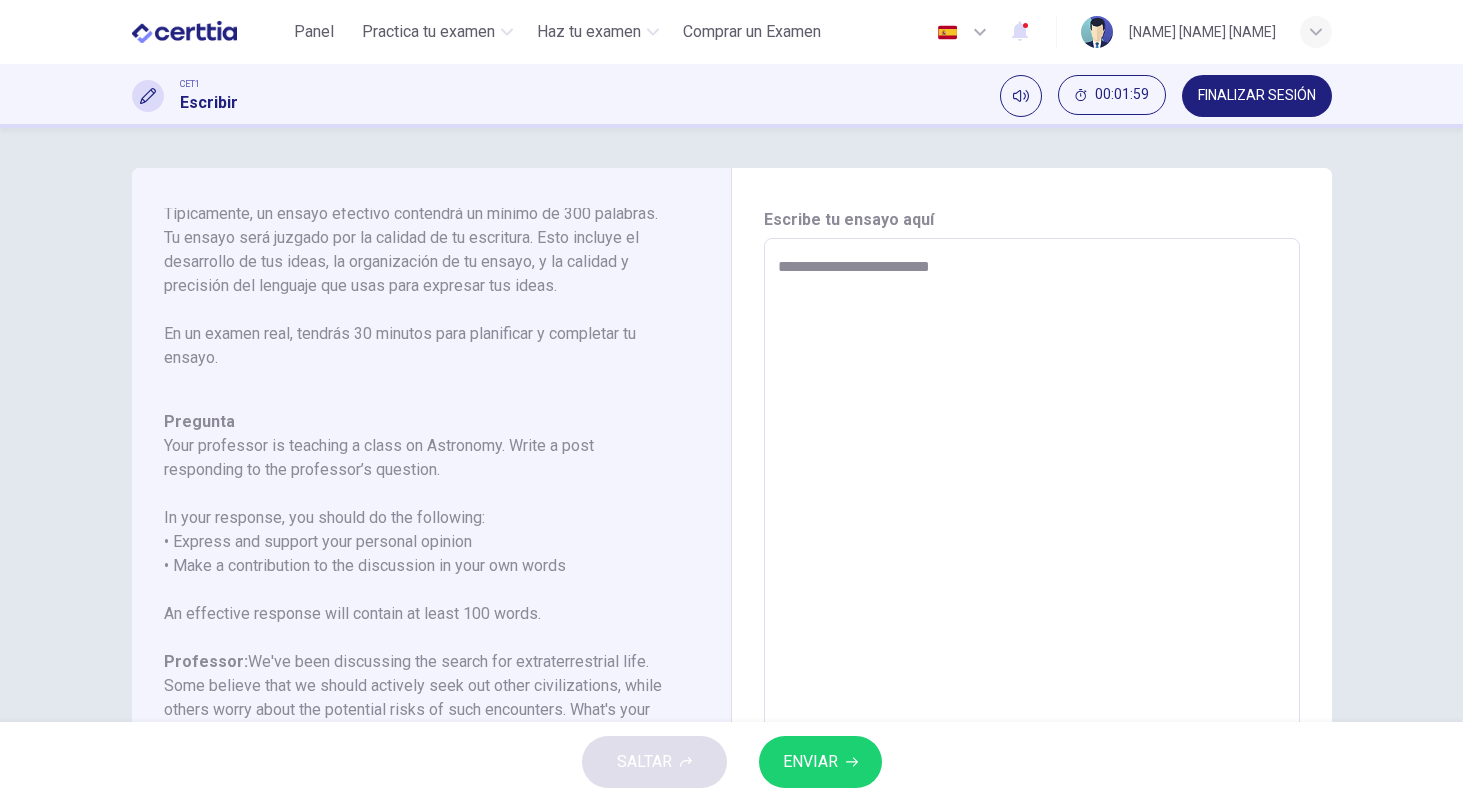 type on "**********" 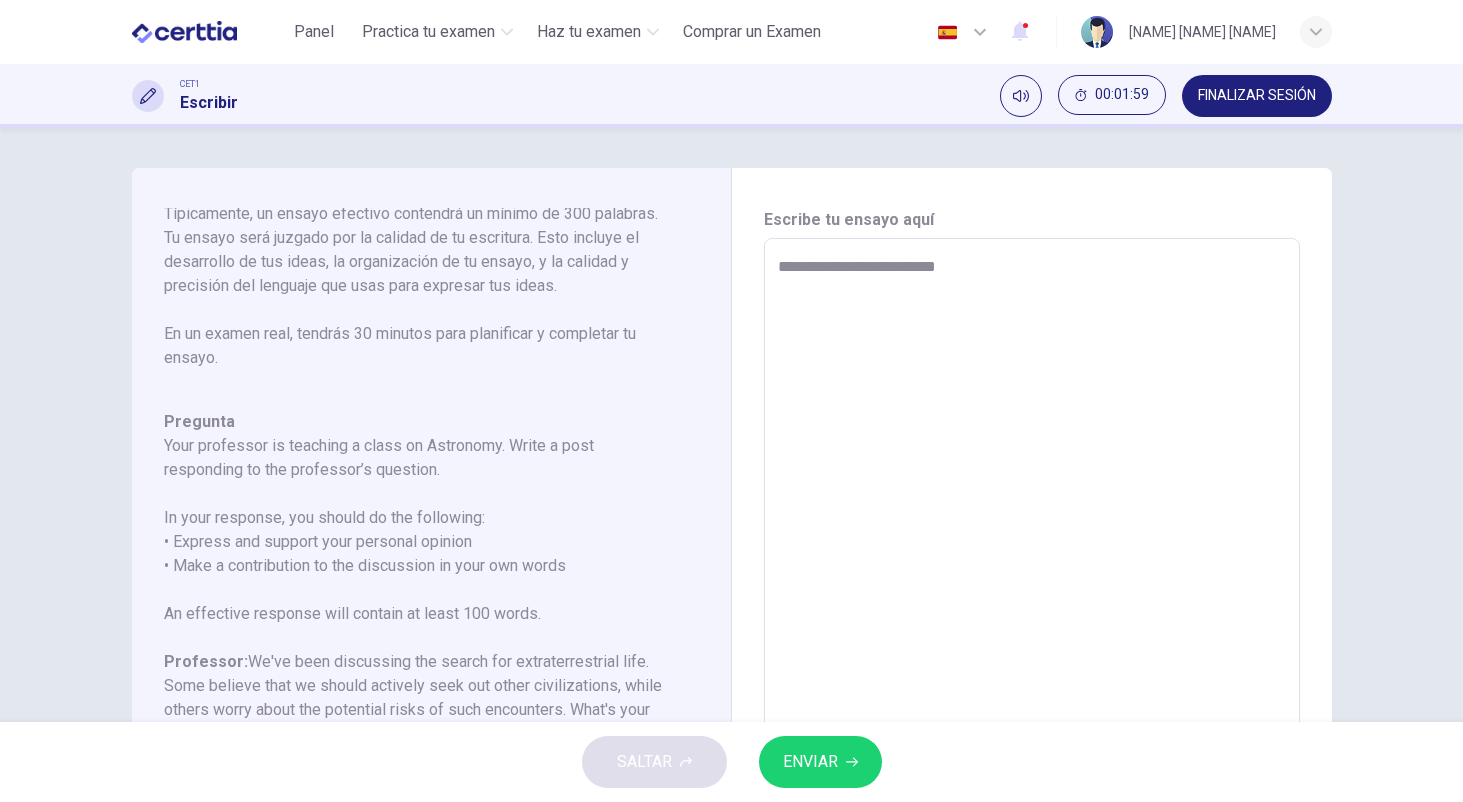 type on "*" 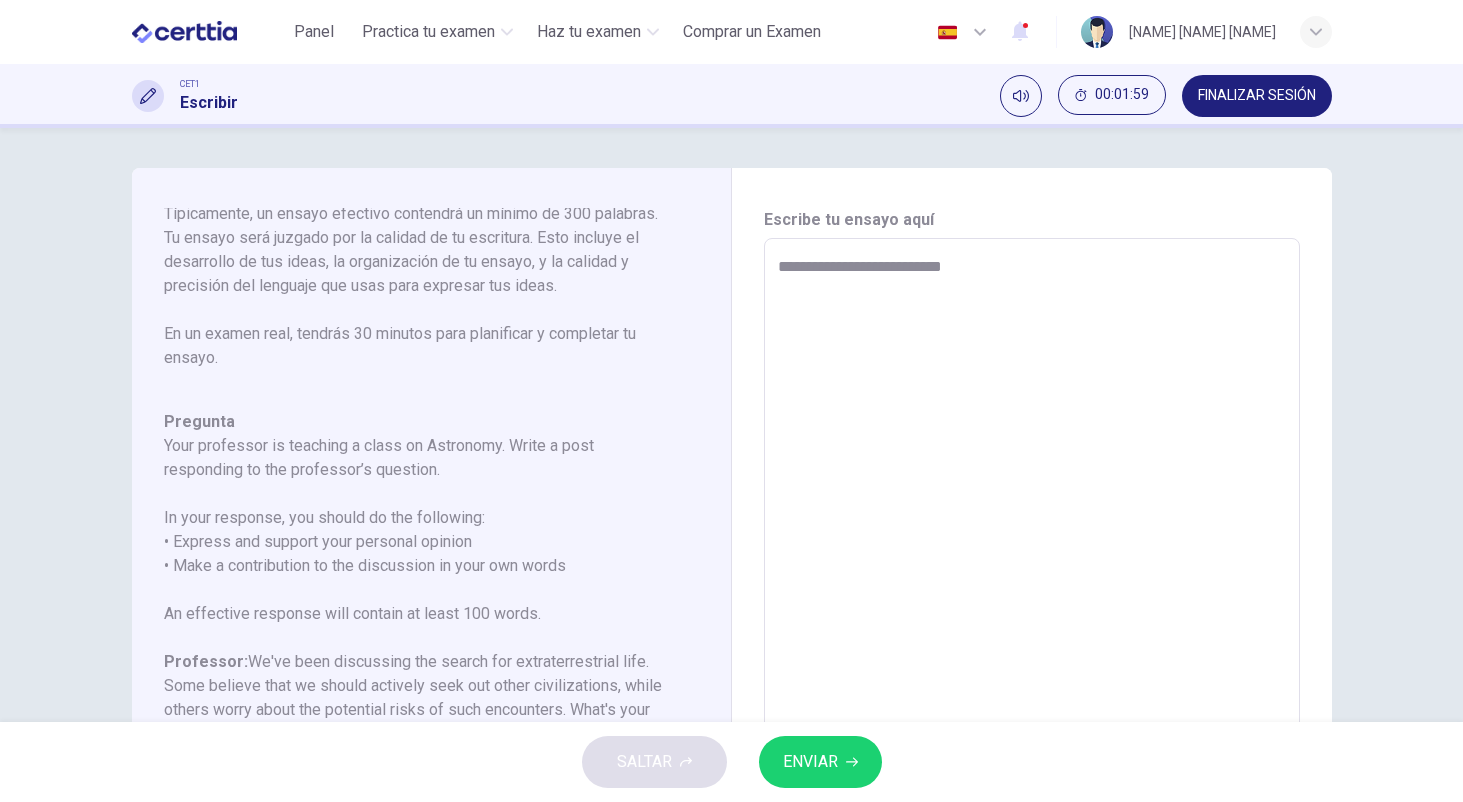 type on "*" 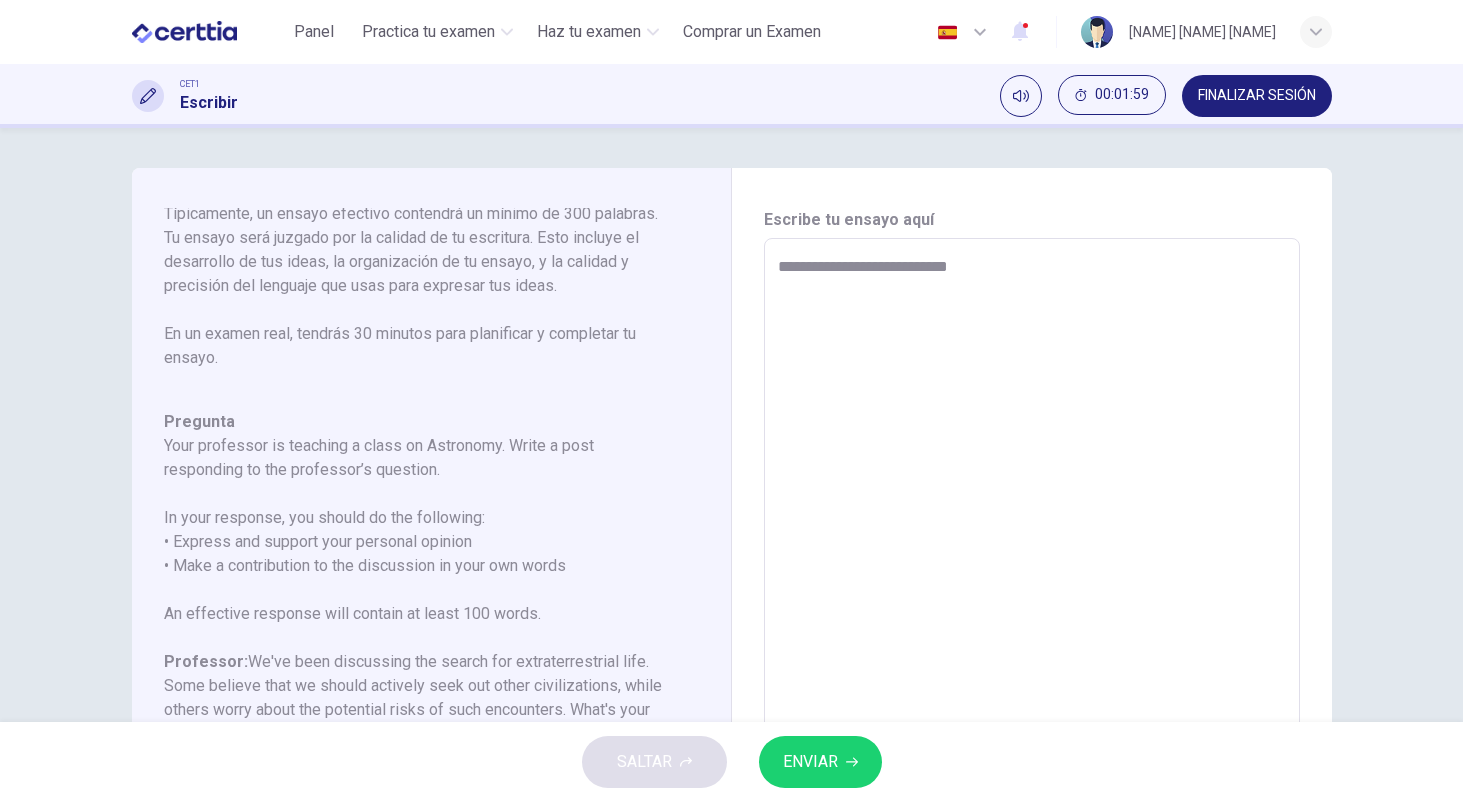 type on "*" 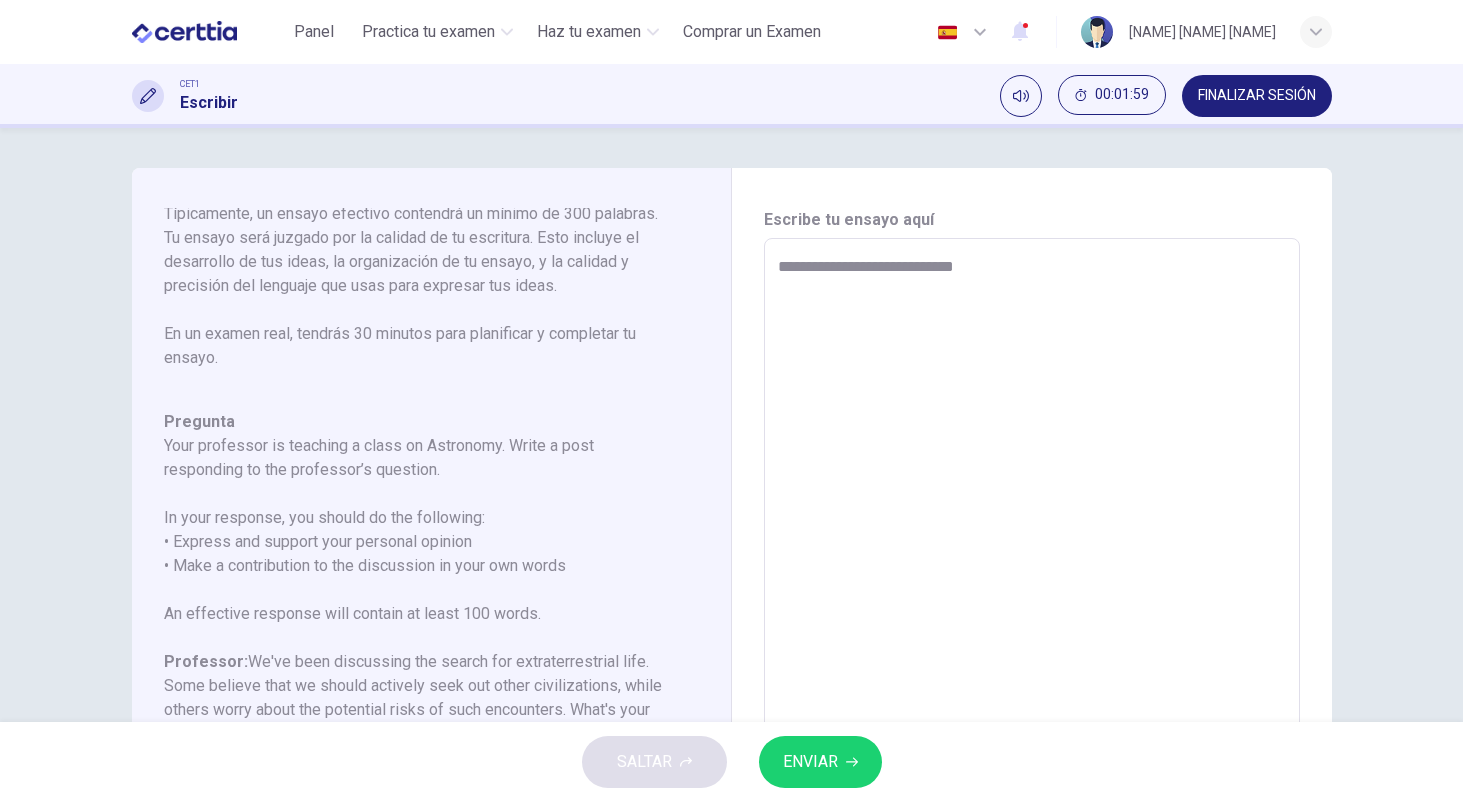 type on "*" 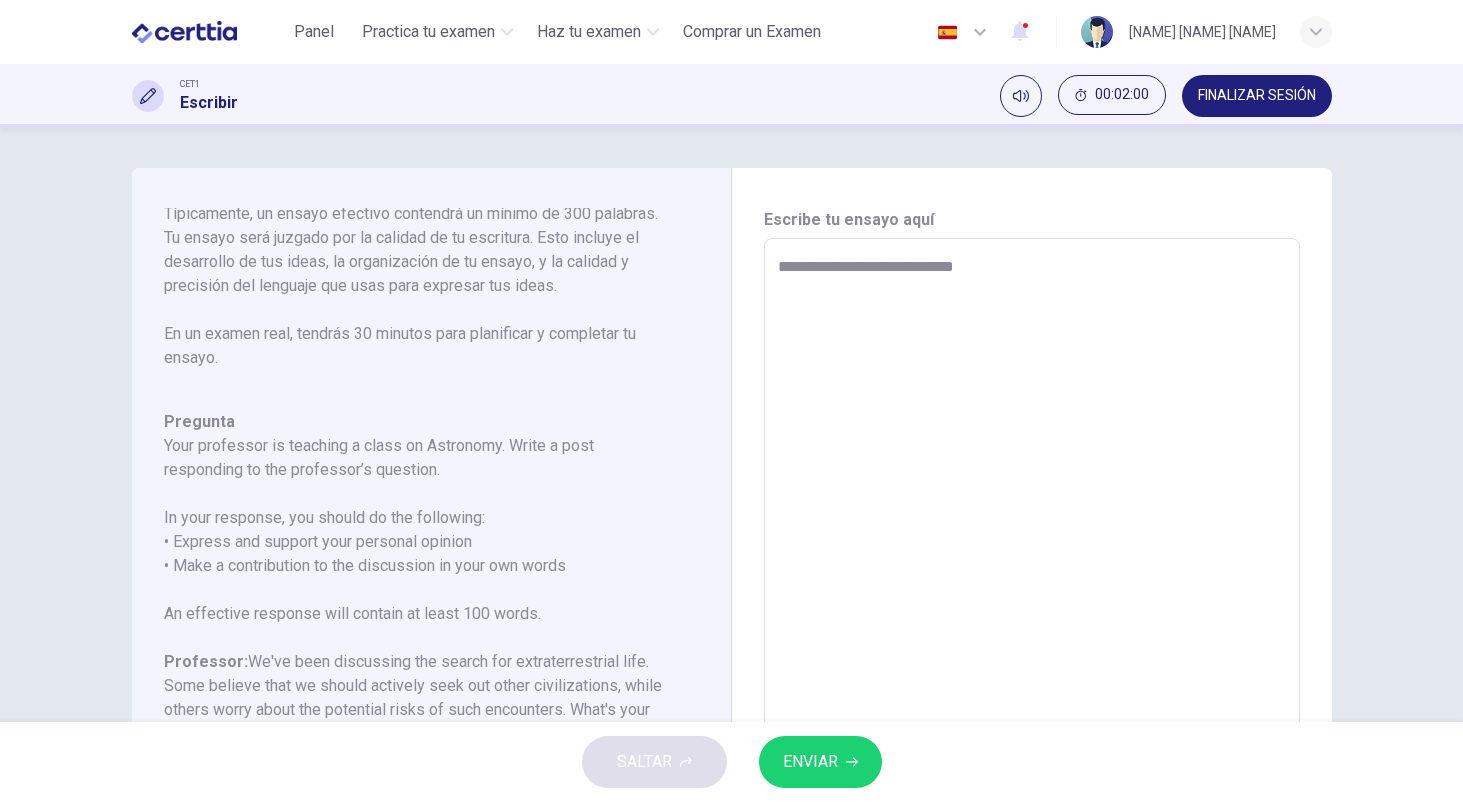 type on "**********" 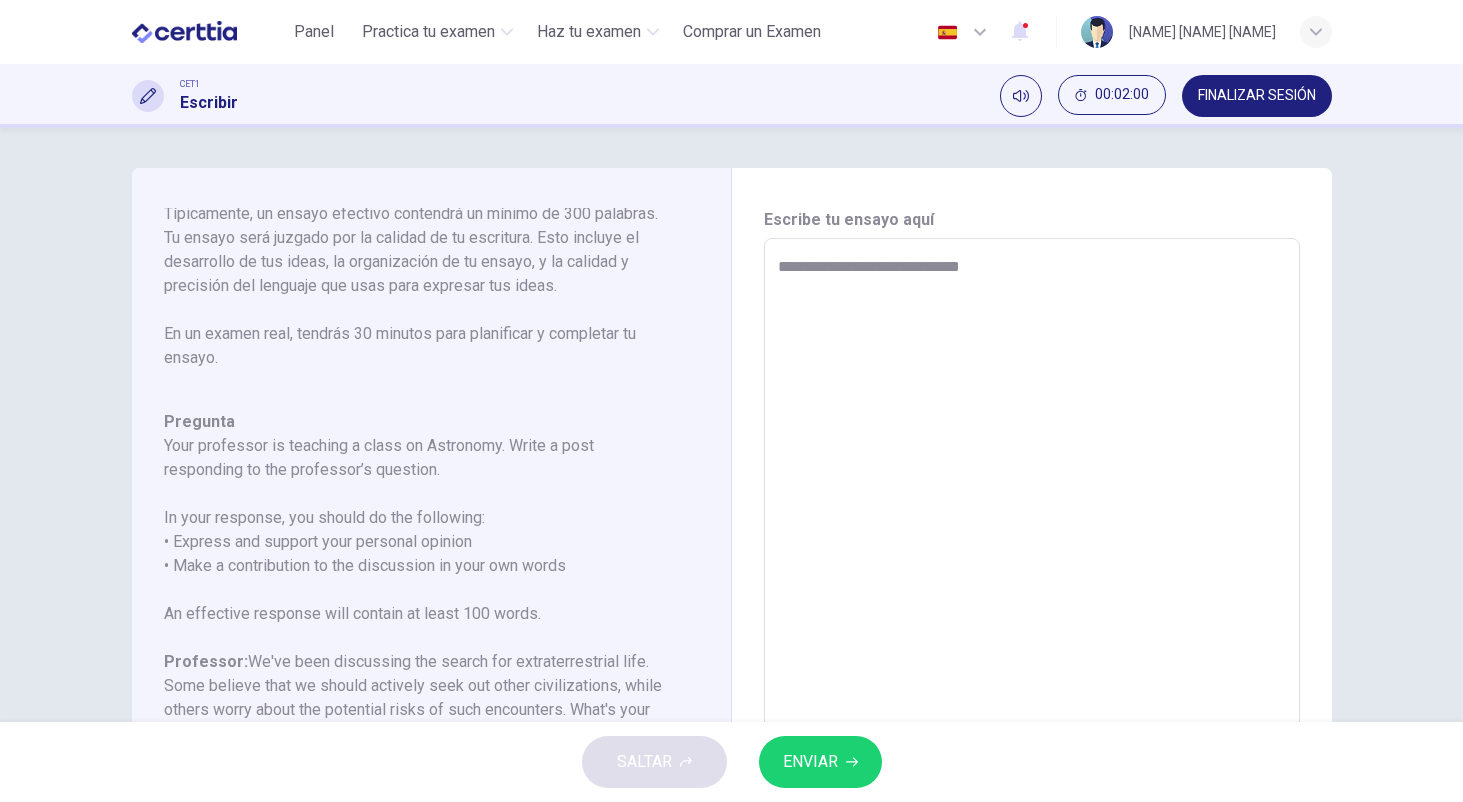 type on "*" 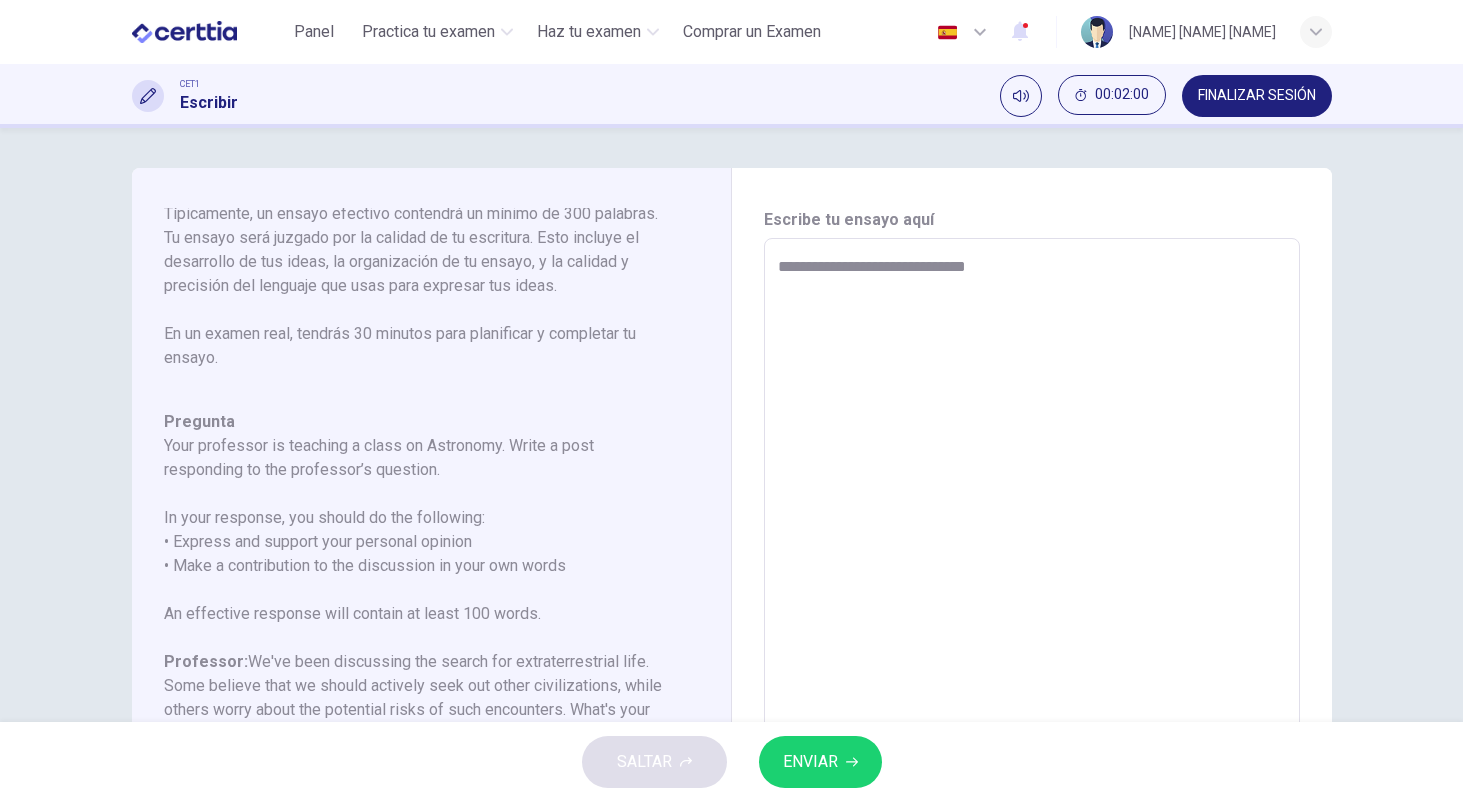 type on "*" 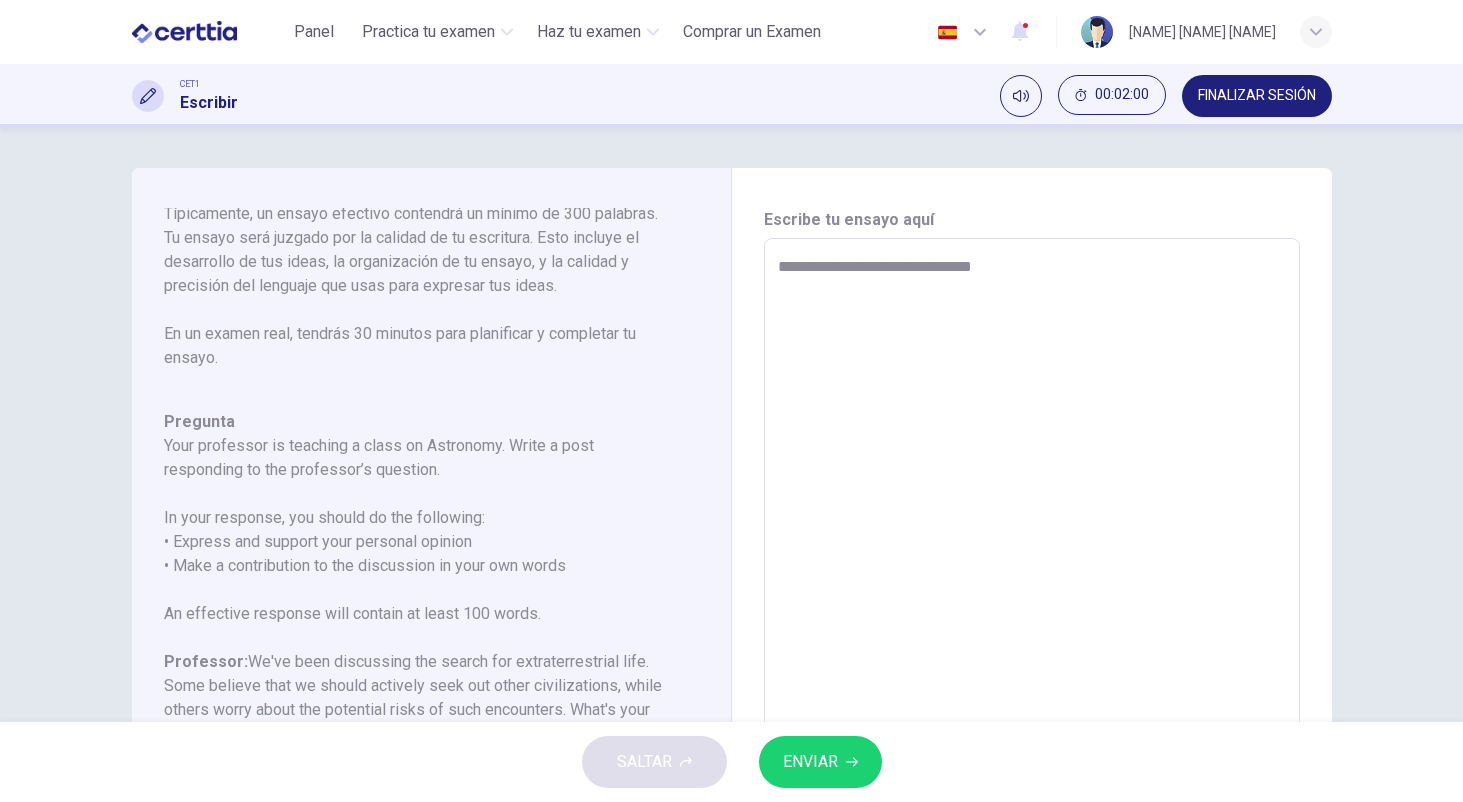 type on "*" 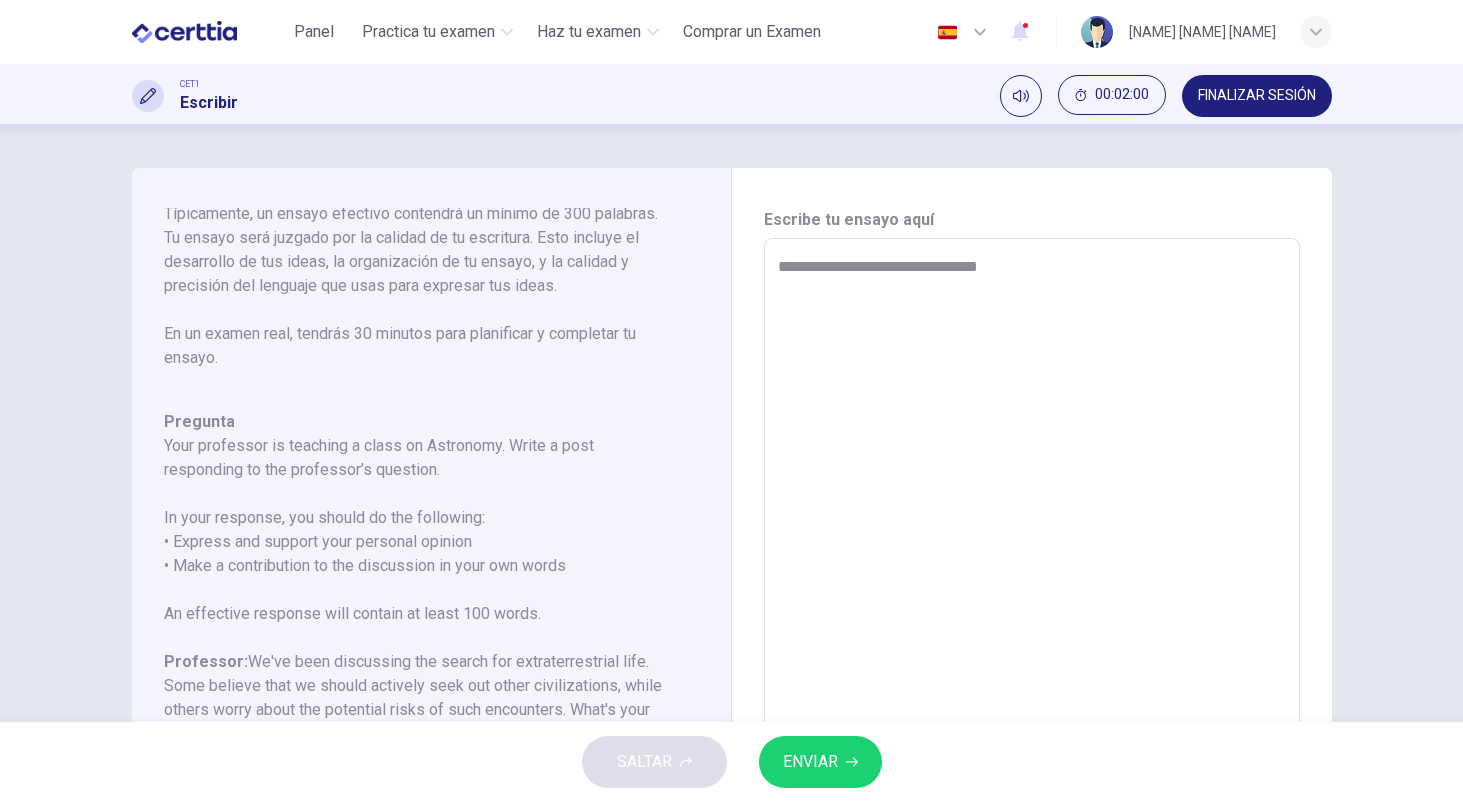 type on "*" 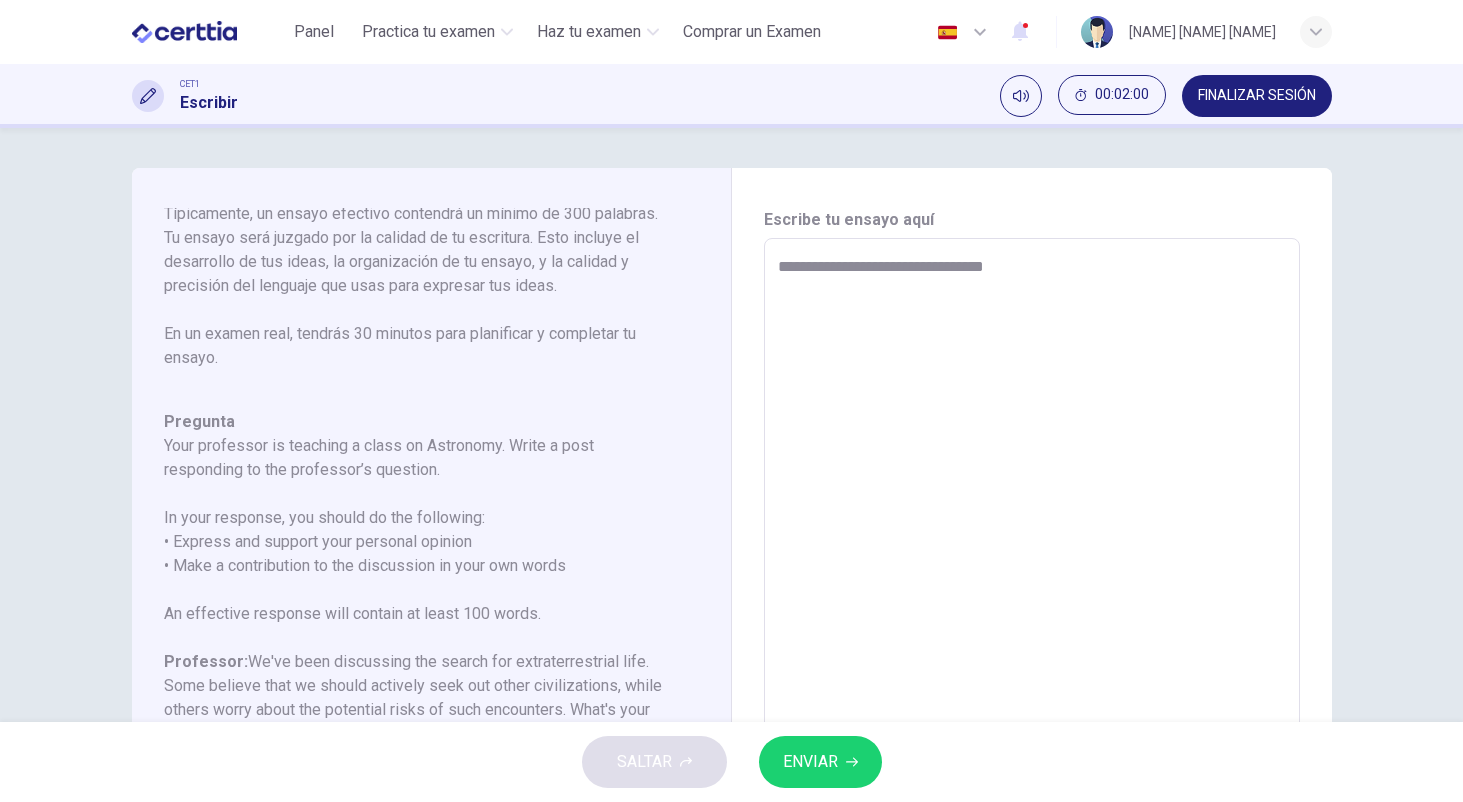 type on "*" 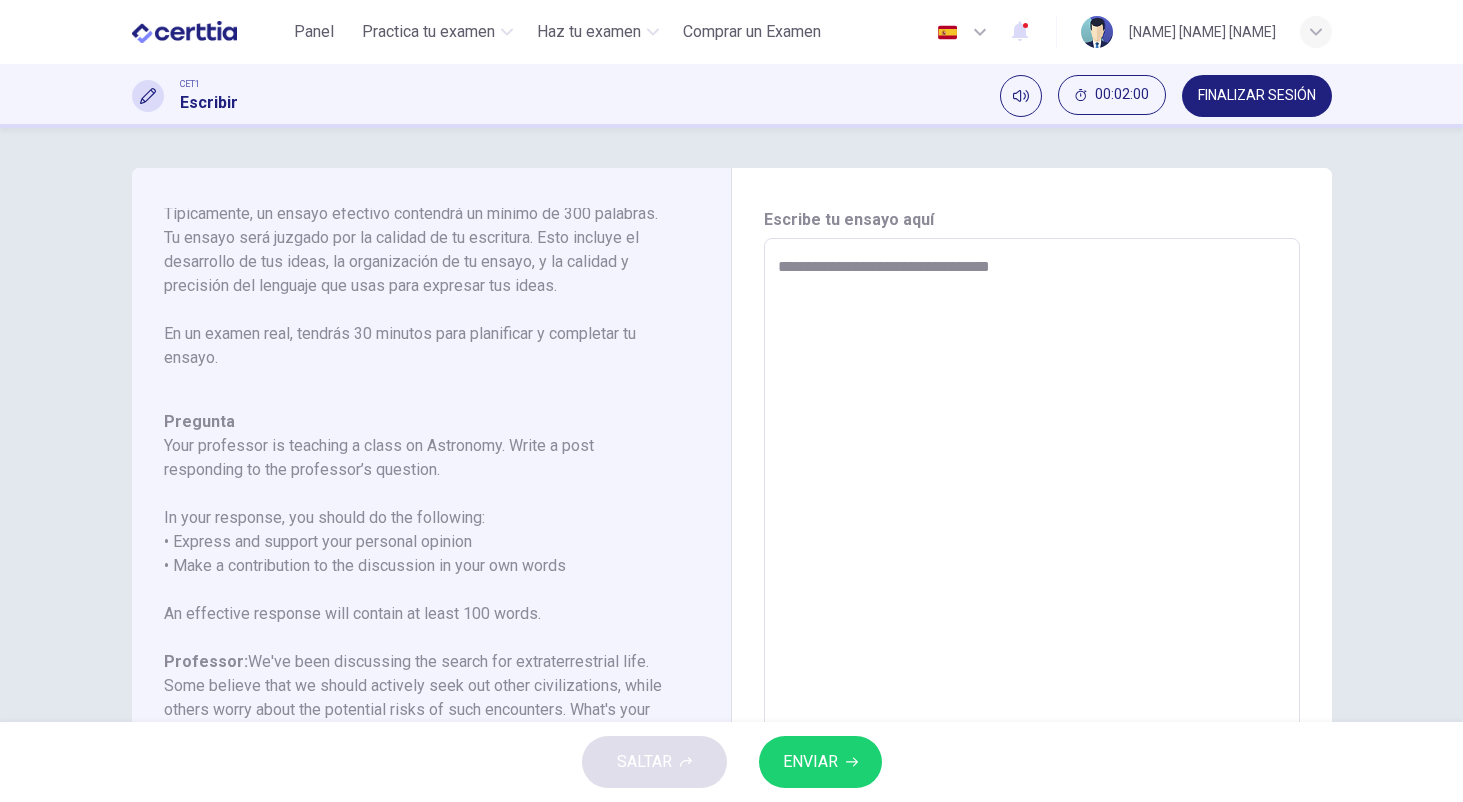 type on "*" 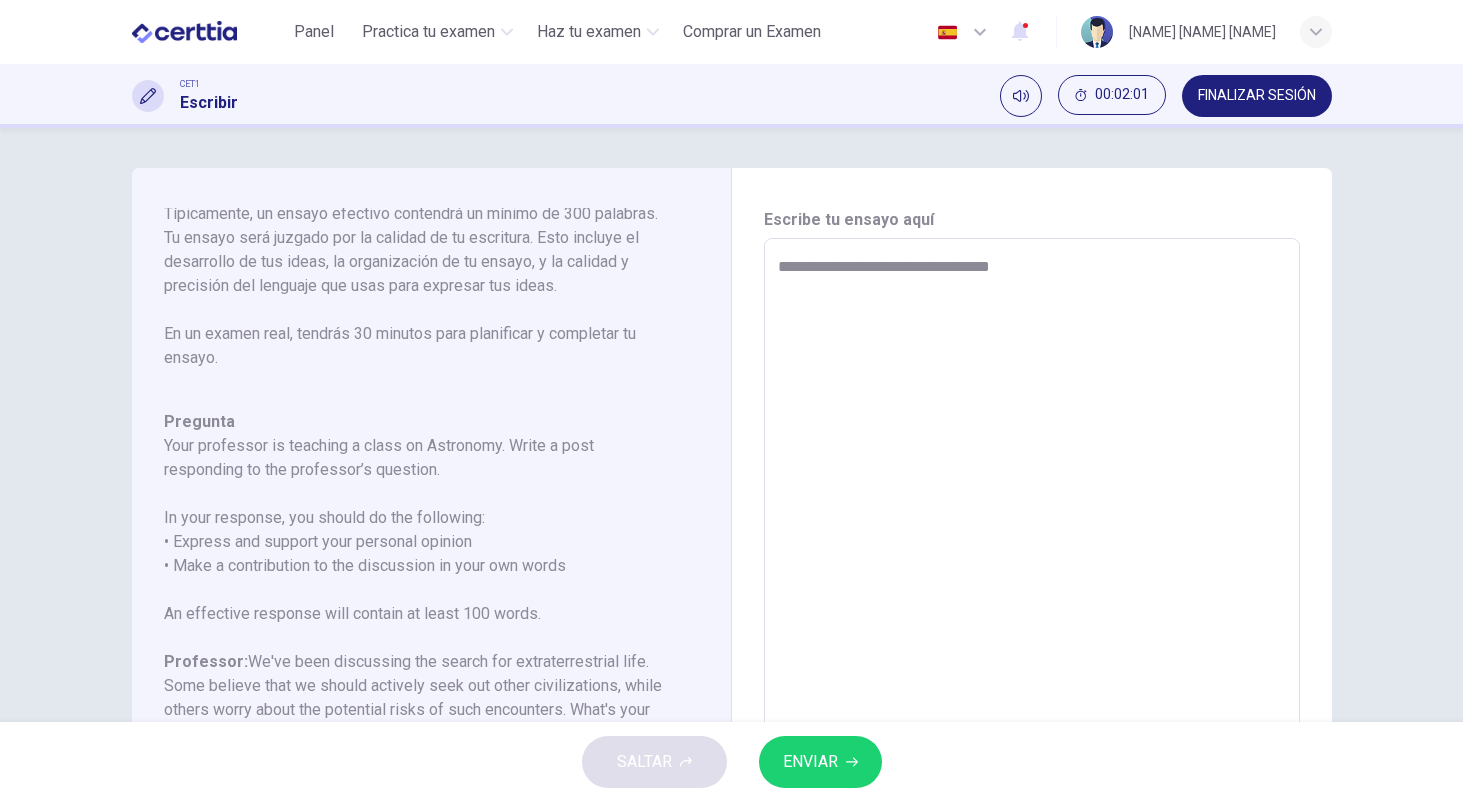 type on "**********" 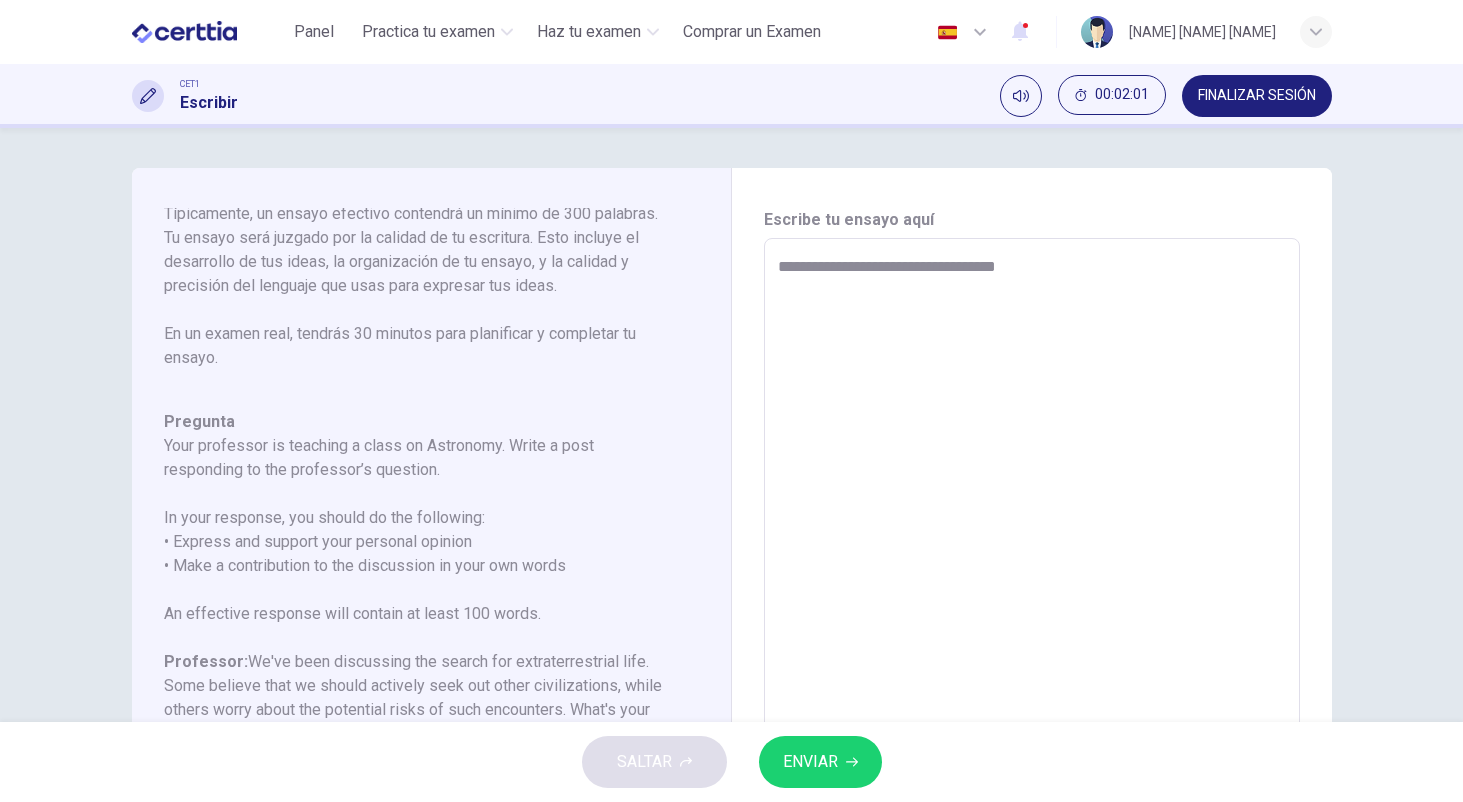 type on "*" 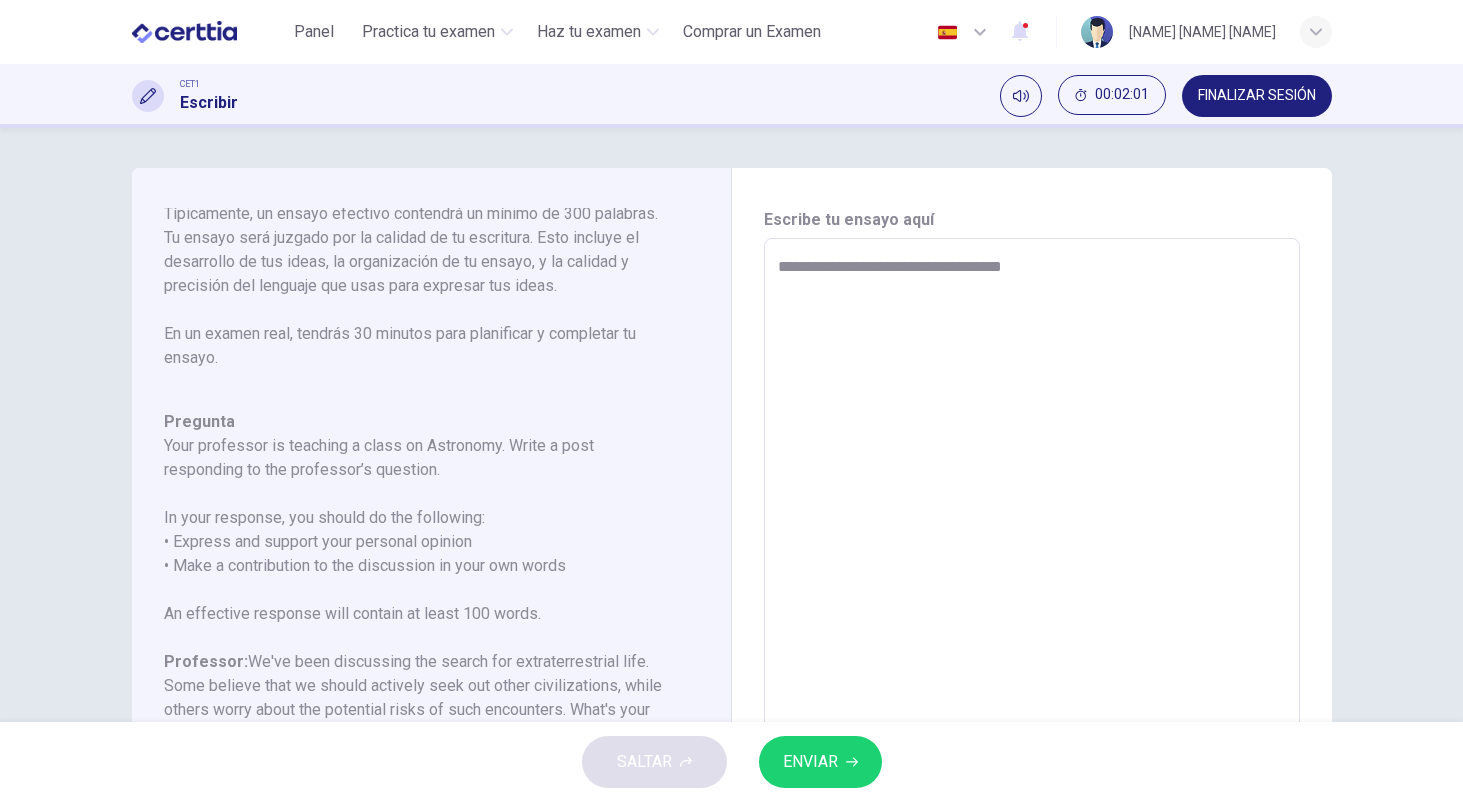 type on "*" 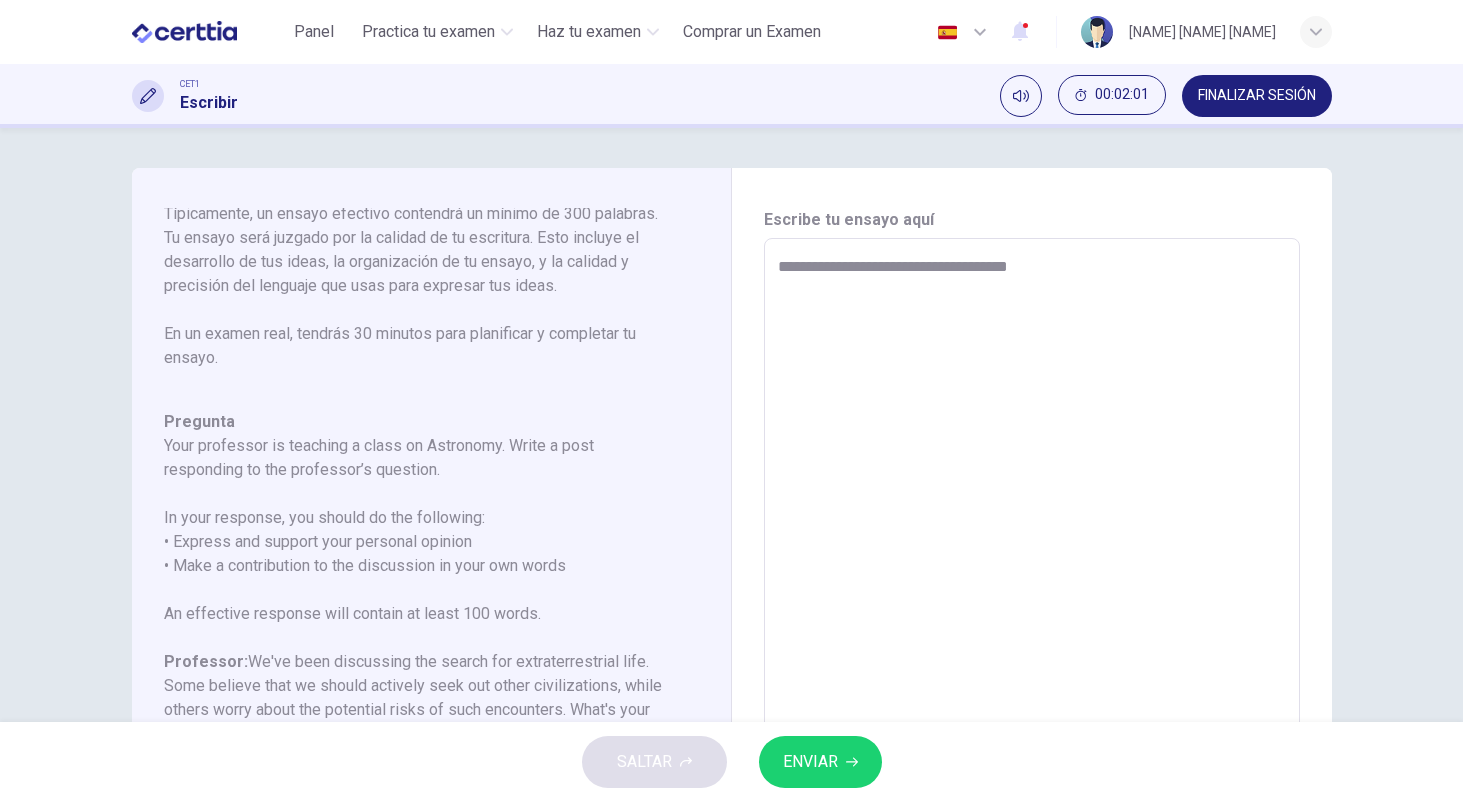 type on "*" 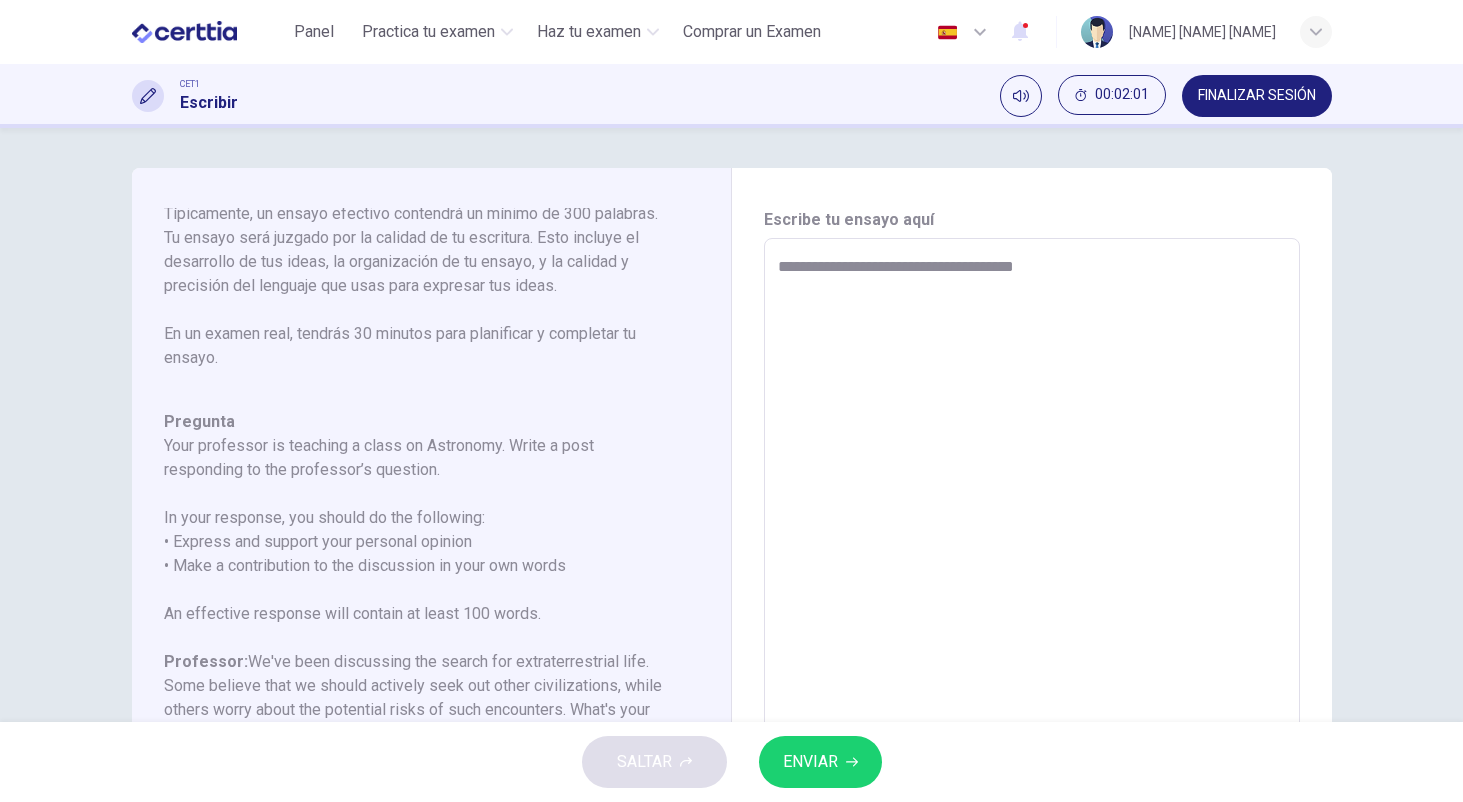 type on "*" 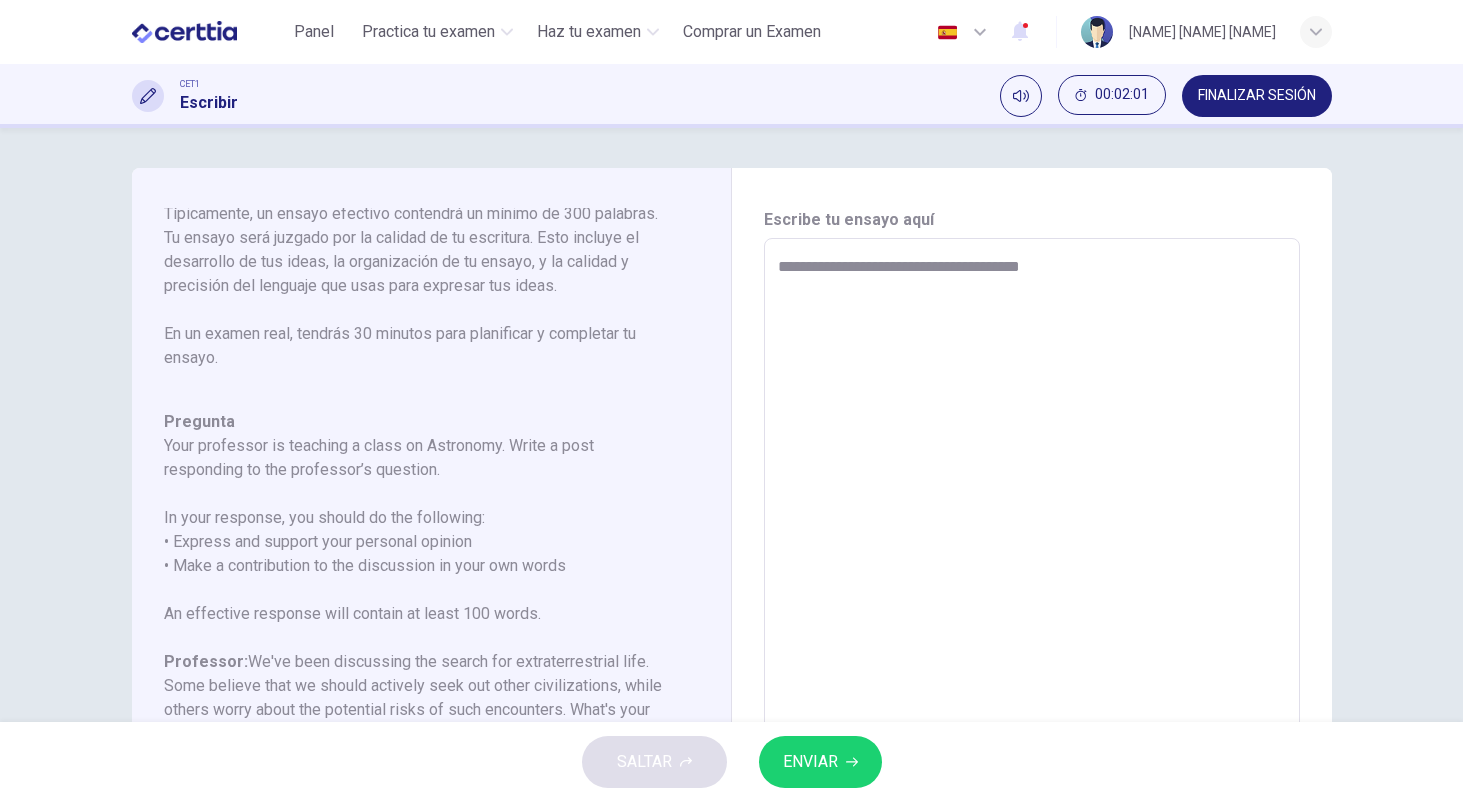 type on "*" 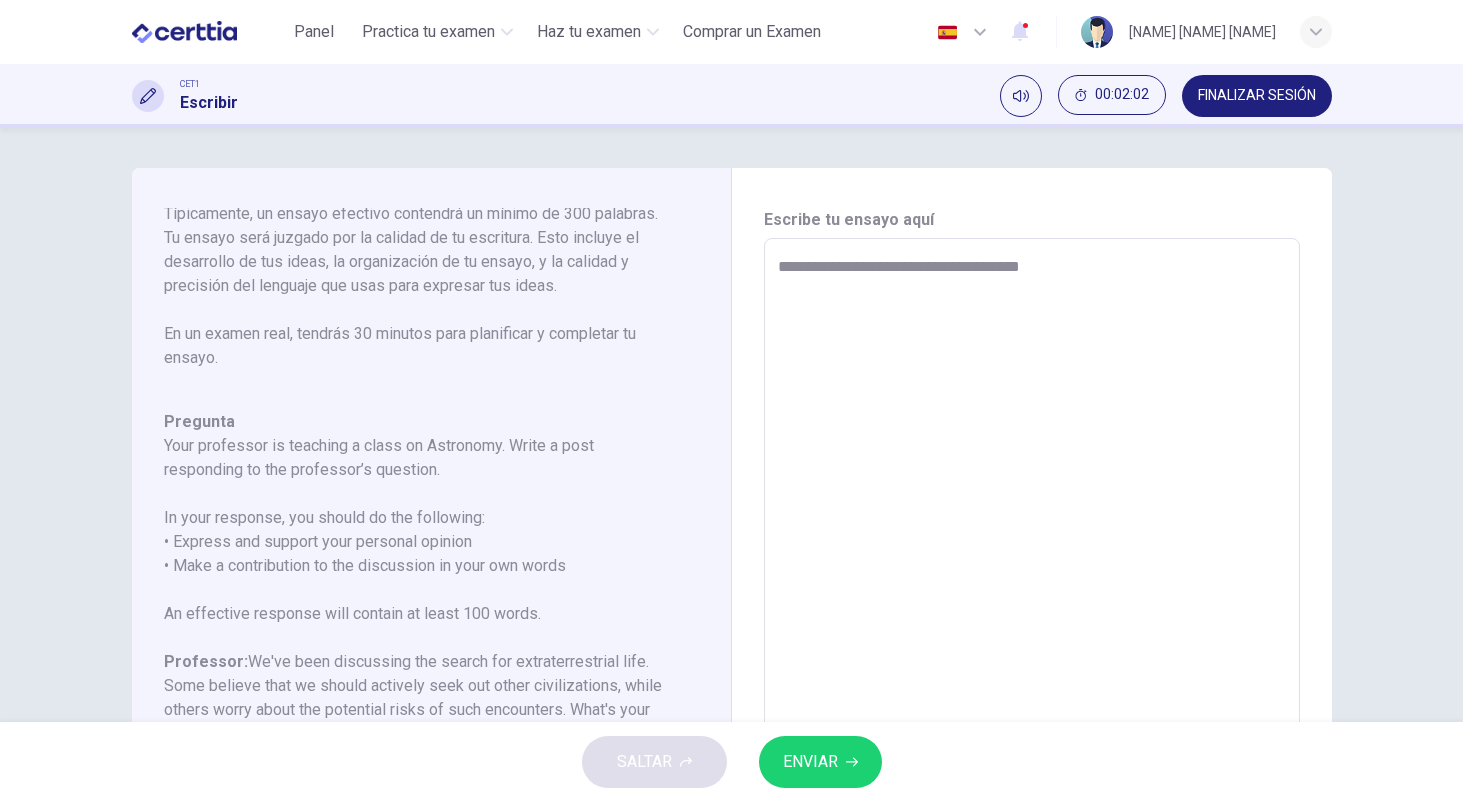 type on "**********" 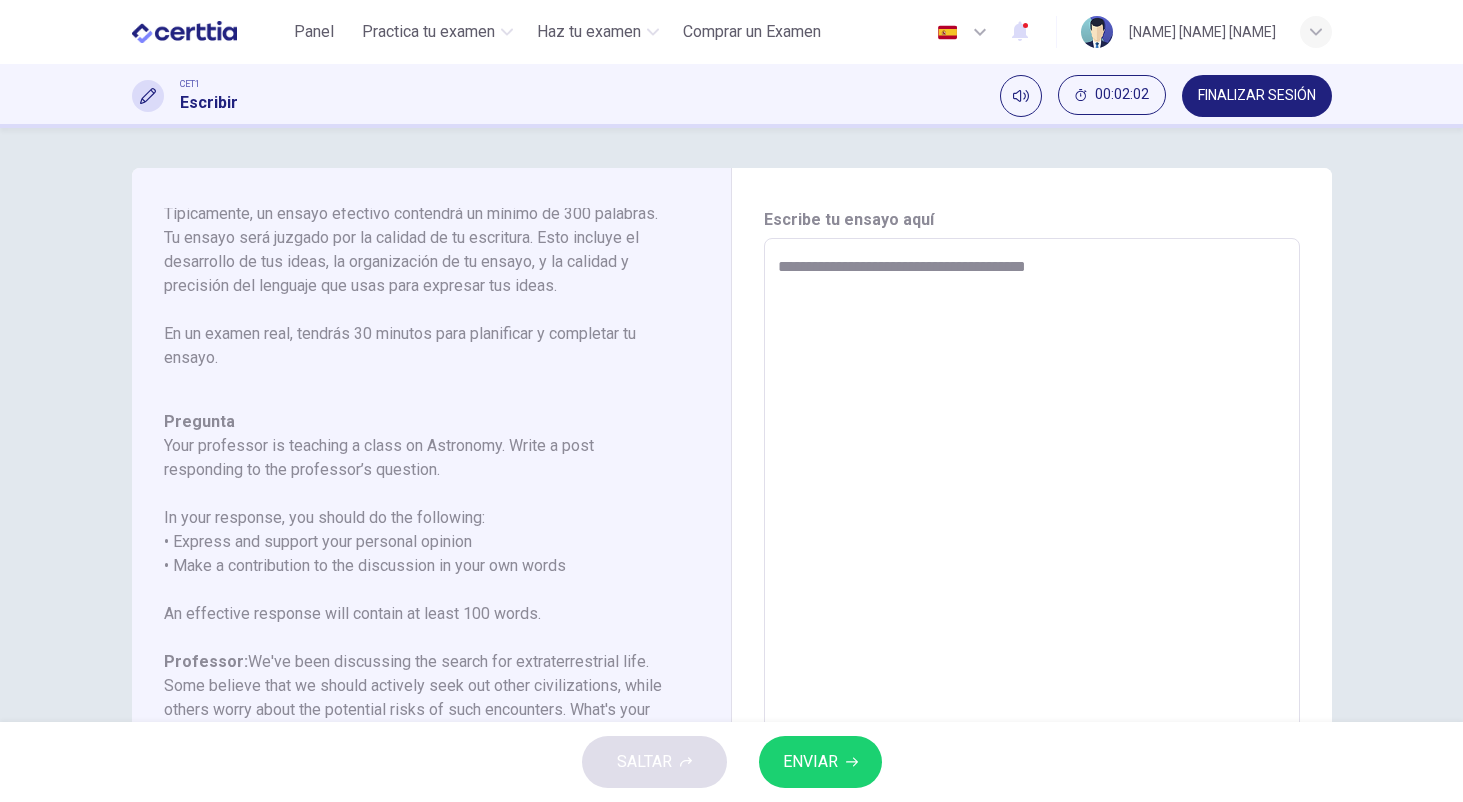 type on "*" 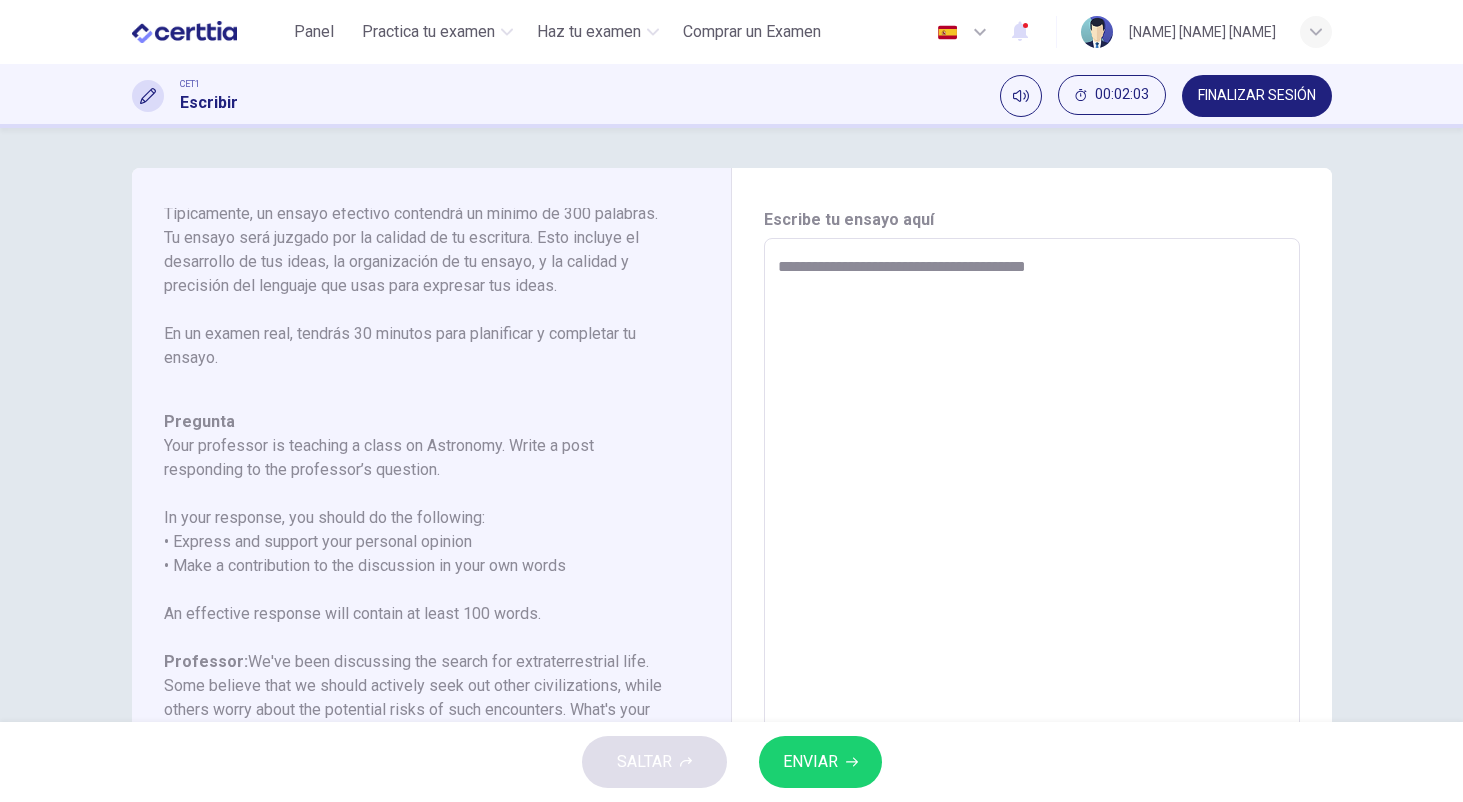 type on "**********" 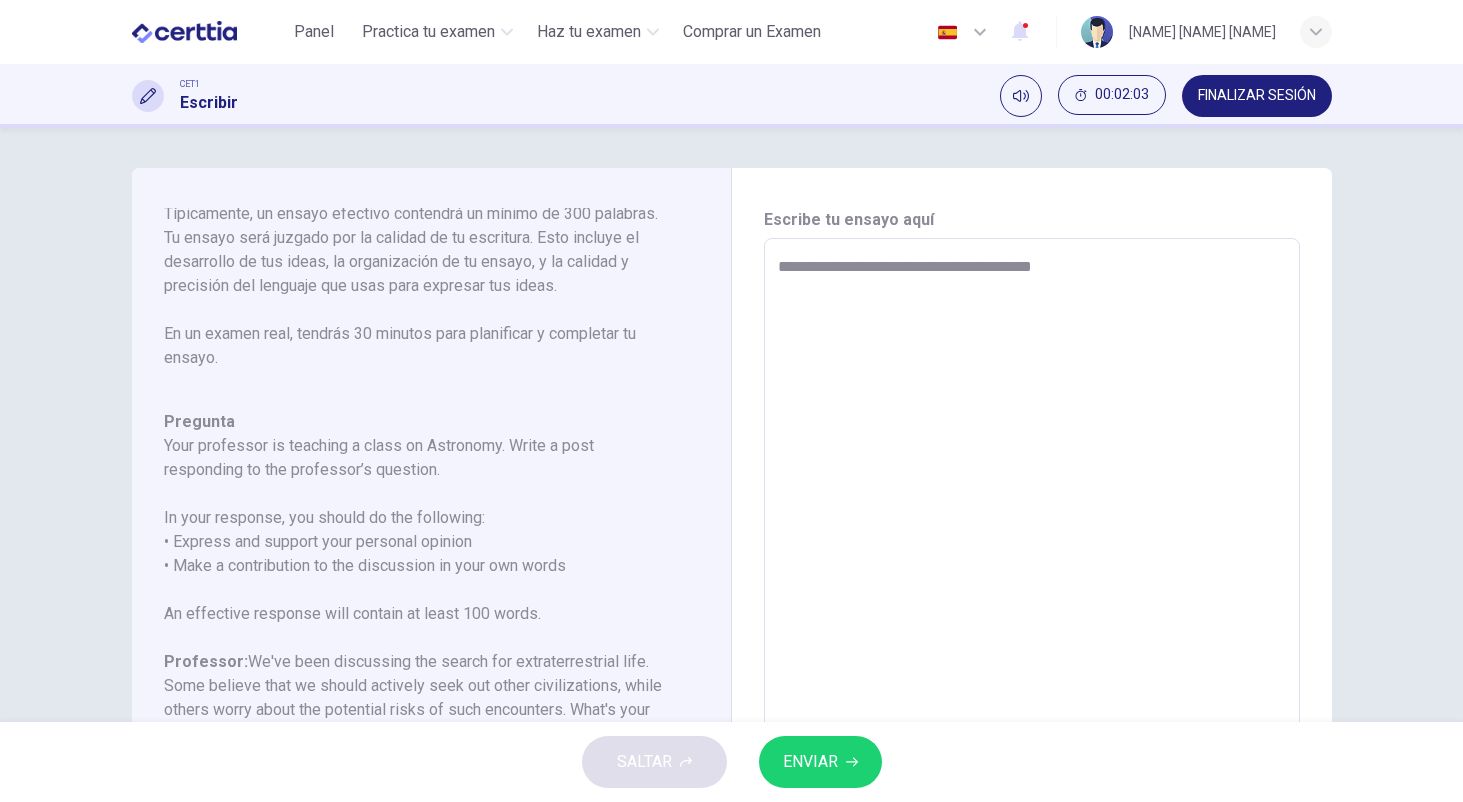 type on "*" 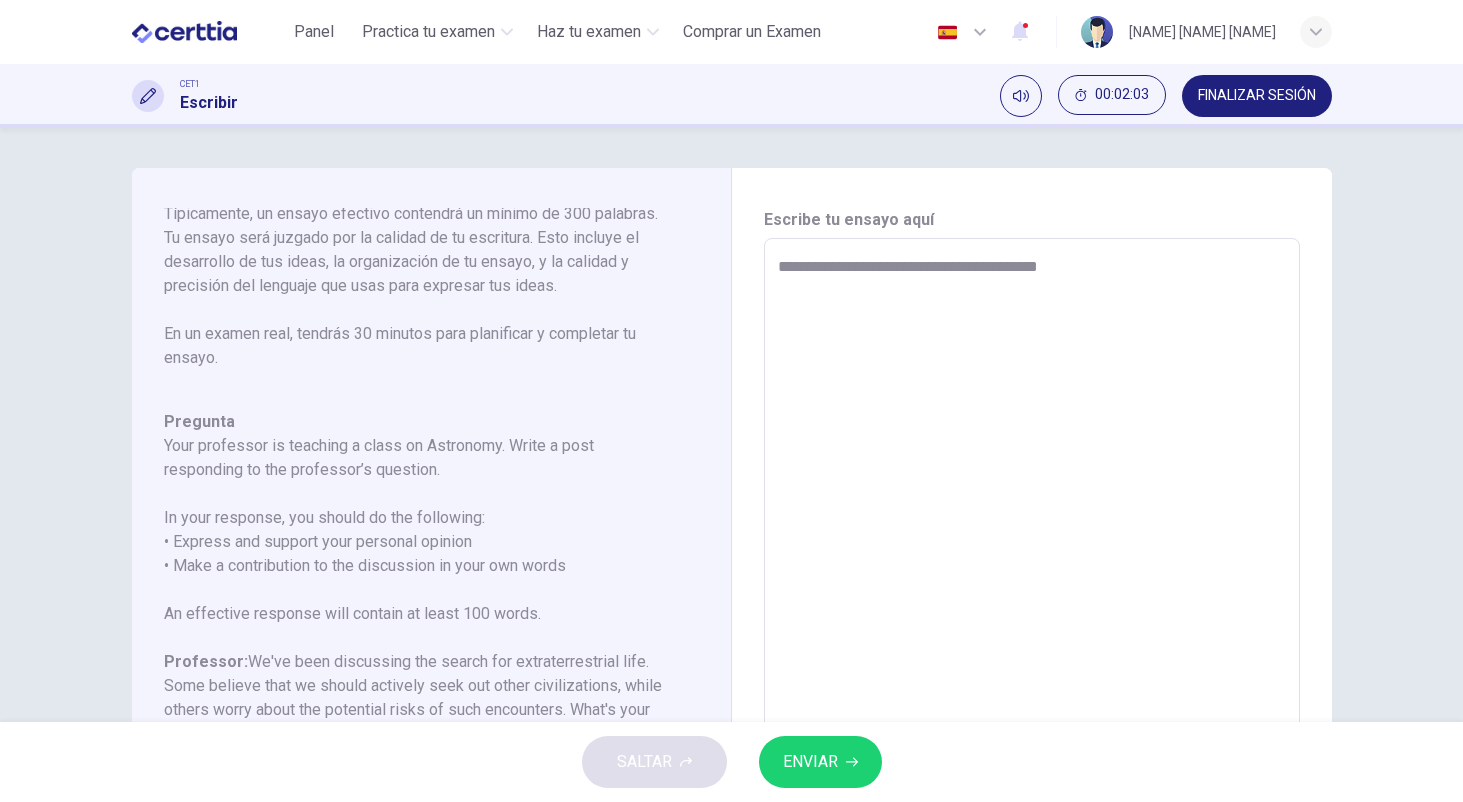 type on "*" 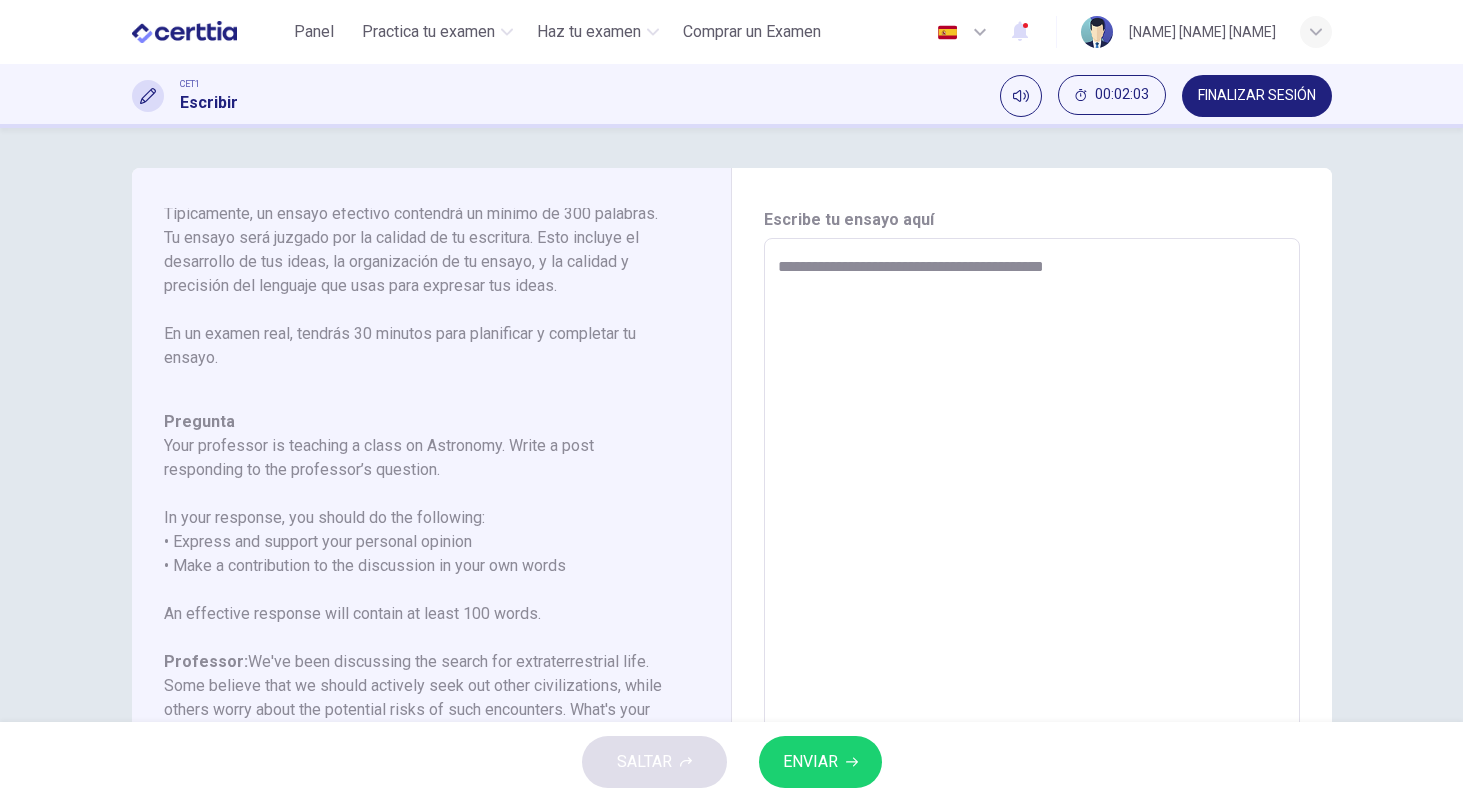 type on "*" 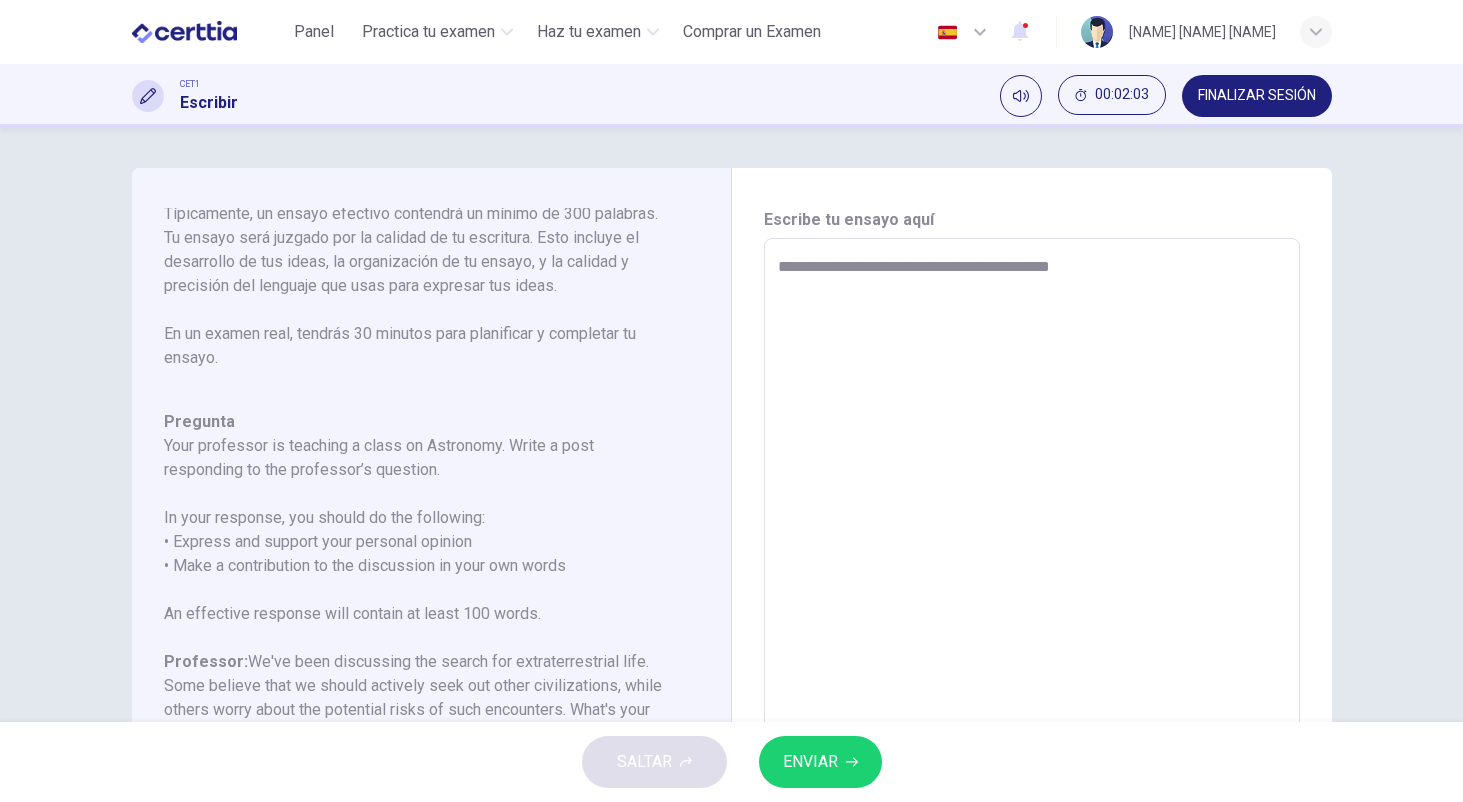 type on "*" 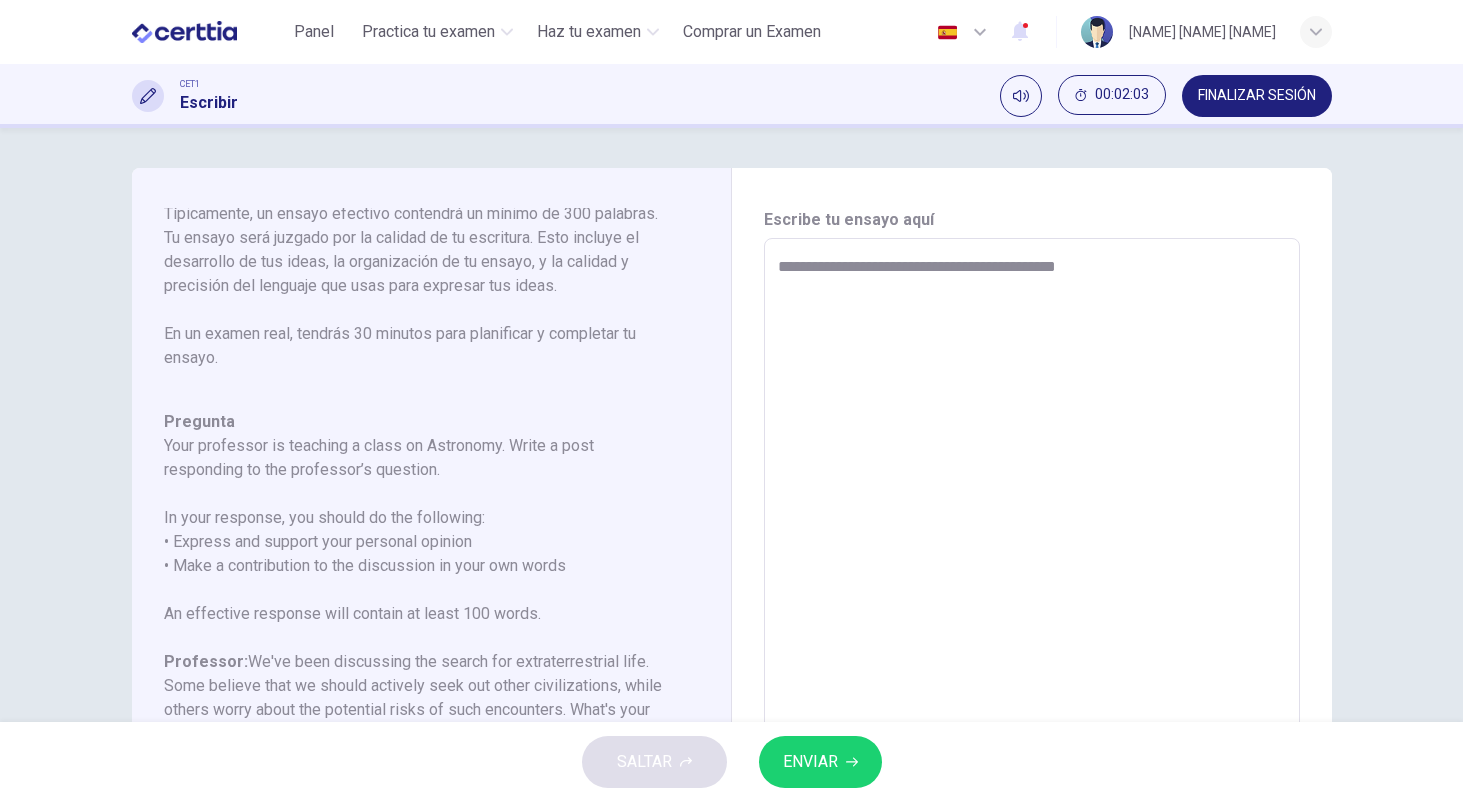 type on "*" 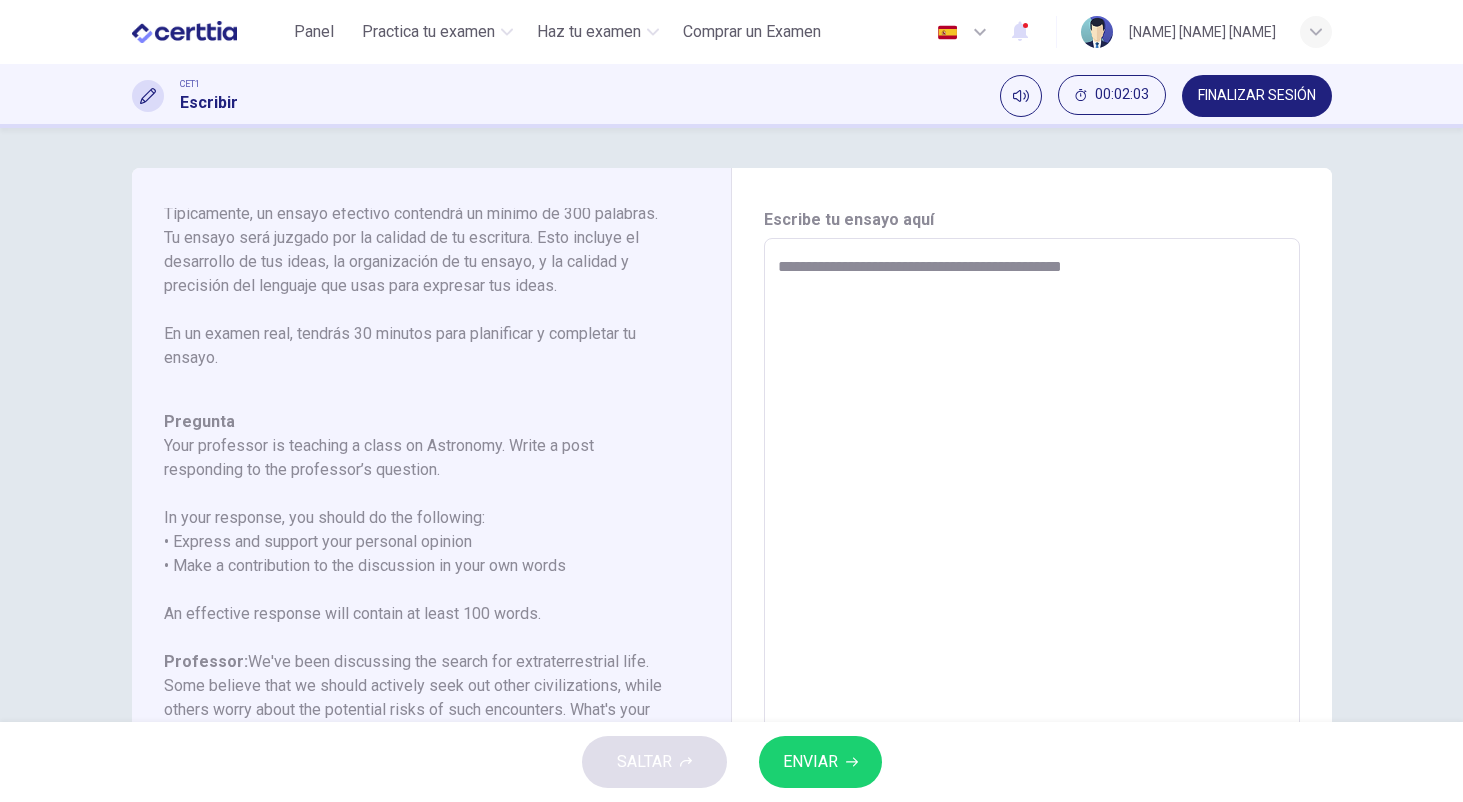 type on "*" 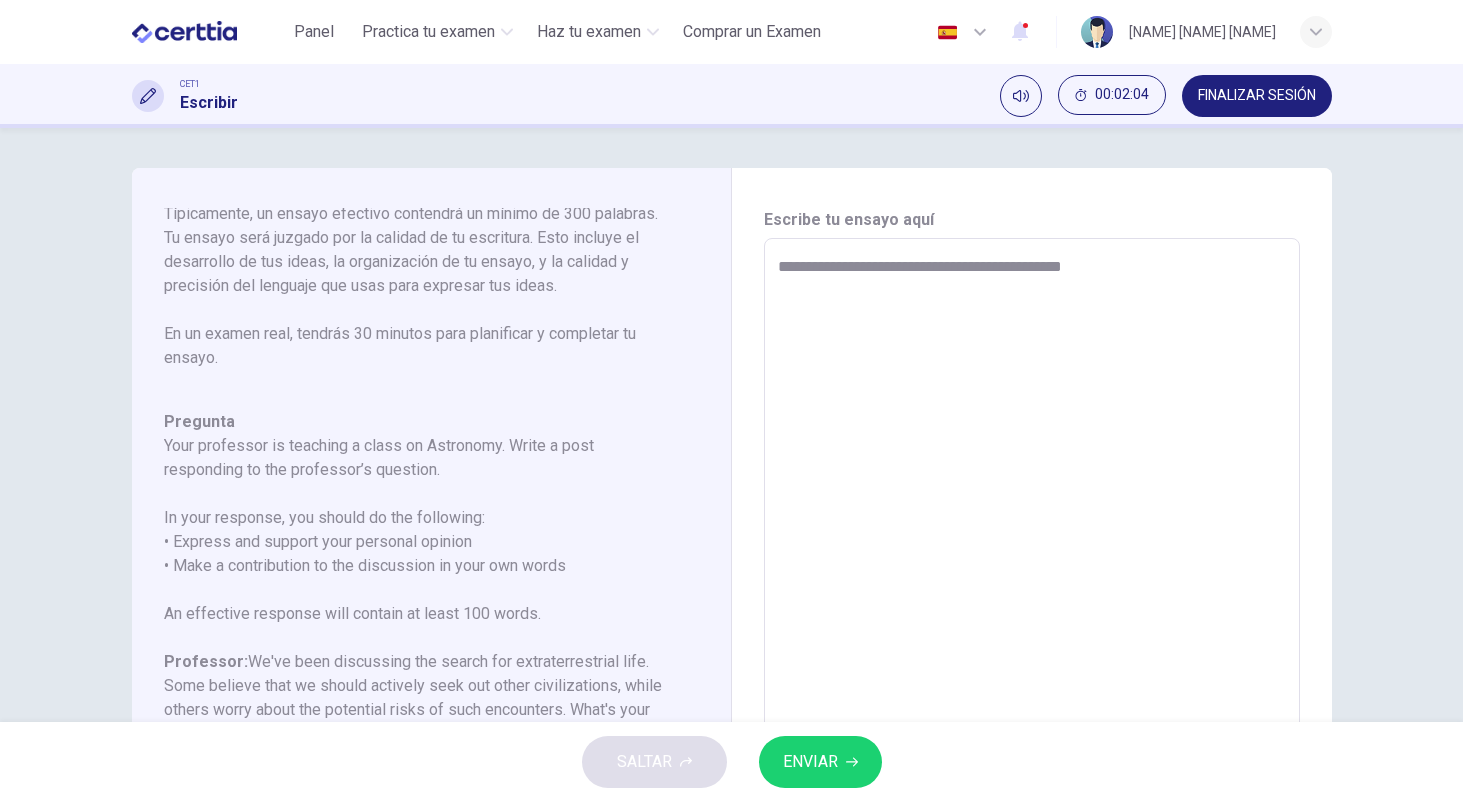 type on "**********" 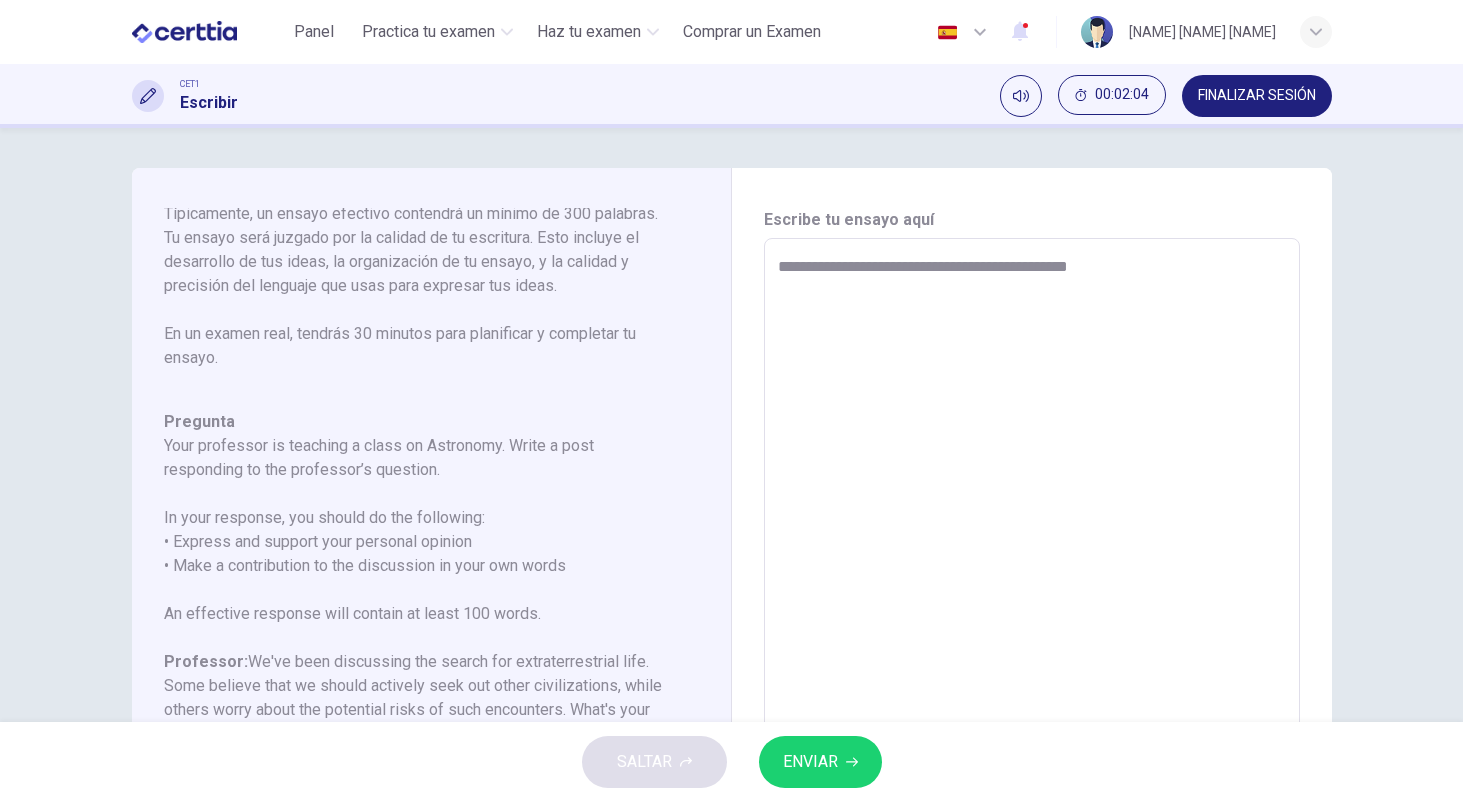 type on "*" 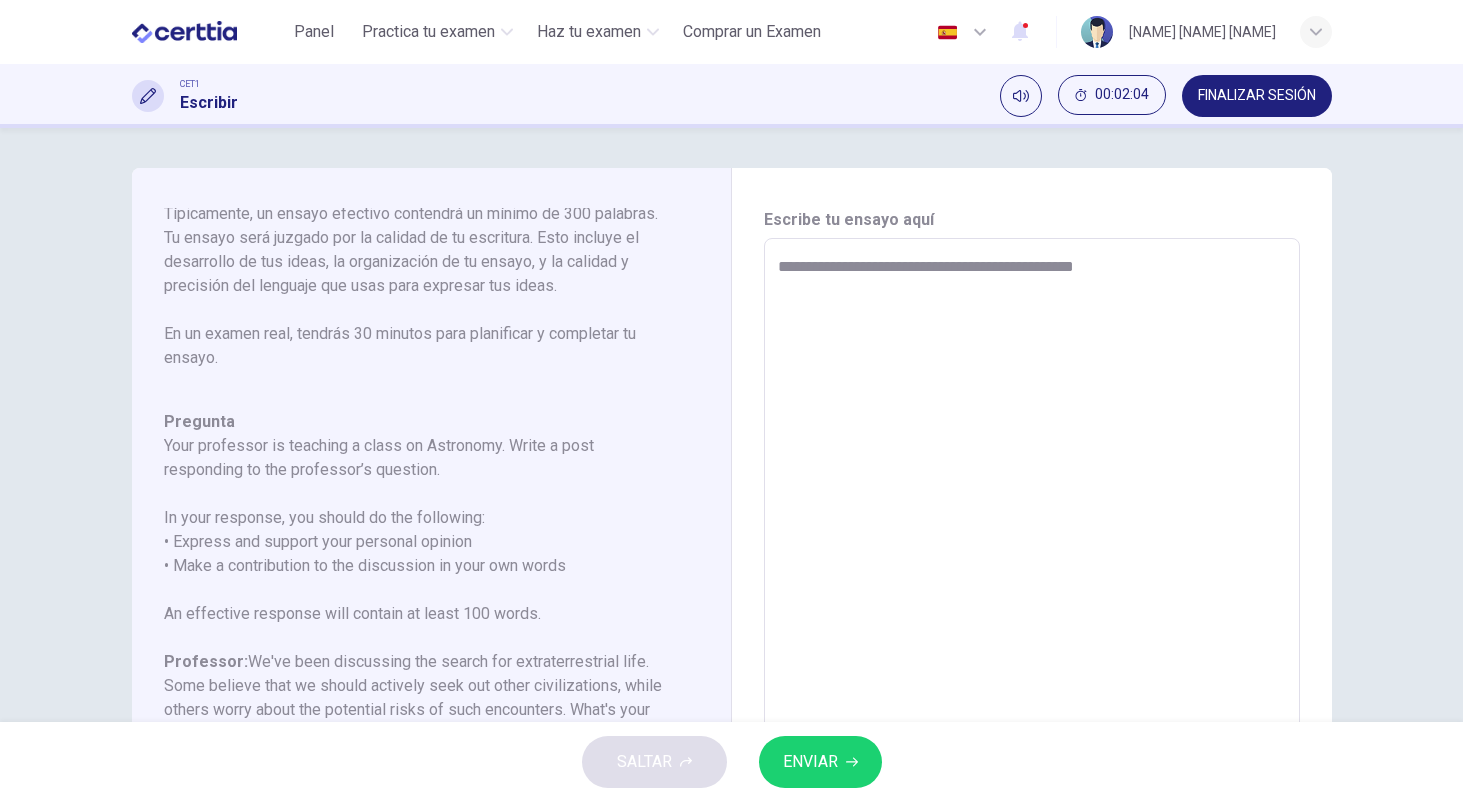 type on "*" 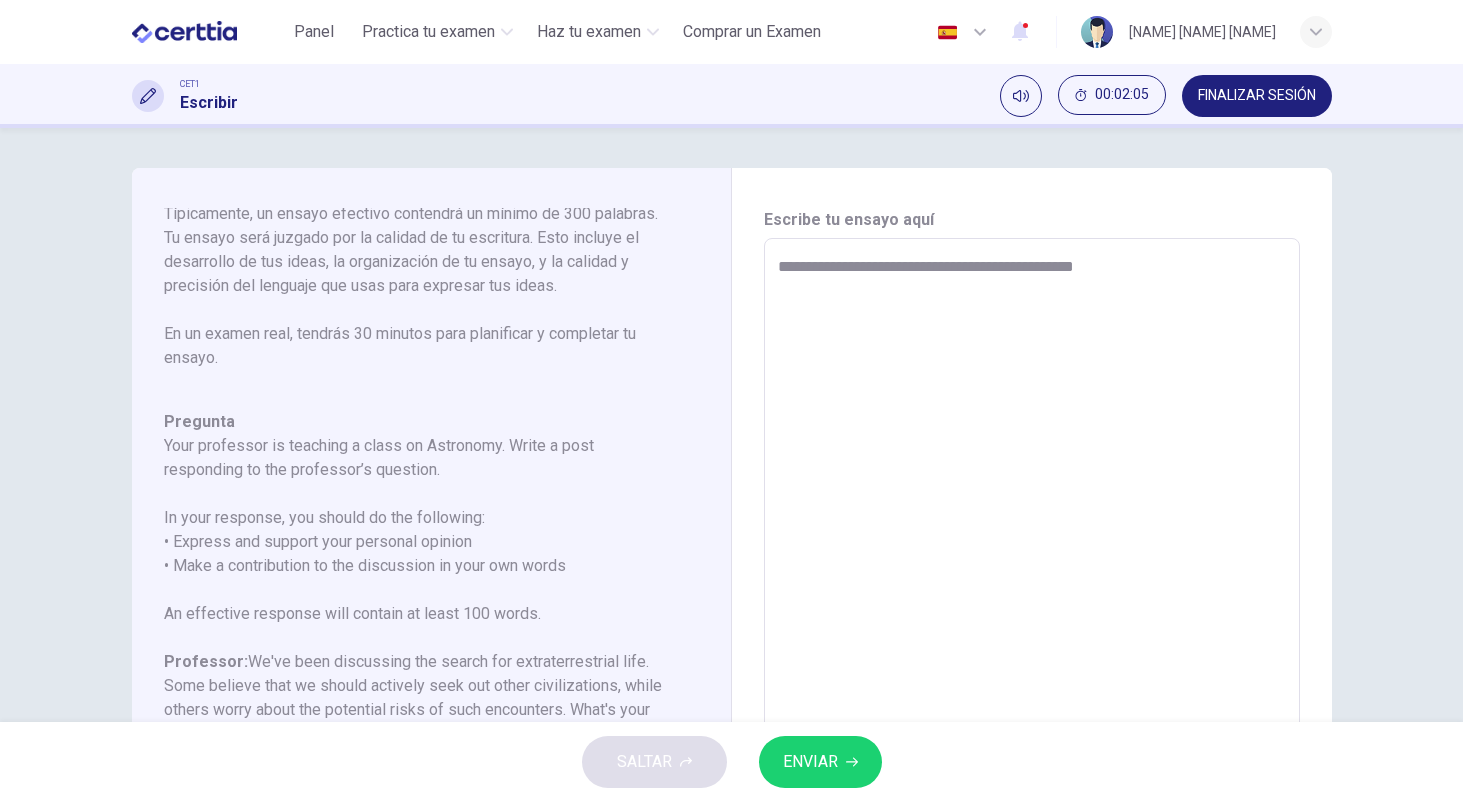 type on "**********" 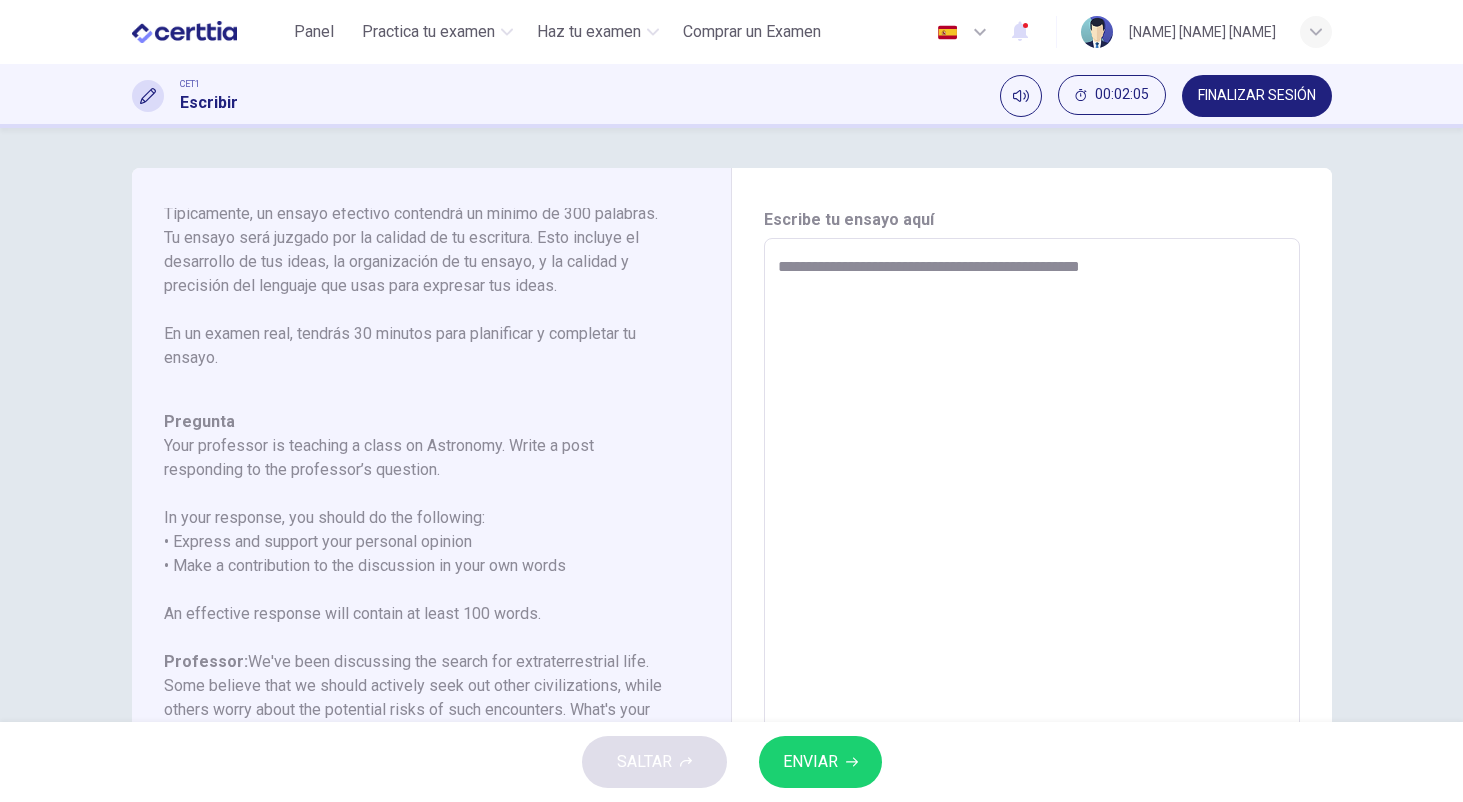 type on "*" 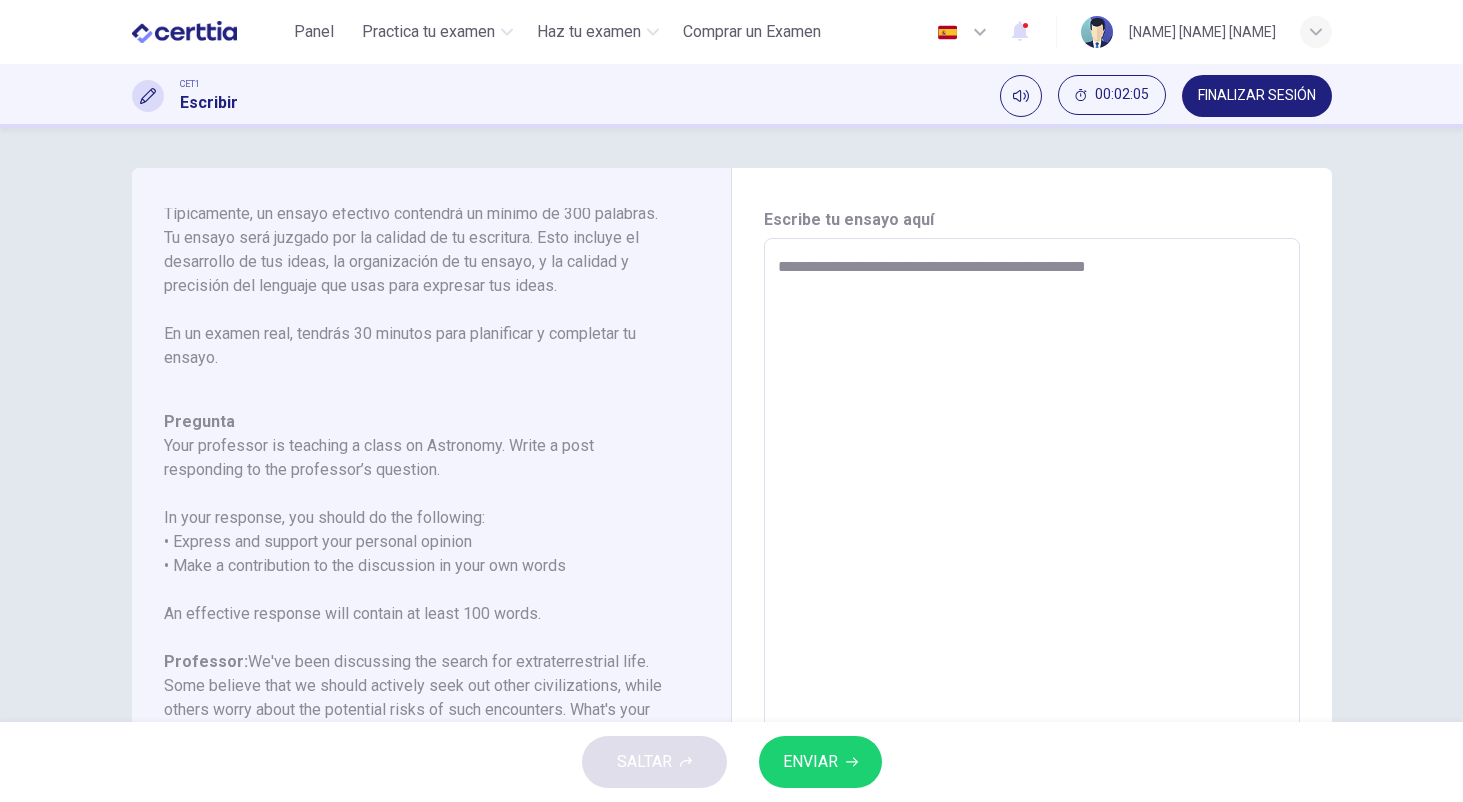 type on "*" 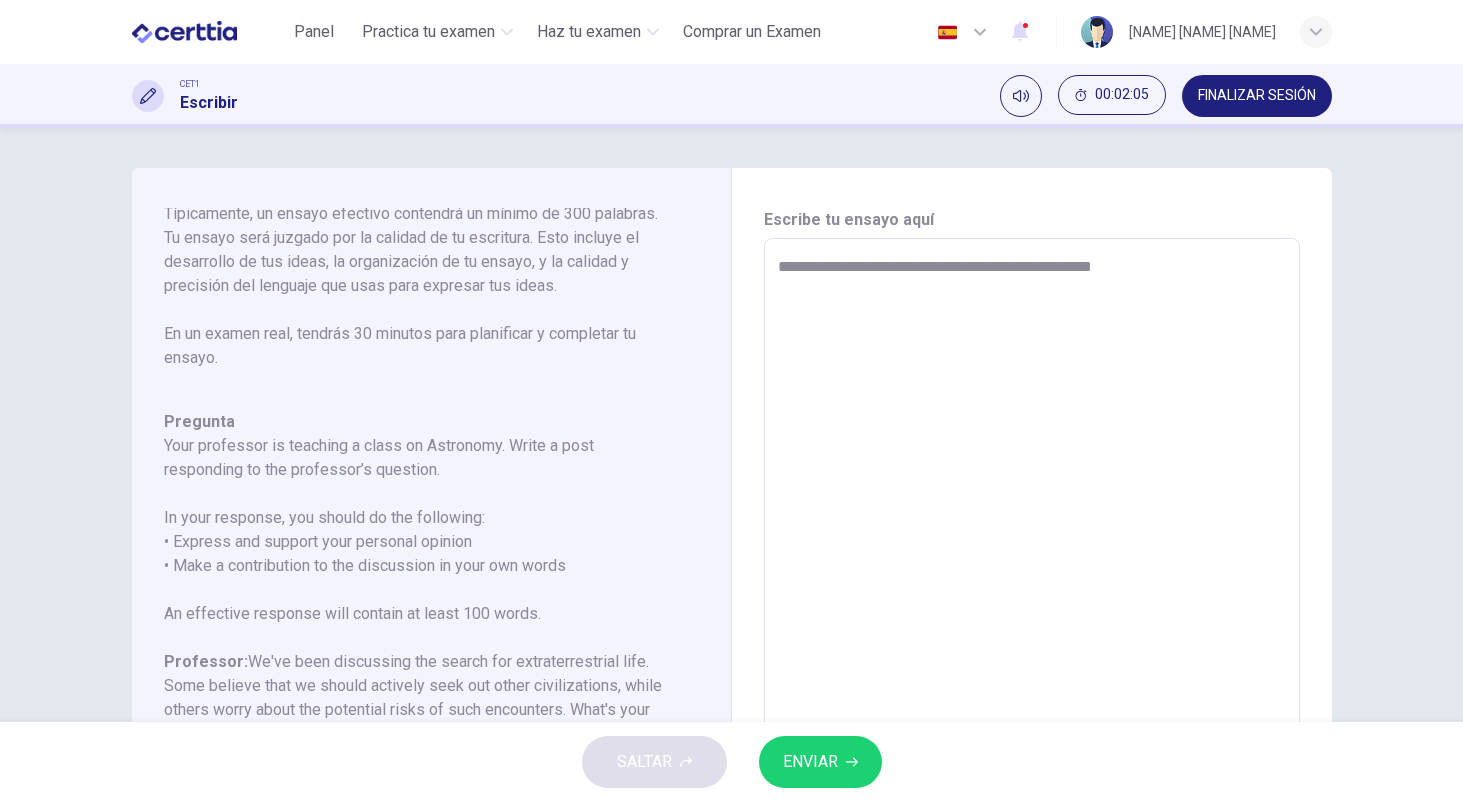 type on "*" 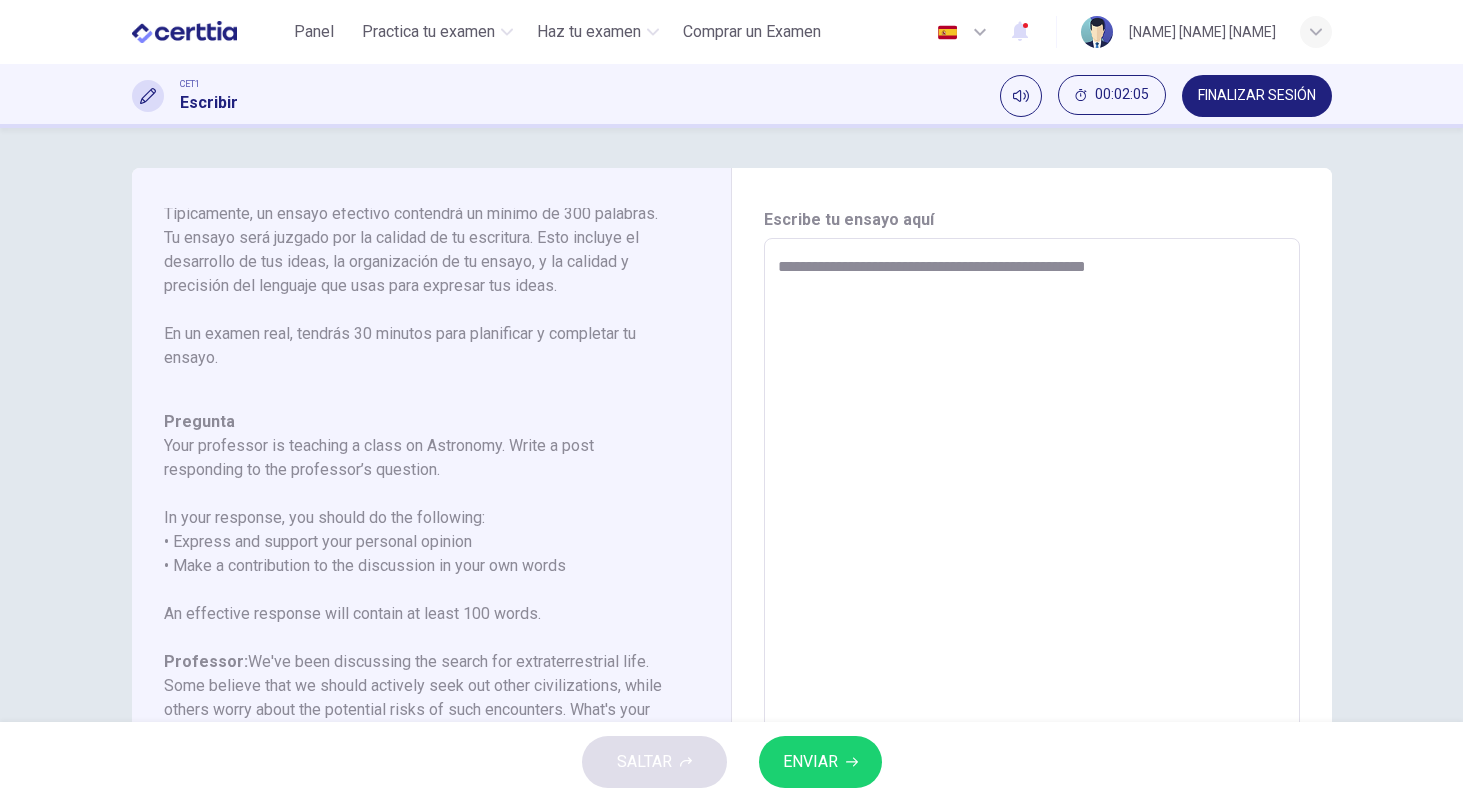 type on "*" 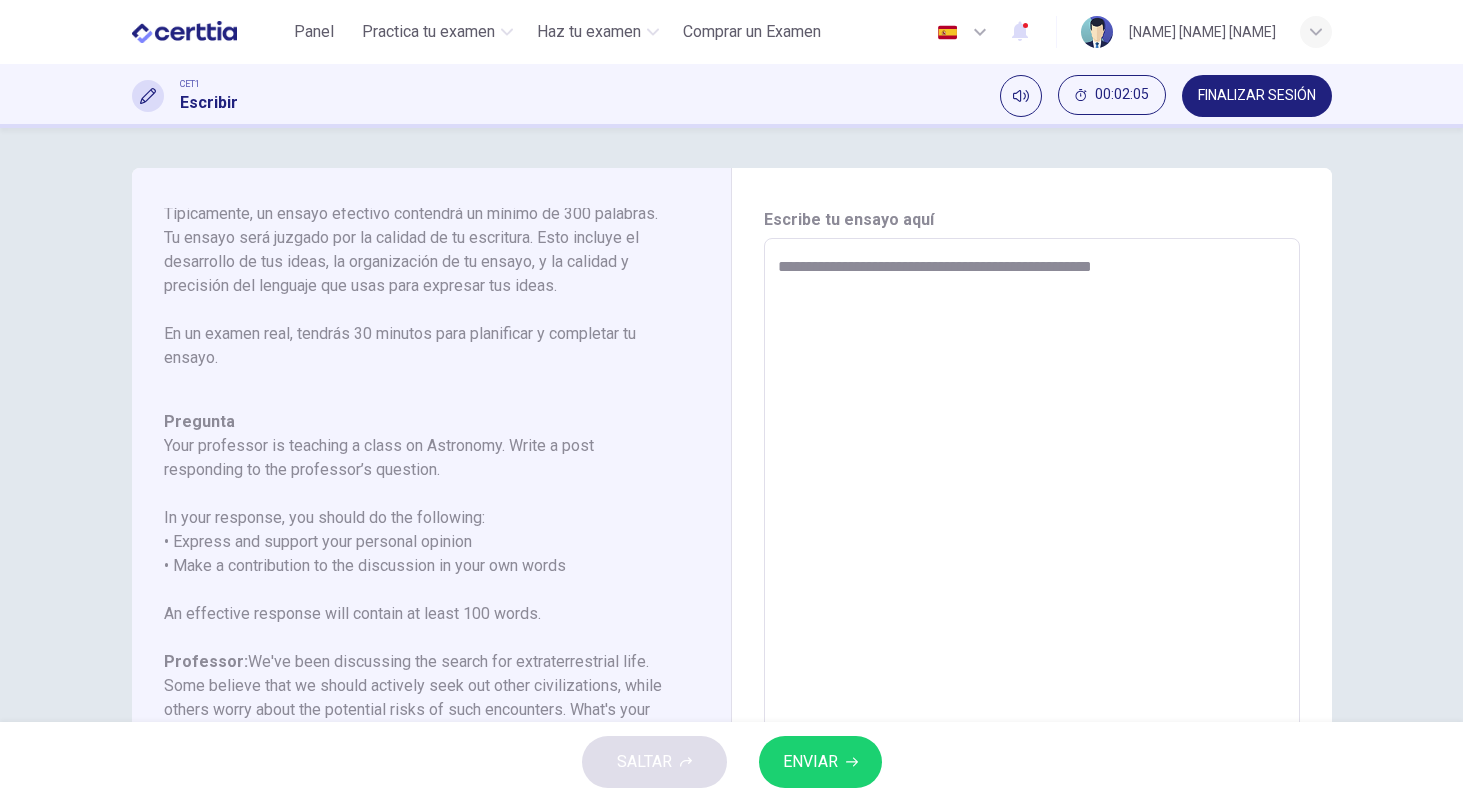 type on "*" 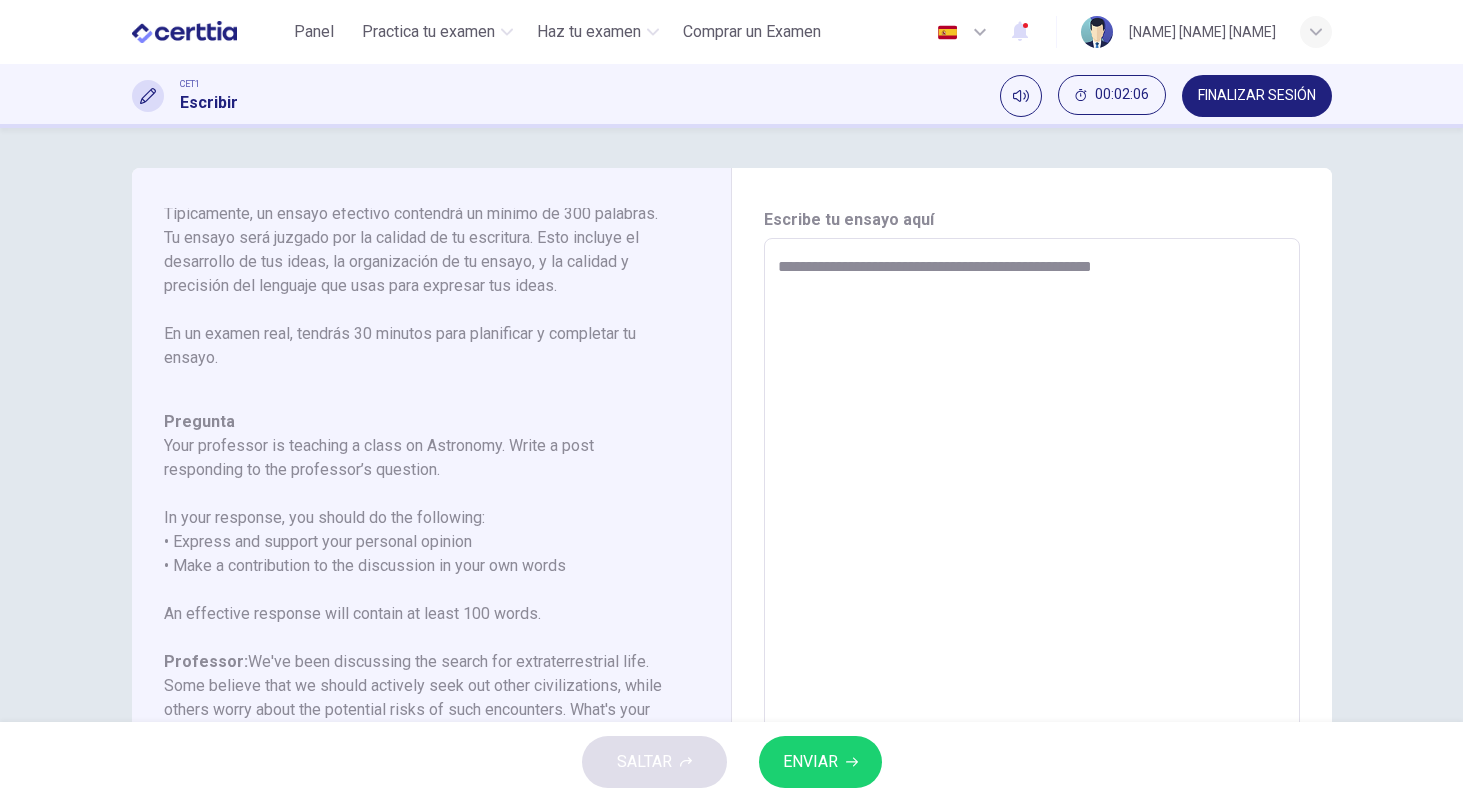 type on "**********" 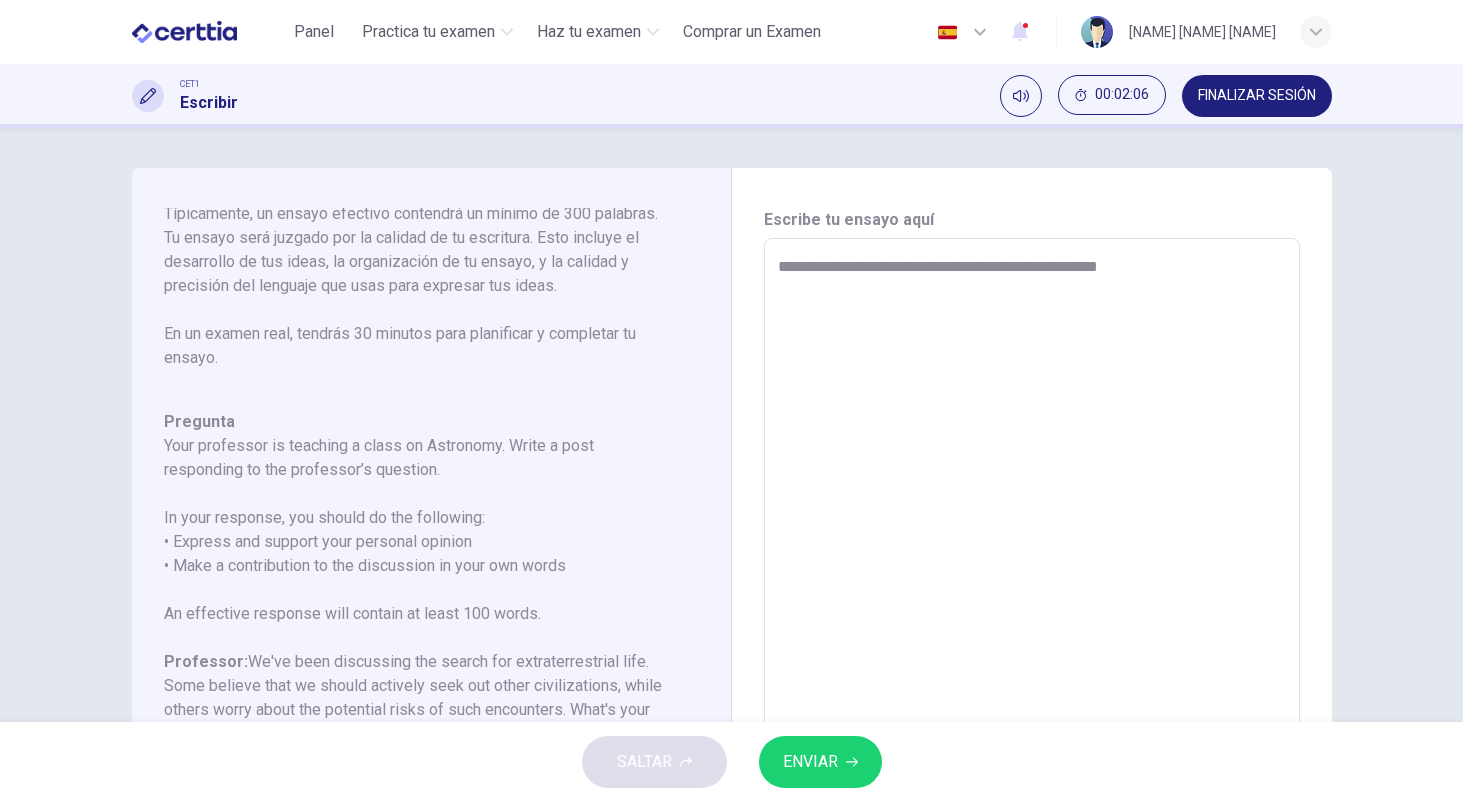 type on "*" 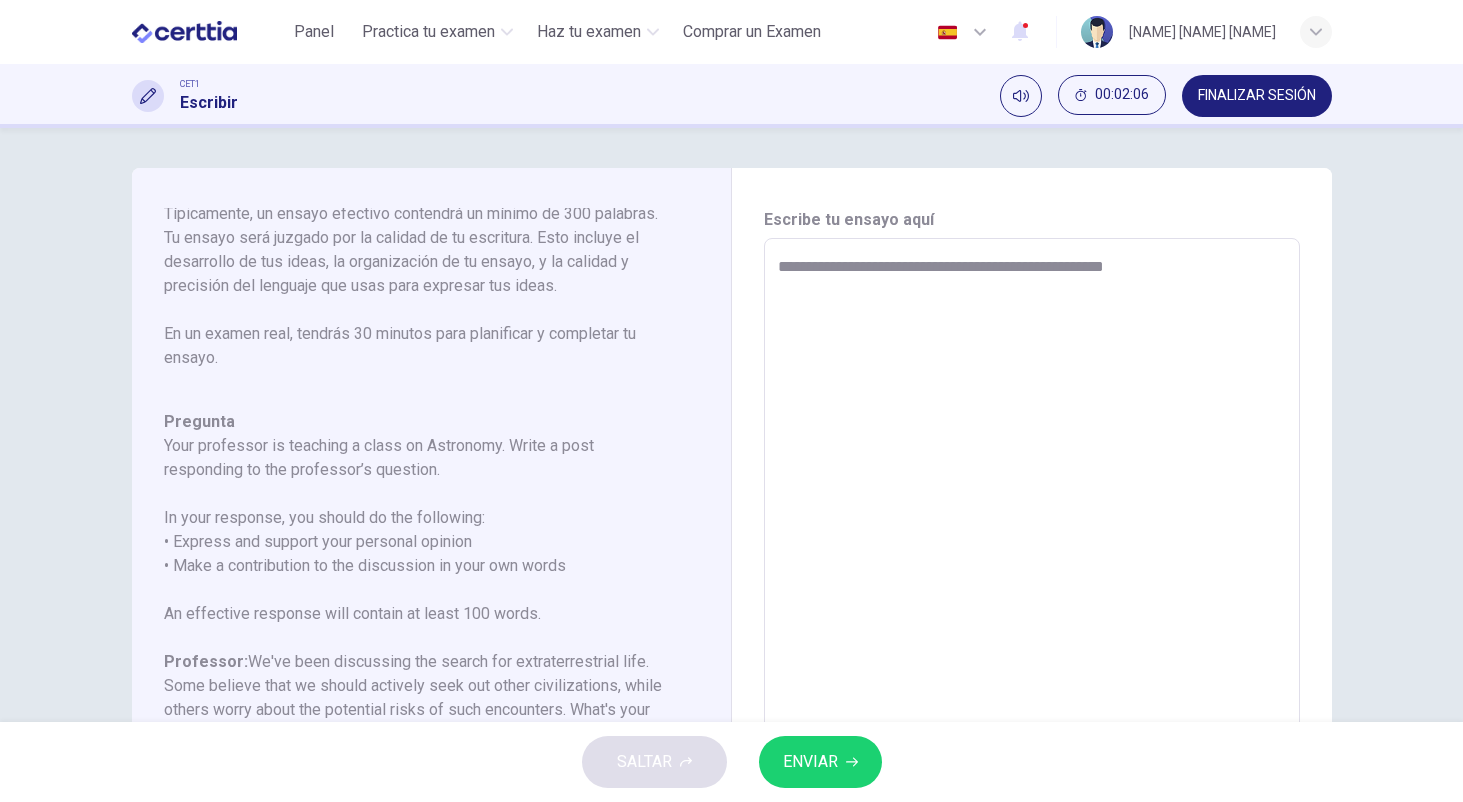 type on "*" 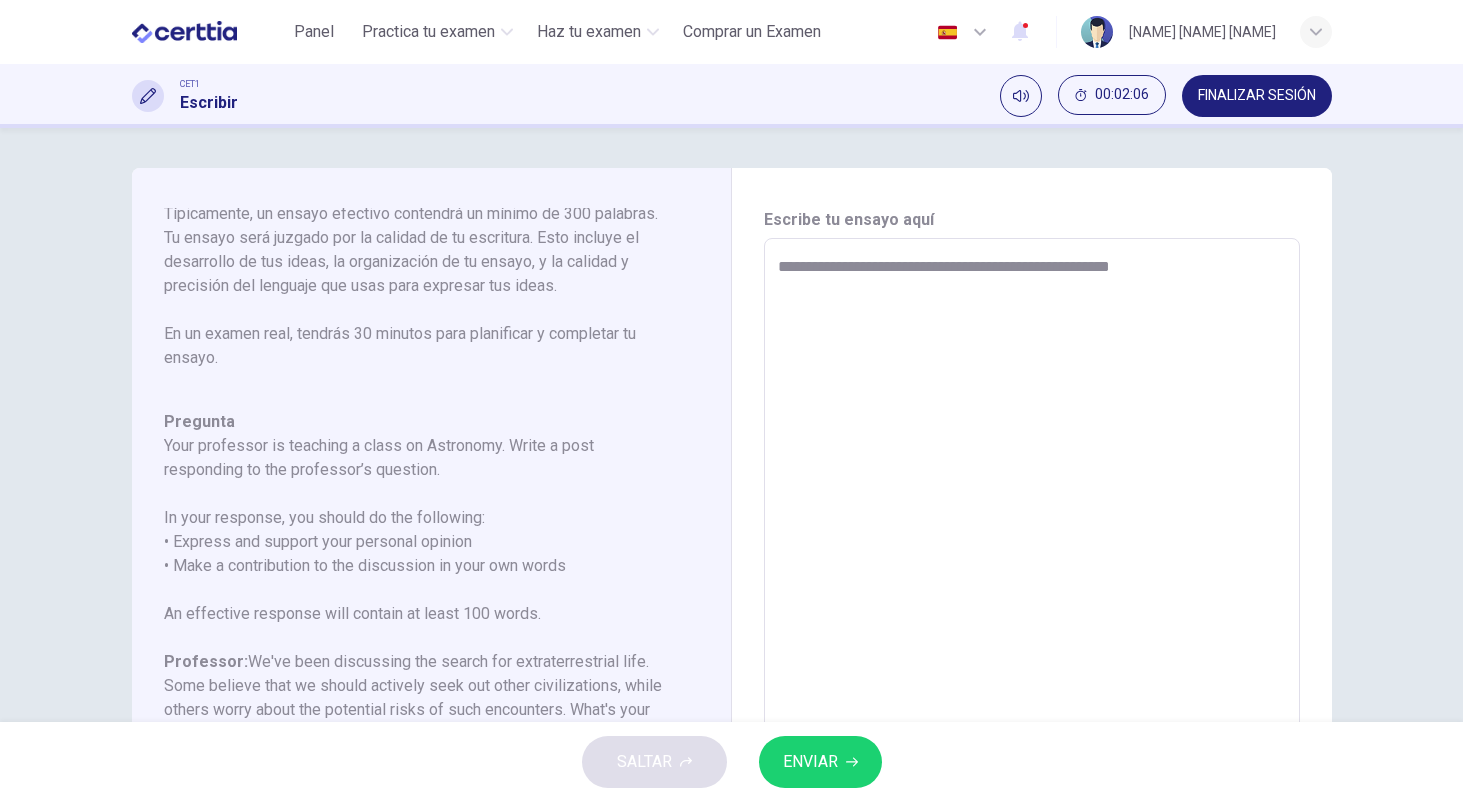 type on "*" 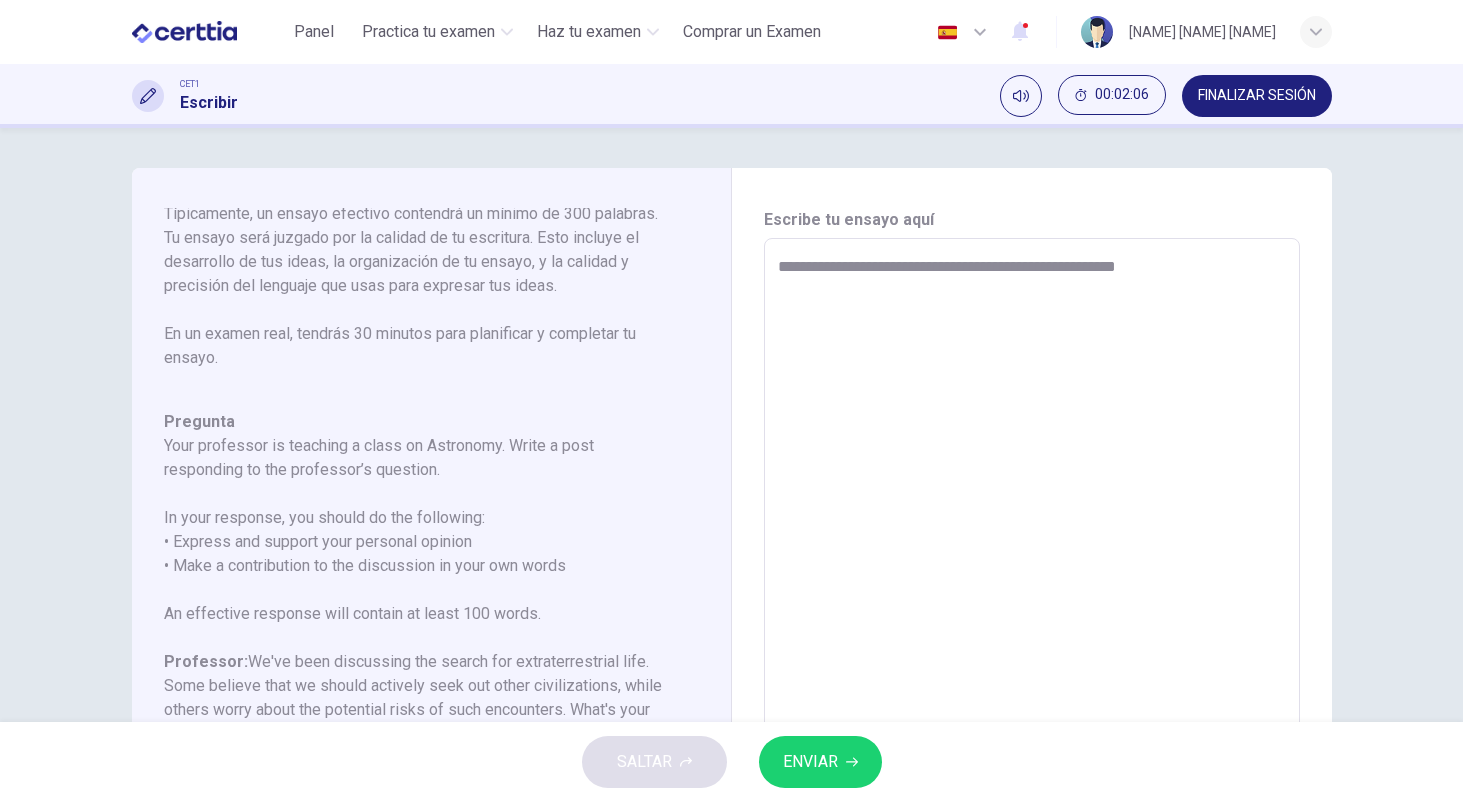 type on "*" 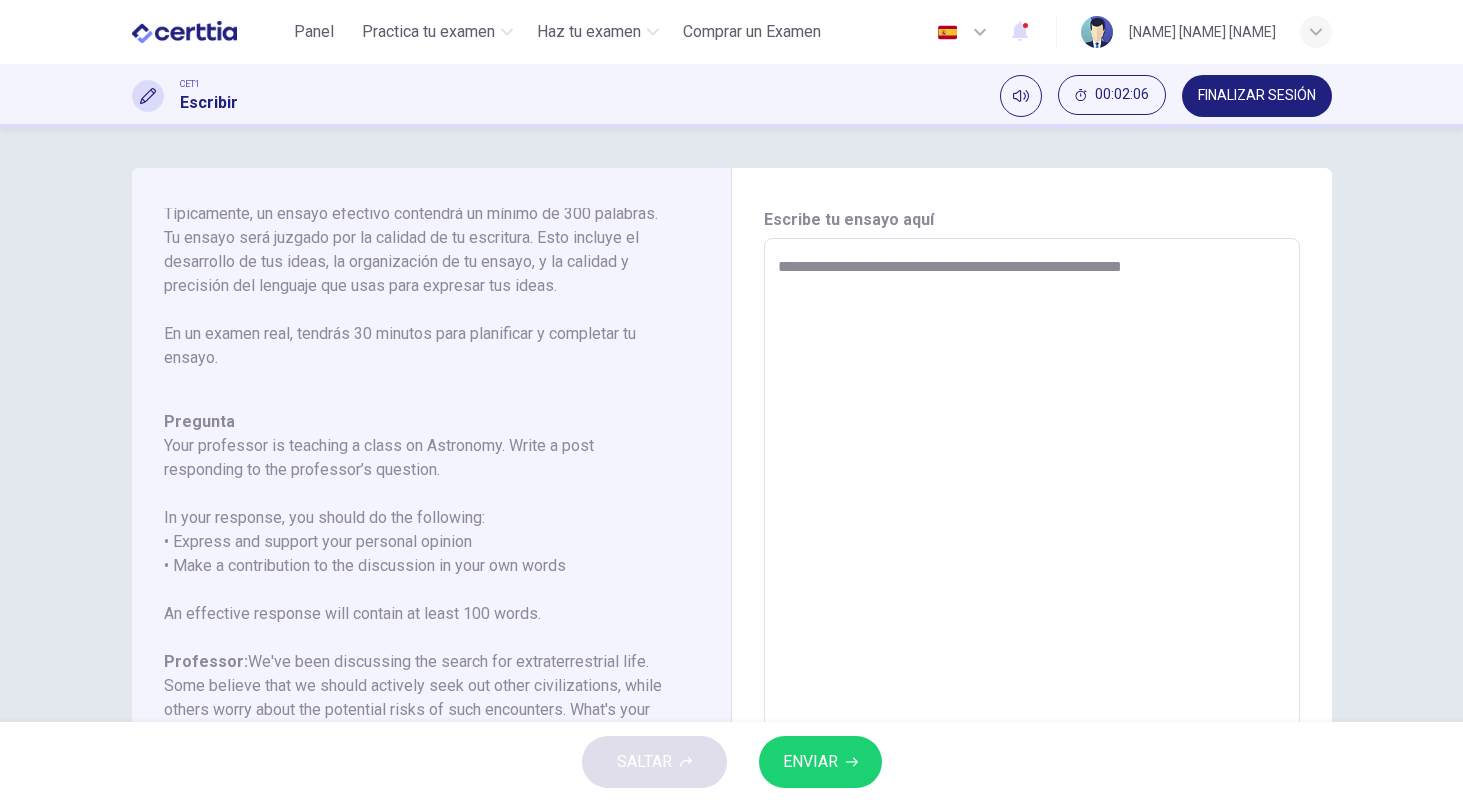 type on "**********" 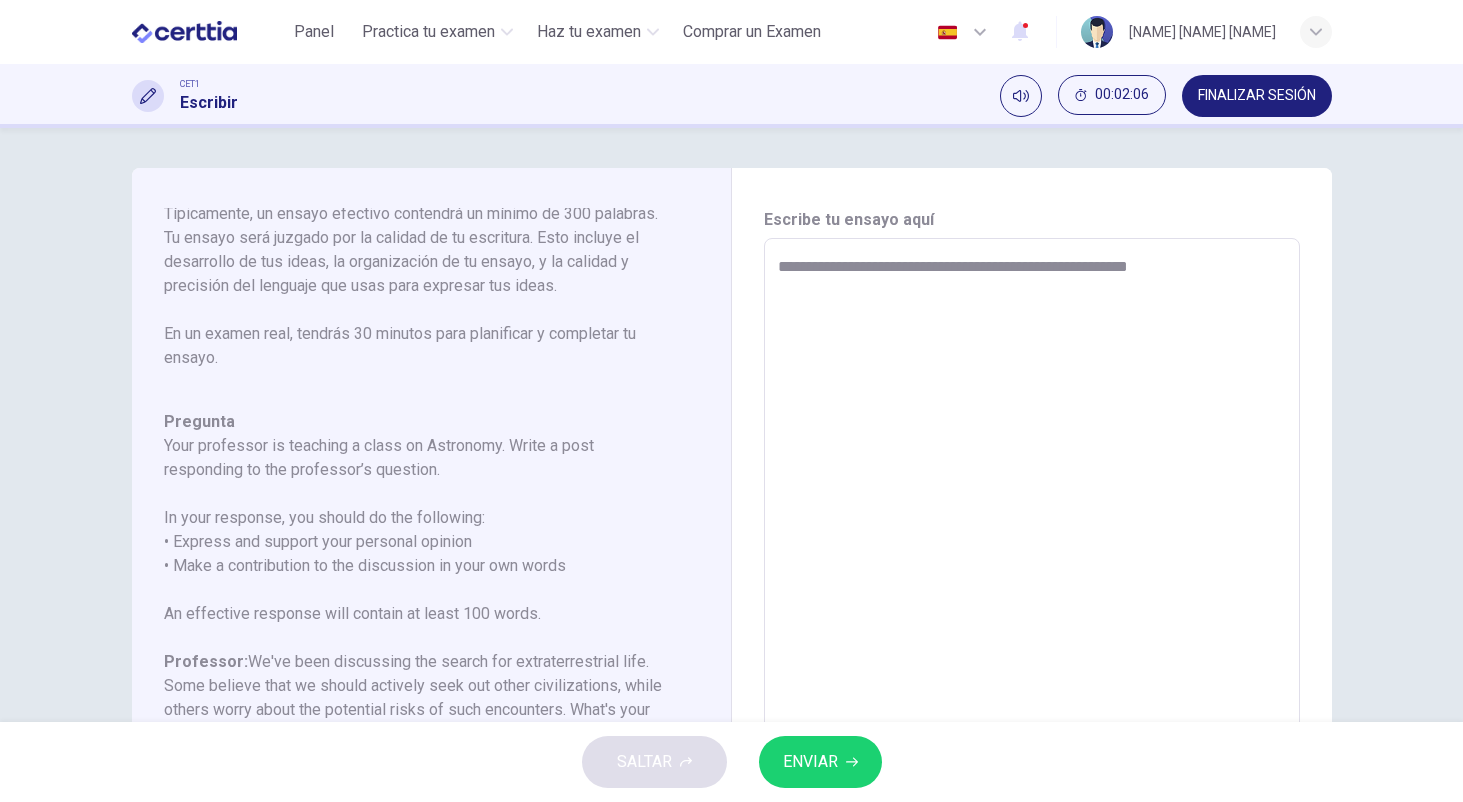 type on "*" 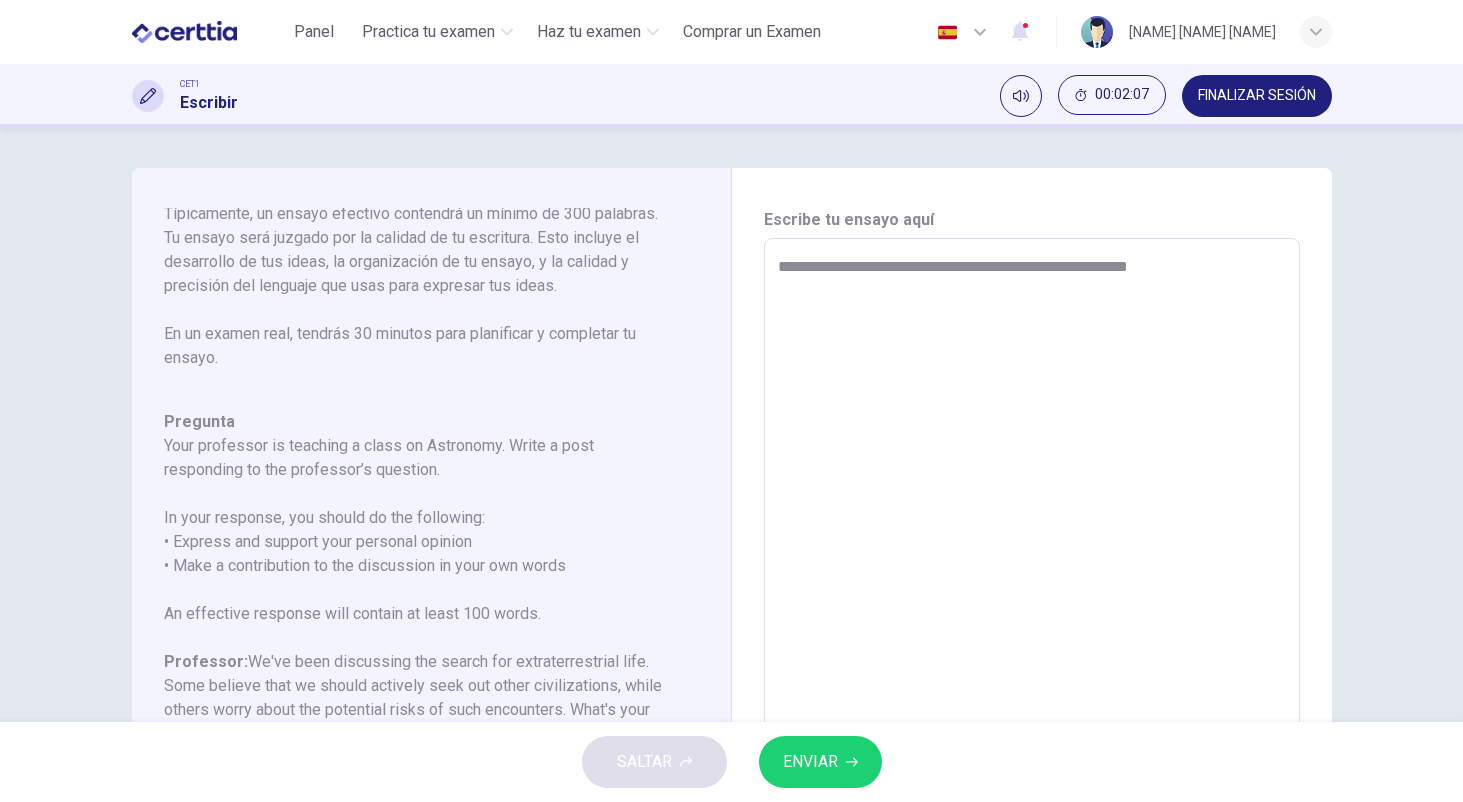 type on "**********" 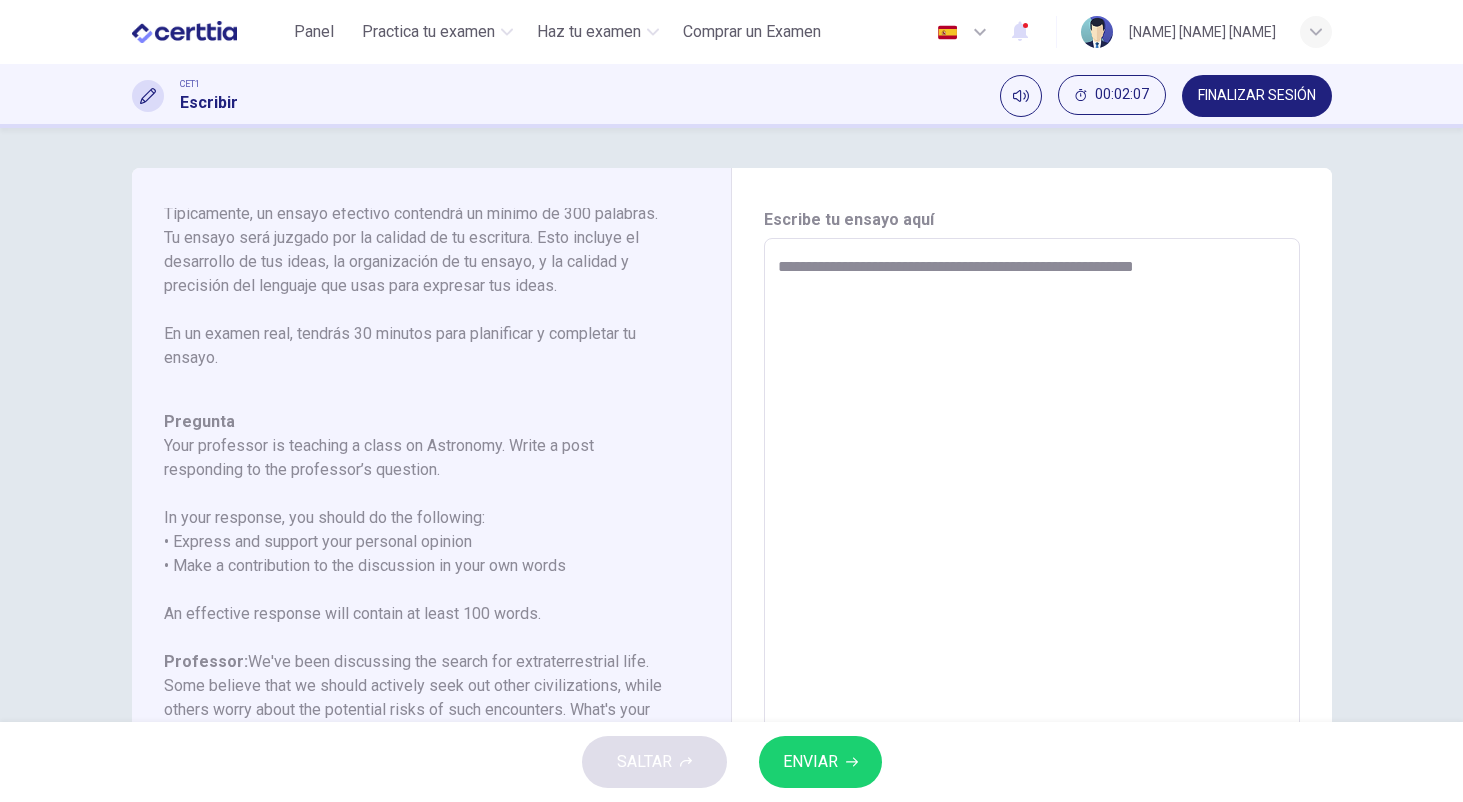 type on "*" 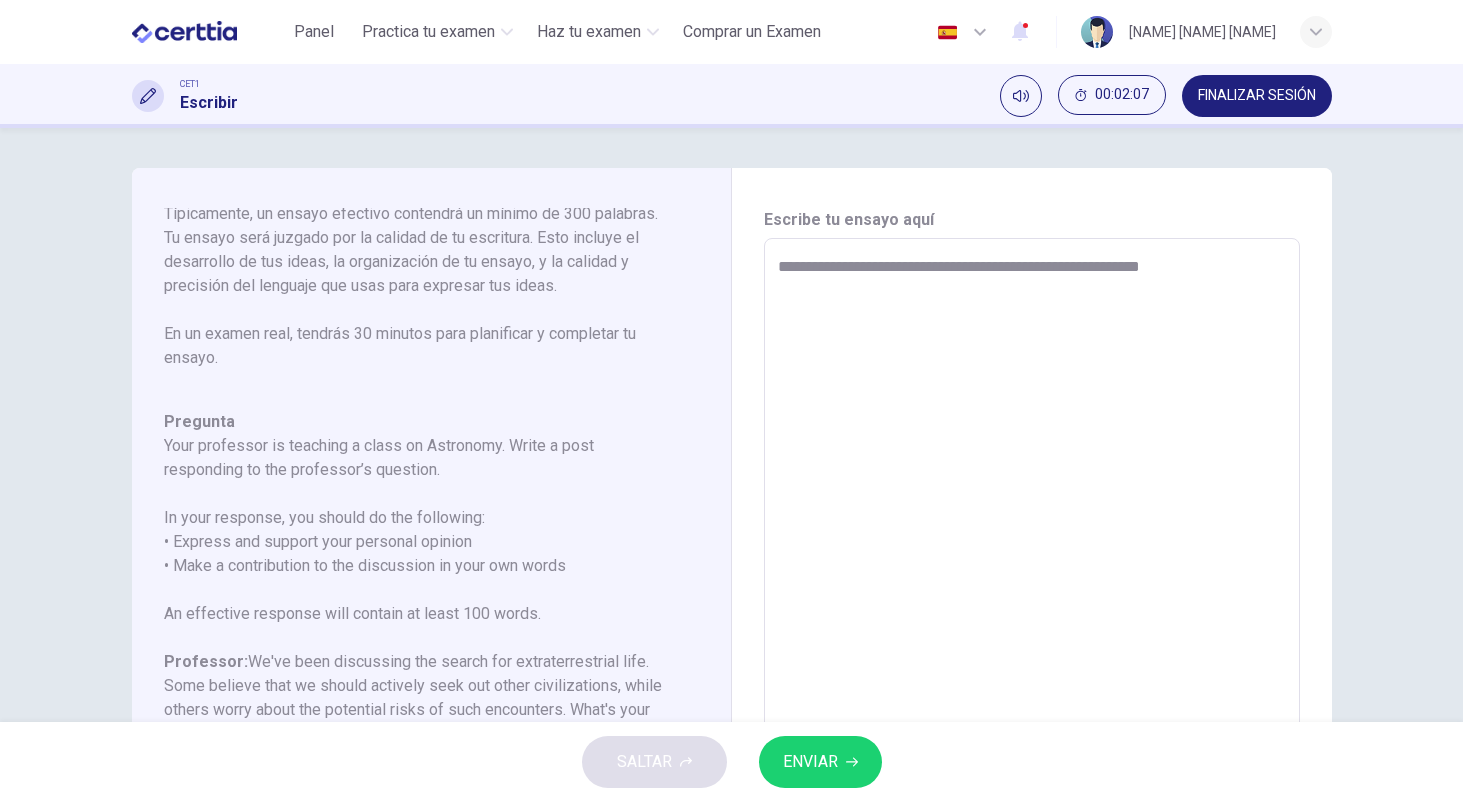 type on "*" 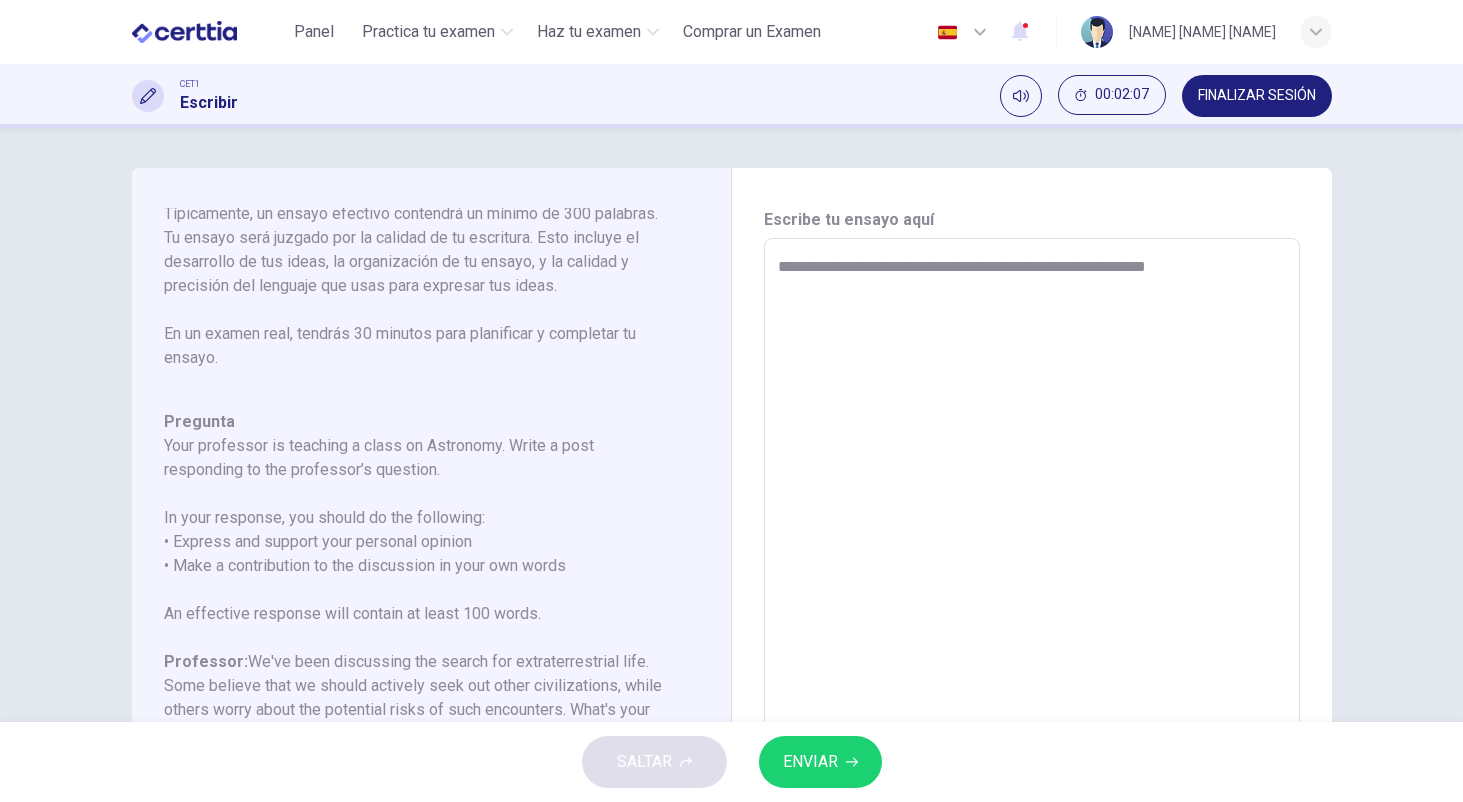 type on "*" 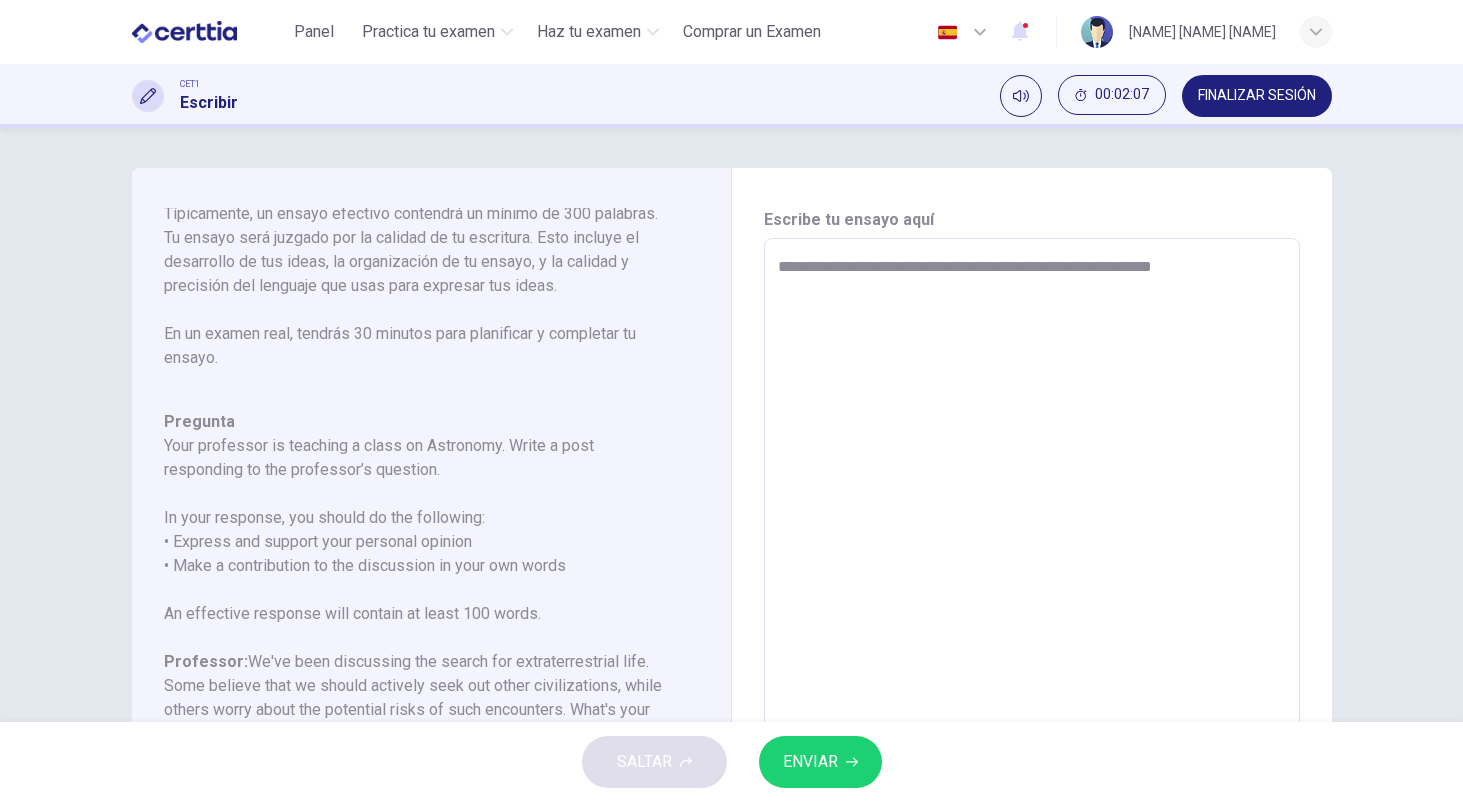 type on "*" 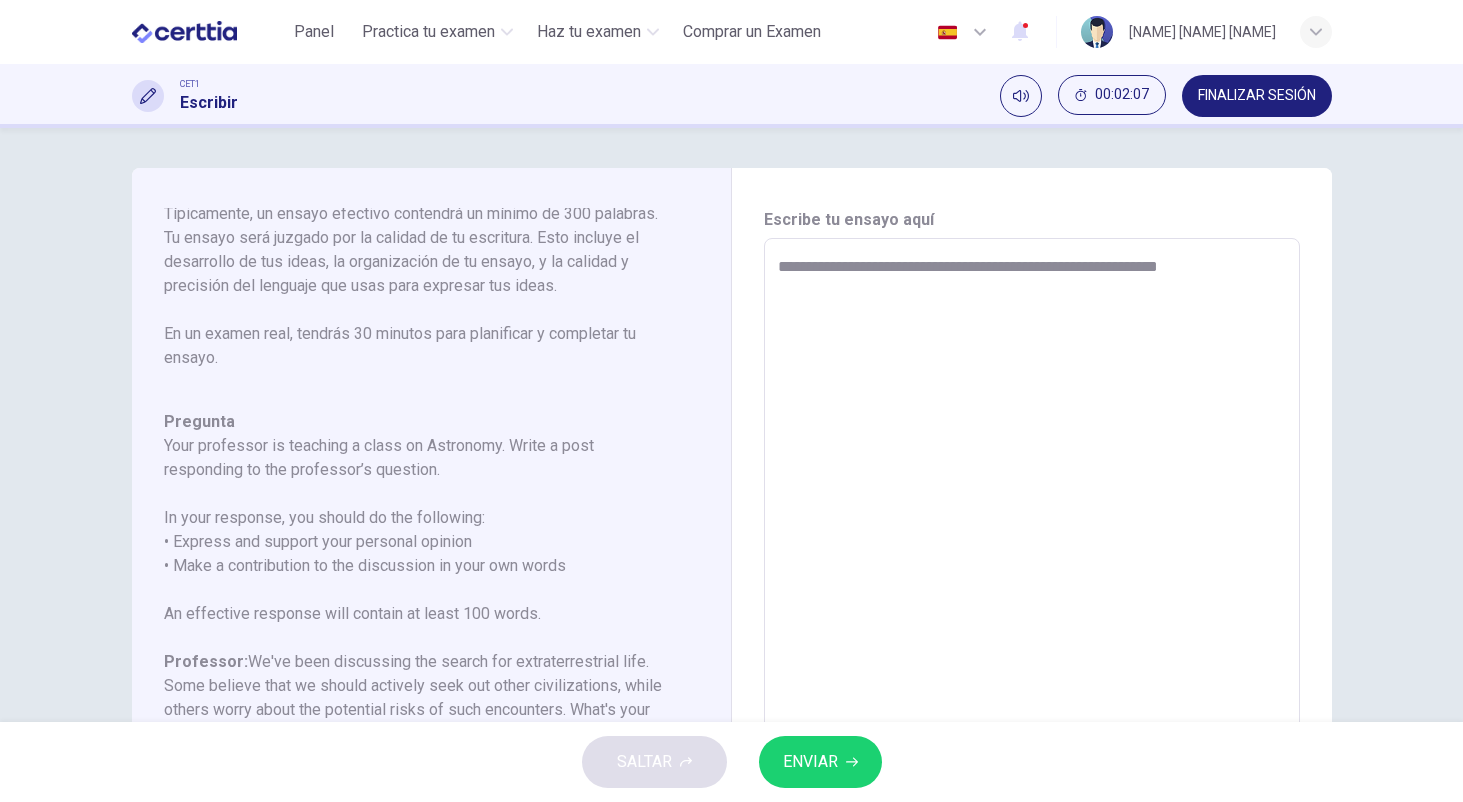 type on "*" 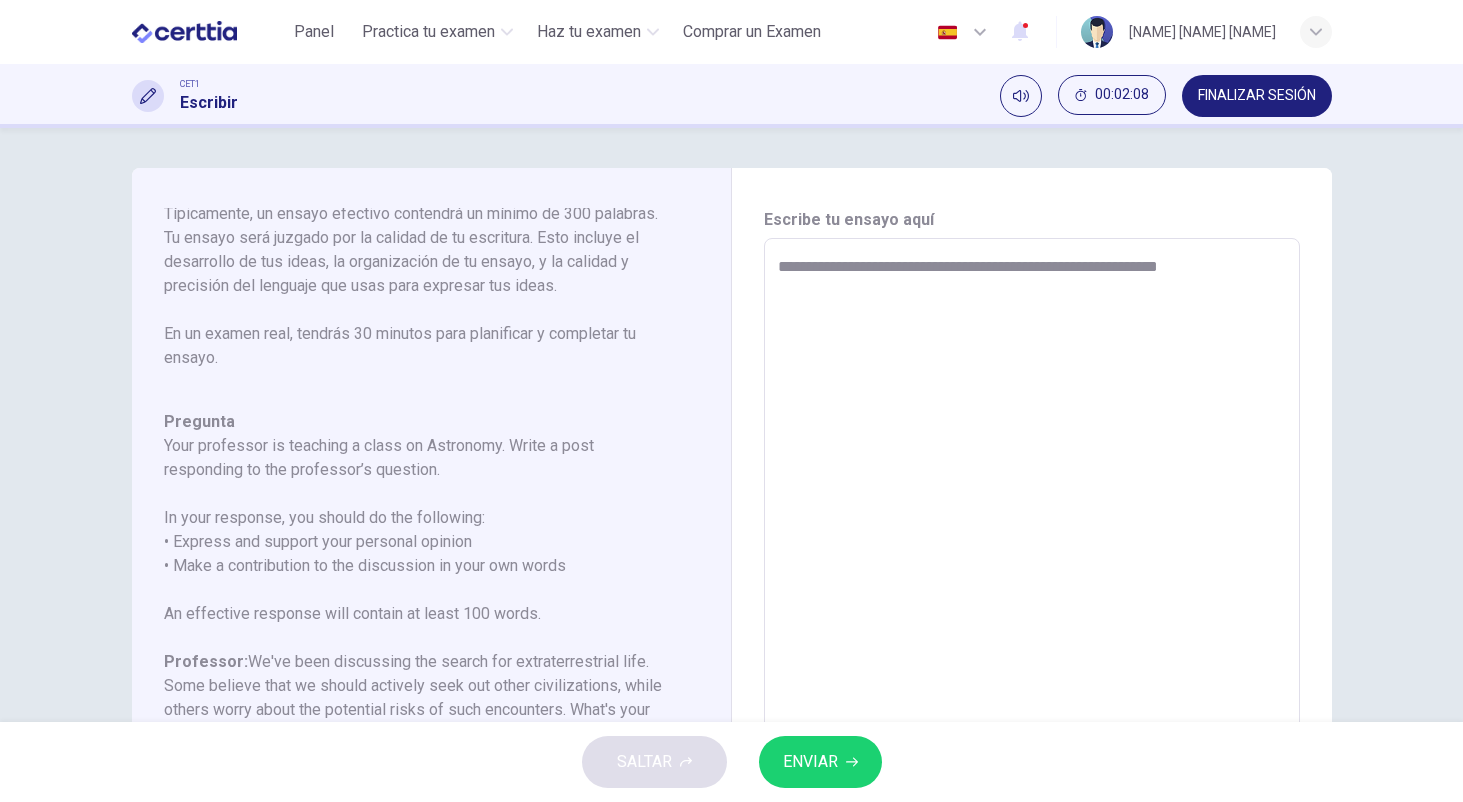 type on "**********" 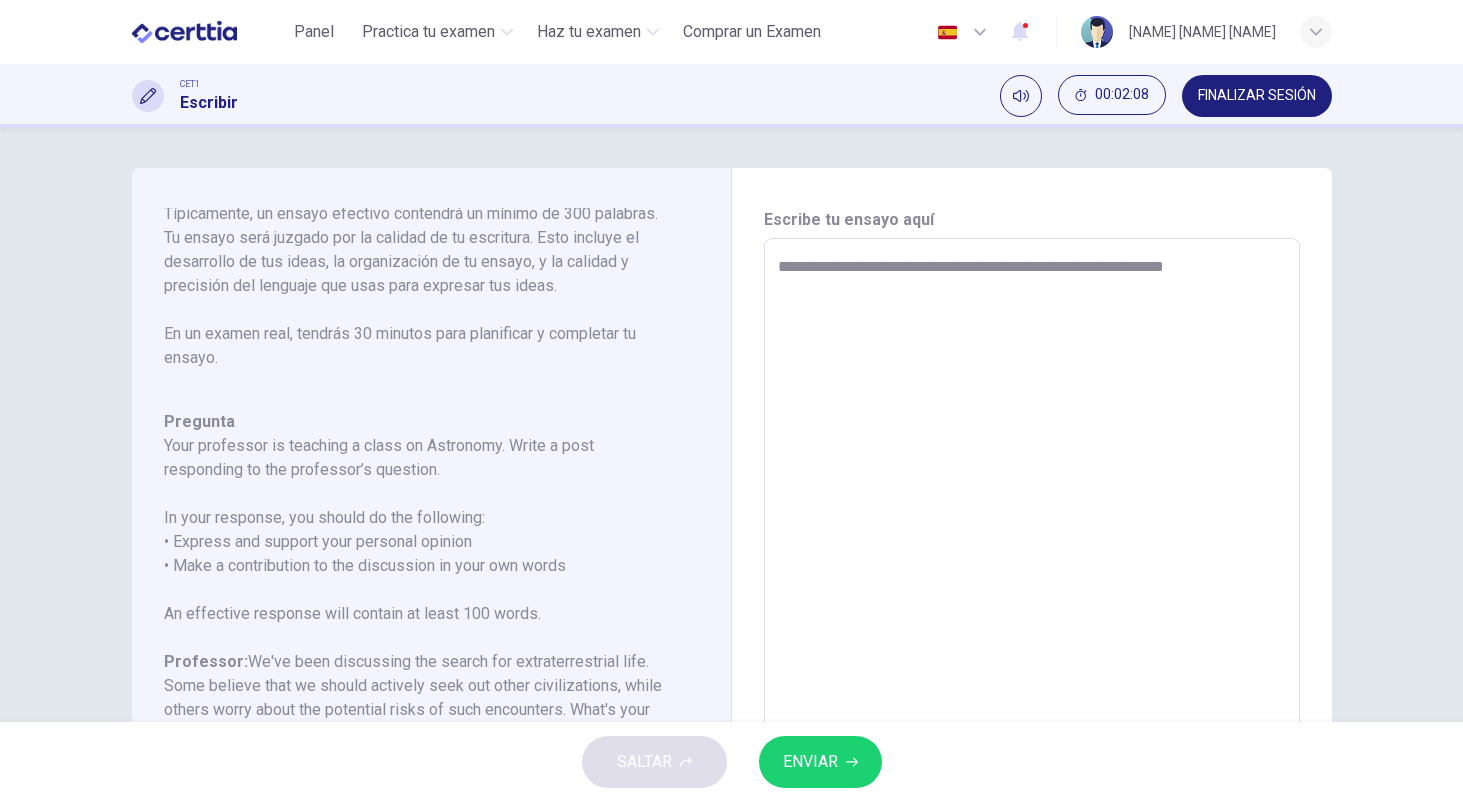 type on "*" 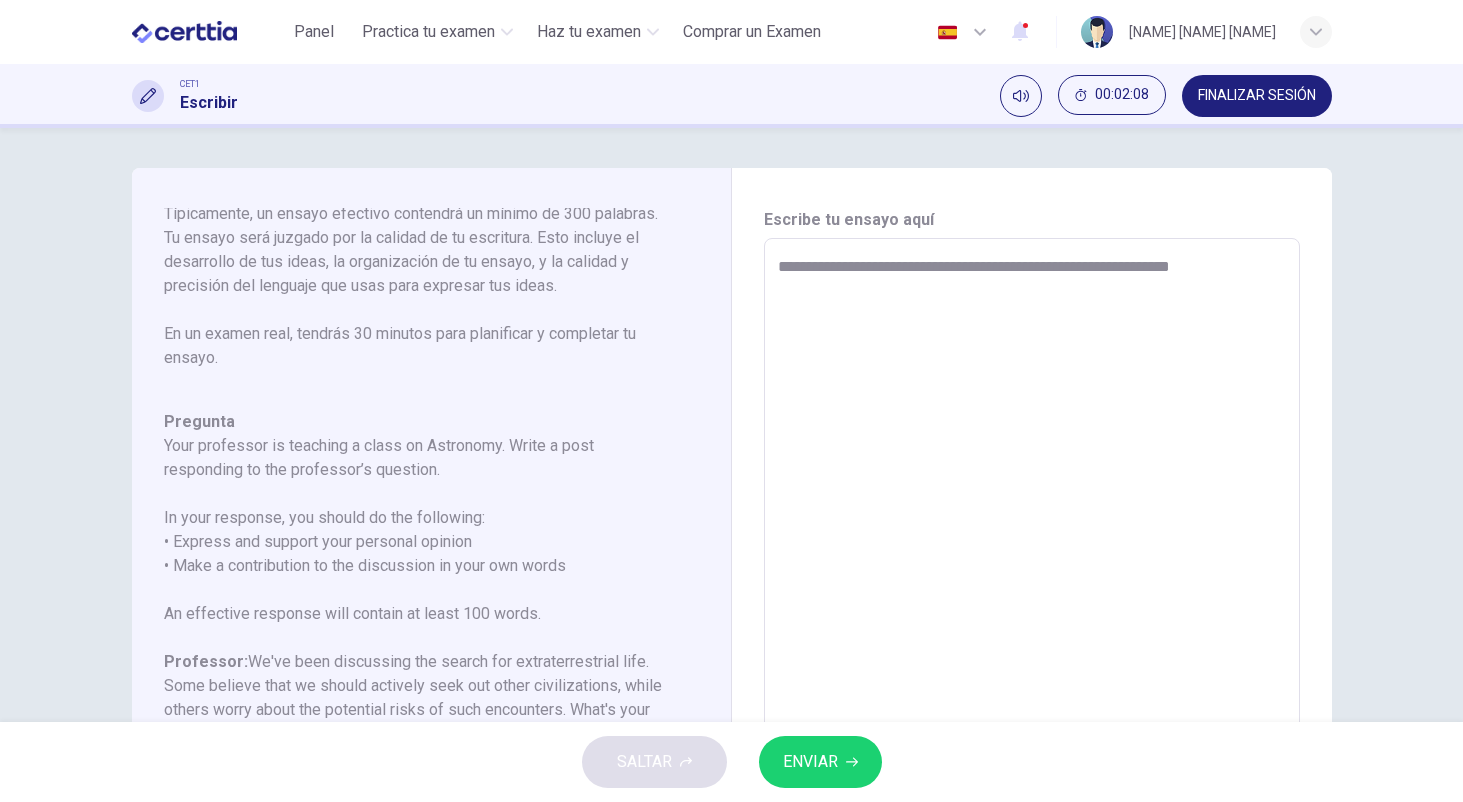type on "*" 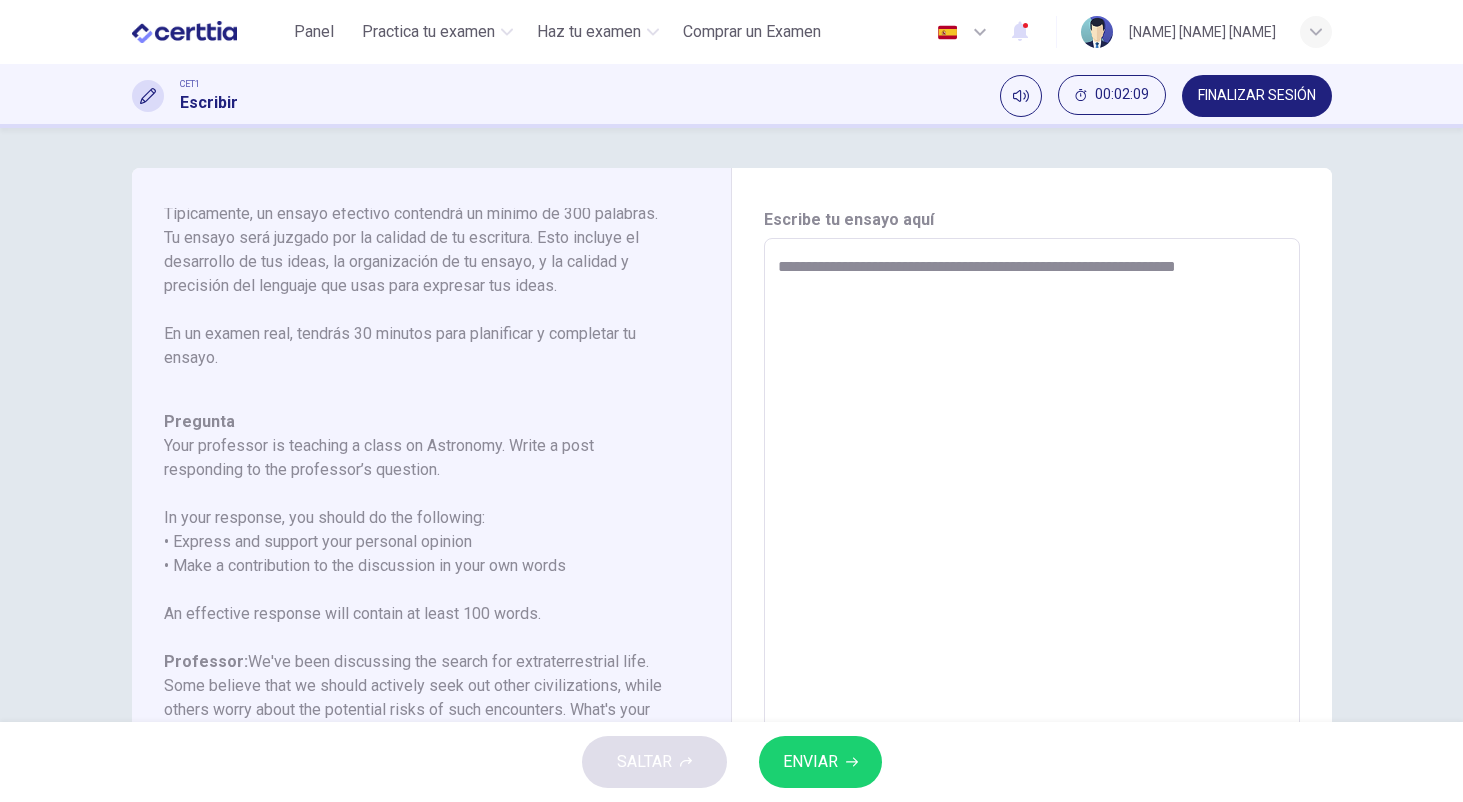 type on "**********" 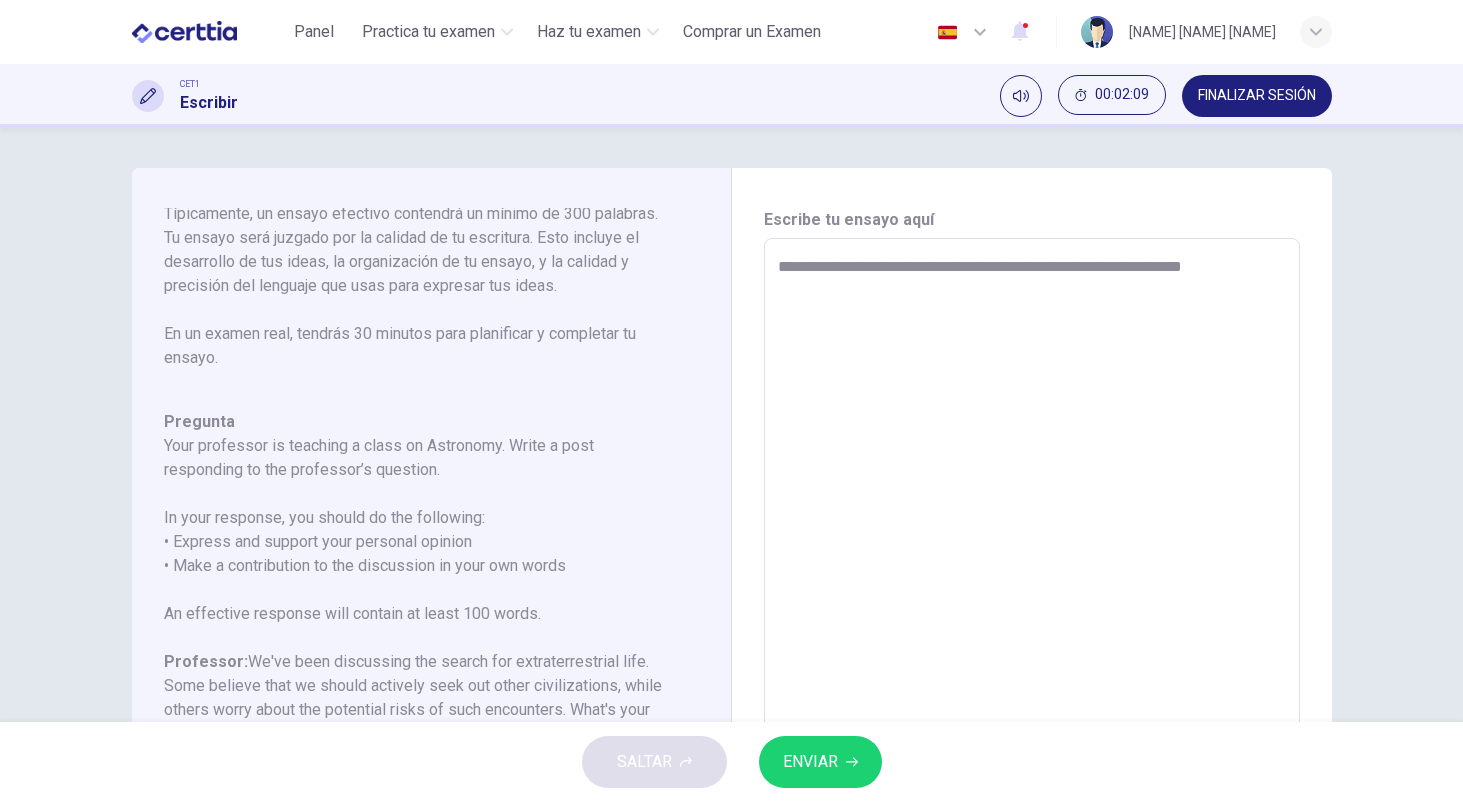 type on "*" 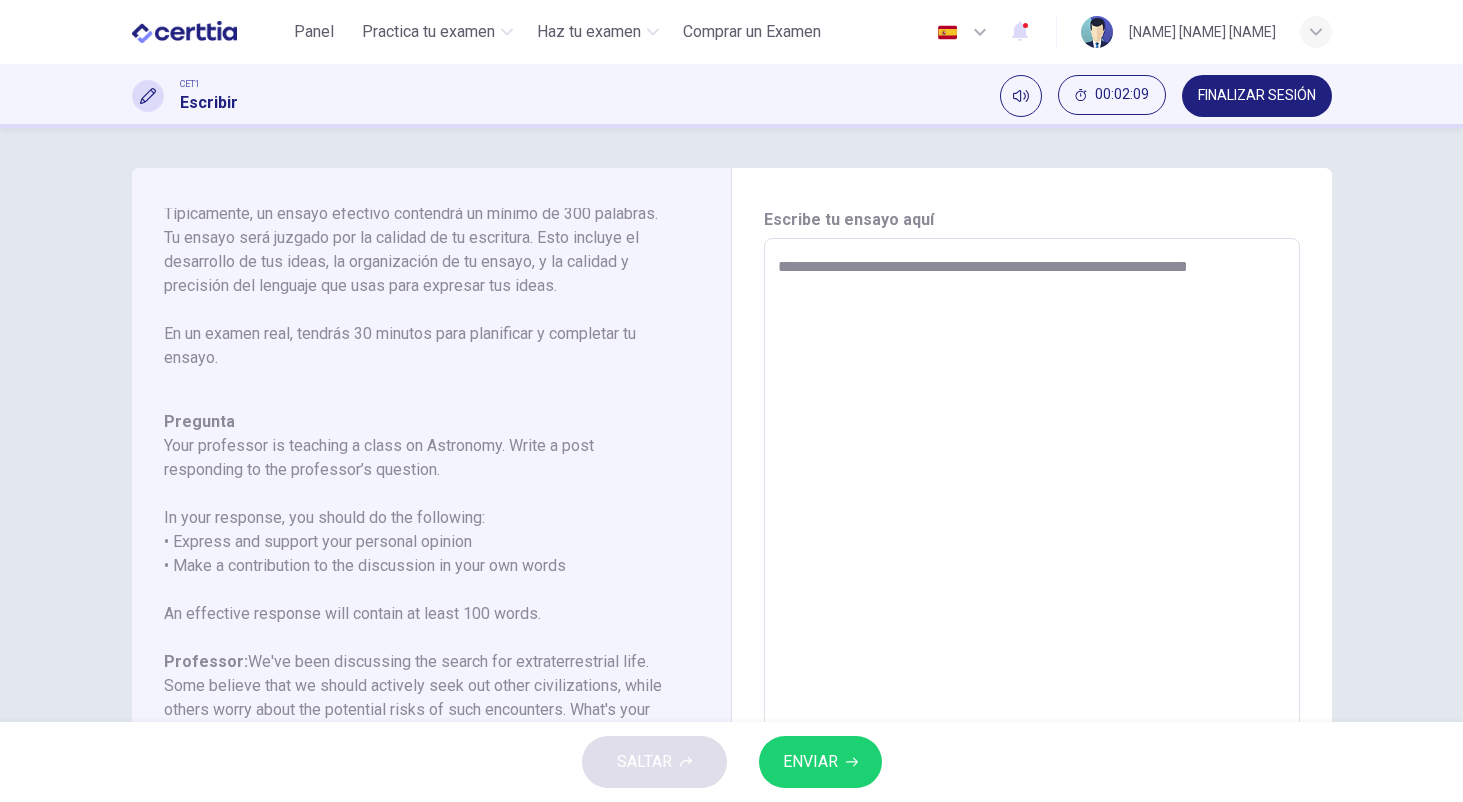 type on "*" 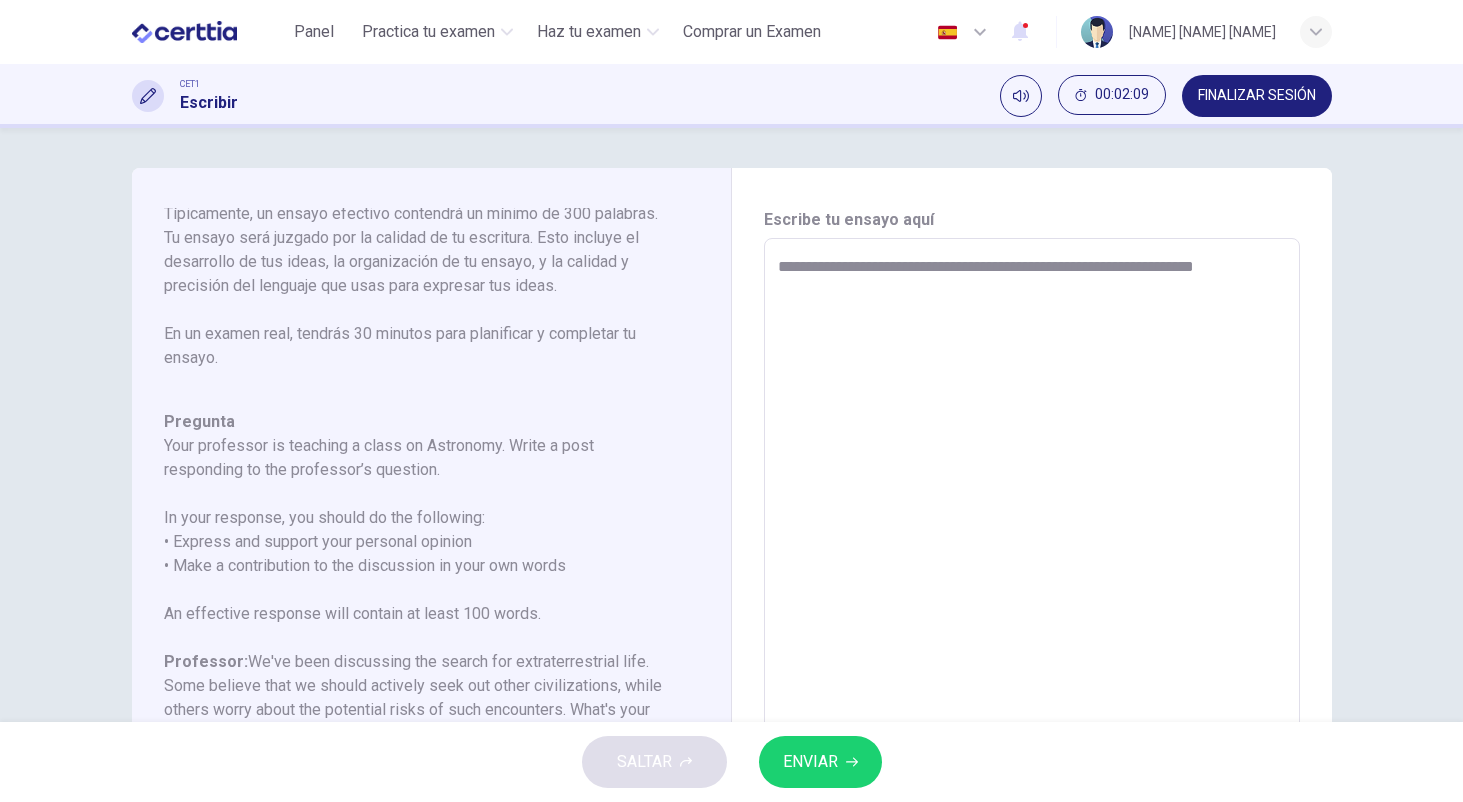 type on "*" 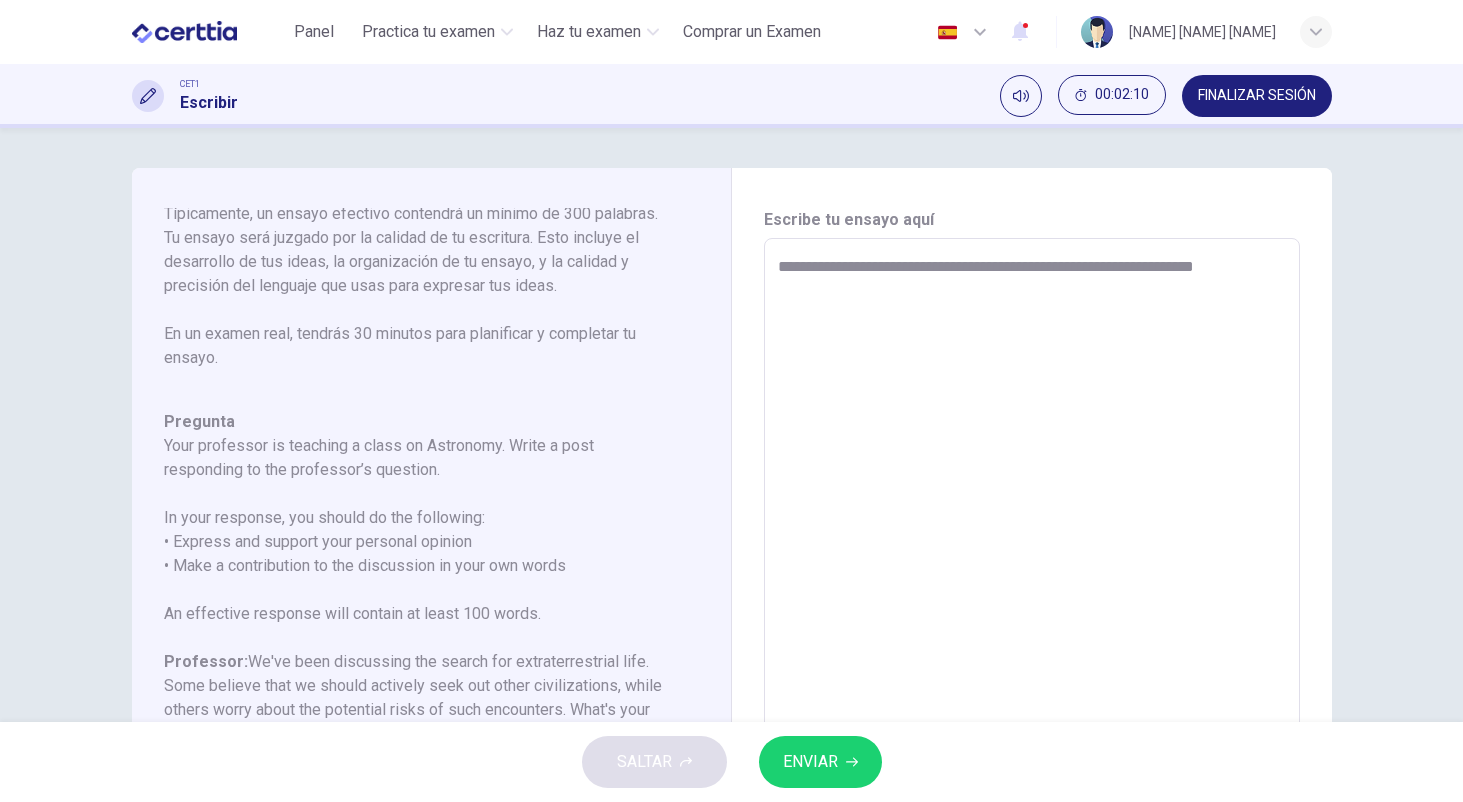 type on "**********" 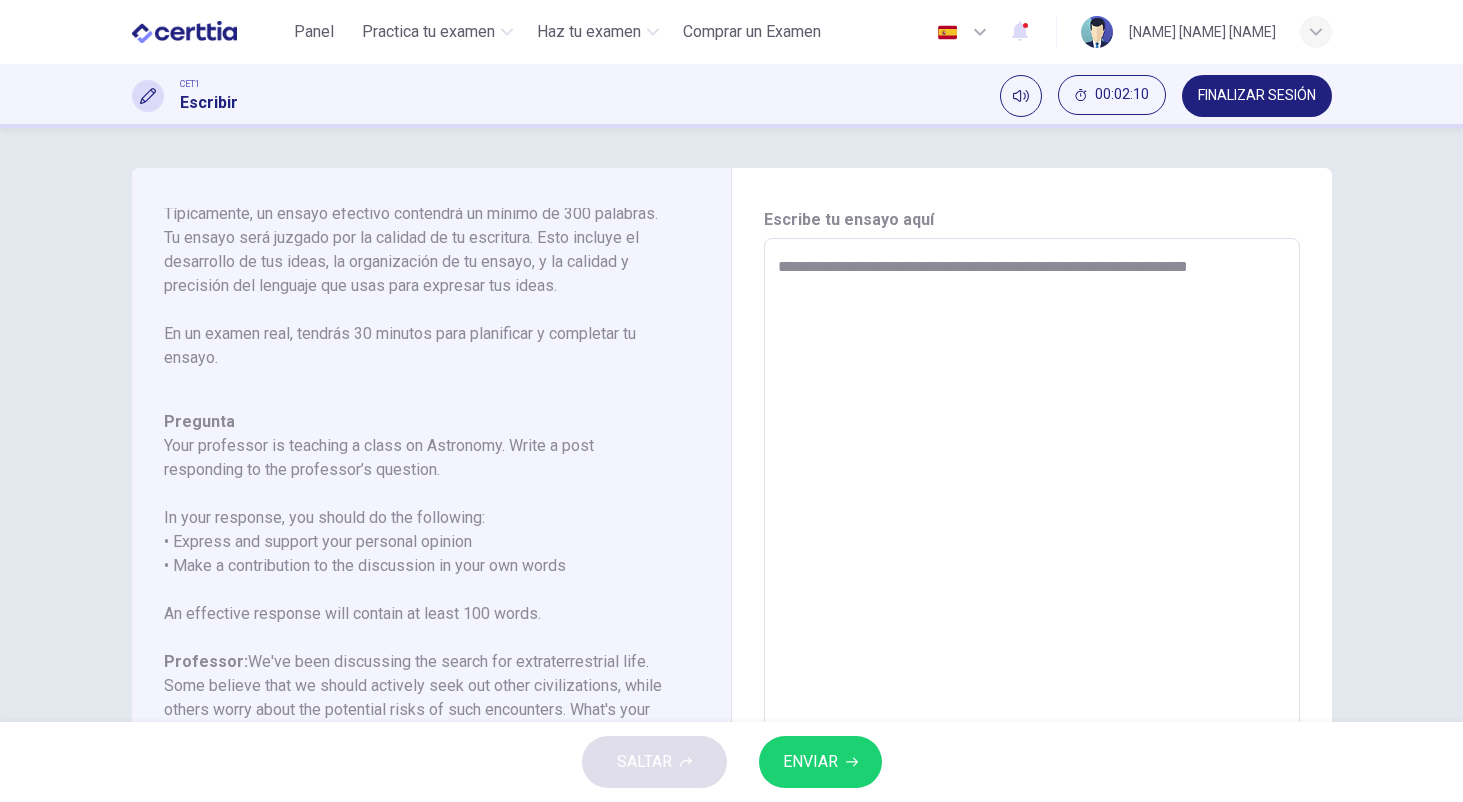 type on "*" 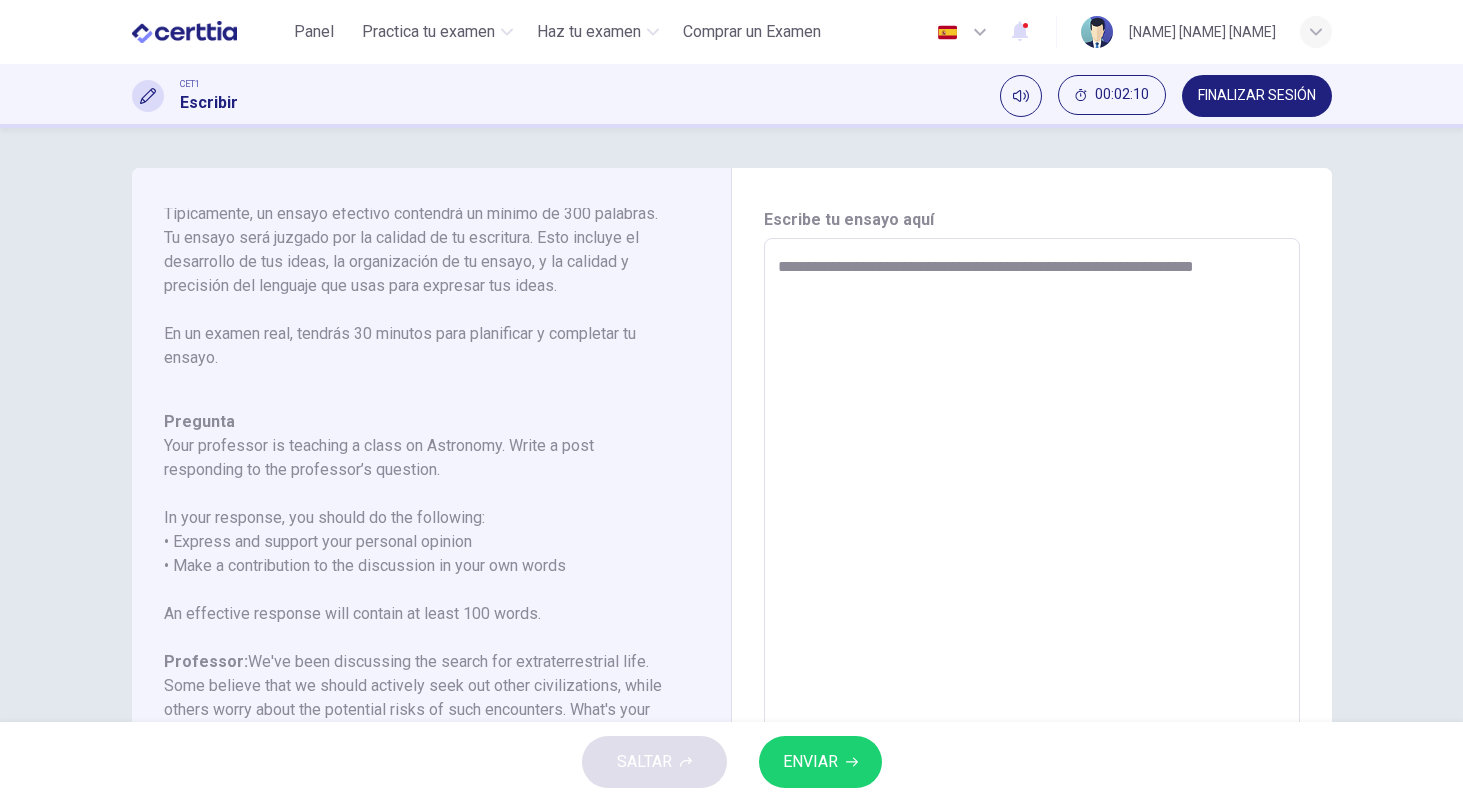 type on "*" 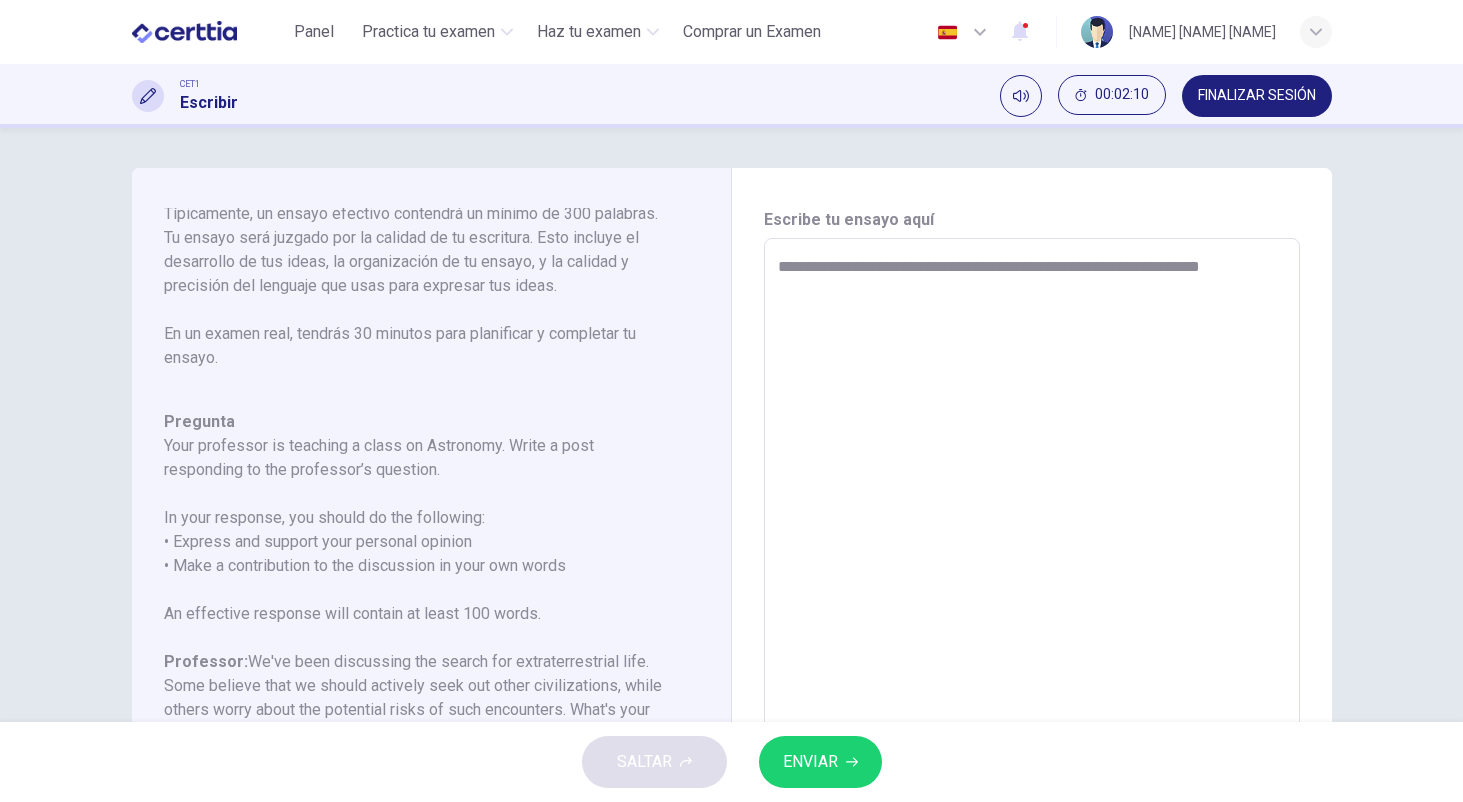 type on "*" 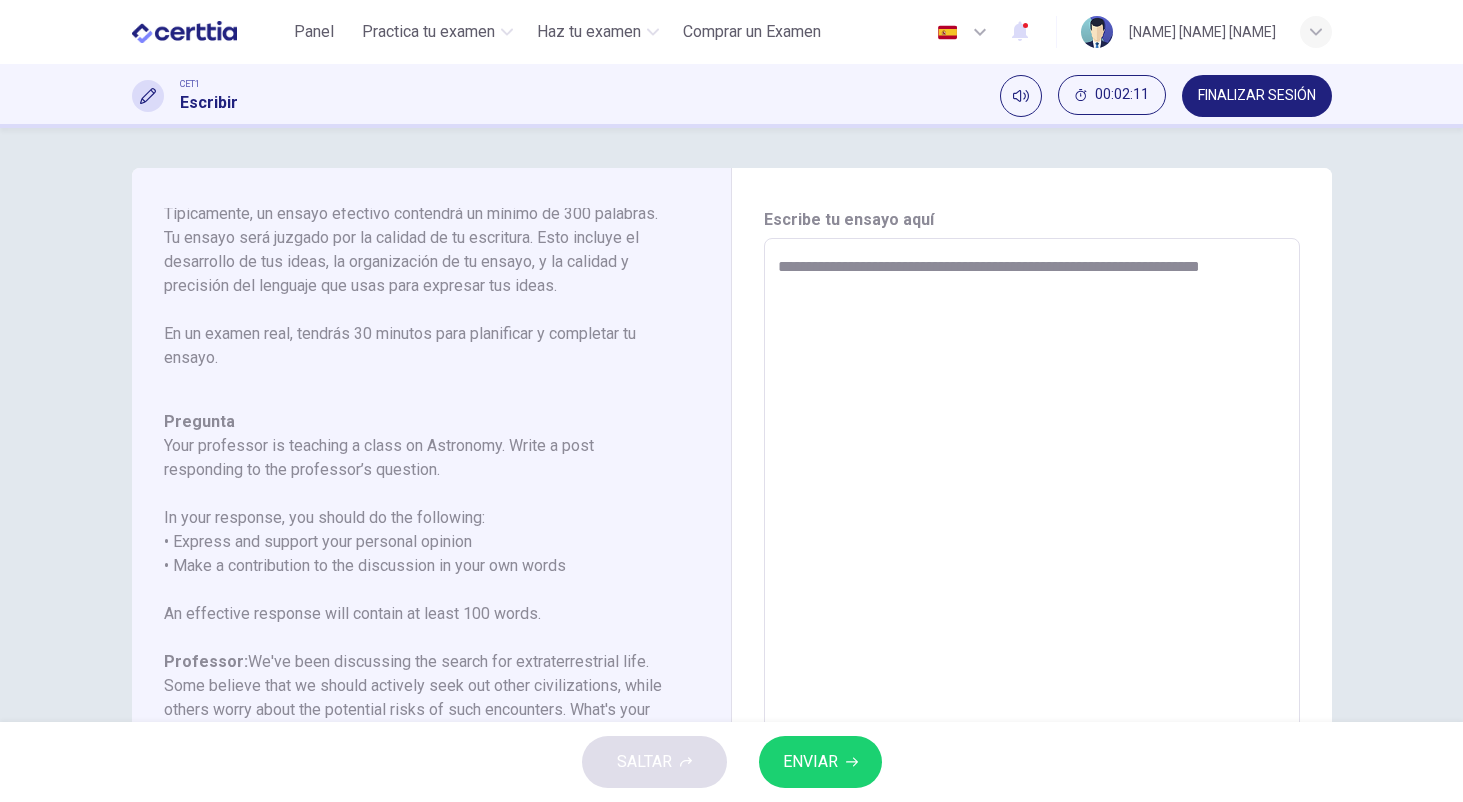 type on "**********" 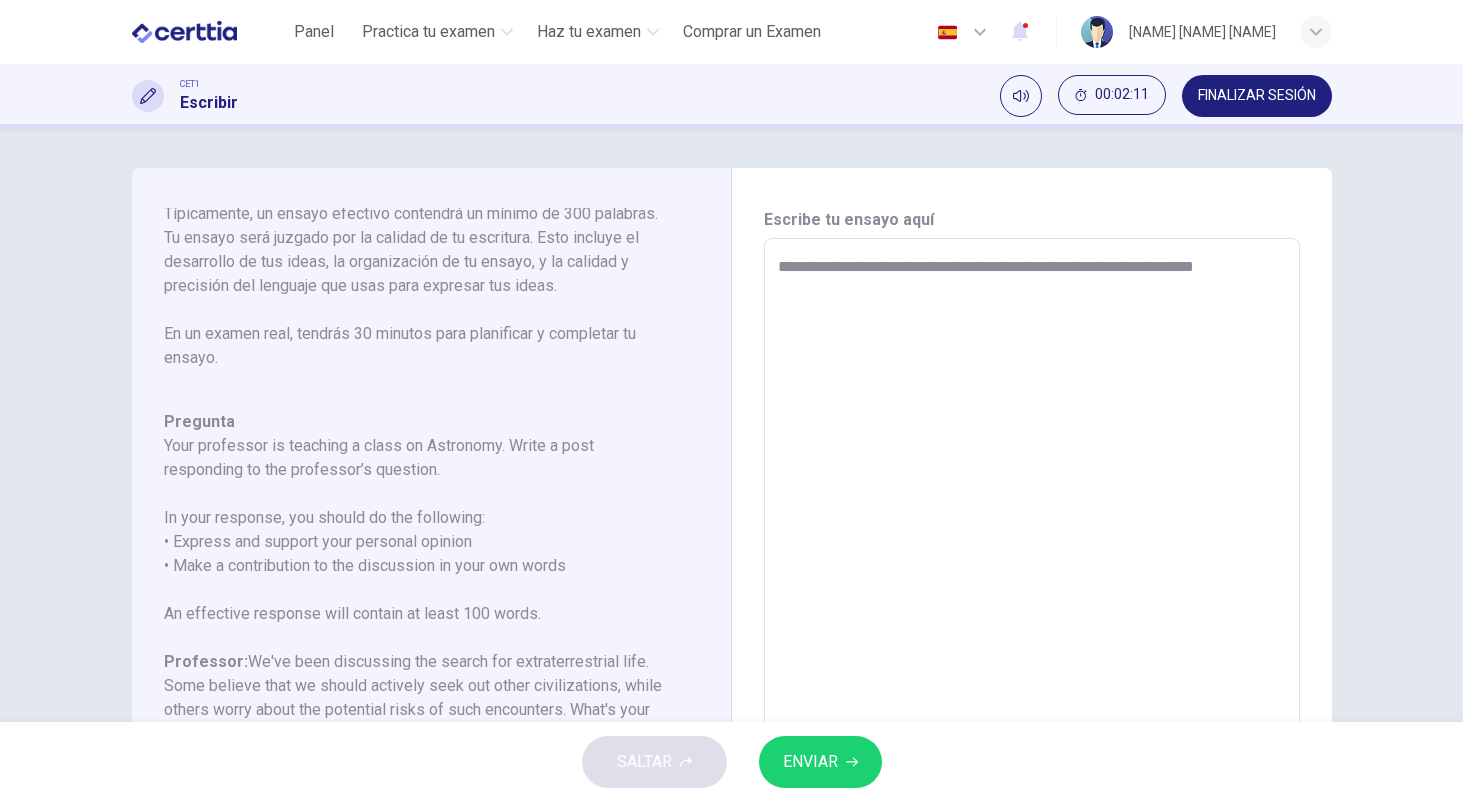 type on "*" 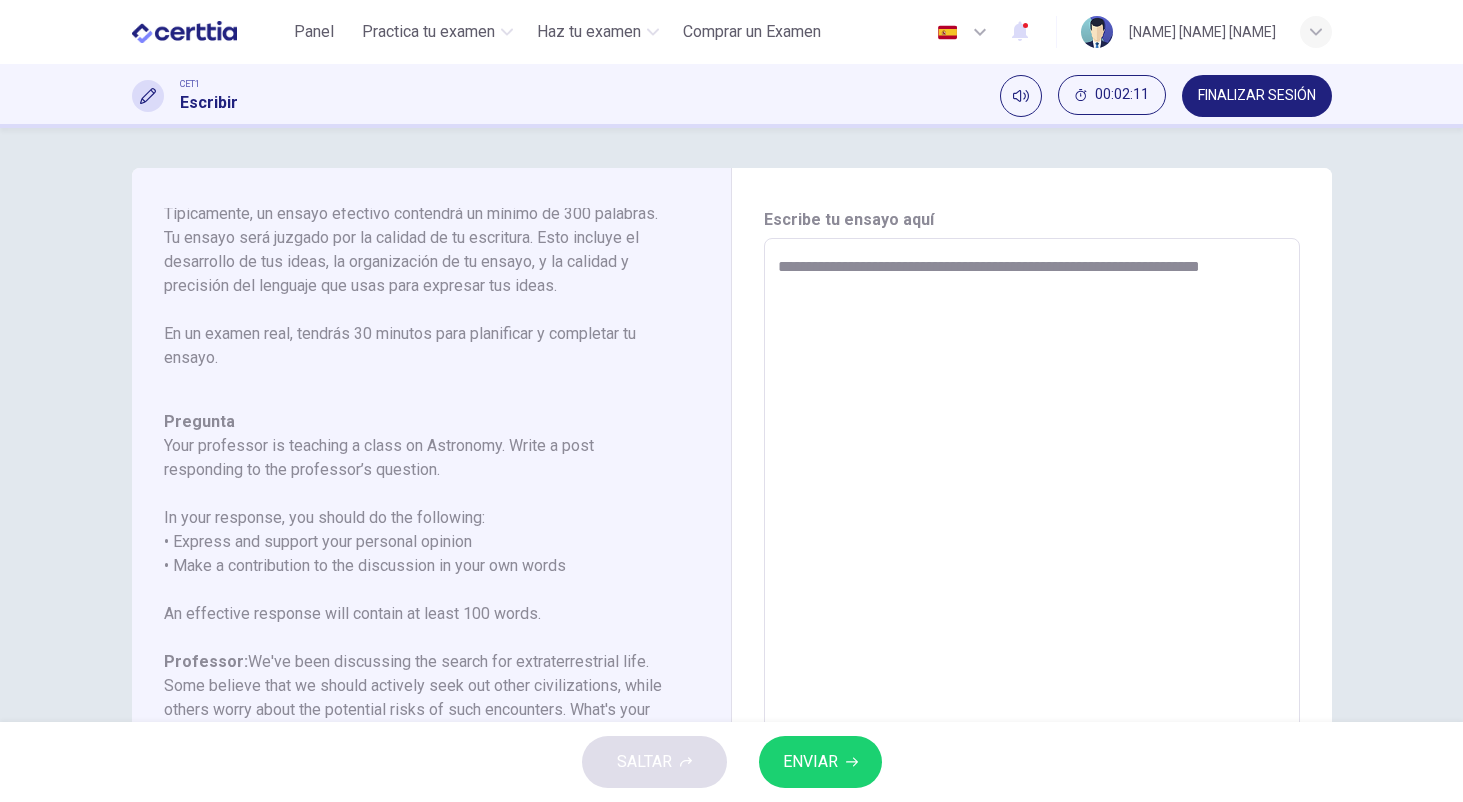 type on "*" 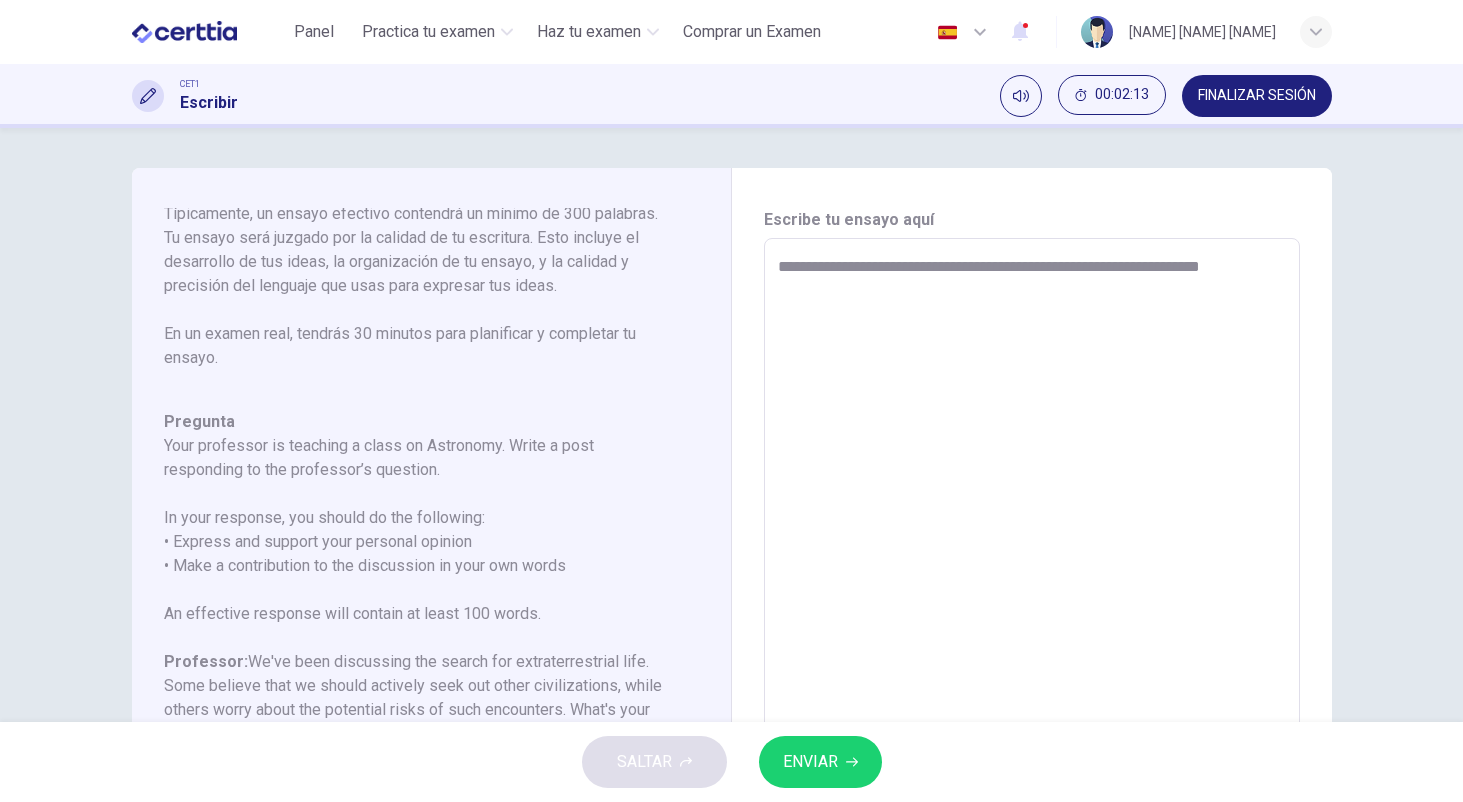 type on "**********" 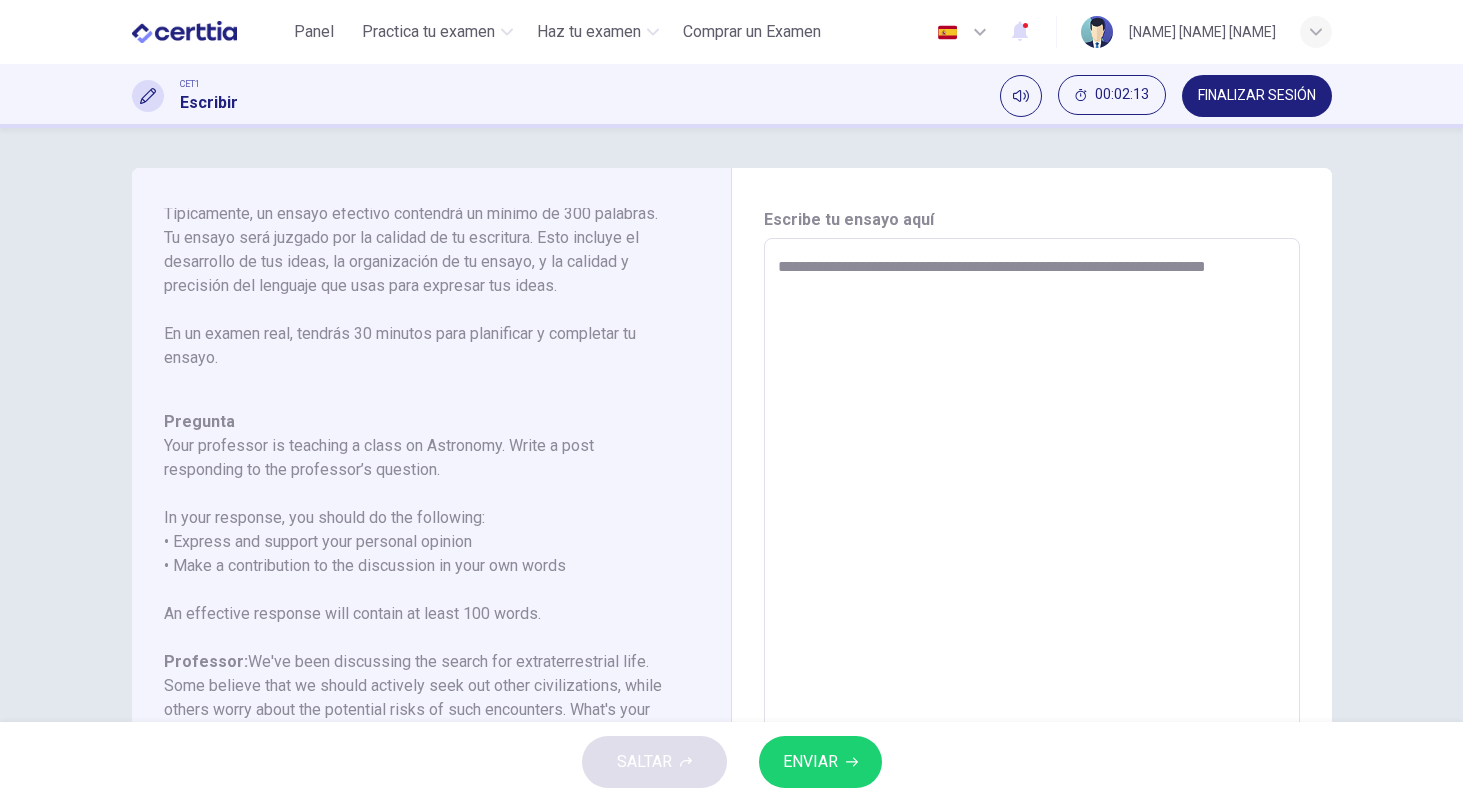 type on "*" 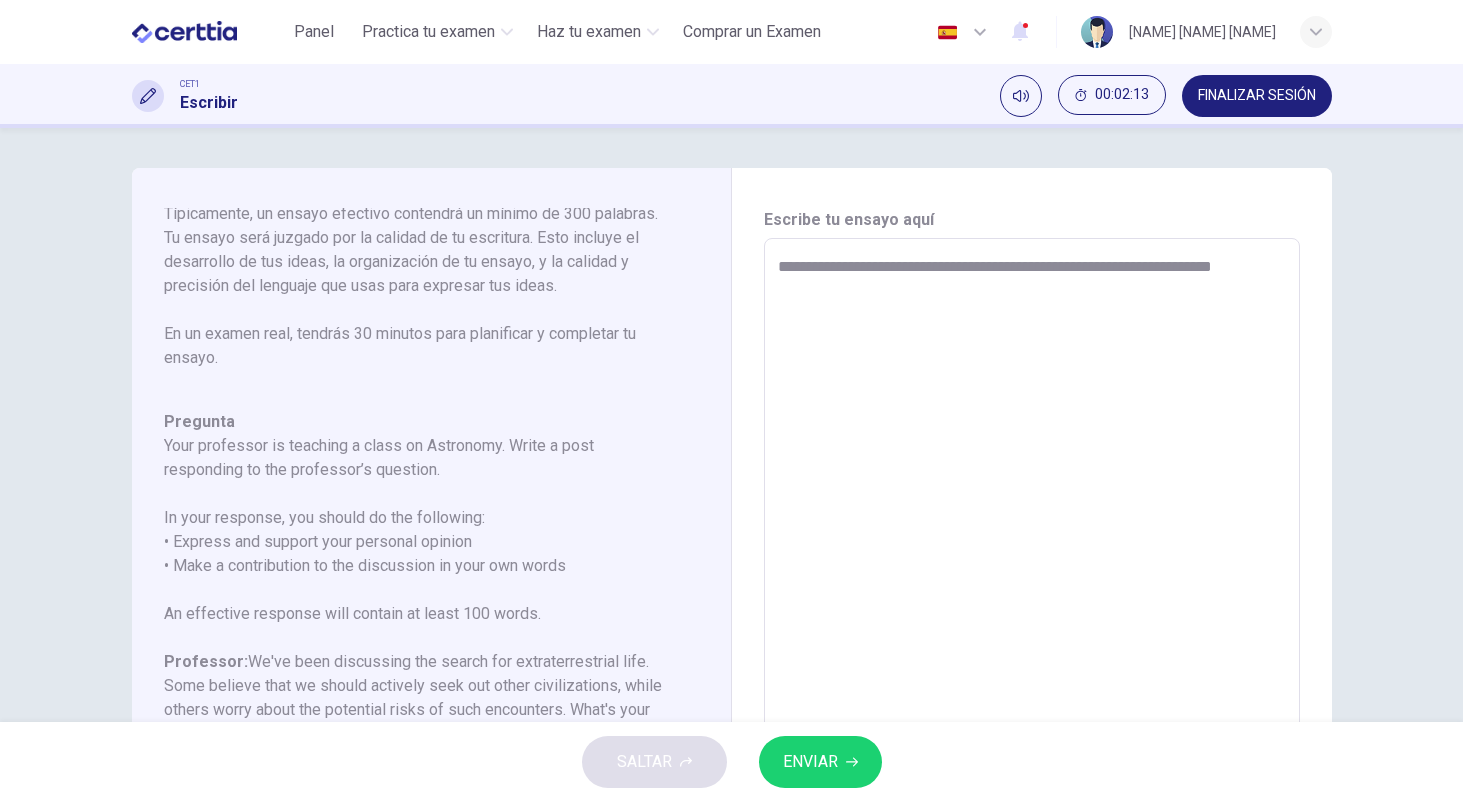 type on "*" 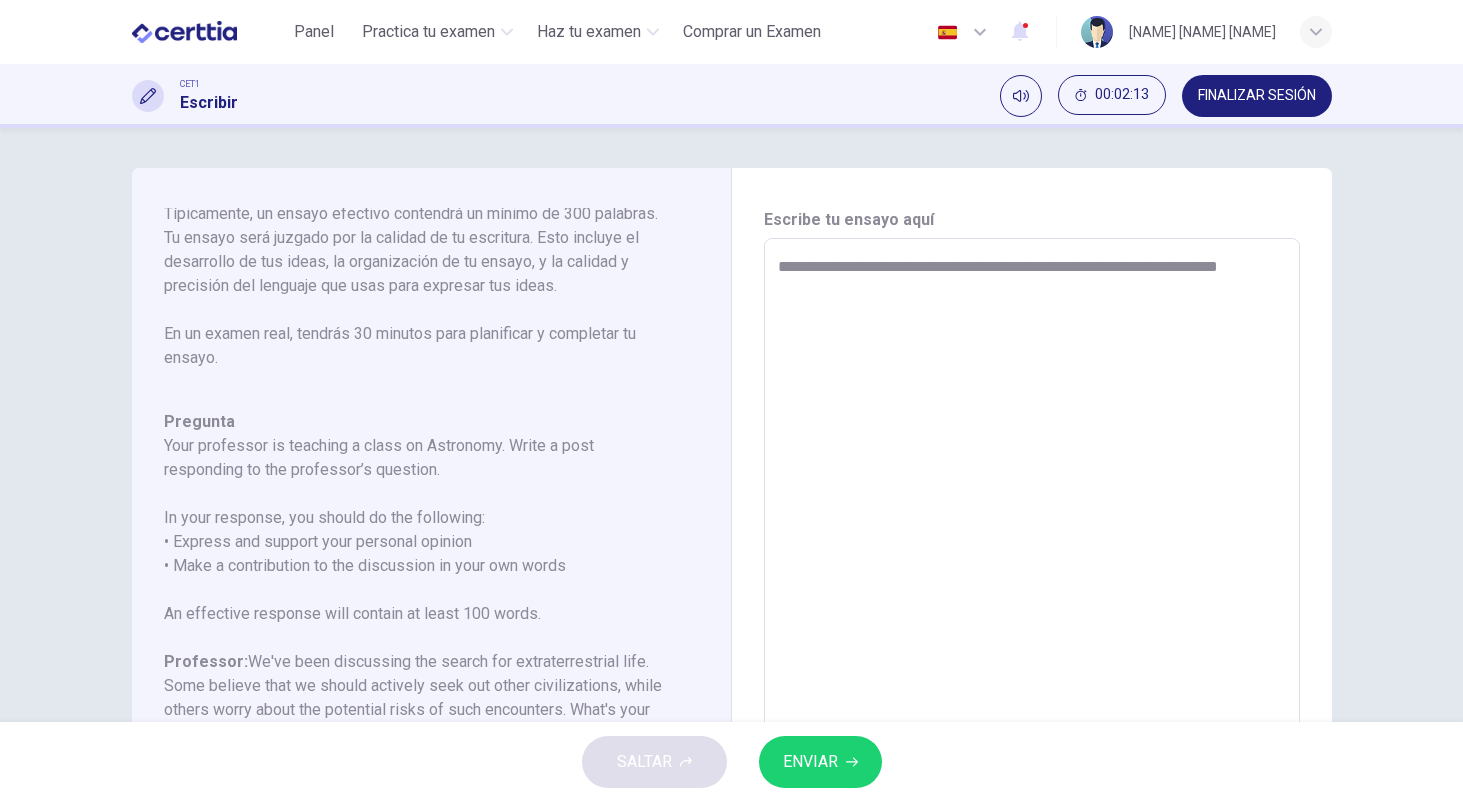 type on "*" 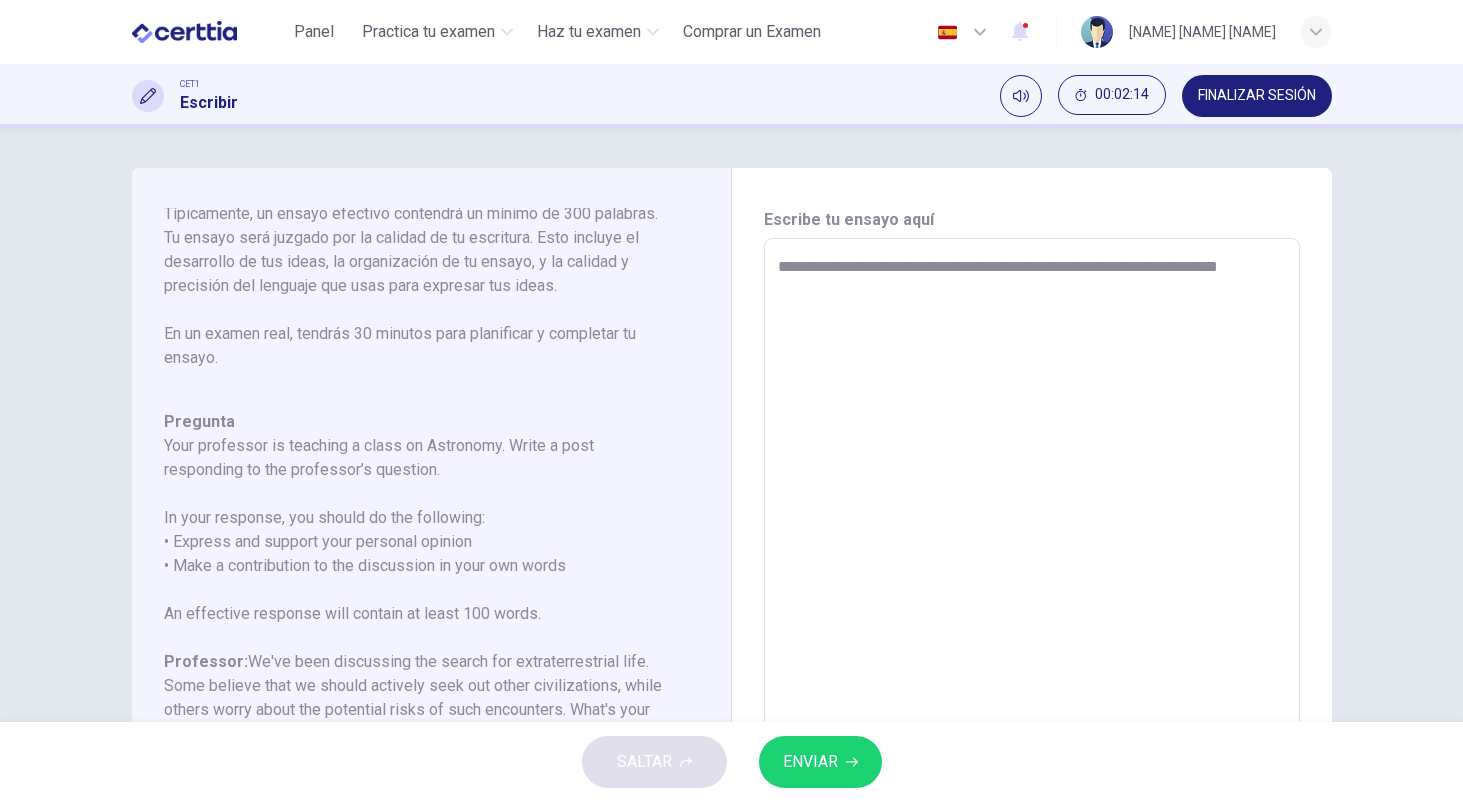 type on "**********" 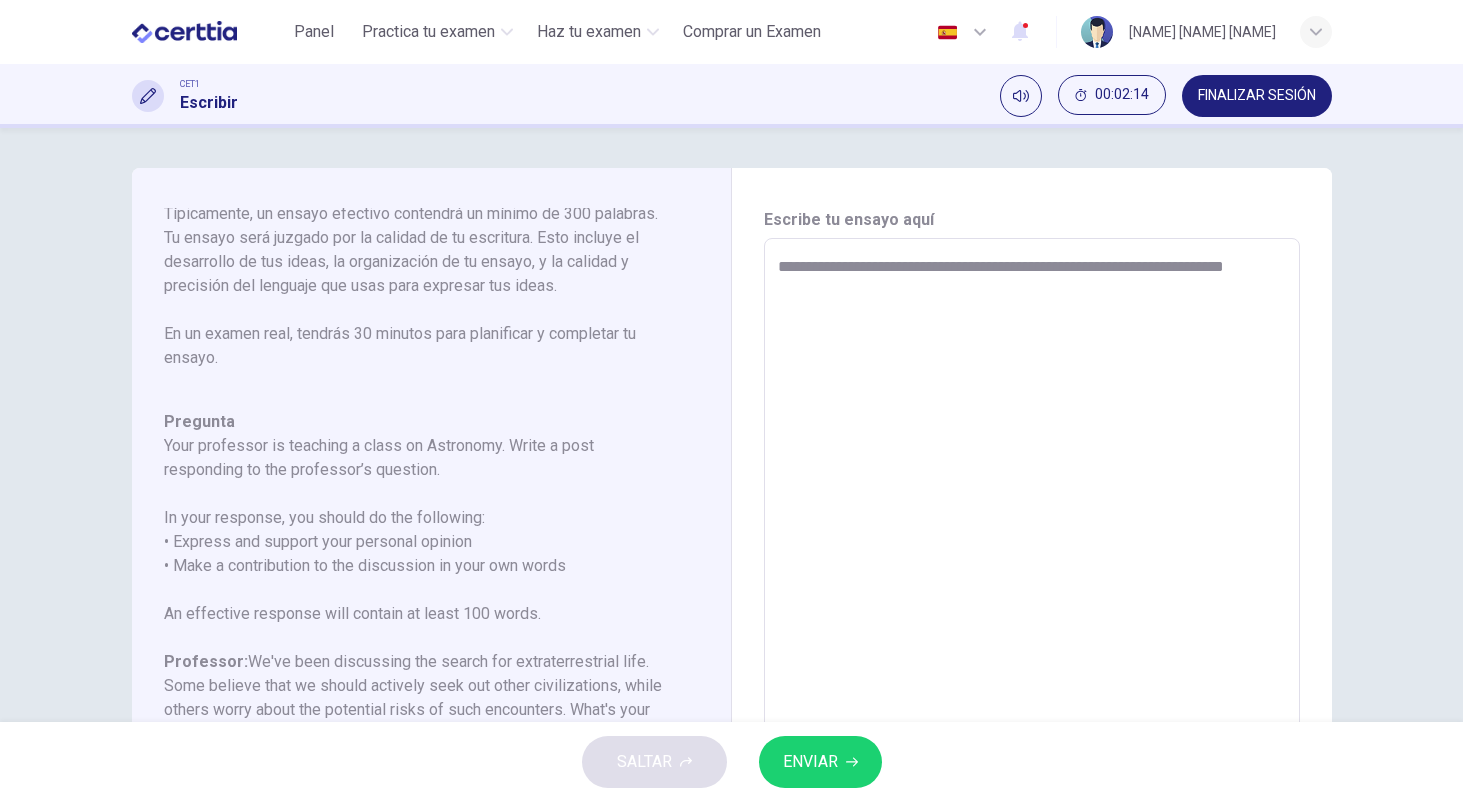 type on "*" 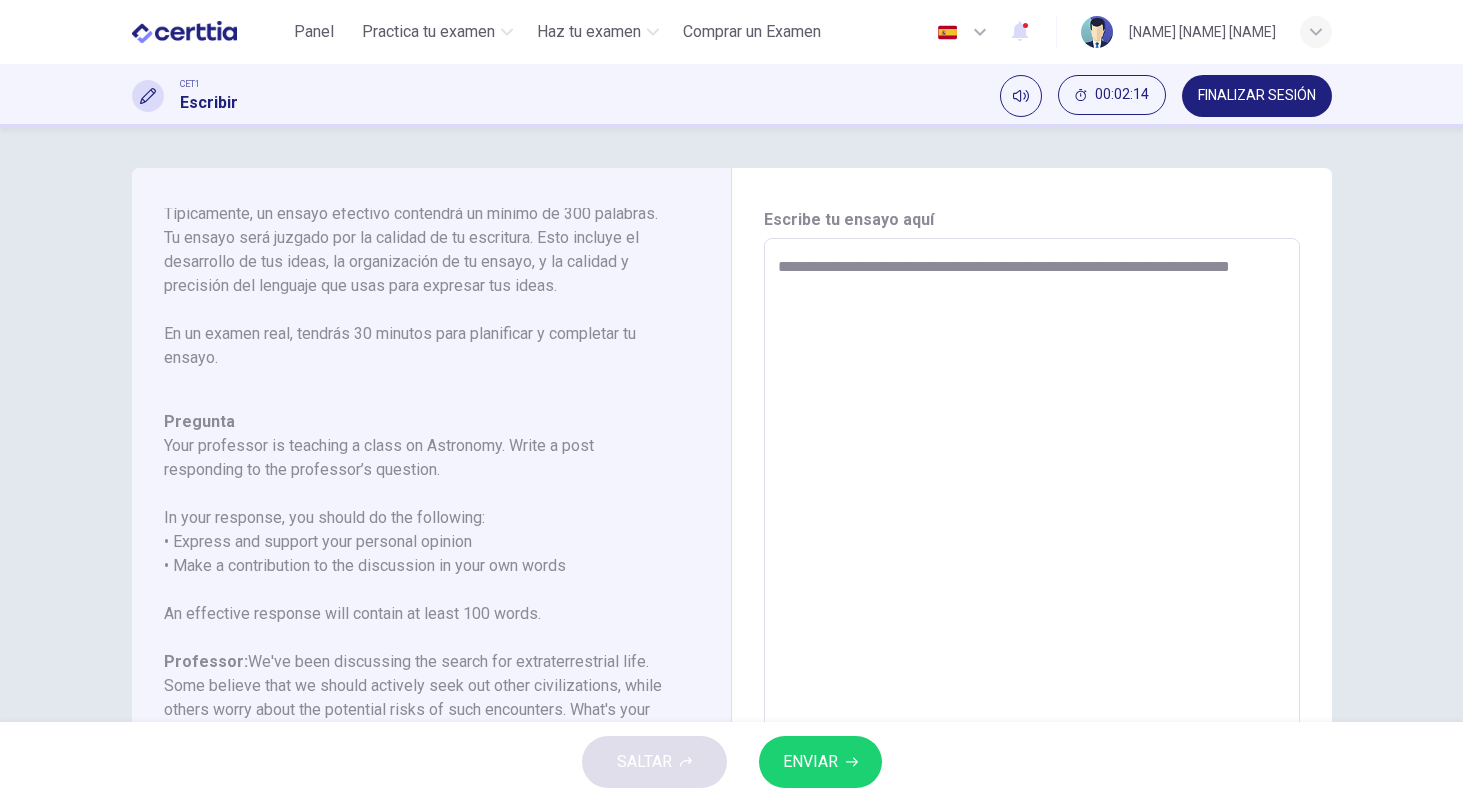 type on "*" 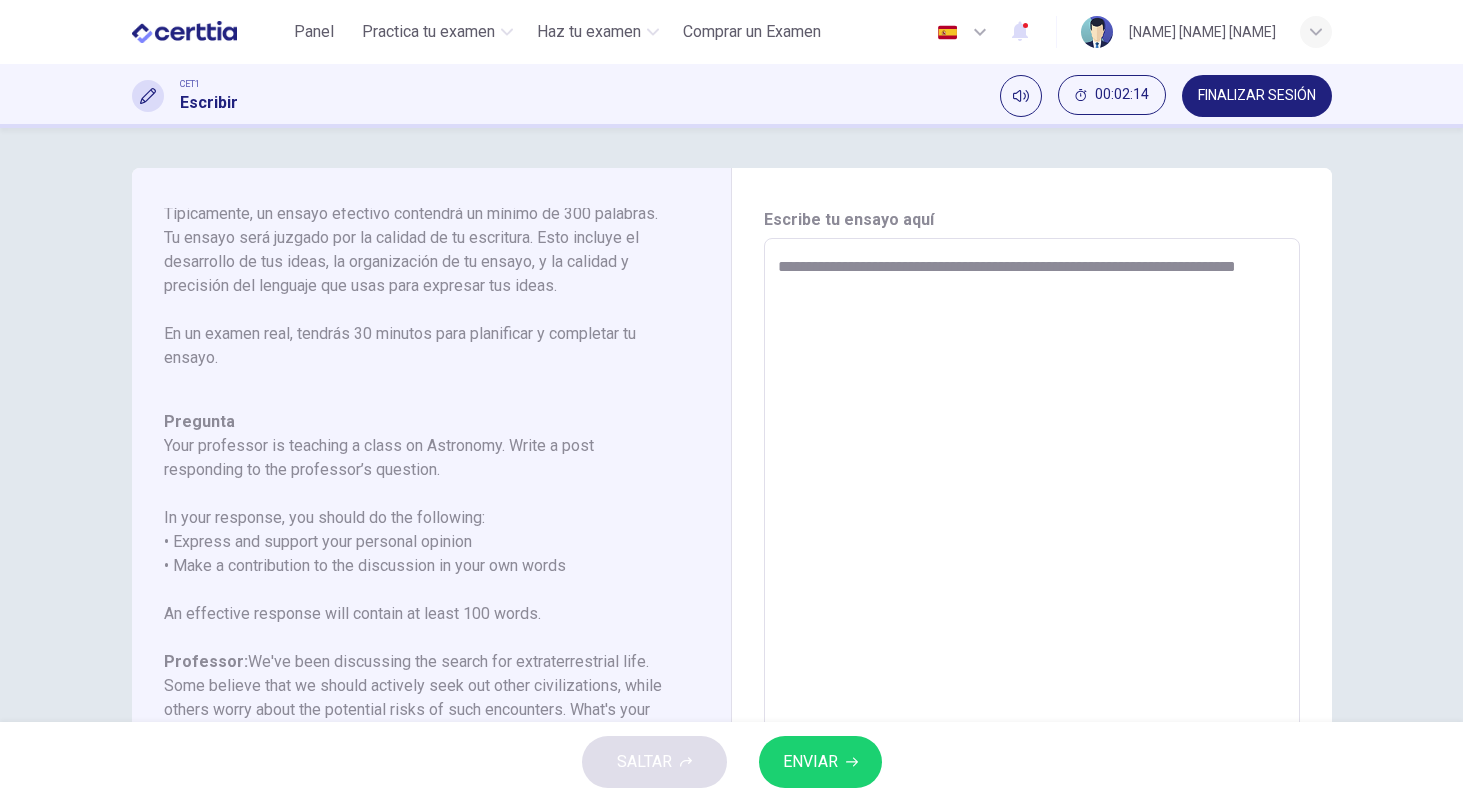 type on "*" 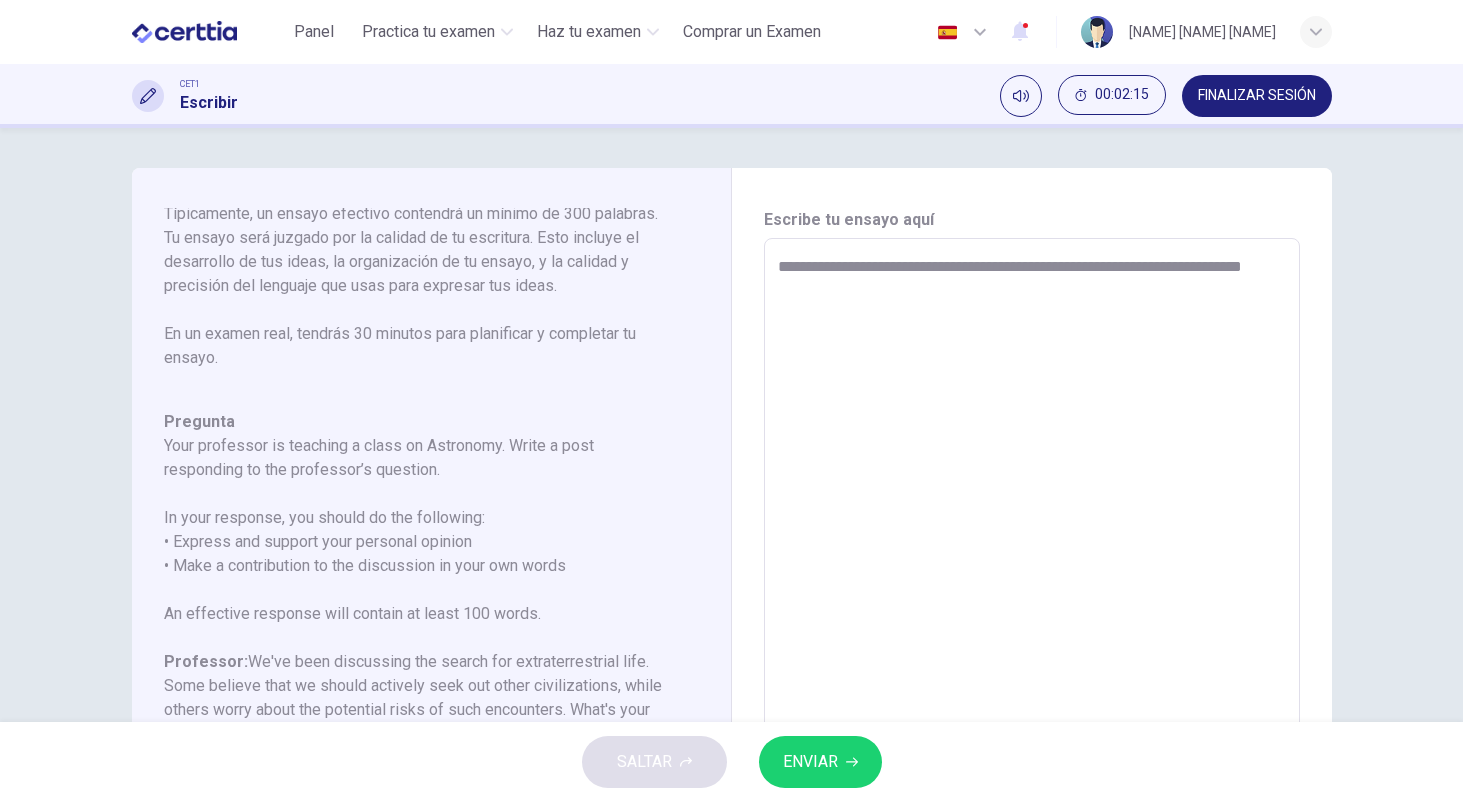 type on "**********" 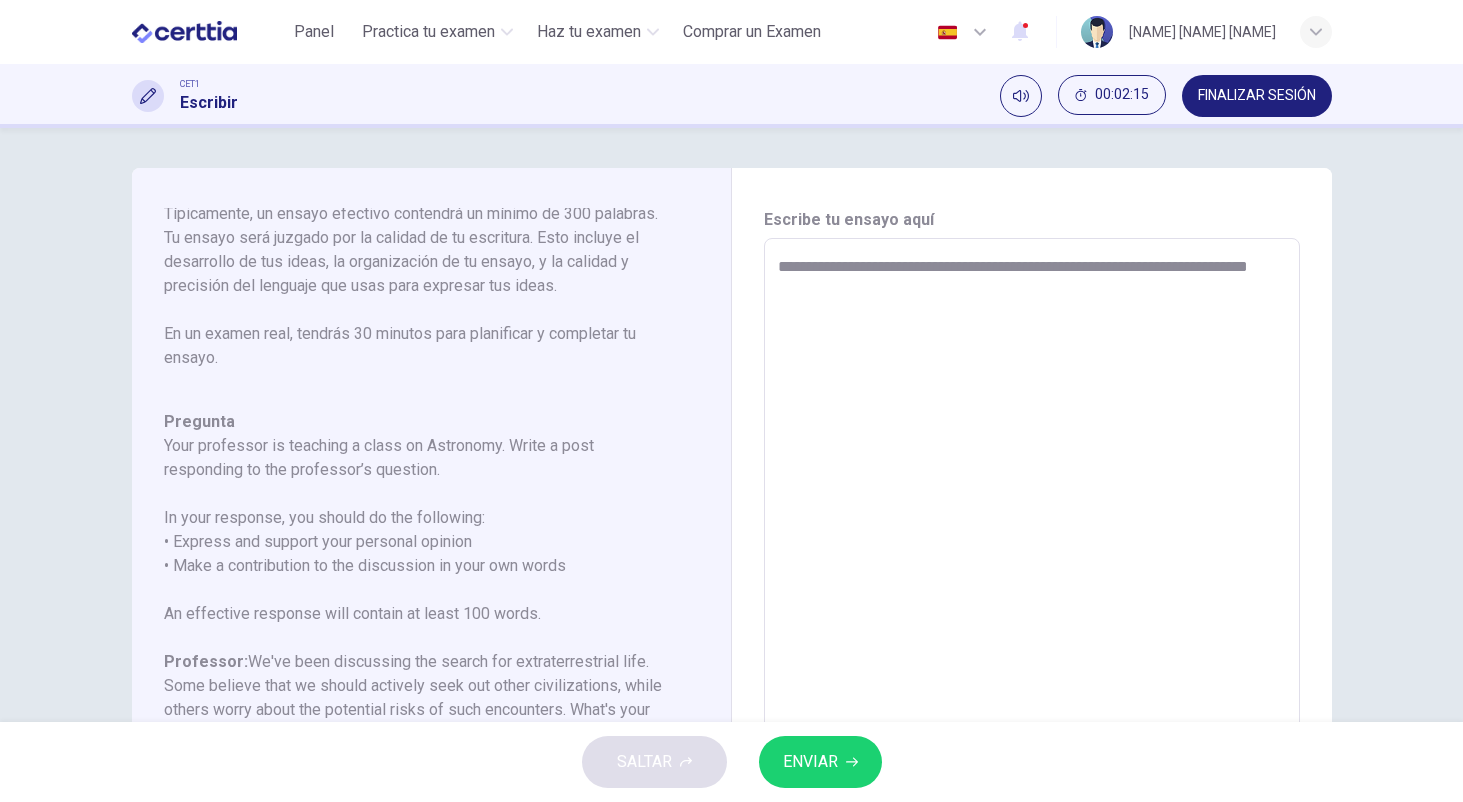 type on "*" 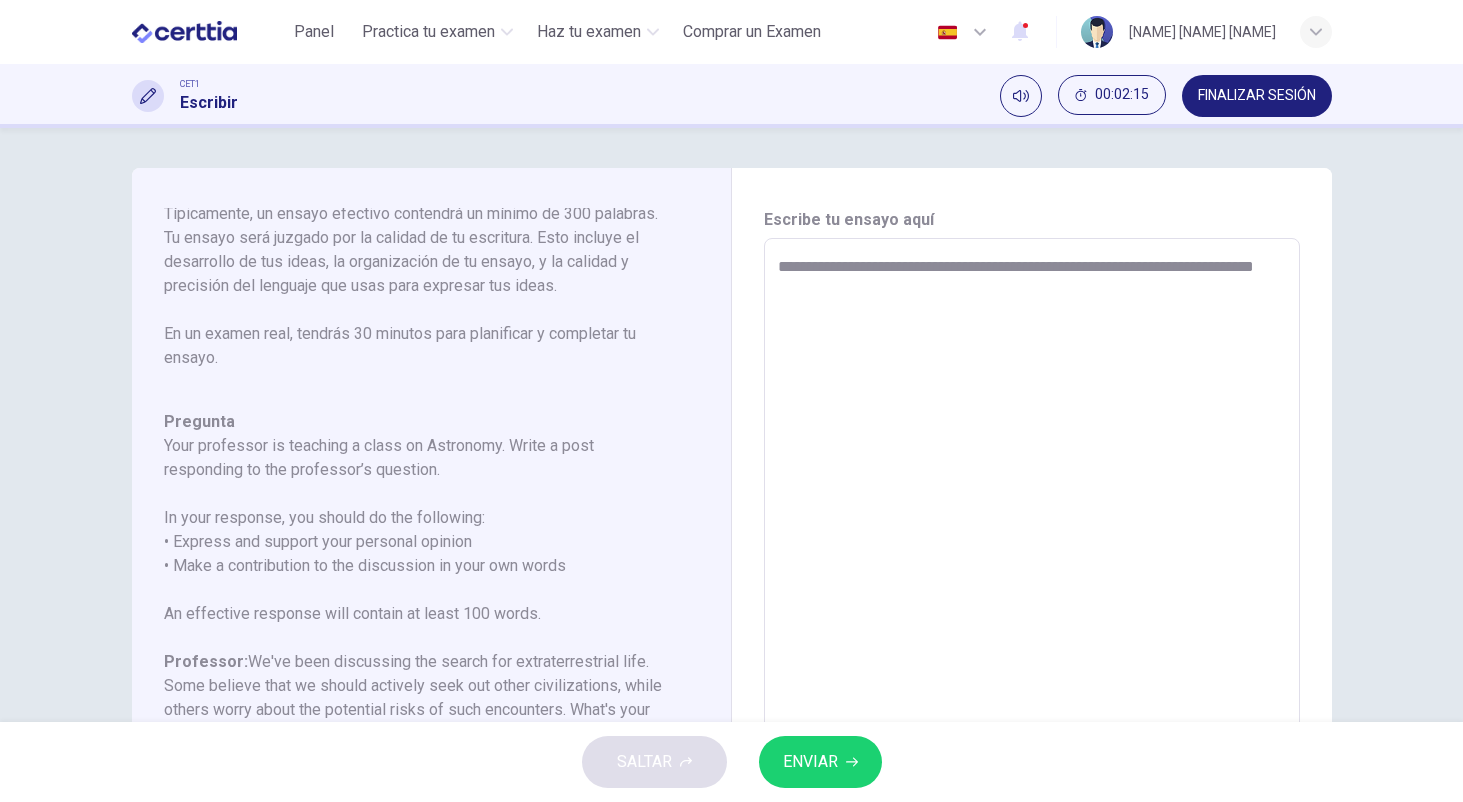 type on "*" 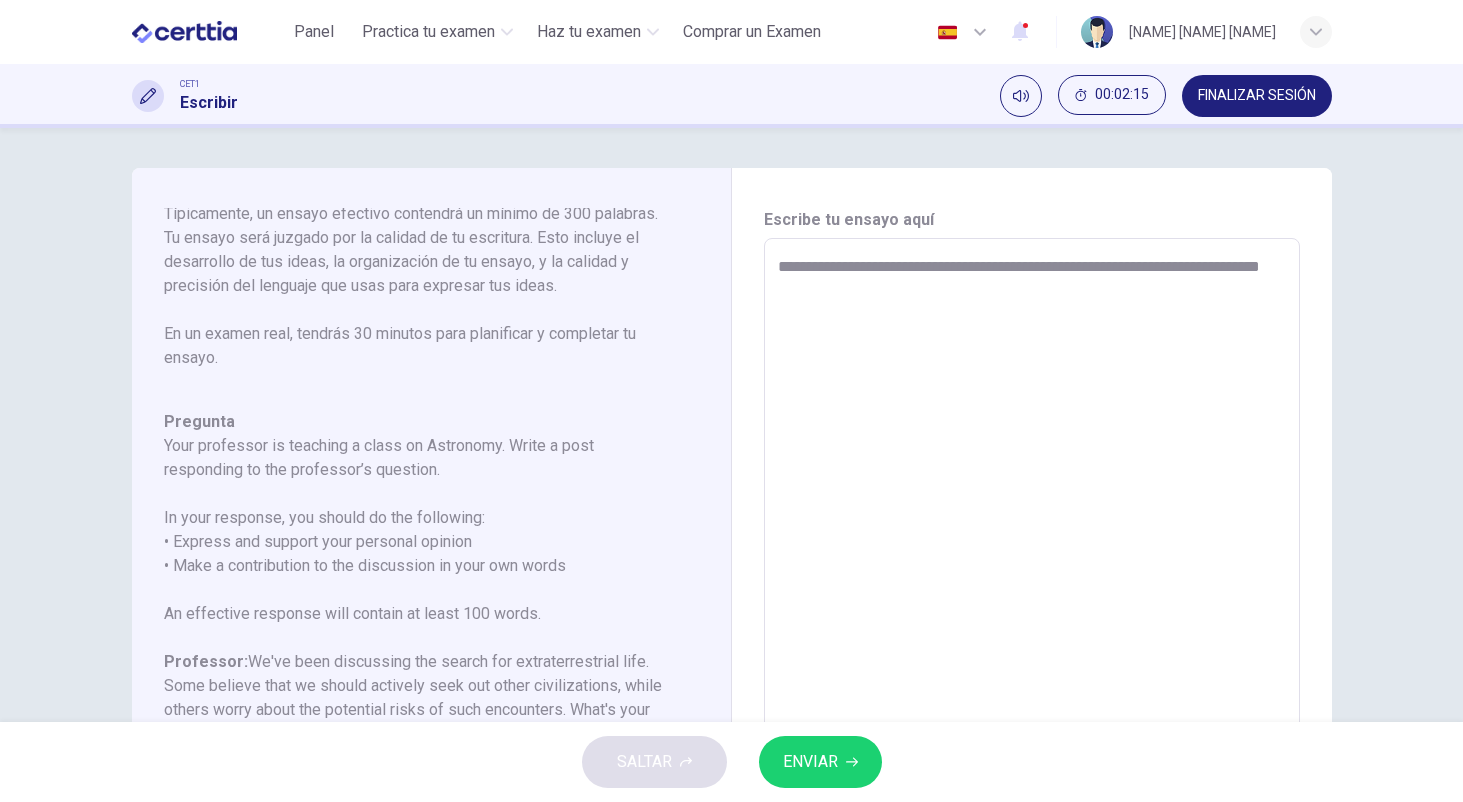 type on "*" 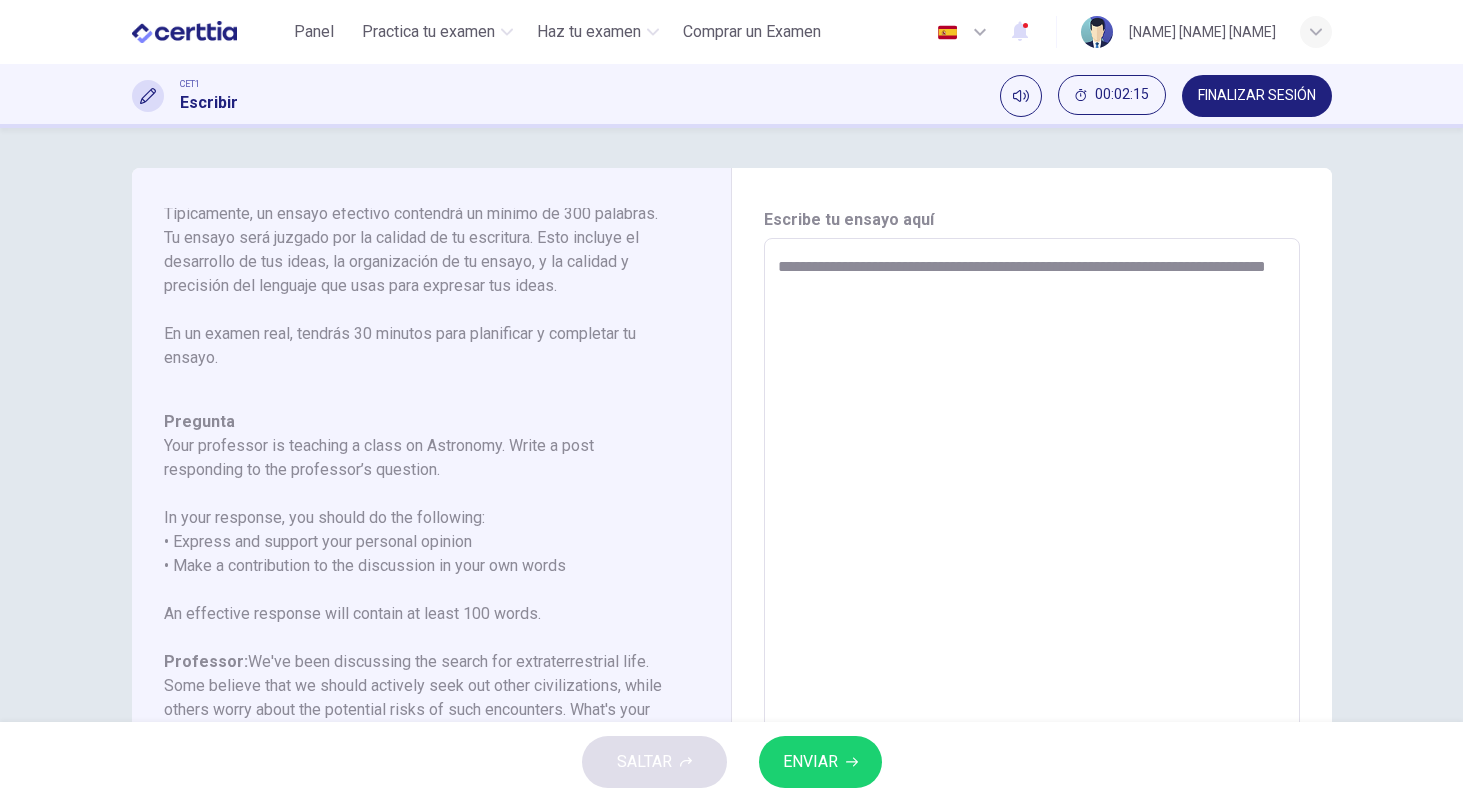 type on "*" 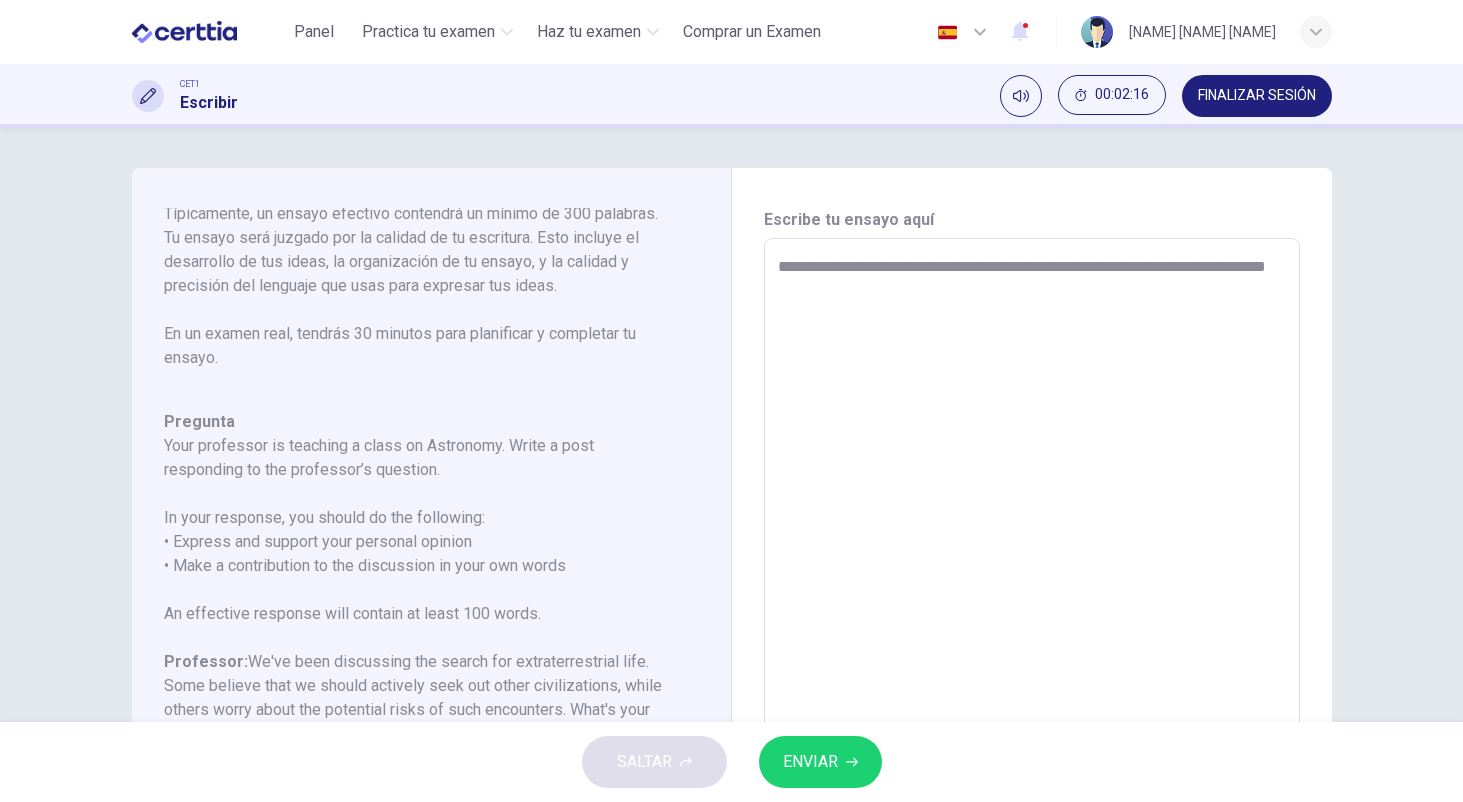 type on "**********" 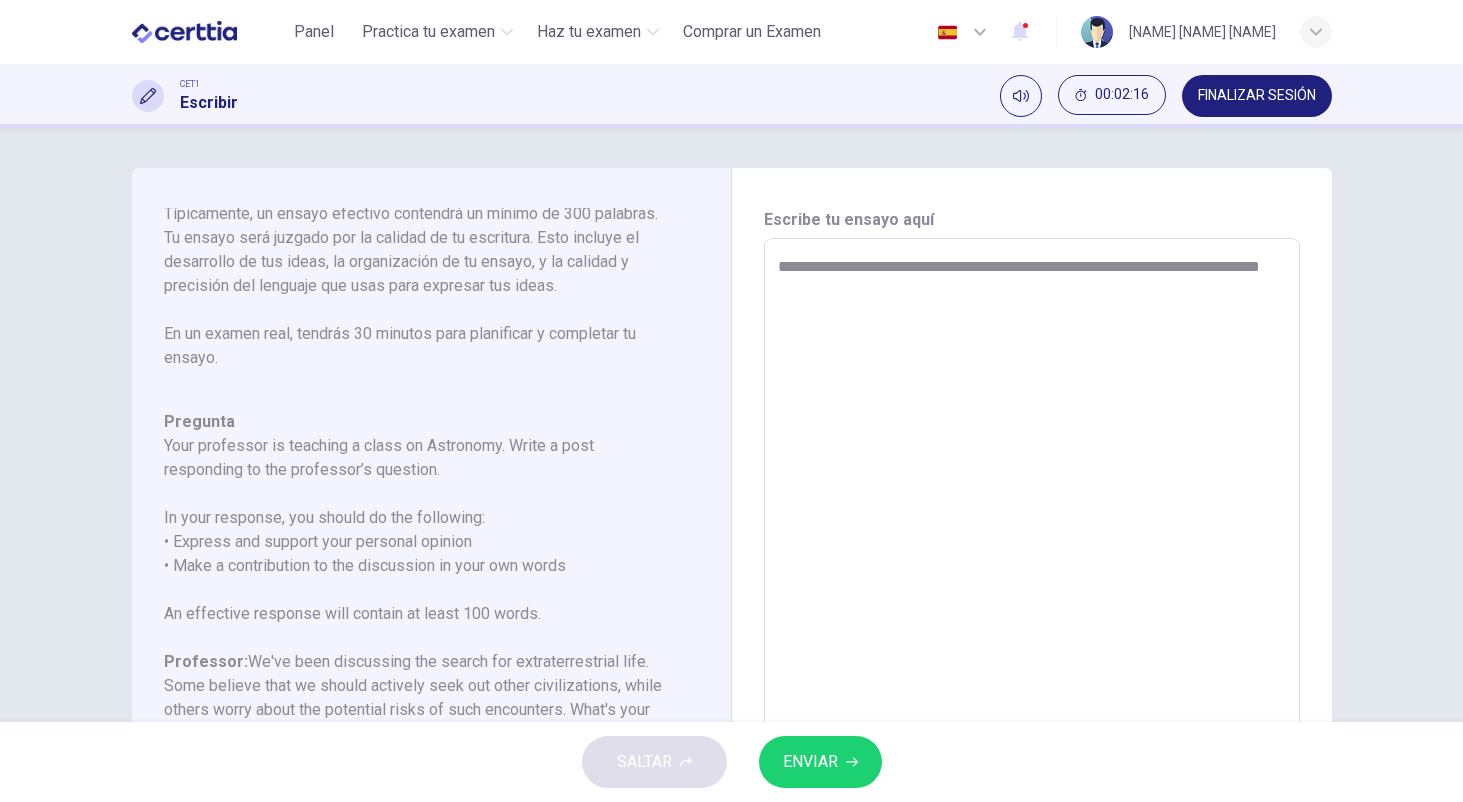 type on "*" 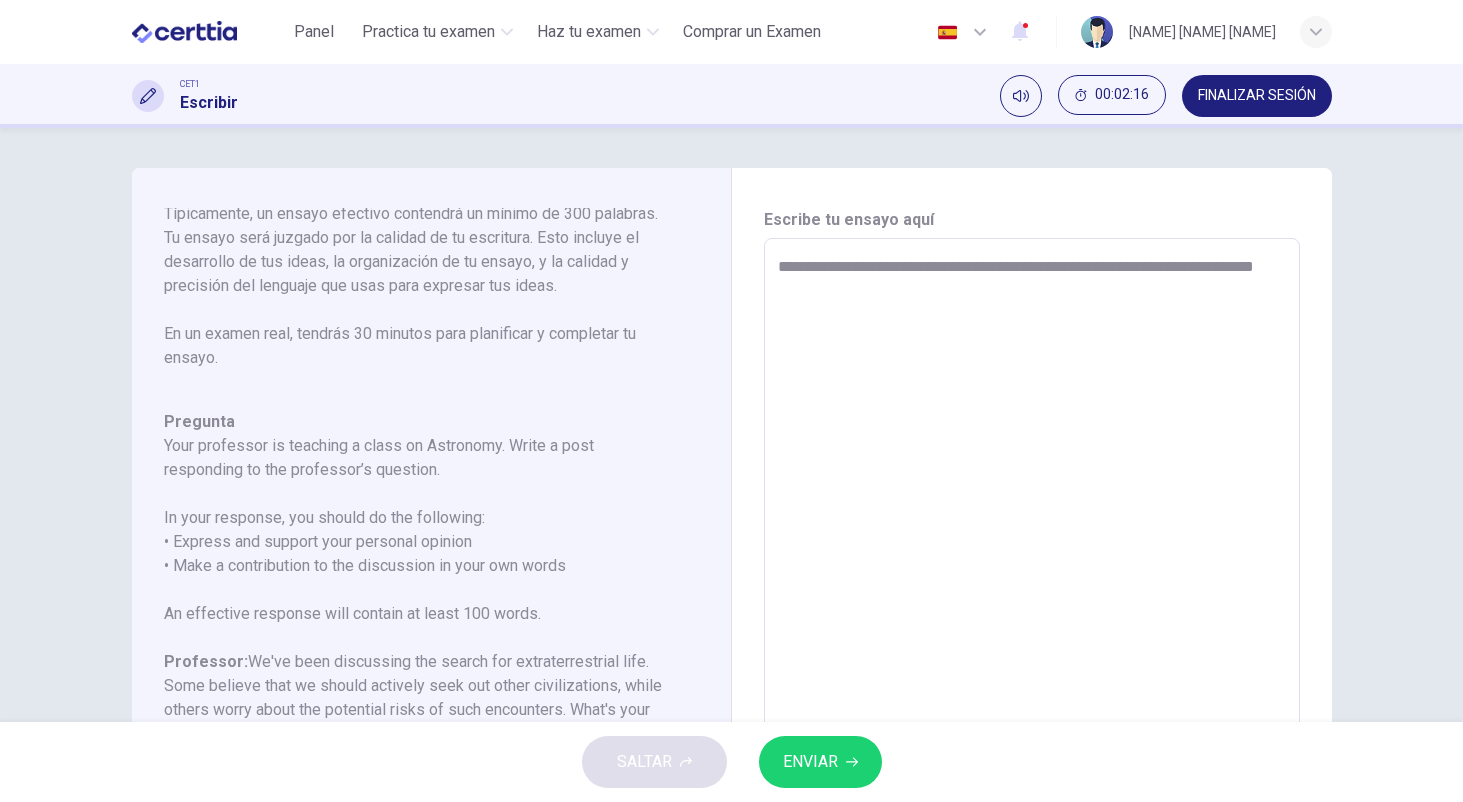 type on "*" 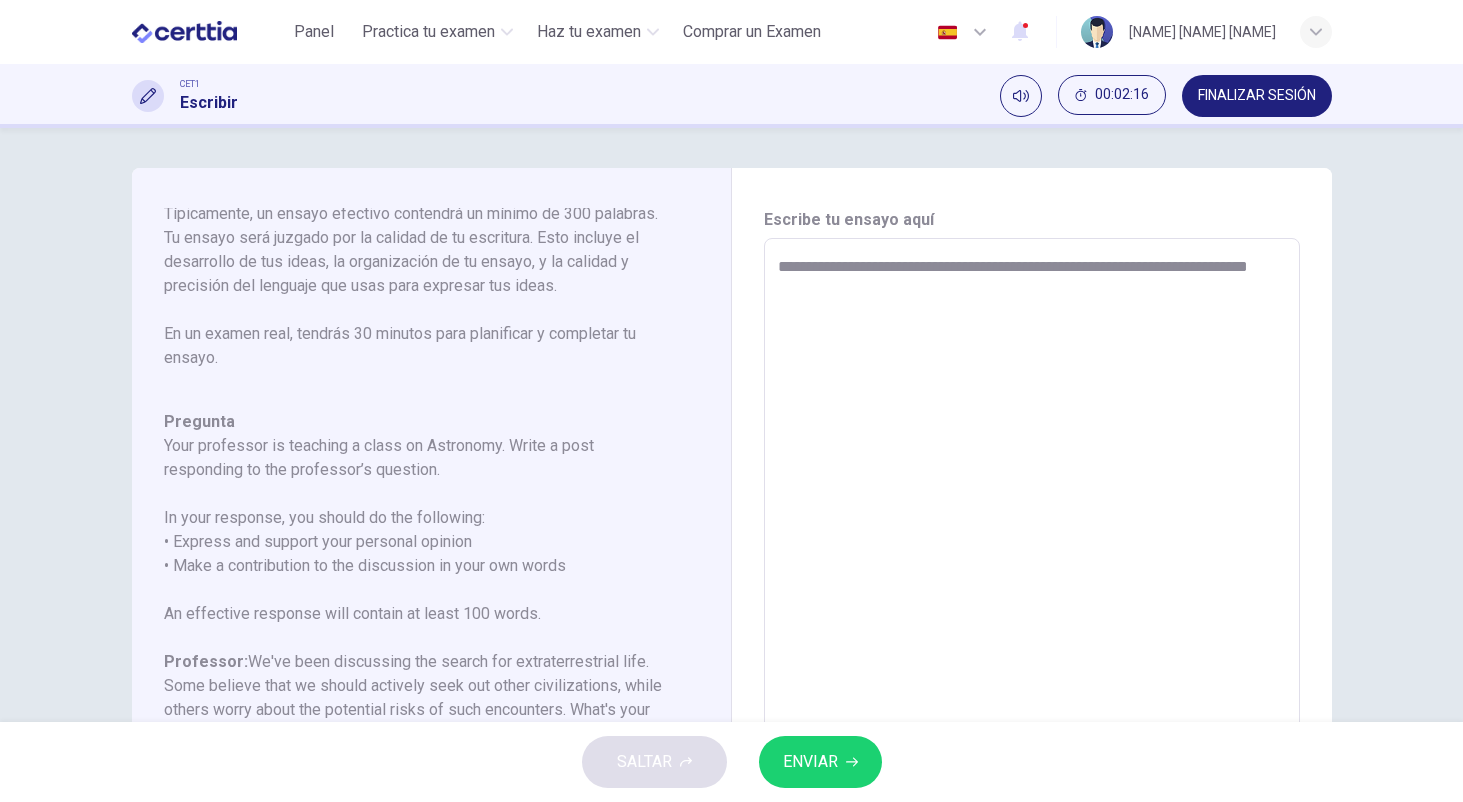 type on "*" 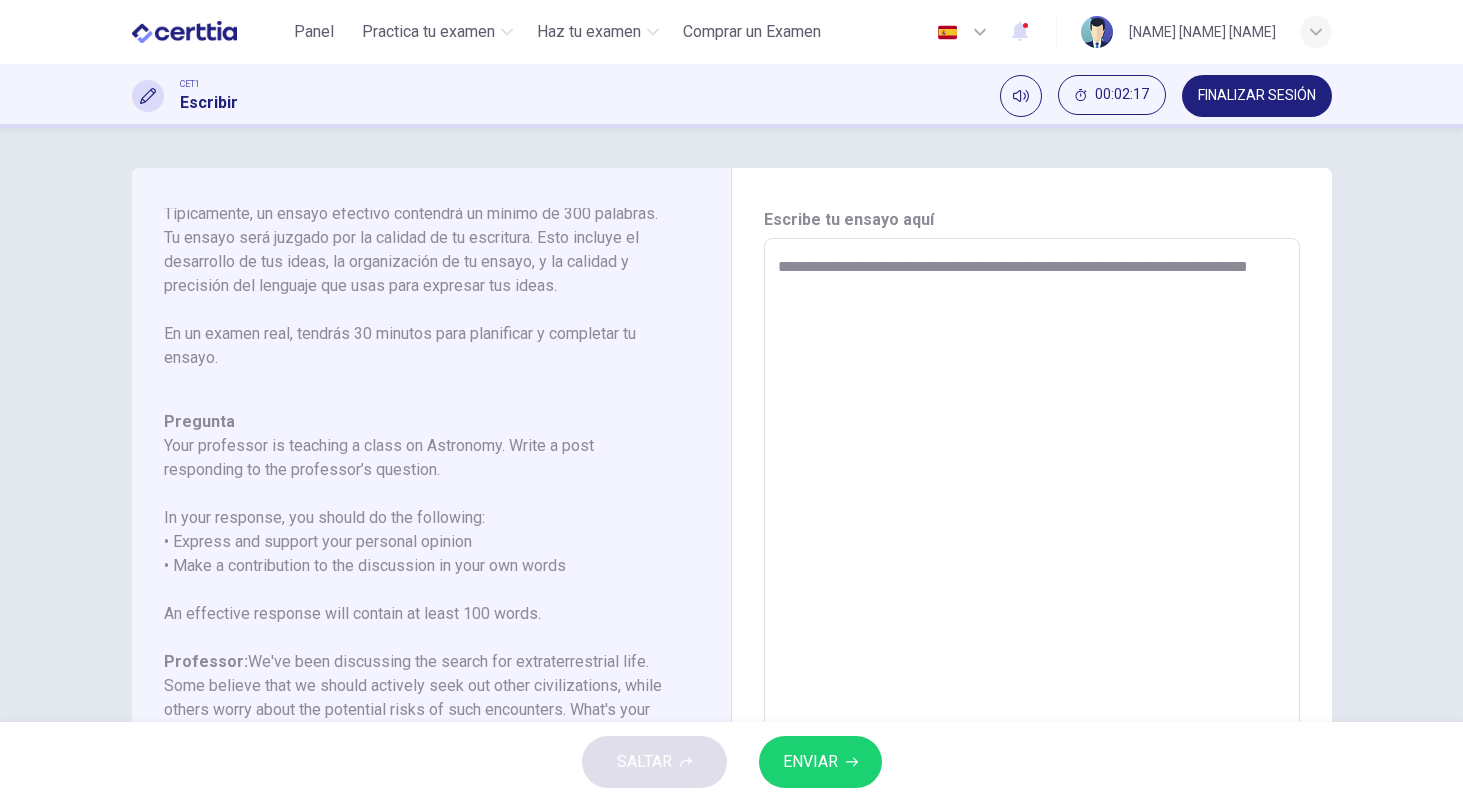 type on "**********" 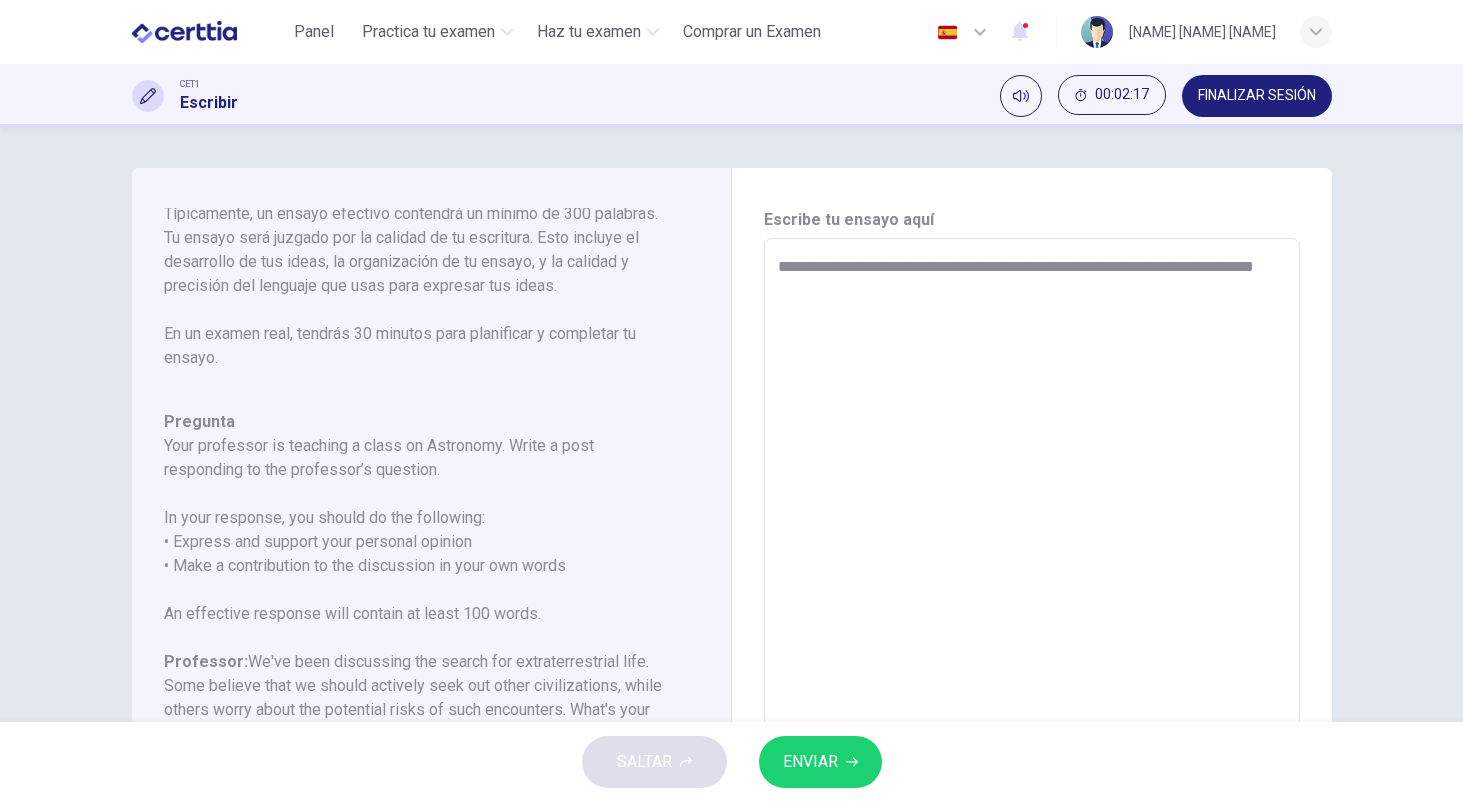 type on "*" 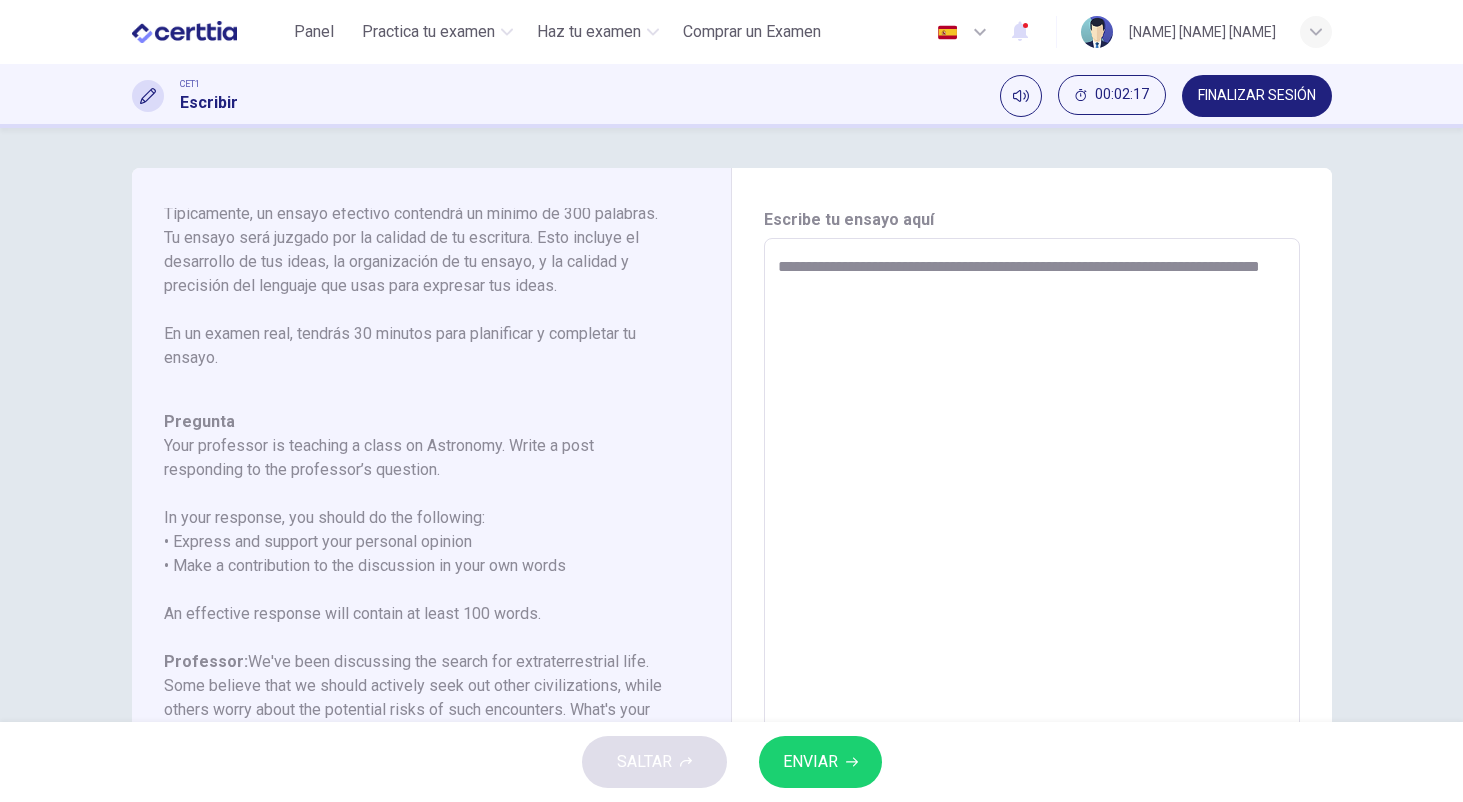 type on "*" 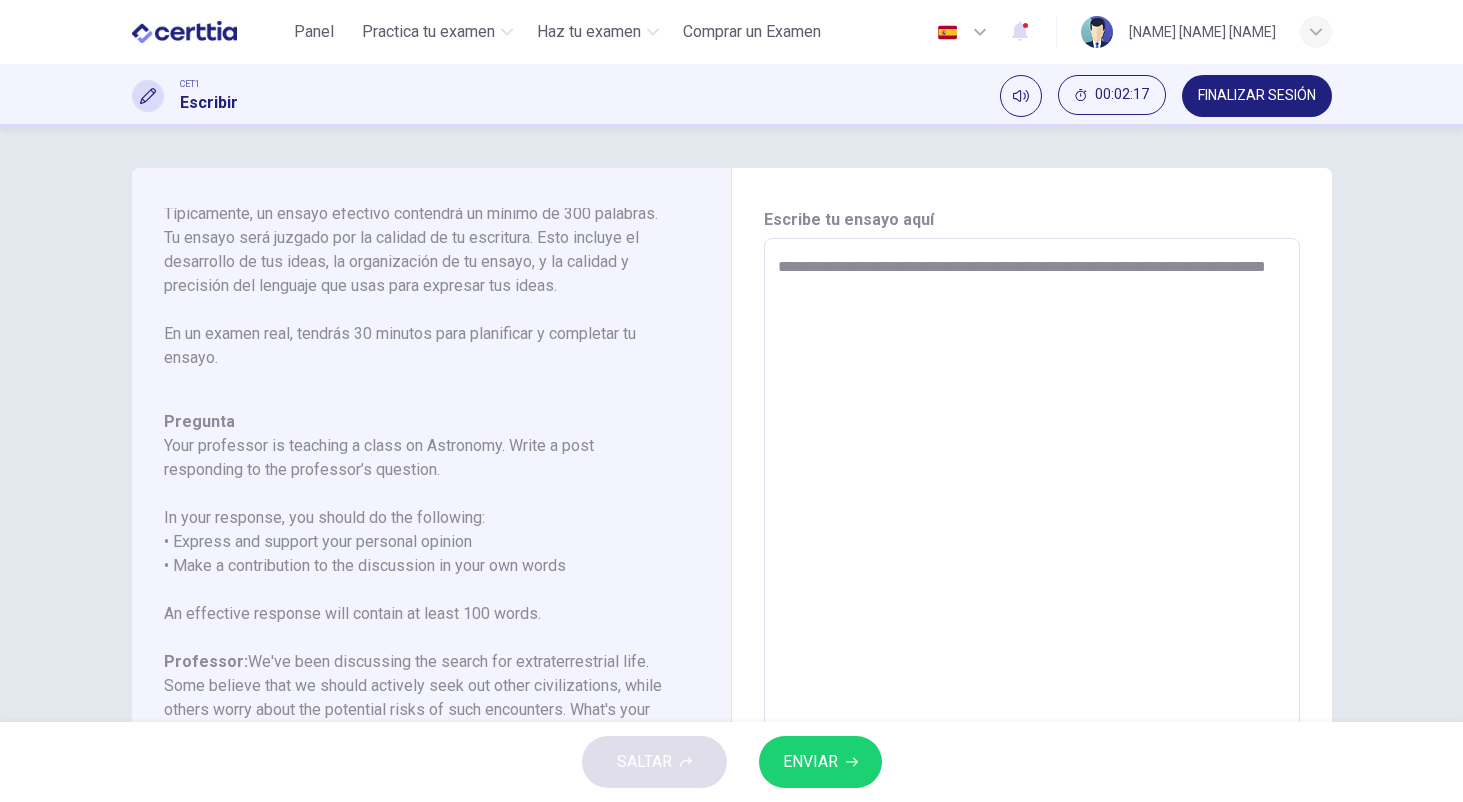 type on "*" 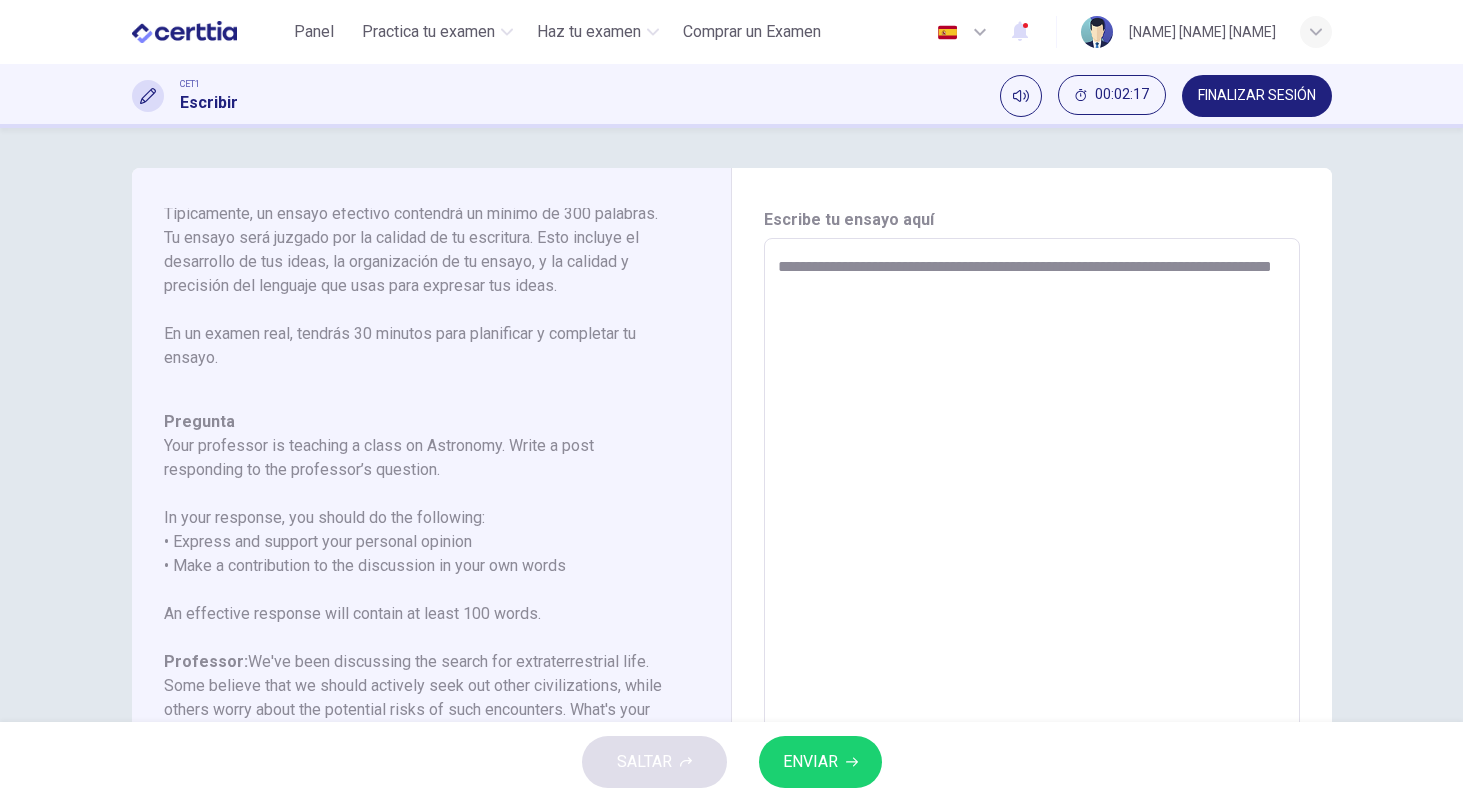 type on "*" 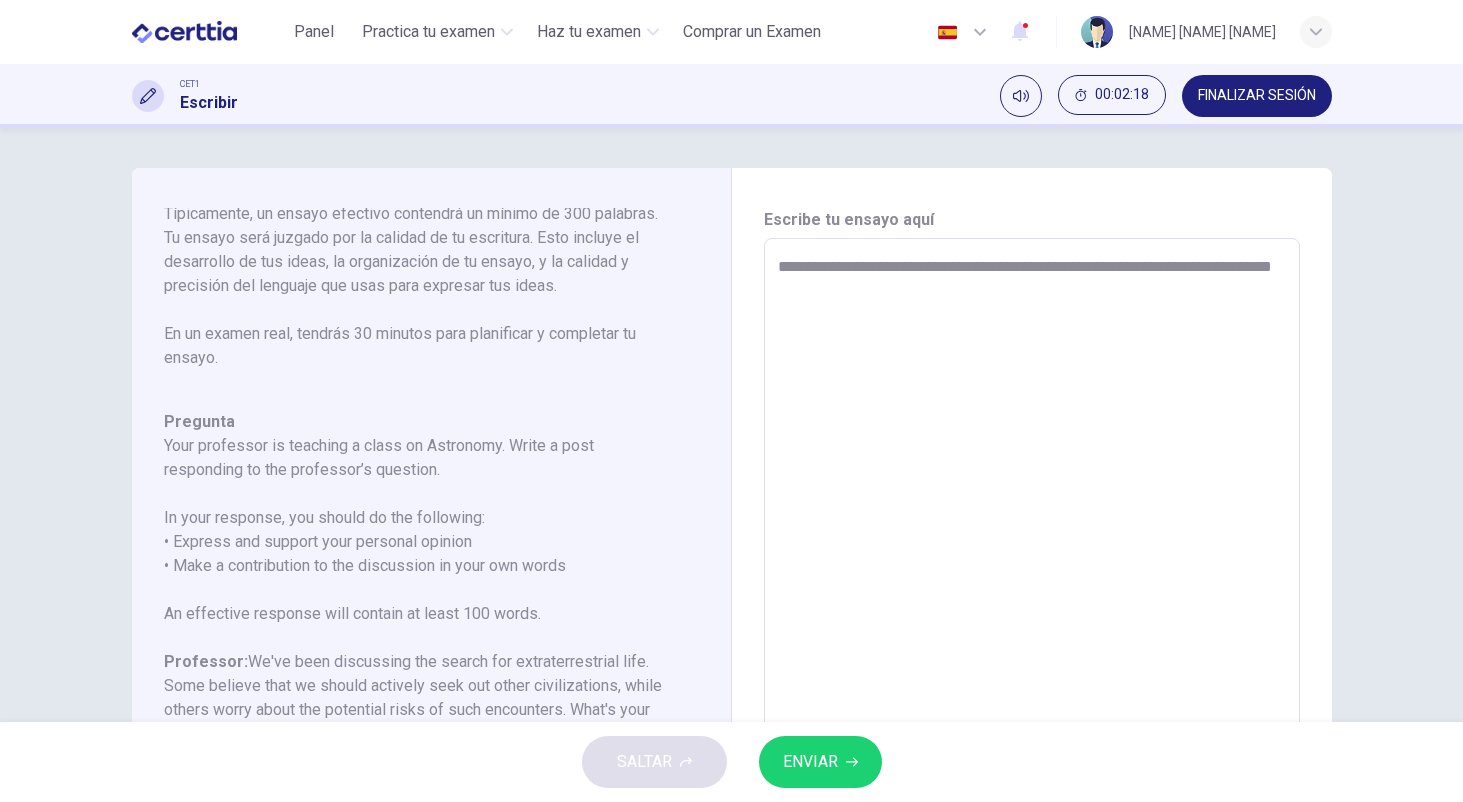type on "**********" 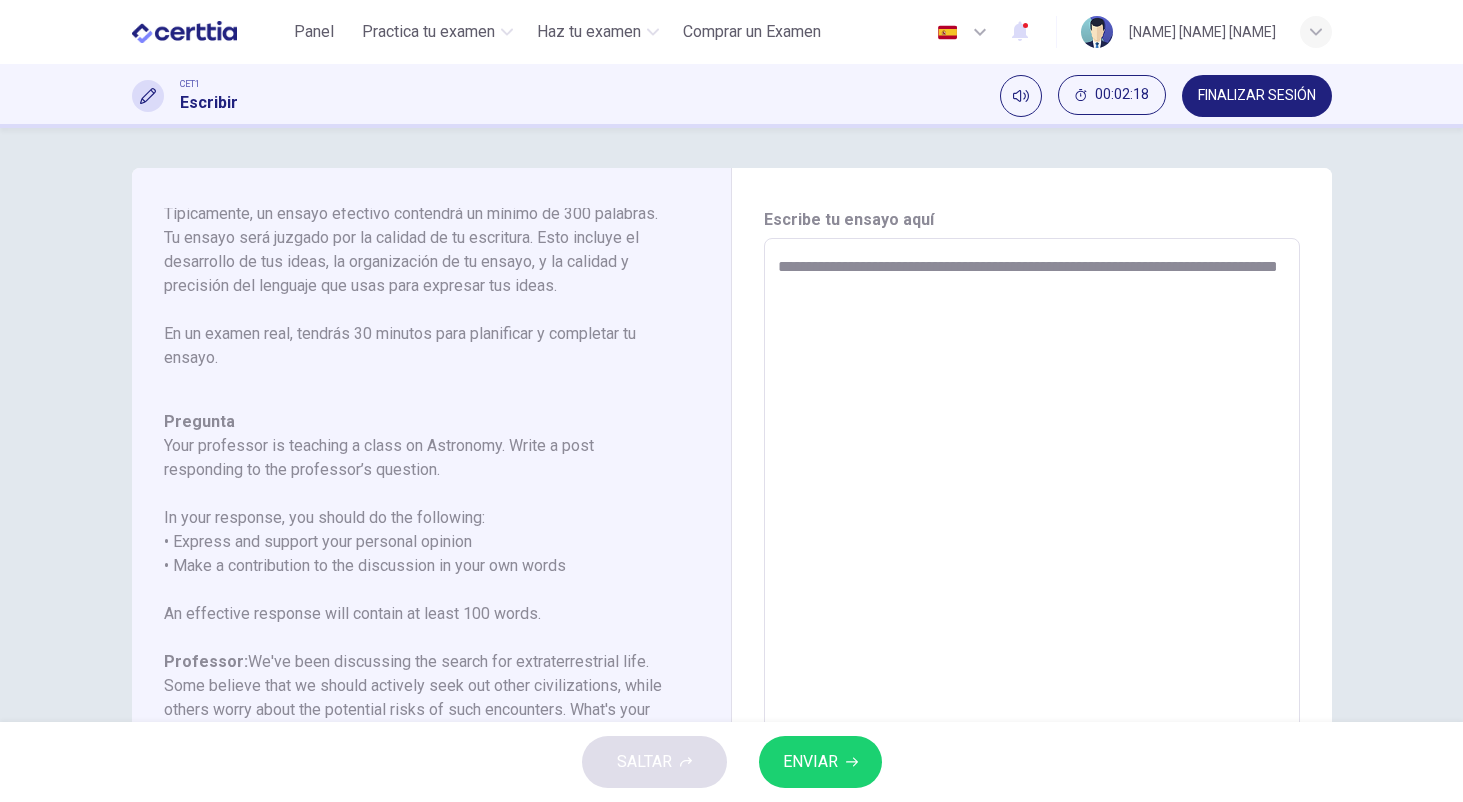 type on "*" 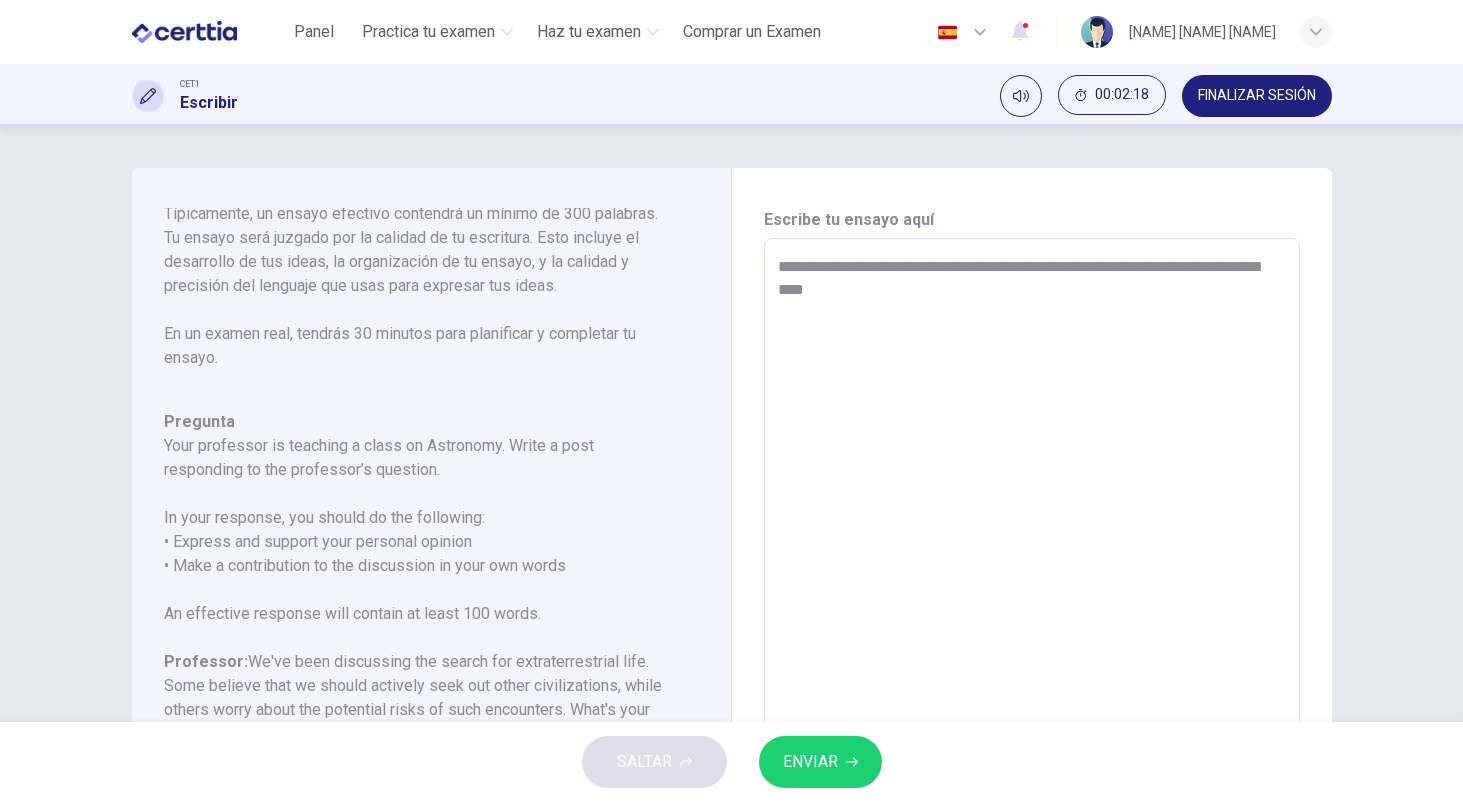 type on "*" 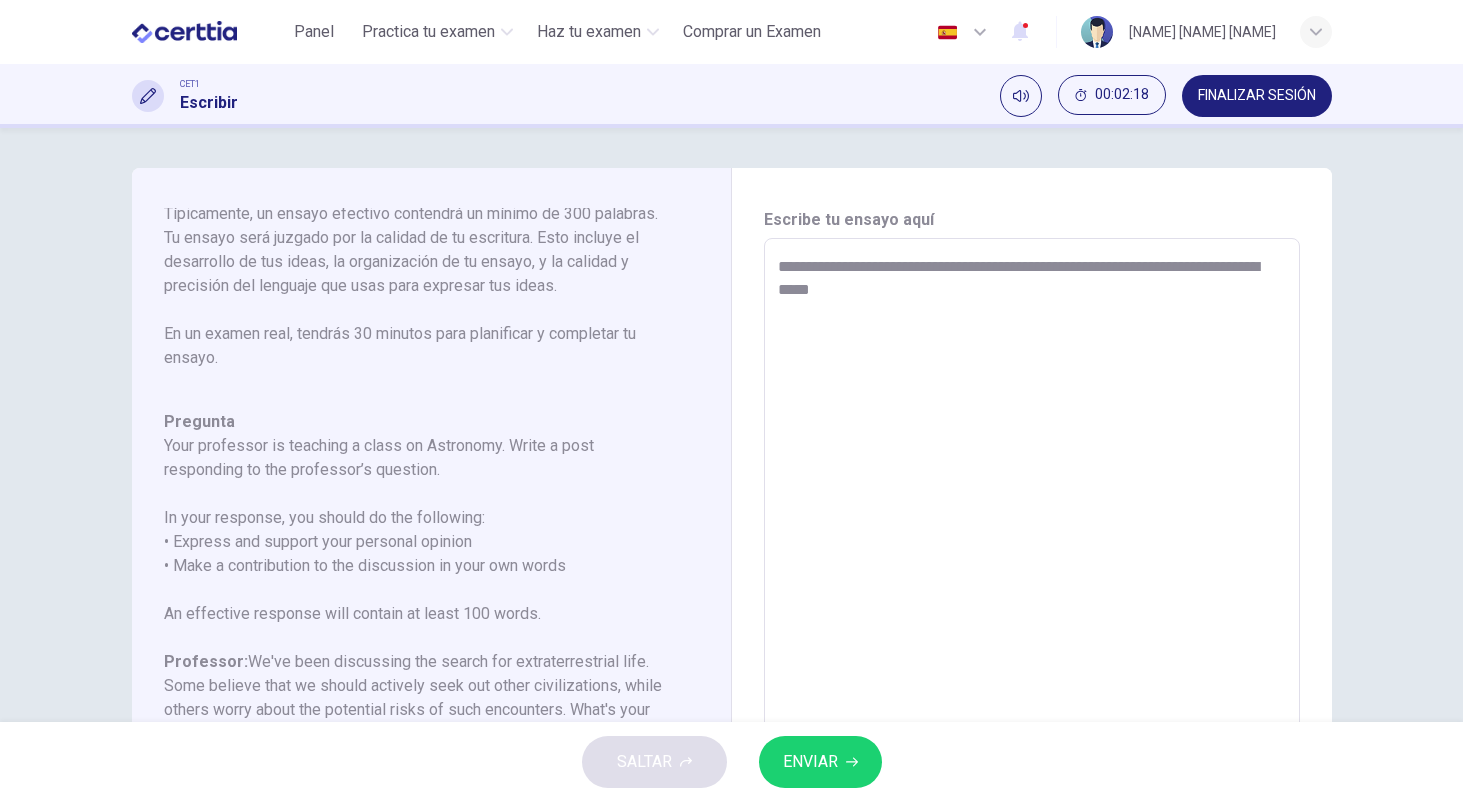 type on "*" 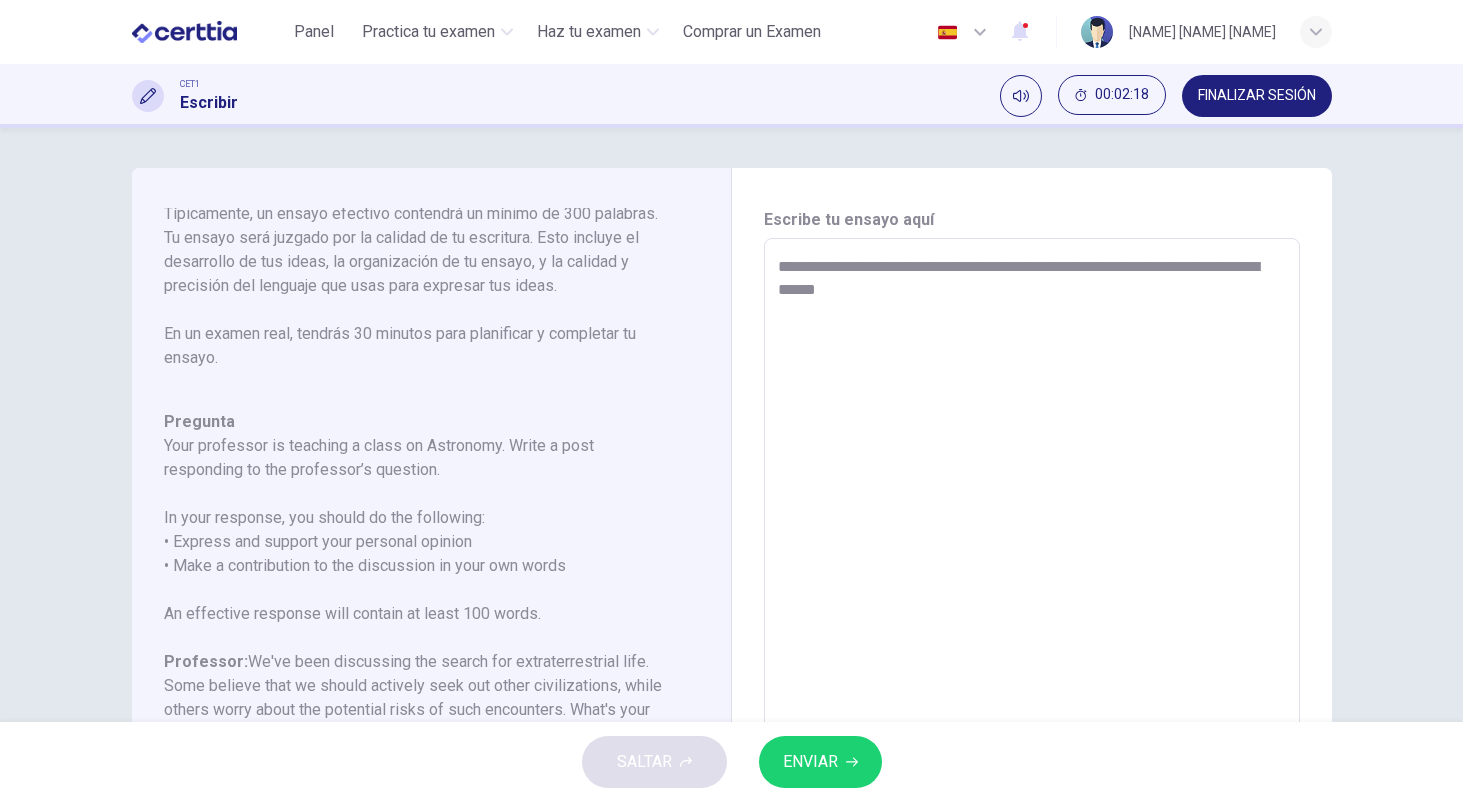 type on "*" 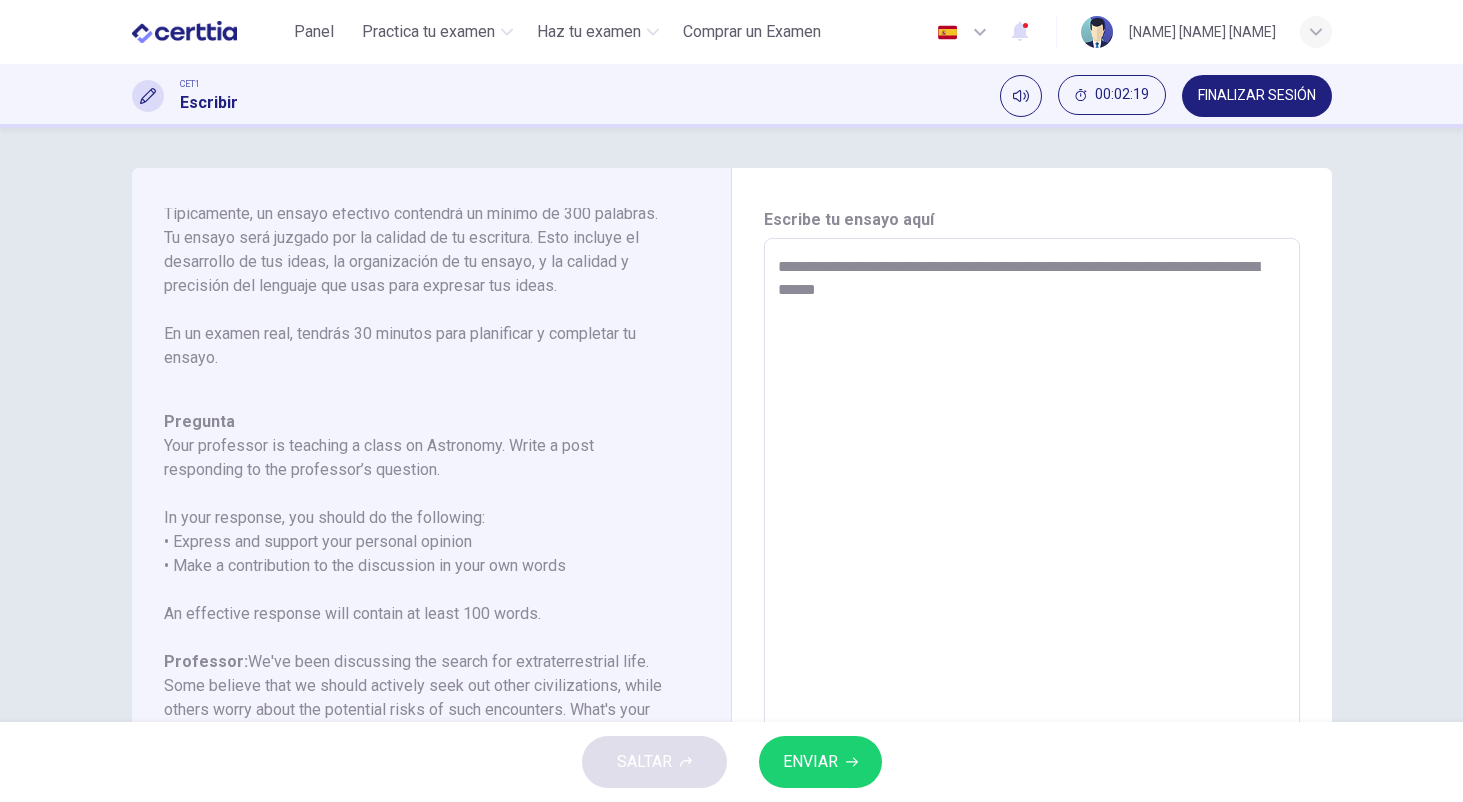 type 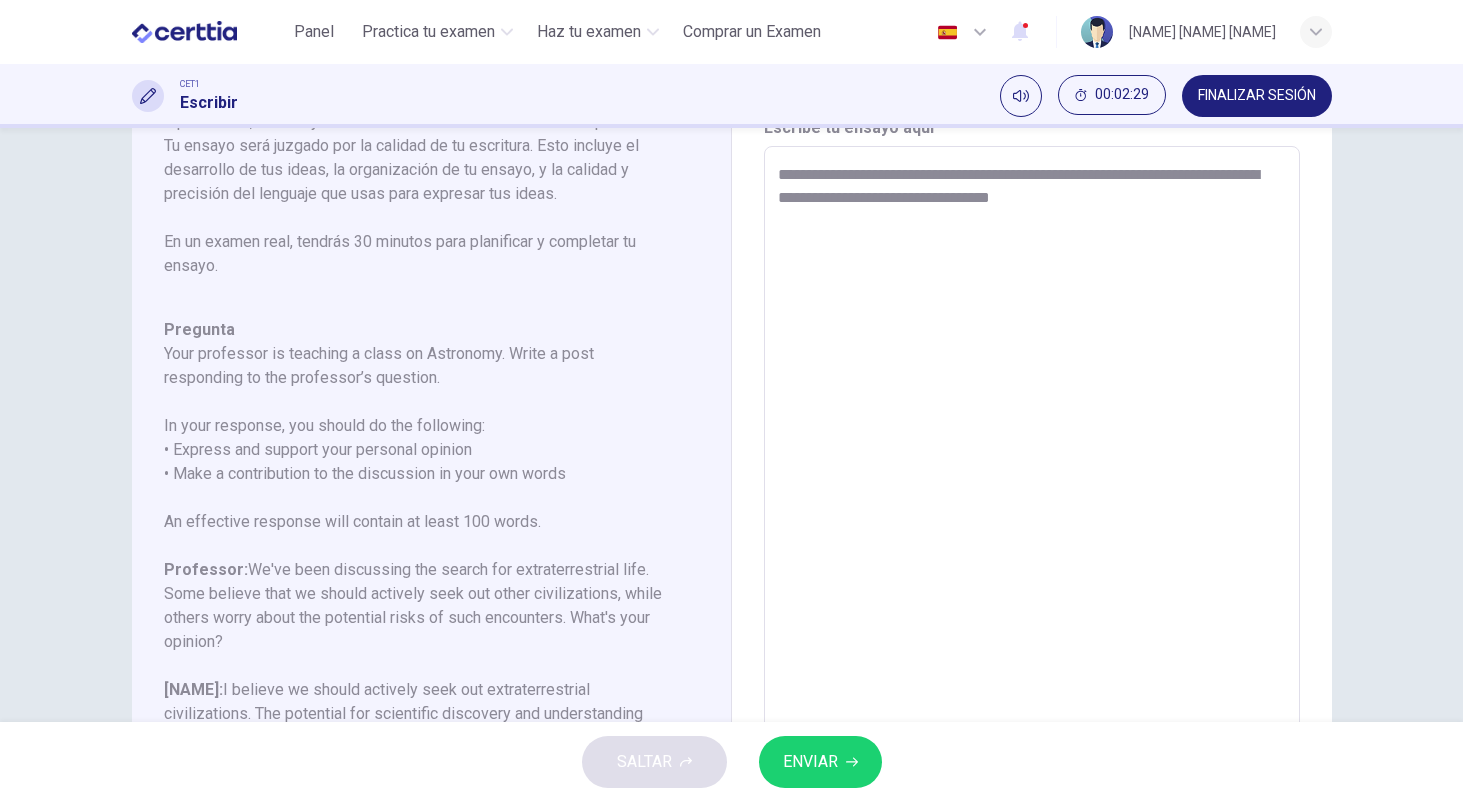 scroll, scrollTop: 93, scrollLeft: 0, axis: vertical 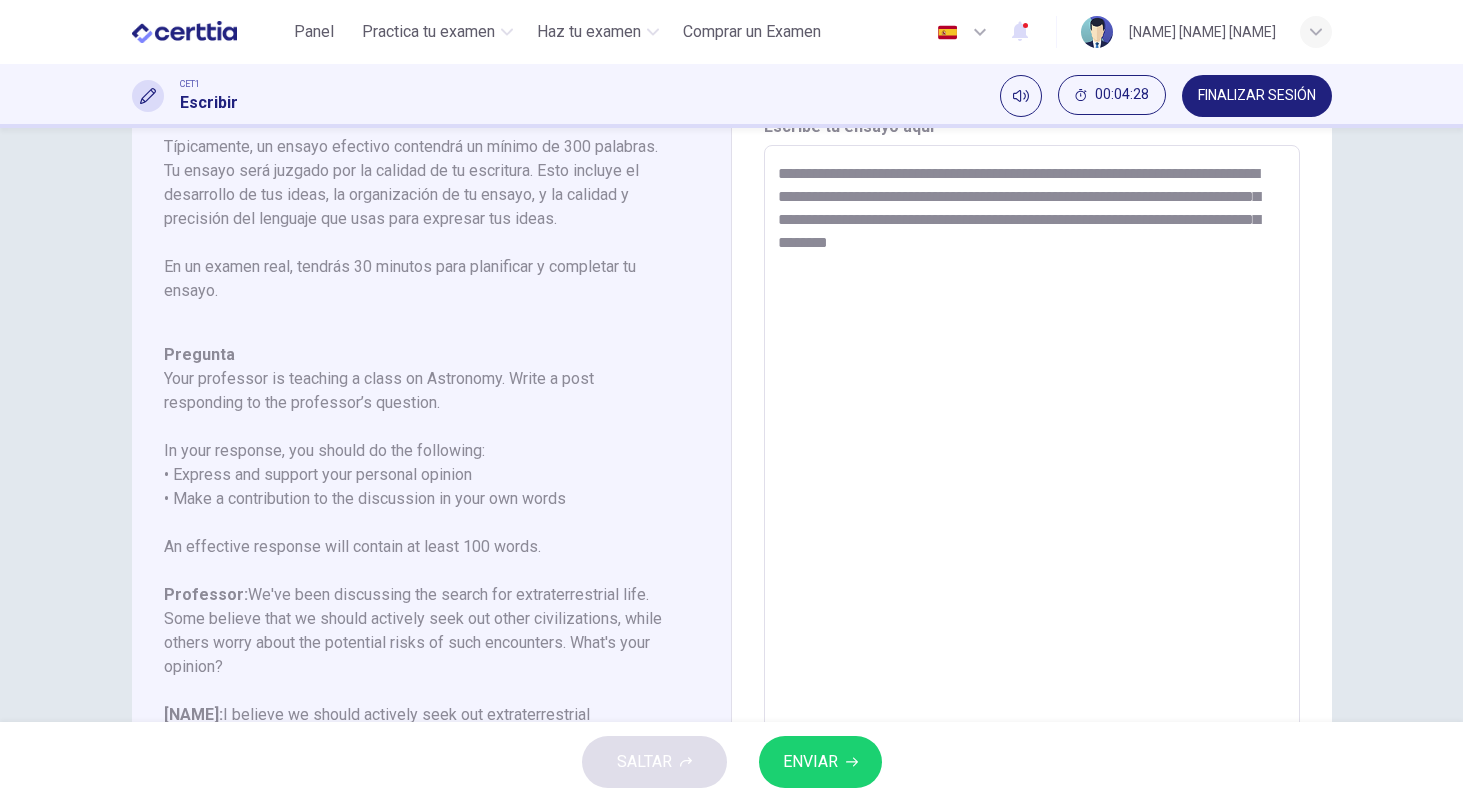 click on "**********" at bounding box center [1032, 479] 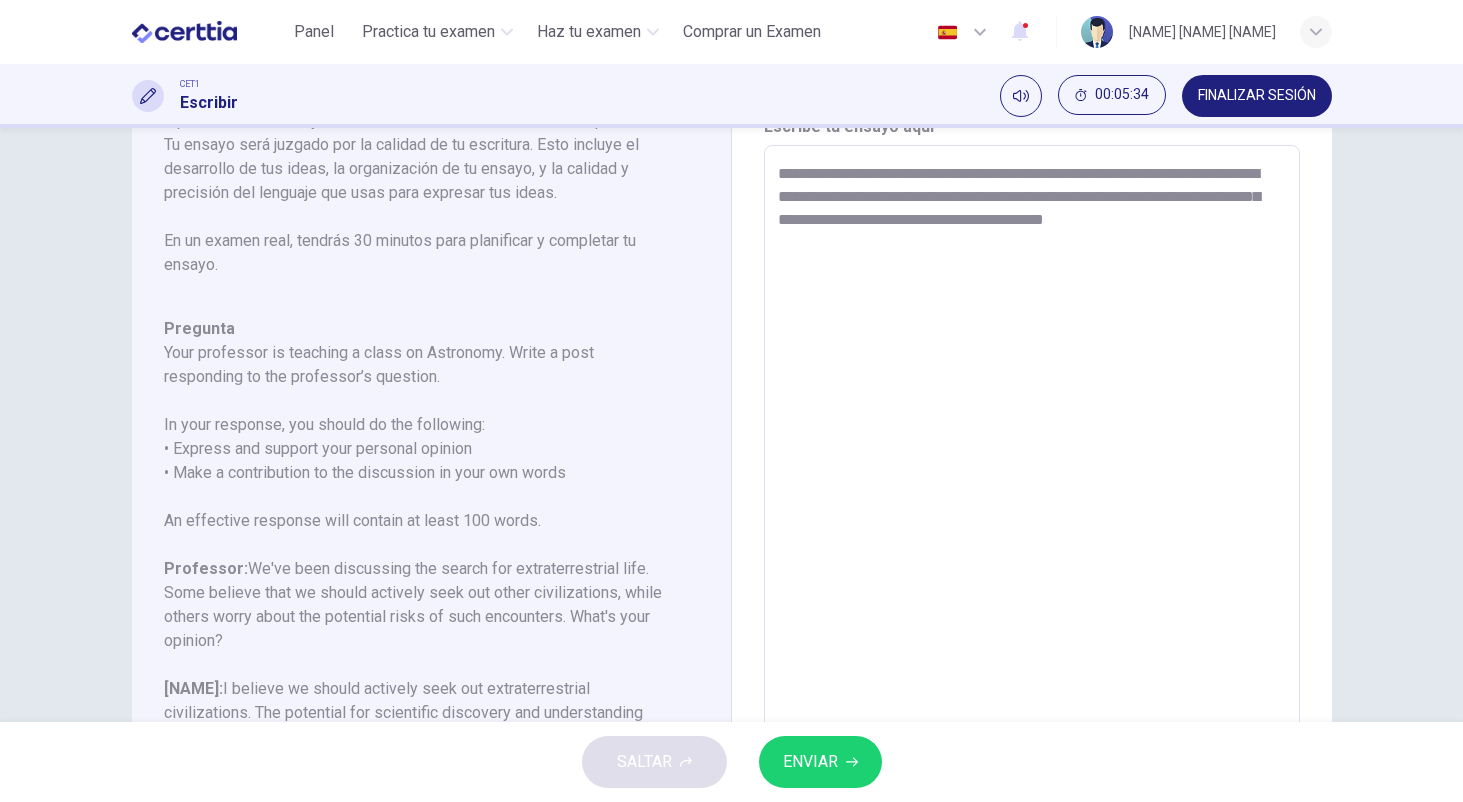 scroll, scrollTop: 198, scrollLeft: 0, axis: vertical 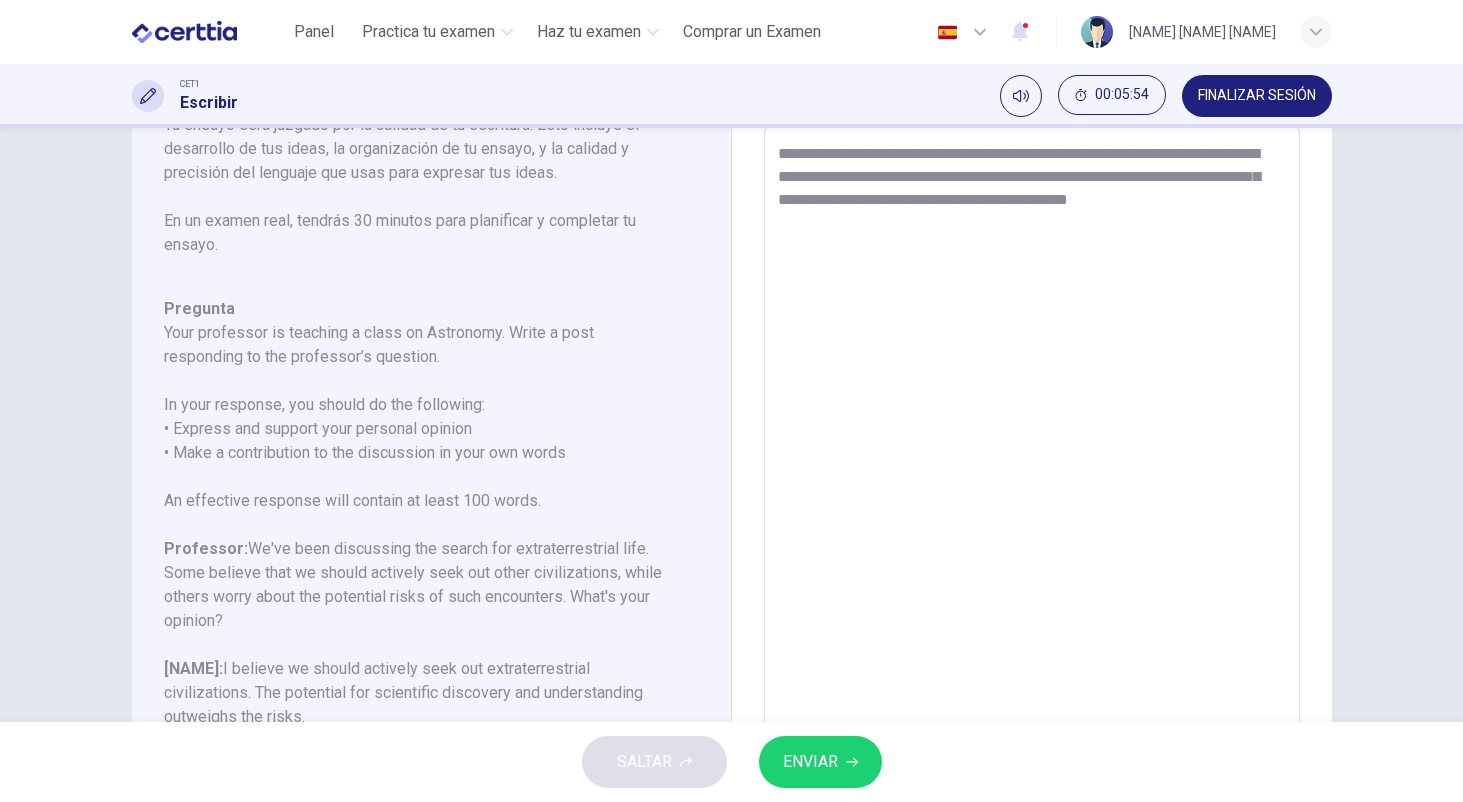 click on "ENVIAR" at bounding box center [810, 762] 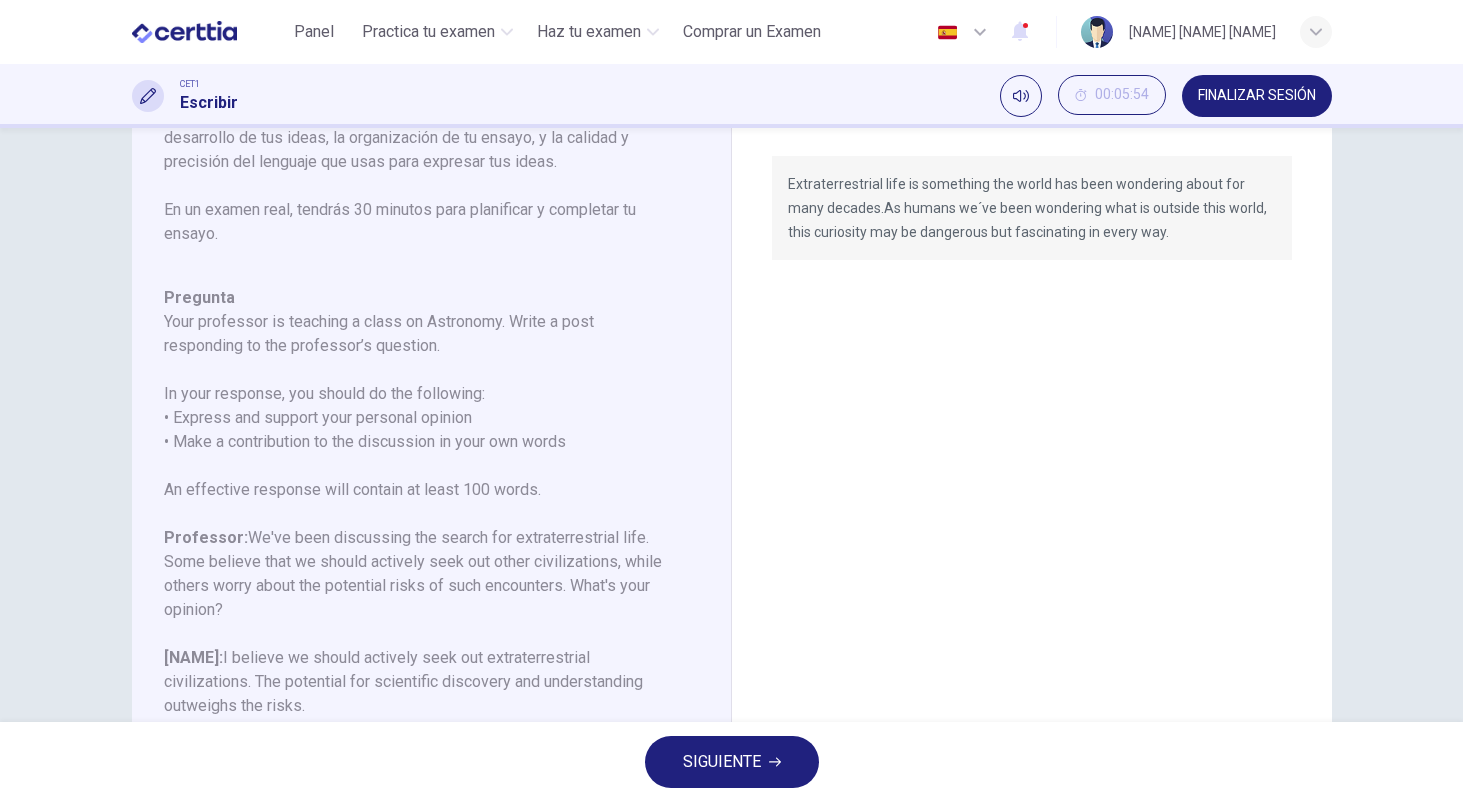 scroll, scrollTop: 150, scrollLeft: 0, axis: vertical 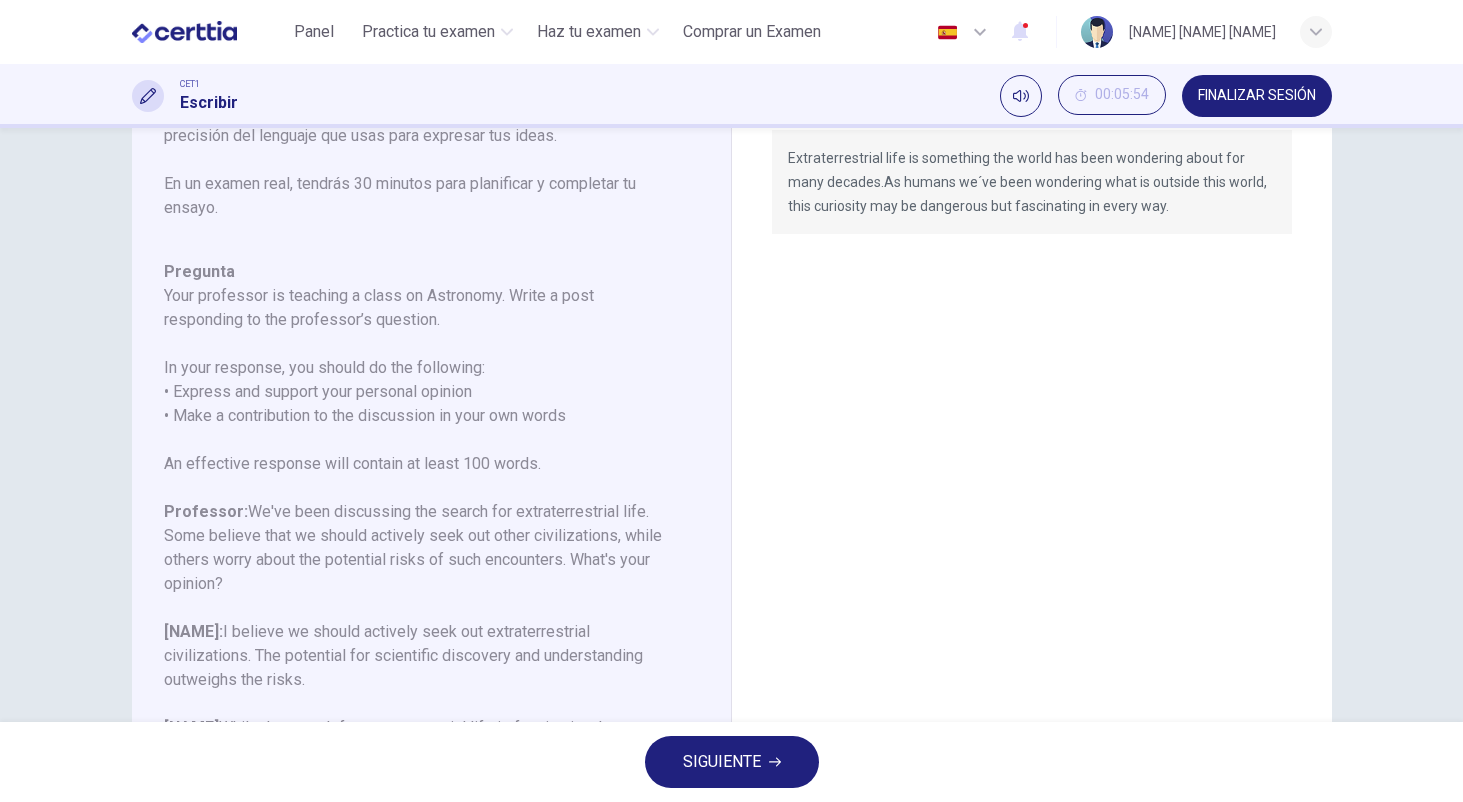 click on "SIGUIENTE" at bounding box center (732, 762) 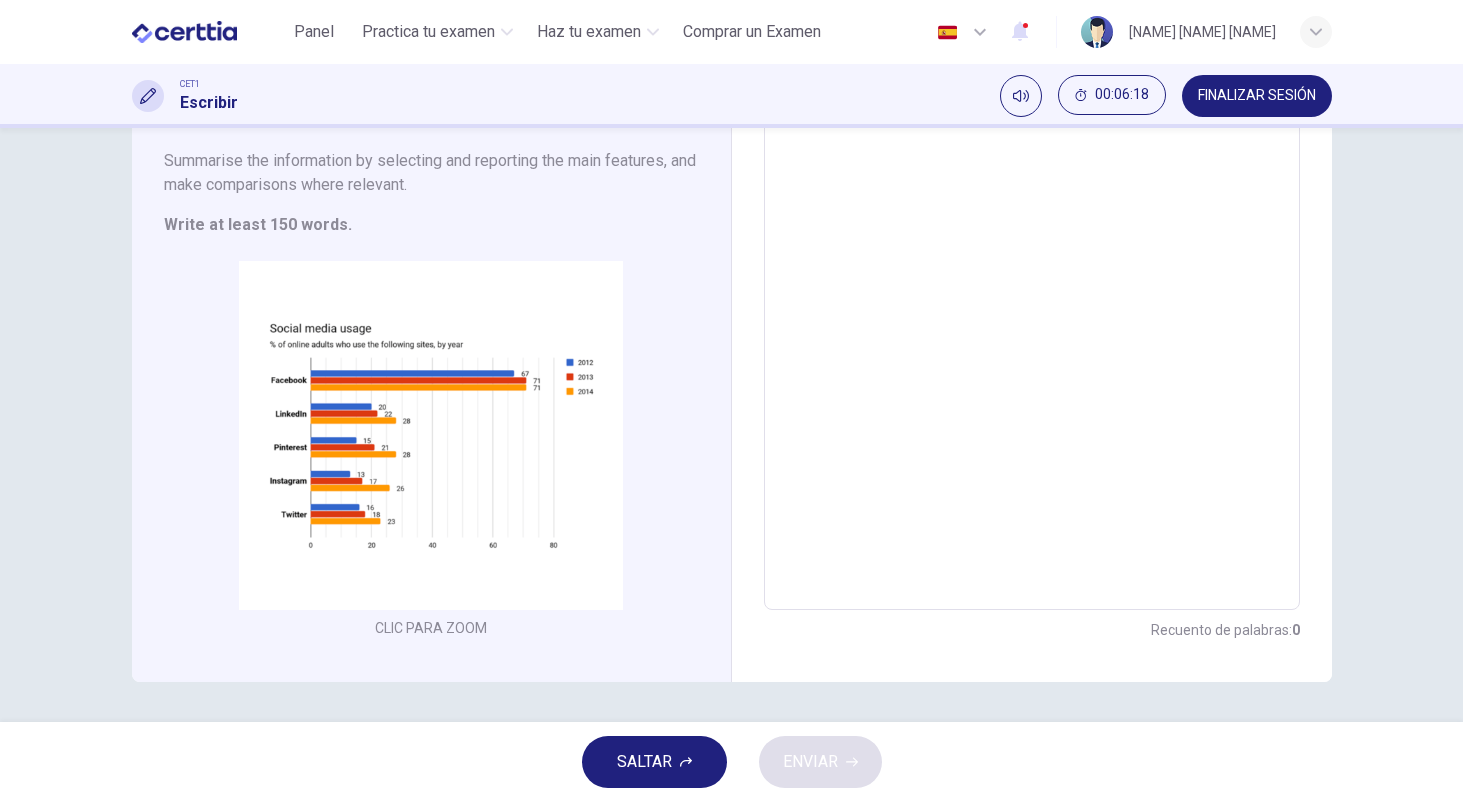 scroll, scrollTop: 219, scrollLeft: 0, axis: vertical 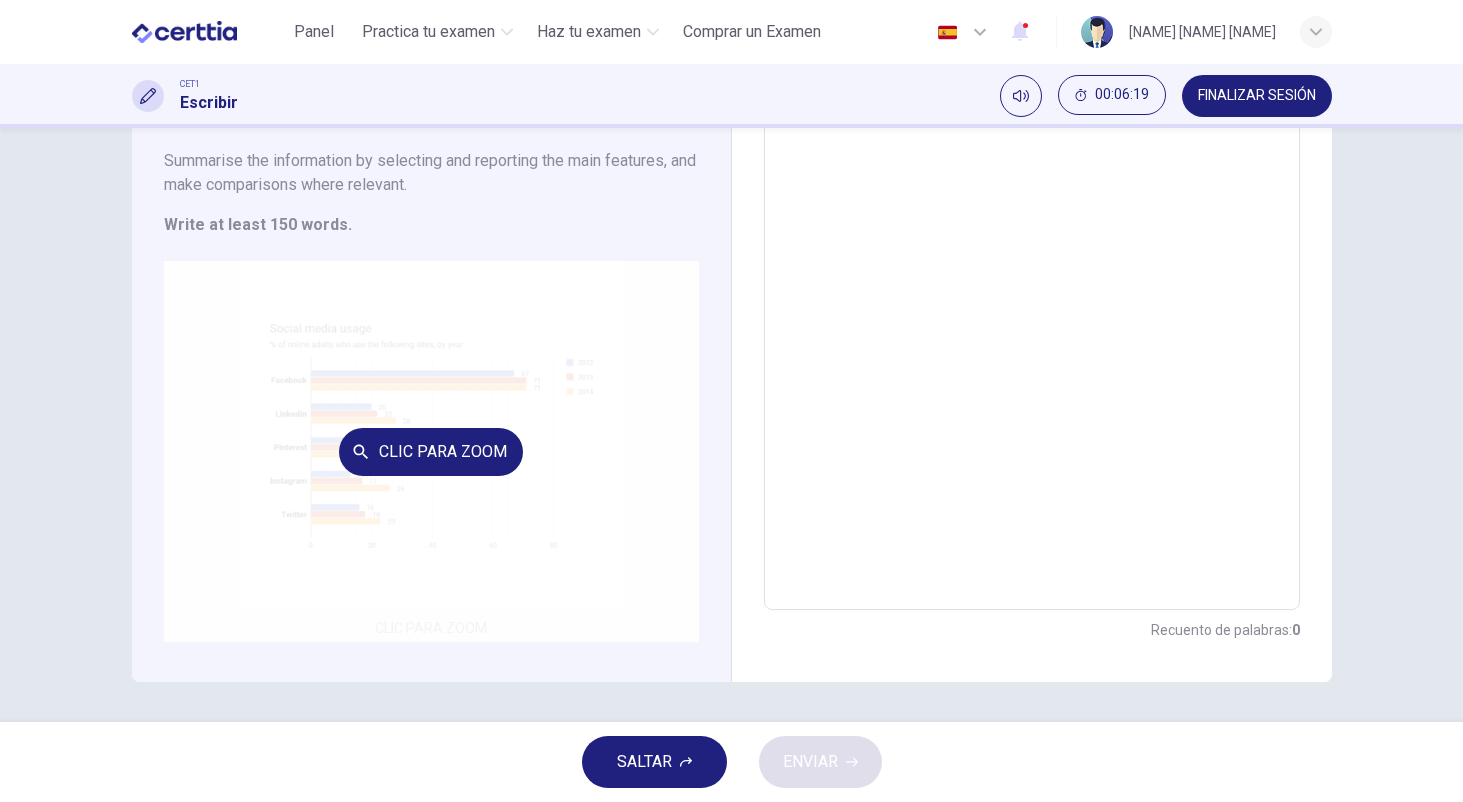 click on "Clic para zoom" at bounding box center (431, 451) 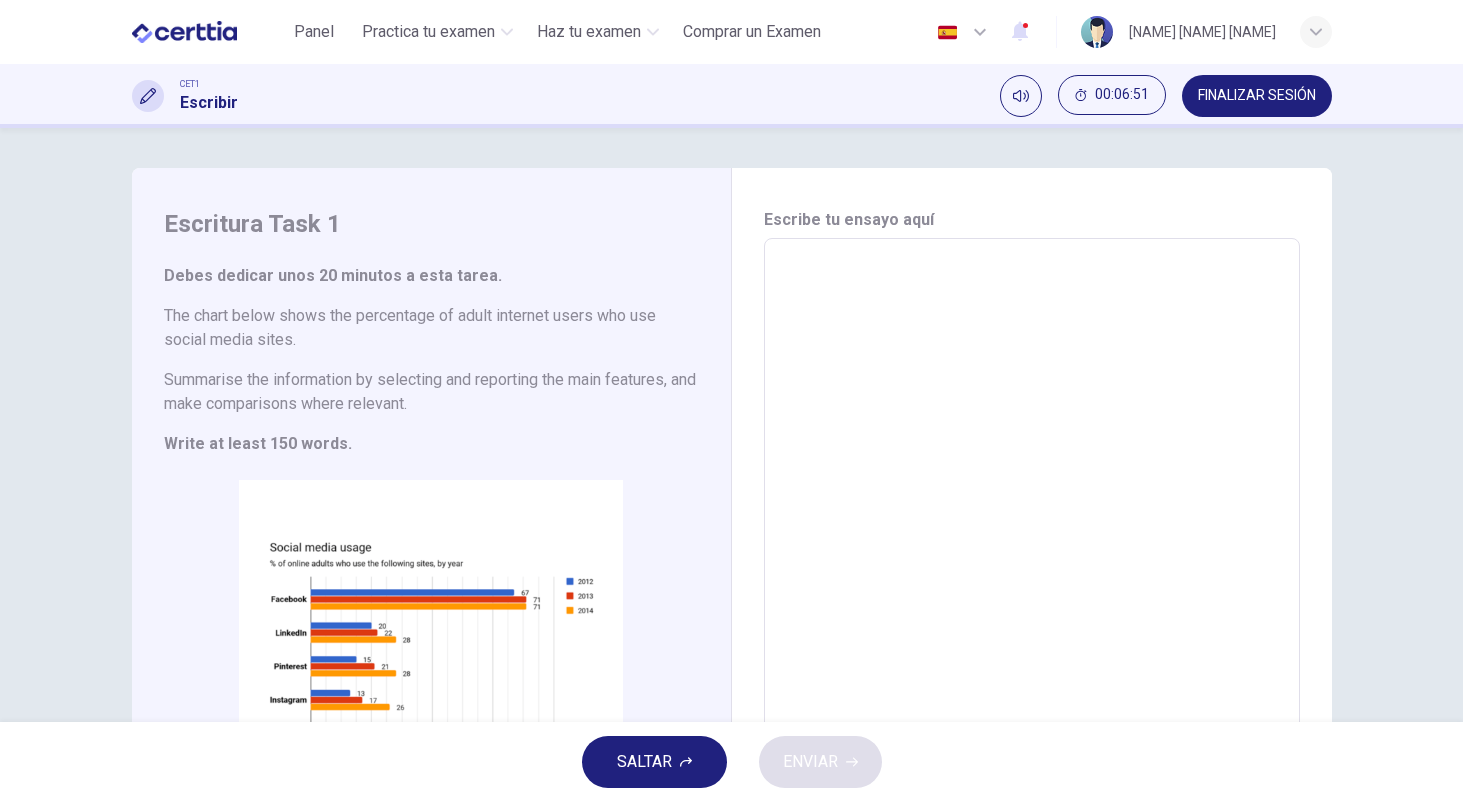 scroll, scrollTop: 0, scrollLeft: 0, axis: both 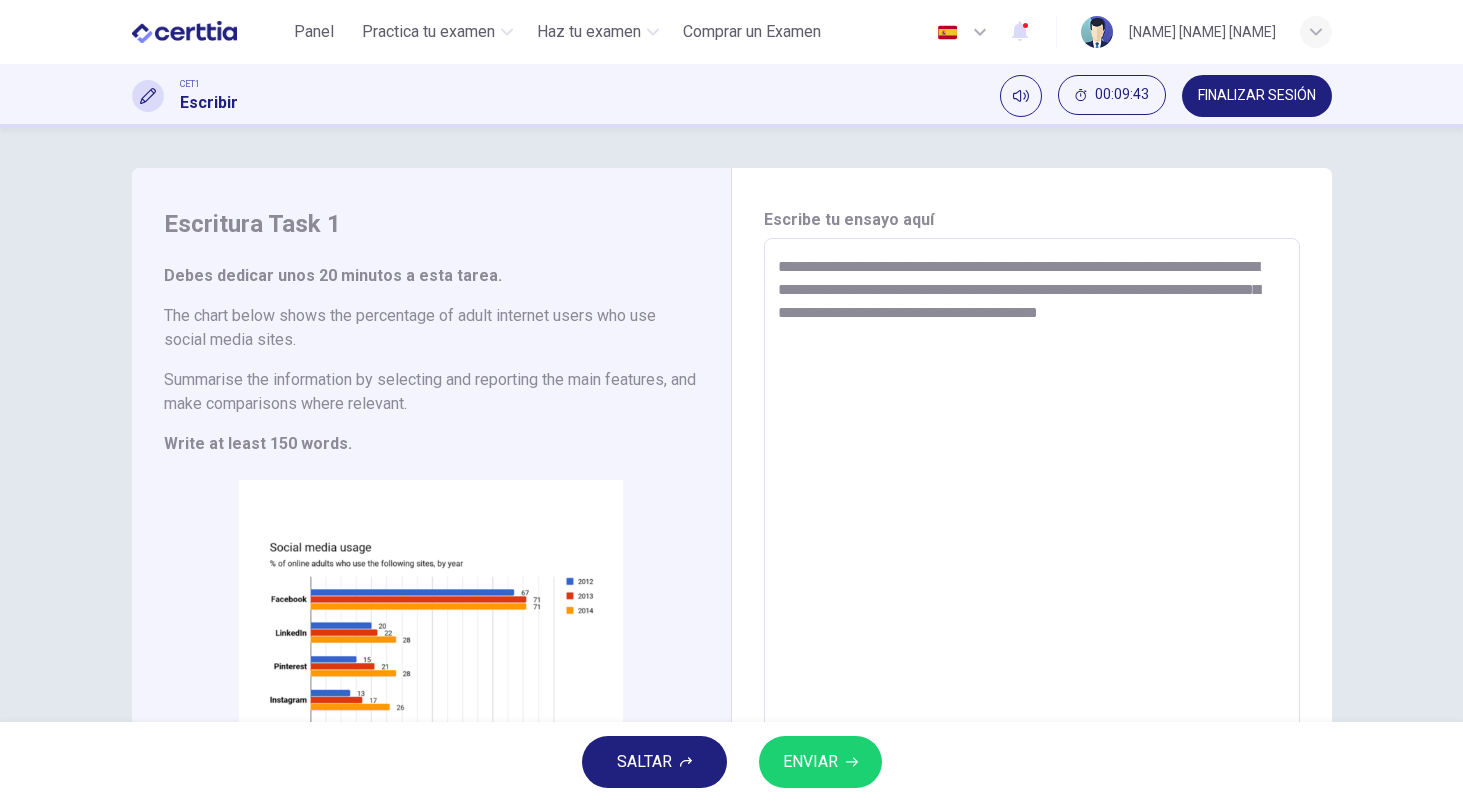 click on "**********" at bounding box center (1032, 534) 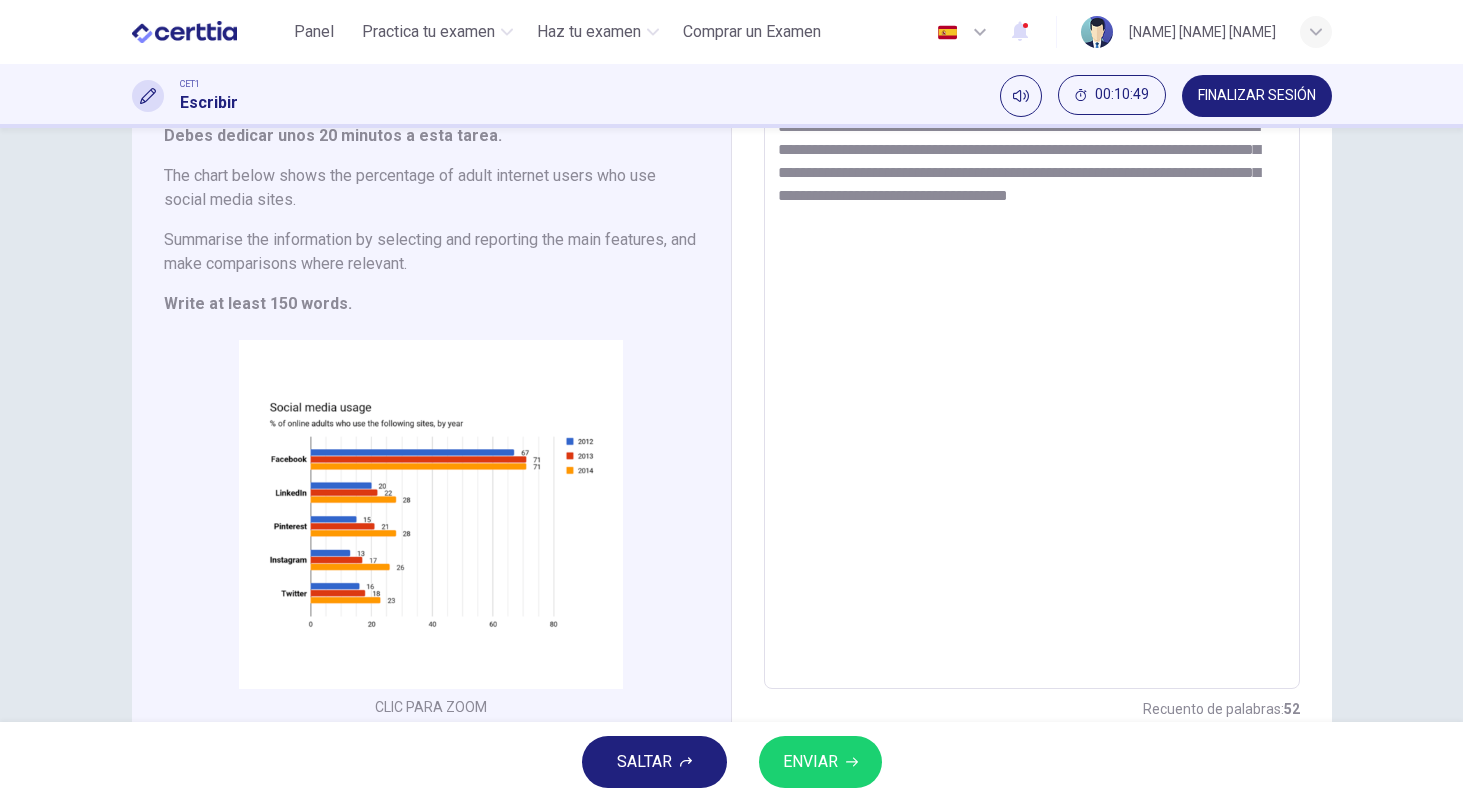 scroll, scrollTop: 136, scrollLeft: 0, axis: vertical 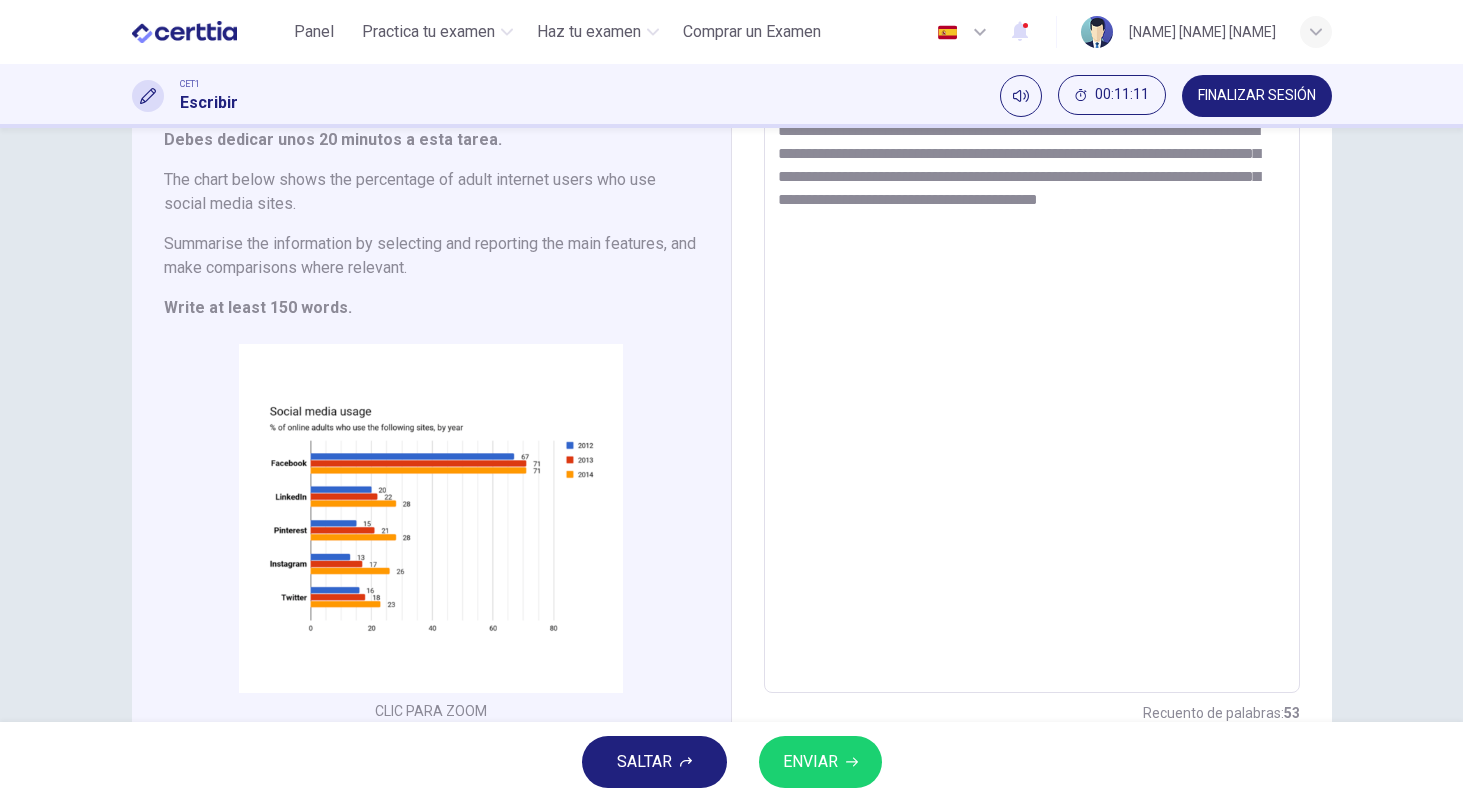 click on "**********" at bounding box center [1032, 398] 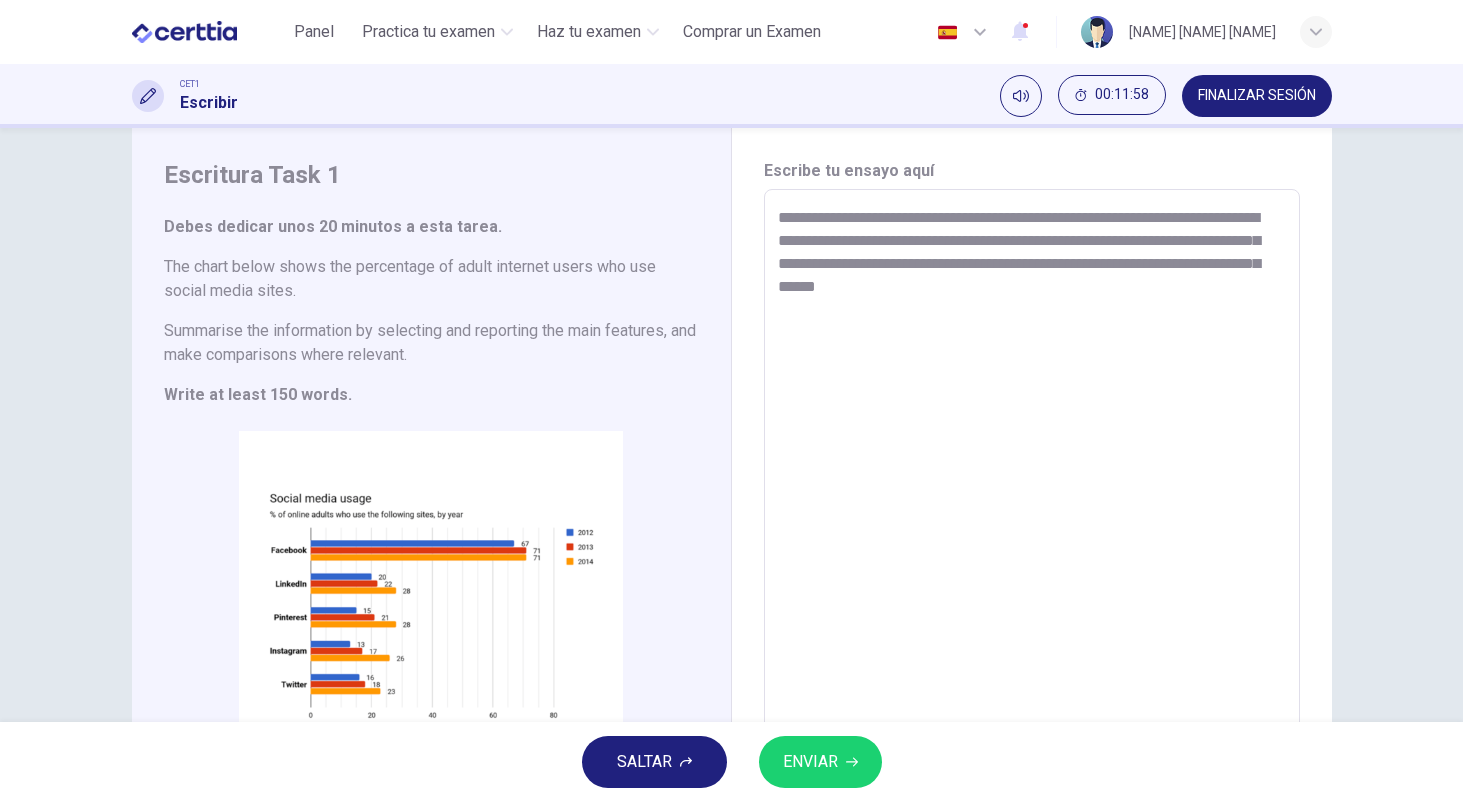 scroll, scrollTop: 47, scrollLeft: 0, axis: vertical 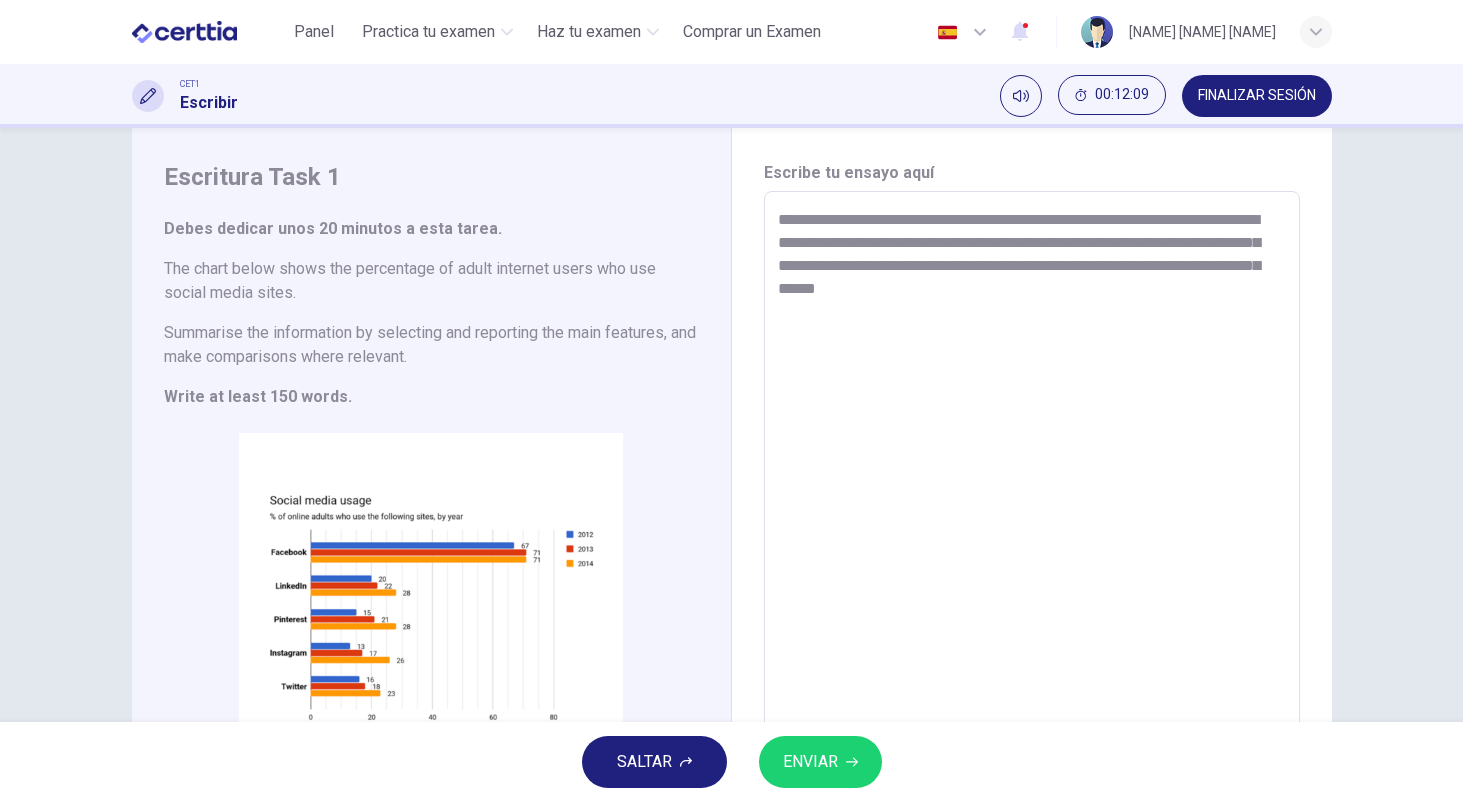 click on "**********" at bounding box center (1032, 487) 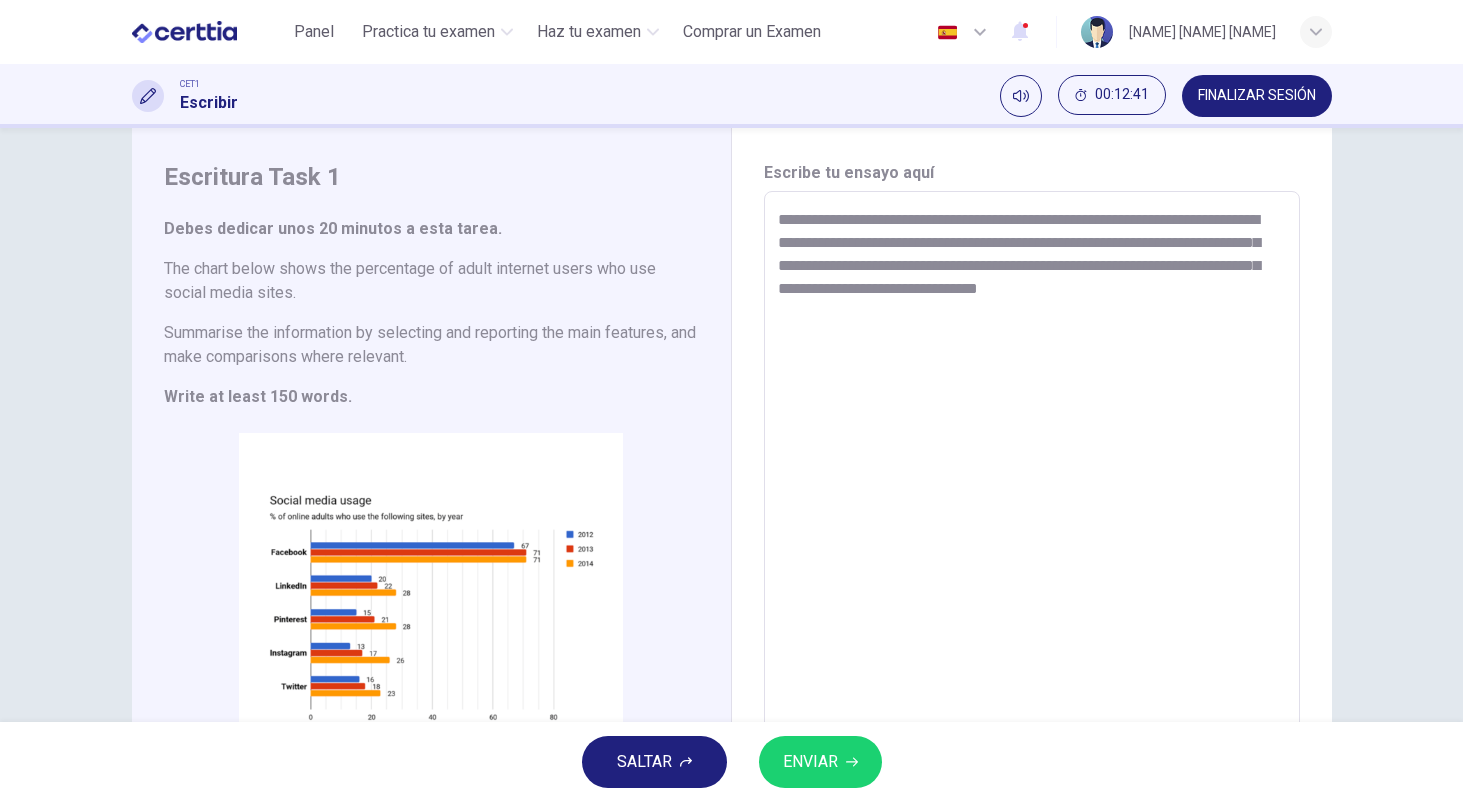 click on "**********" at bounding box center (1032, 487) 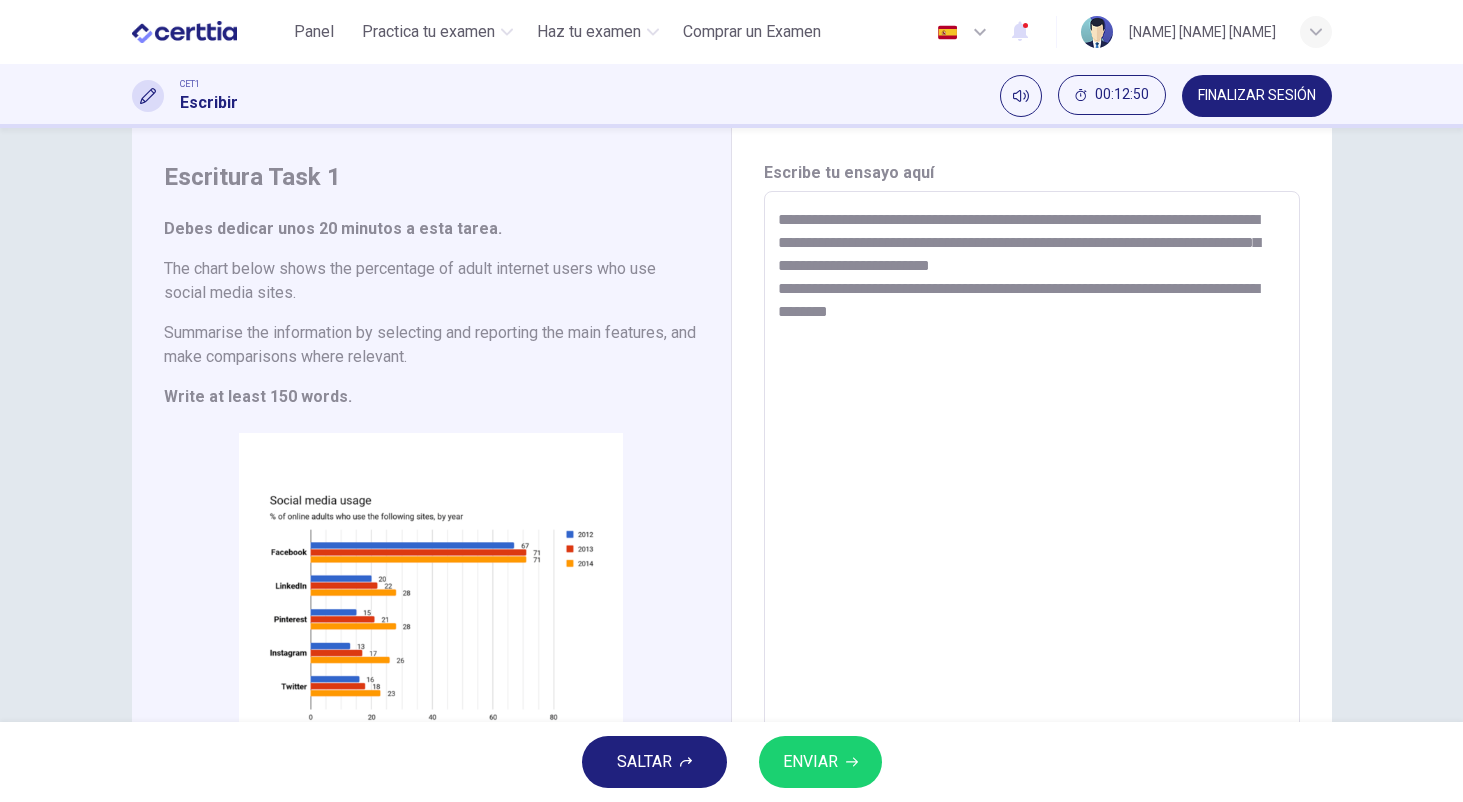 click on "**********" at bounding box center [1032, 487] 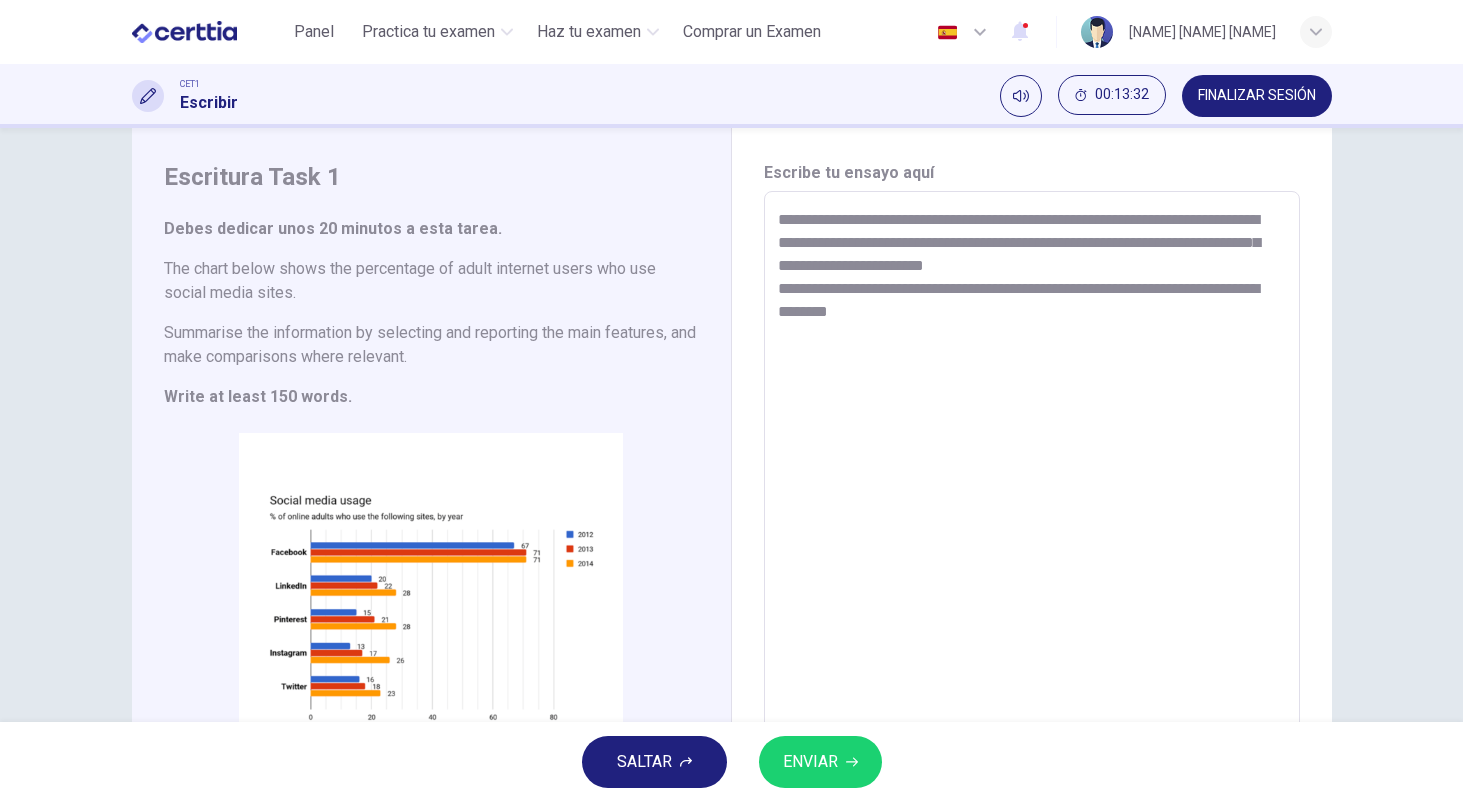 click on "**********" at bounding box center [1032, 487] 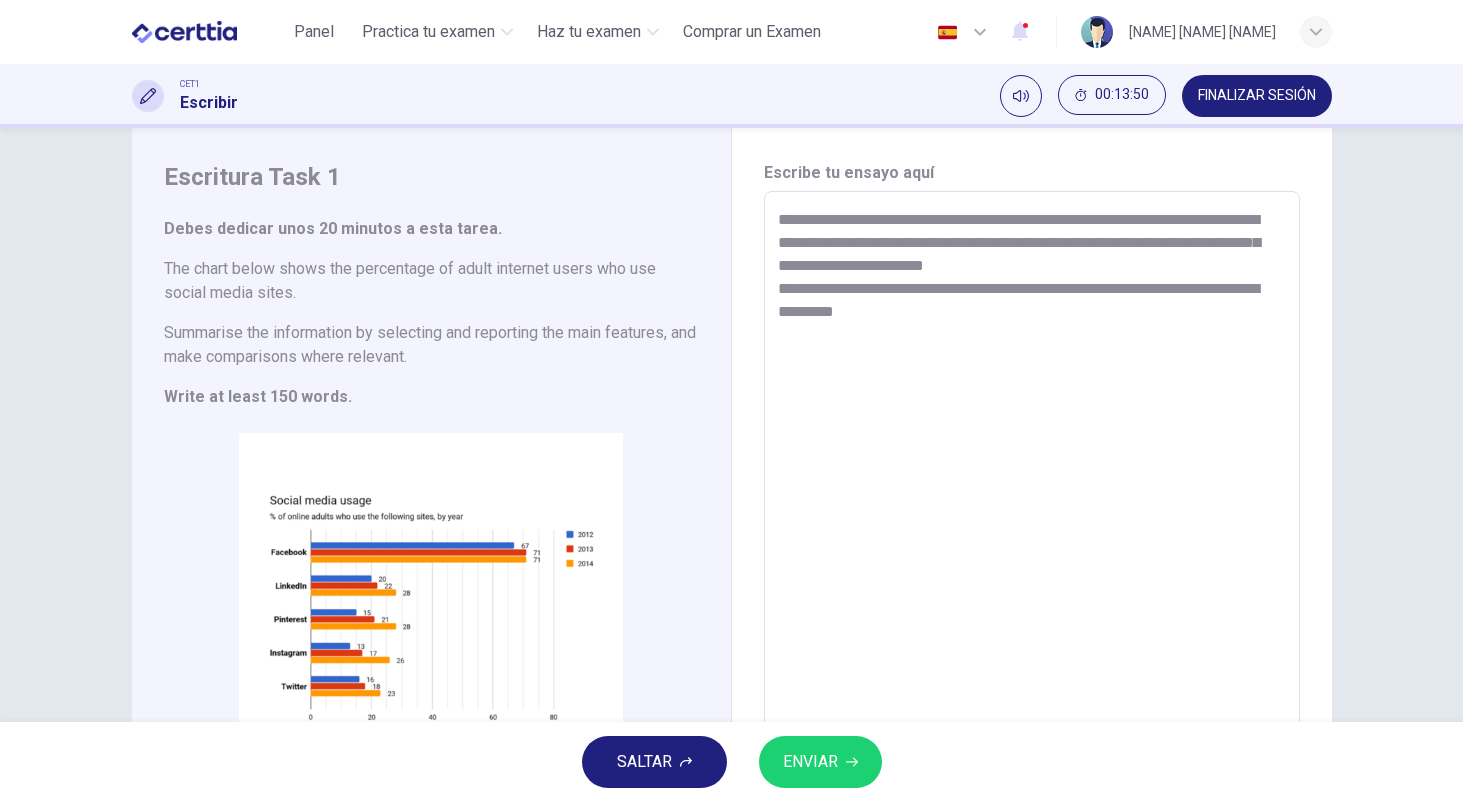 click on "**********" at bounding box center [1032, 487] 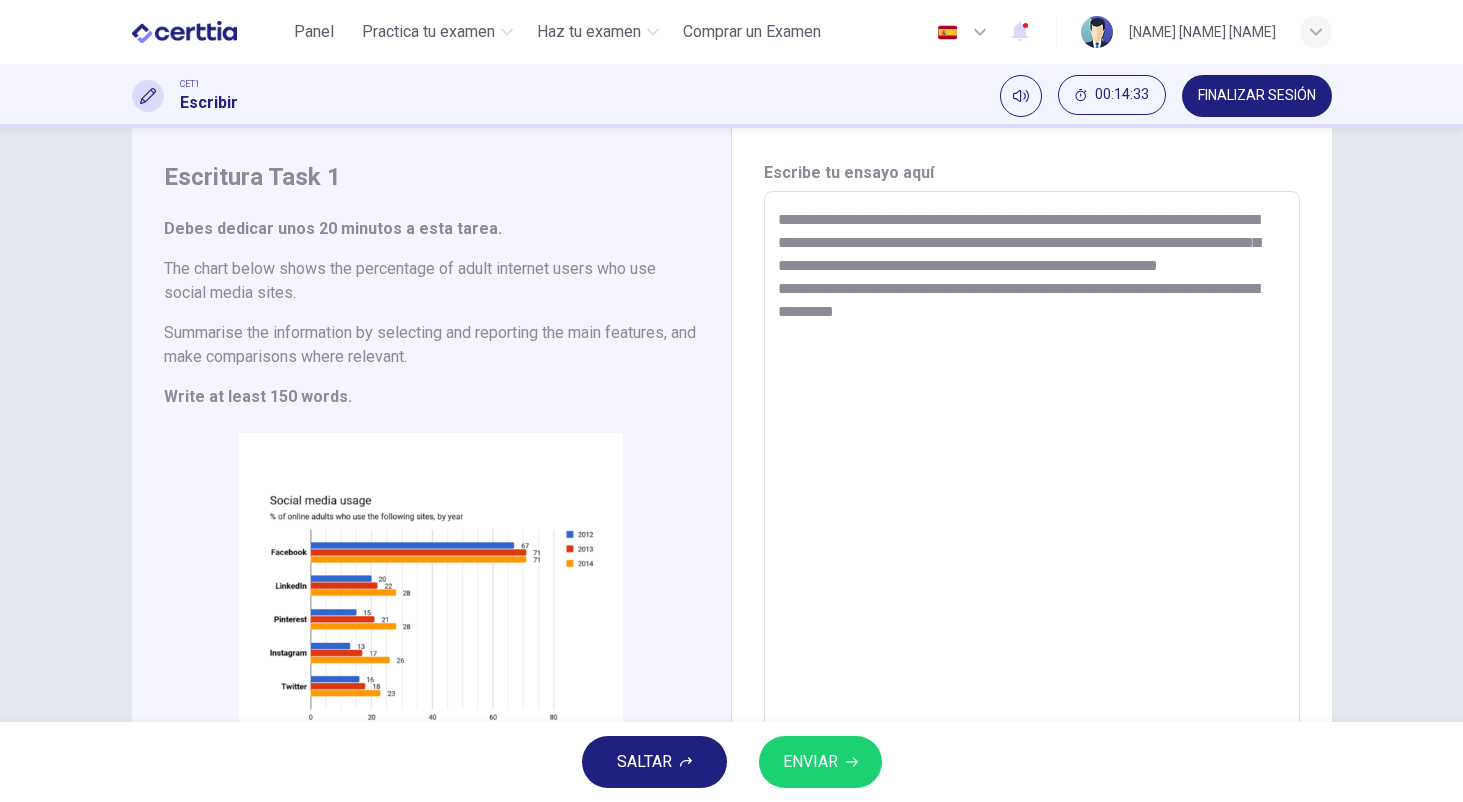 click on "**********" at bounding box center (1032, 487) 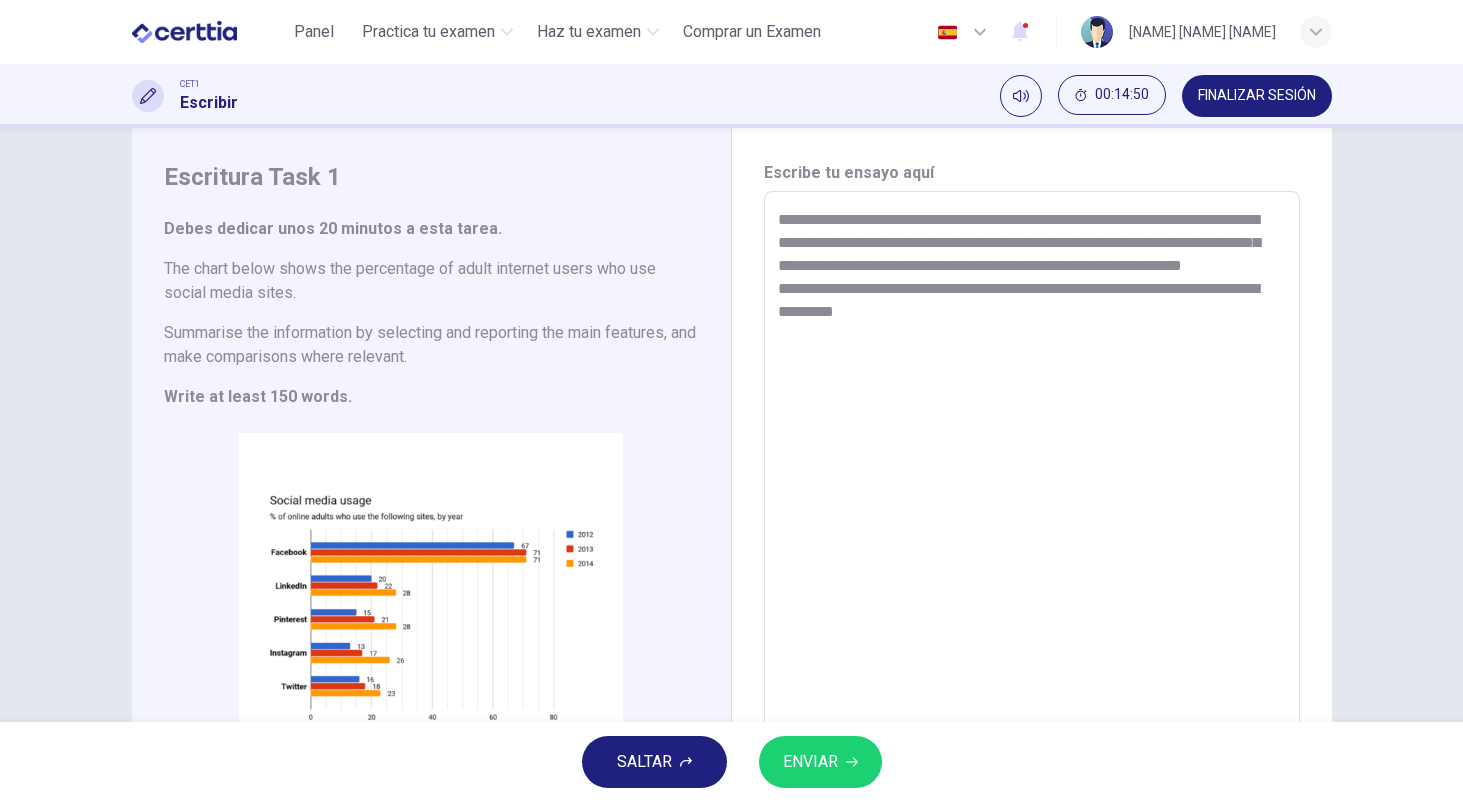 click on "**********" at bounding box center (1032, 487) 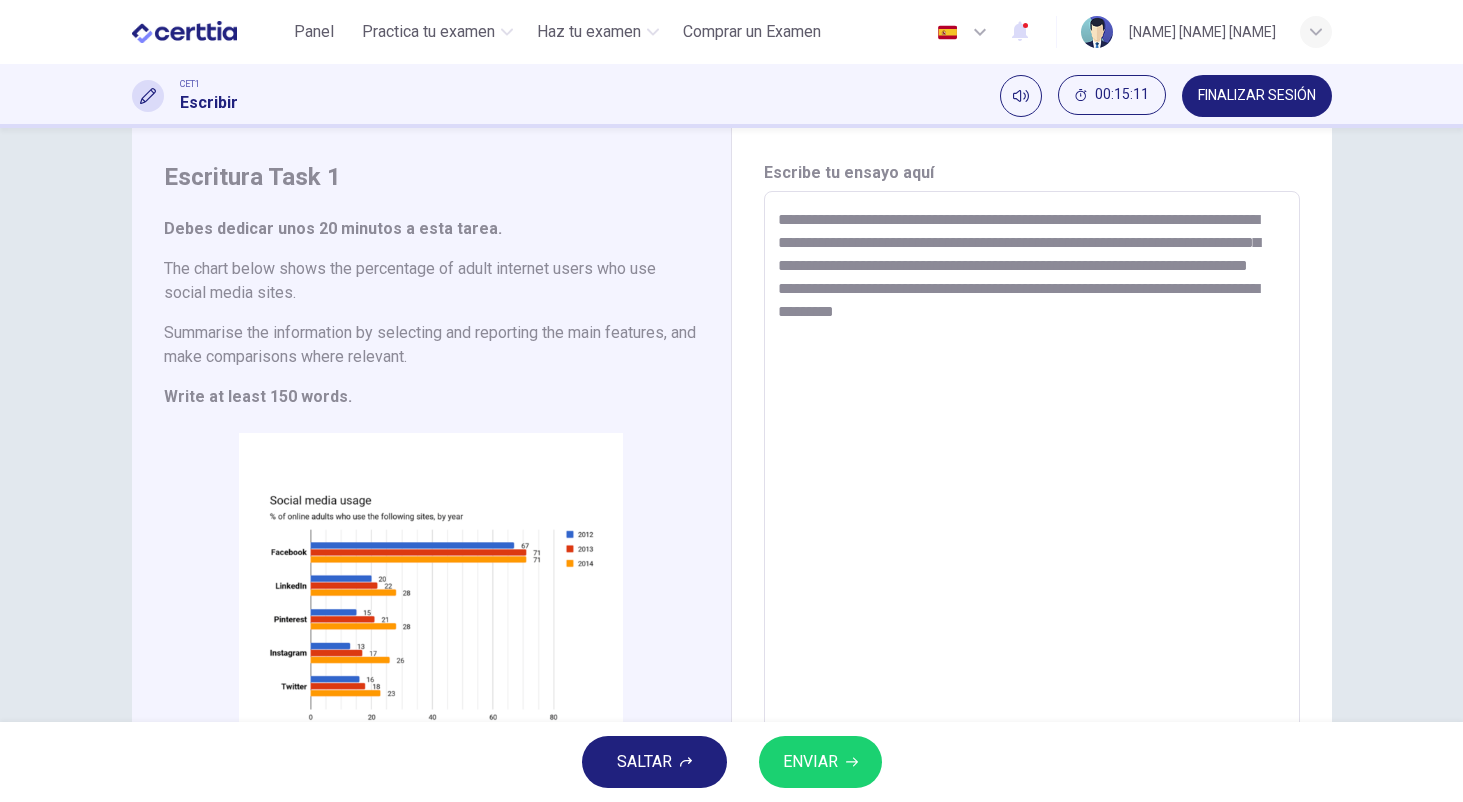 click on "**********" at bounding box center [1032, 487] 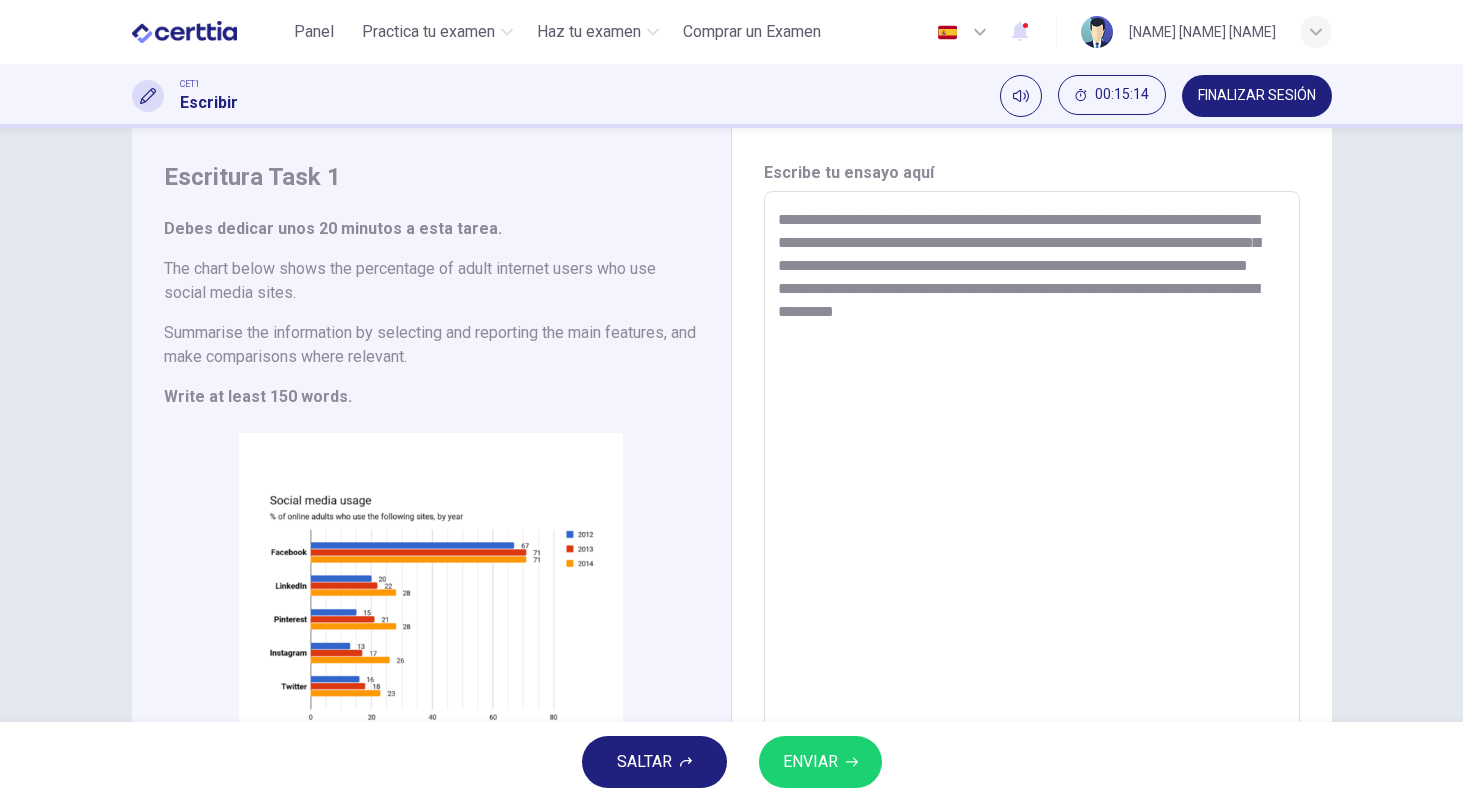 click on "**********" at bounding box center (1032, 487) 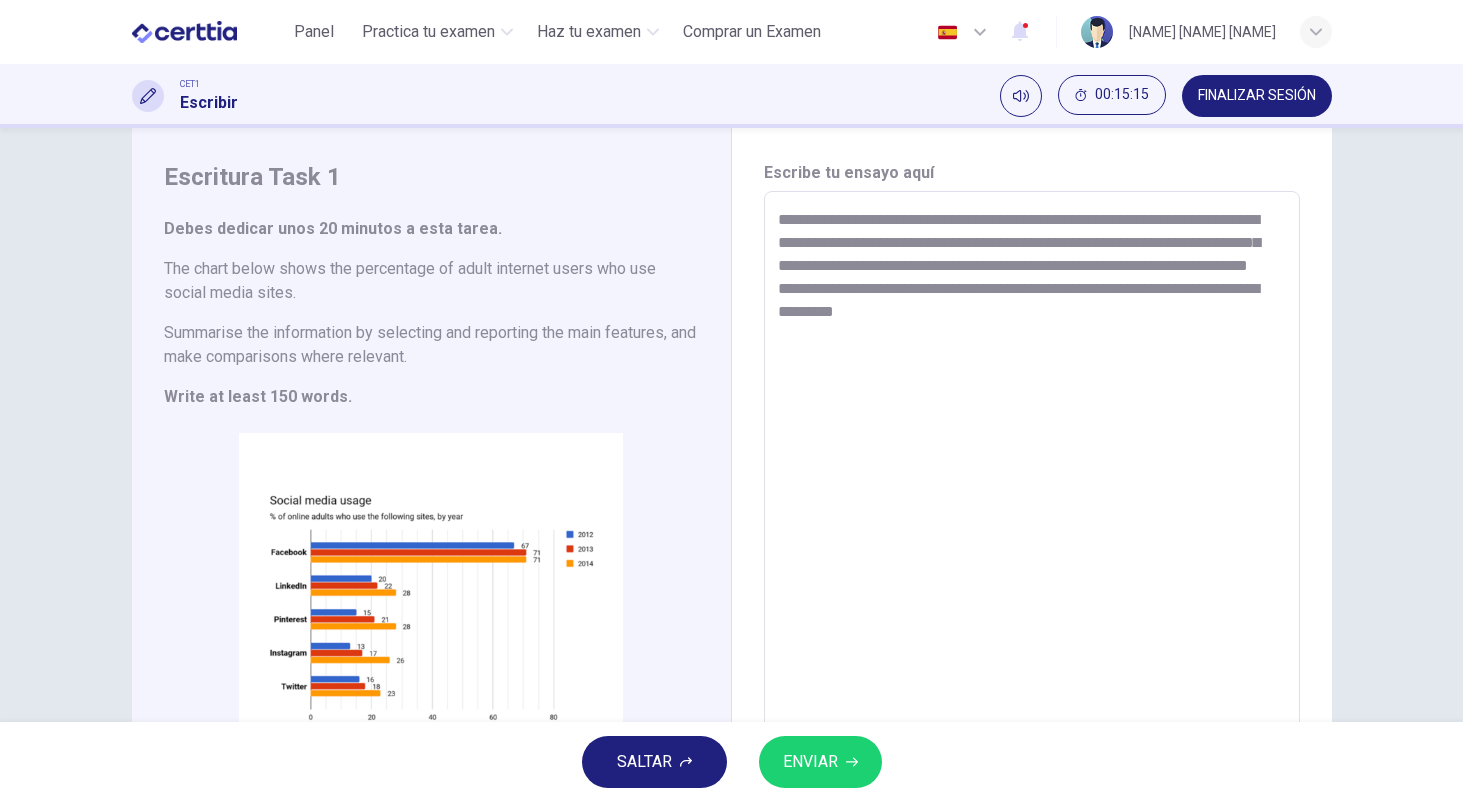 click on "**********" at bounding box center [1032, 487] 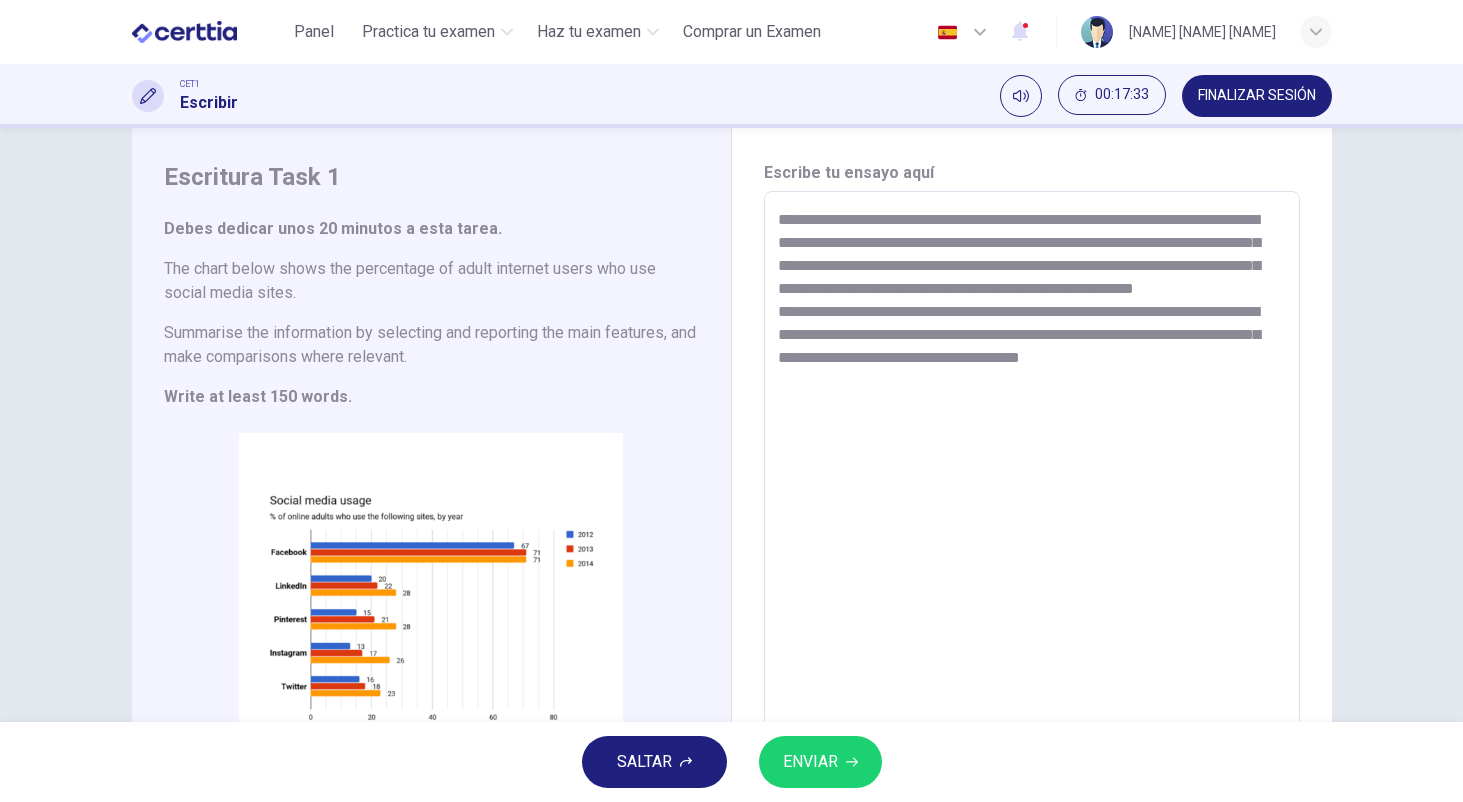drag, startPoint x: 776, startPoint y: 334, endPoint x: 785, endPoint y: 326, distance: 12.0415945 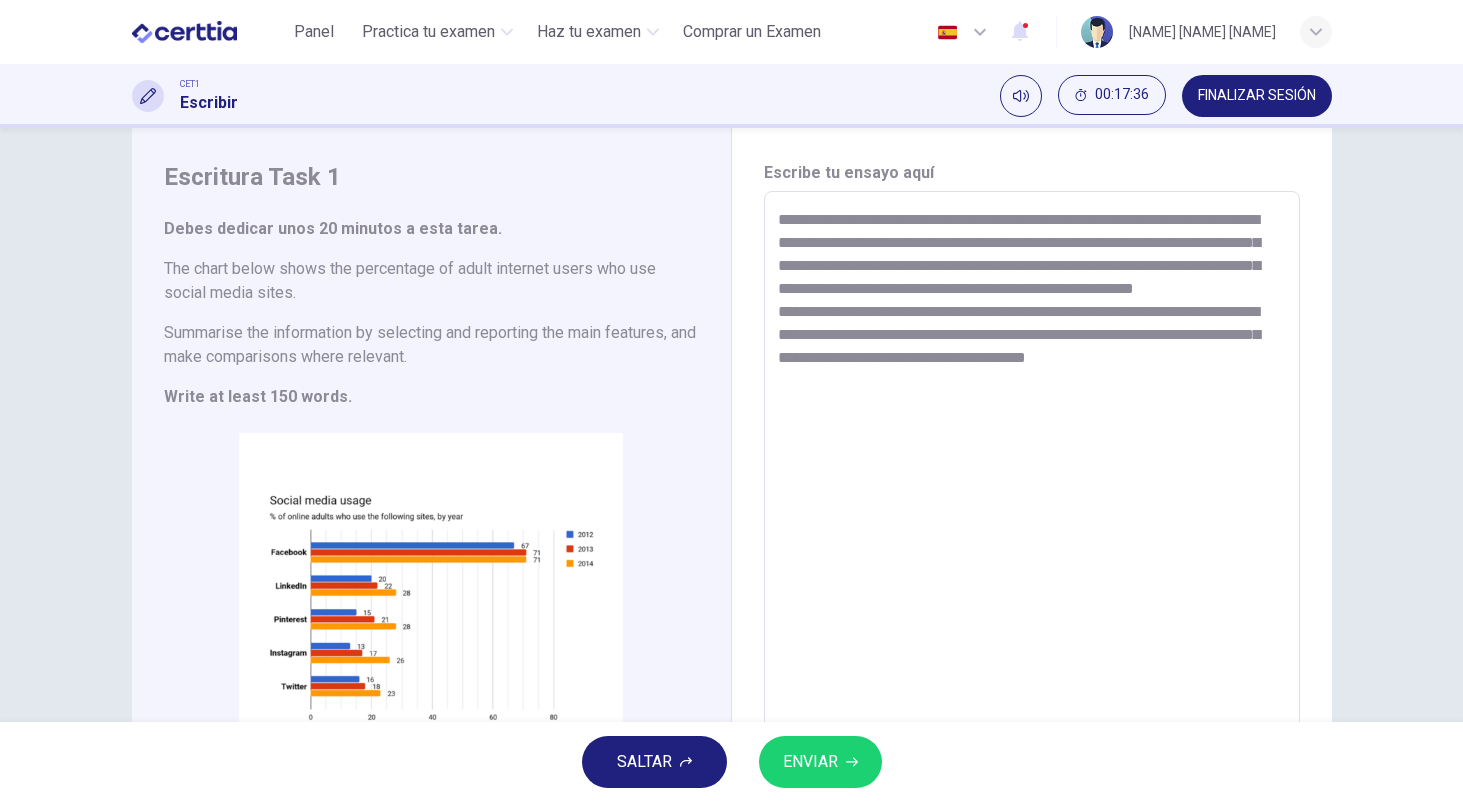 click on "**********" at bounding box center [1032, 486] 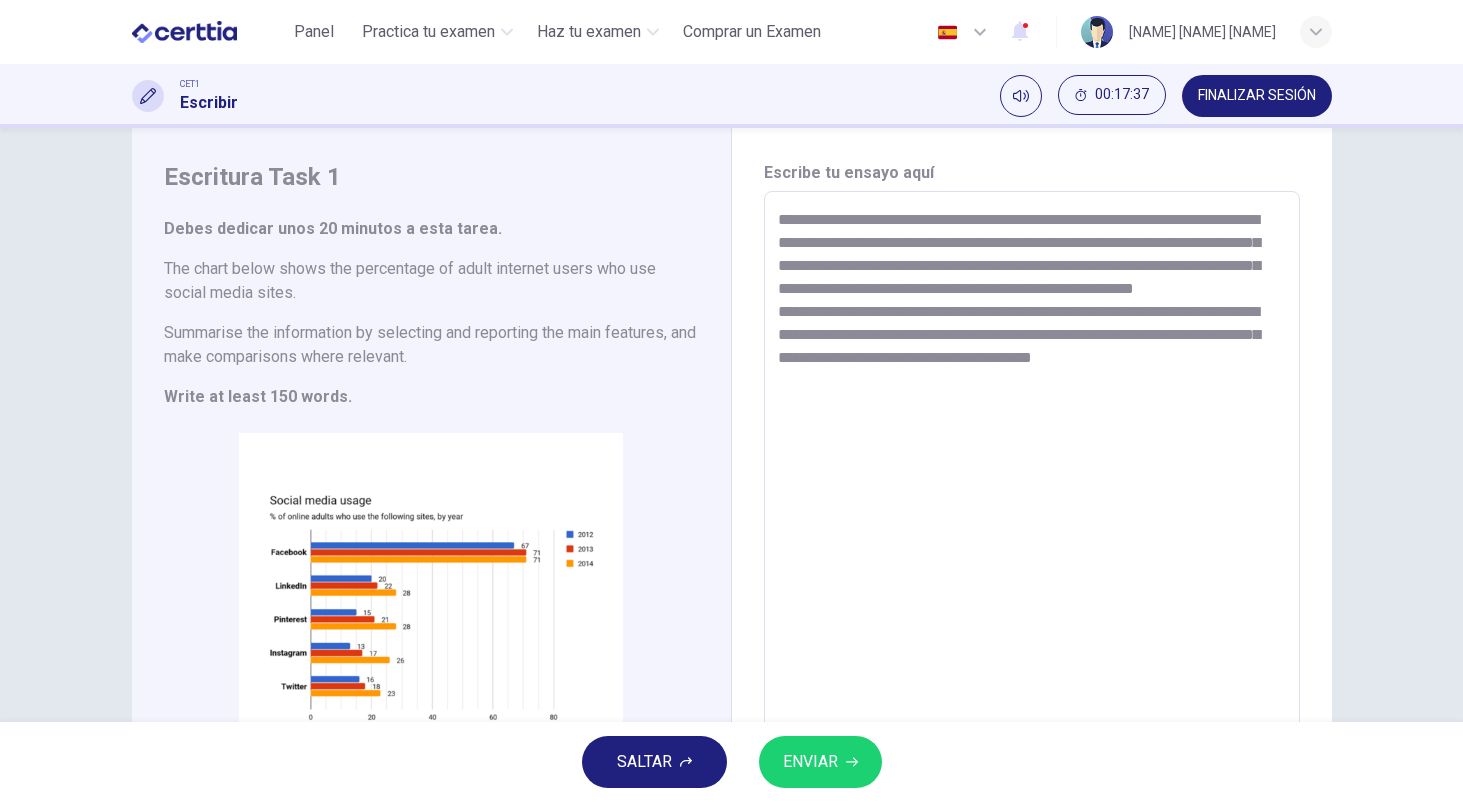 click on "**********" at bounding box center (1032, 486) 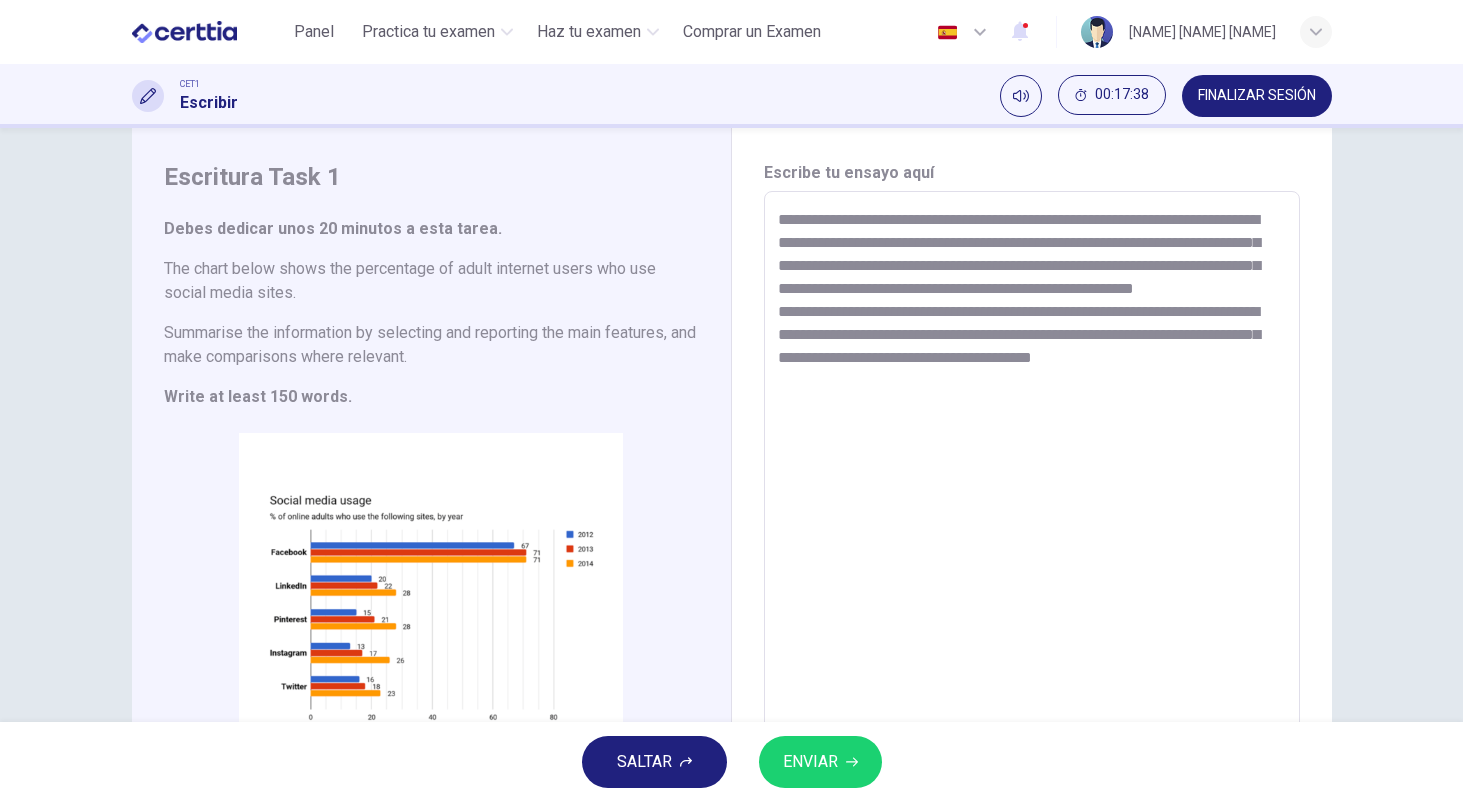 click on "**********" at bounding box center (1032, 487) 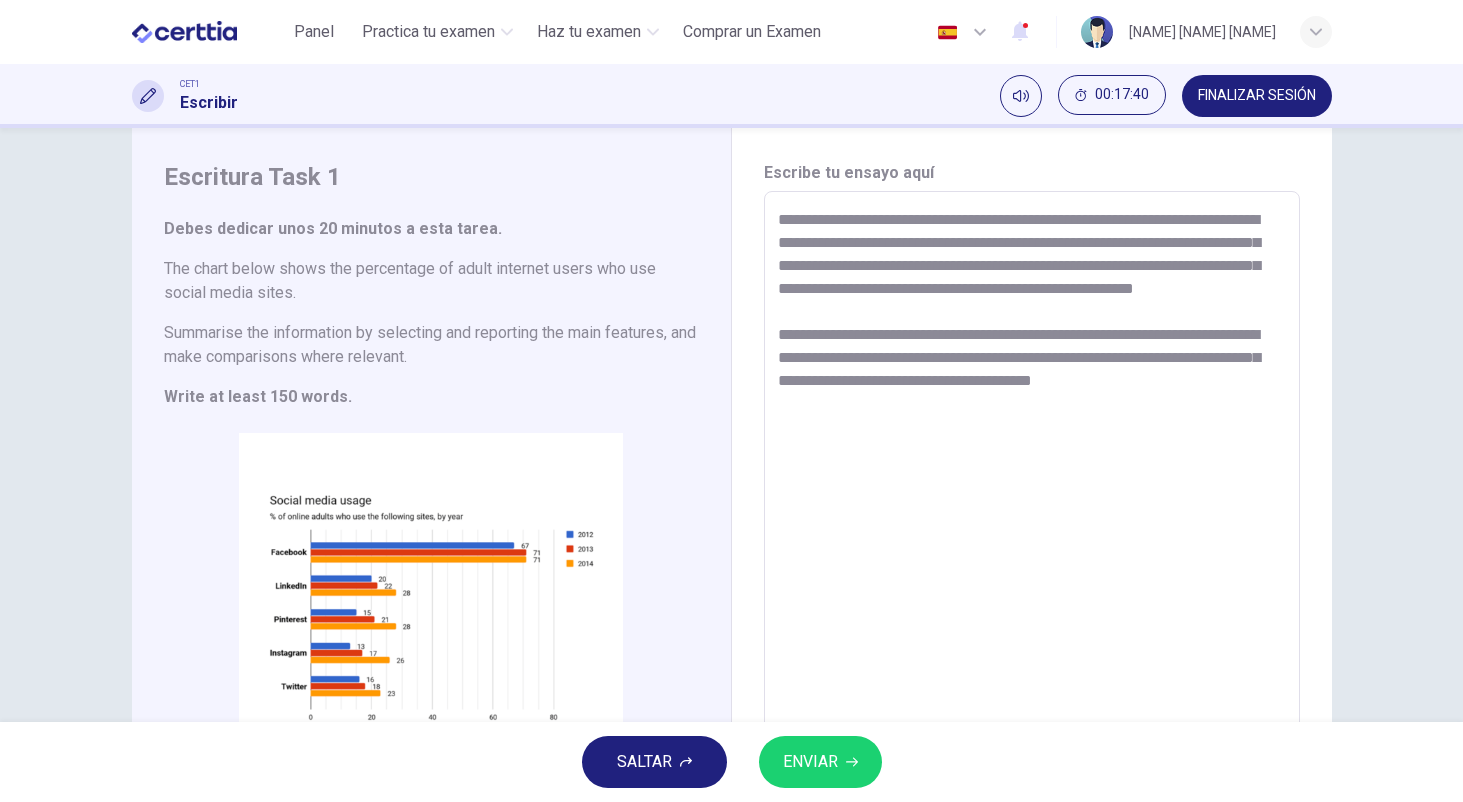 click on "**********" at bounding box center (1032, 487) 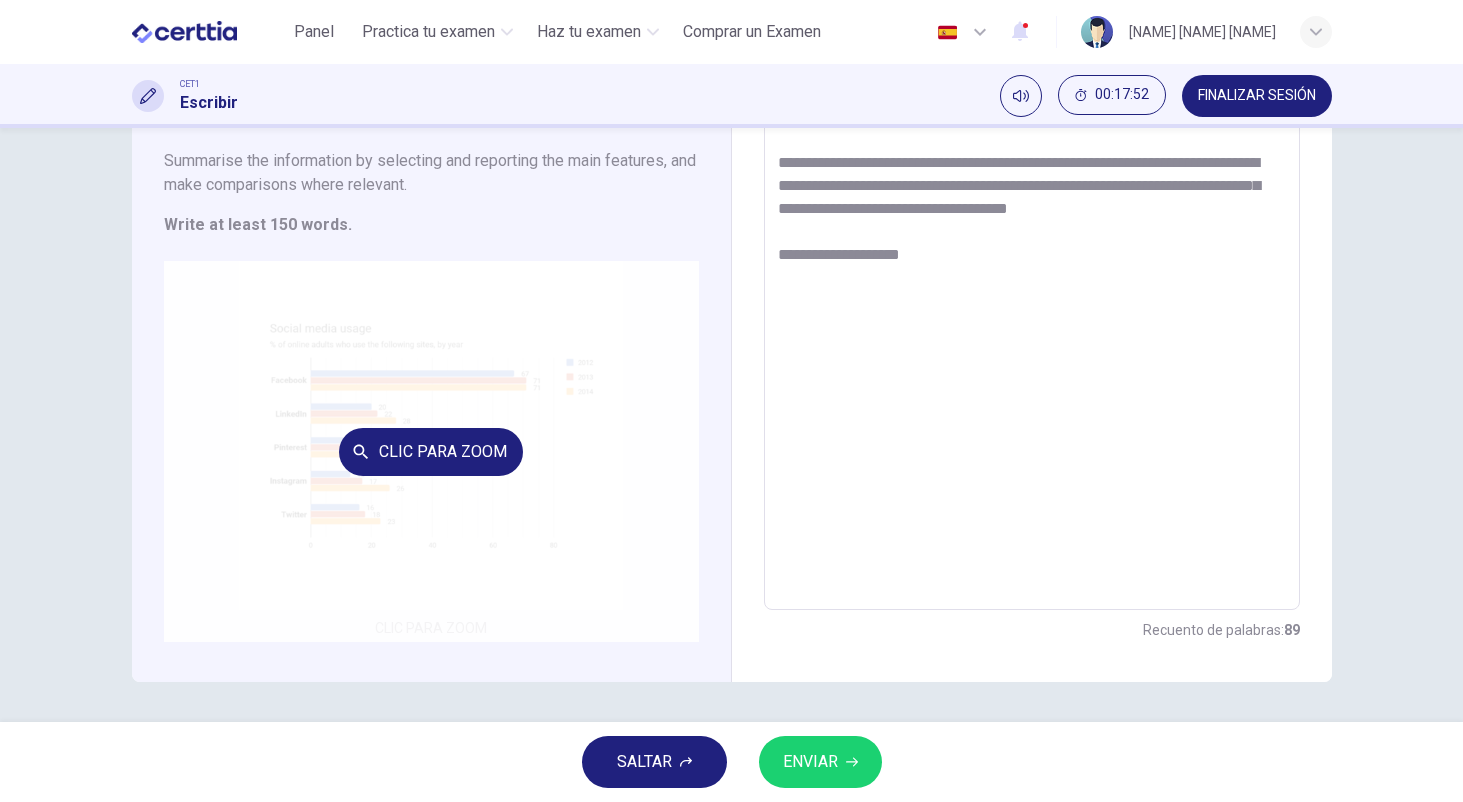 scroll, scrollTop: 219, scrollLeft: 0, axis: vertical 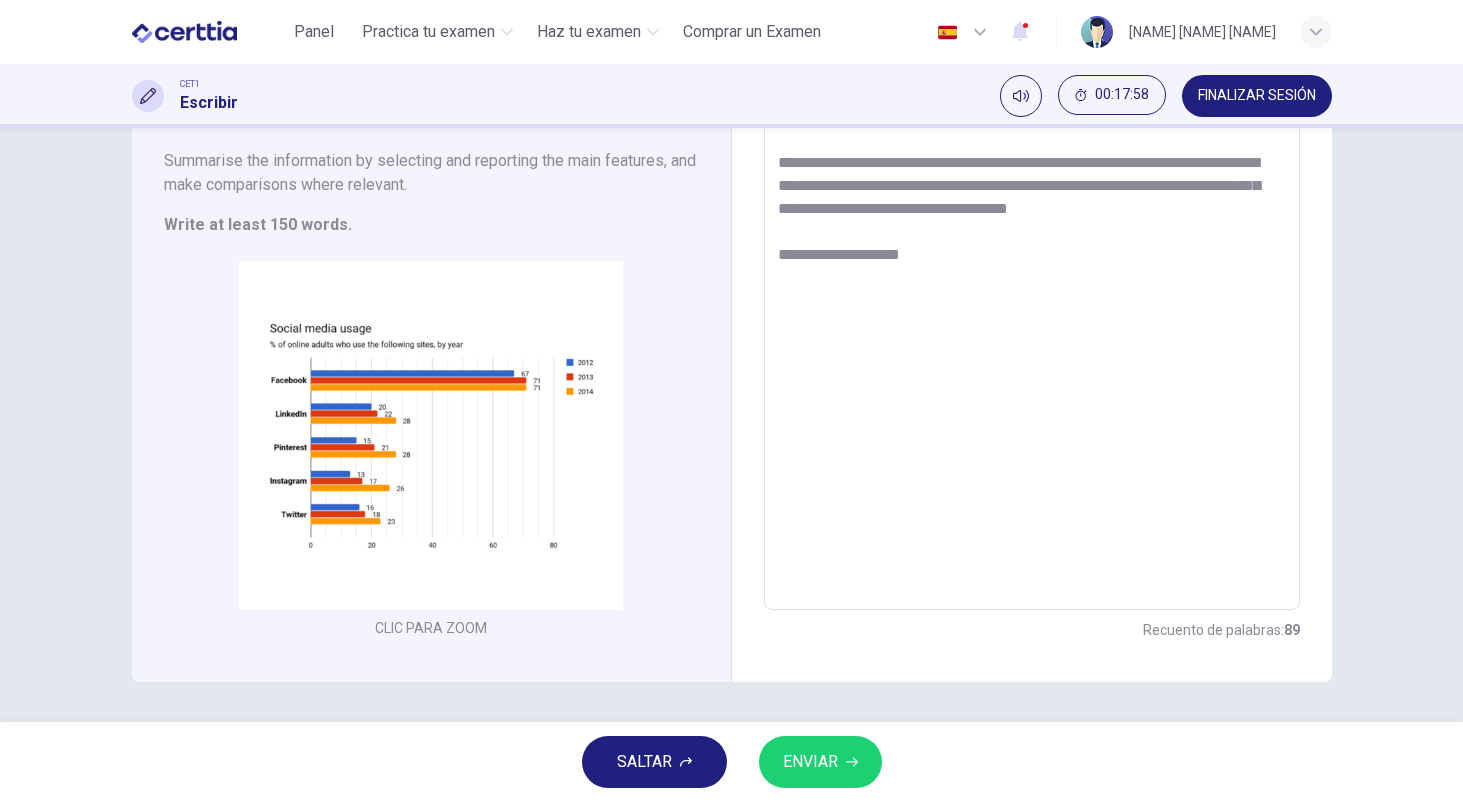 click on "**********" at bounding box center [1032, 315] 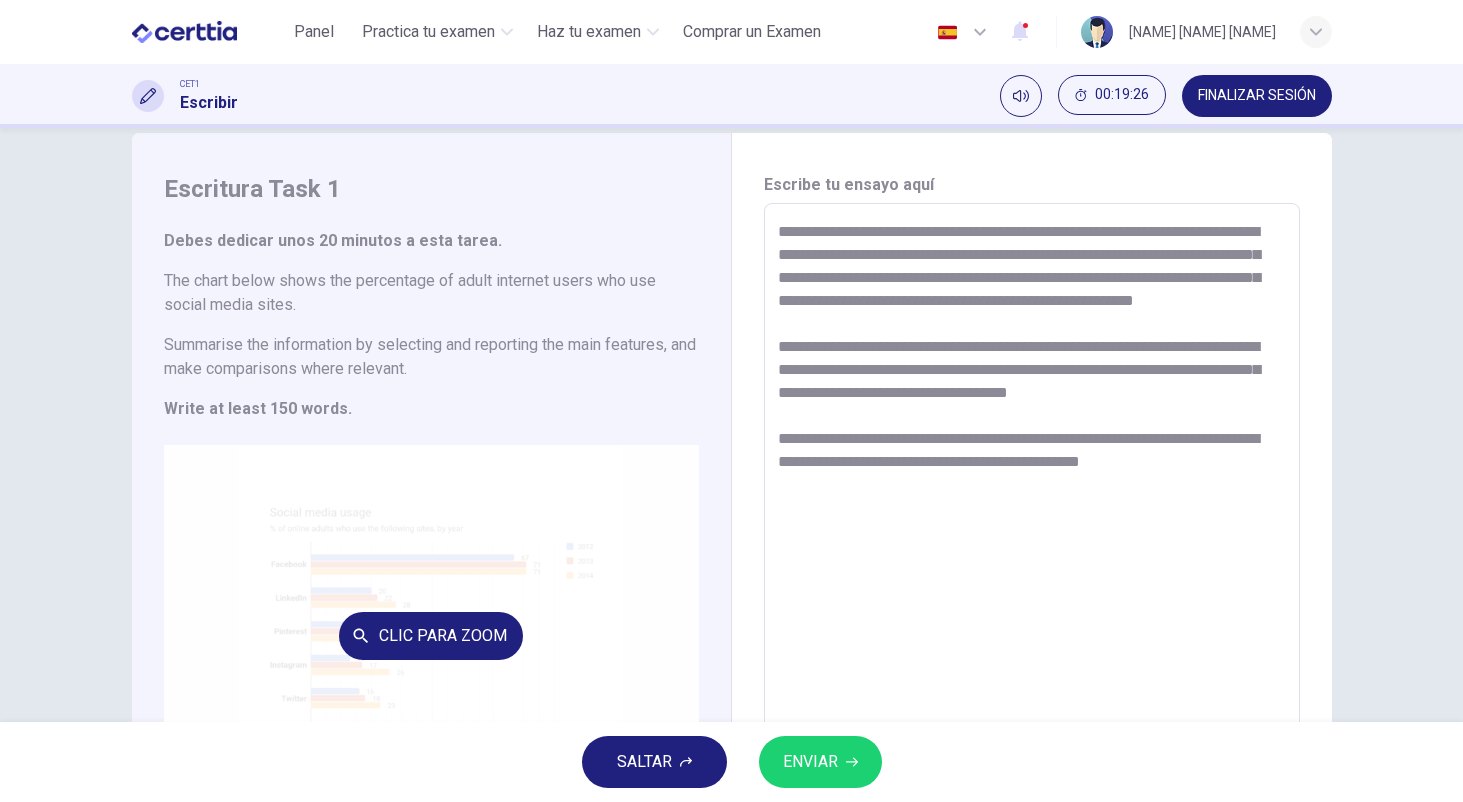 scroll, scrollTop: 80, scrollLeft: 0, axis: vertical 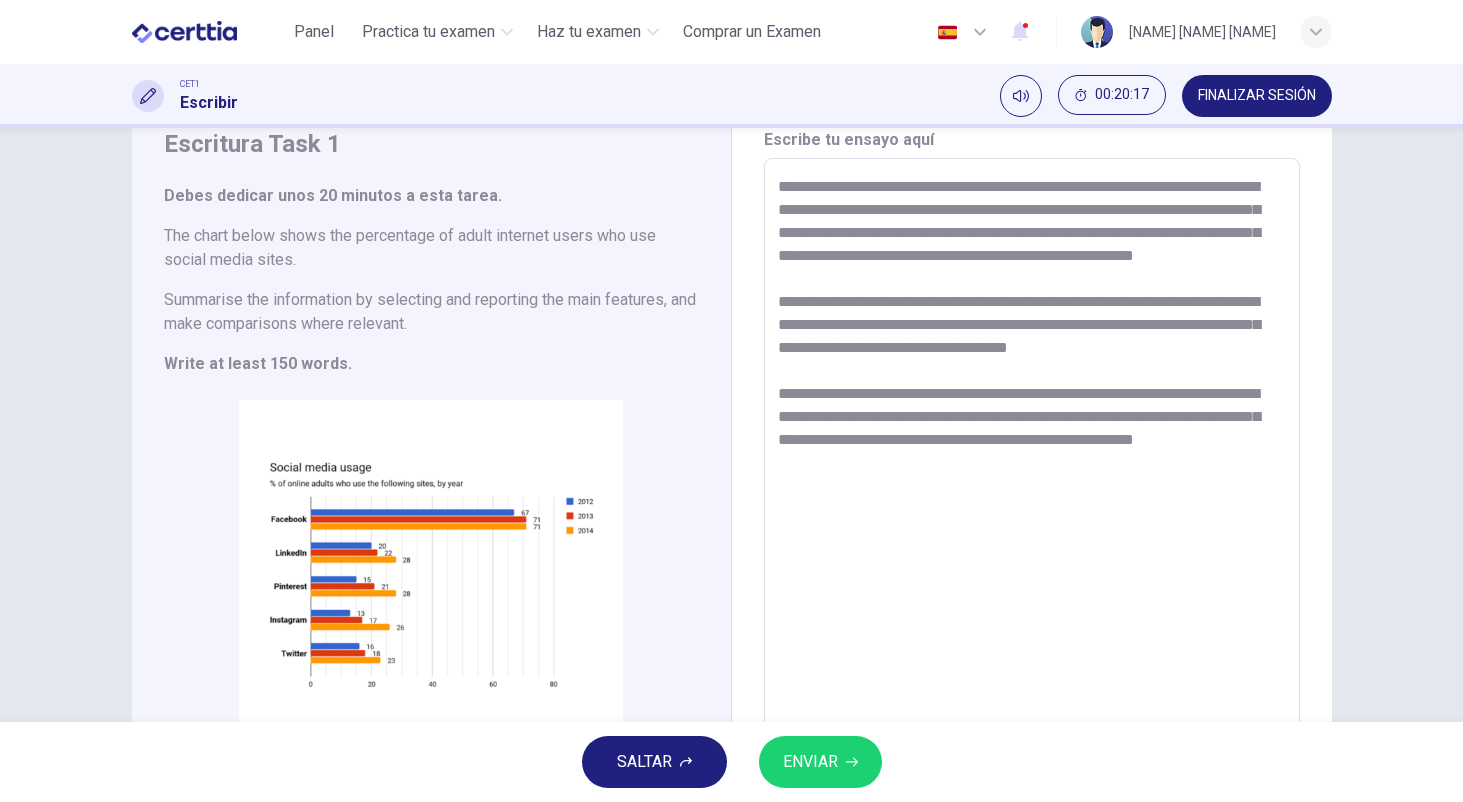 click on "**********" at bounding box center [1032, 454] 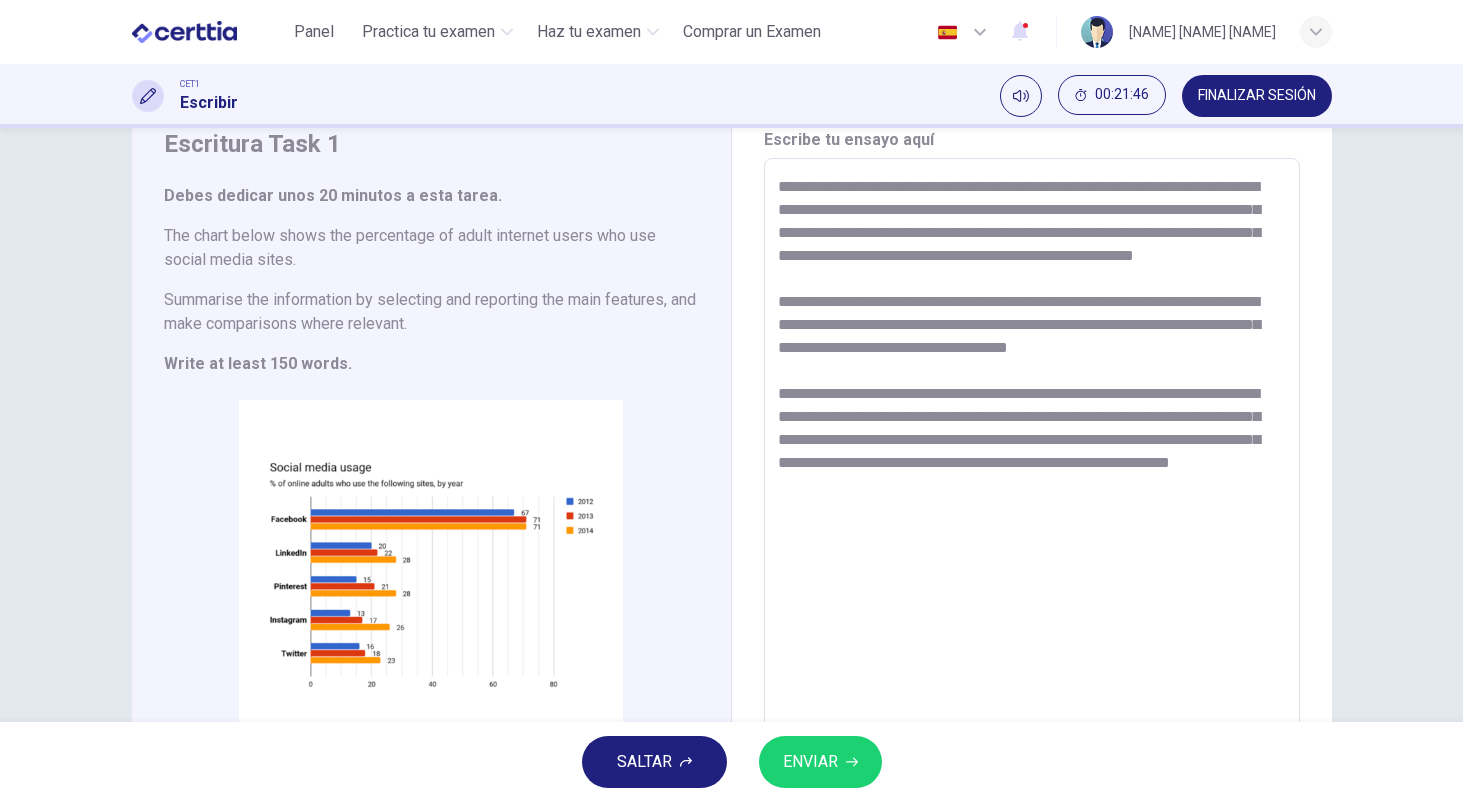 click on "**********" at bounding box center [1032, 454] 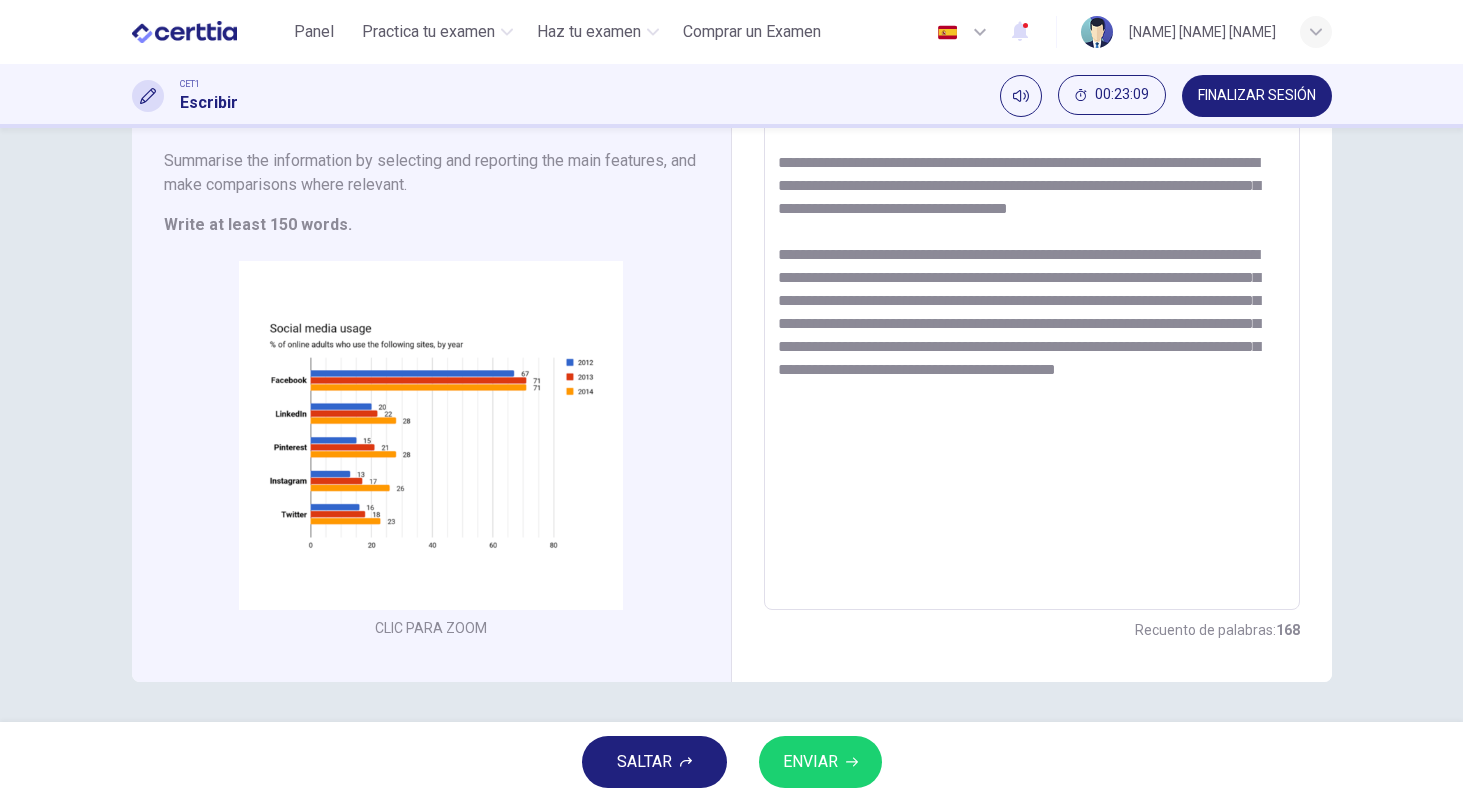 scroll, scrollTop: 219, scrollLeft: 0, axis: vertical 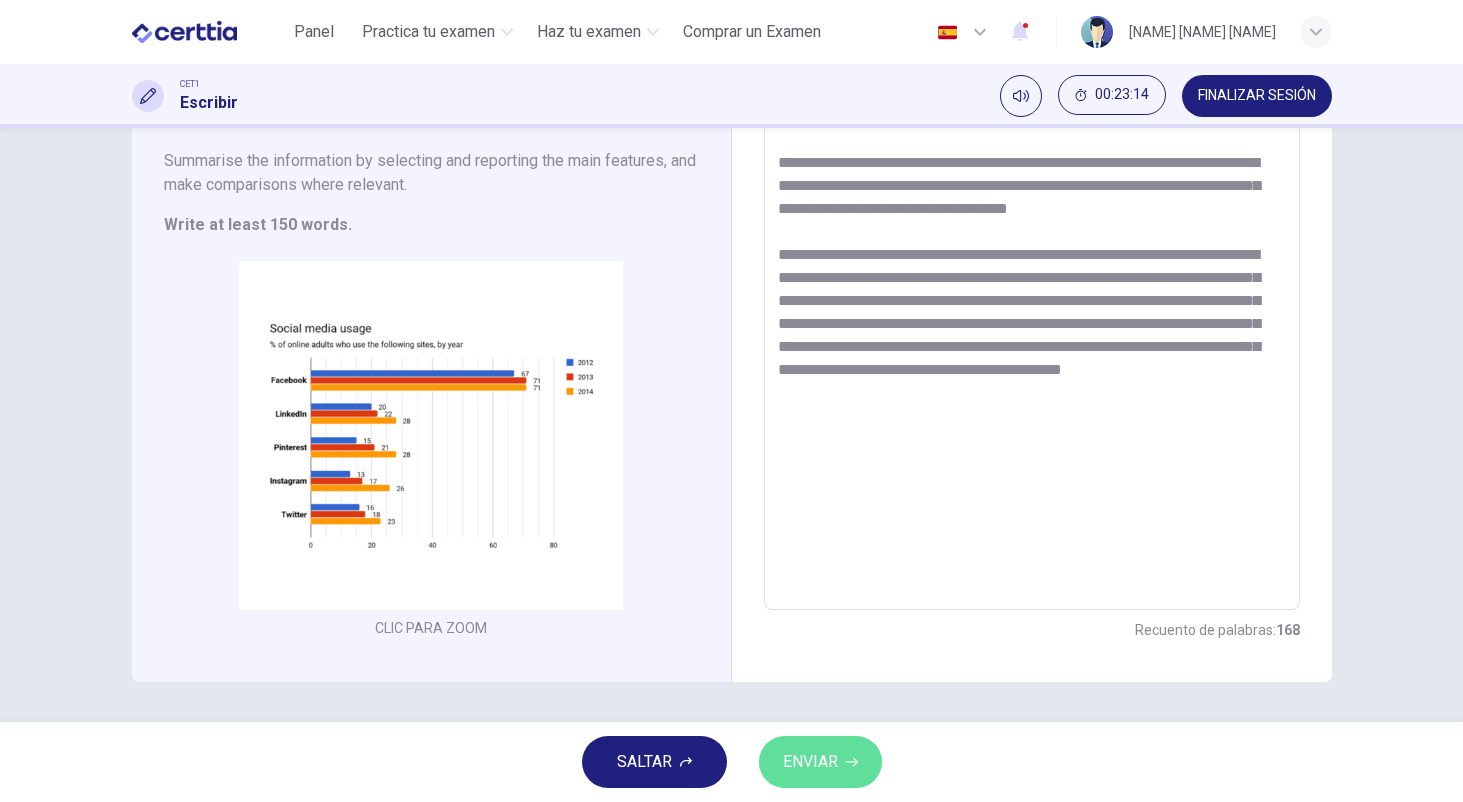 click on "ENVIAR" at bounding box center [810, 762] 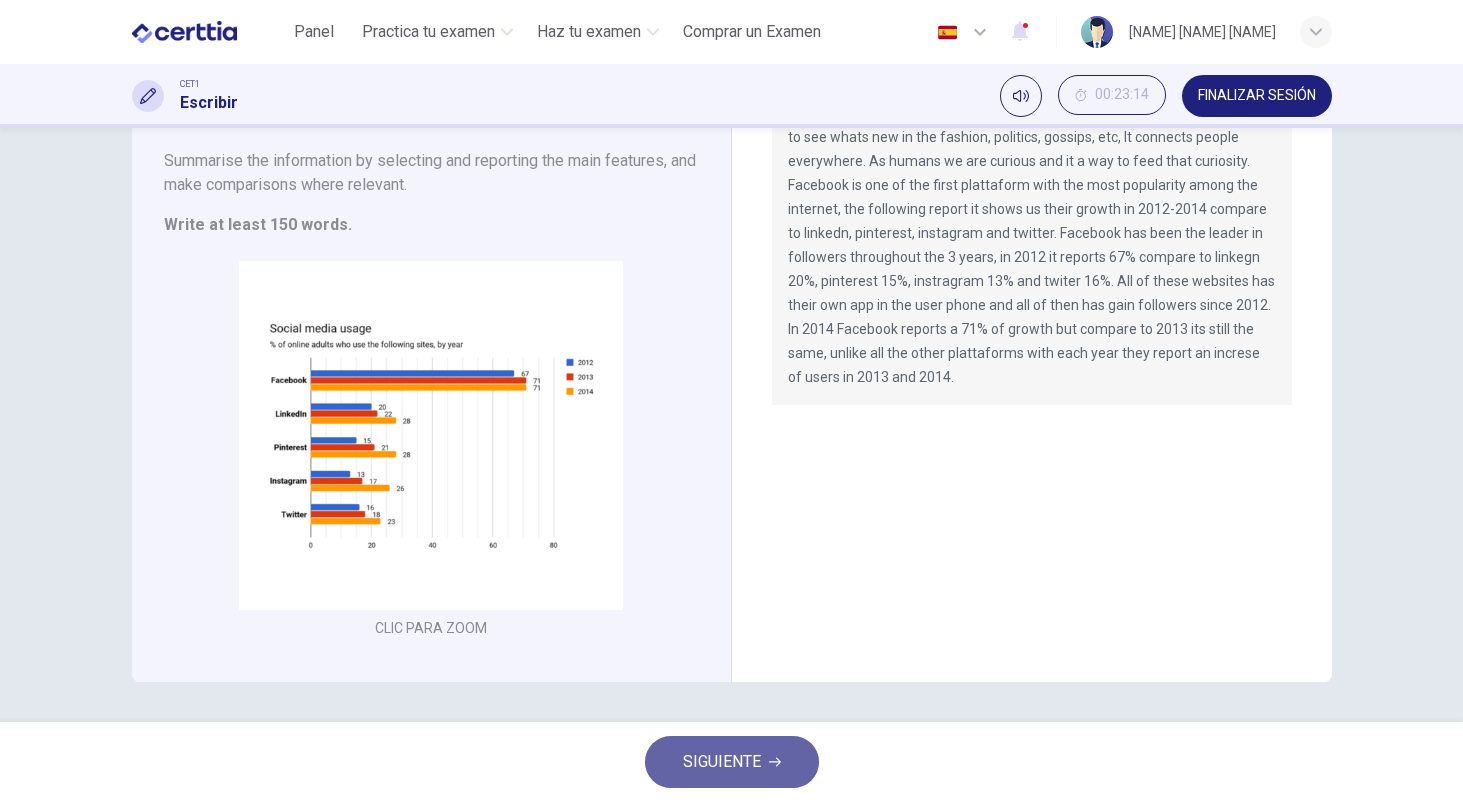 click on "SIGUIENTE" at bounding box center (732, 762) 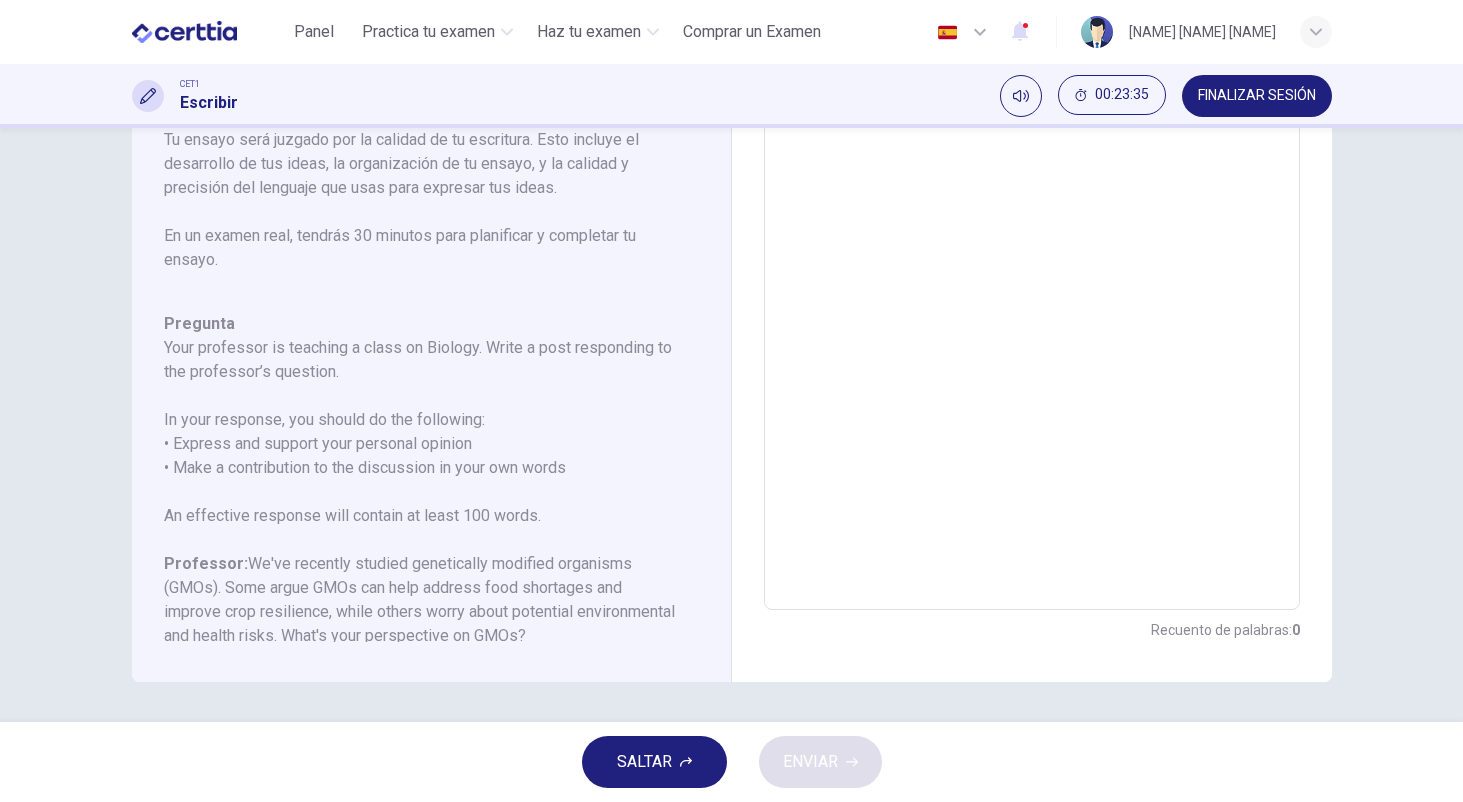 scroll, scrollTop: 296, scrollLeft: 0, axis: vertical 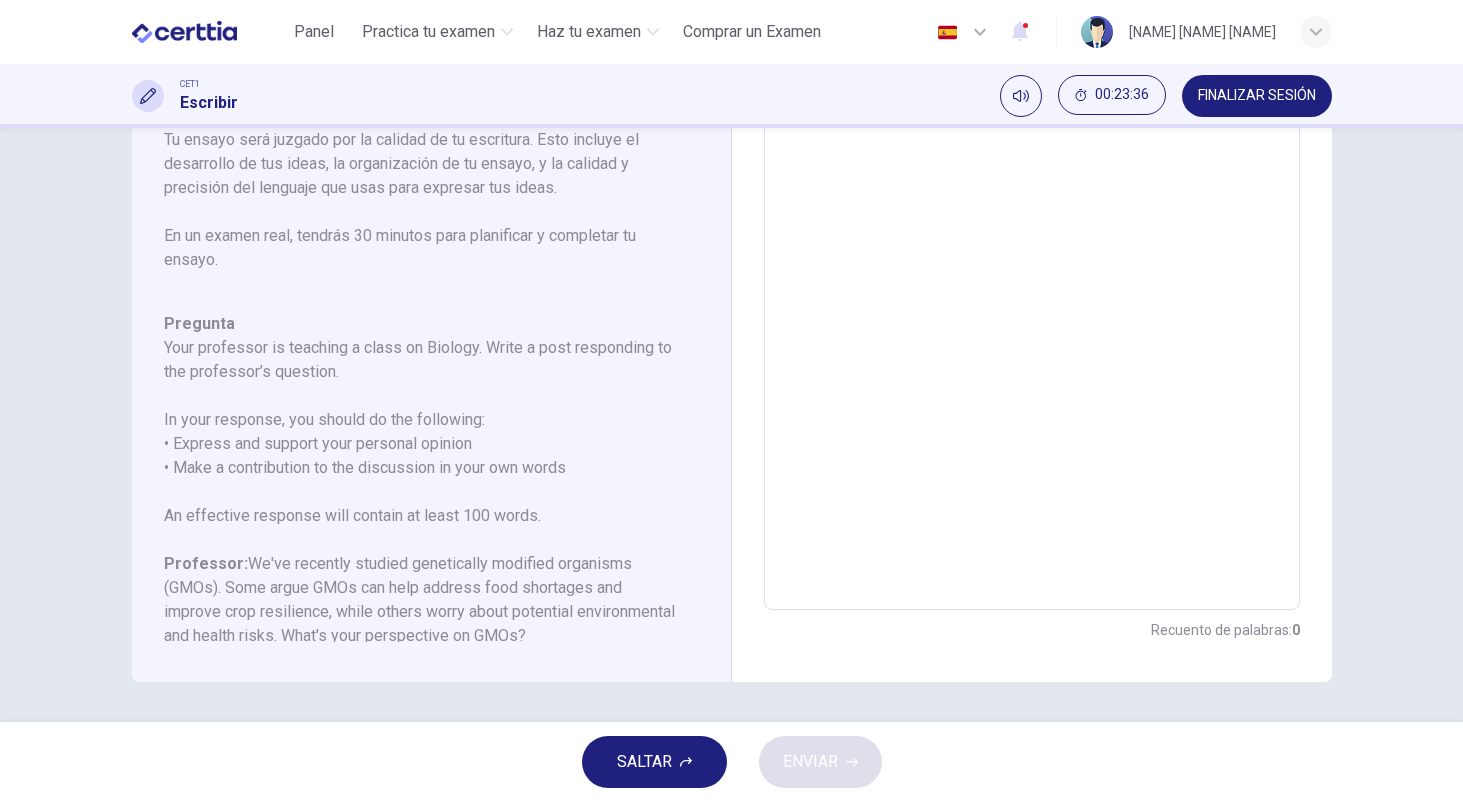 click 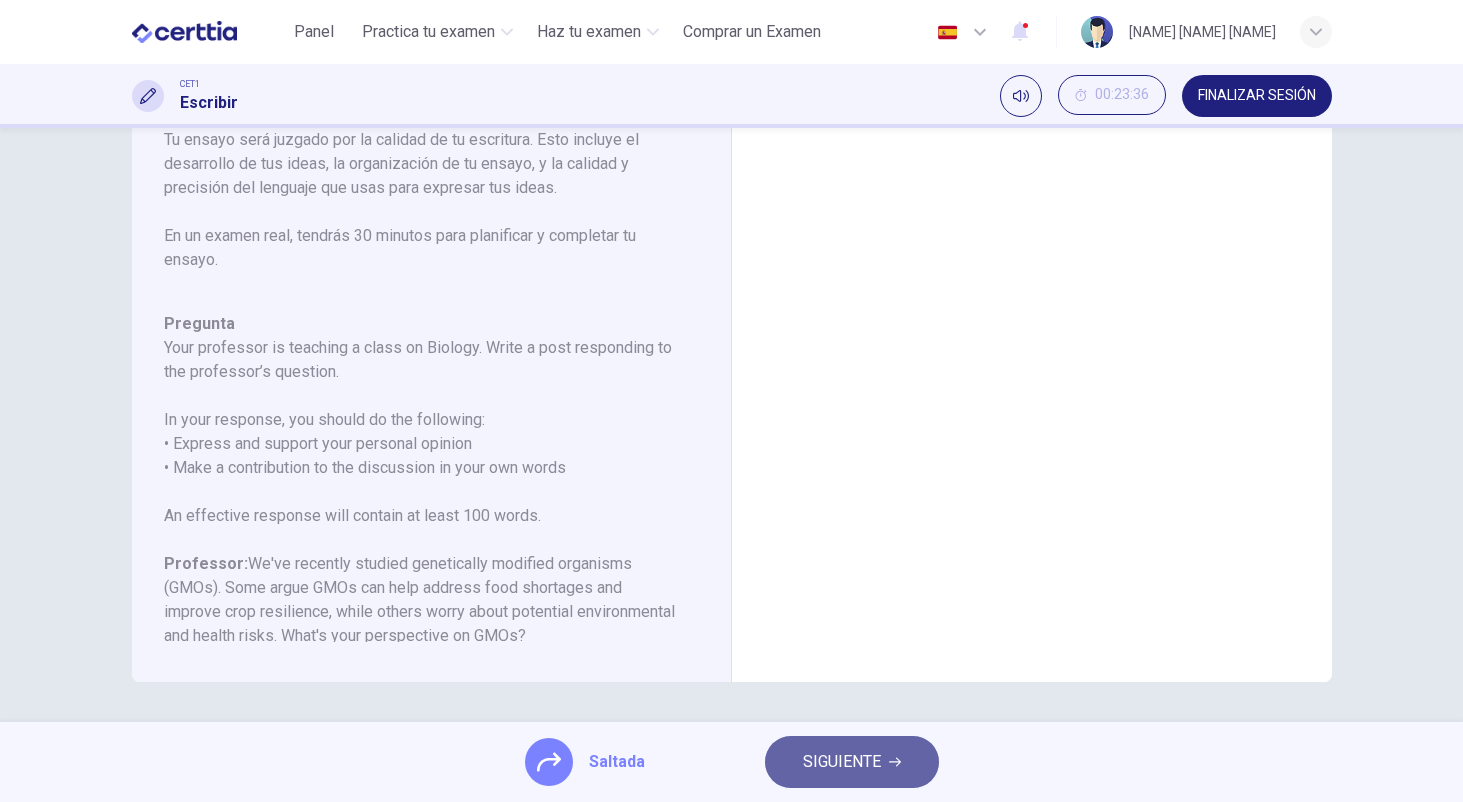 click on "SIGUIENTE" at bounding box center (842, 762) 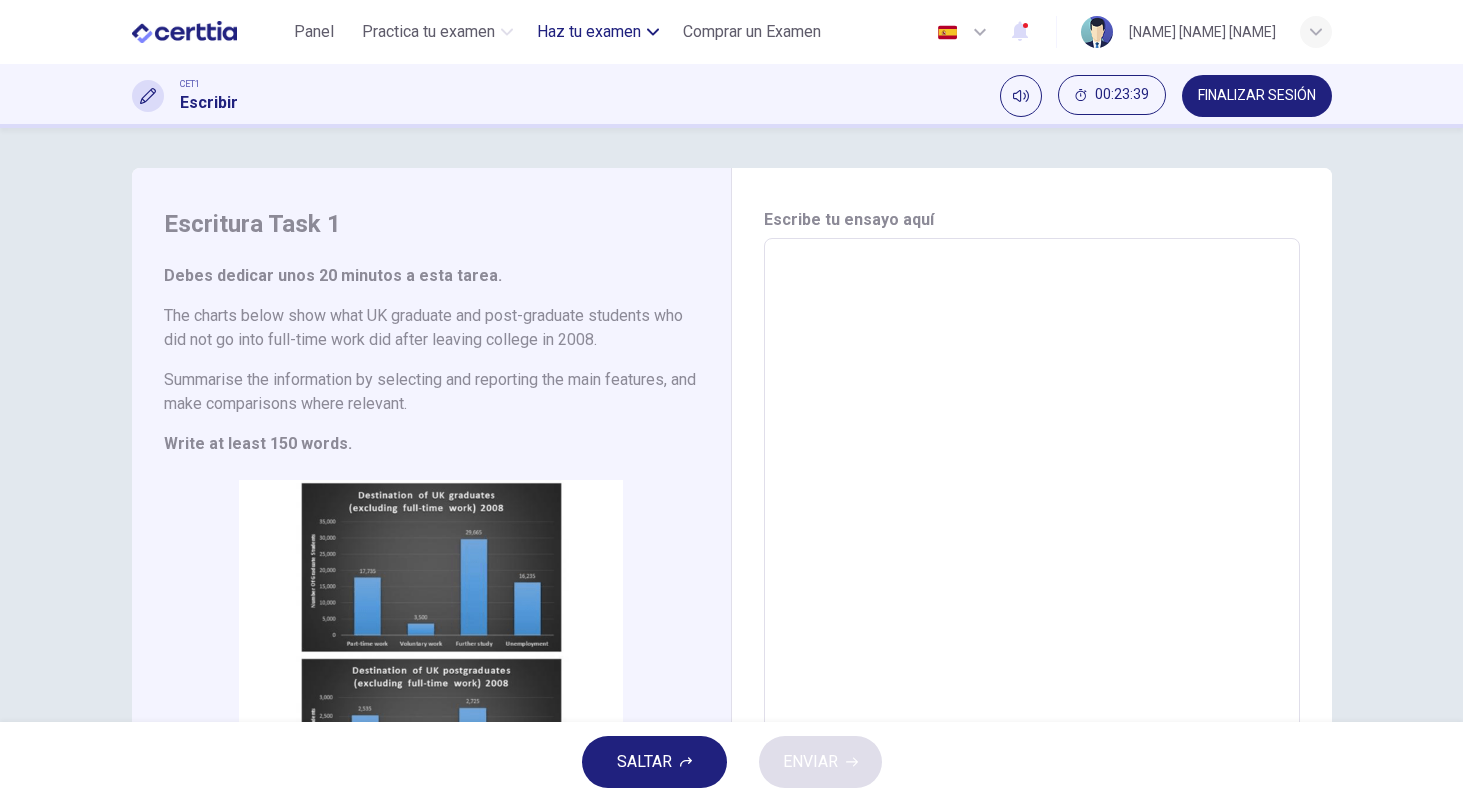 click on "Haz tu examen" at bounding box center [598, 32] 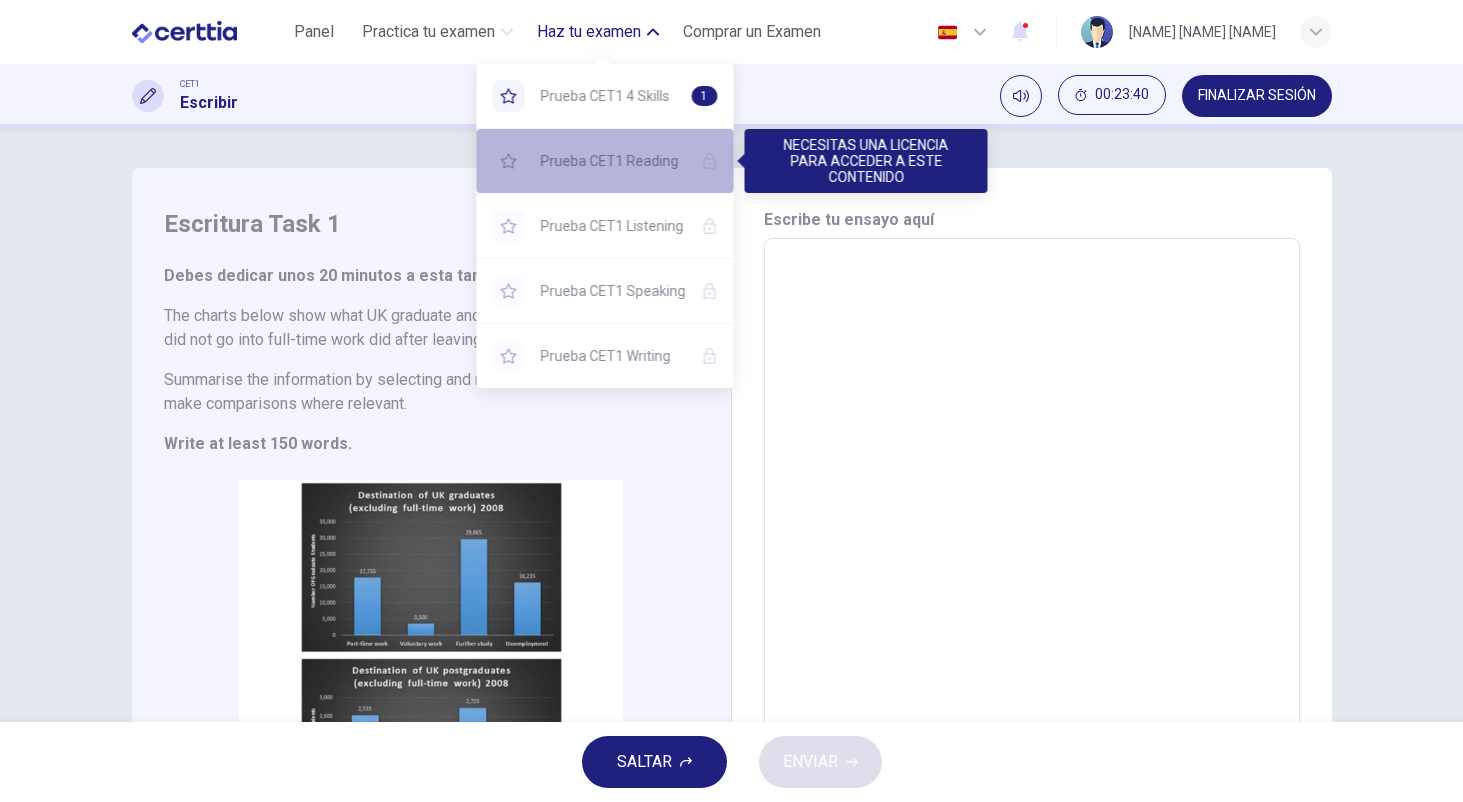 click on "Prueba CET1 Reading" at bounding box center (605, 161) 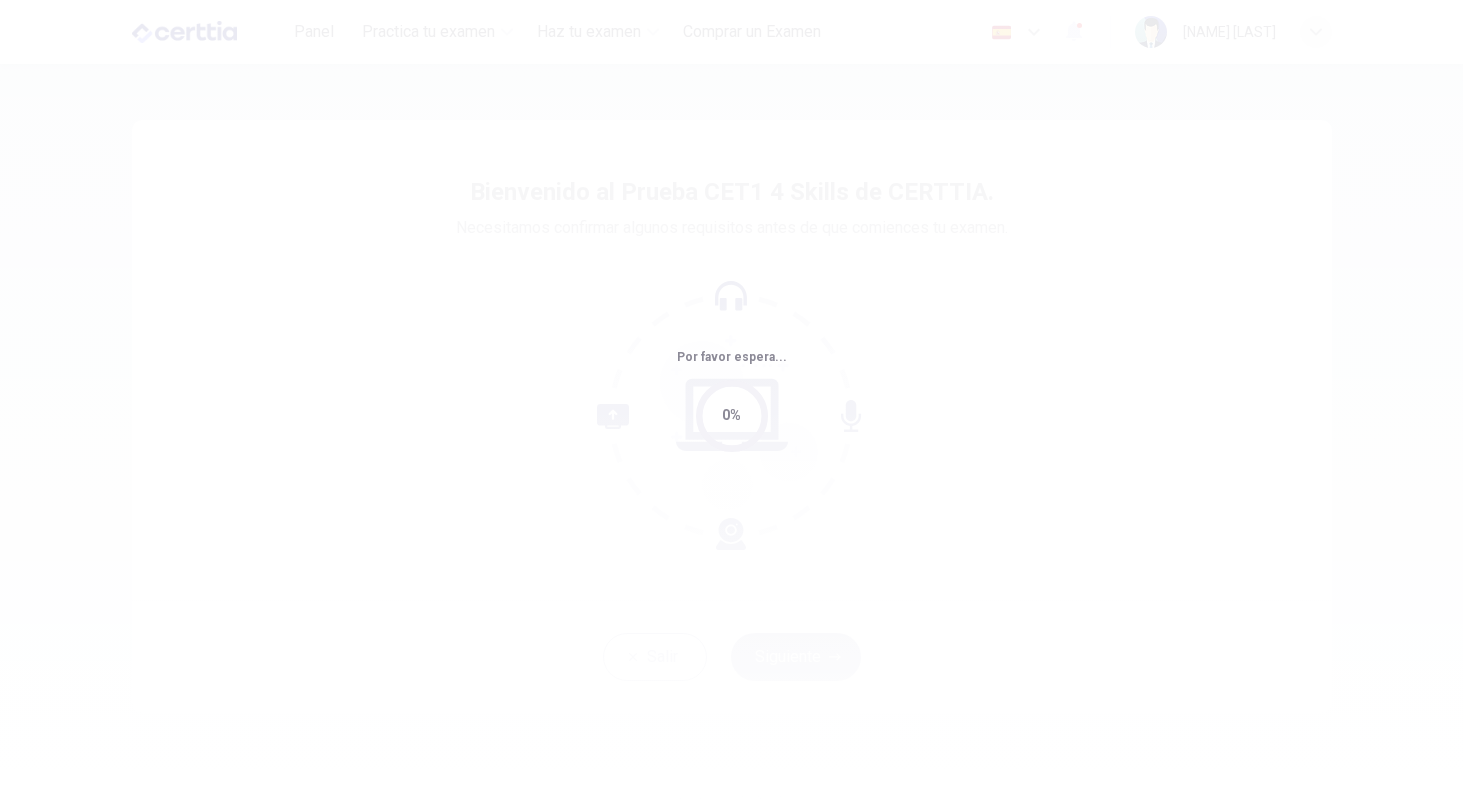 scroll, scrollTop: 0, scrollLeft: 0, axis: both 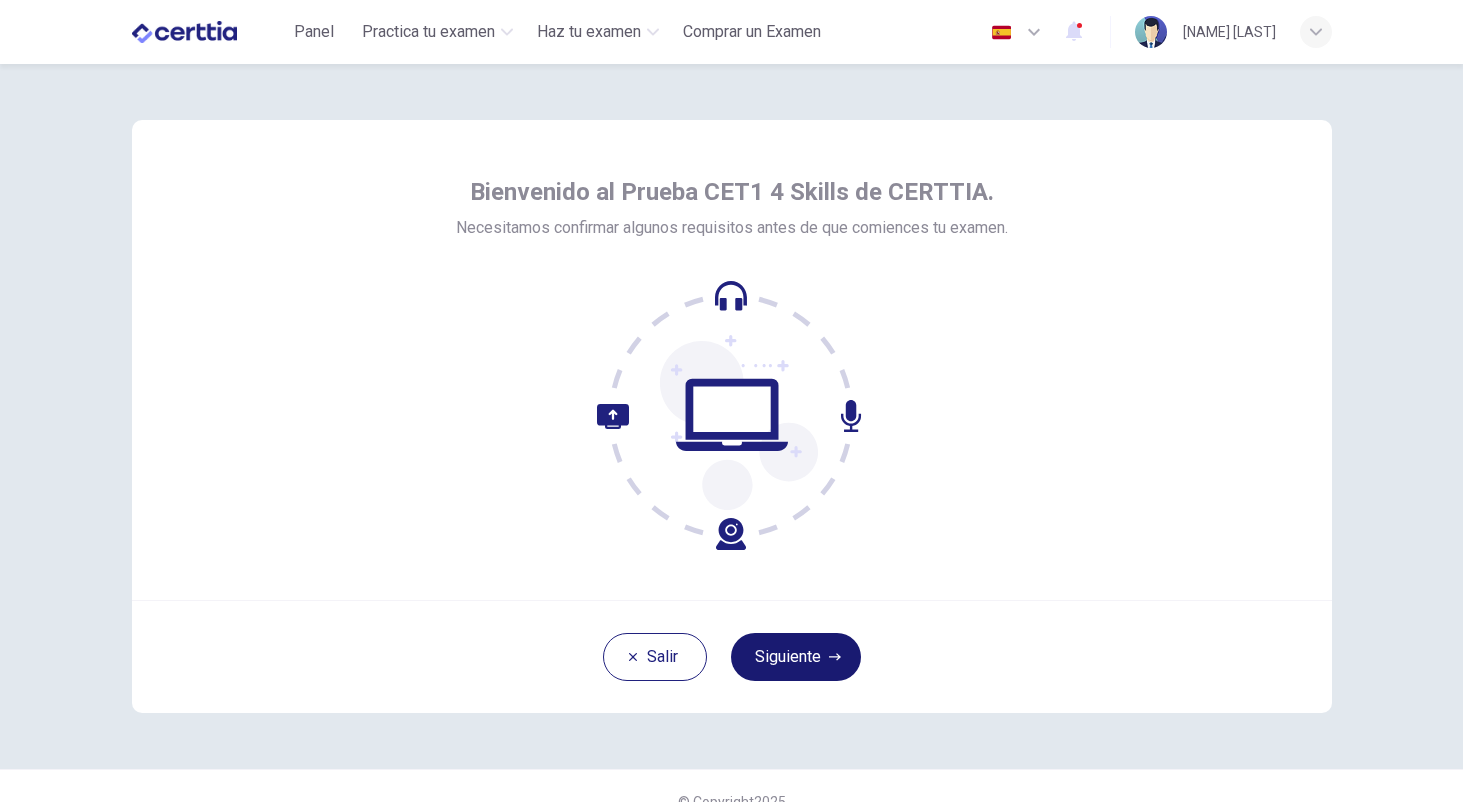 click on "Siguiente" at bounding box center (796, 657) 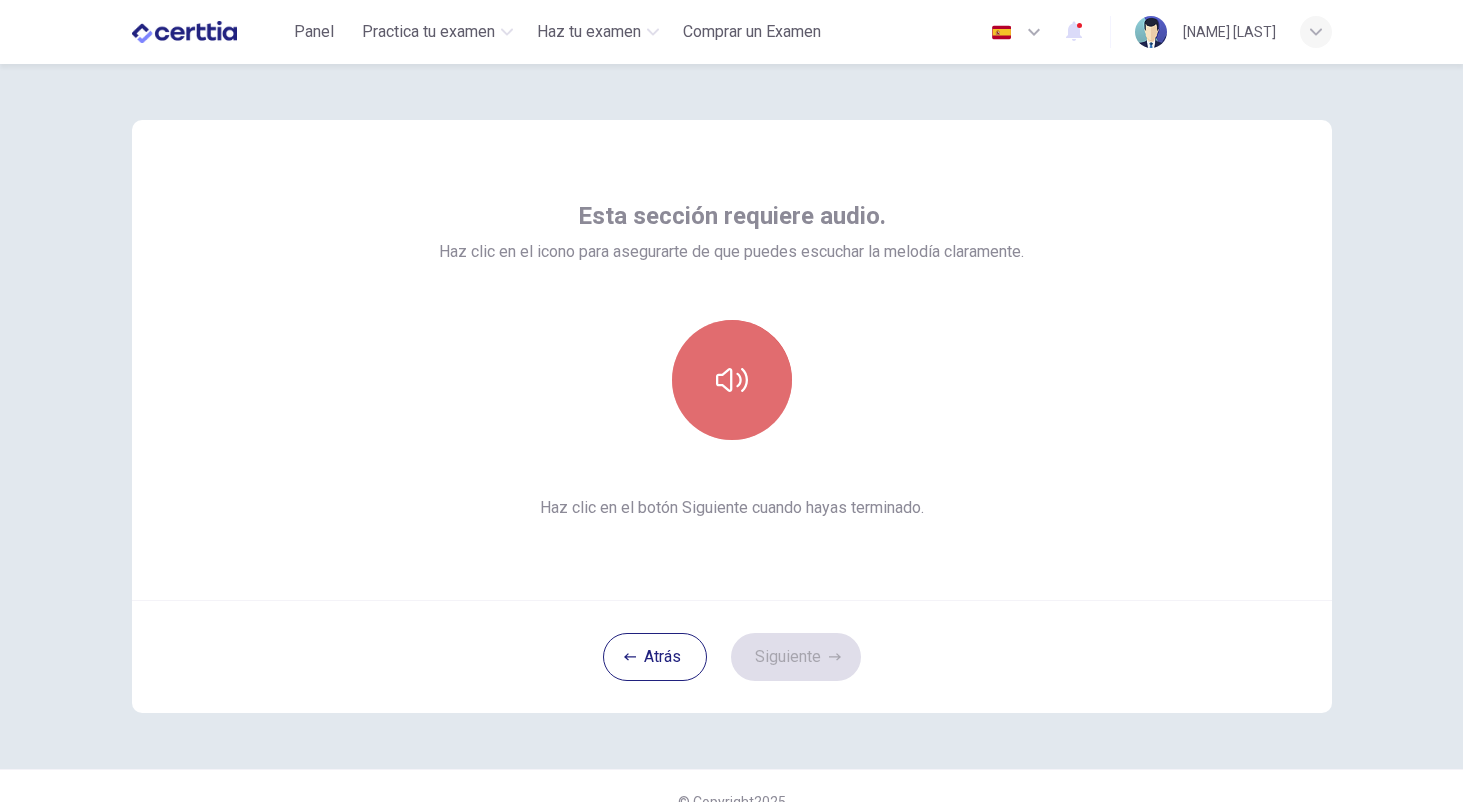click at bounding box center (732, 380) 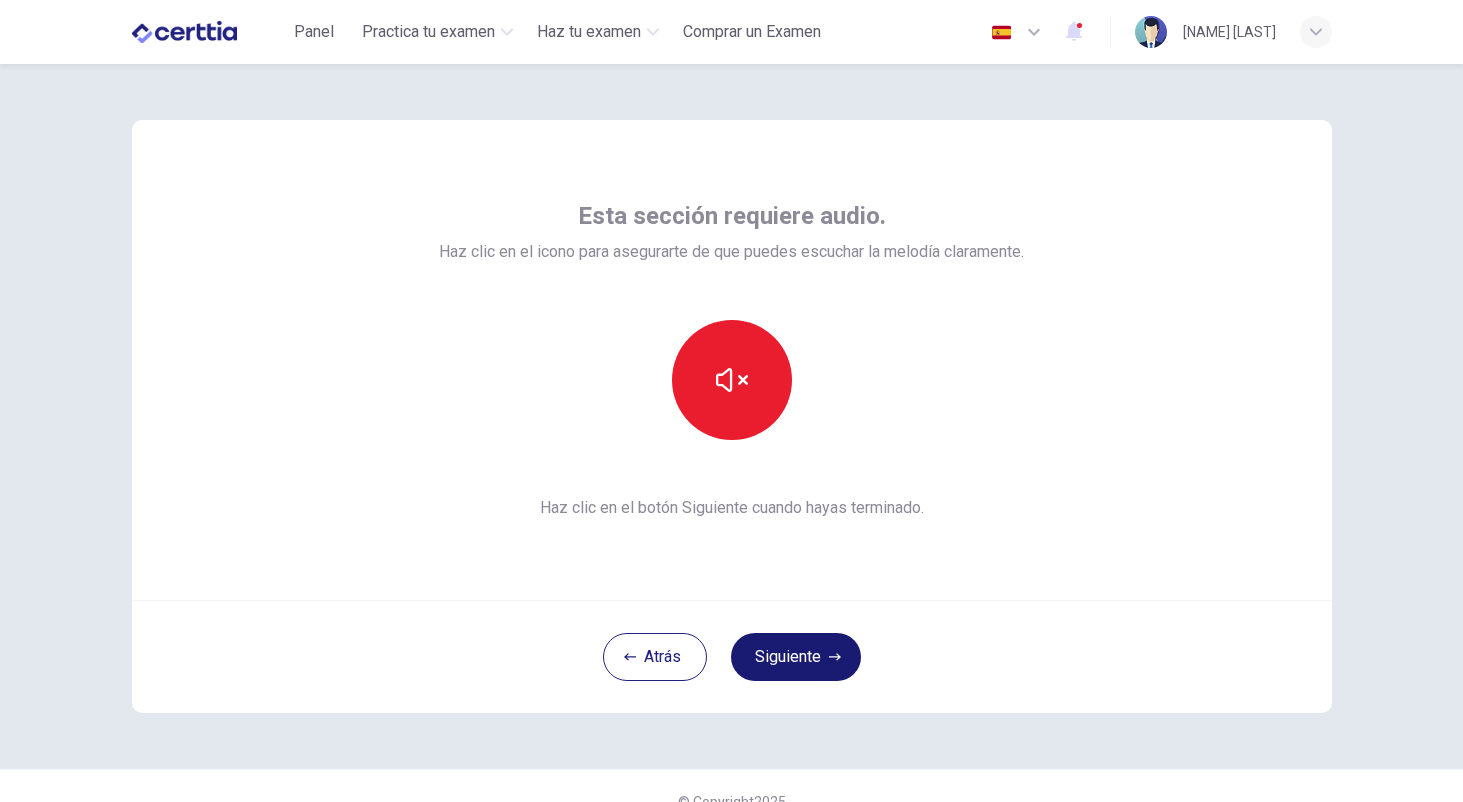 click on "Siguiente" at bounding box center [796, 657] 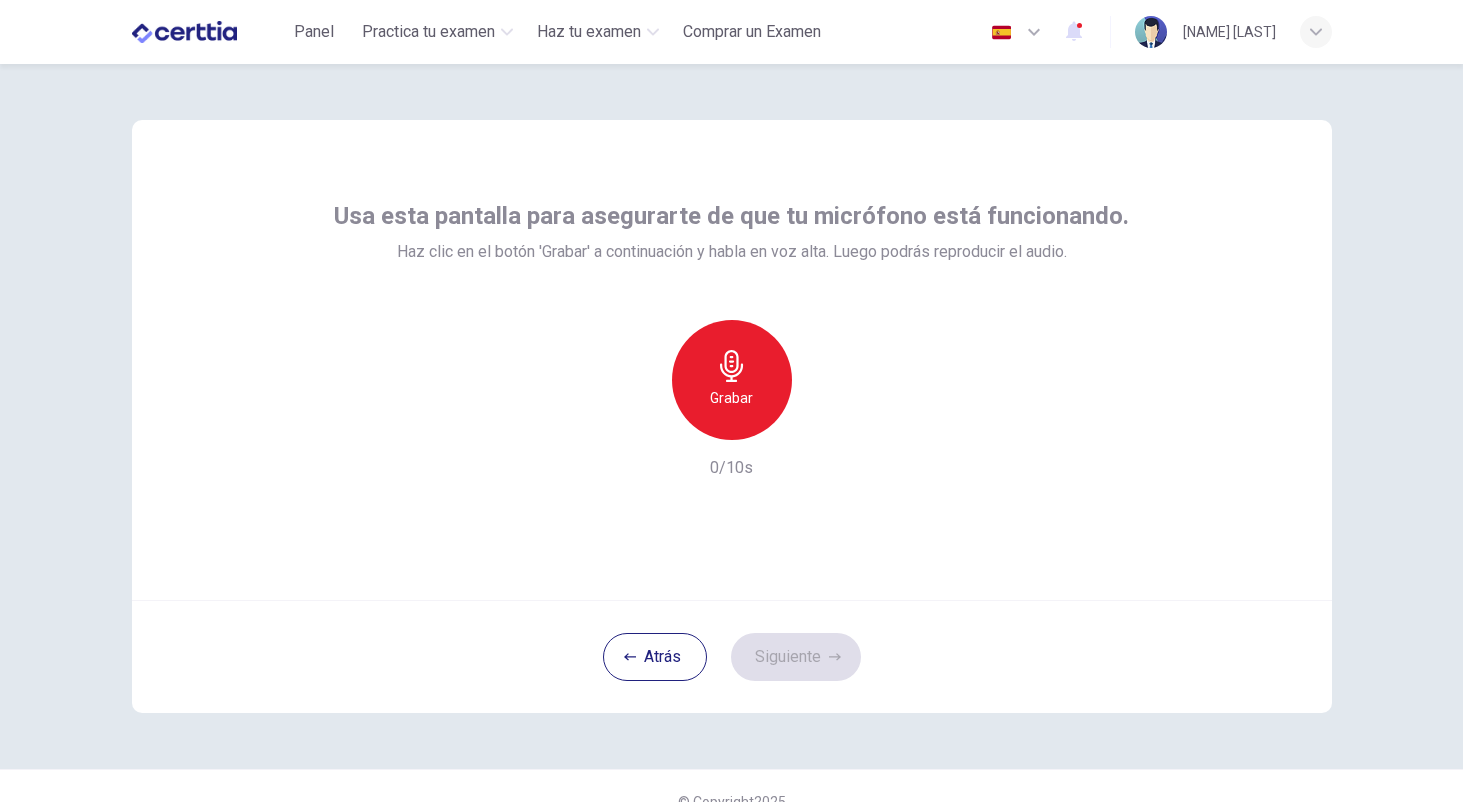 click 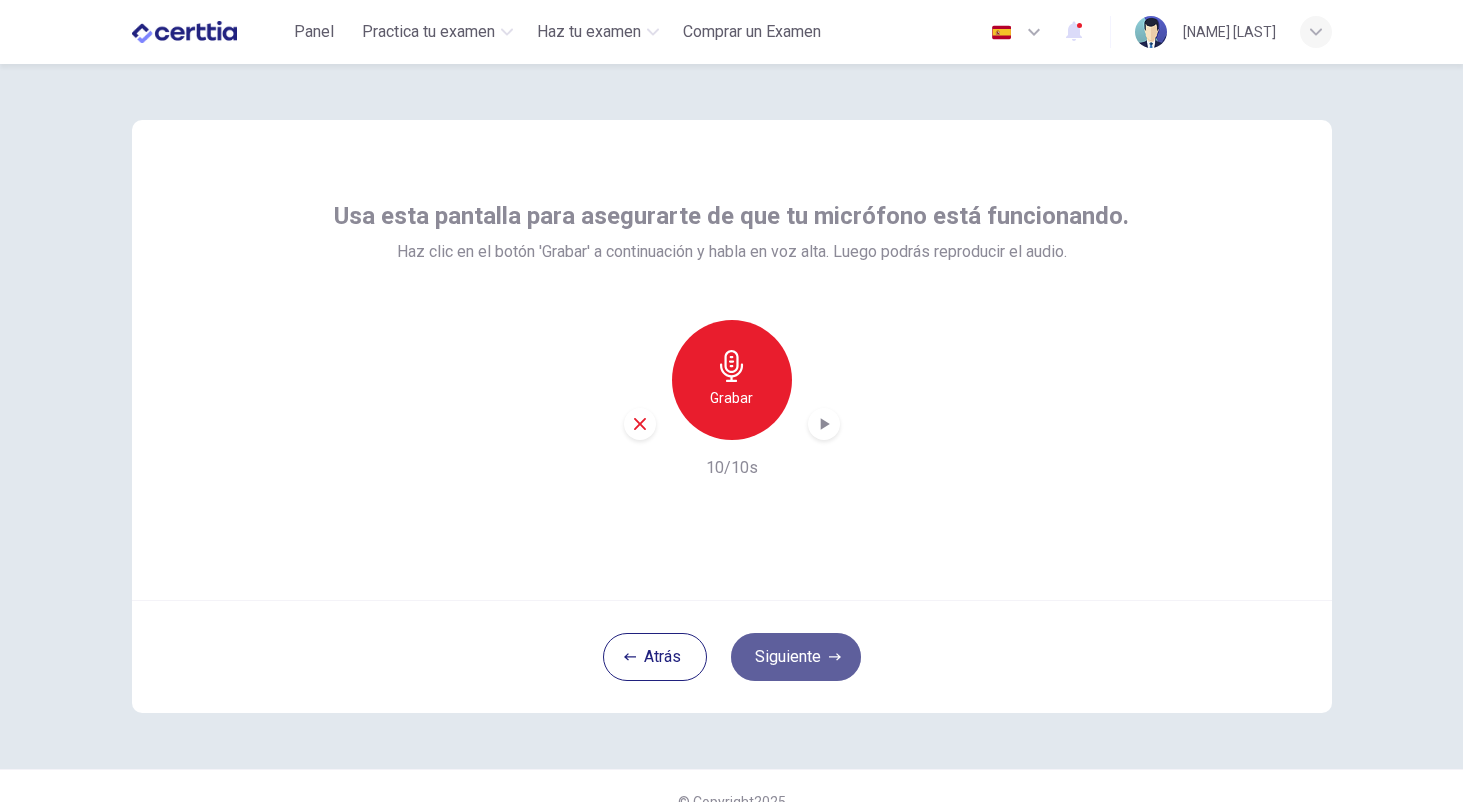 click on "Siguiente" at bounding box center [796, 657] 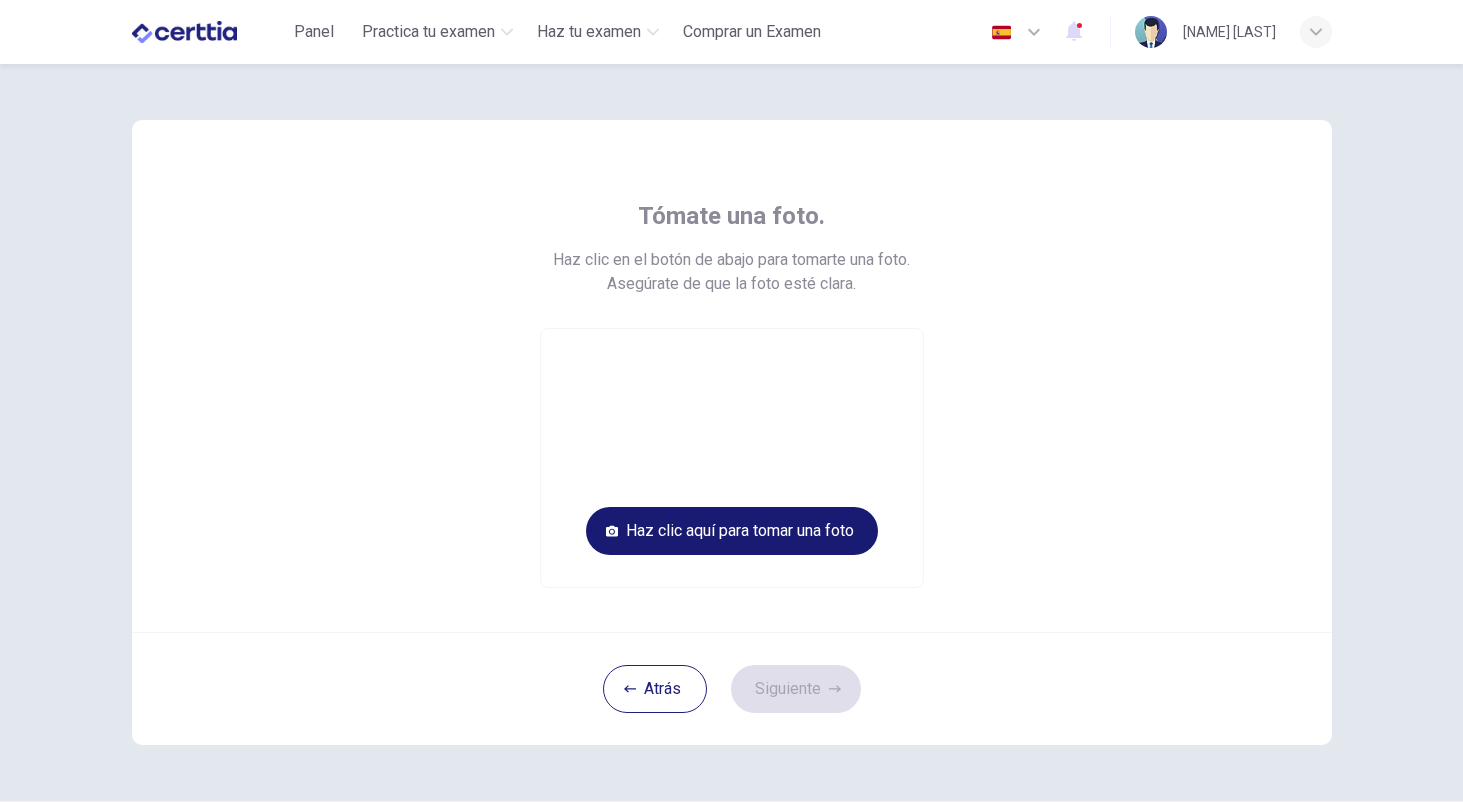 click on "Haz clic aquí para tomar una foto" at bounding box center [732, 531] 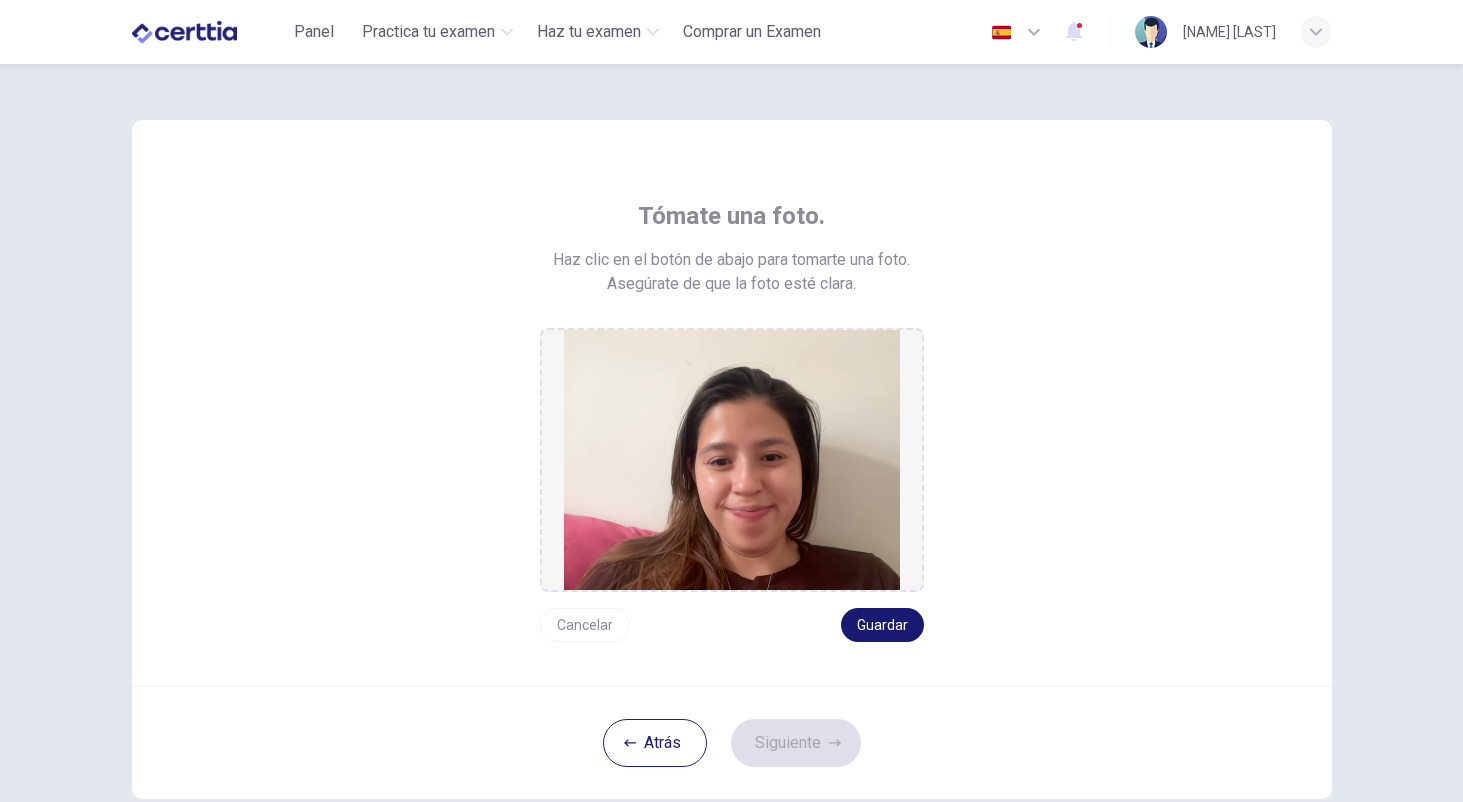 click on "Guardar" at bounding box center (882, 625) 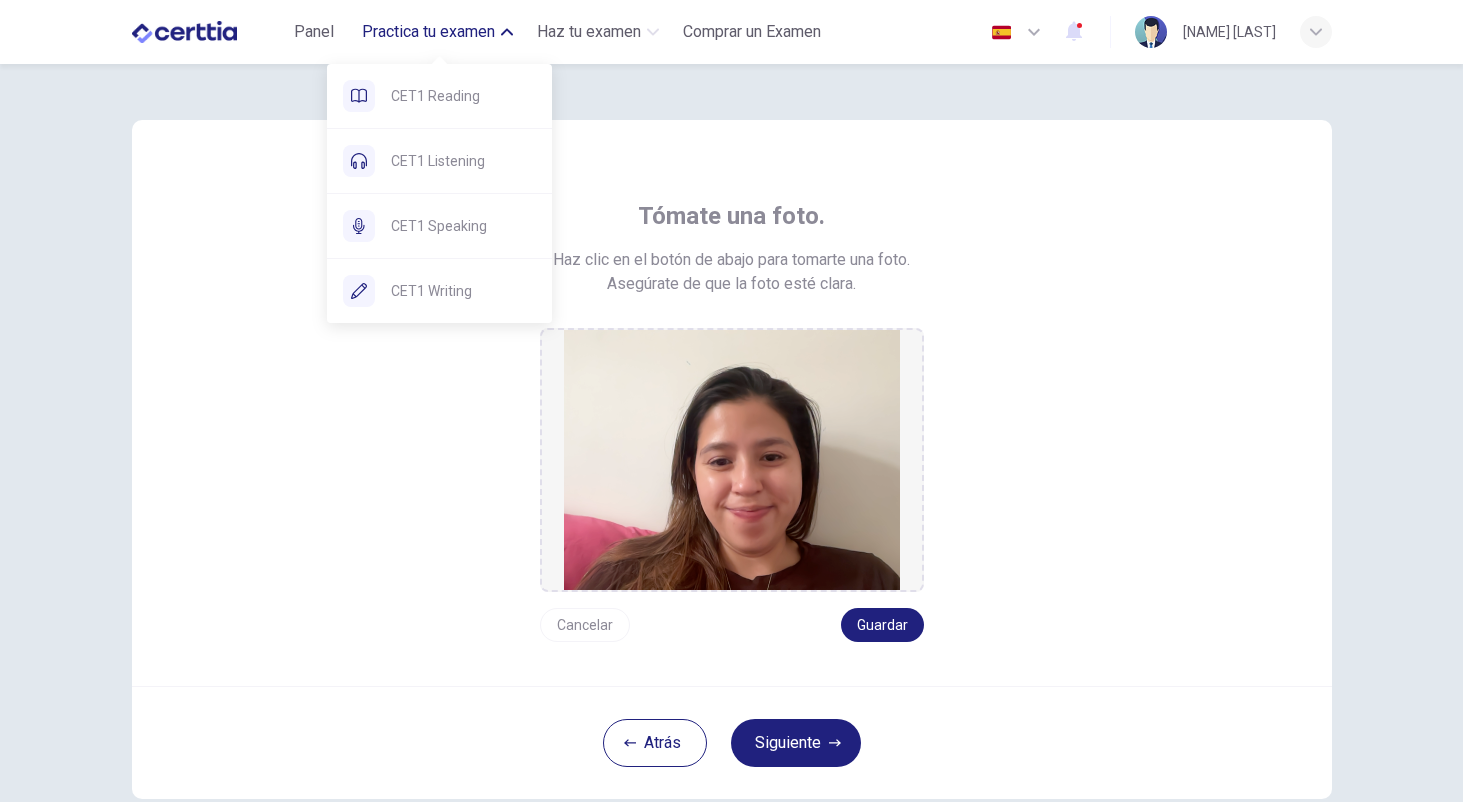 click on "Practica tu examen" at bounding box center [428, 32] 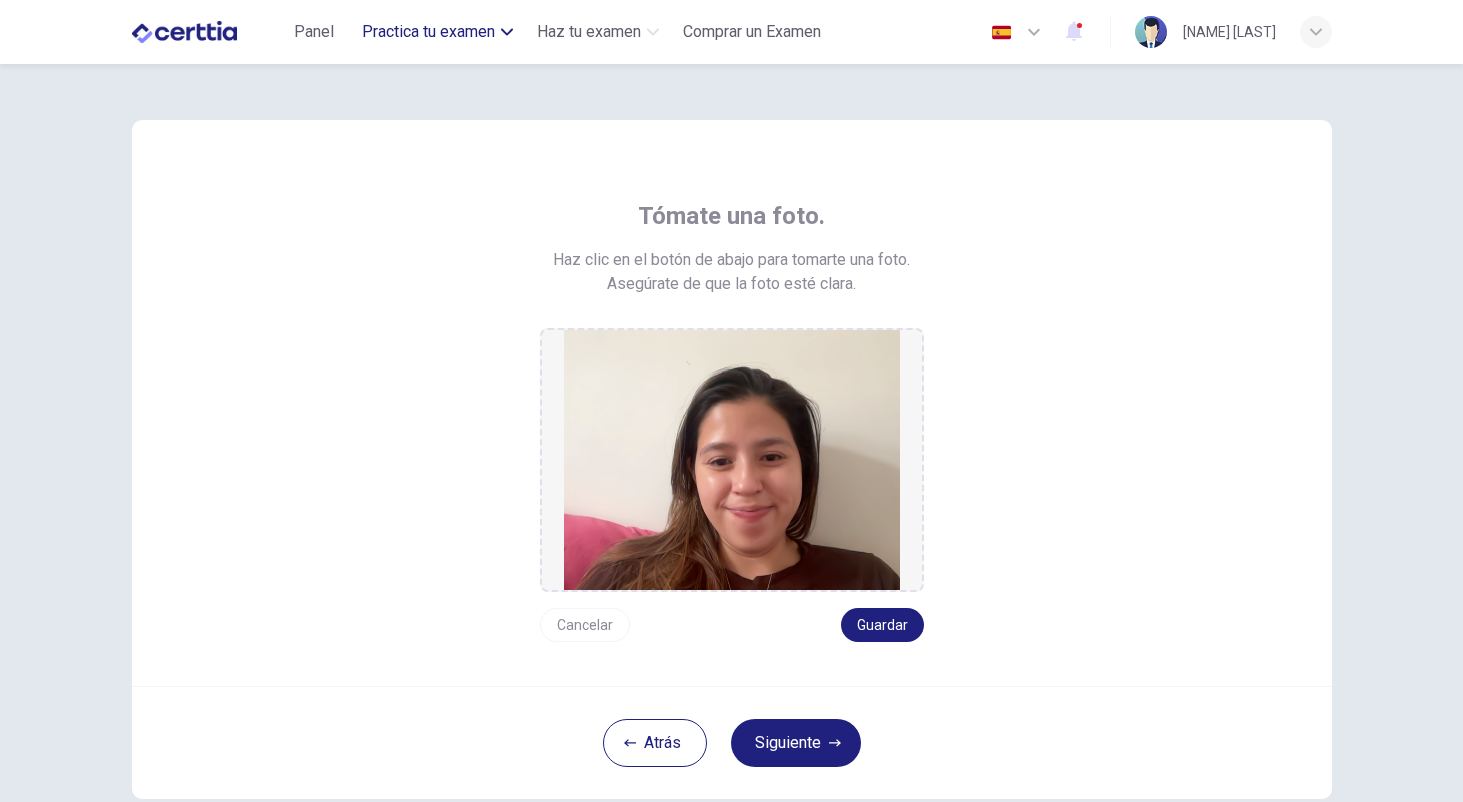 click on "Practica tu examen" at bounding box center [428, 32] 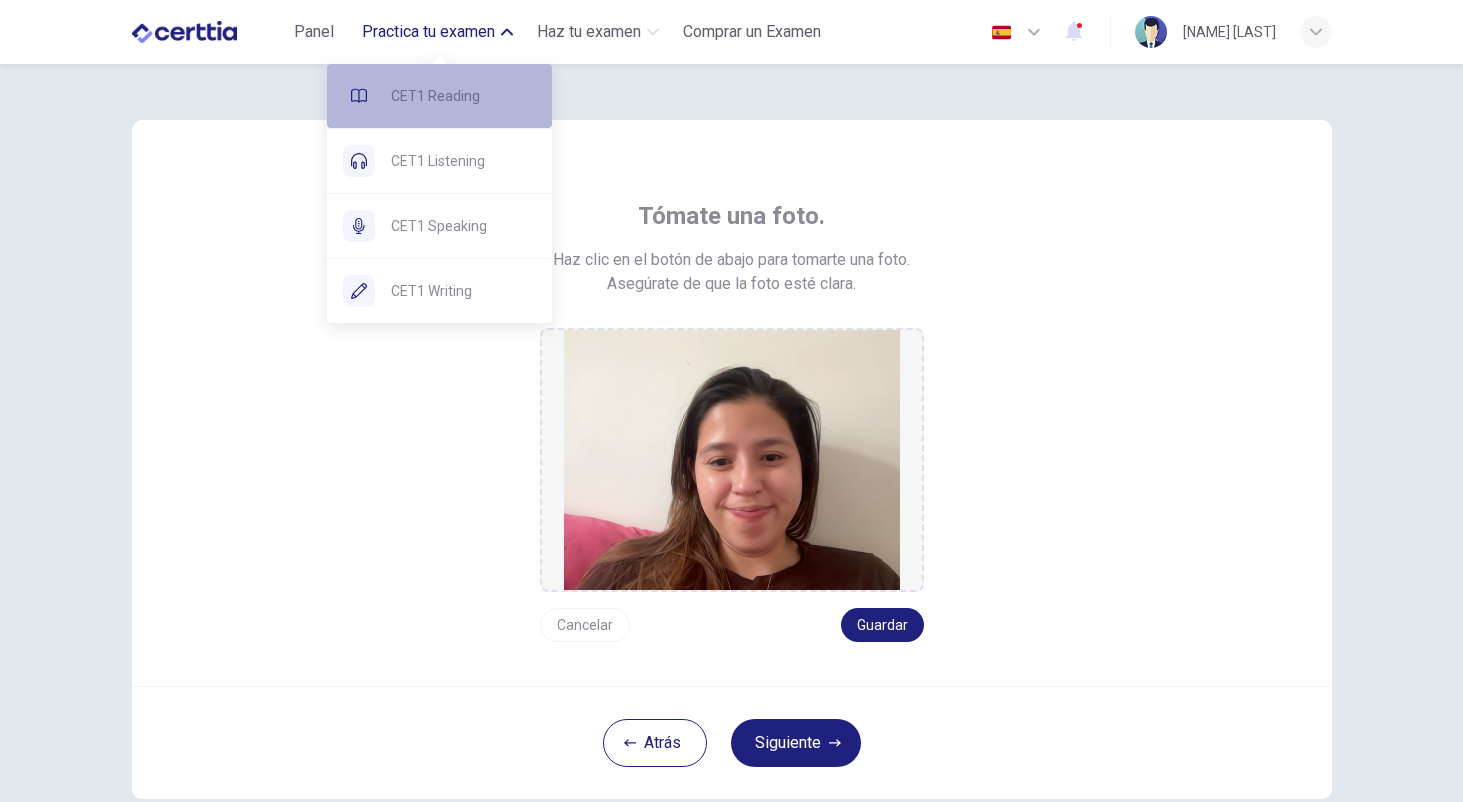 click on "CET1 Reading" at bounding box center (463, 96) 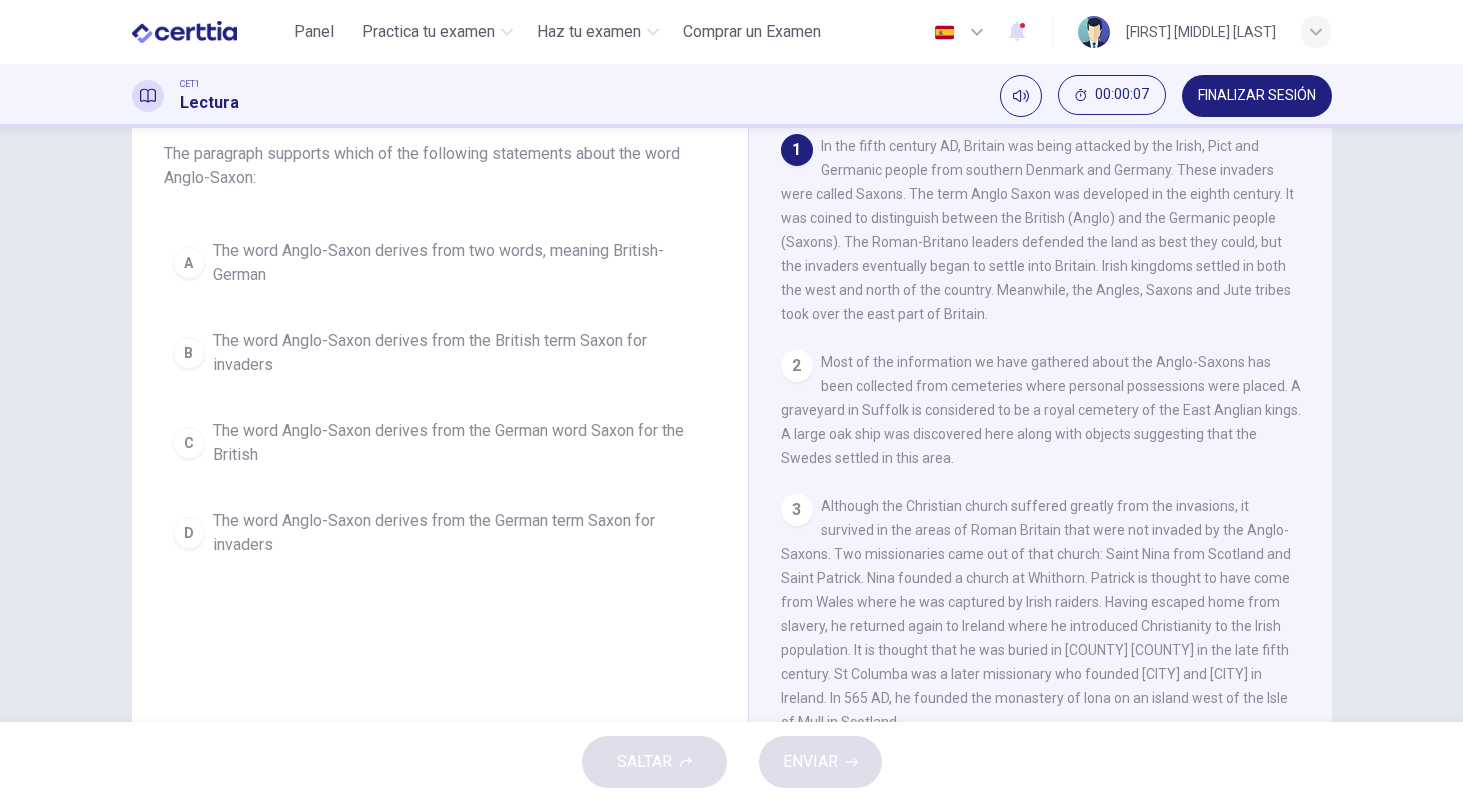 scroll, scrollTop: 115, scrollLeft: 0, axis: vertical 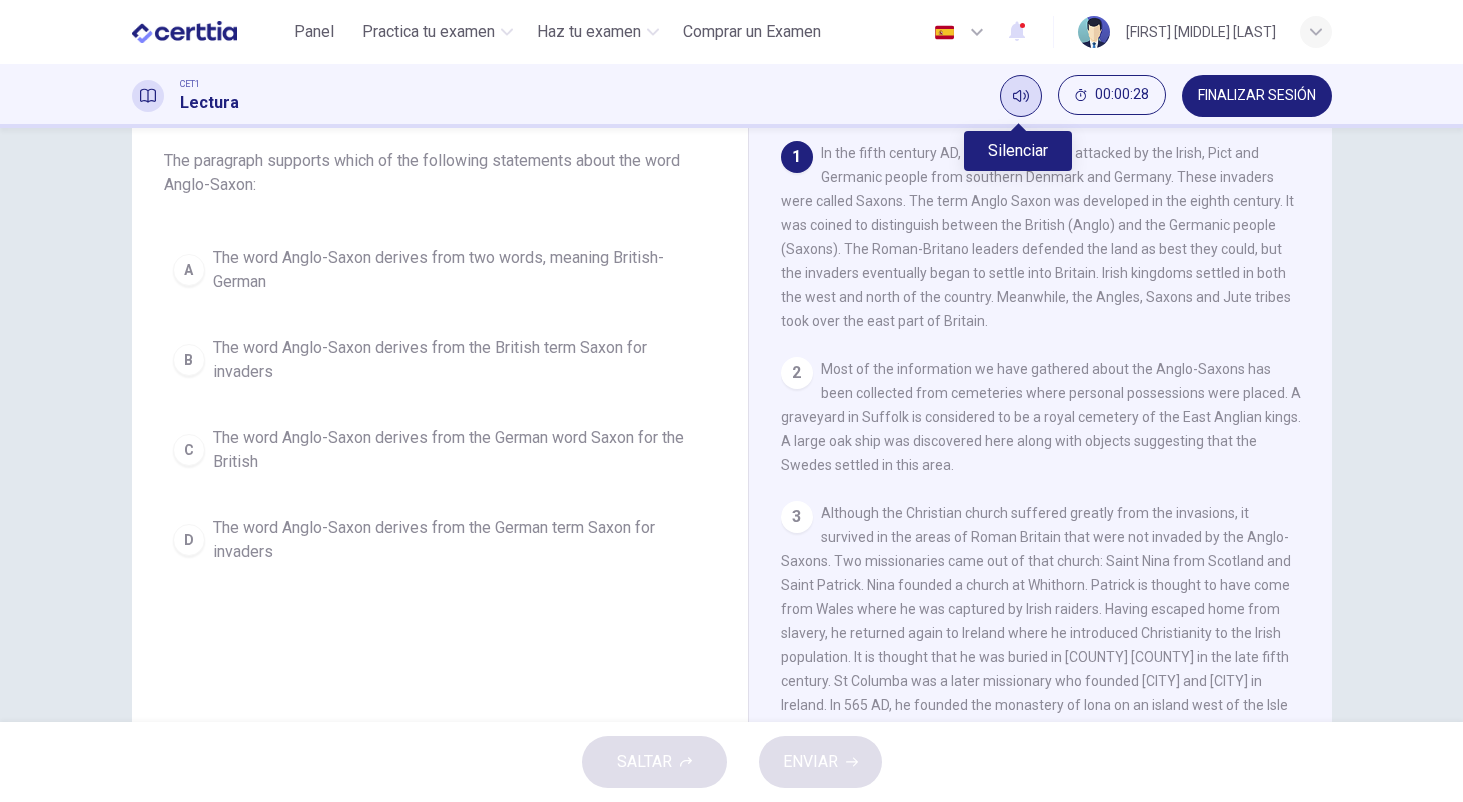 click 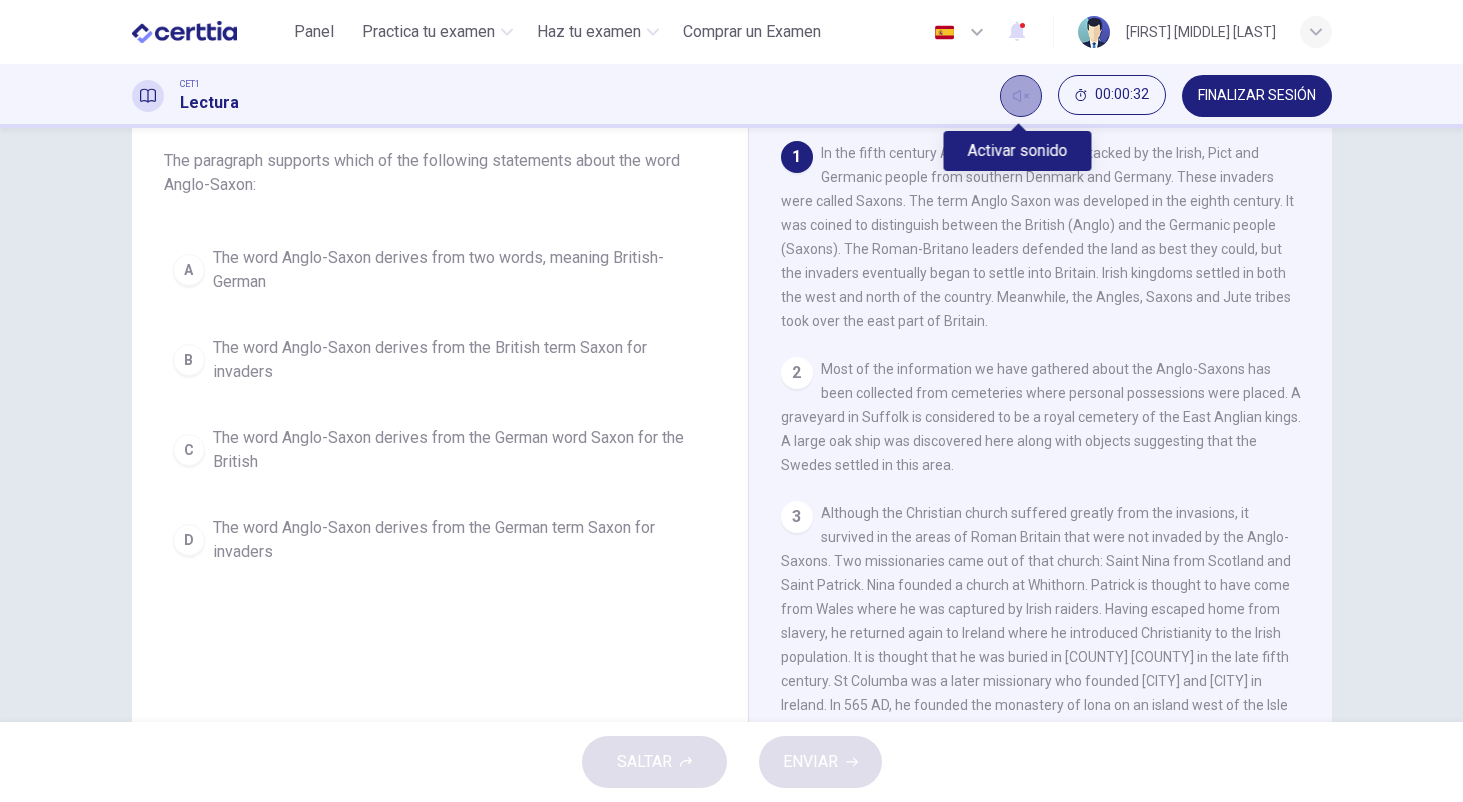 click 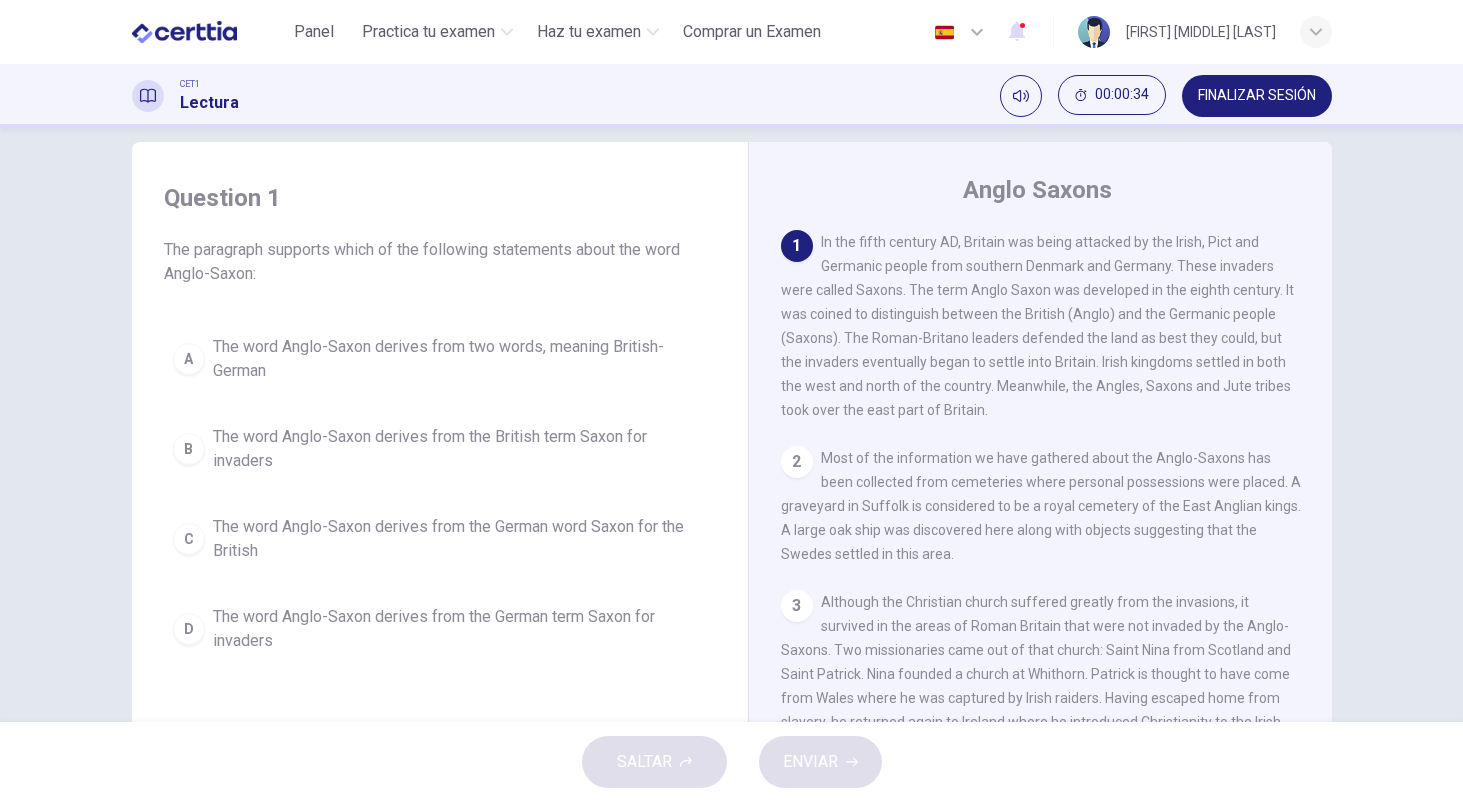 scroll, scrollTop: 28, scrollLeft: 0, axis: vertical 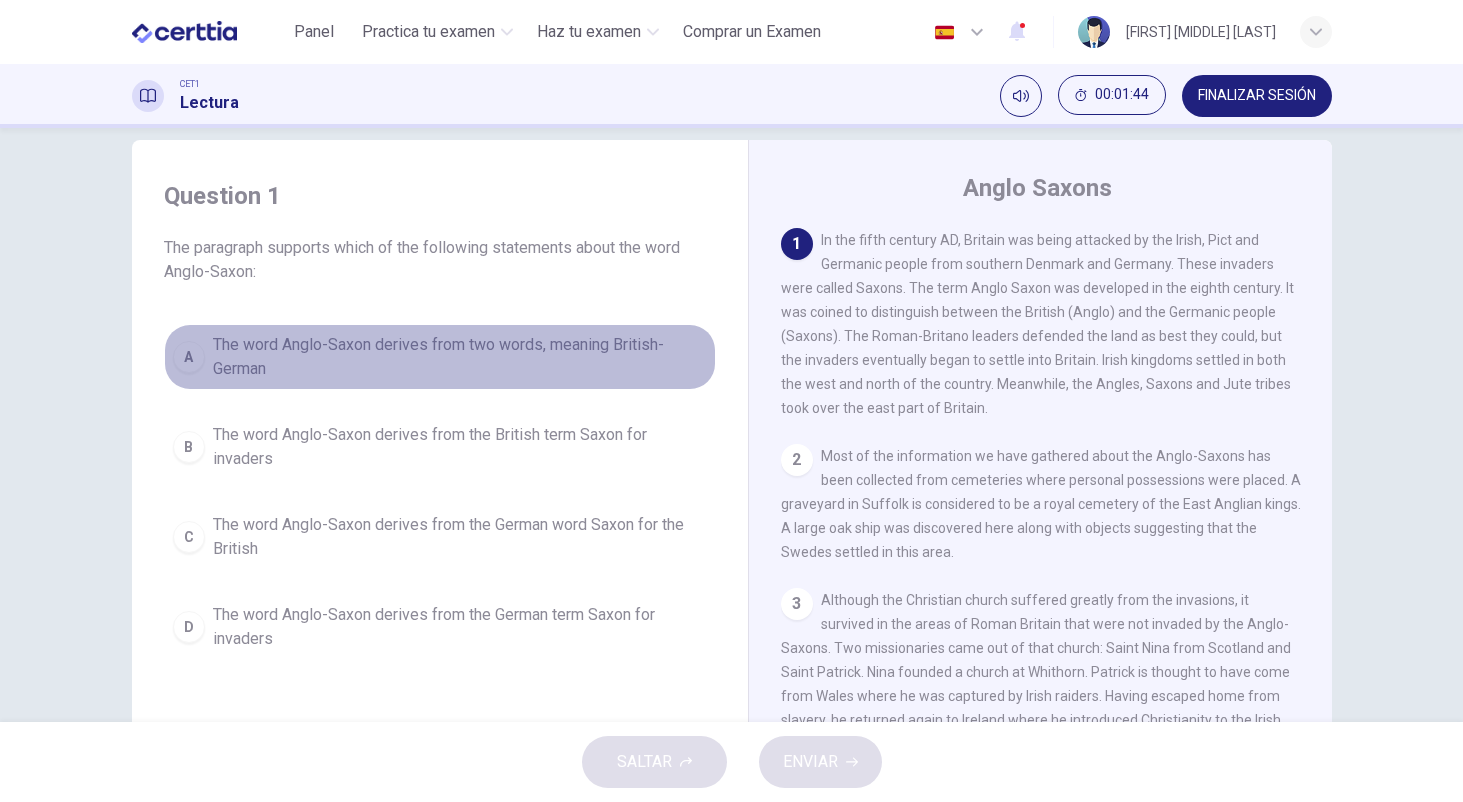 click on "A The word Anglo-Saxon derives from two words, meaning British-German" at bounding box center (440, 357) 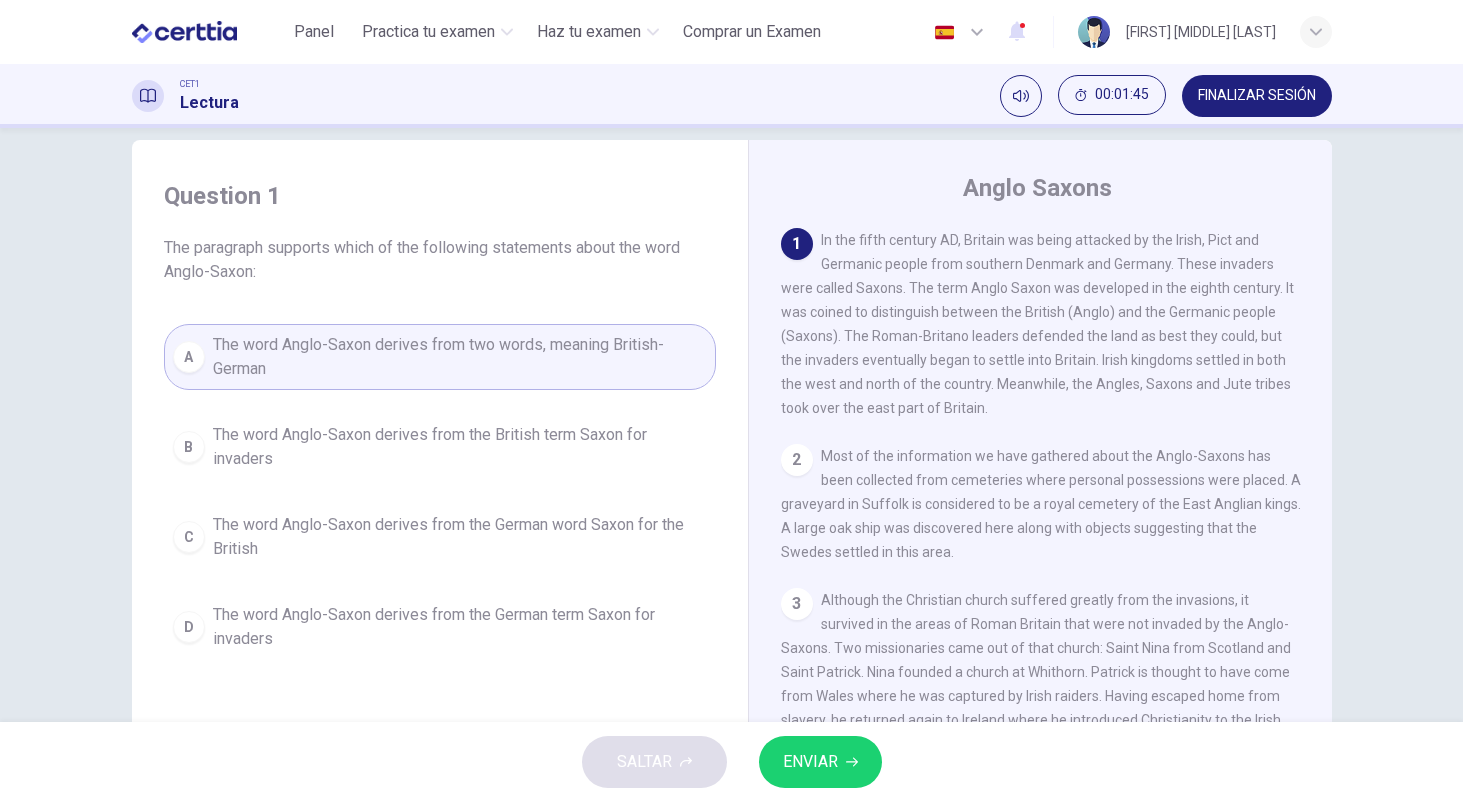 click on "ENVIAR" at bounding box center [810, 762] 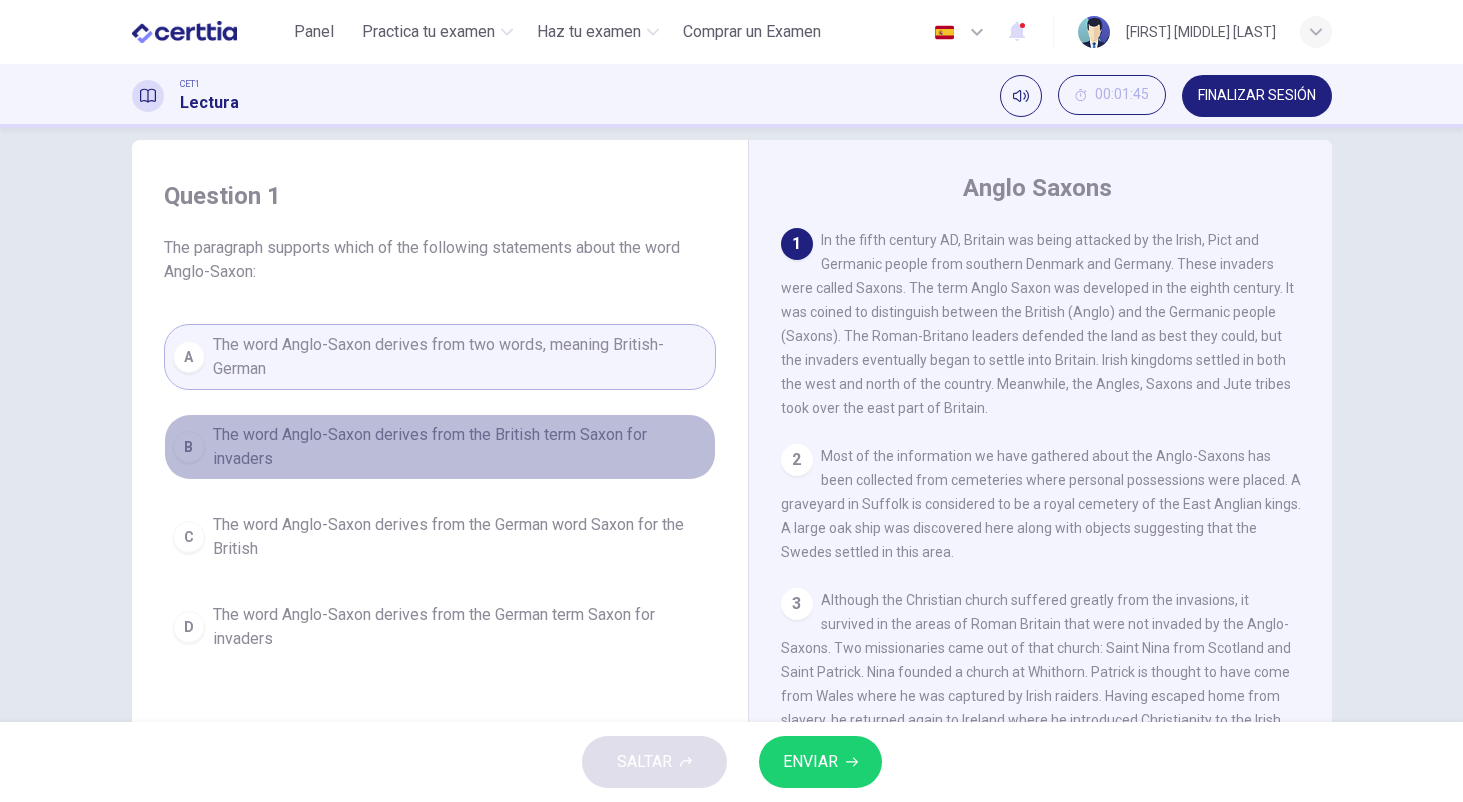 click on "The word Anglo-Saxon derives from the British term Saxon for invaders" at bounding box center [460, 447] 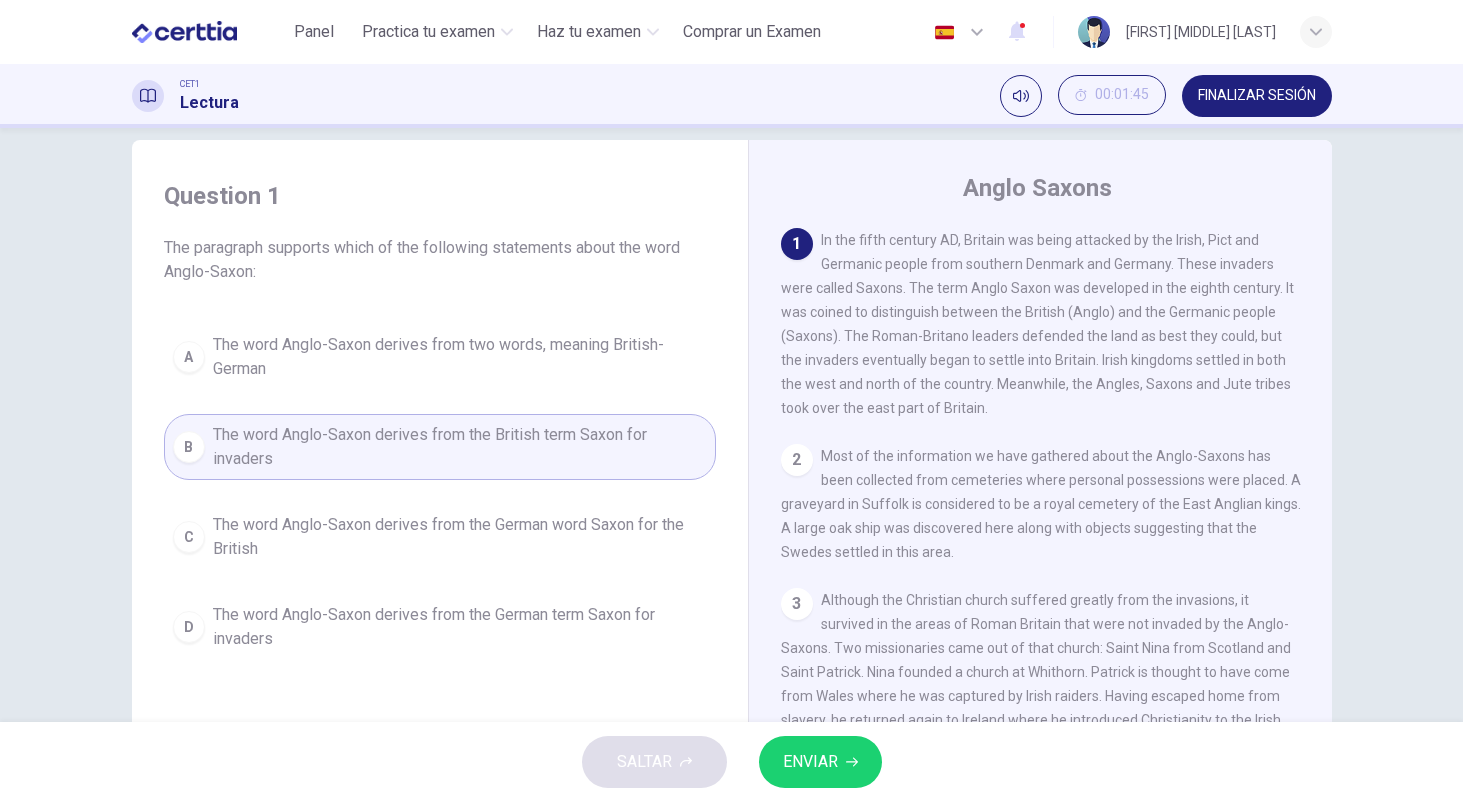 click on "ENVIAR" at bounding box center (810, 762) 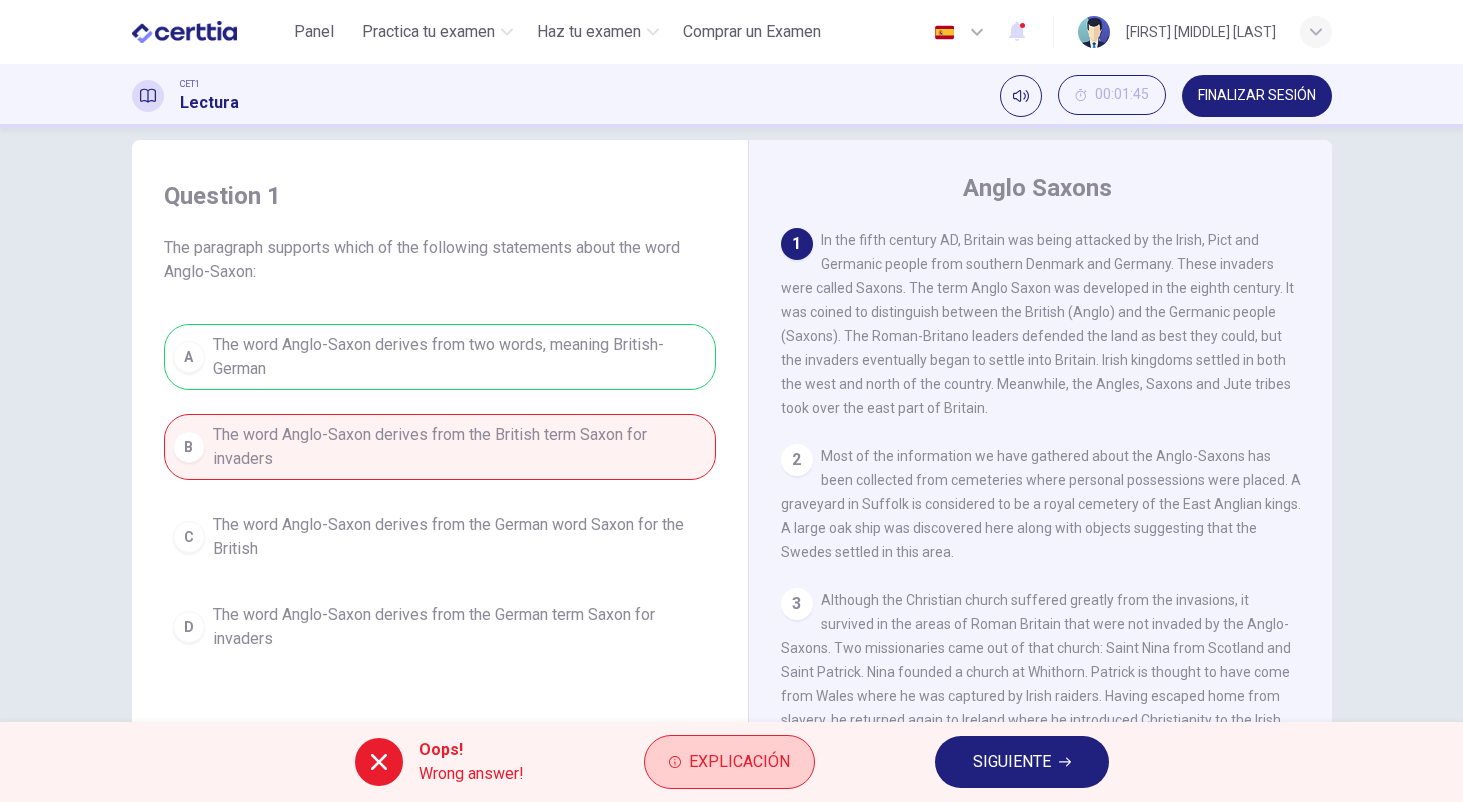 click on "Explicación" at bounding box center [739, 762] 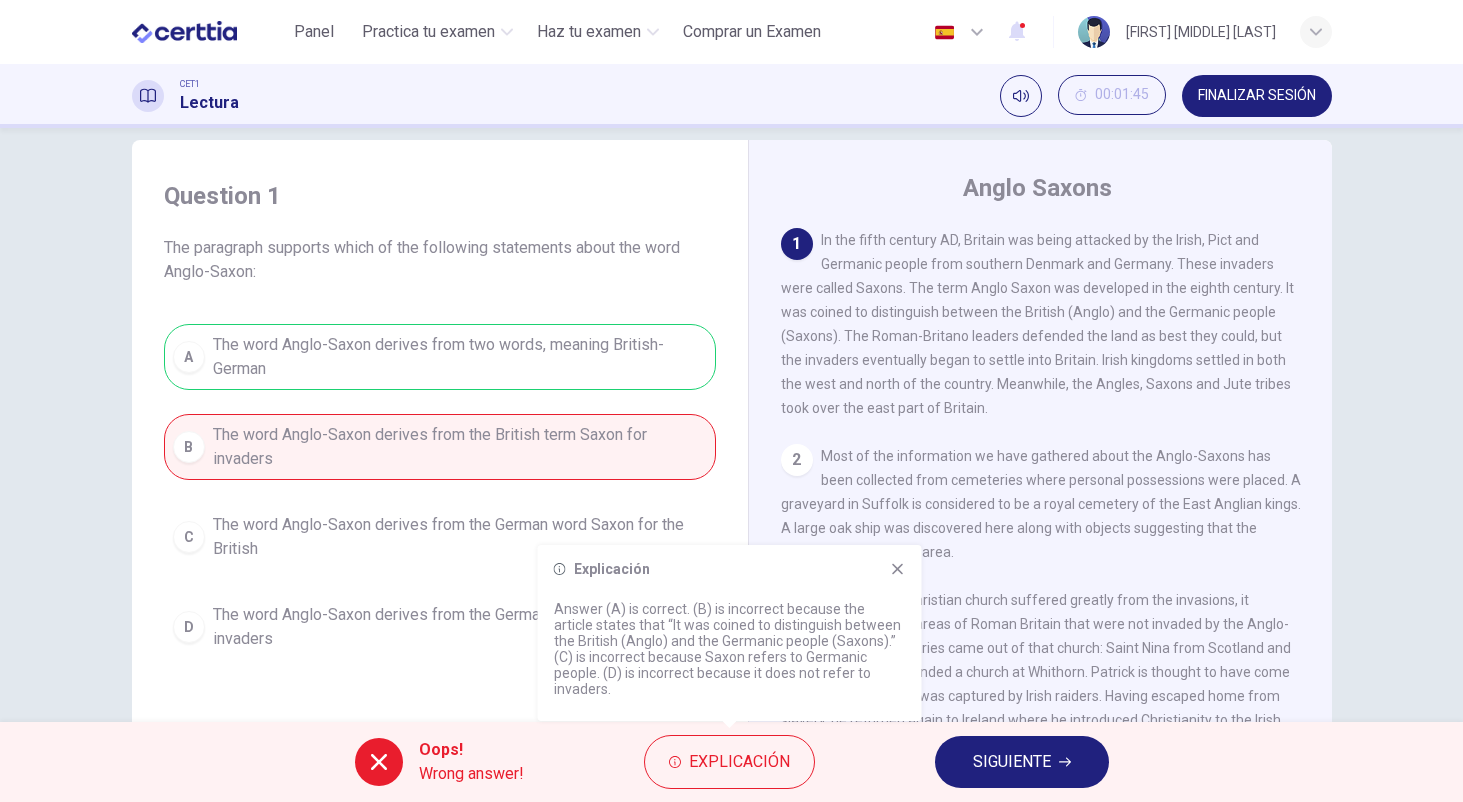 click on "A The word Anglo-Saxon derives from two words, meaning British-German B The word Anglo-Saxon derives from the British term Saxon for invaders C The word Anglo-Saxon derives from the German word Saxon for the British D The word Anglo-Saxon derives from the German term Saxon for invaders" at bounding box center [440, 492] 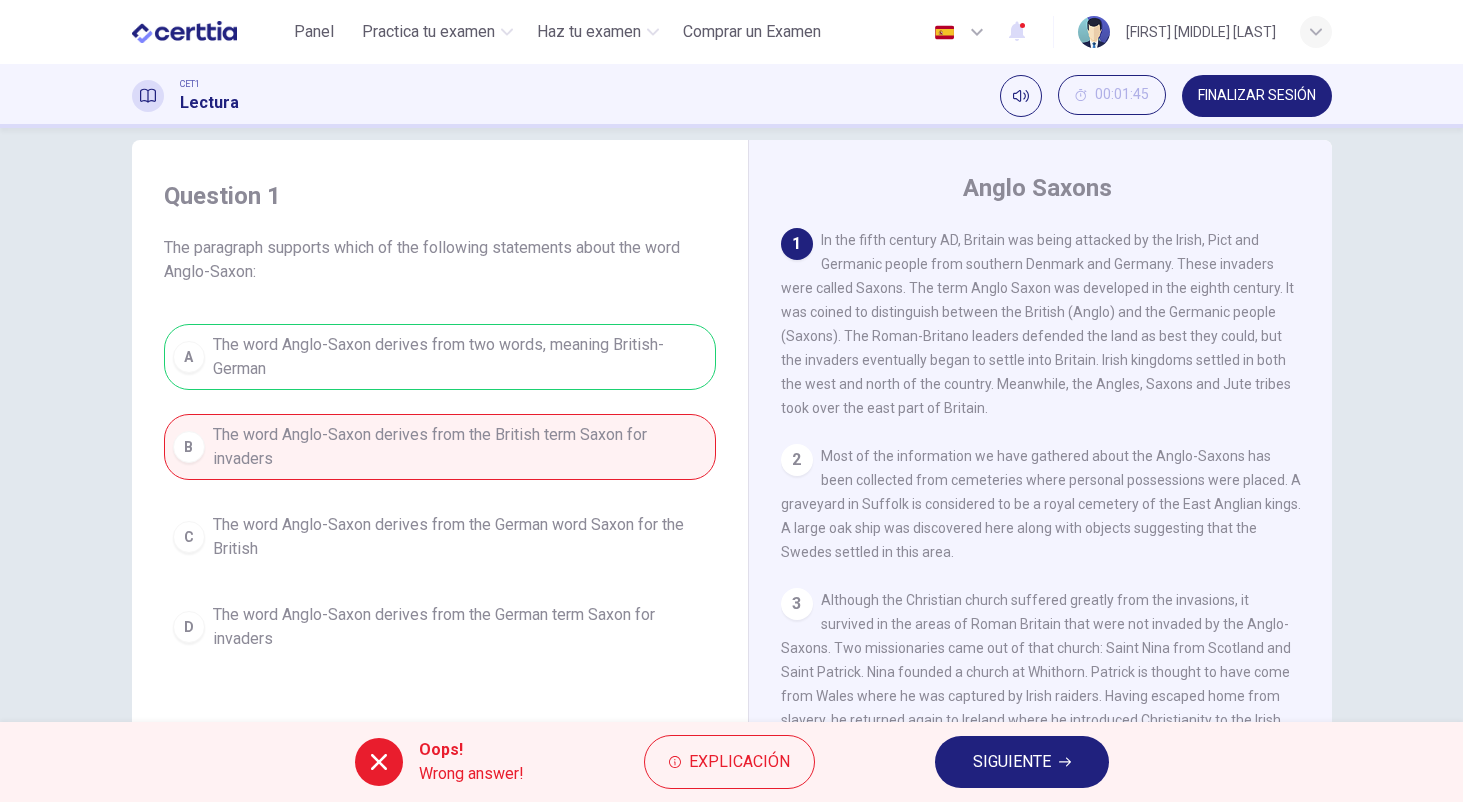 click on "A The word Anglo-Saxon derives from two words, meaning British-German B The word Anglo-Saxon derives from the British term Saxon for invaders C The word Anglo-Saxon derives from the German word Saxon for the British D The word Anglo-Saxon derives from the German term Saxon for invaders" at bounding box center (440, 492) 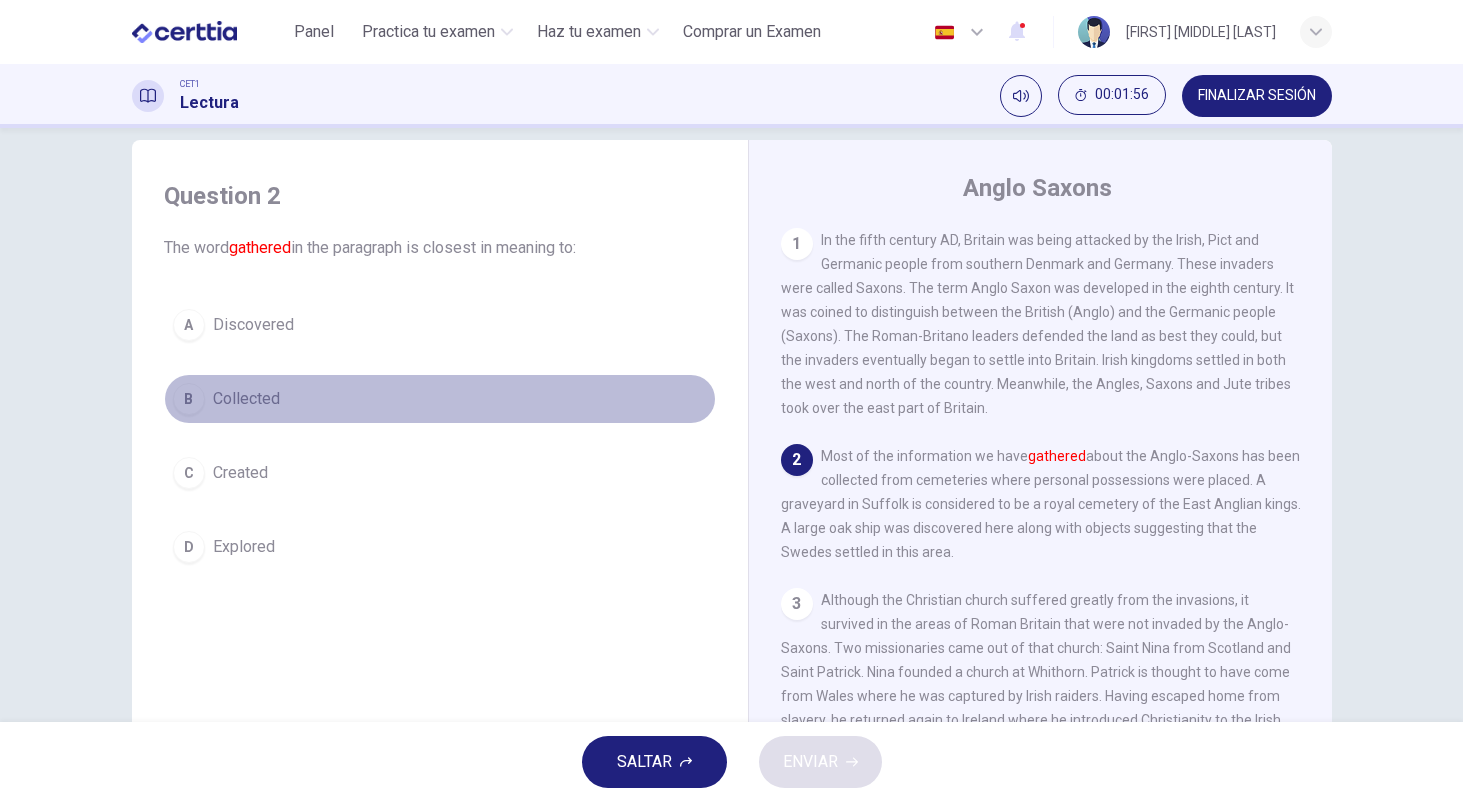 click on "B Collected" at bounding box center [440, 399] 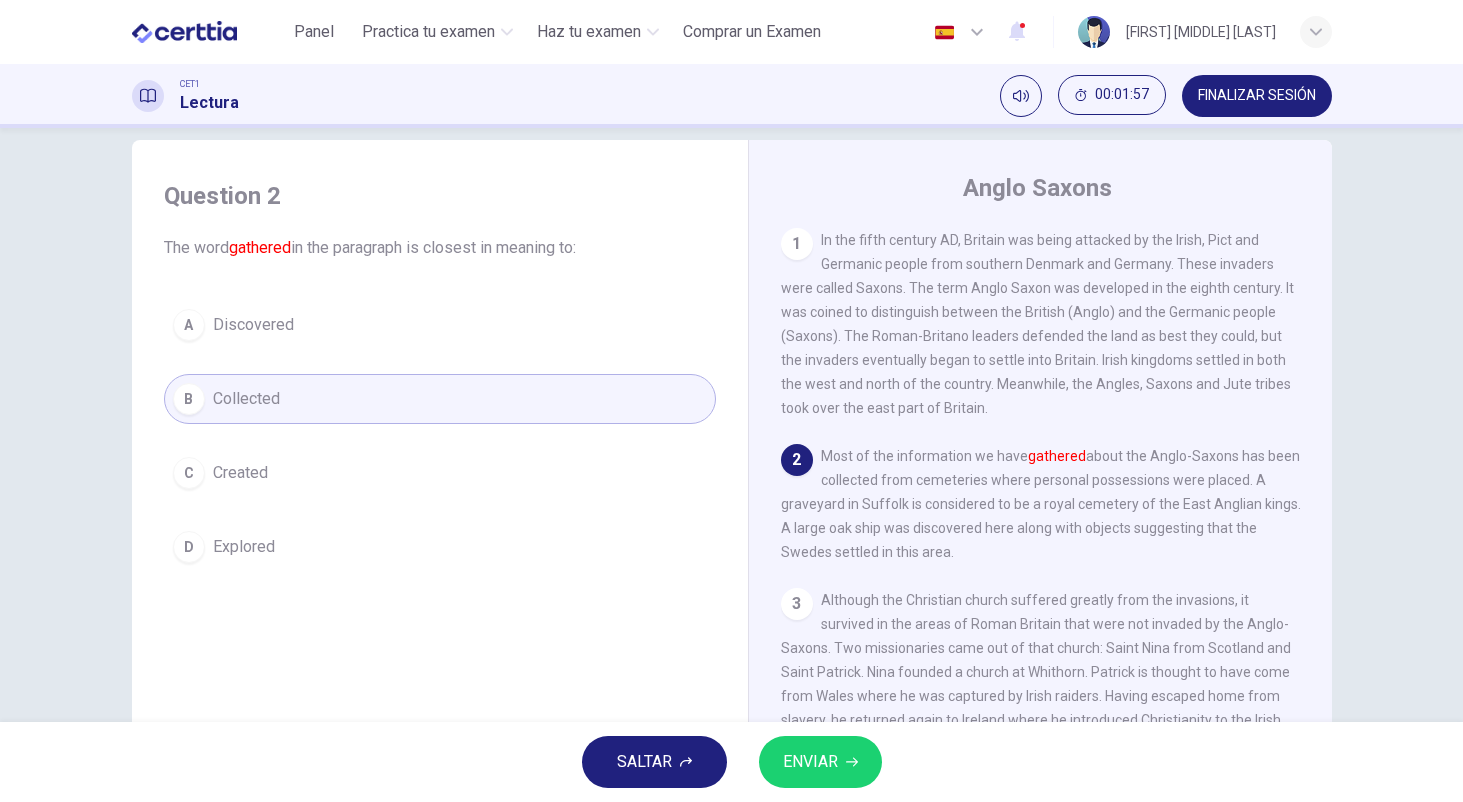 click on "ENVIAR" at bounding box center [820, 762] 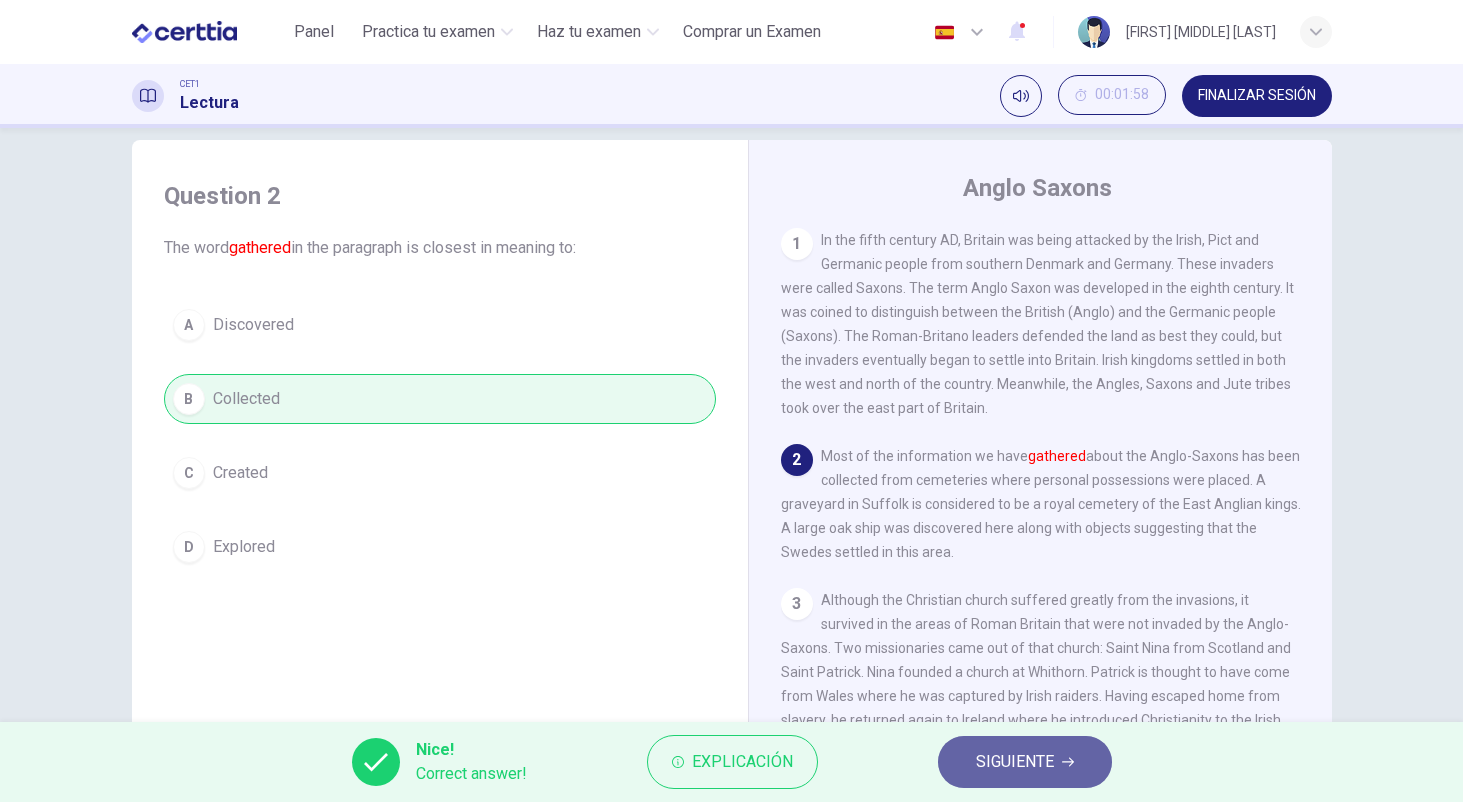 click on "SIGUIENTE" at bounding box center (1015, 762) 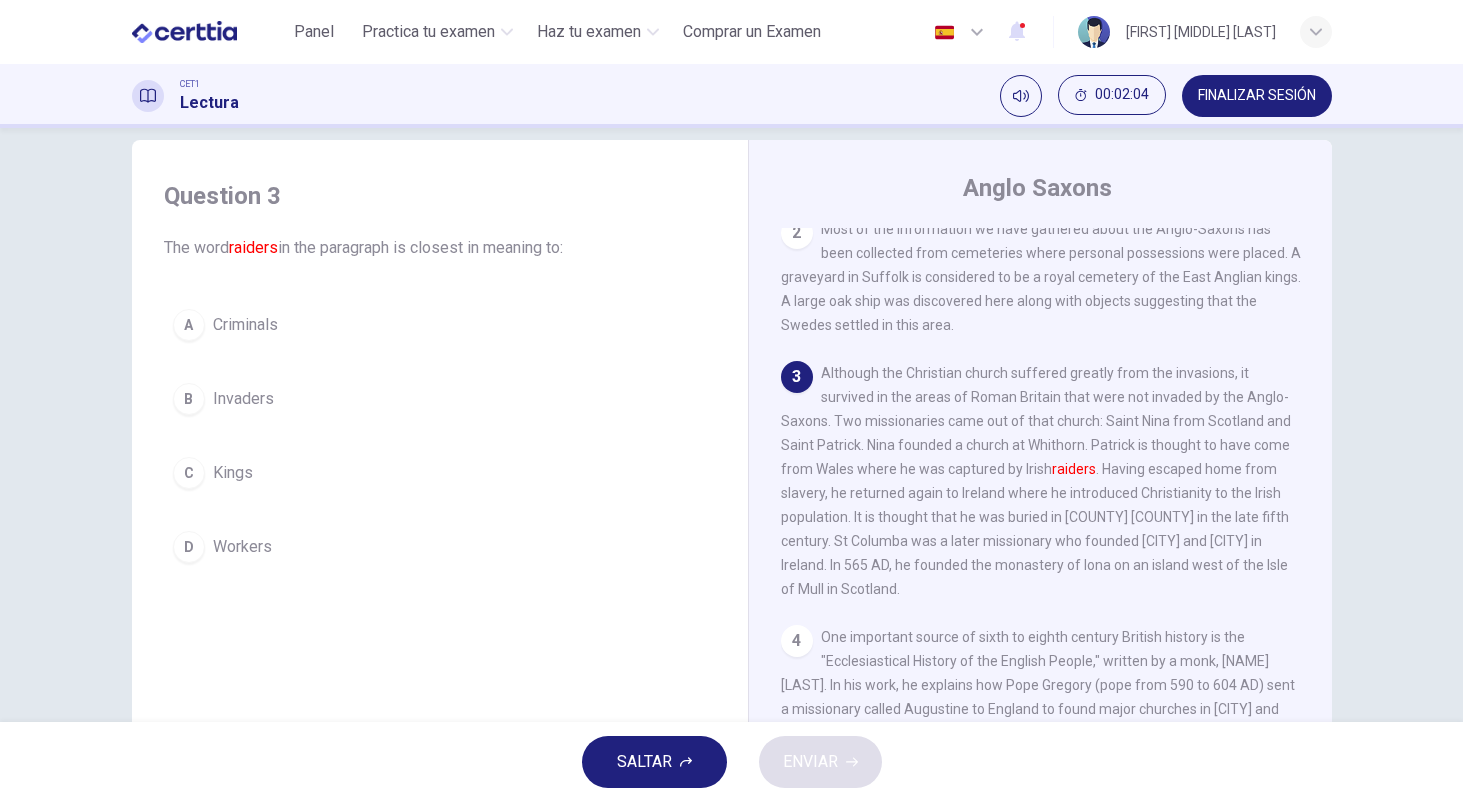 scroll, scrollTop: 267, scrollLeft: 0, axis: vertical 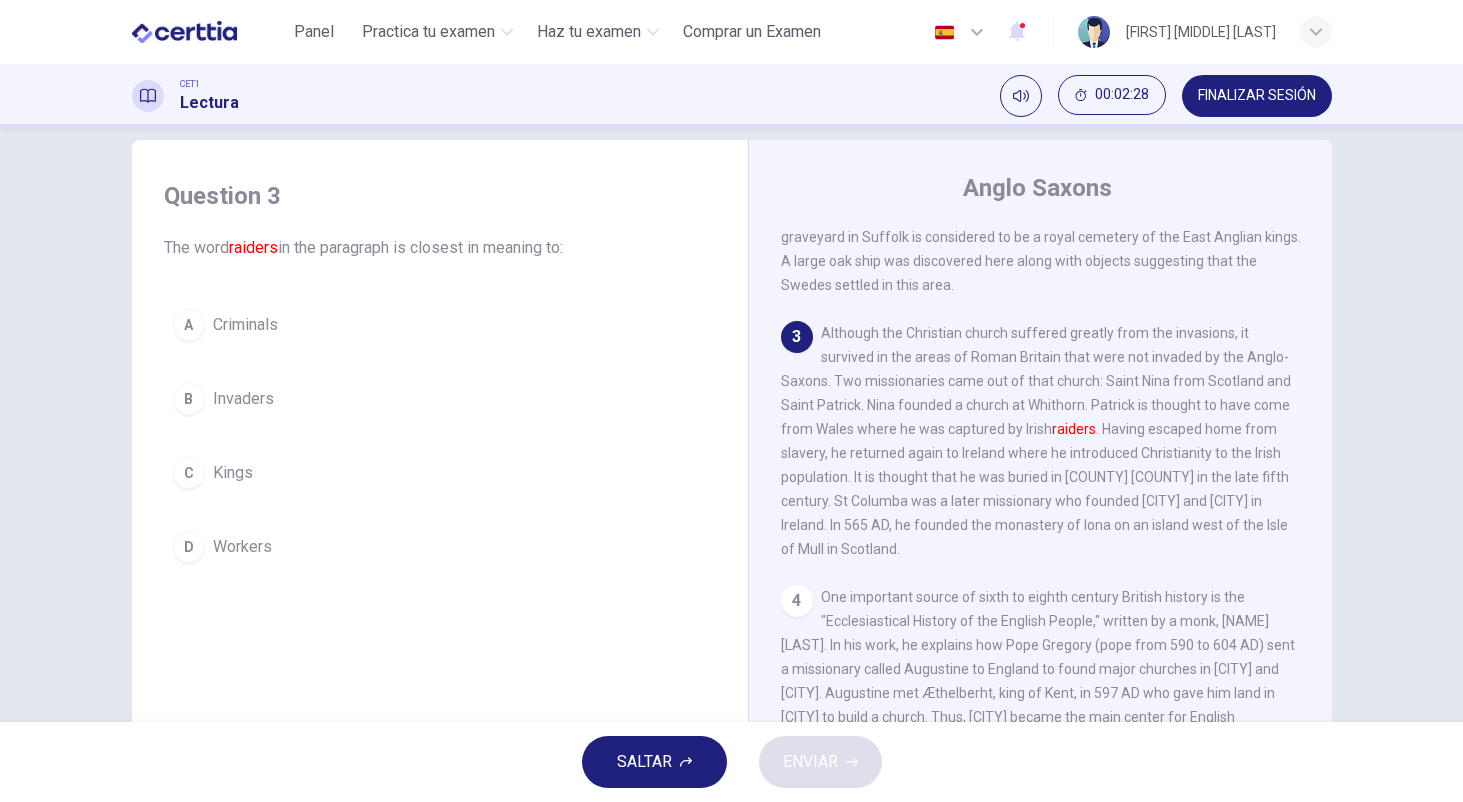 click on "Criminals" at bounding box center [245, 325] 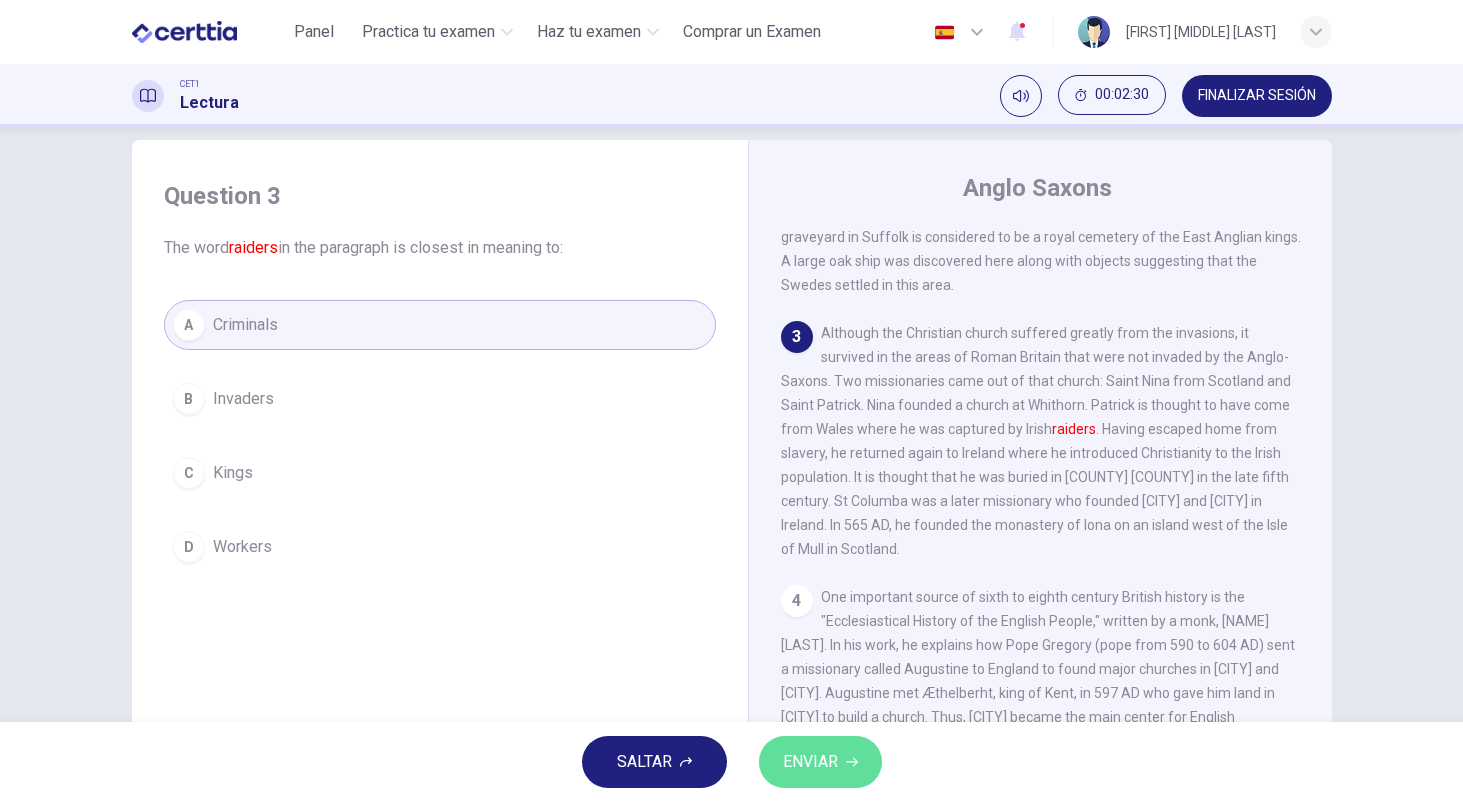 click on "ENVIAR" at bounding box center (810, 762) 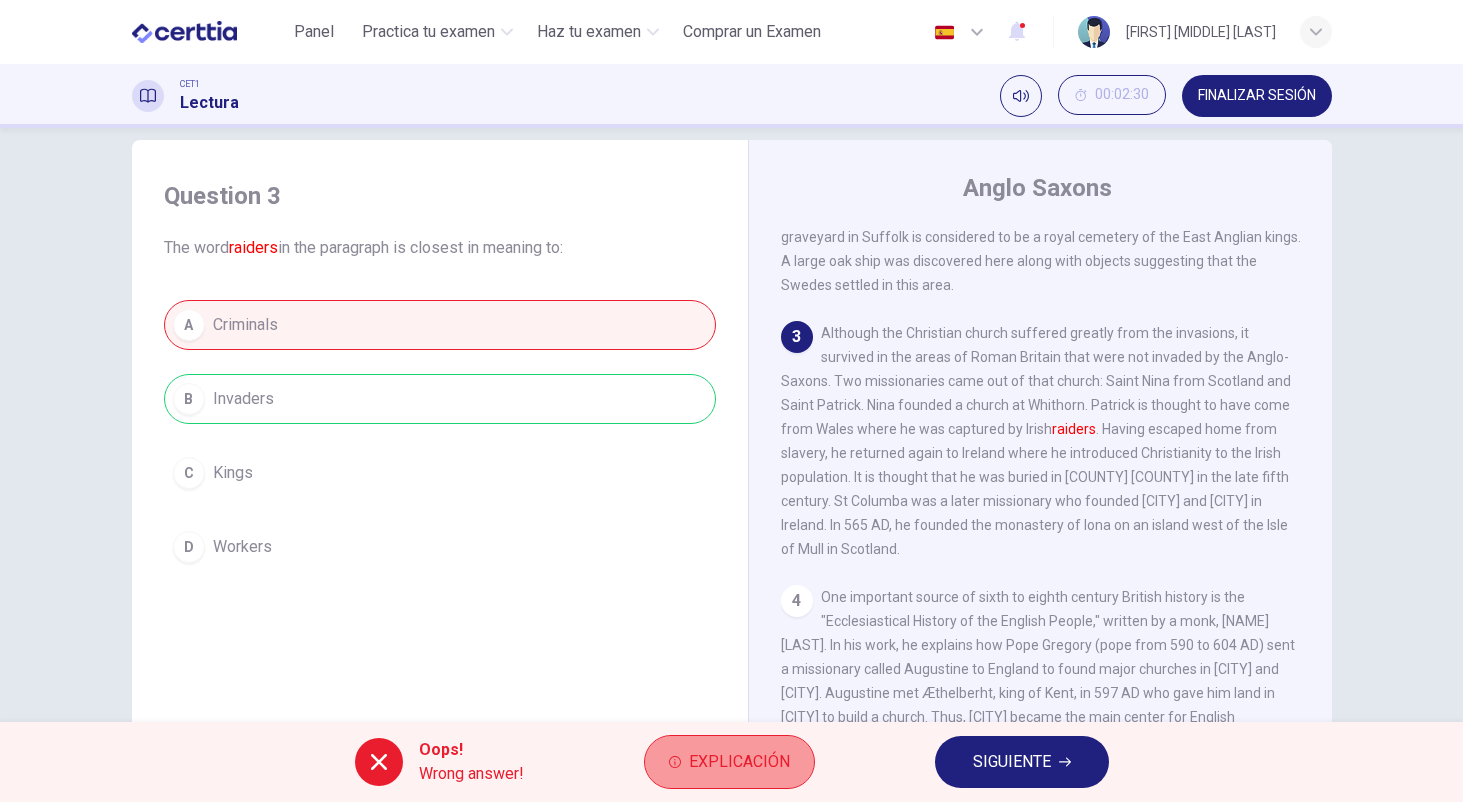 click on "Explicación" at bounding box center (739, 762) 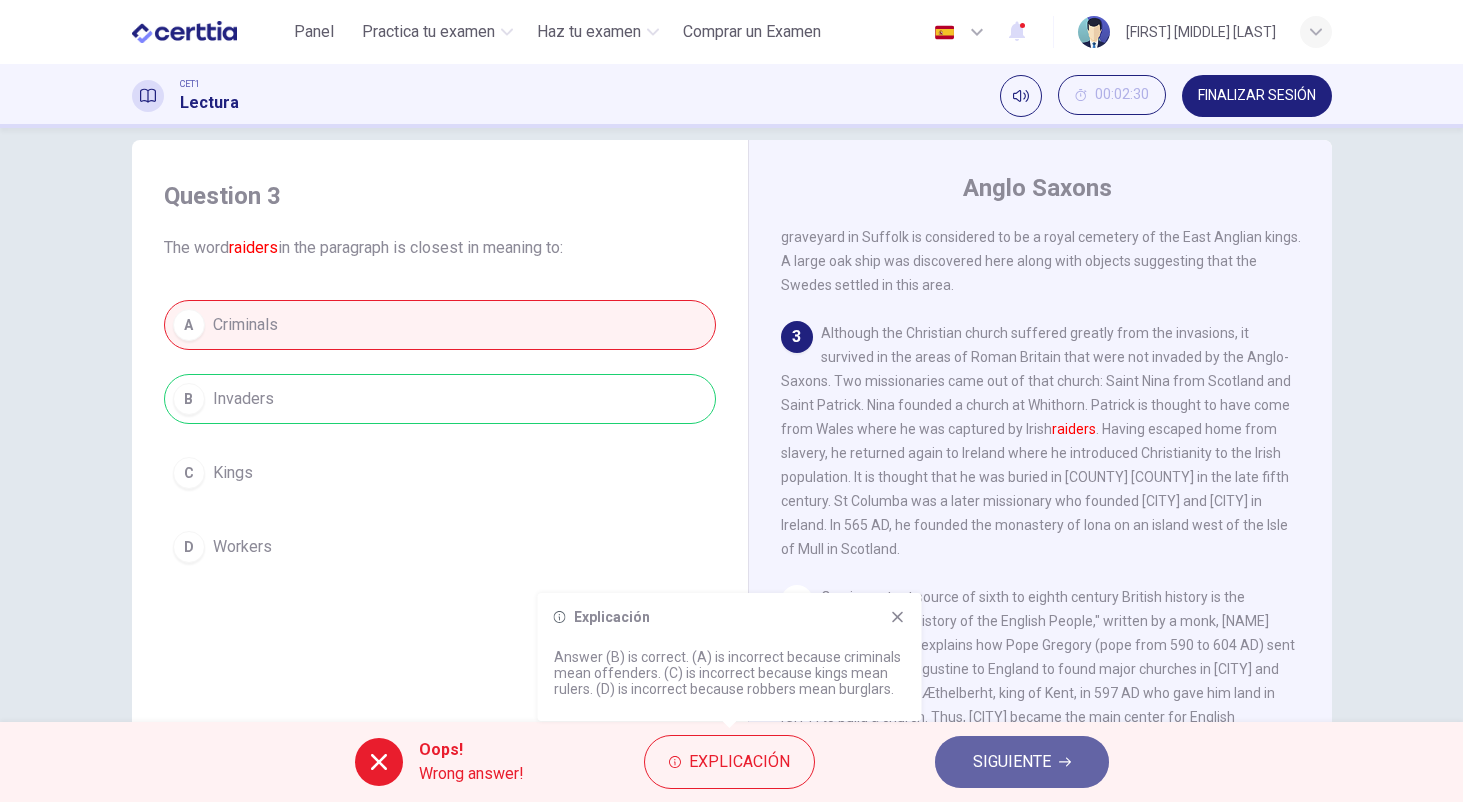 click on "SIGUIENTE" at bounding box center [1012, 762] 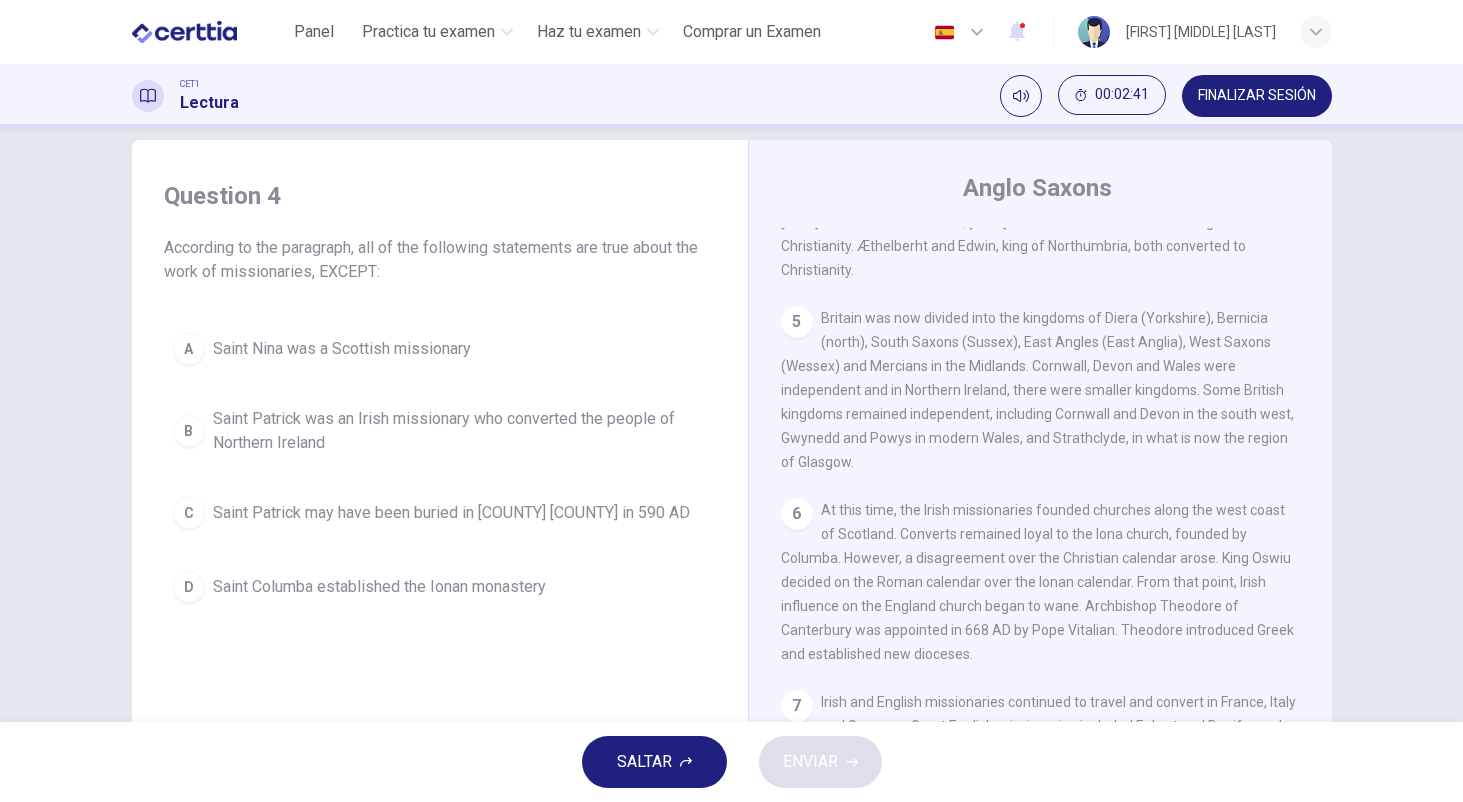 scroll, scrollTop: 761, scrollLeft: 0, axis: vertical 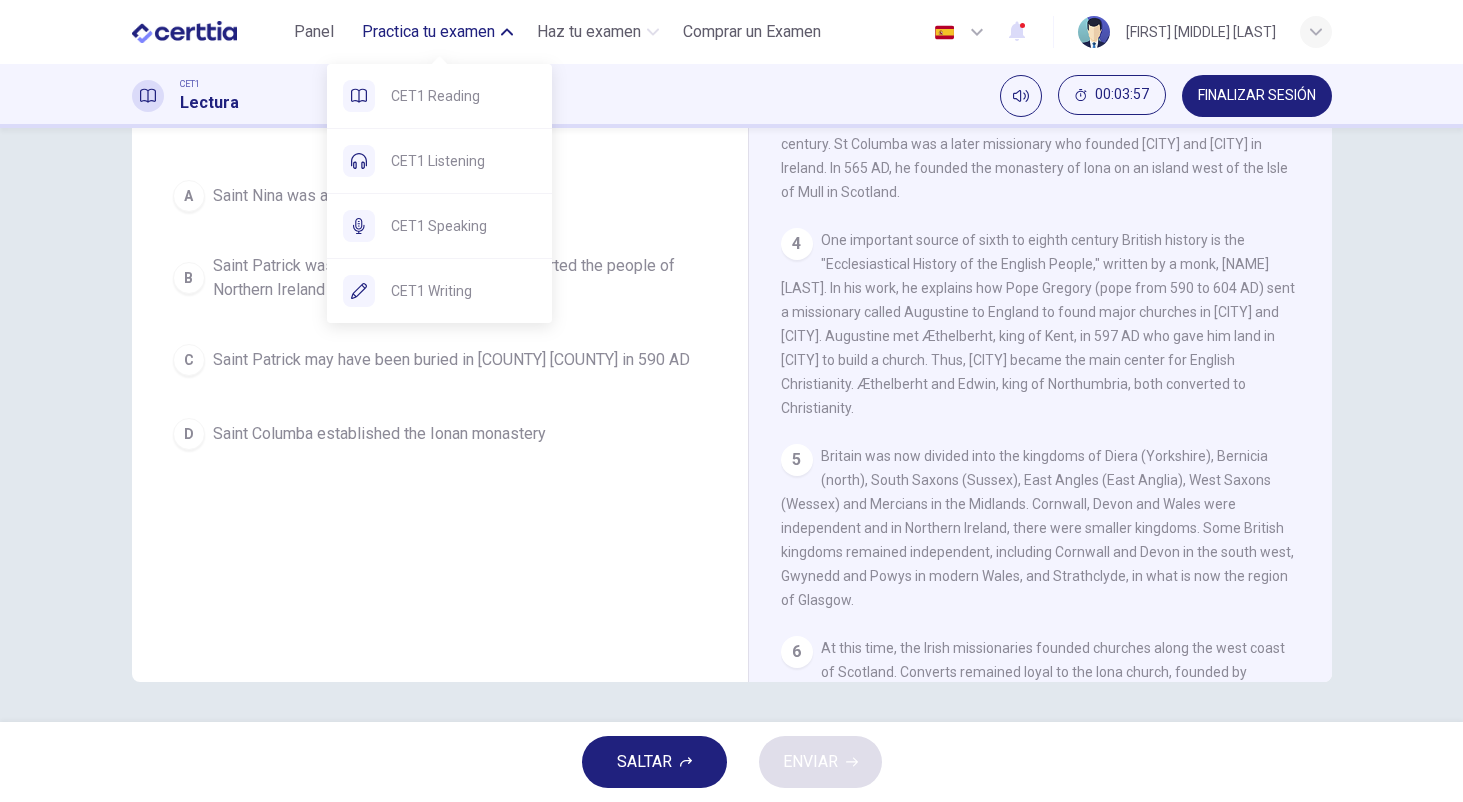 click on "Practica tu examen" at bounding box center (428, 32) 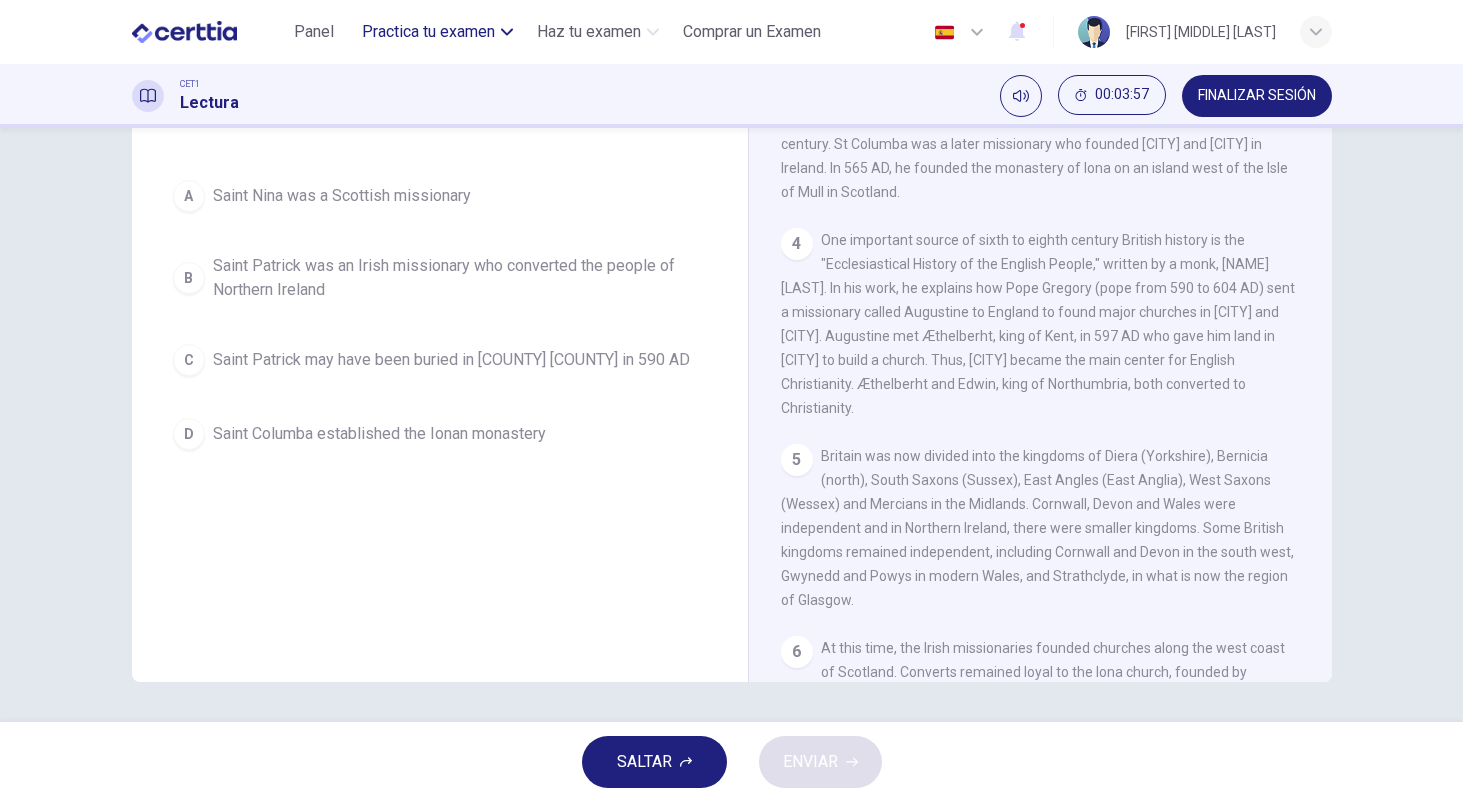 click on "Practica tu examen" at bounding box center [428, 32] 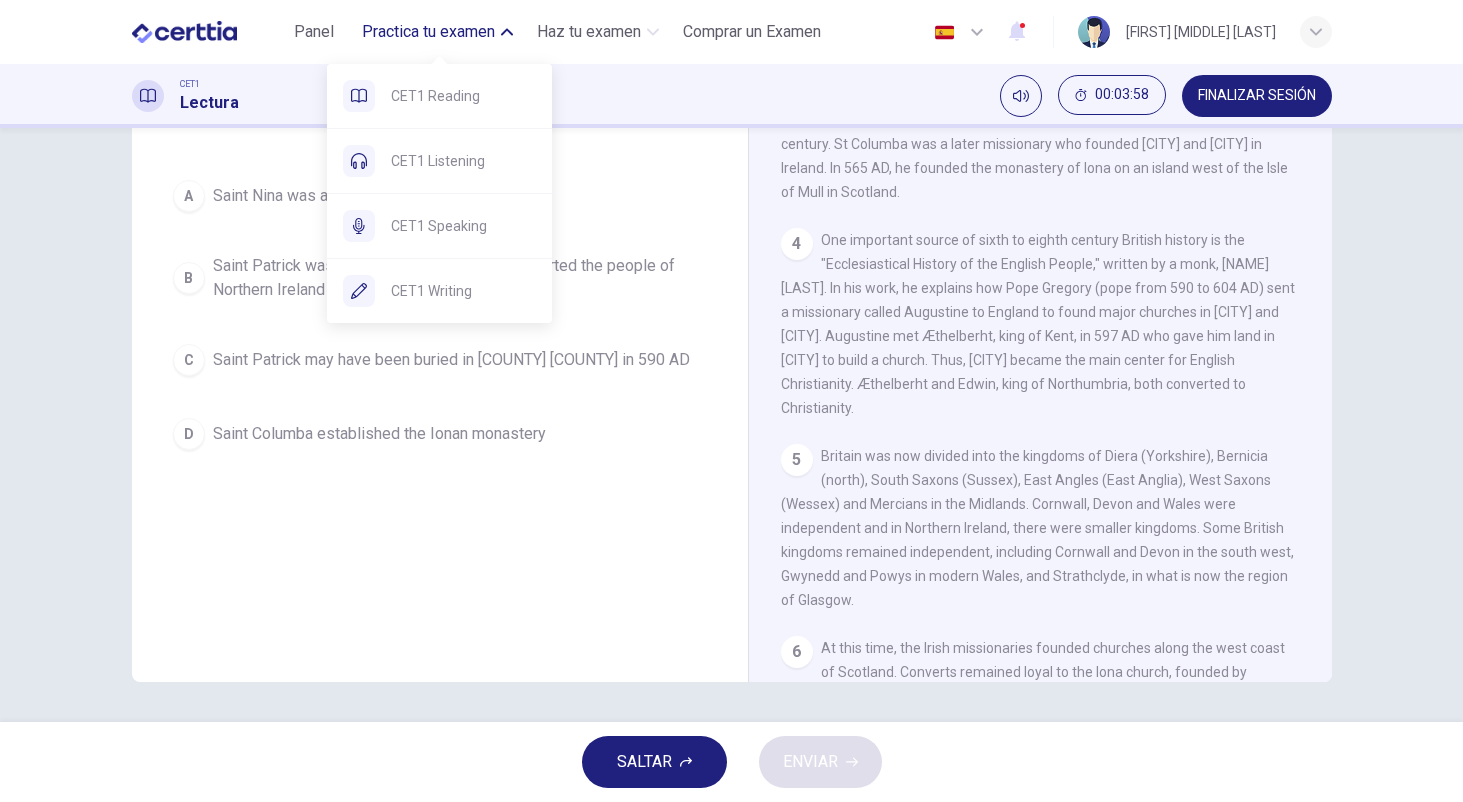 click on "Practica tu examen" at bounding box center (428, 32) 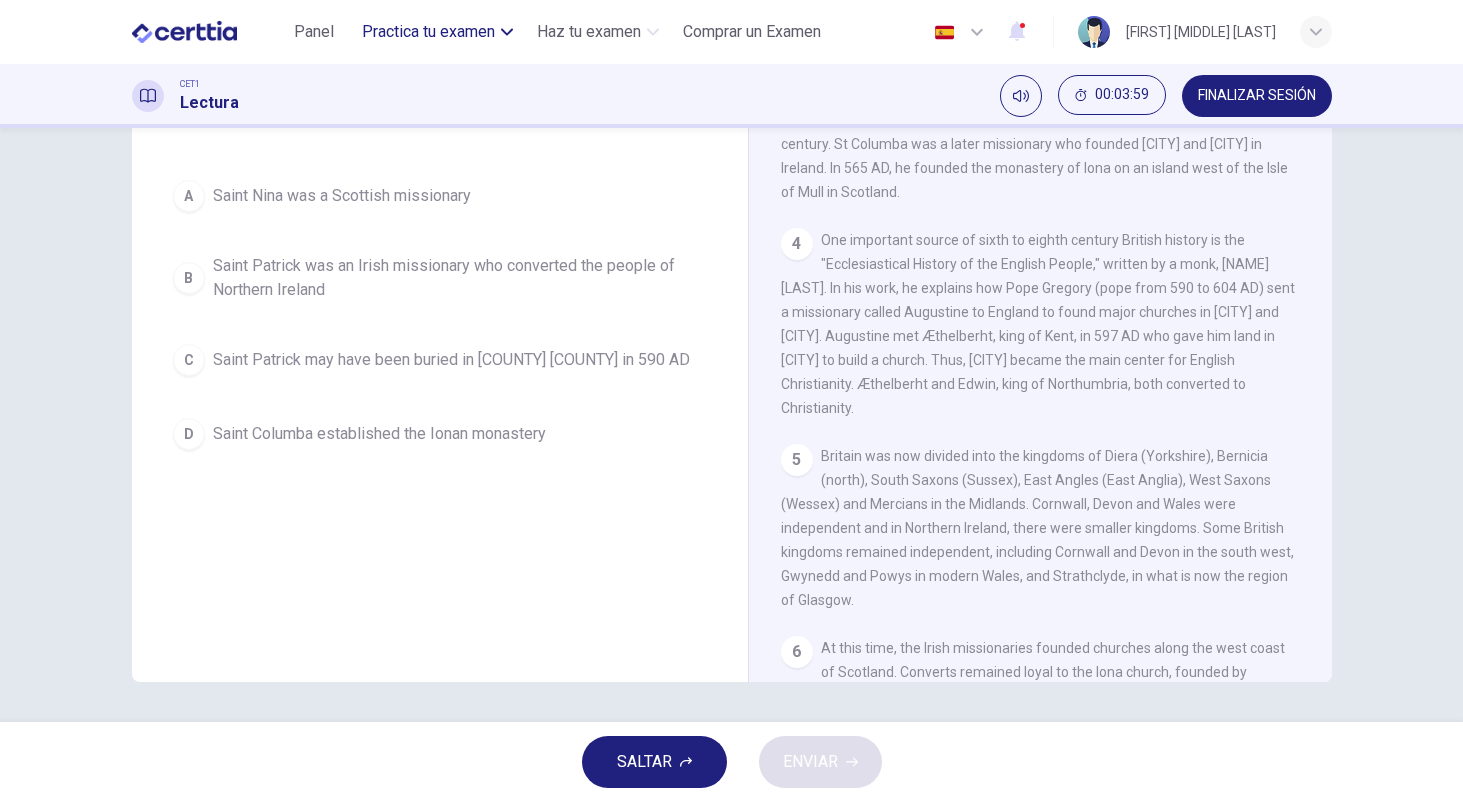 click on "Practica tu examen" at bounding box center [428, 32] 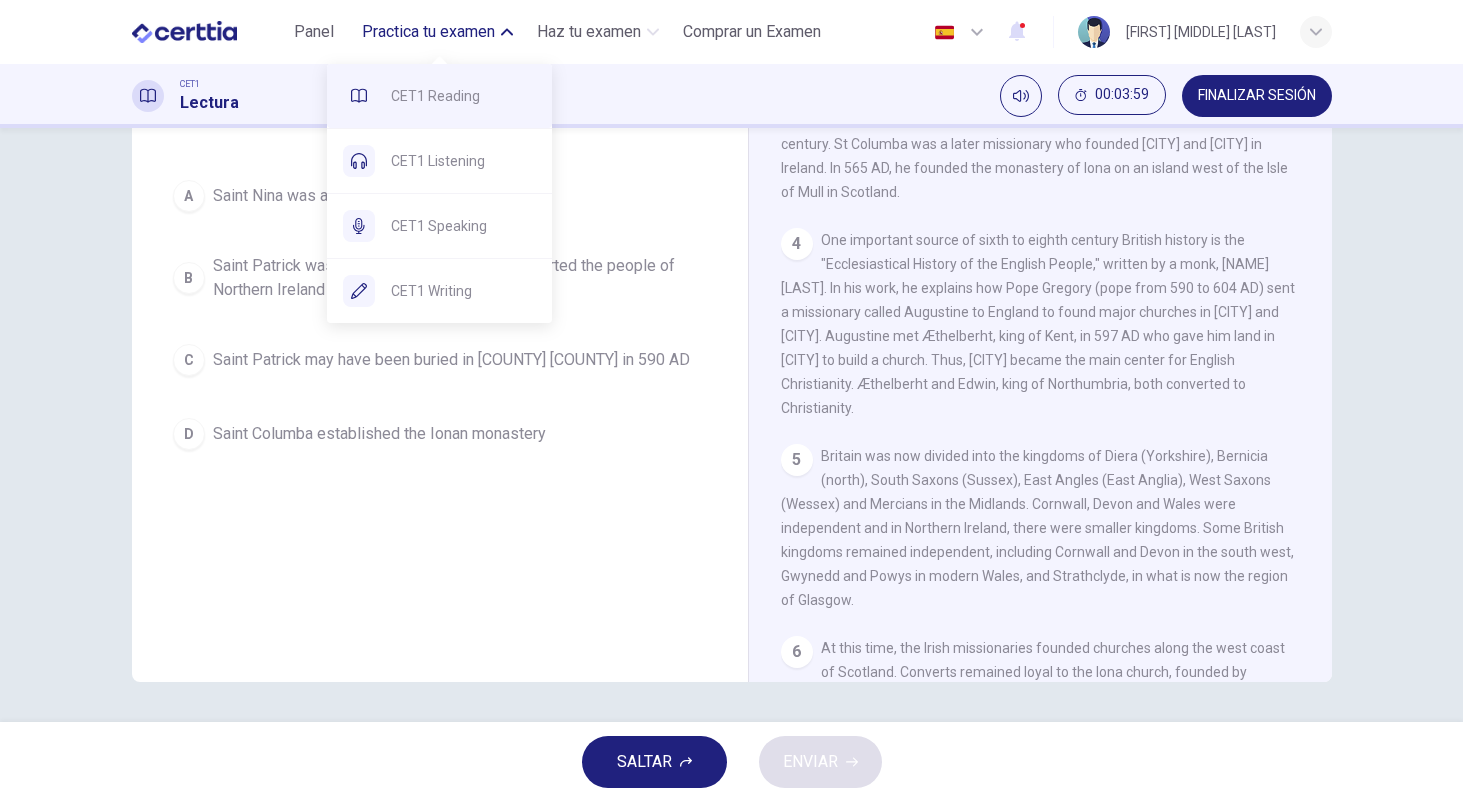 click on "CET1 Reading" at bounding box center [463, 96] 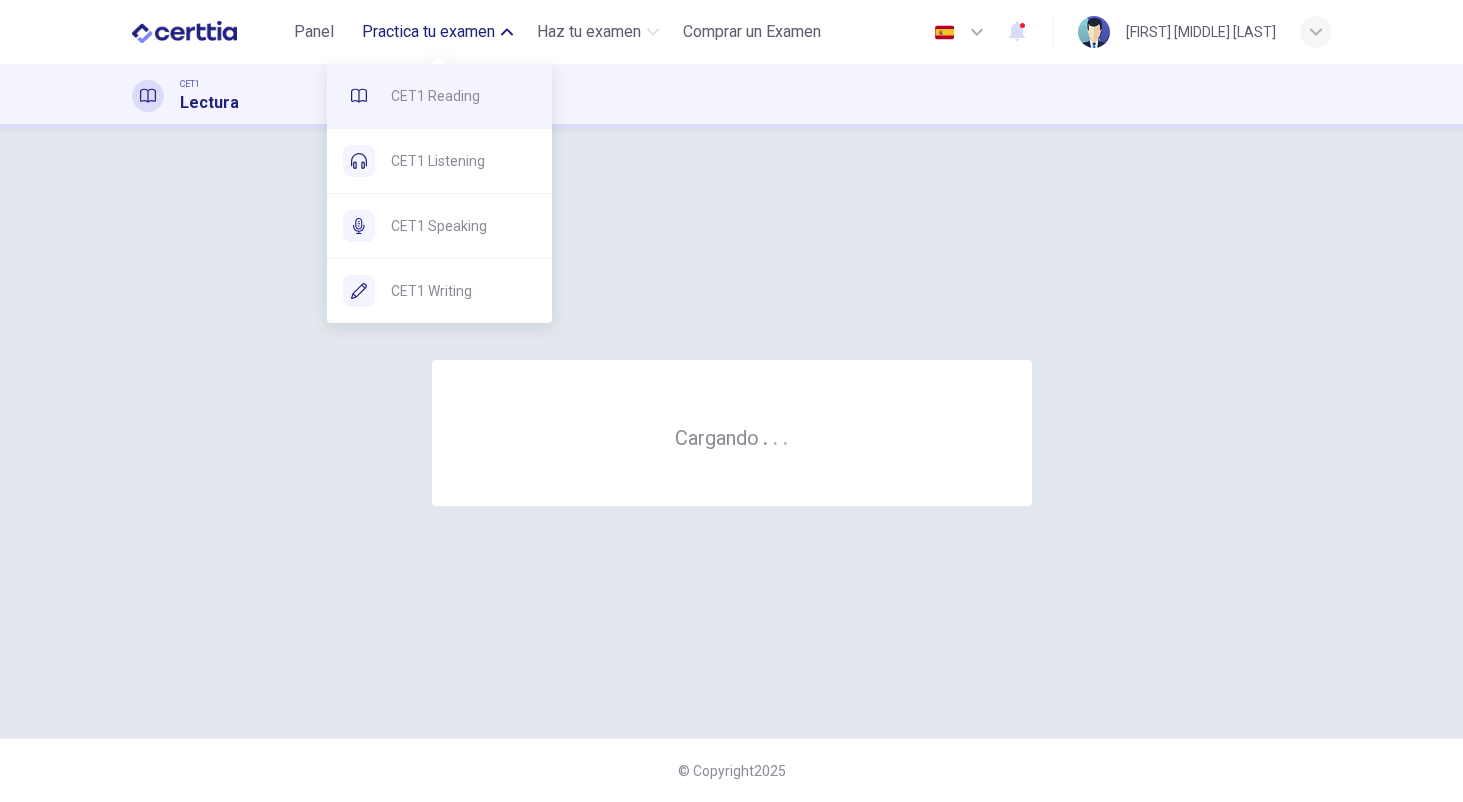 scroll, scrollTop: 0, scrollLeft: 0, axis: both 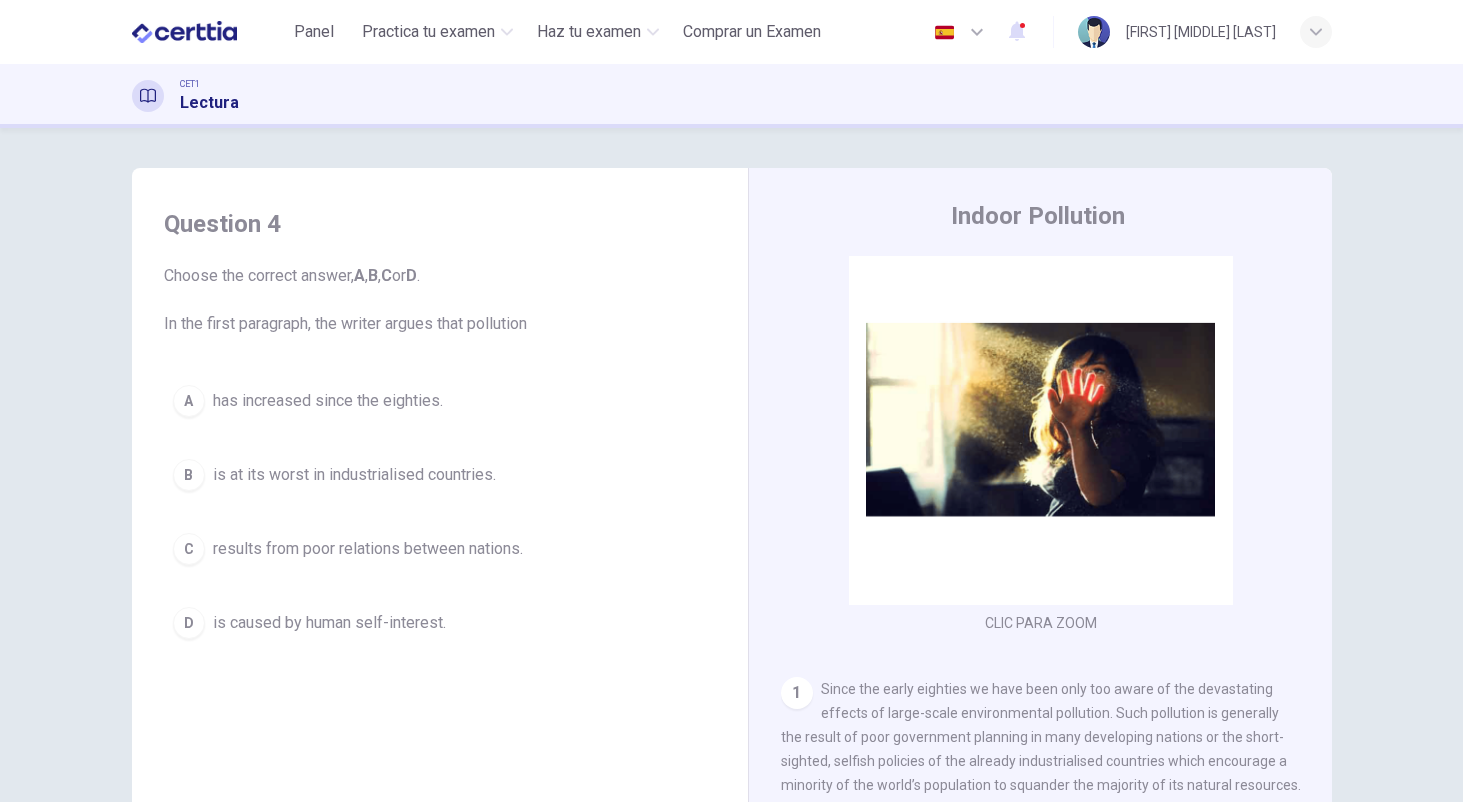 click on "Clic para zoom" at bounding box center [1041, 446] 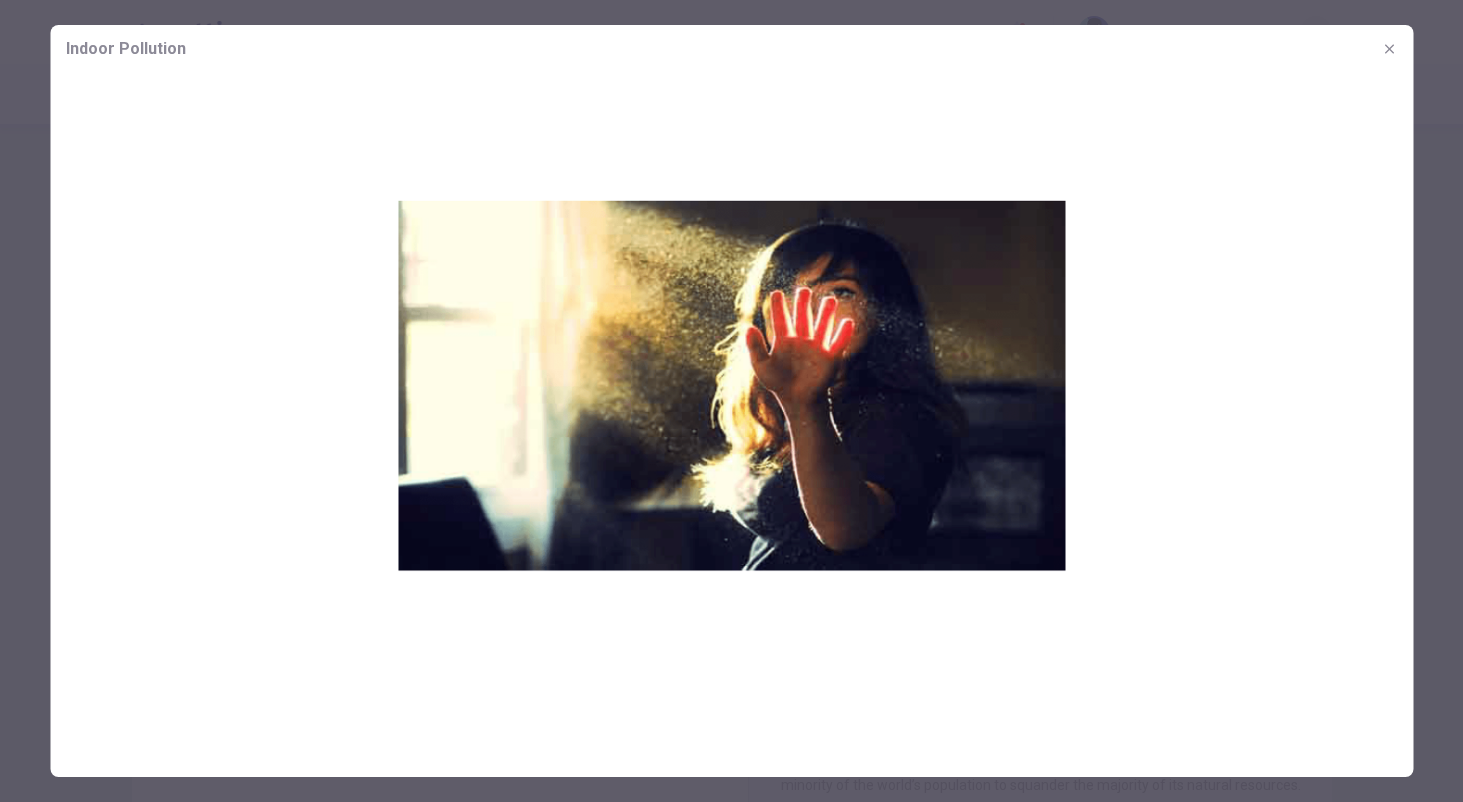 click at bounding box center (731, 406) 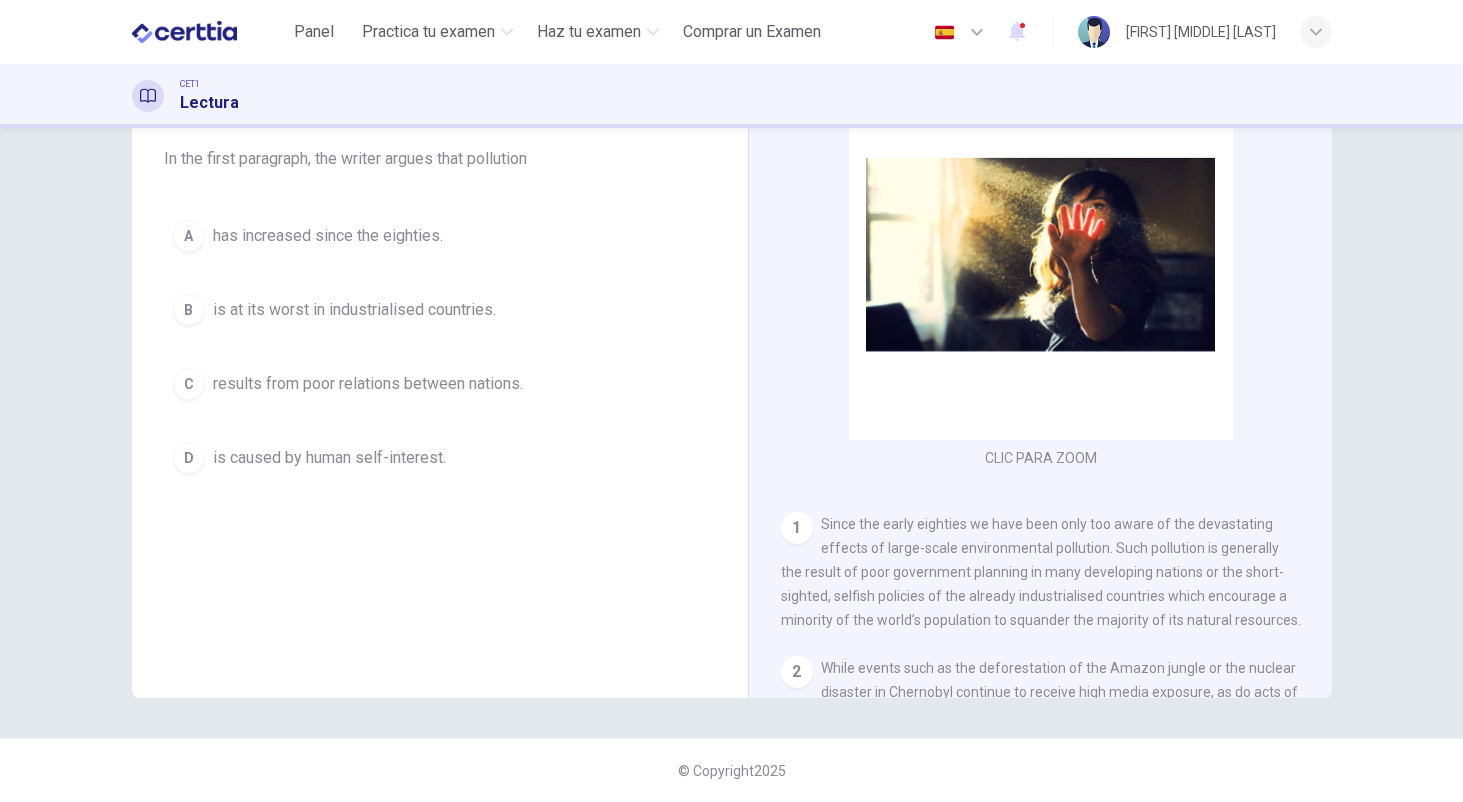 scroll, scrollTop: 165, scrollLeft: 0, axis: vertical 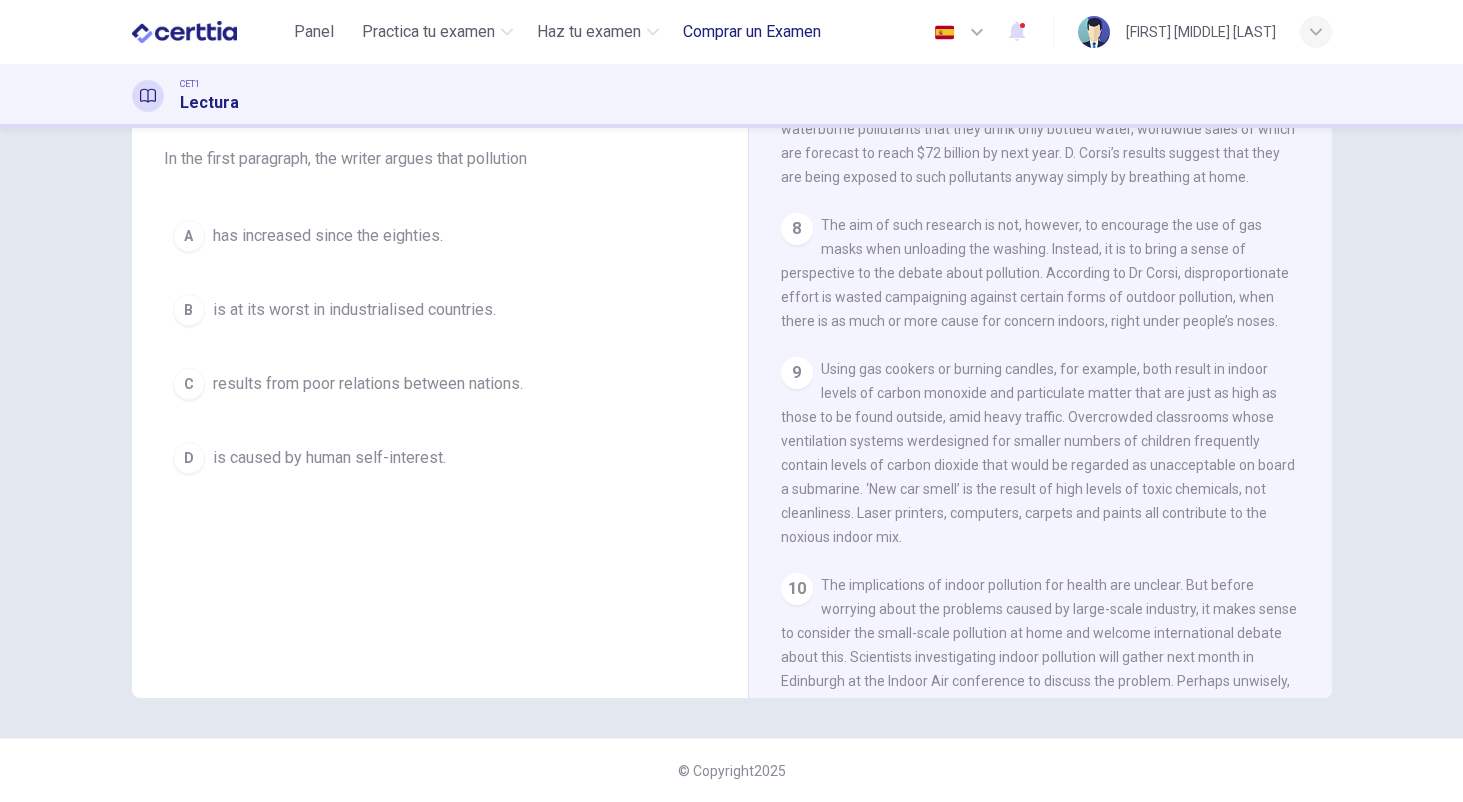 click on "Comprar un Examen" at bounding box center [752, 32] 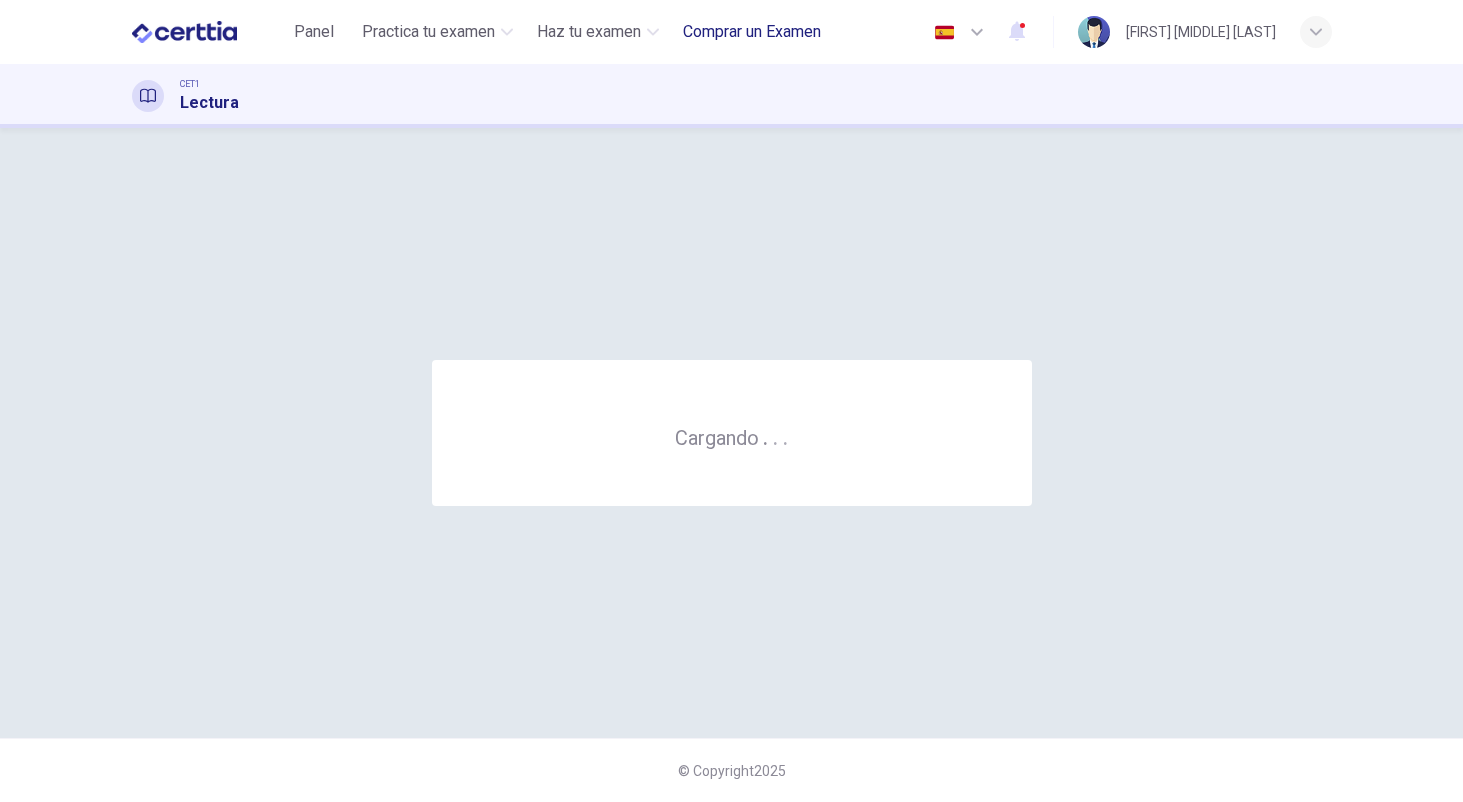 scroll, scrollTop: 0, scrollLeft: 0, axis: both 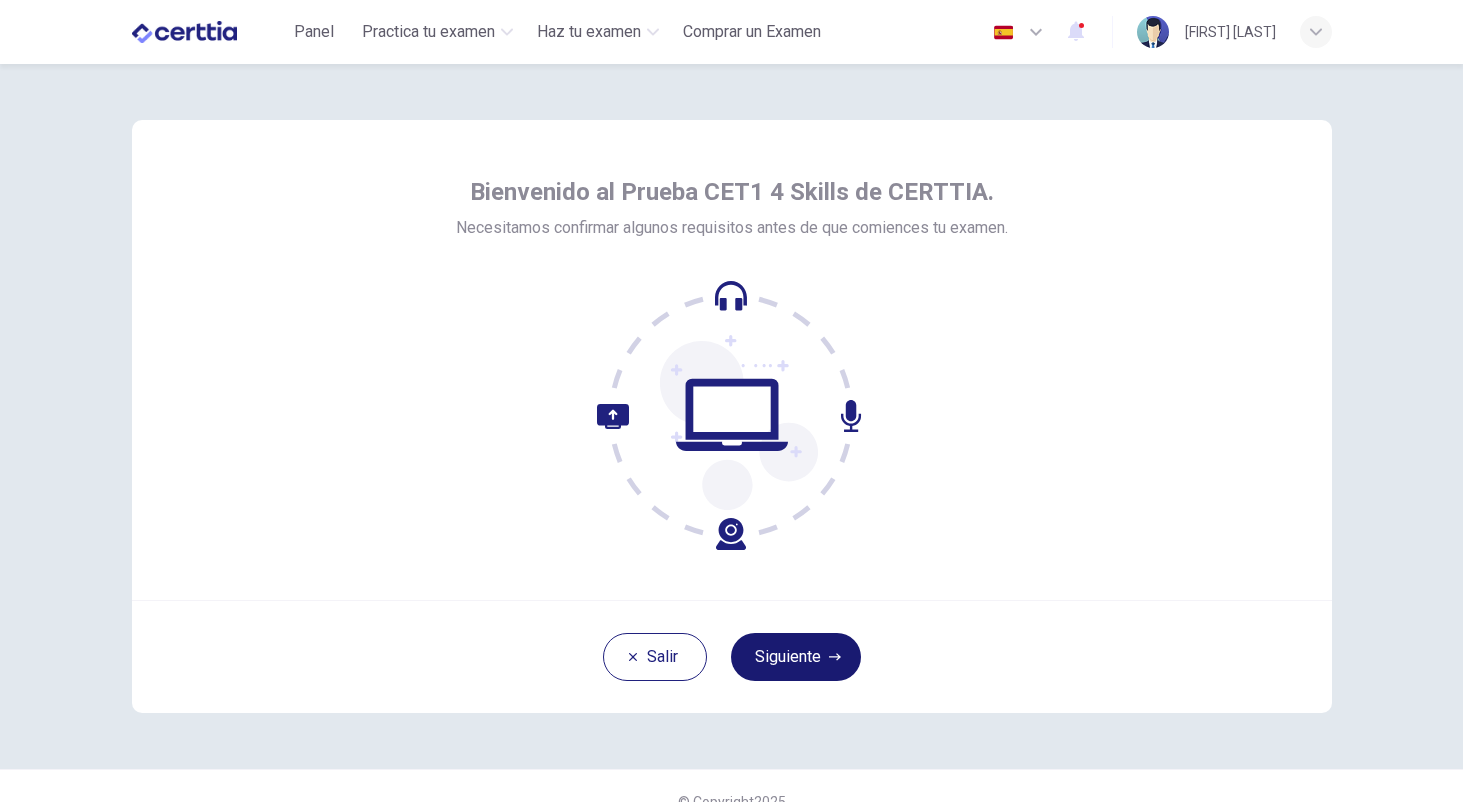 click on "Siguiente" at bounding box center [796, 657] 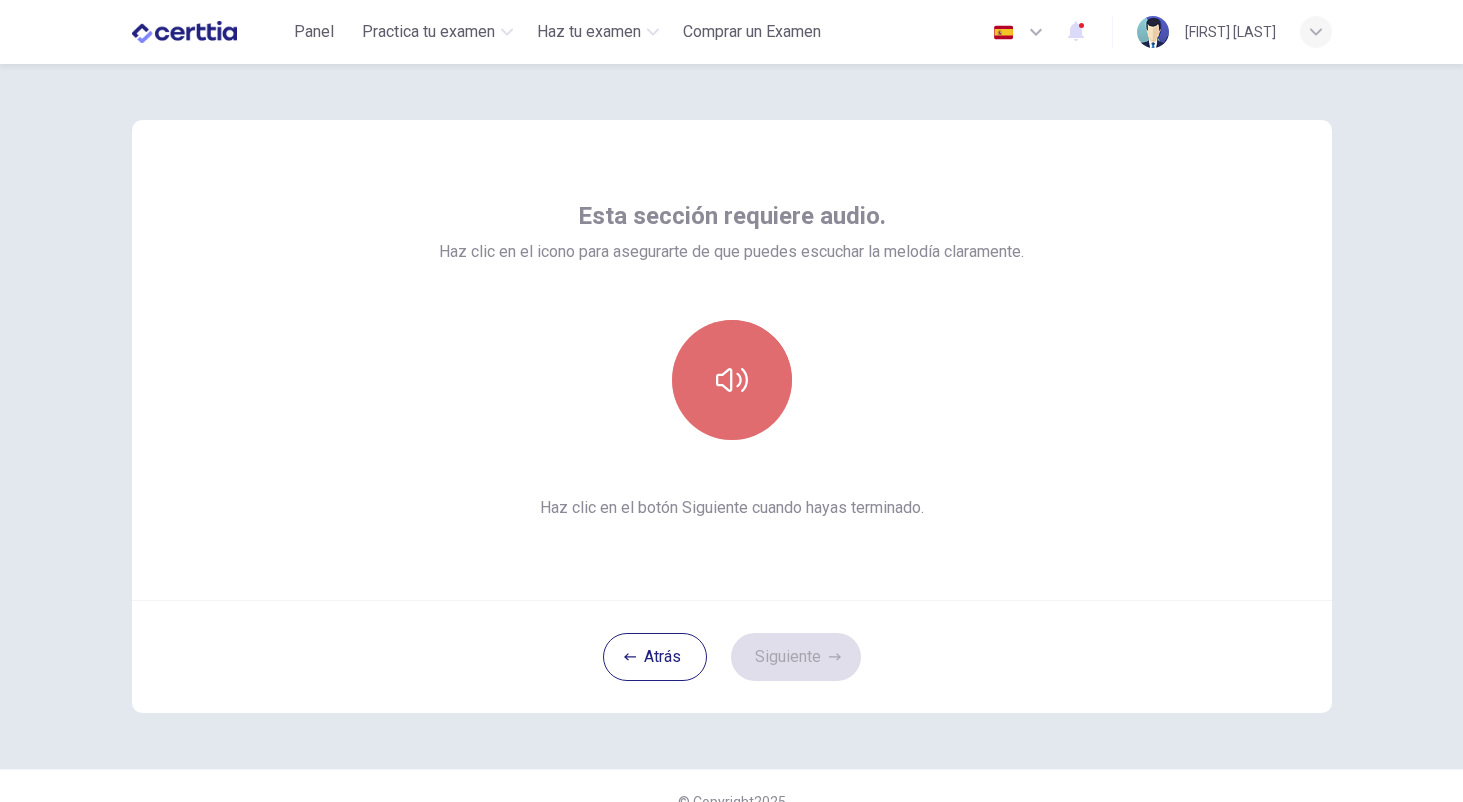 click 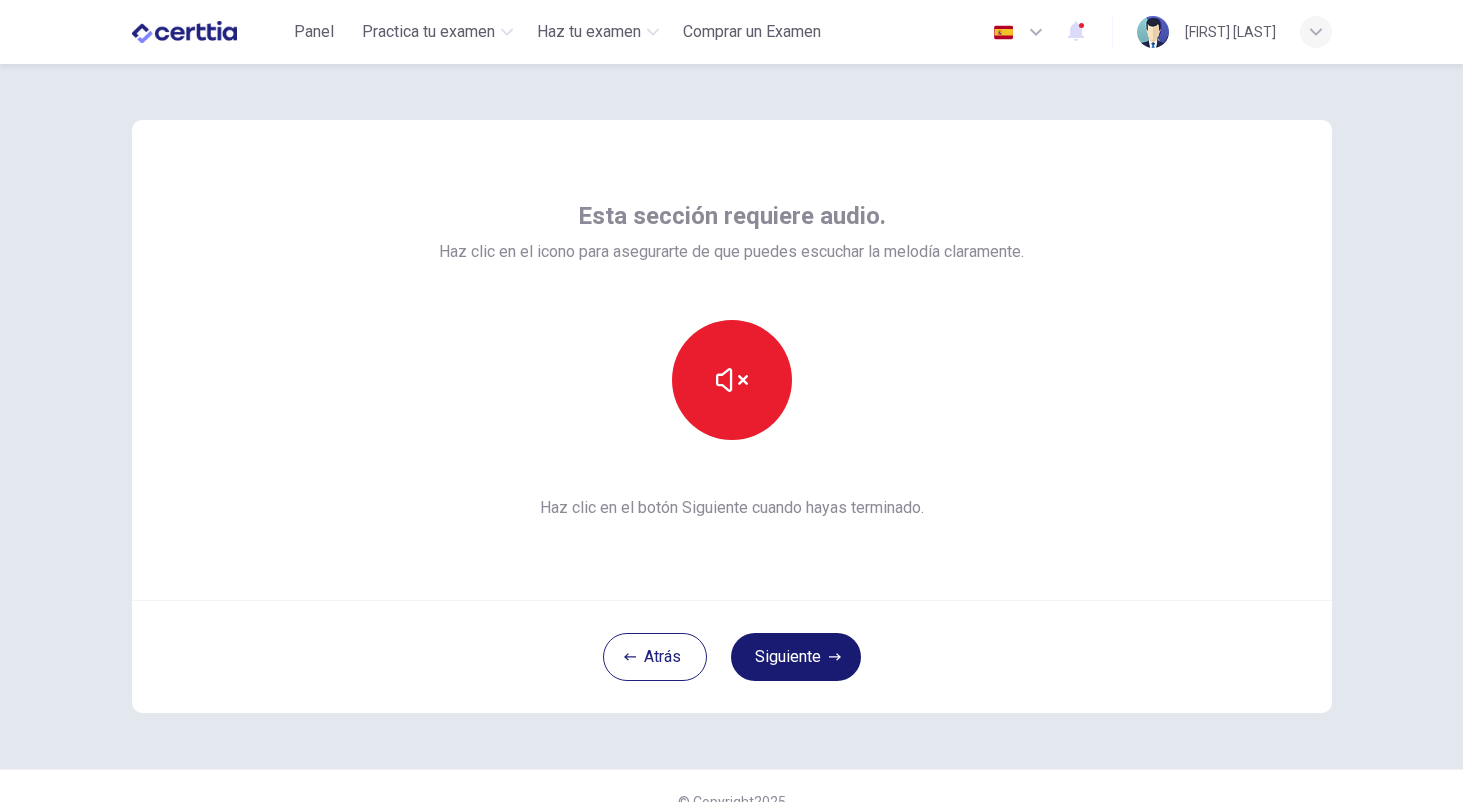 click on "Siguiente" at bounding box center [796, 657] 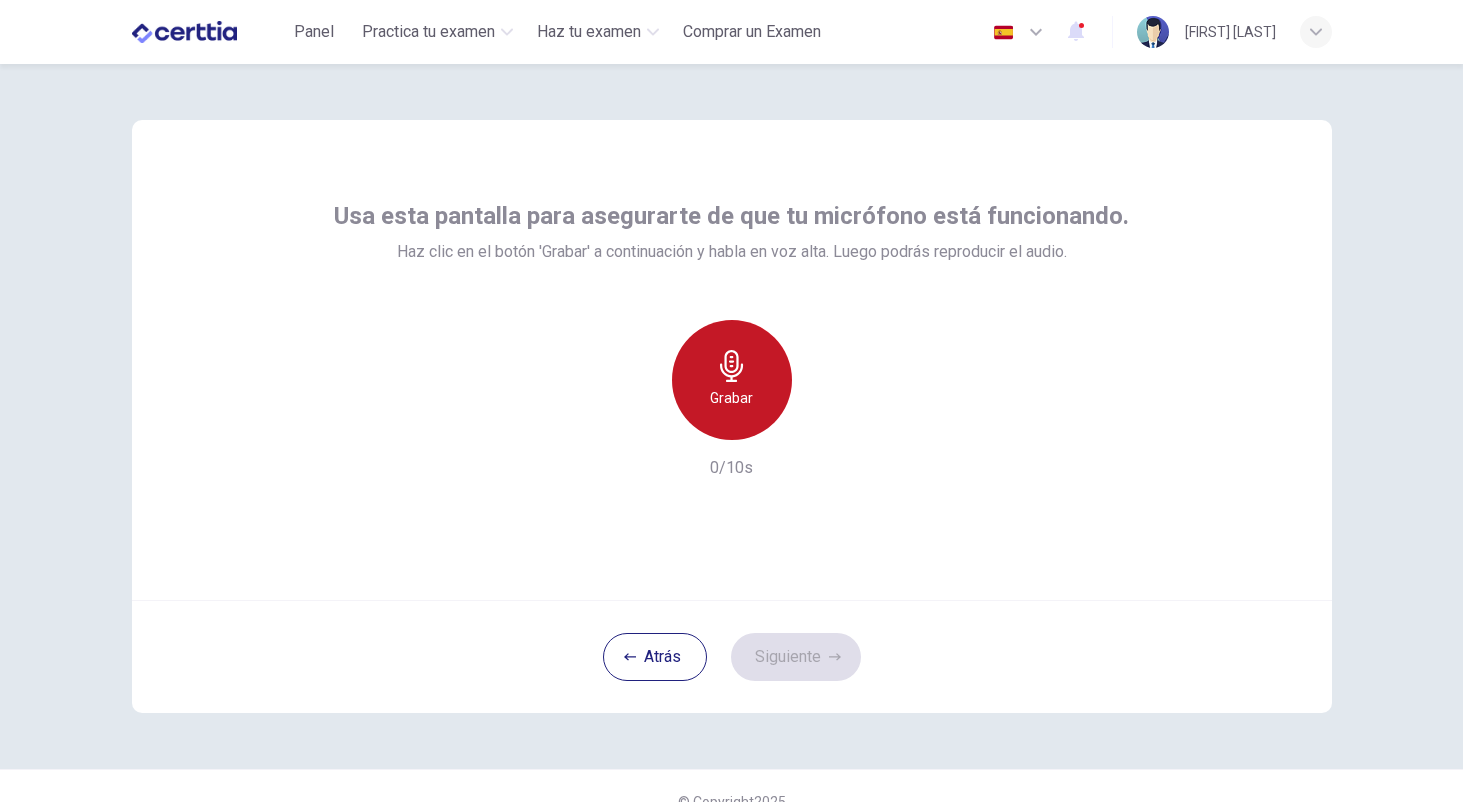 click on "Grabar" at bounding box center (731, 398) 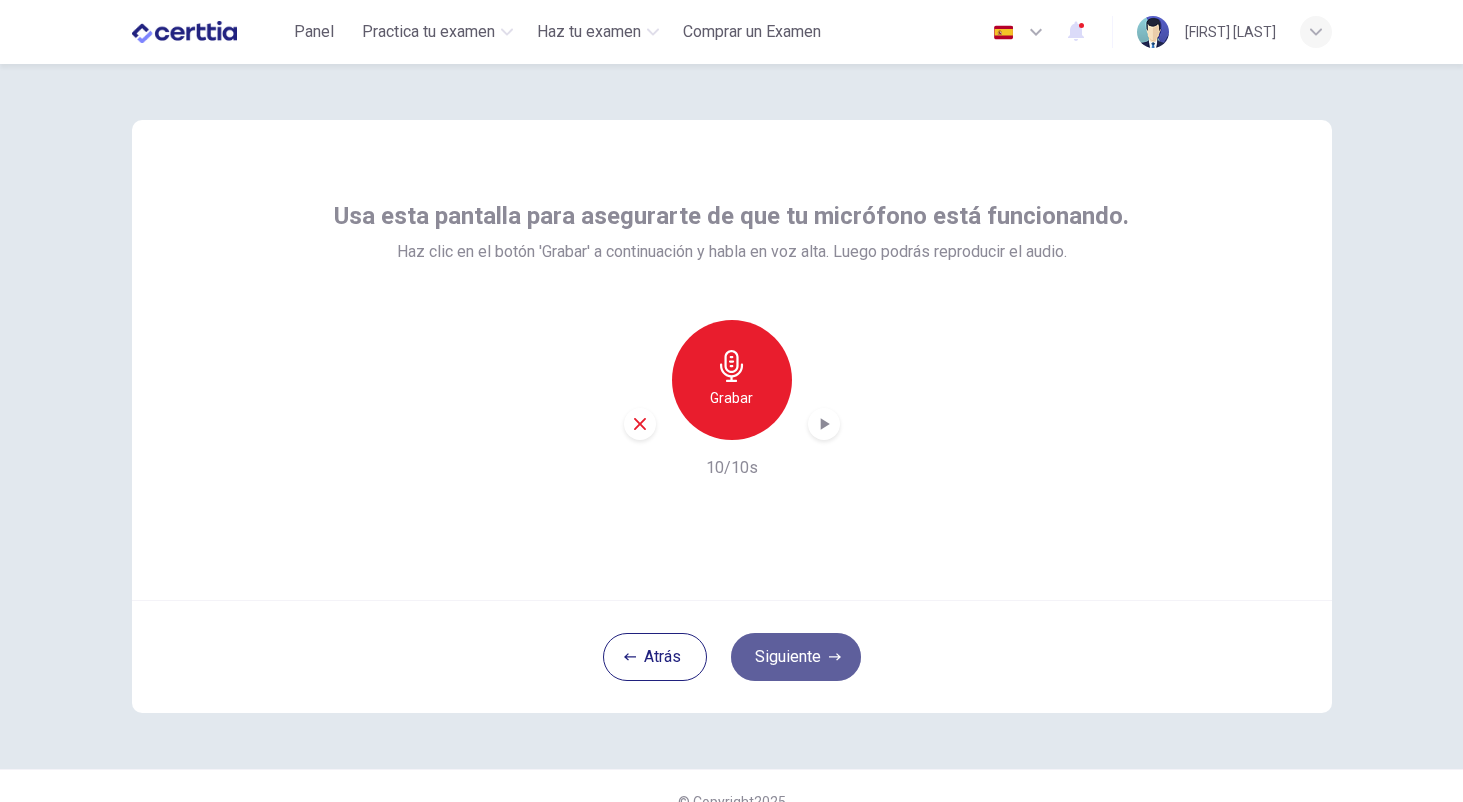 click on "Siguiente" at bounding box center (796, 657) 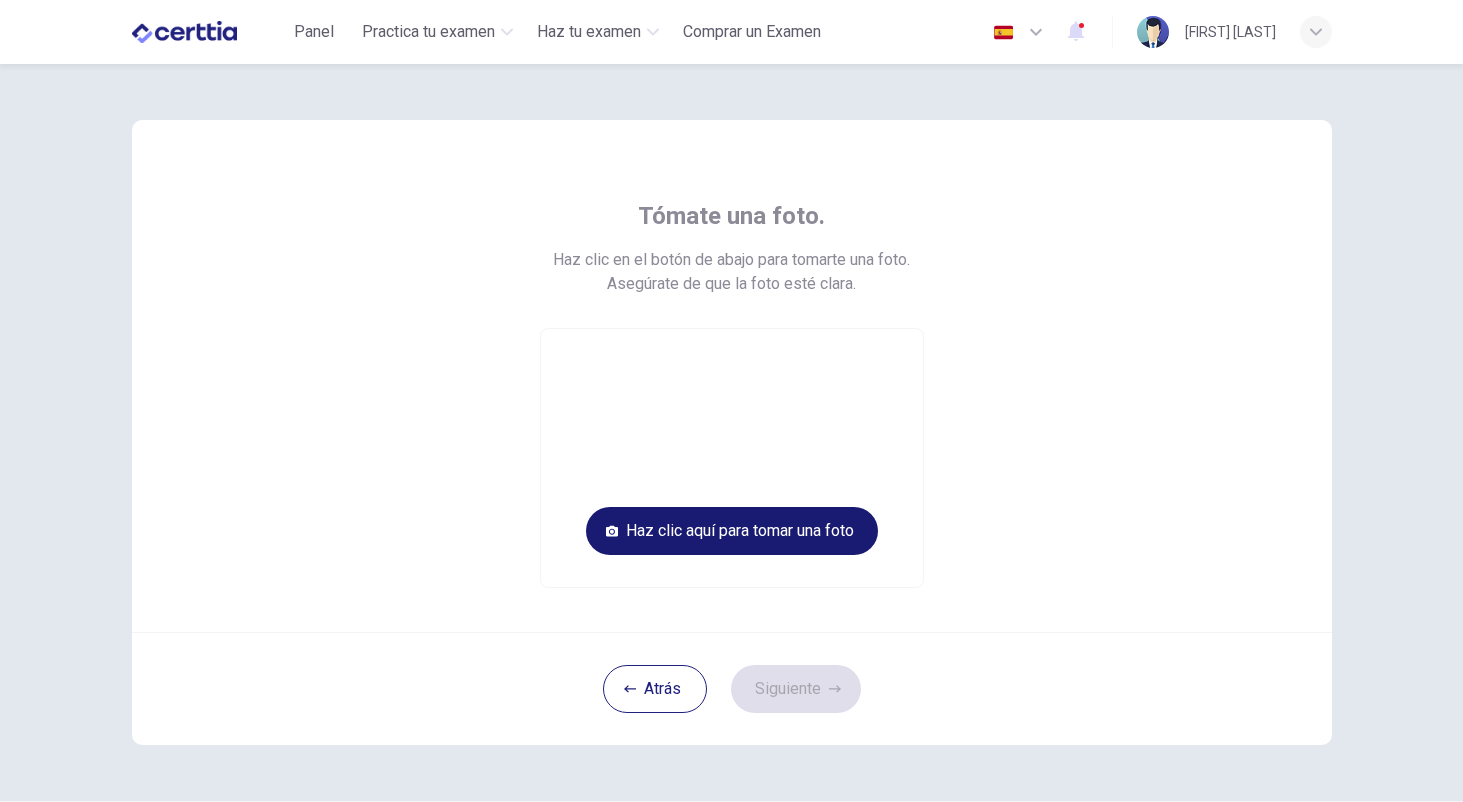 click on "Haz clic aquí para tomar una foto" at bounding box center (732, 531) 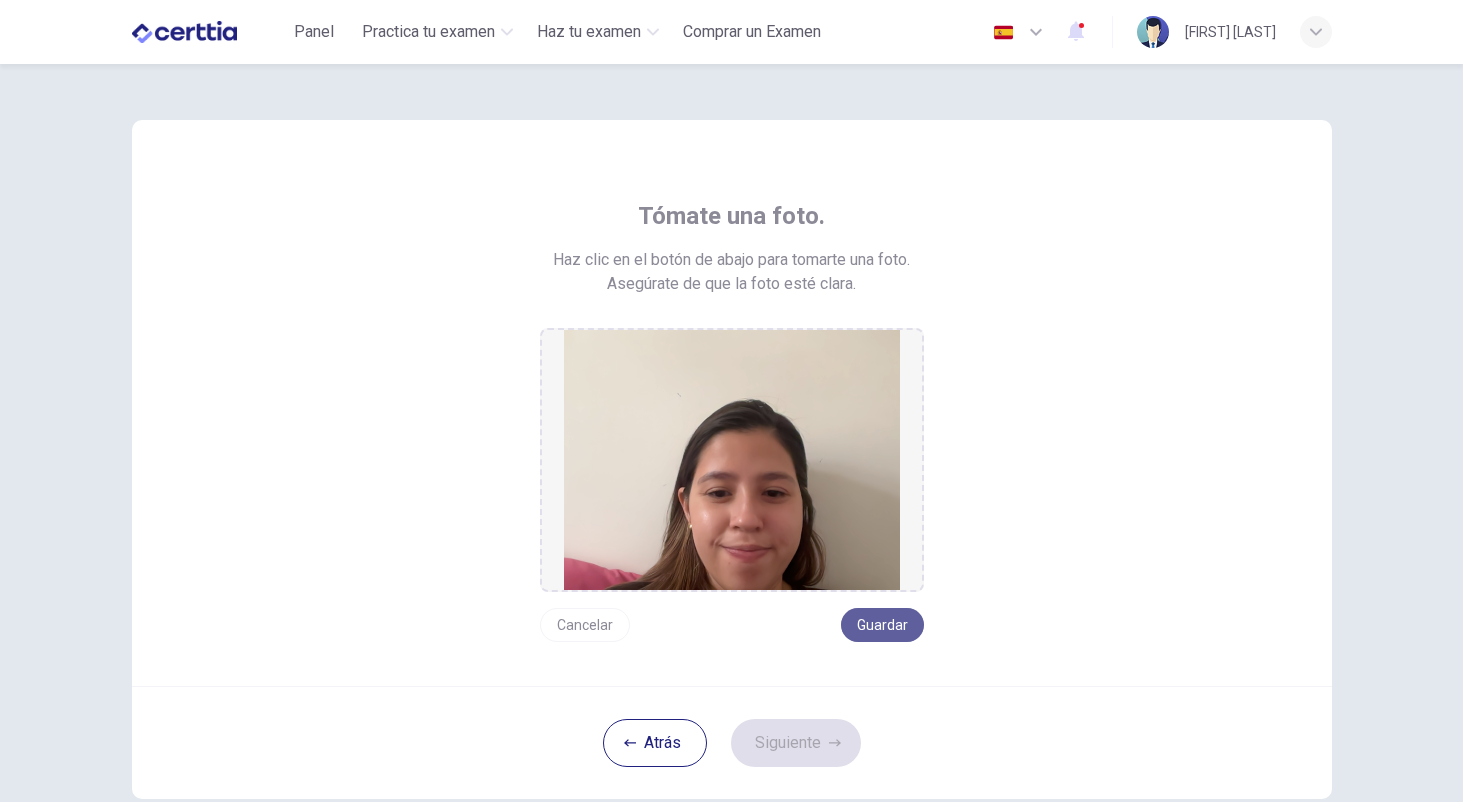 click on "Guardar" at bounding box center [882, 625] 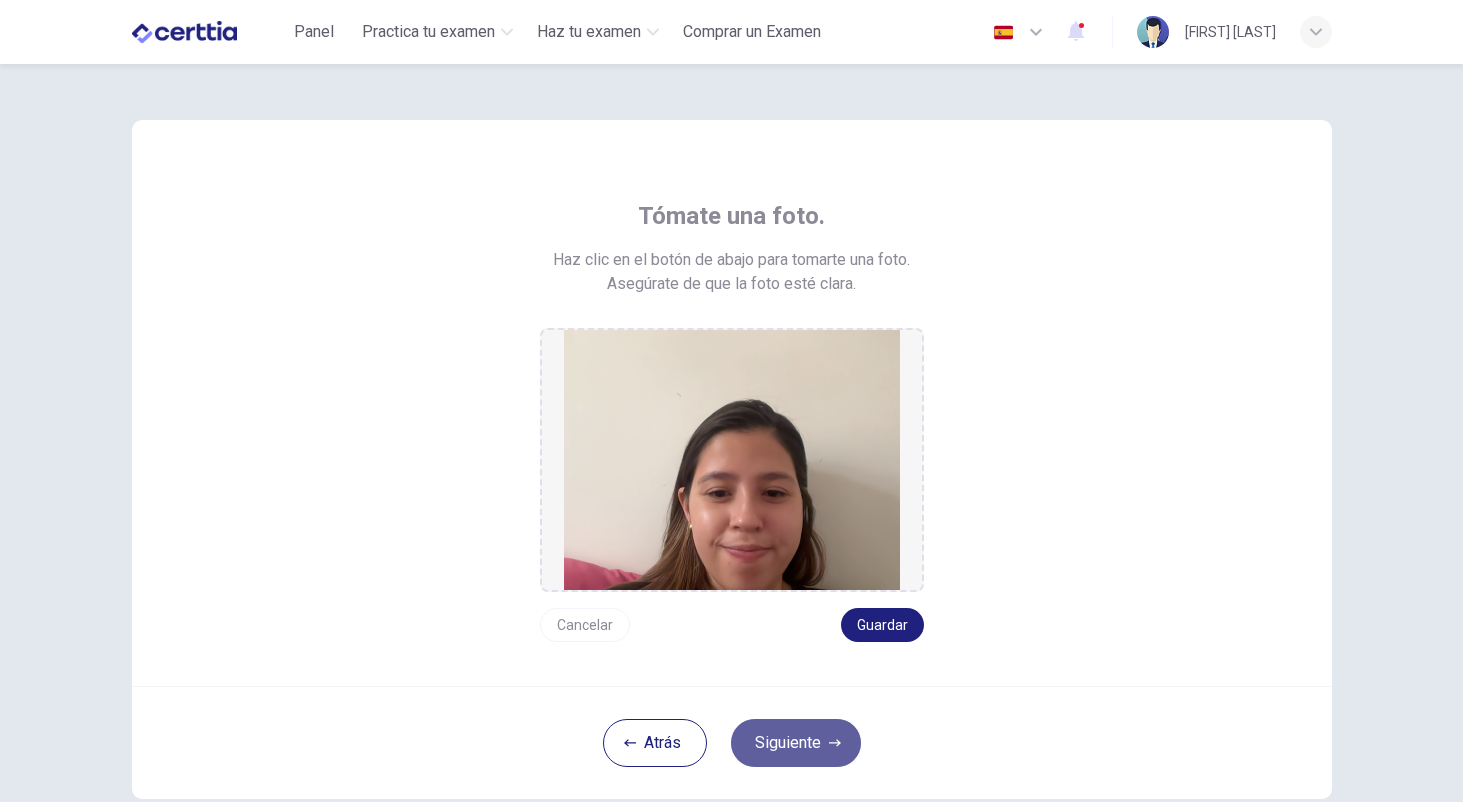 click on "Siguiente" at bounding box center [796, 743] 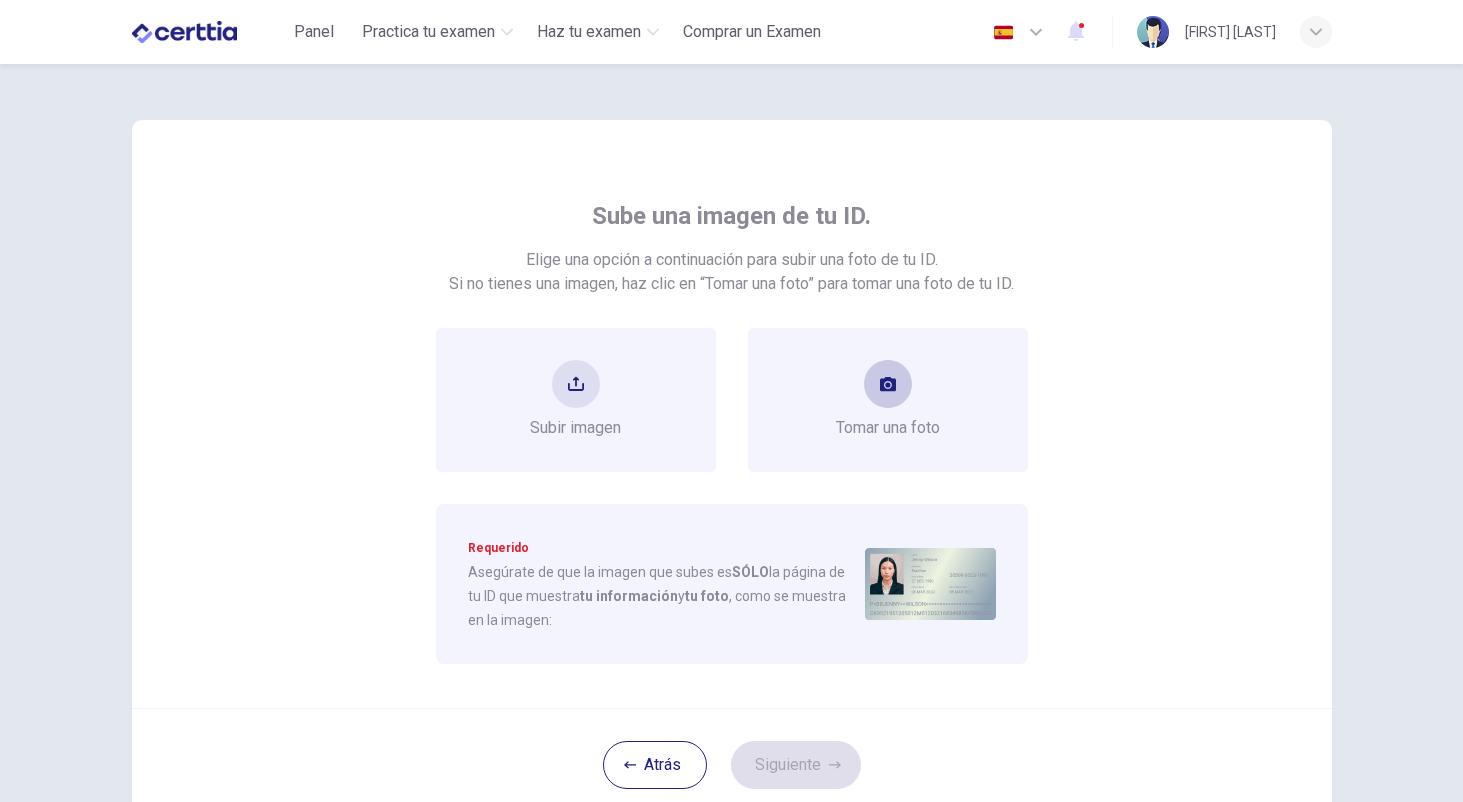 click at bounding box center [888, 384] 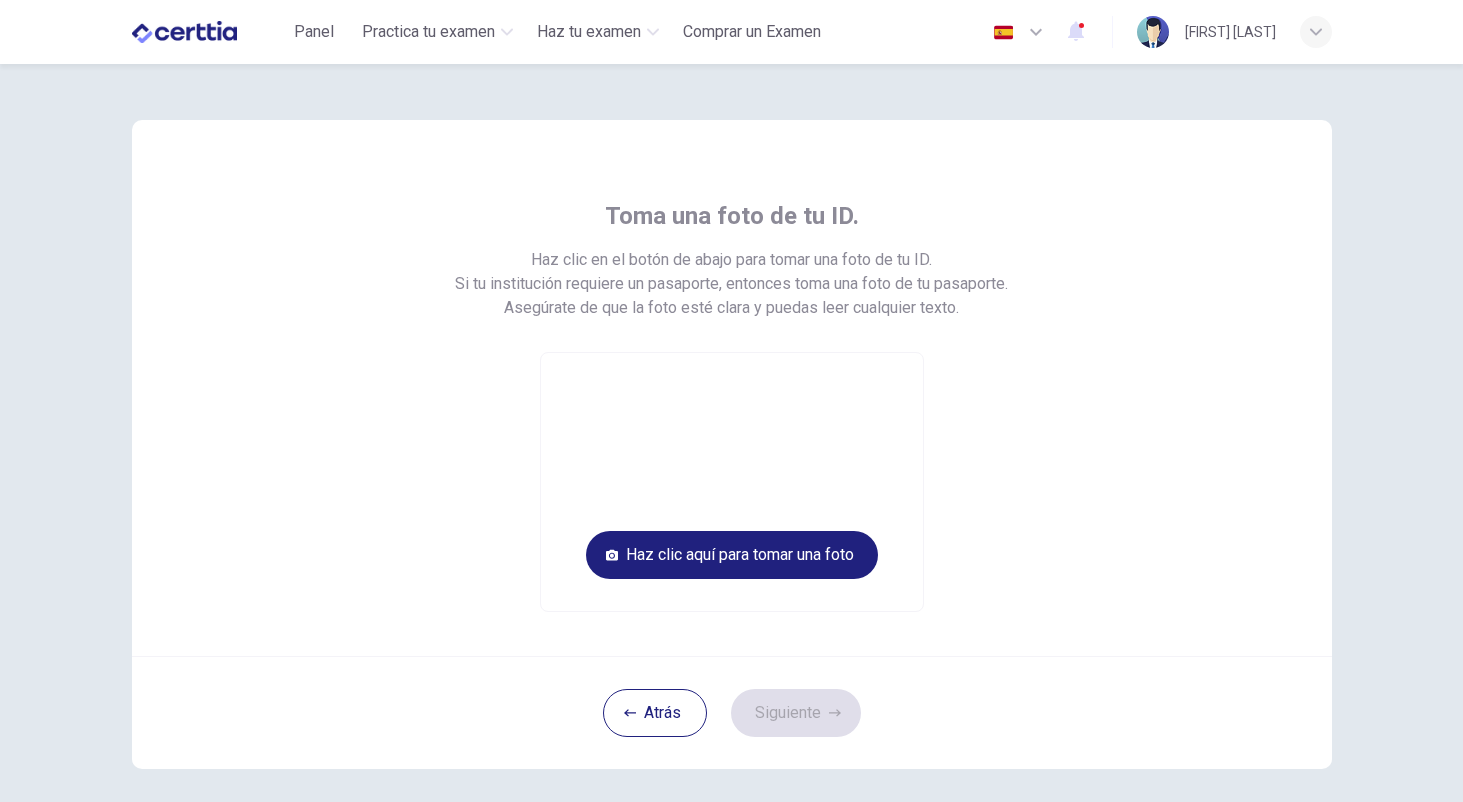 click at bounding box center [732, 482] 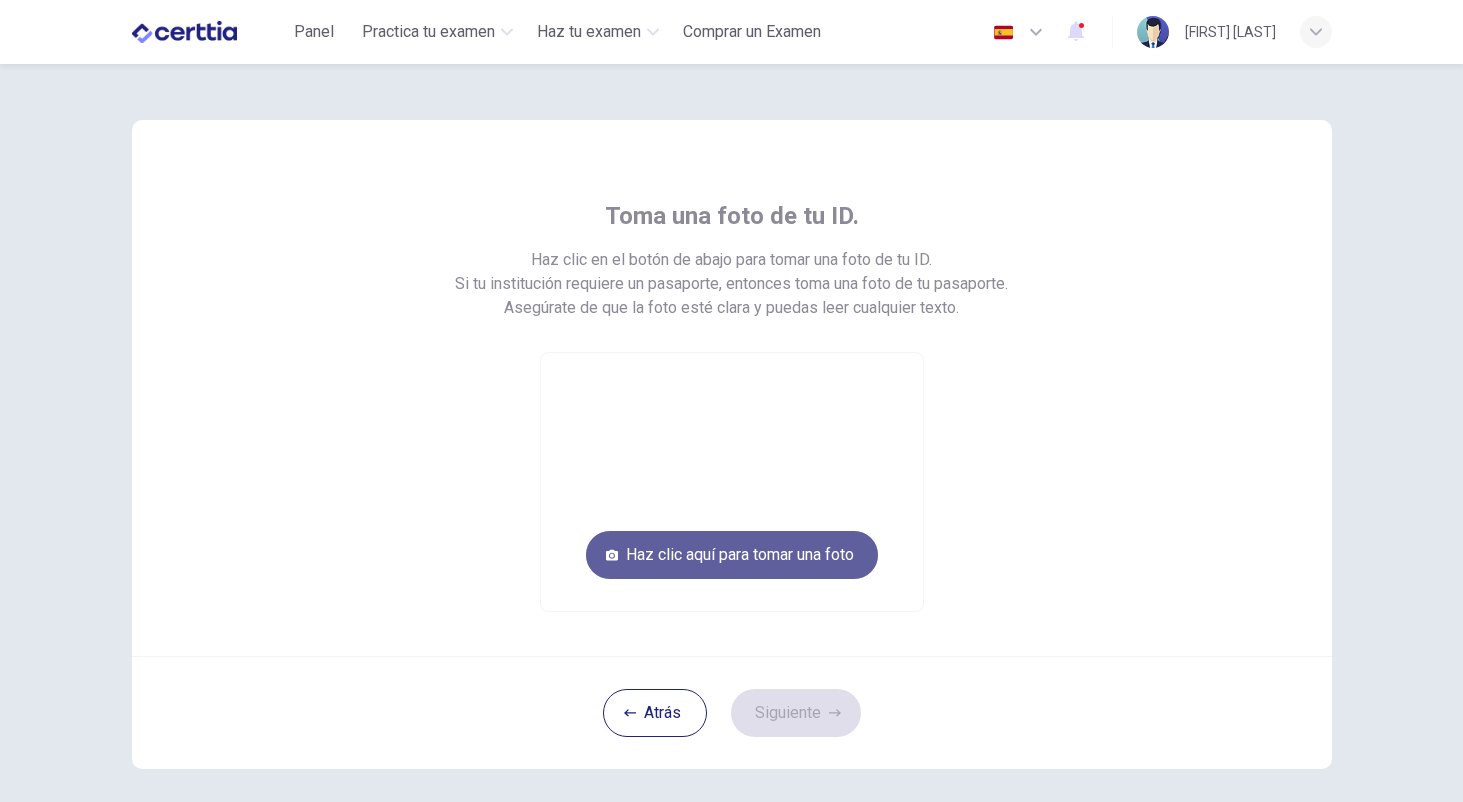 click on "Haz clic aquí para tomar una foto" at bounding box center [732, 555] 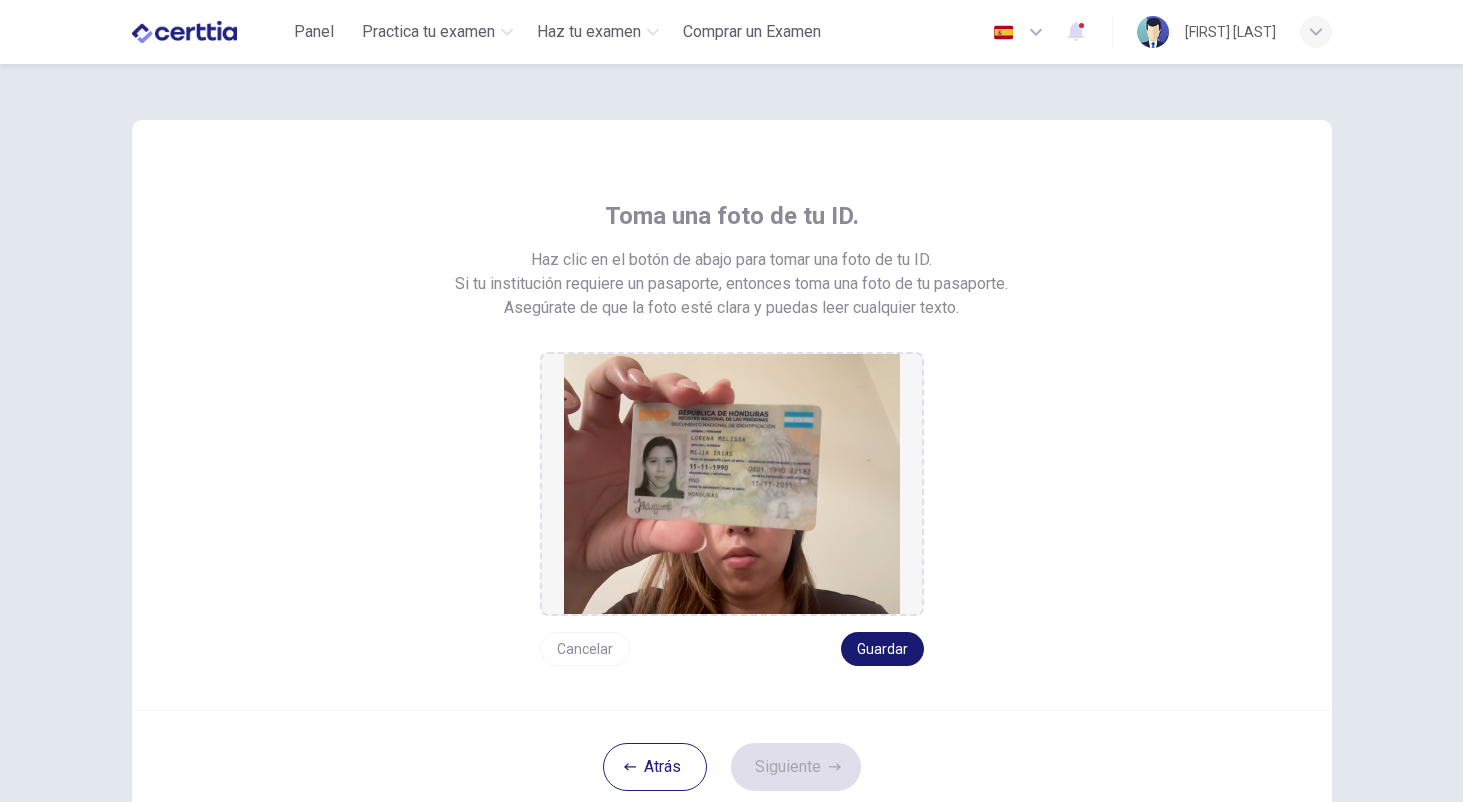 click on "Guardar" at bounding box center [882, 649] 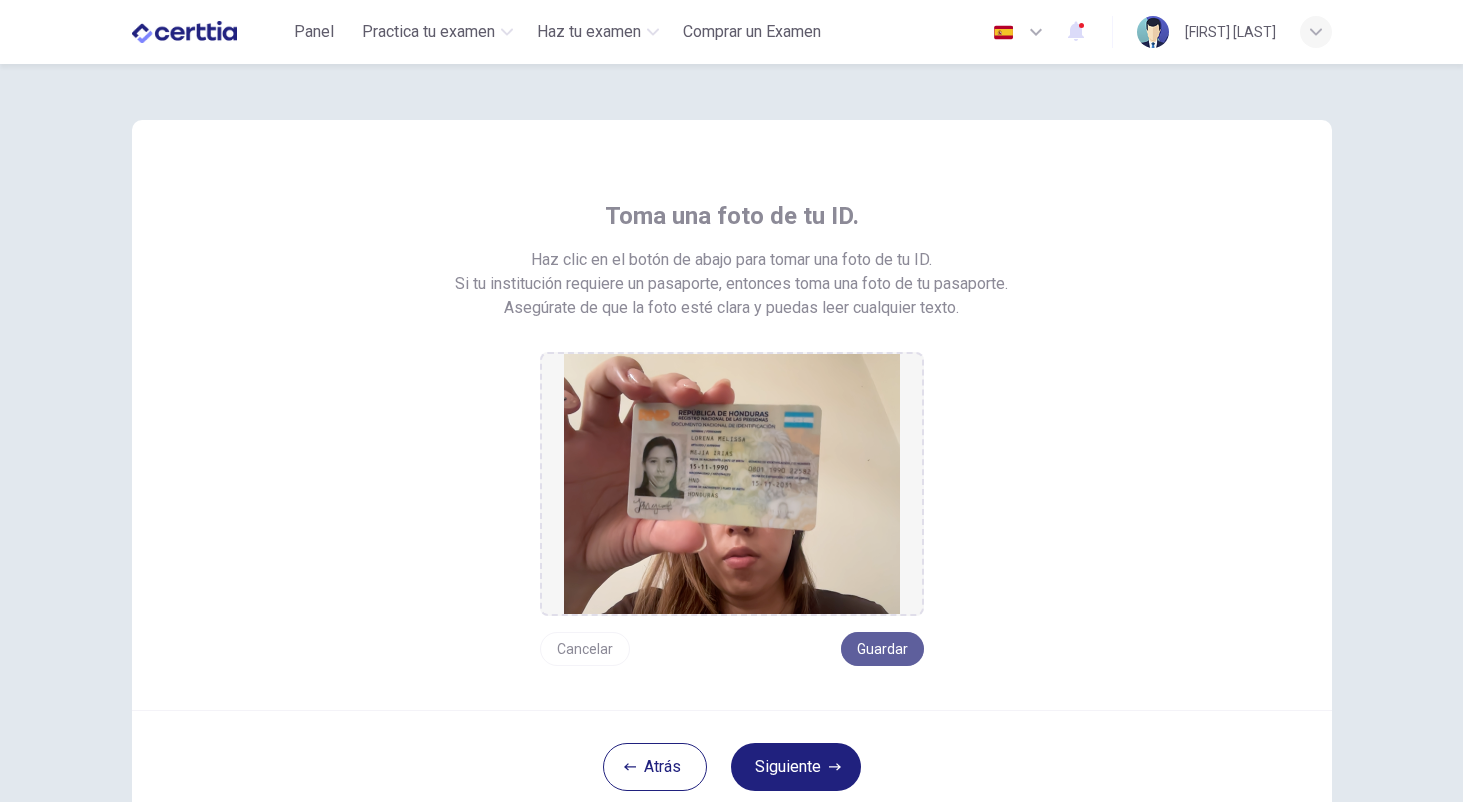 click on "Guardar" at bounding box center (882, 649) 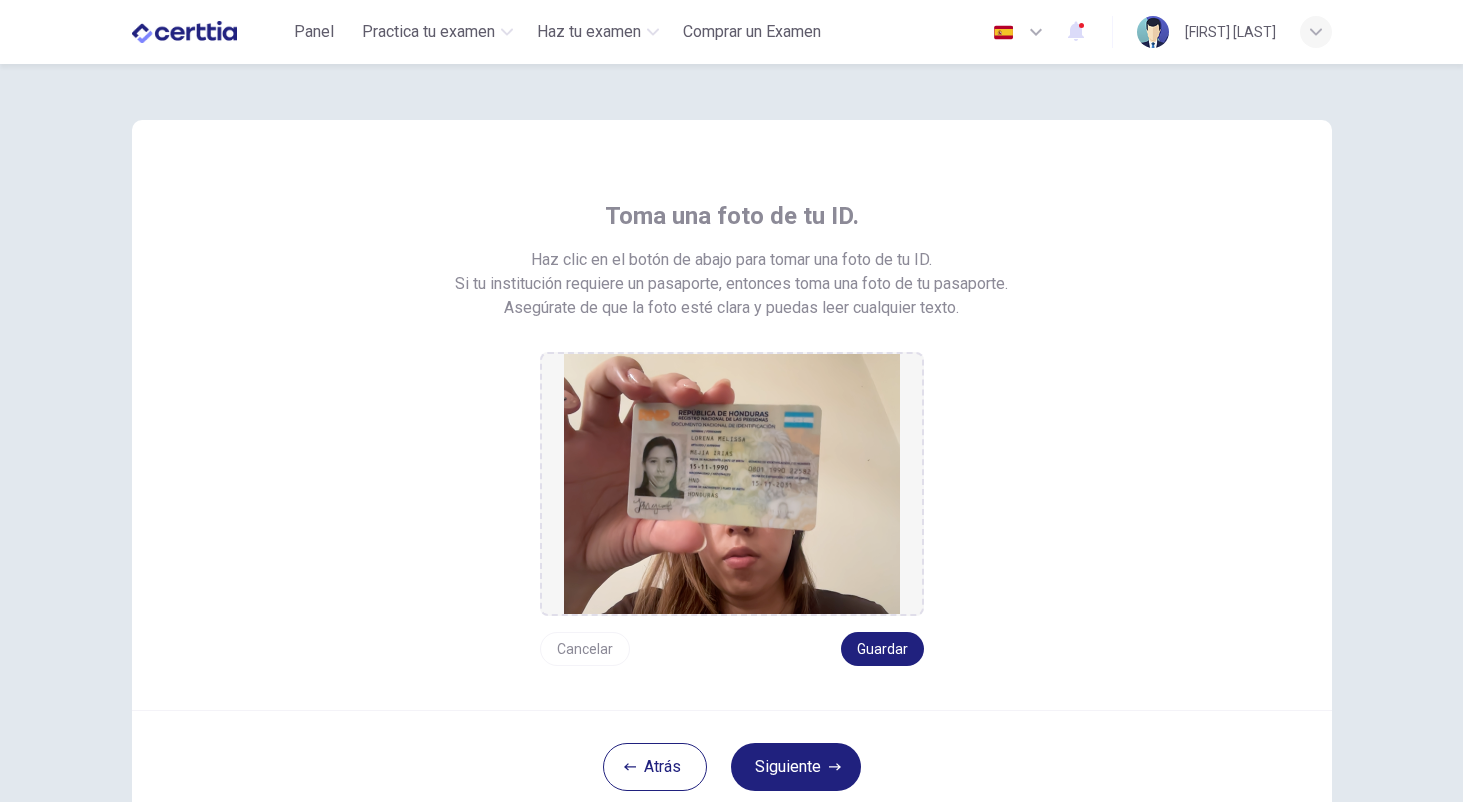 click on "Siguiente" at bounding box center (796, 767) 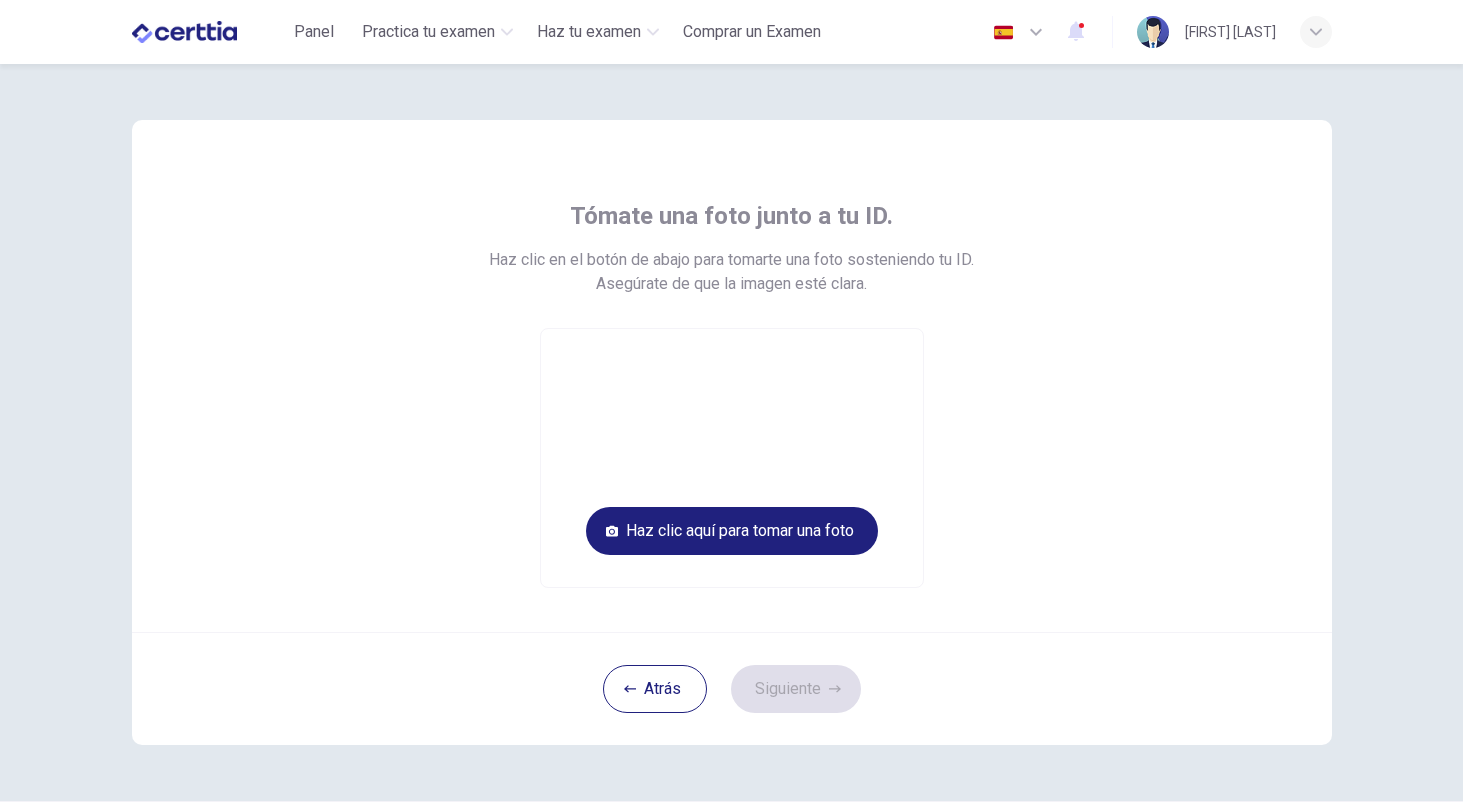 click on "Tómate una foto junto a tu ID. Haz clic en el botón de abajo para tomarte una foto sosteniendo tu ID. Asegúrate de que la imagen esté clara. Haz clic aquí para tomar una foto Atrás Siguiente" at bounding box center [732, 432] 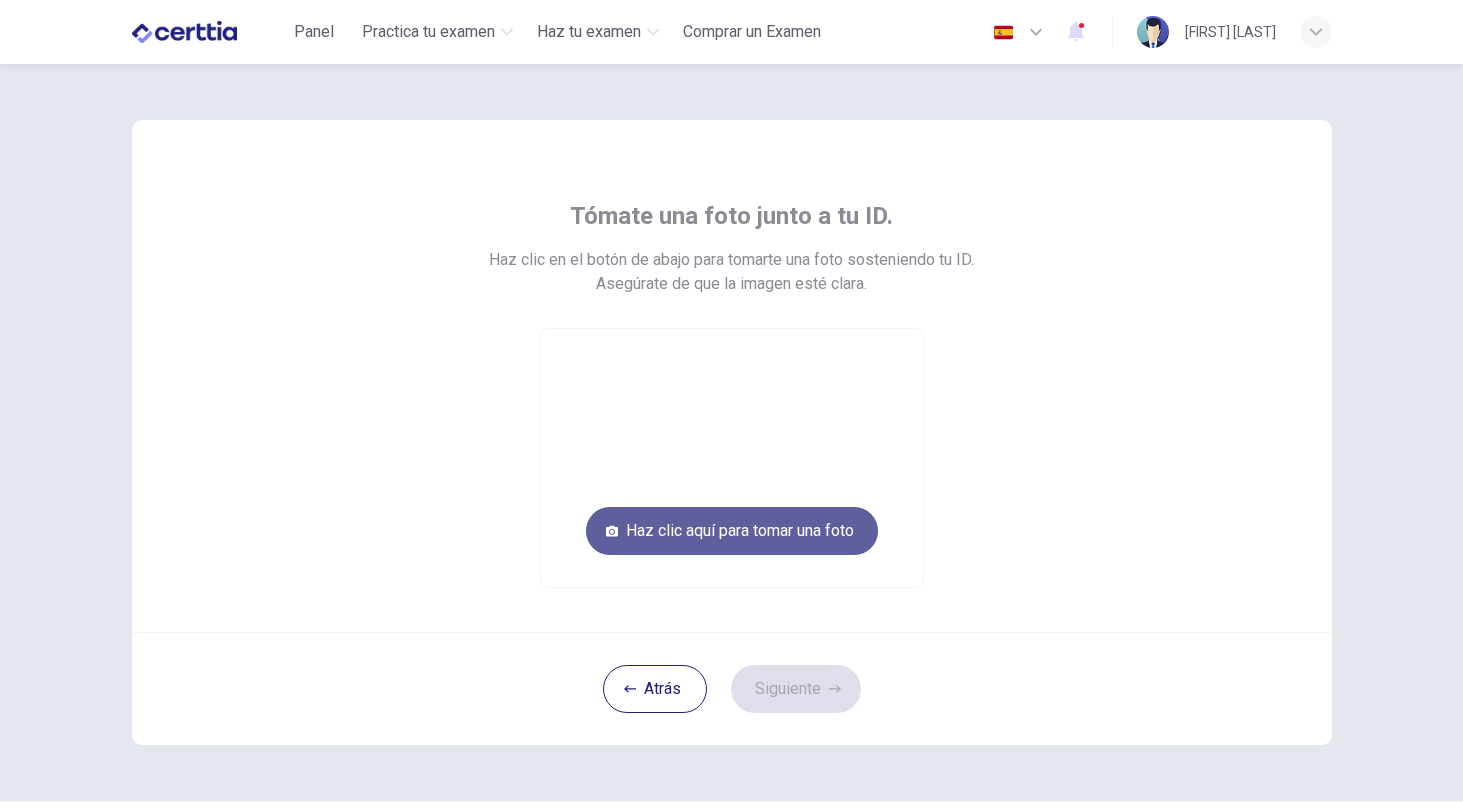 click on "Haz clic aquí para tomar una foto" at bounding box center (732, 531) 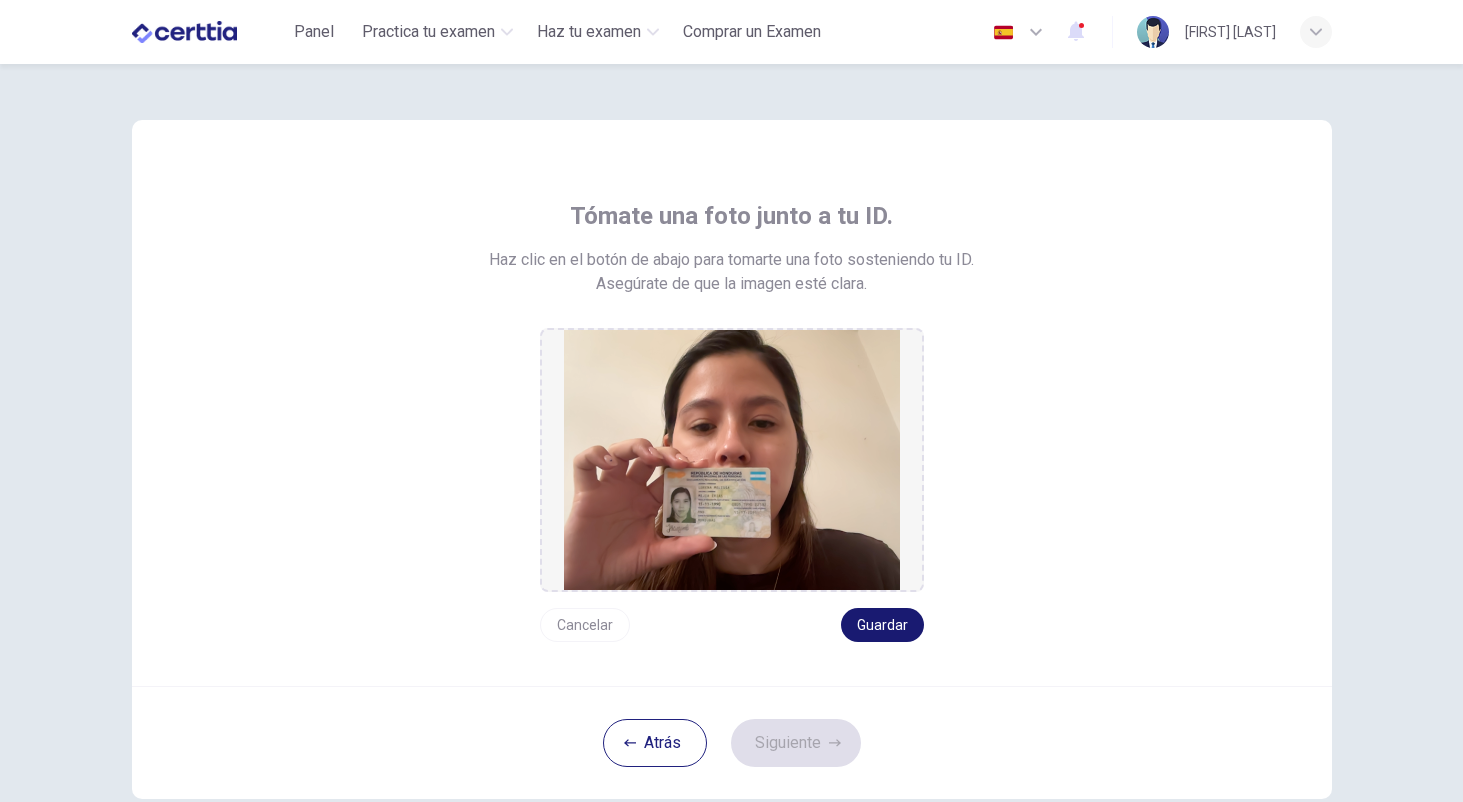click on "Guardar" at bounding box center (882, 625) 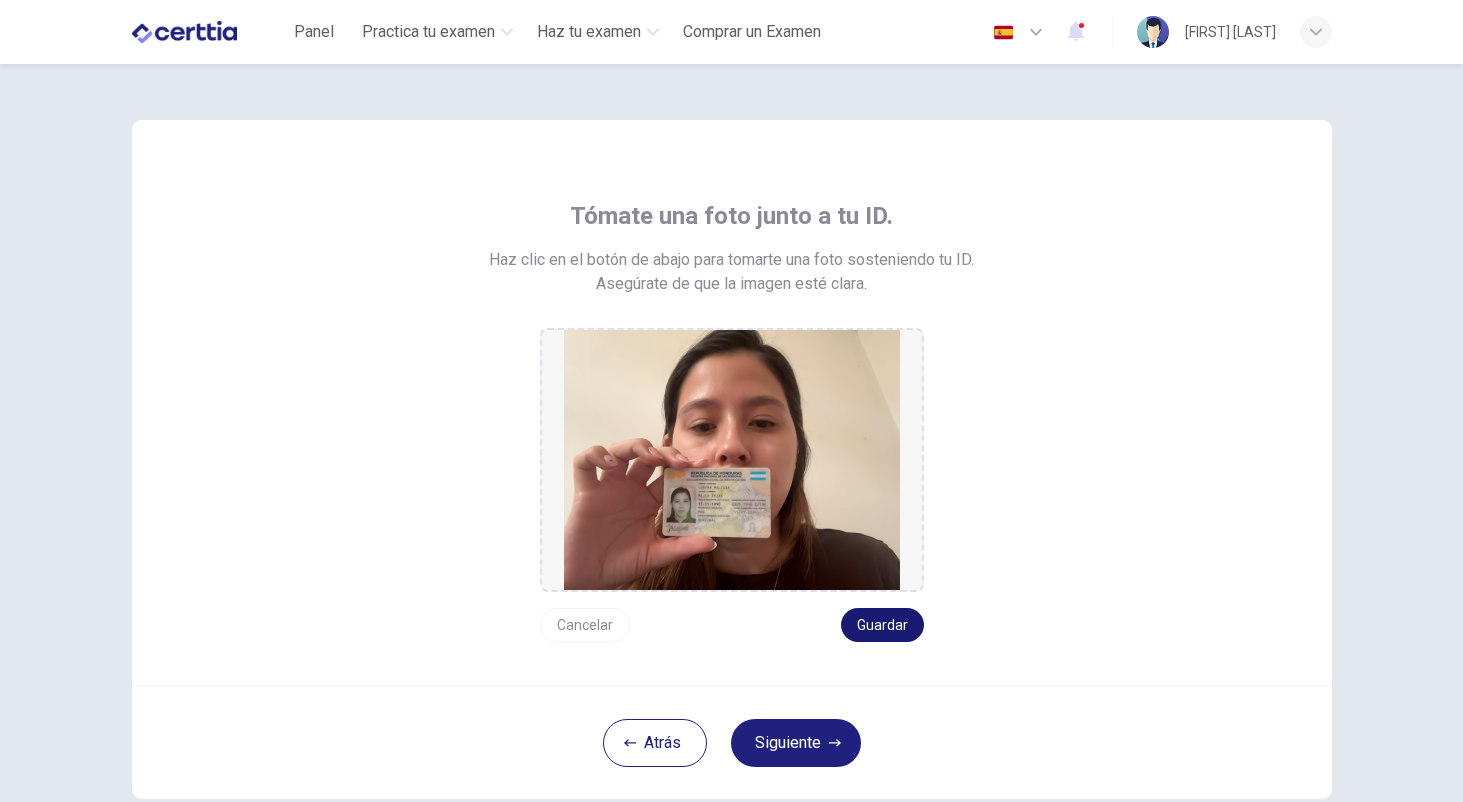 click on "Guardar" at bounding box center (882, 625) 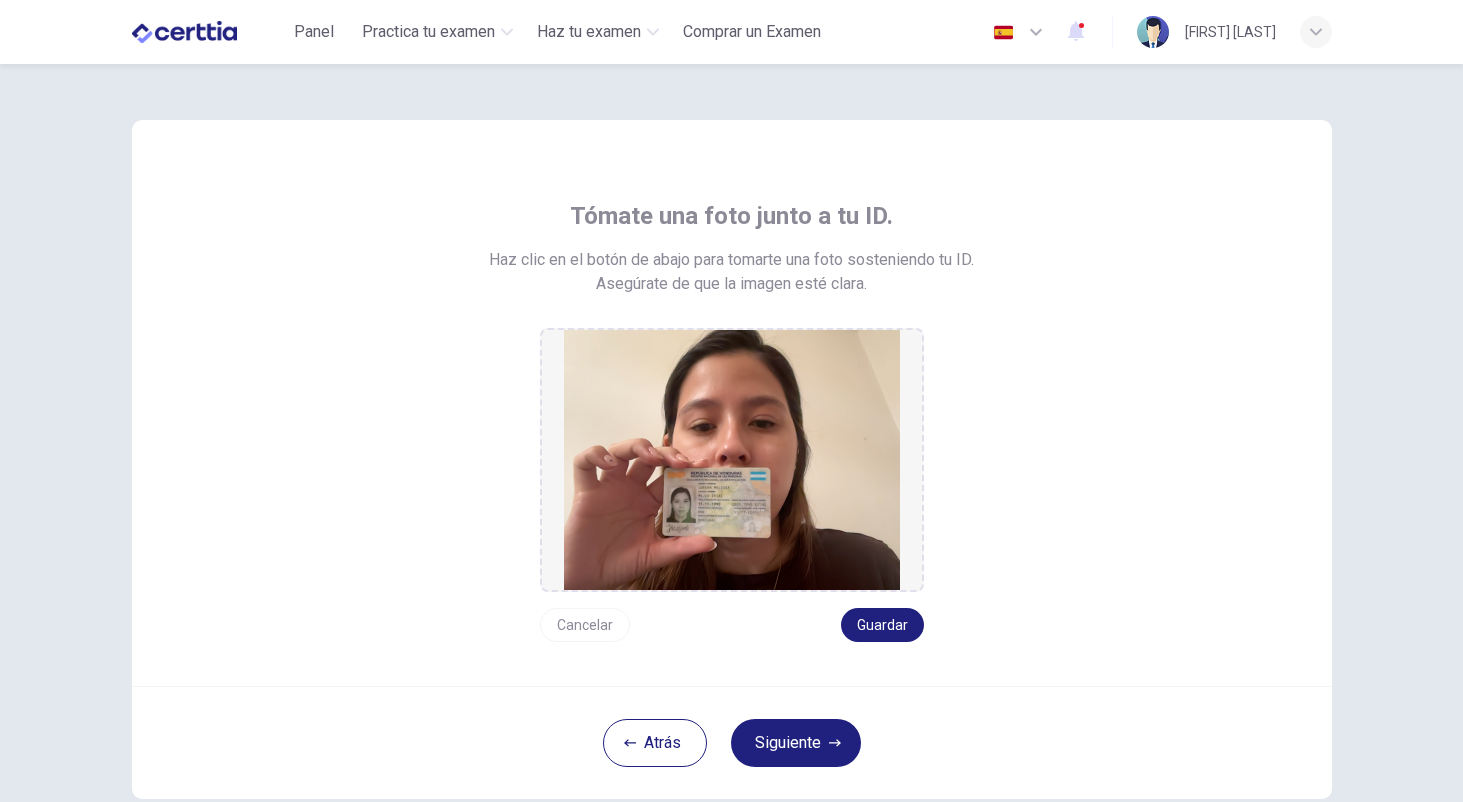 click on "Atrás Siguiente" at bounding box center [732, 742] 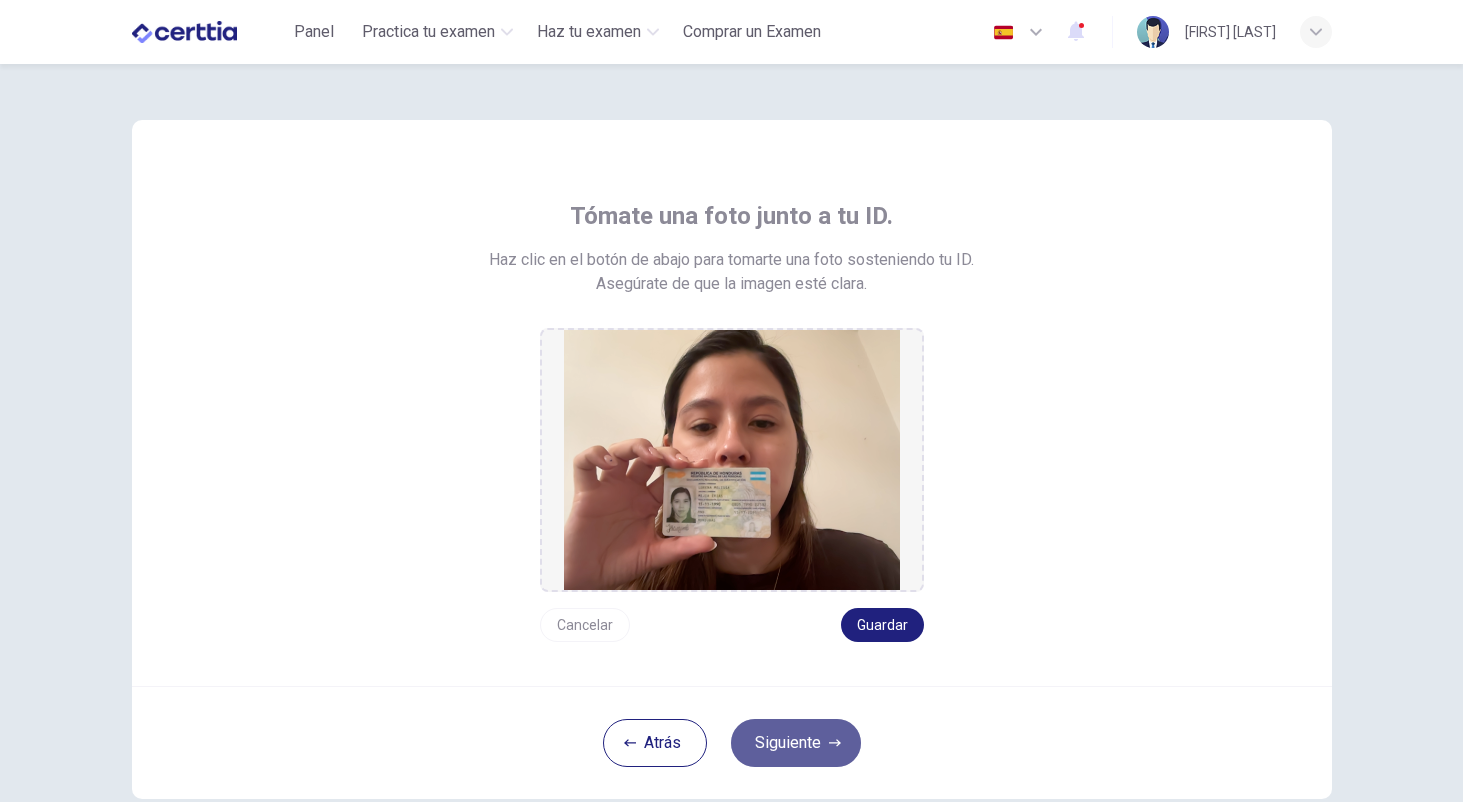 click on "Siguiente" at bounding box center [796, 743] 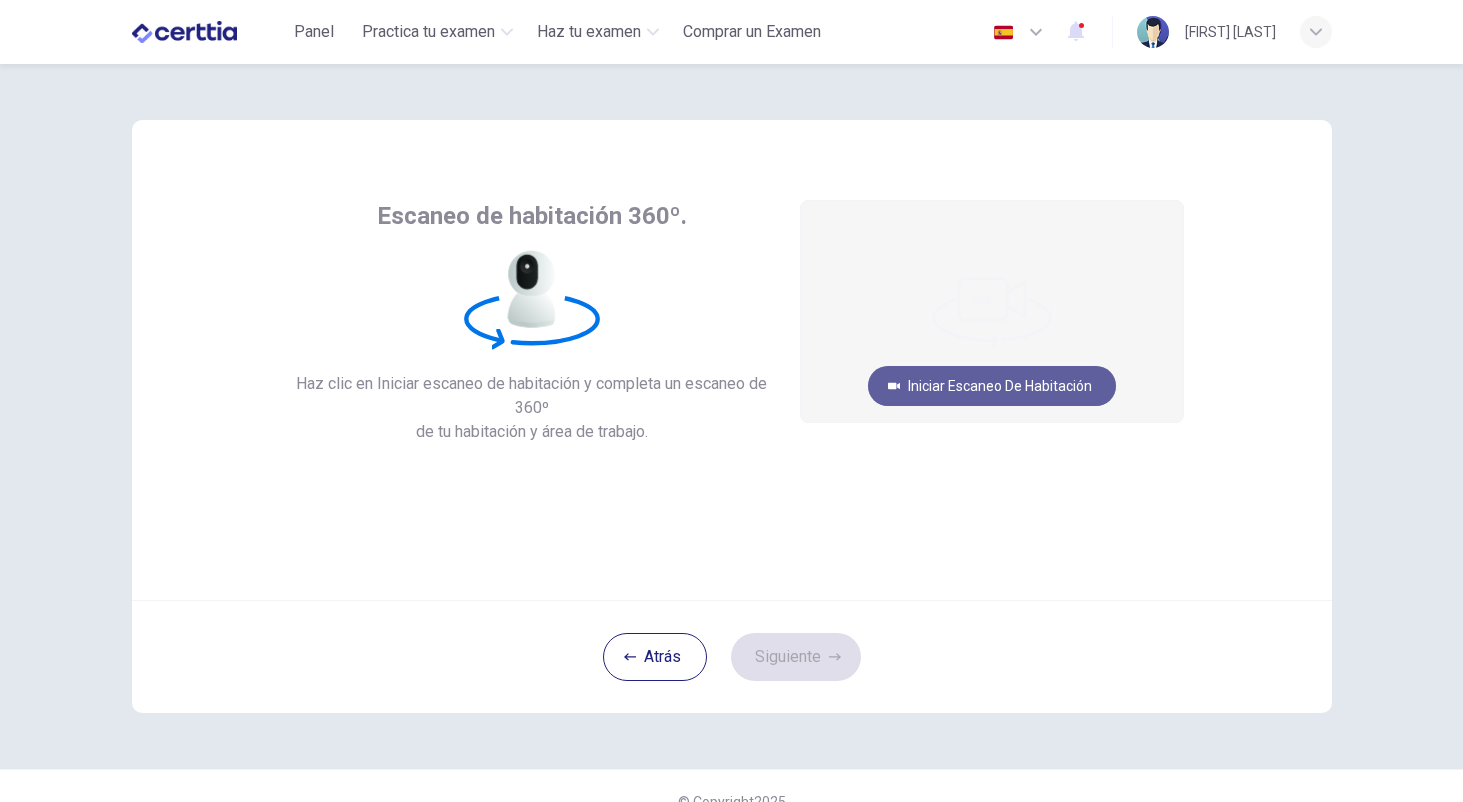 click on "Iniciar escaneo de habitación" at bounding box center [992, 386] 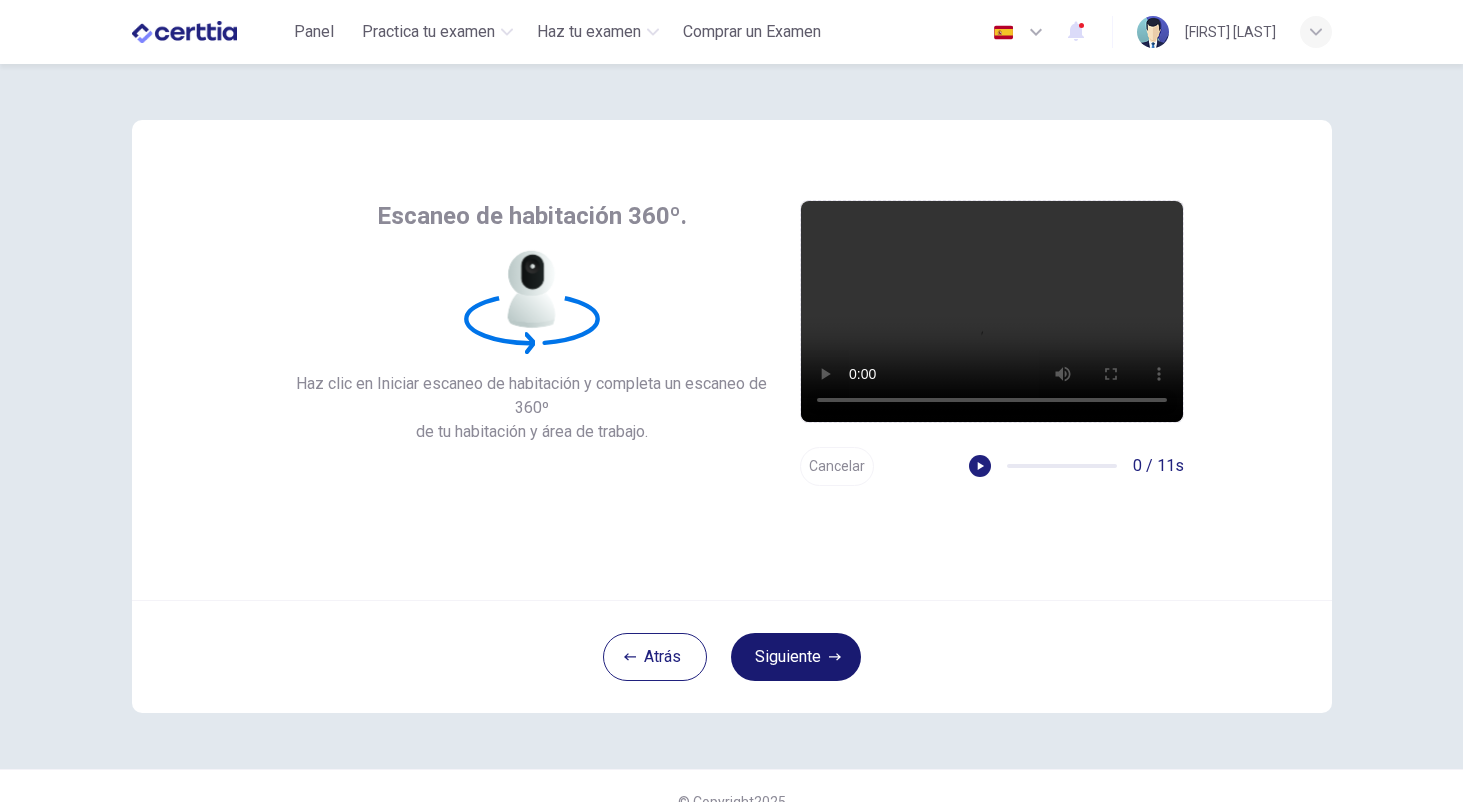 click on "Siguiente" at bounding box center (796, 657) 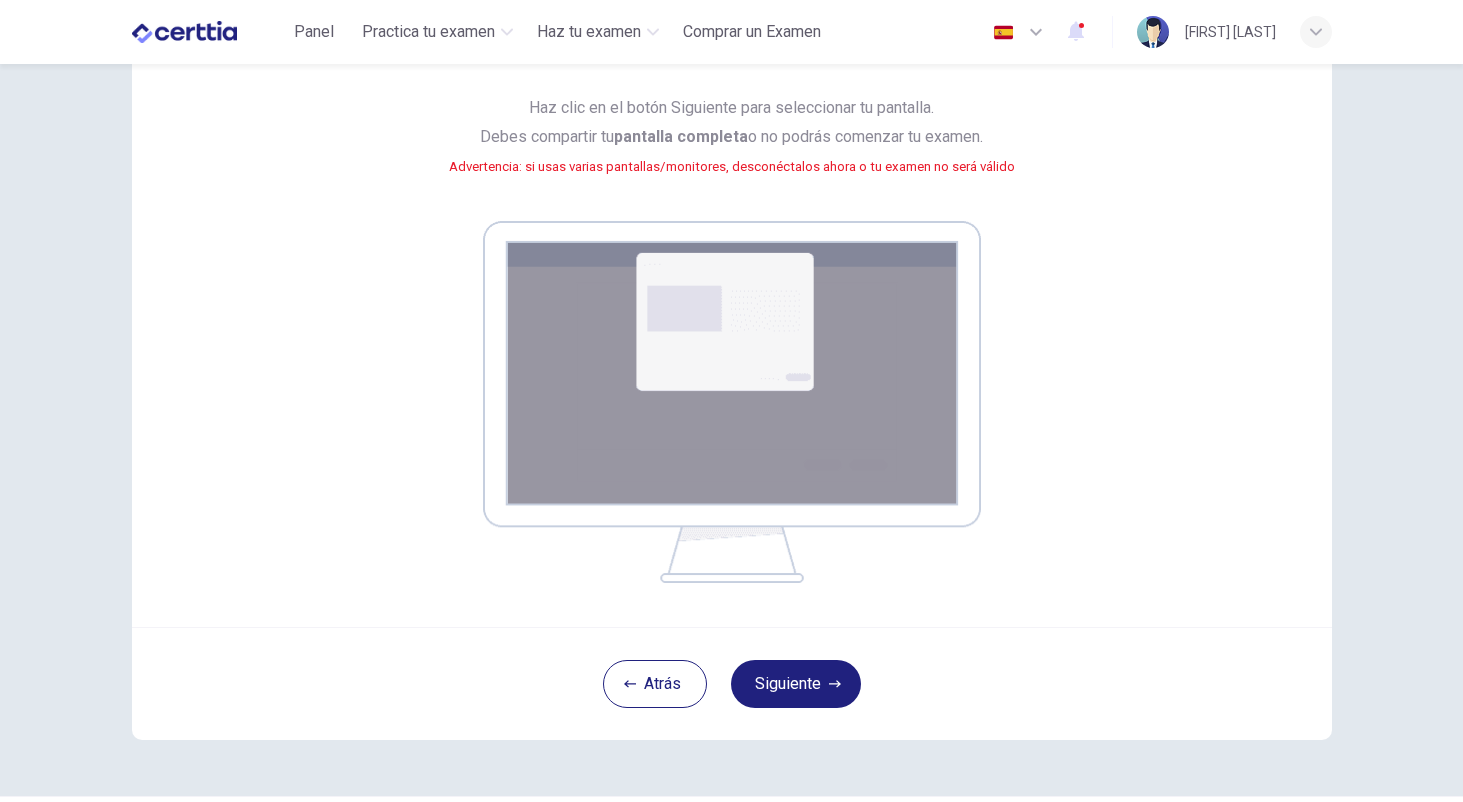 scroll, scrollTop: 196, scrollLeft: 0, axis: vertical 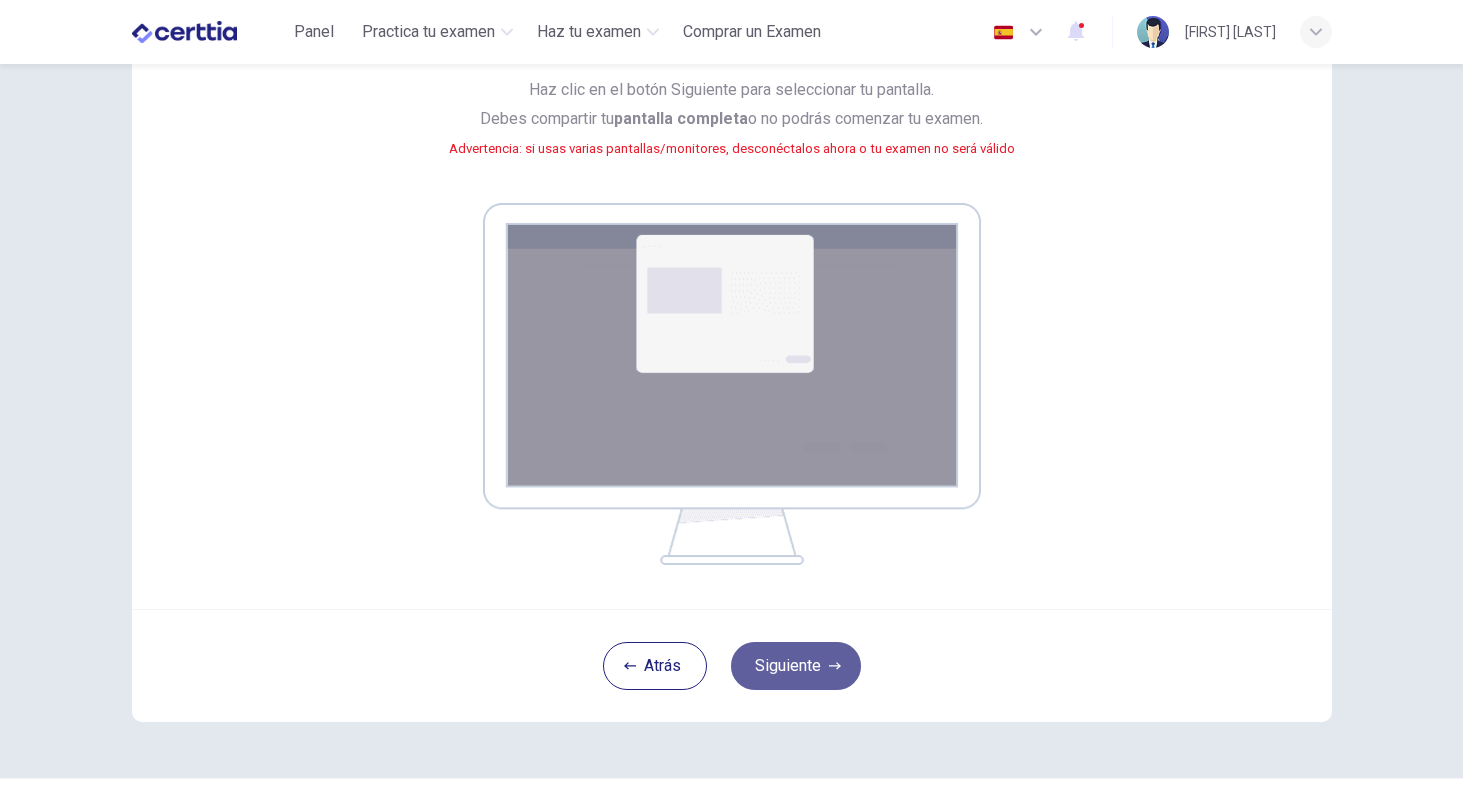 click on "Siguiente" at bounding box center [796, 666] 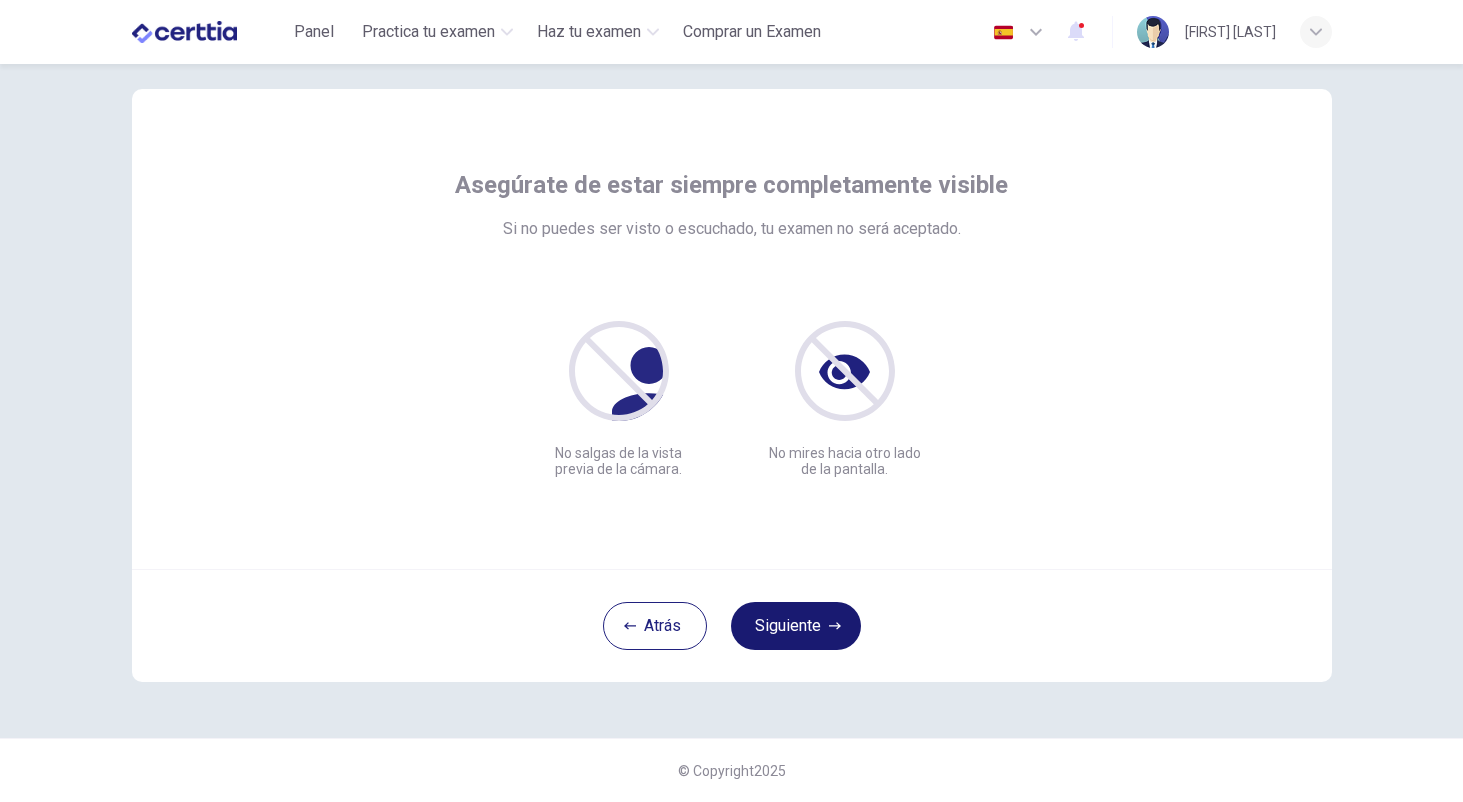 scroll, scrollTop: 31, scrollLeft: 0, axis: vertical 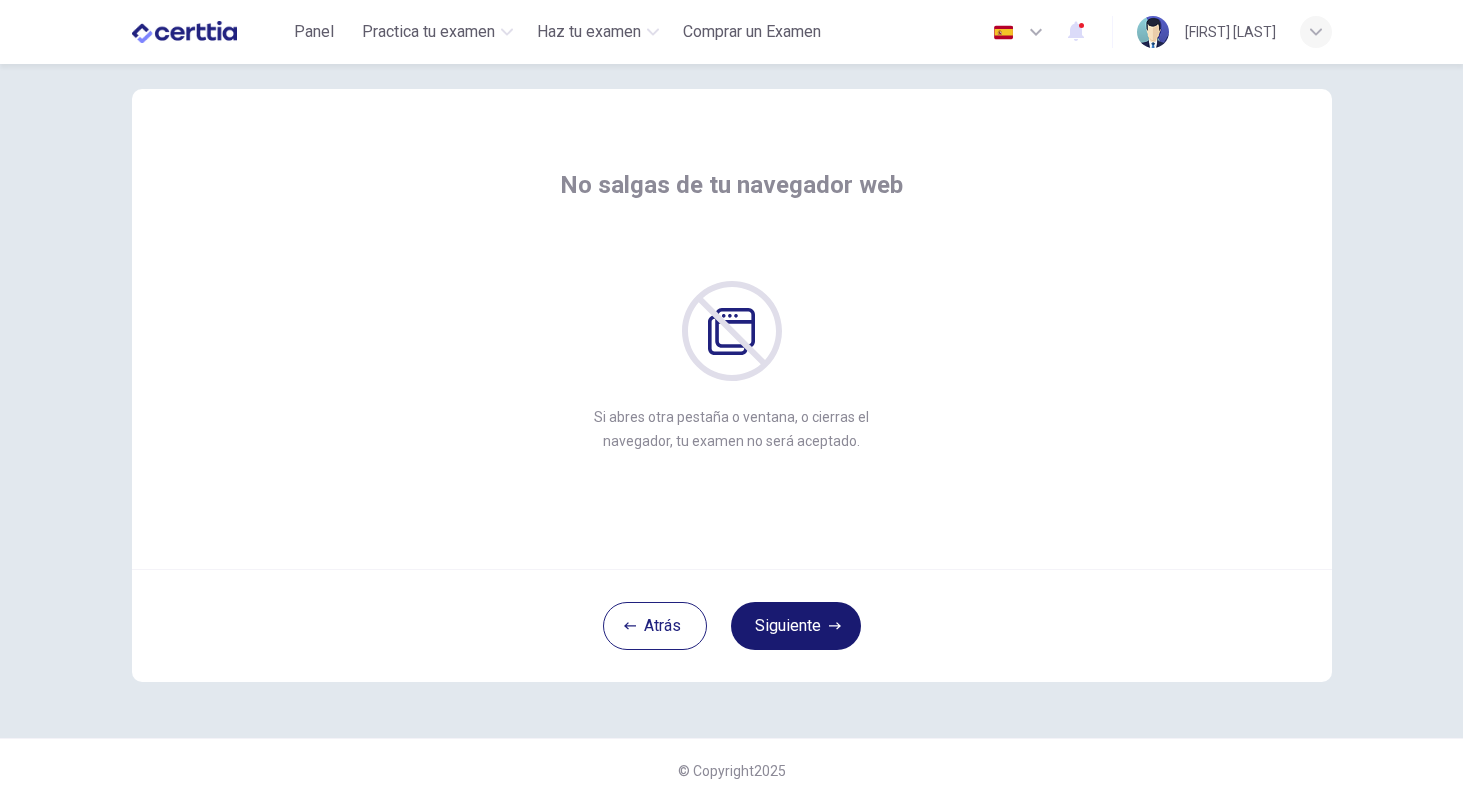 click on "Siguiente" at bounding box center [796, 626] 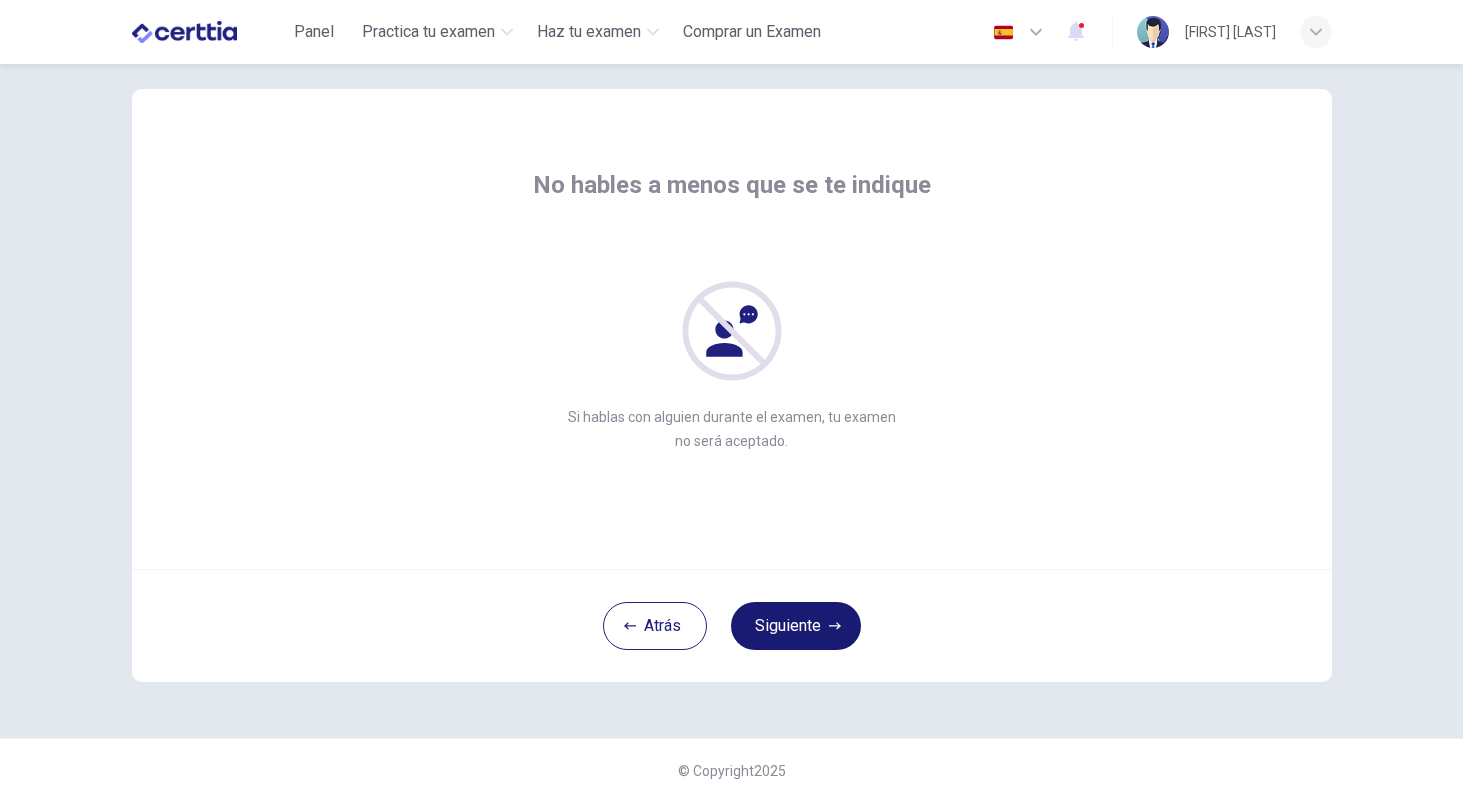 click on "Siguiente" at bounding box center (796, 626) 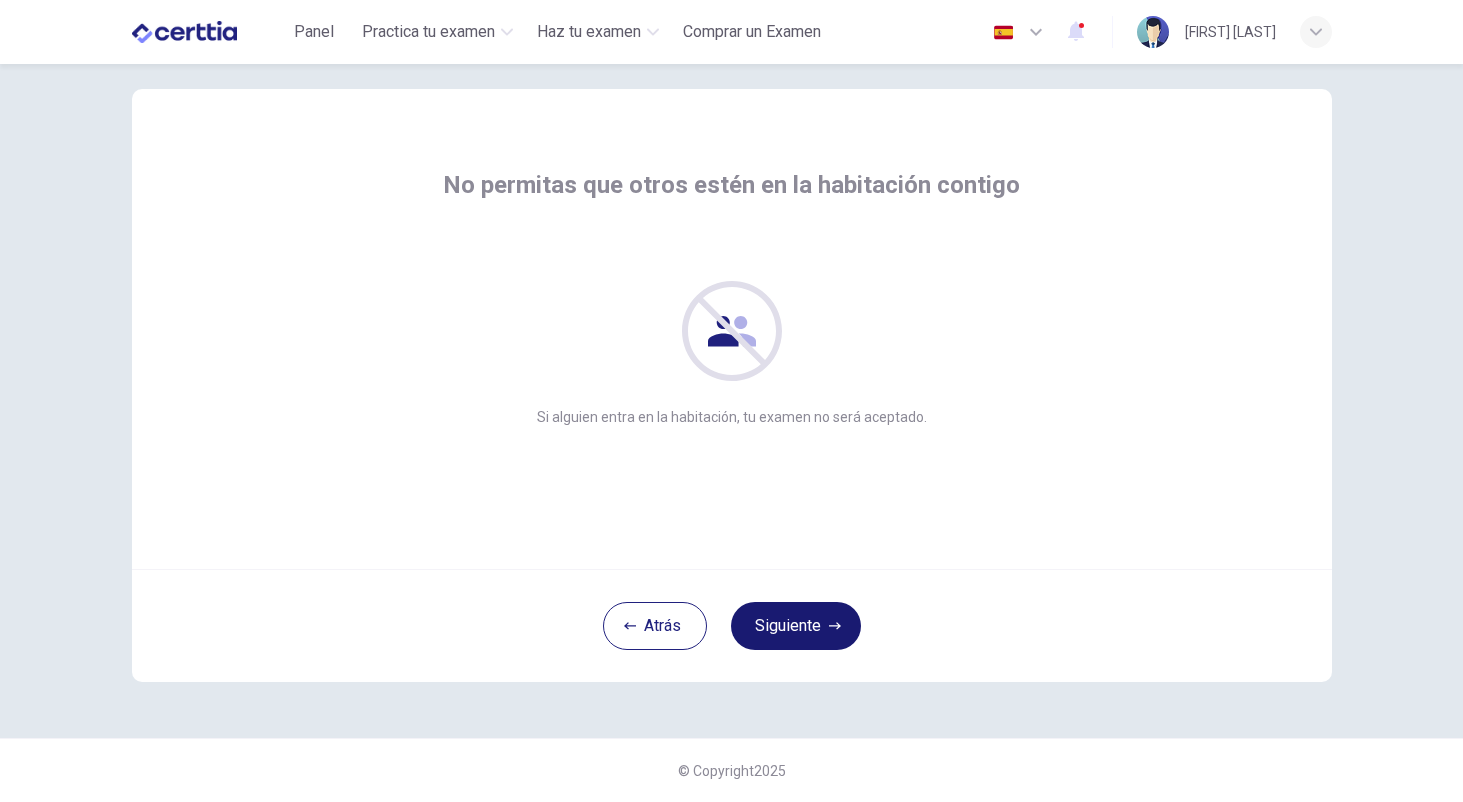 click on "Siguiente" at bounding box center (796, 626) 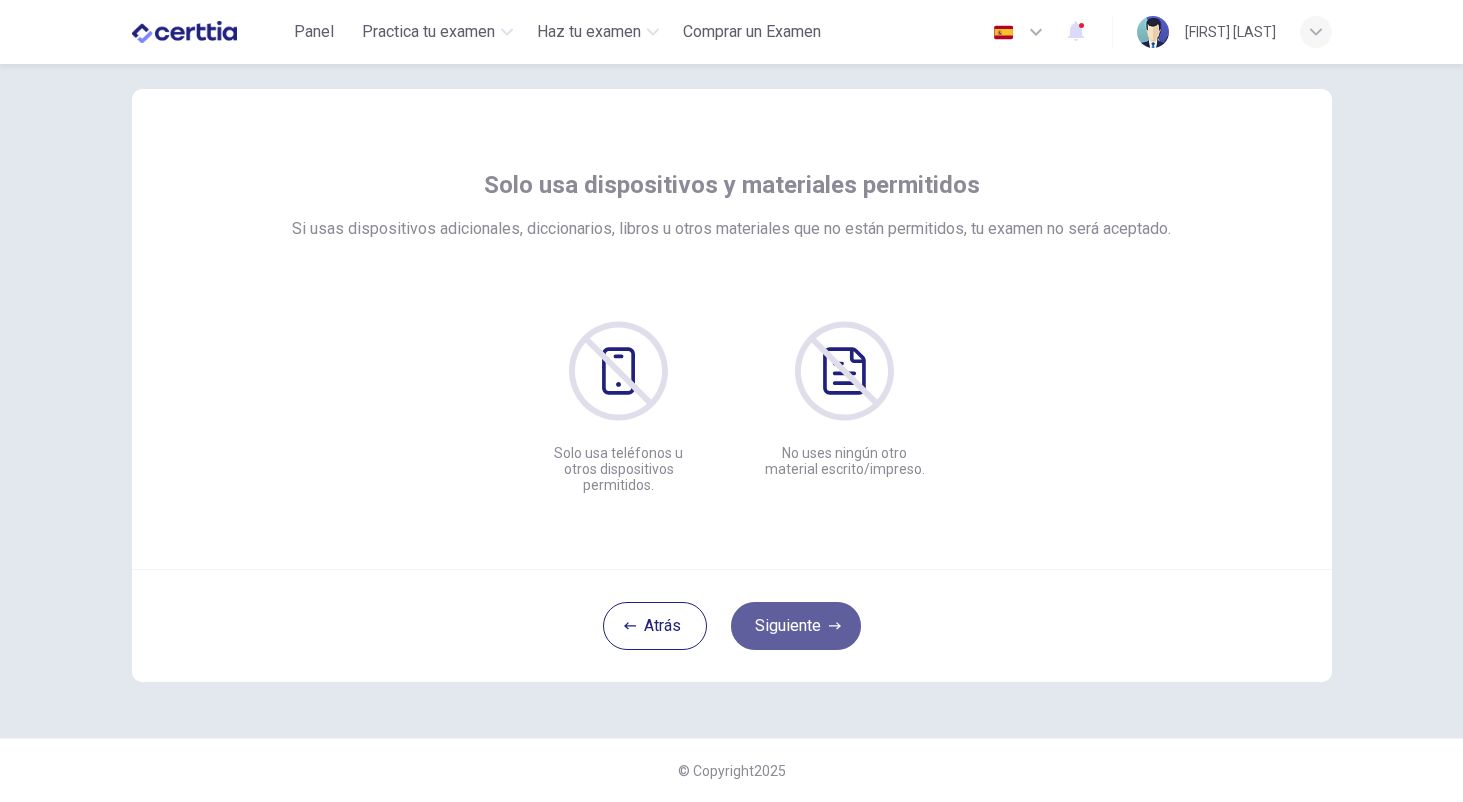 click on "Siguiente" at bounding box center (796, 626) 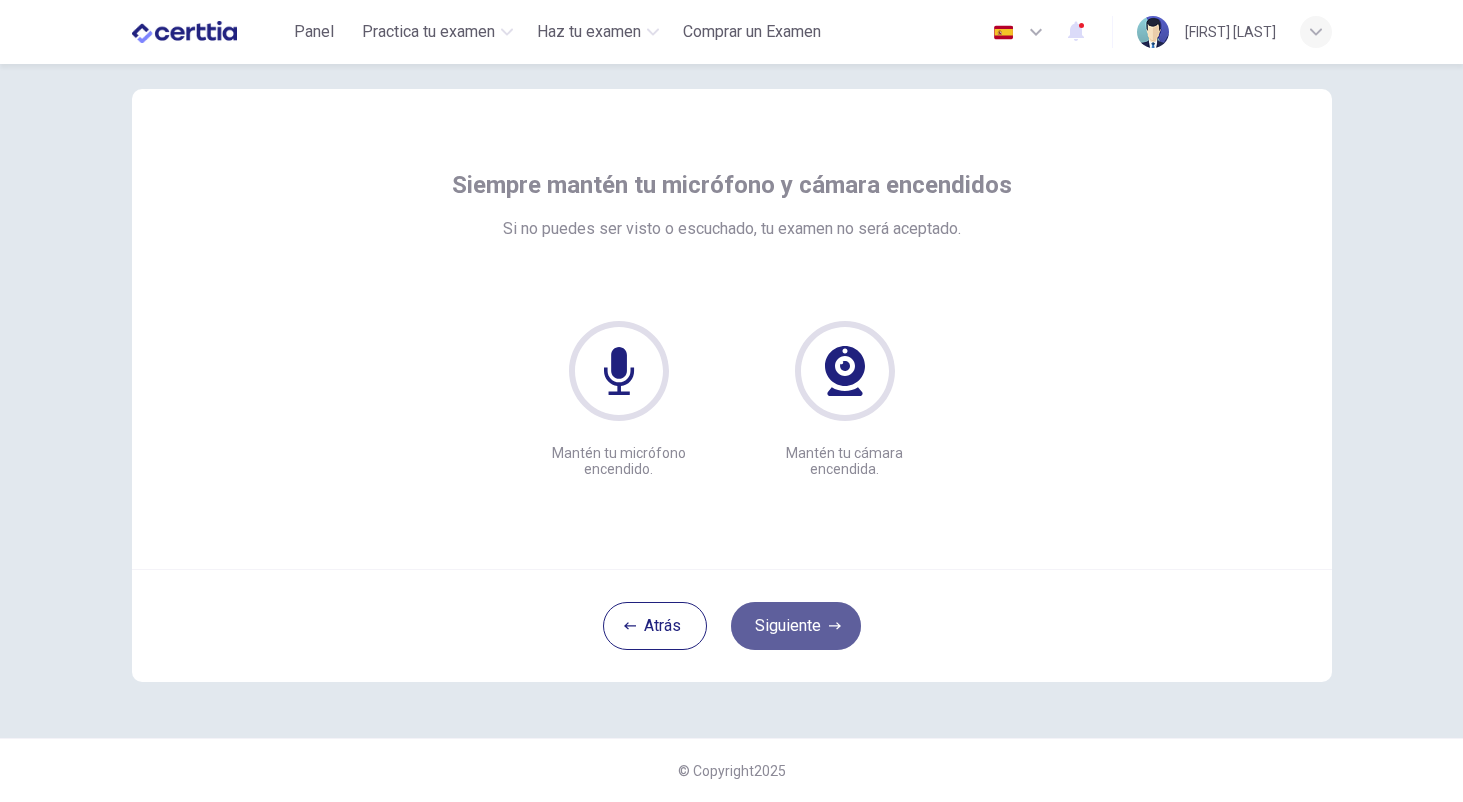 click on "Siguiente" at bounding box center [796, 626] 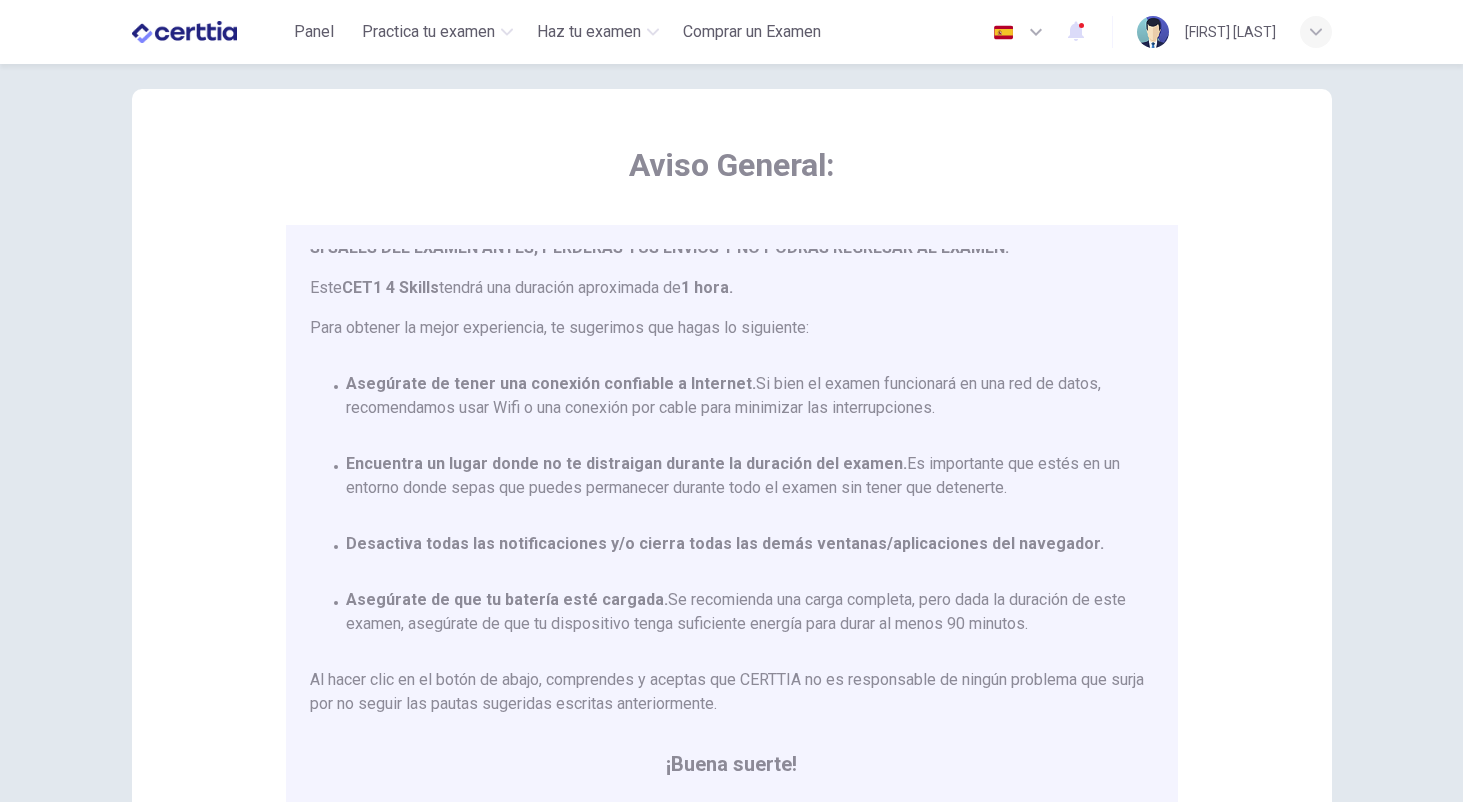 scroll, scrollTop: 117, scrollLeft: 0, axis: vertical 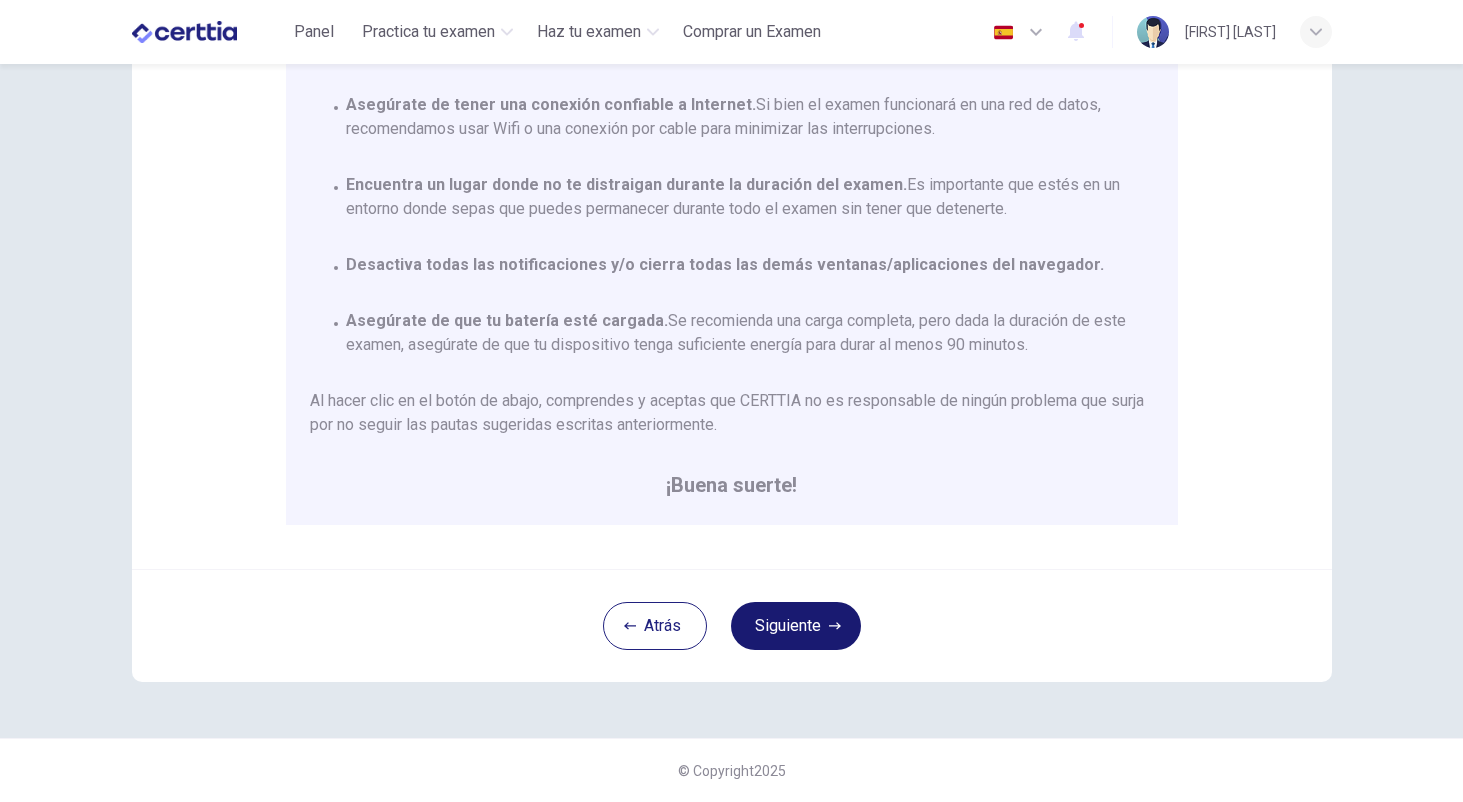 click on "Siguiente" at bounding box center [796, 626] 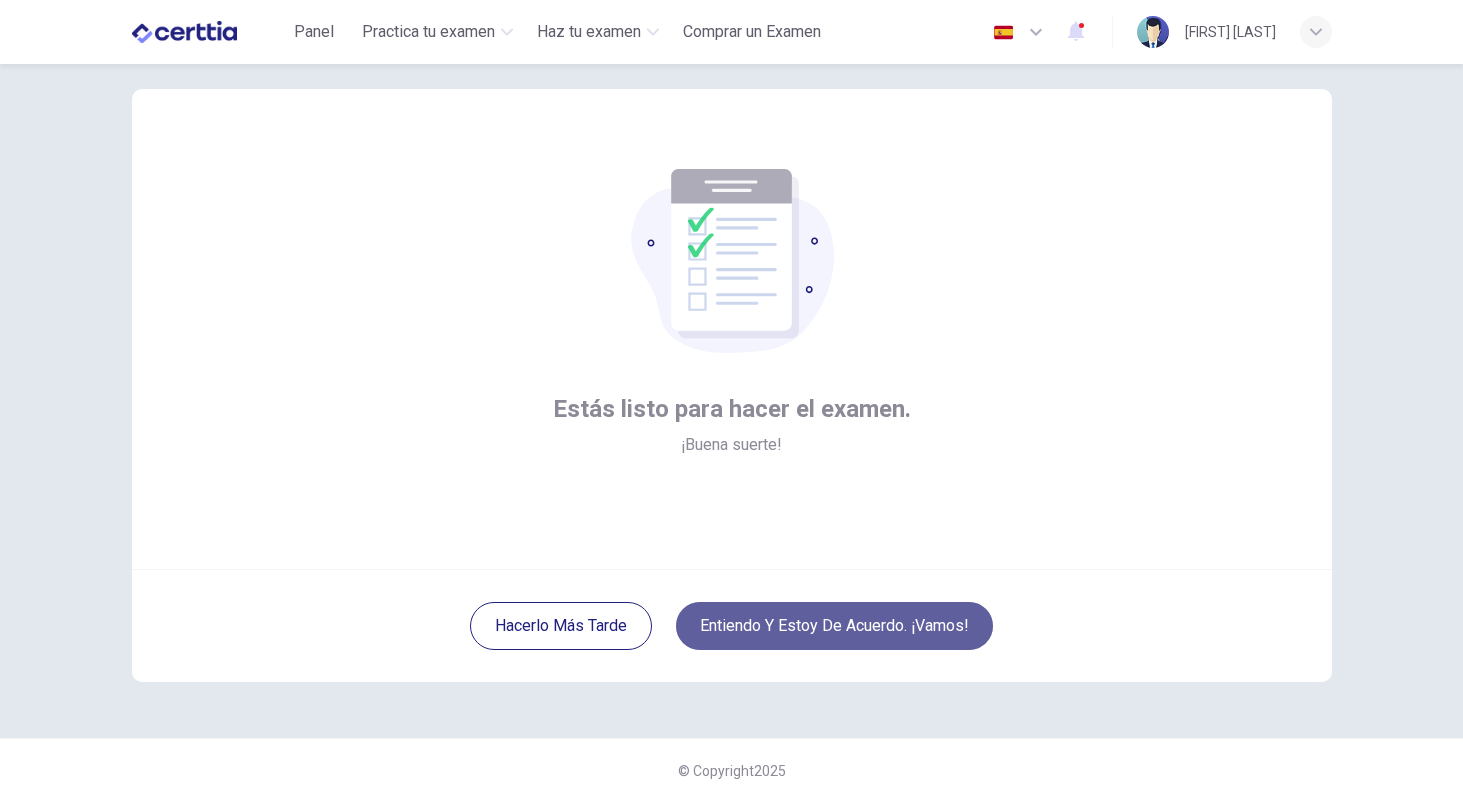 click on "Entiendo y estoy de acuerdo. ¡Vamos!" at bounding box center (834, 626) 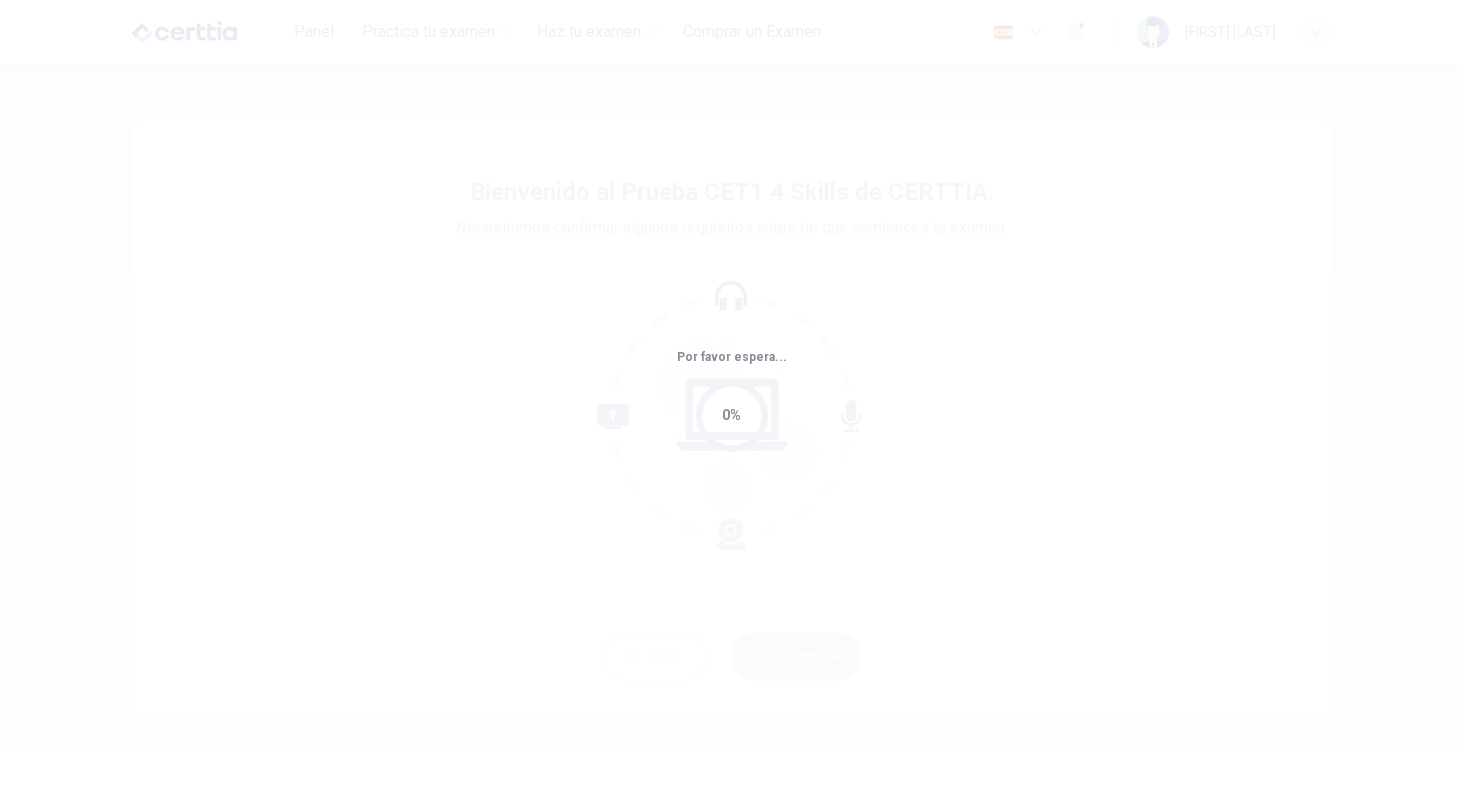 scroll, scrollTop: 0, scrollLeft: 0, axis: both 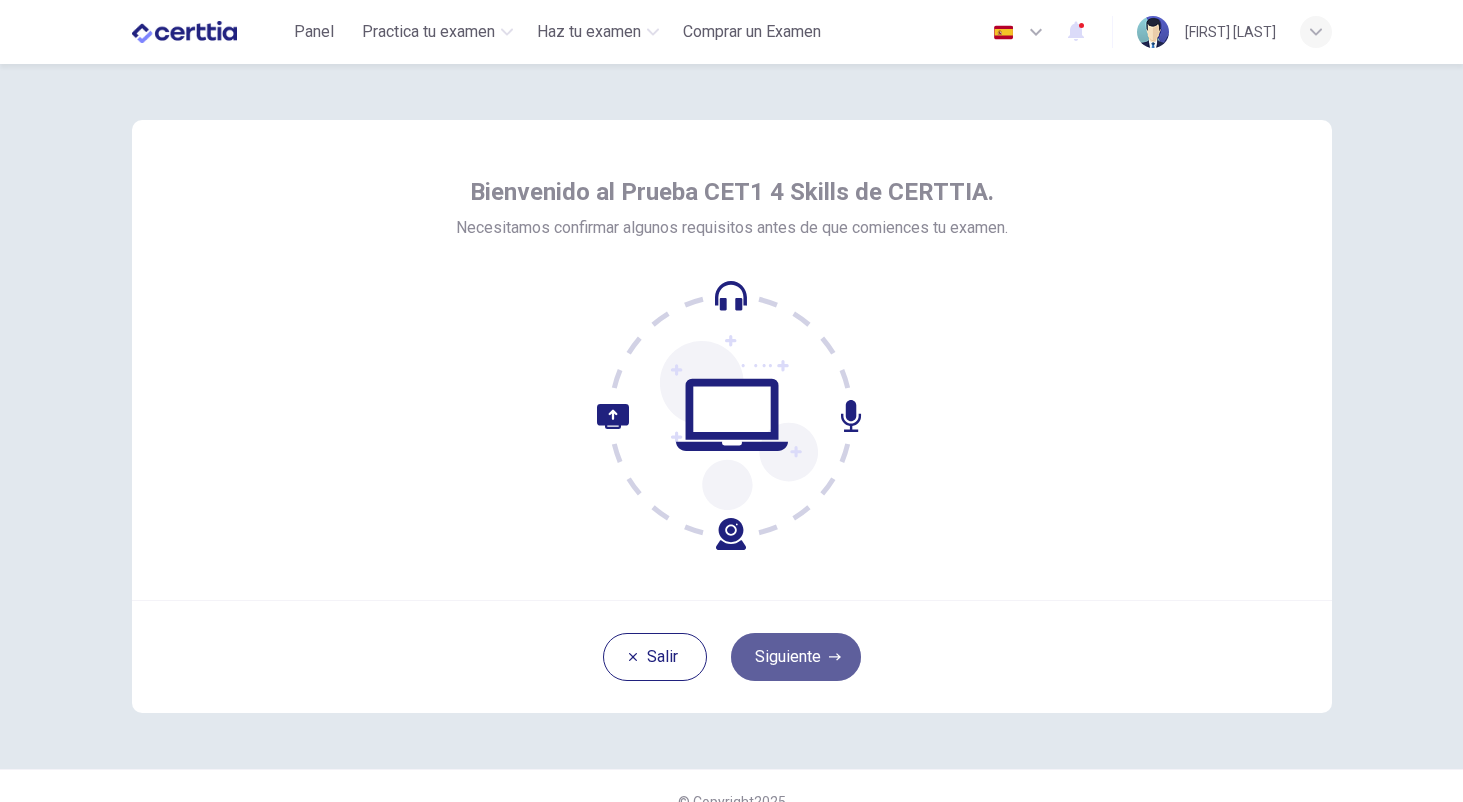 click on "Siguiente" at bounding box center (796, 657) 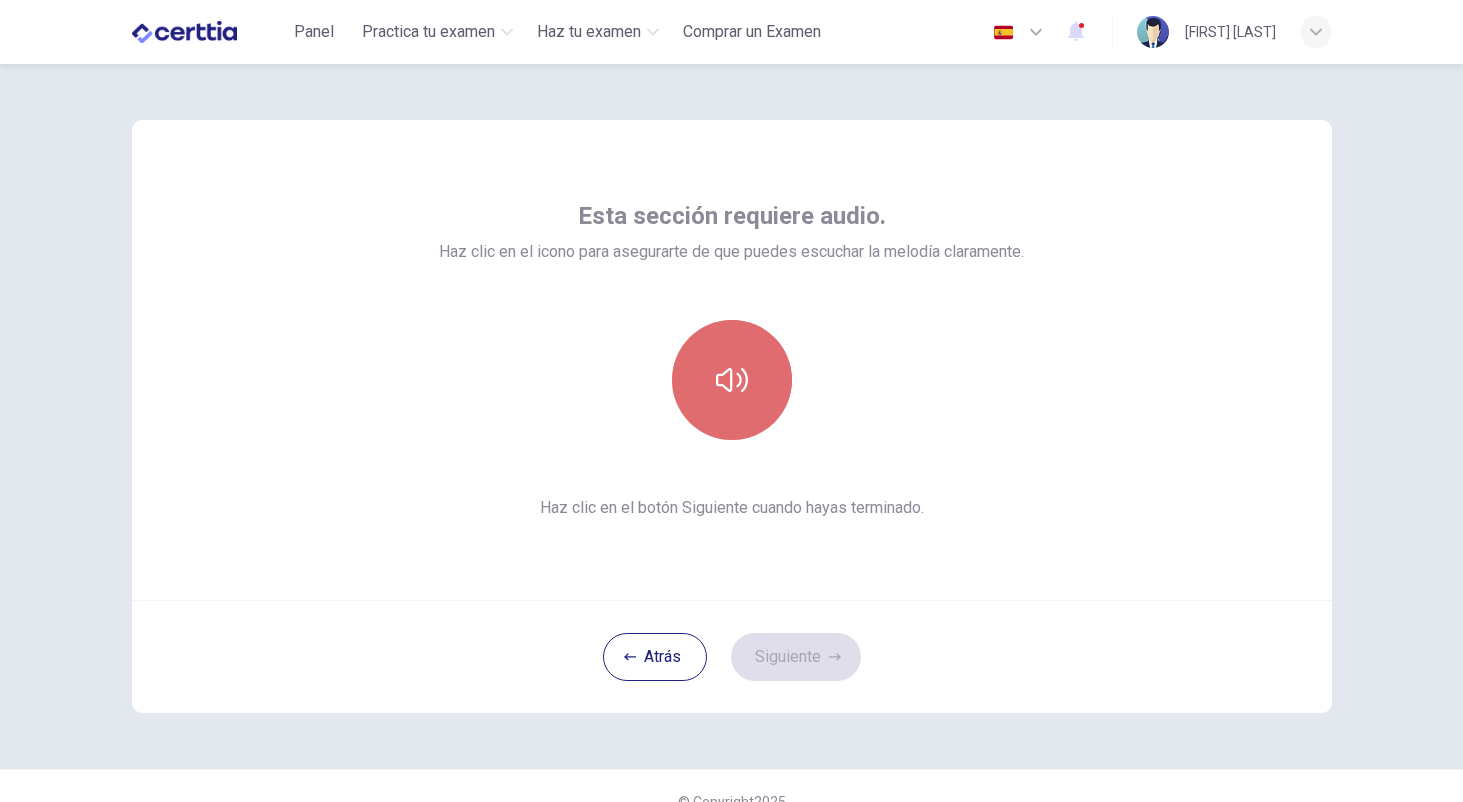 click 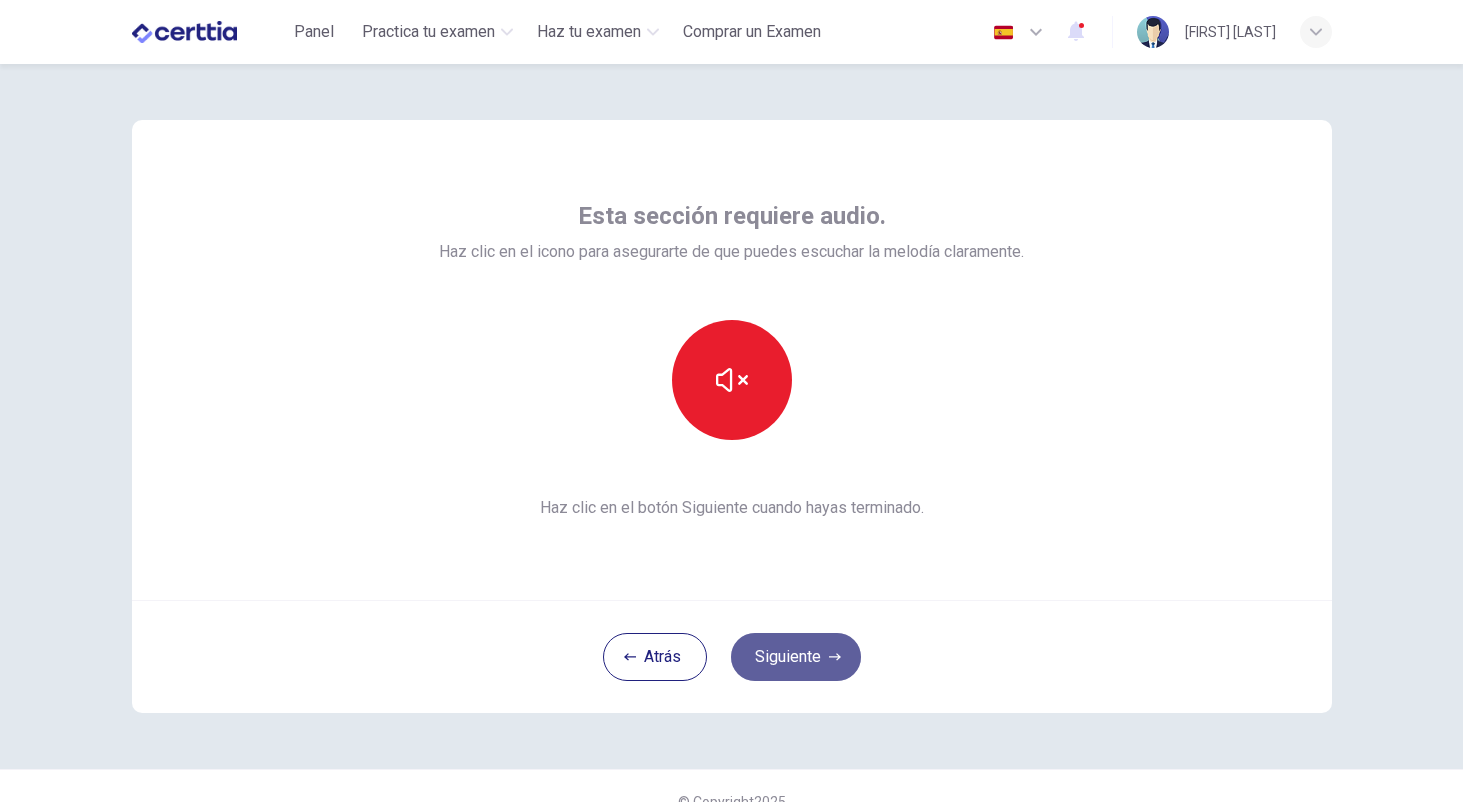 click on "Siguiente" at bounding box center (796, 657) 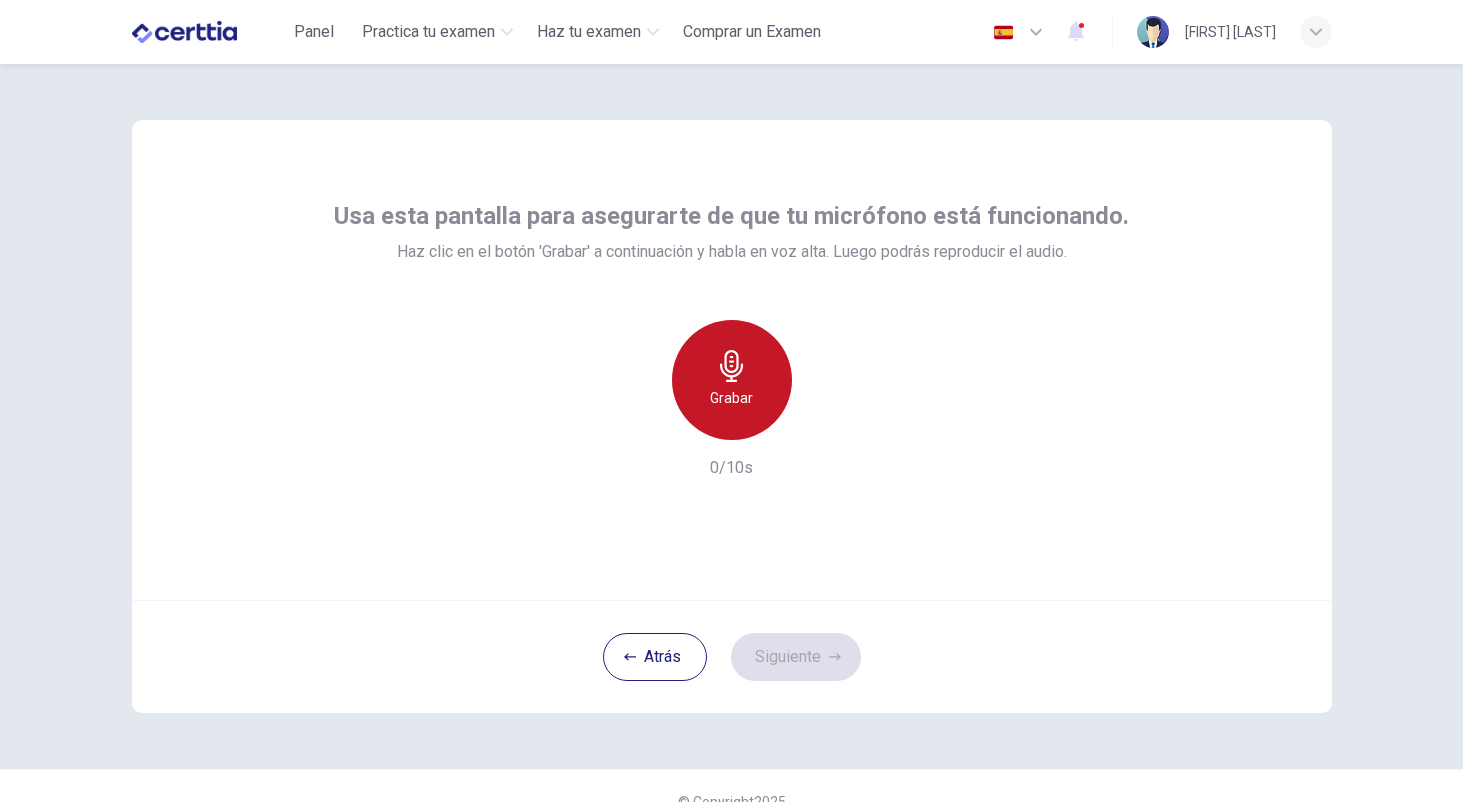 click on "Grabar" at bounding box center (732, 380) 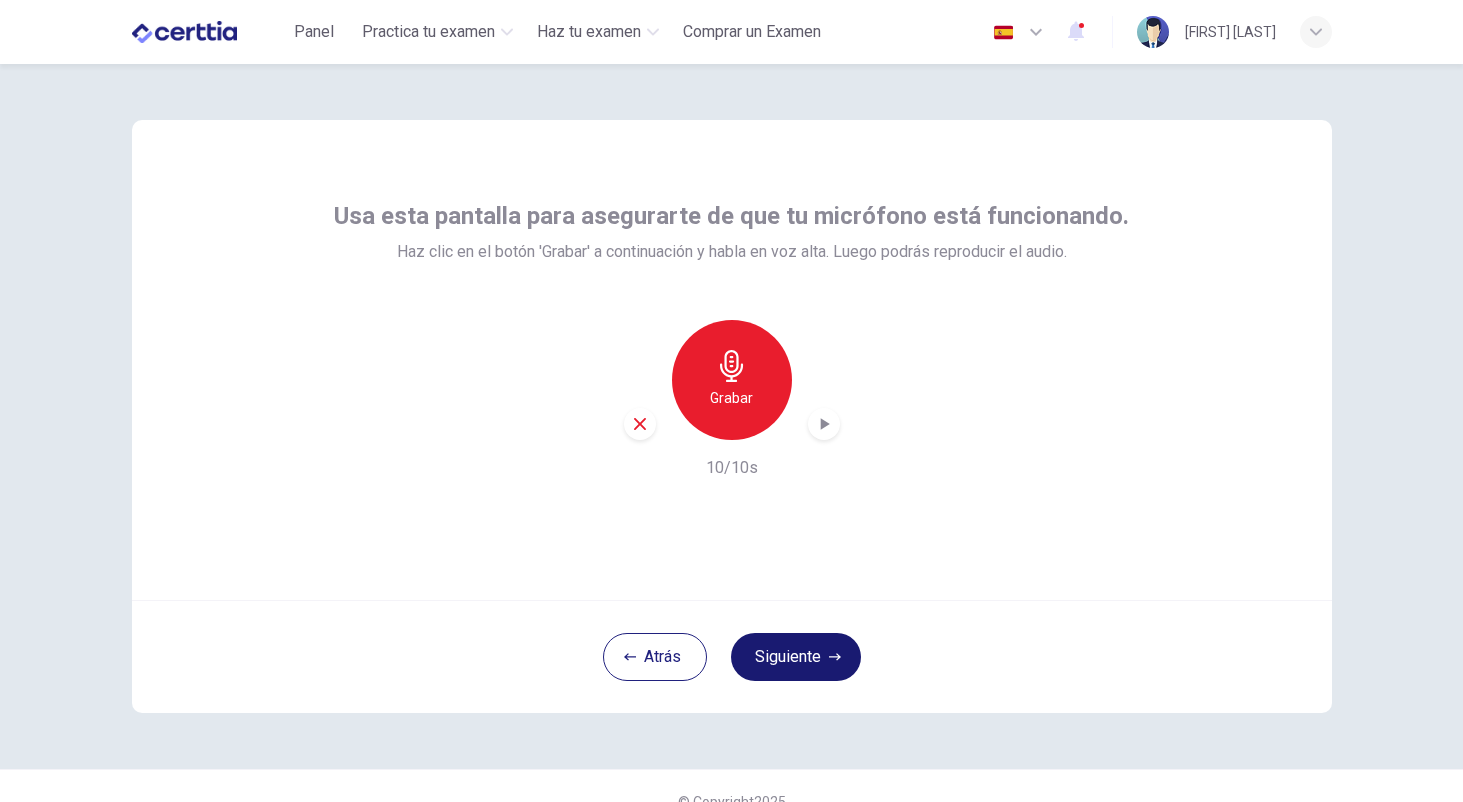 click on "Siguiente" at bounding box center (796, 657) 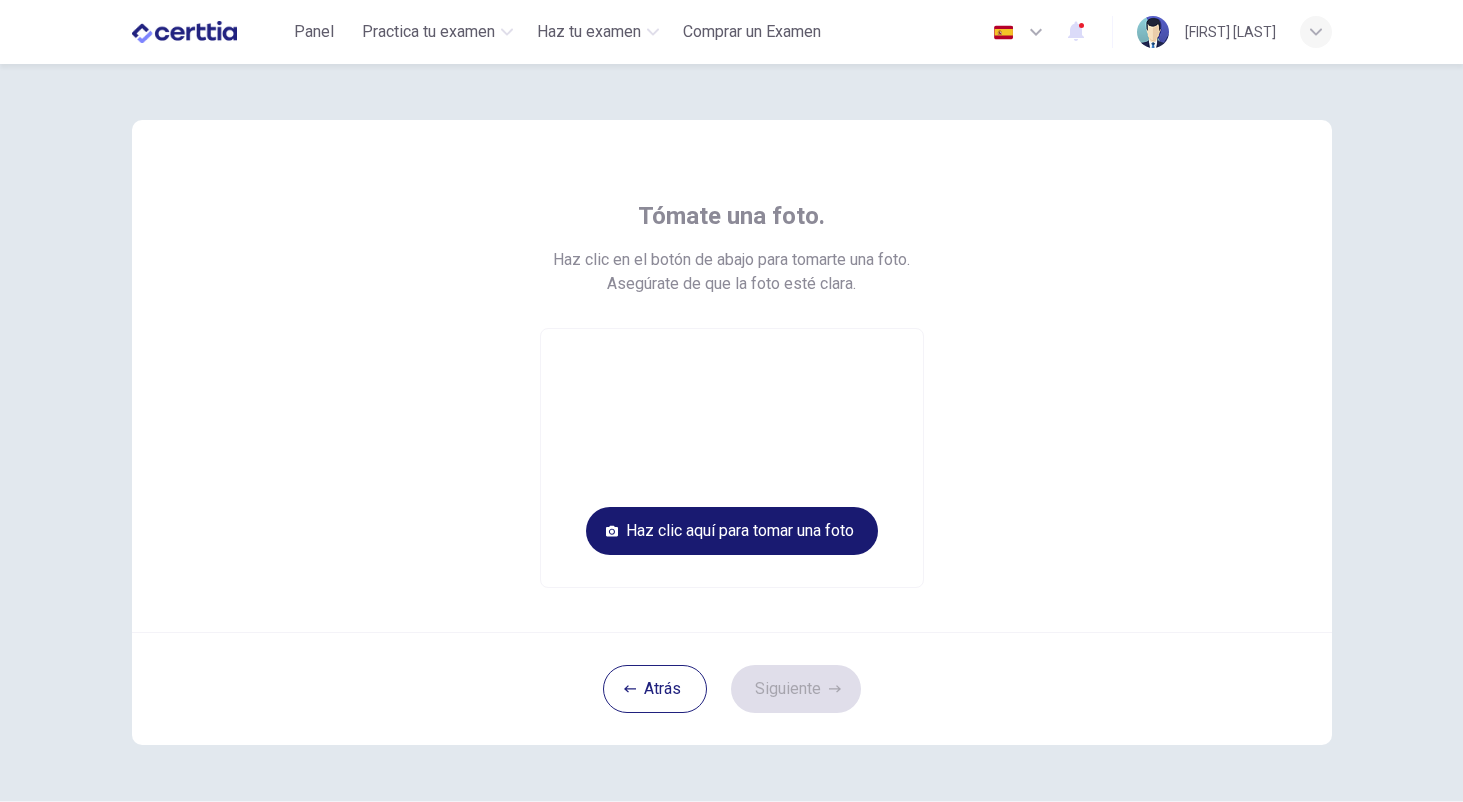 click on "Haz clic aquí para tomar una foto" at bounding box center (732, 531) 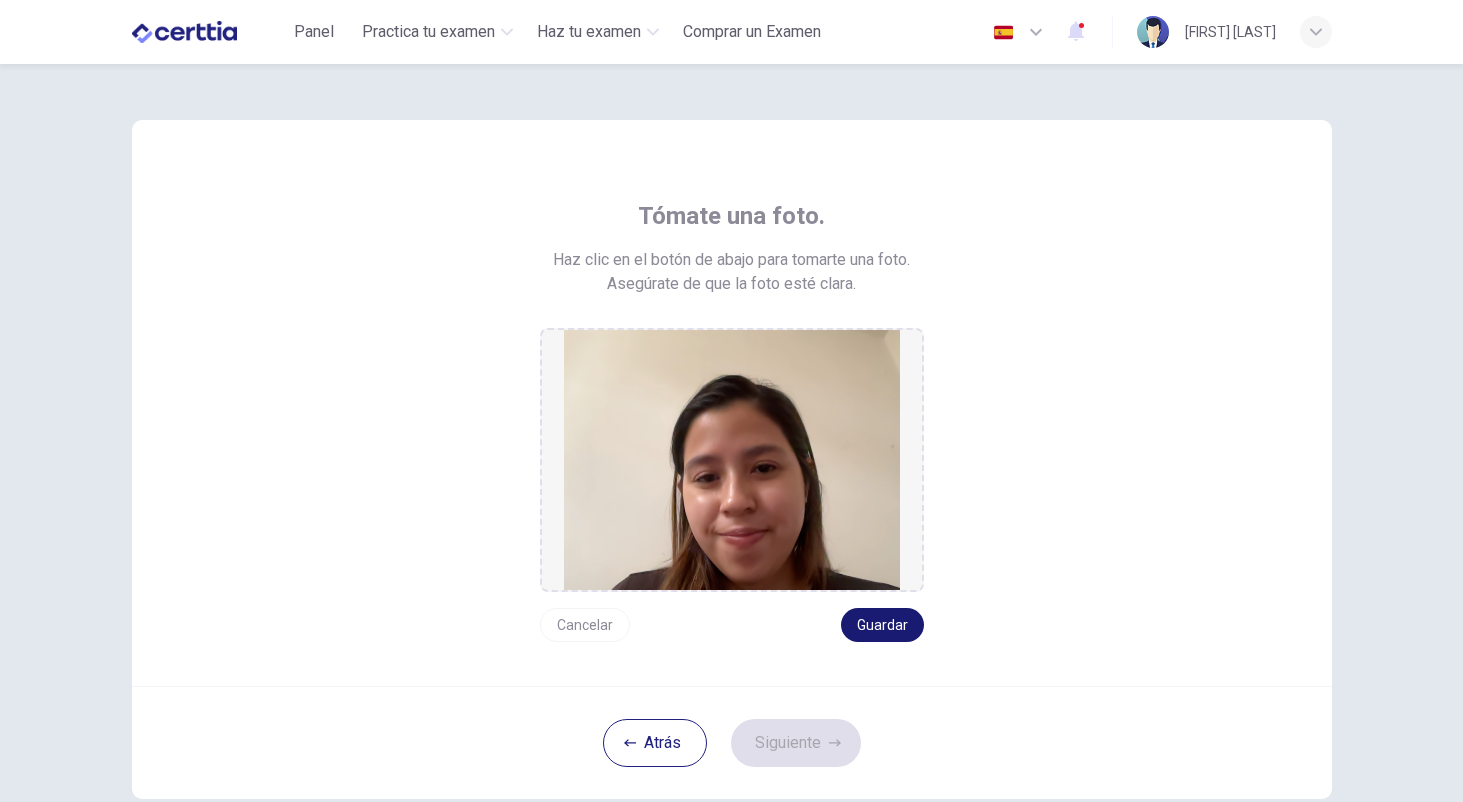 click on "Guardar" at bounding box center [882, 625] 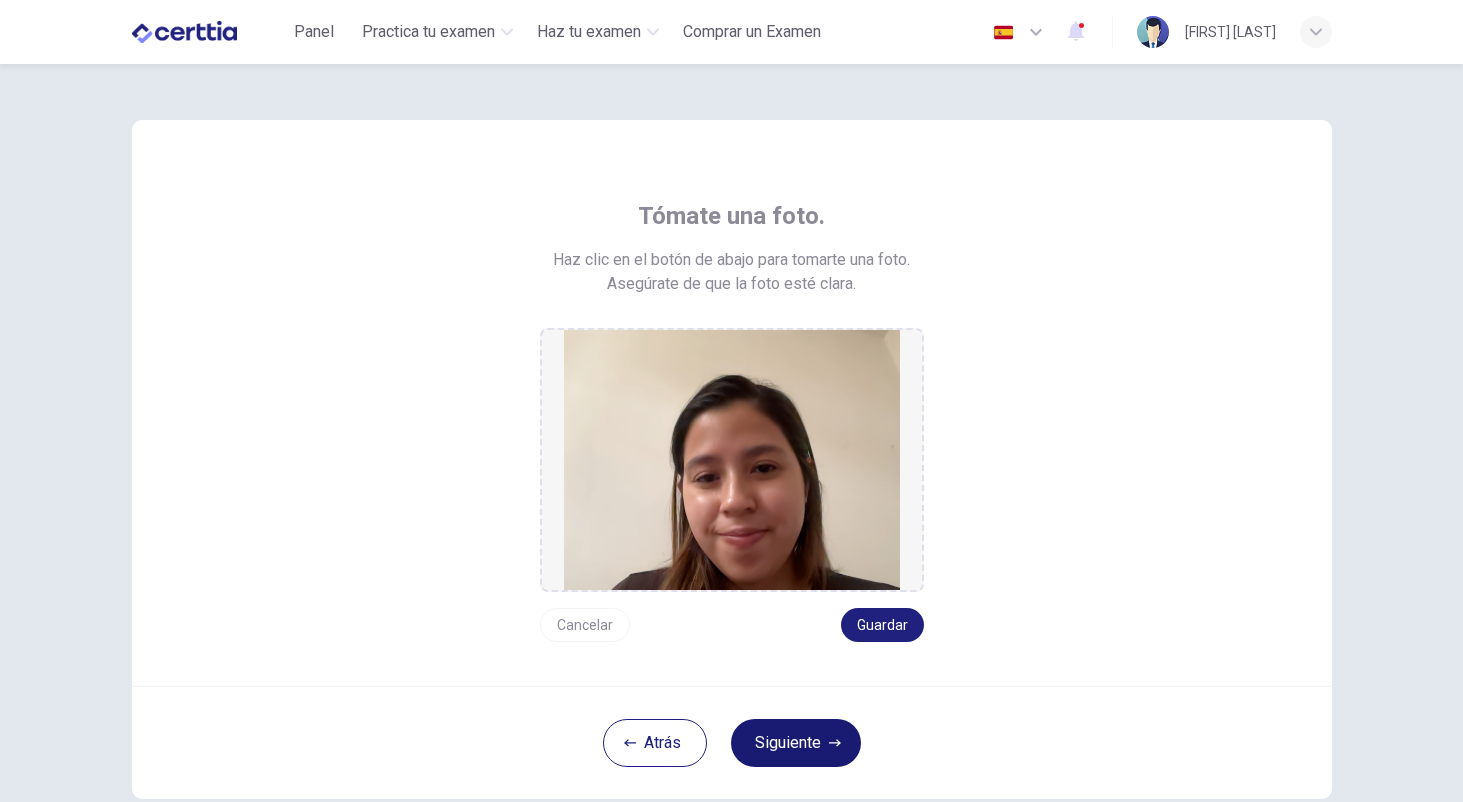 click on "Siguiente" at bounding box center (796, 743) 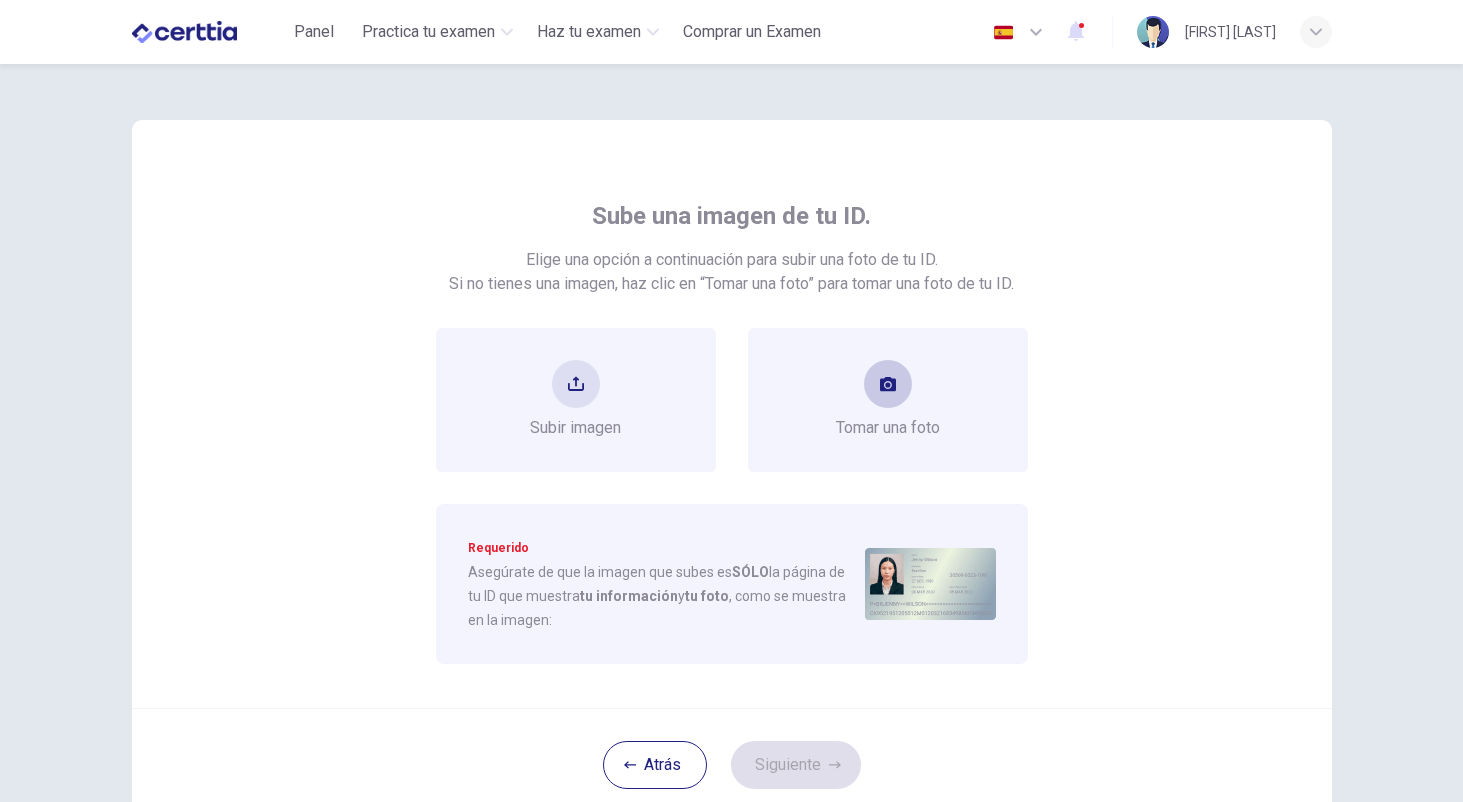 click on "Tomar una foto" at bounding box center [888, 400] 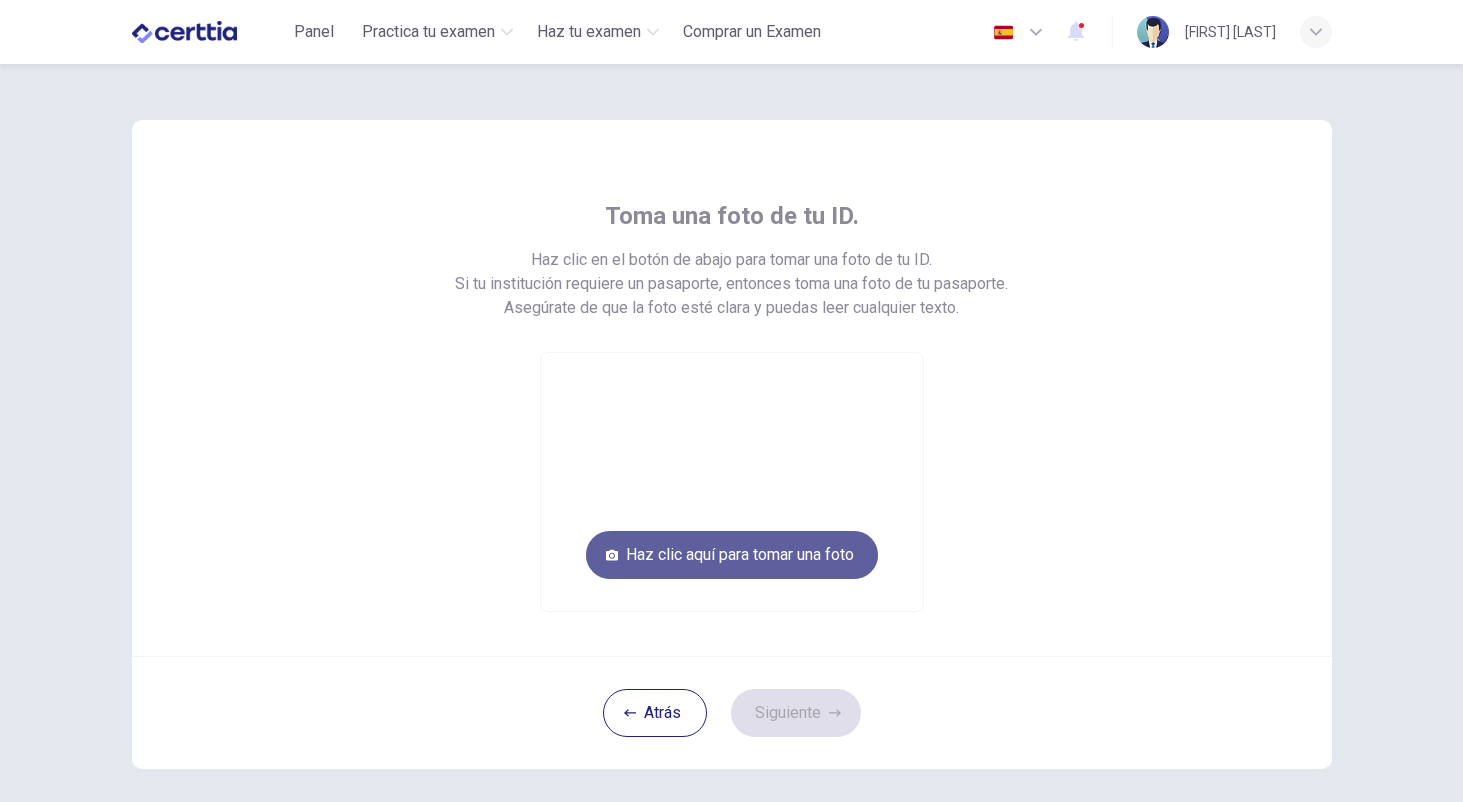 click on "Haz clic aquí para tomar una foto" at bounding box center (732, 555) 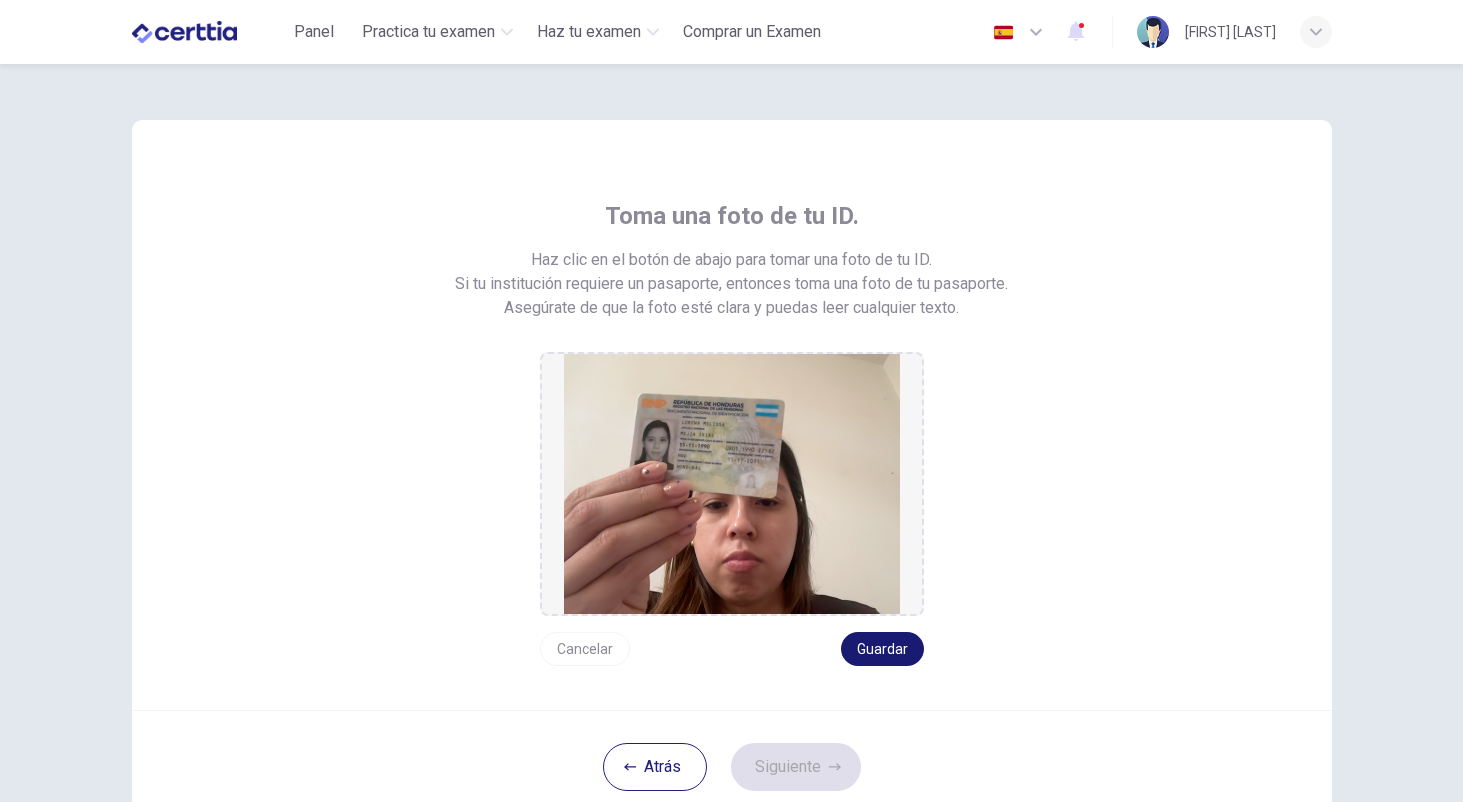 click on "Guardar" at bounding box center (882, 649) 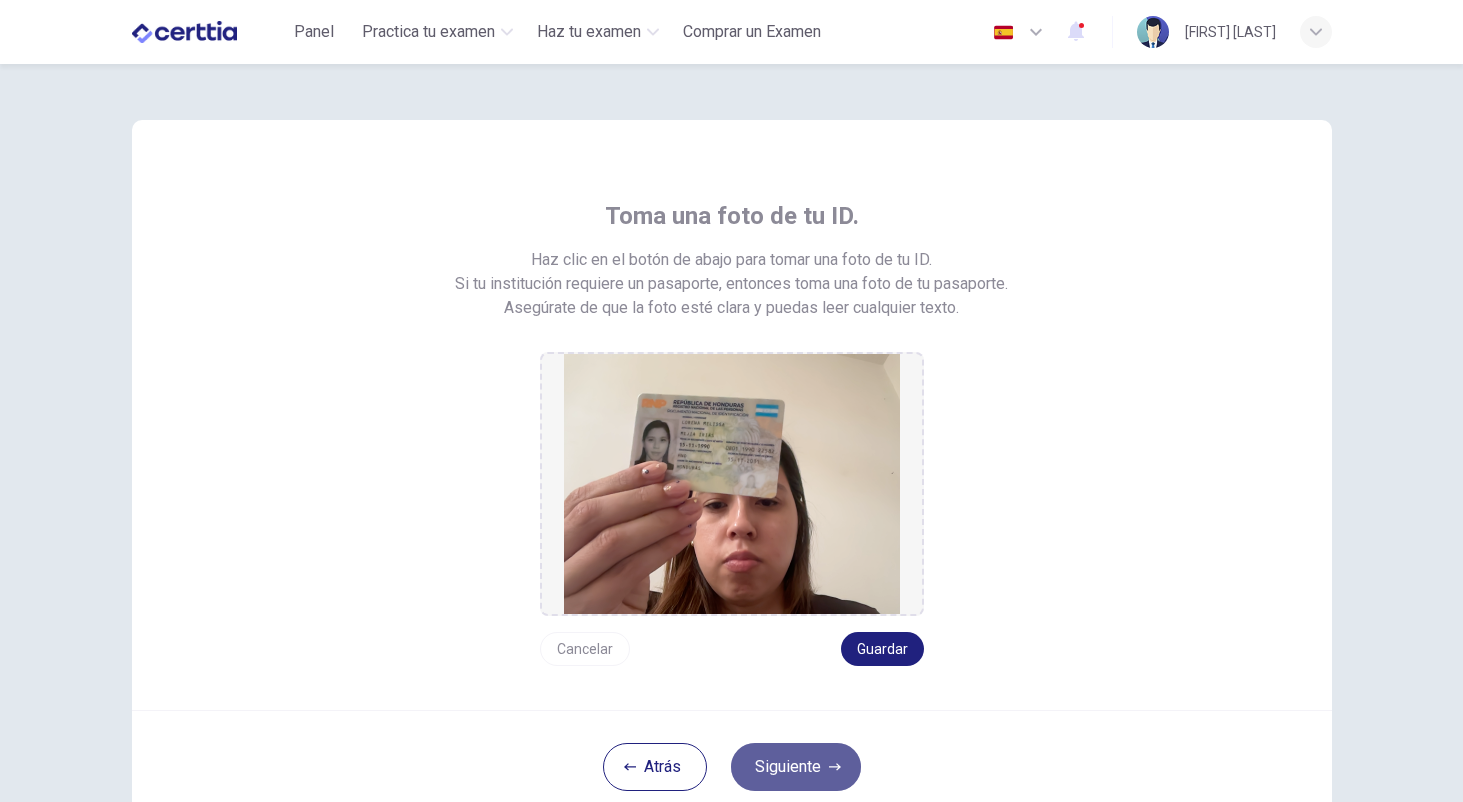 click on "Siguiente" at bounding box center [796, 767] 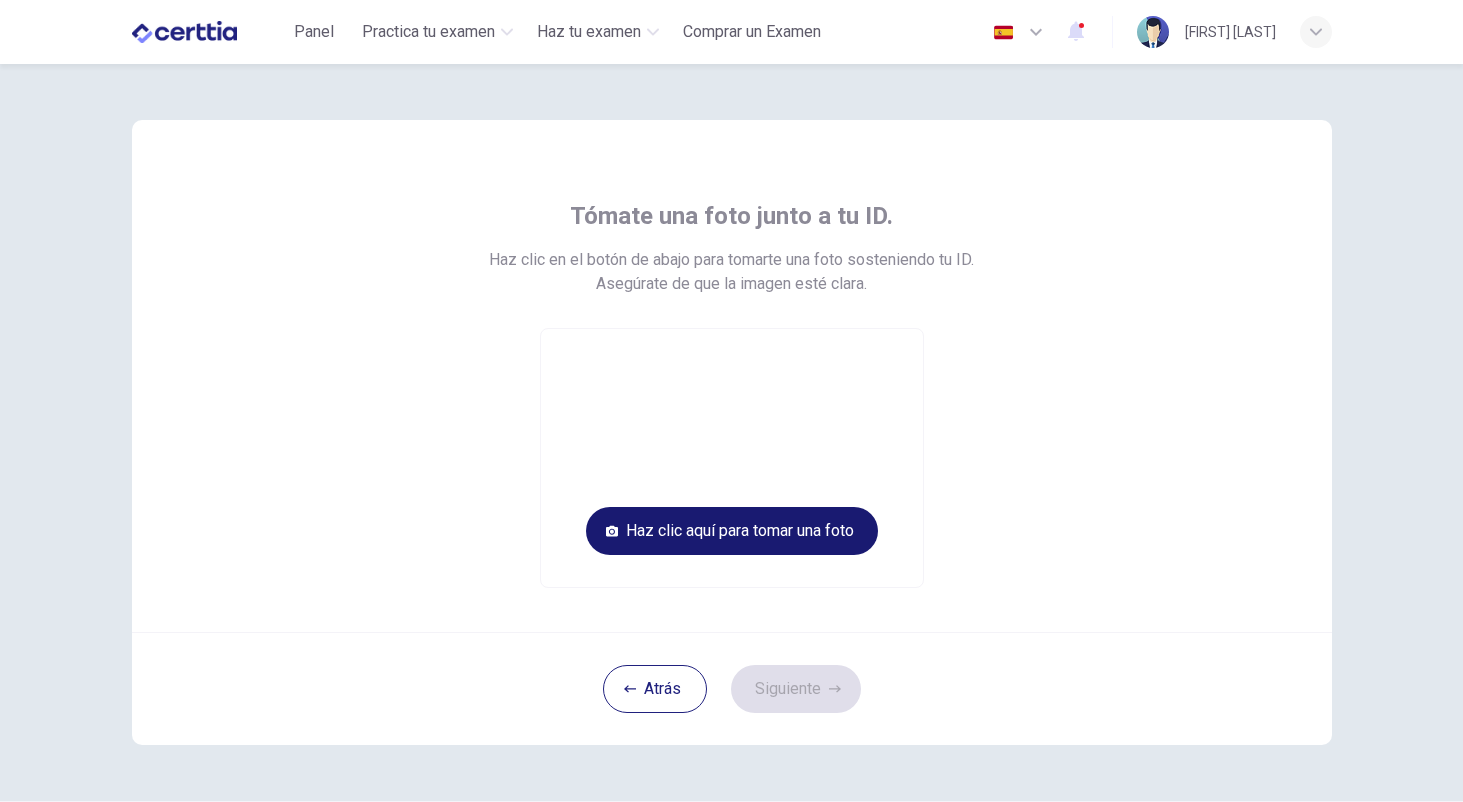 click on "Haz clic aquí para tomar una foto" at bounding box center (732, 531) 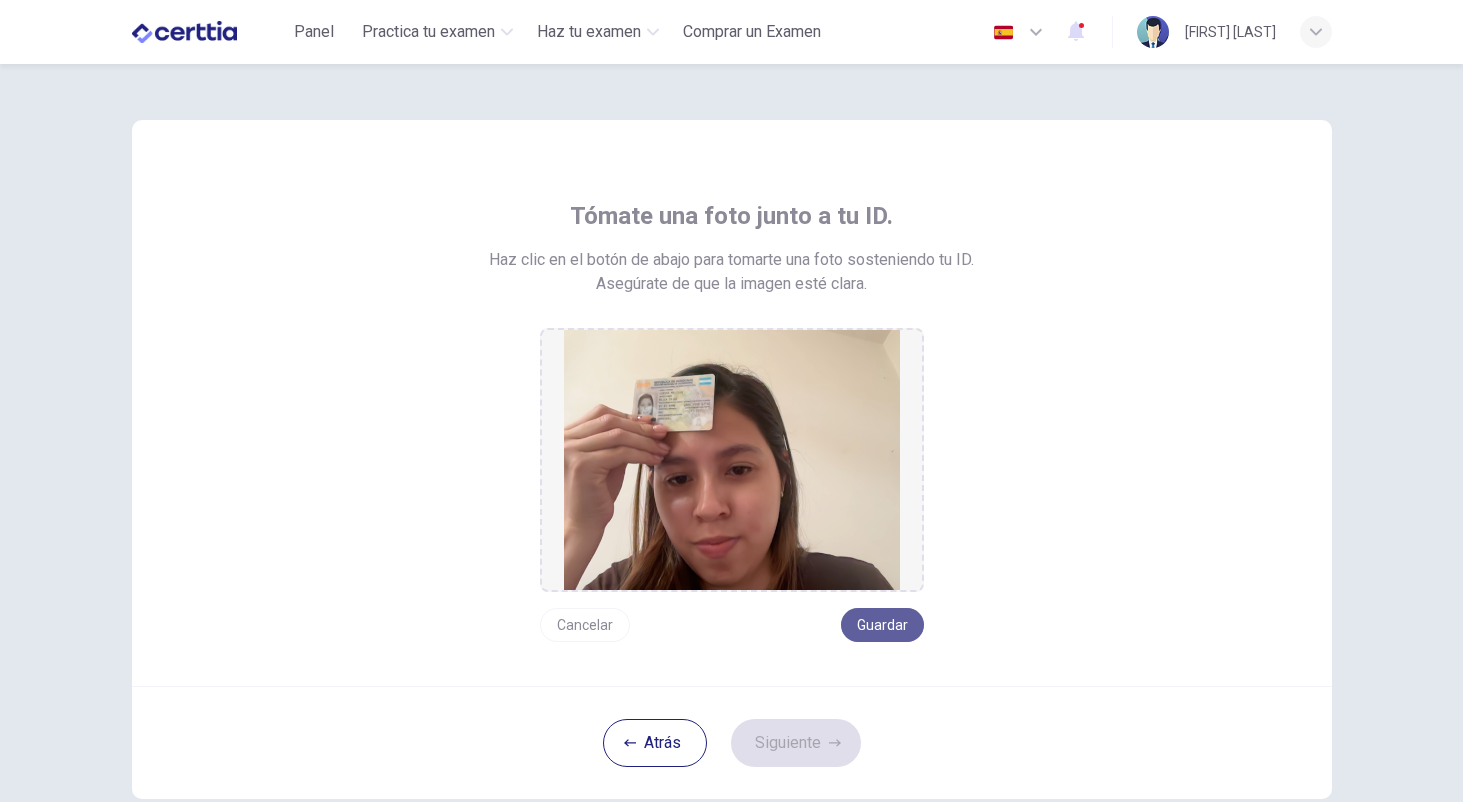 click on "Guardar" at bounding box center [882, 625] 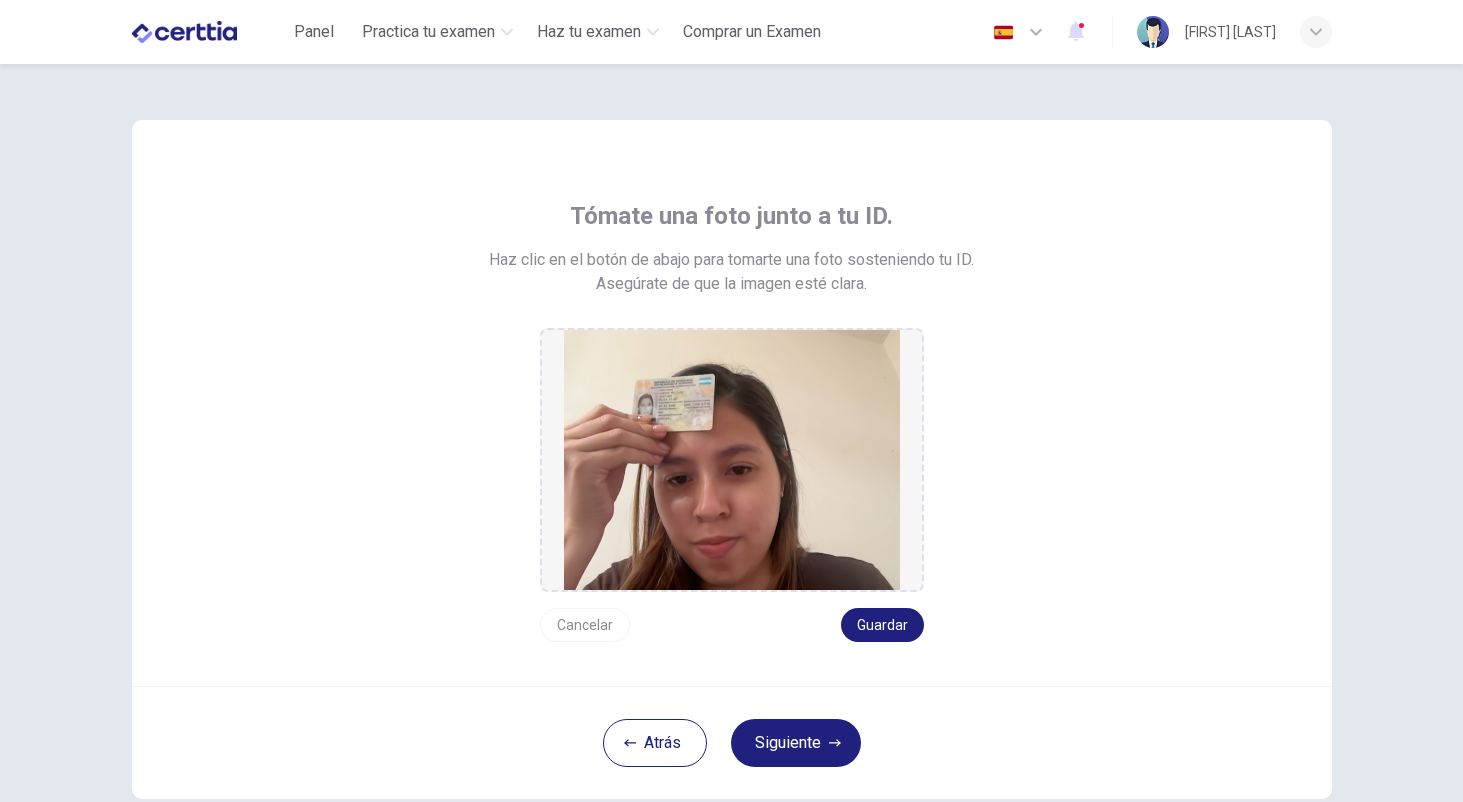 click on "Atrás Siguiente" at bounding box center (732, 742) 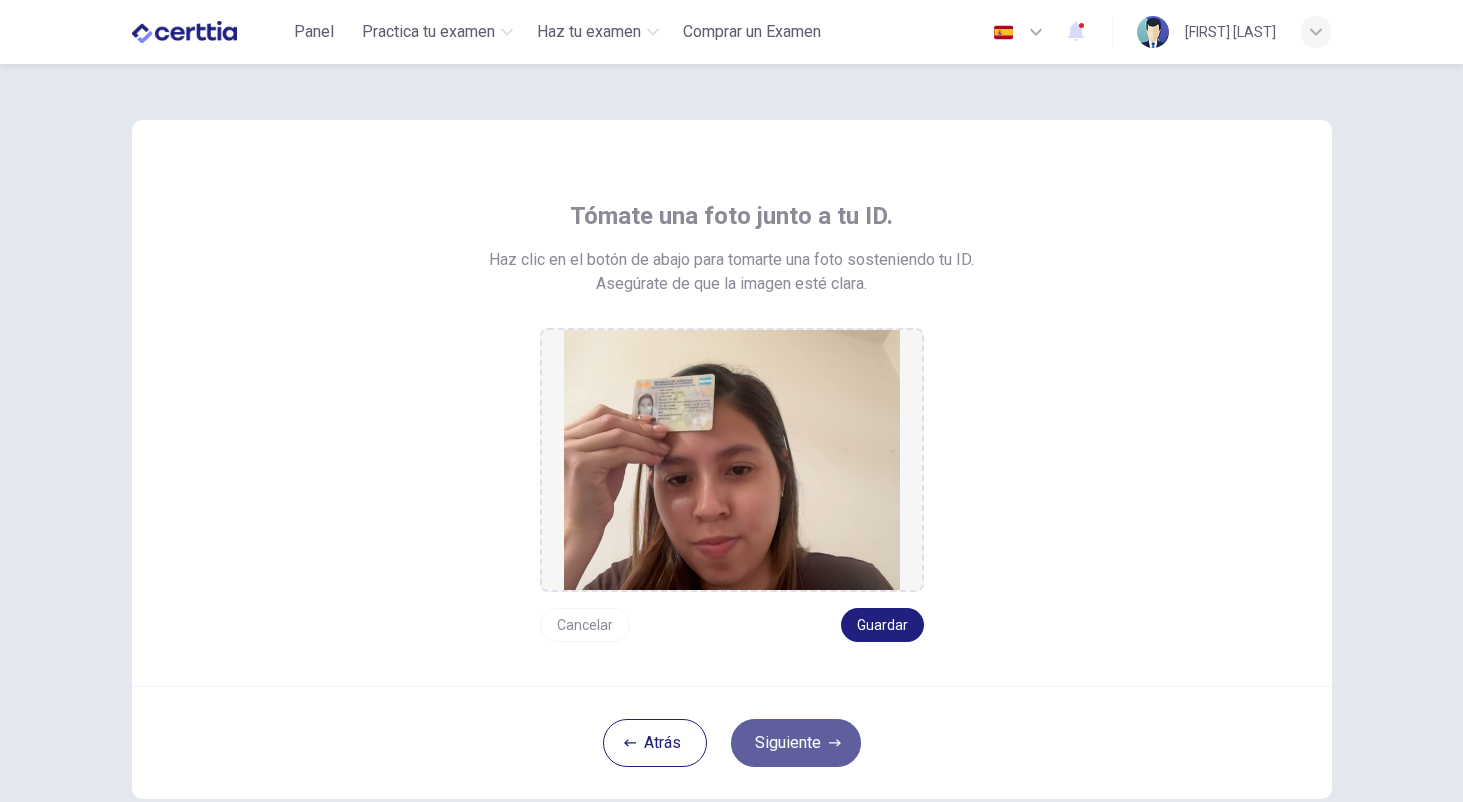click on "Siguiente" at bounding box center (796, 743) 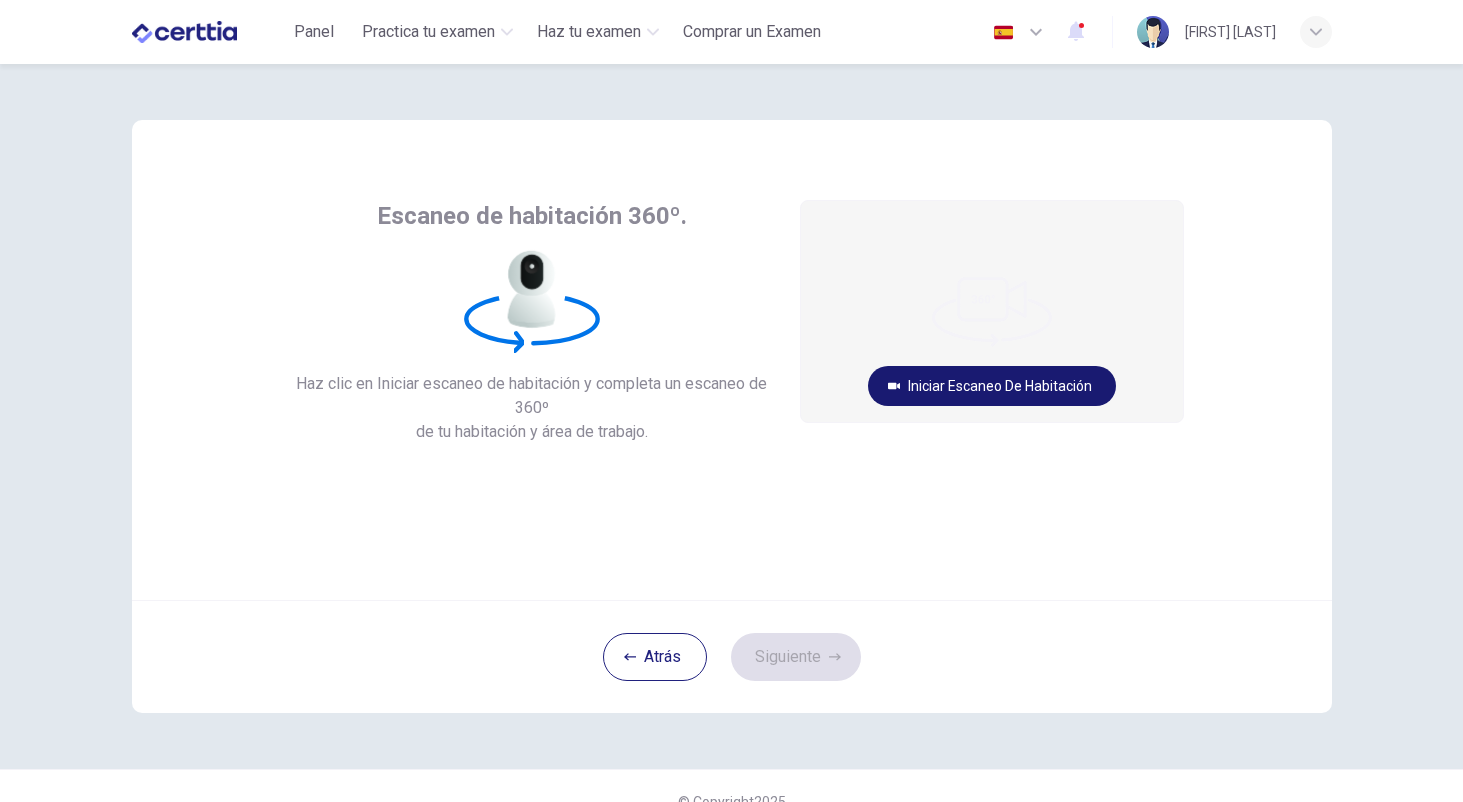 click on "Iniciar escaneo de habitación" at bounding box center (992, 386) 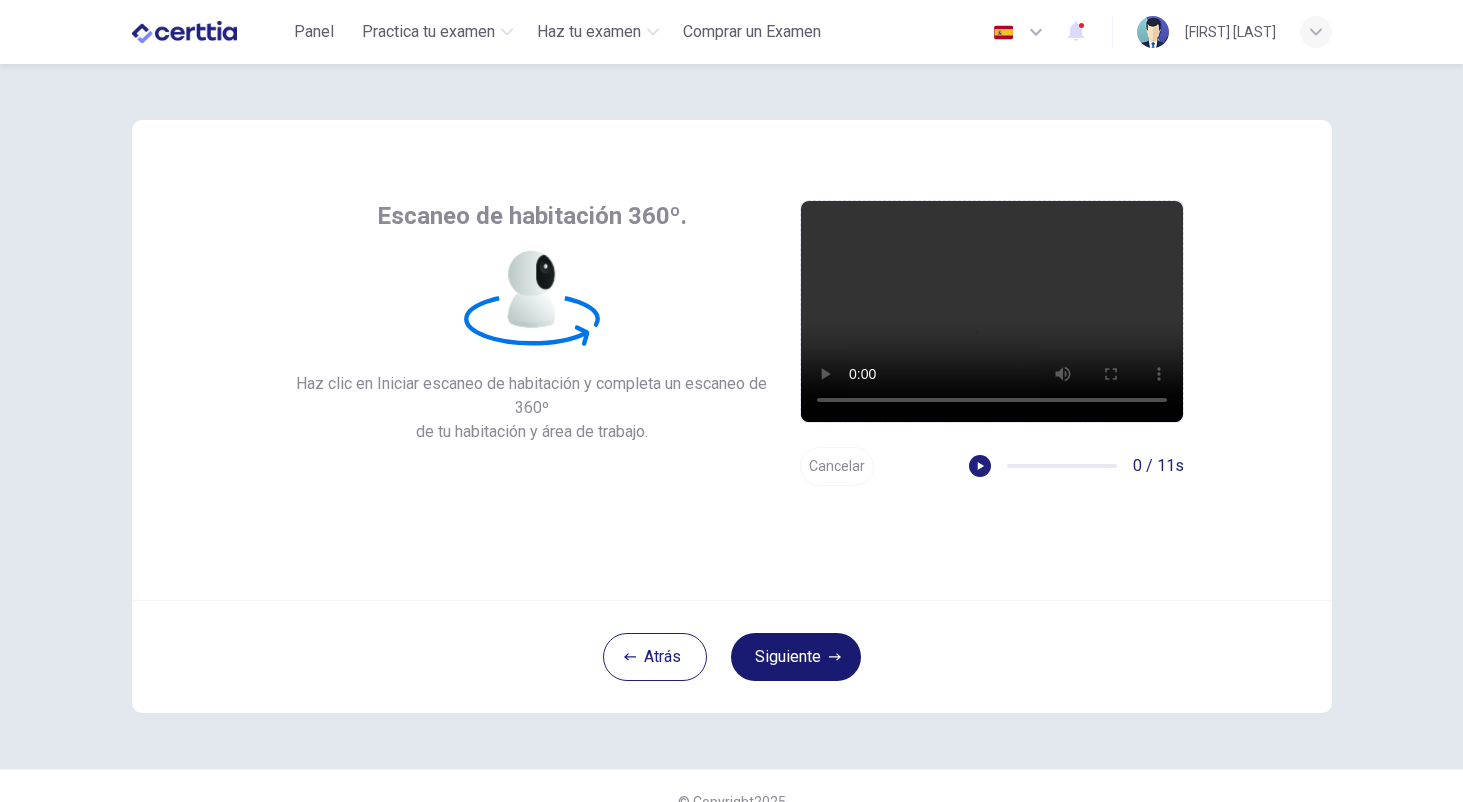 click on "Siguiente" at bounding box center (796, 657) 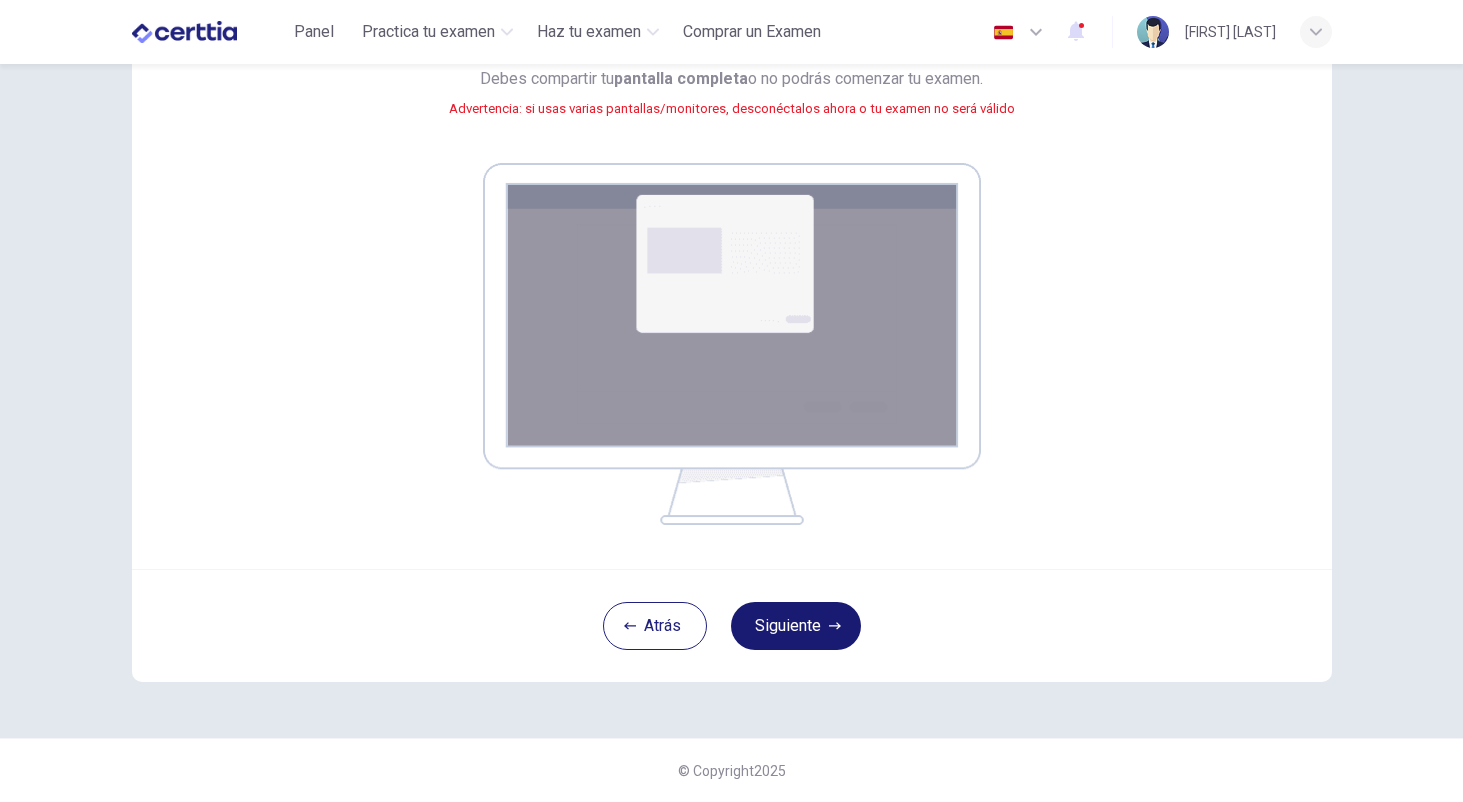scroll, scrollTop: 234, scrollLeft: 0, axis: vertical 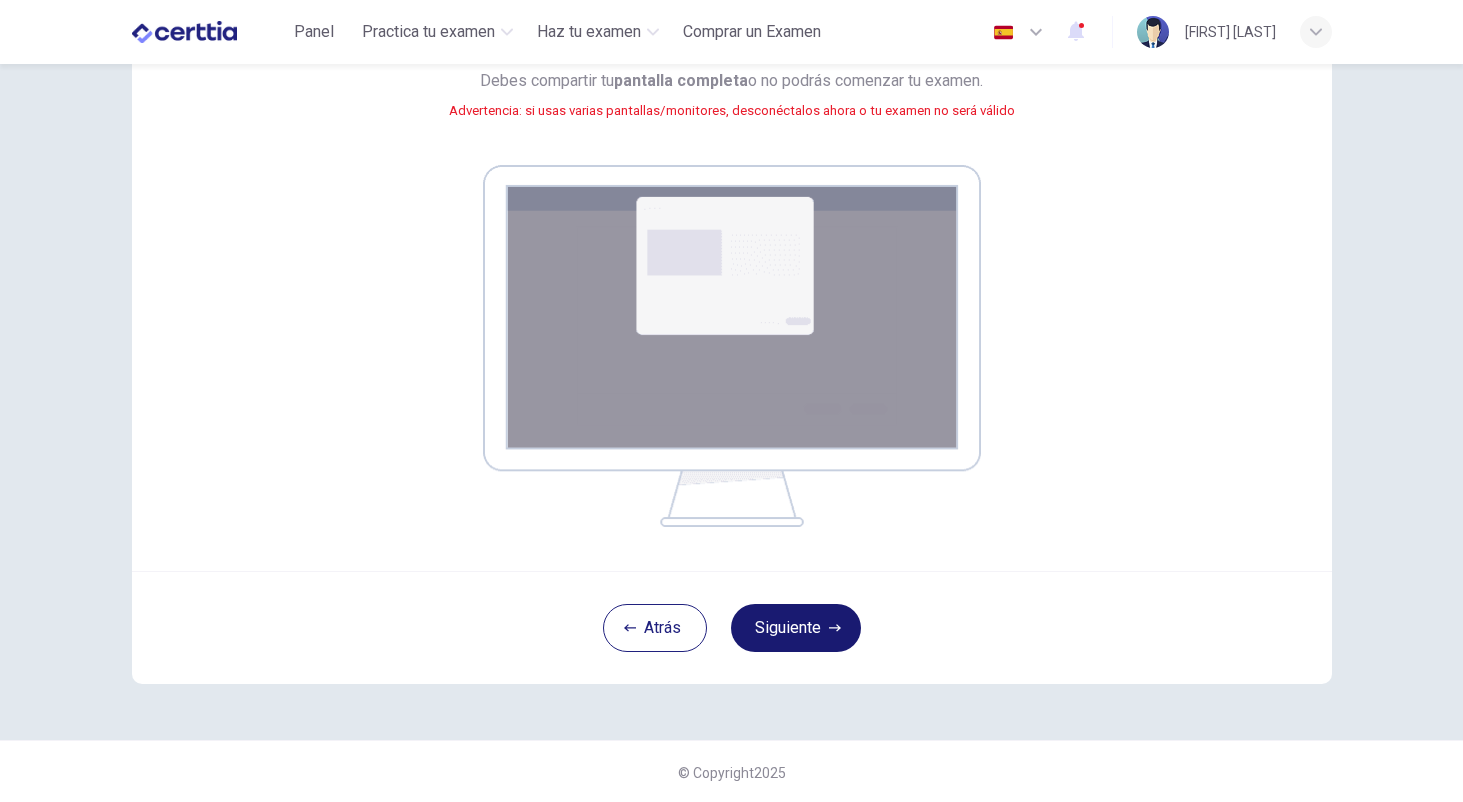 click on "Siguiente" at bounding box center (796, 628) 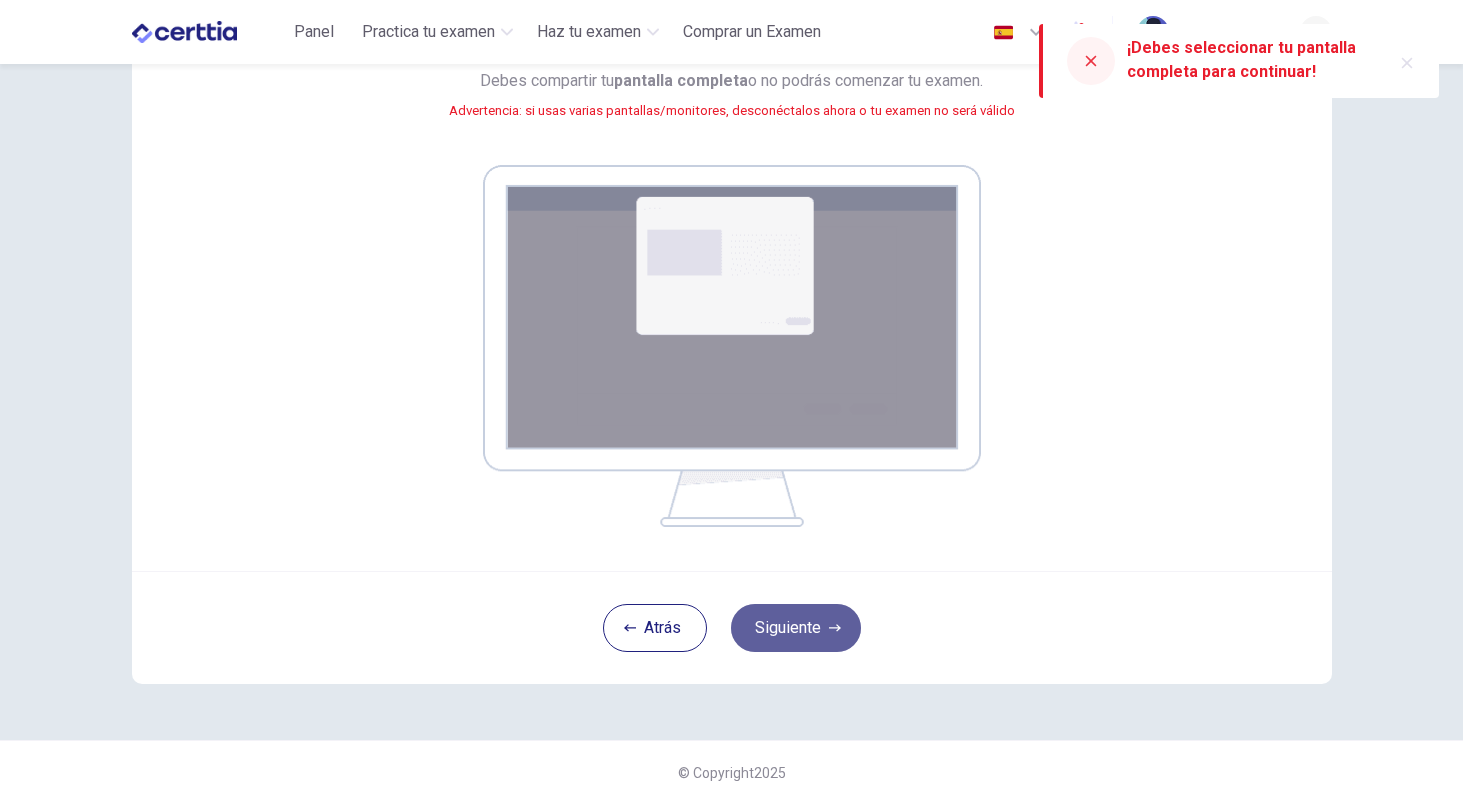 click on "Siguiente" at bounding box center (796, 628) 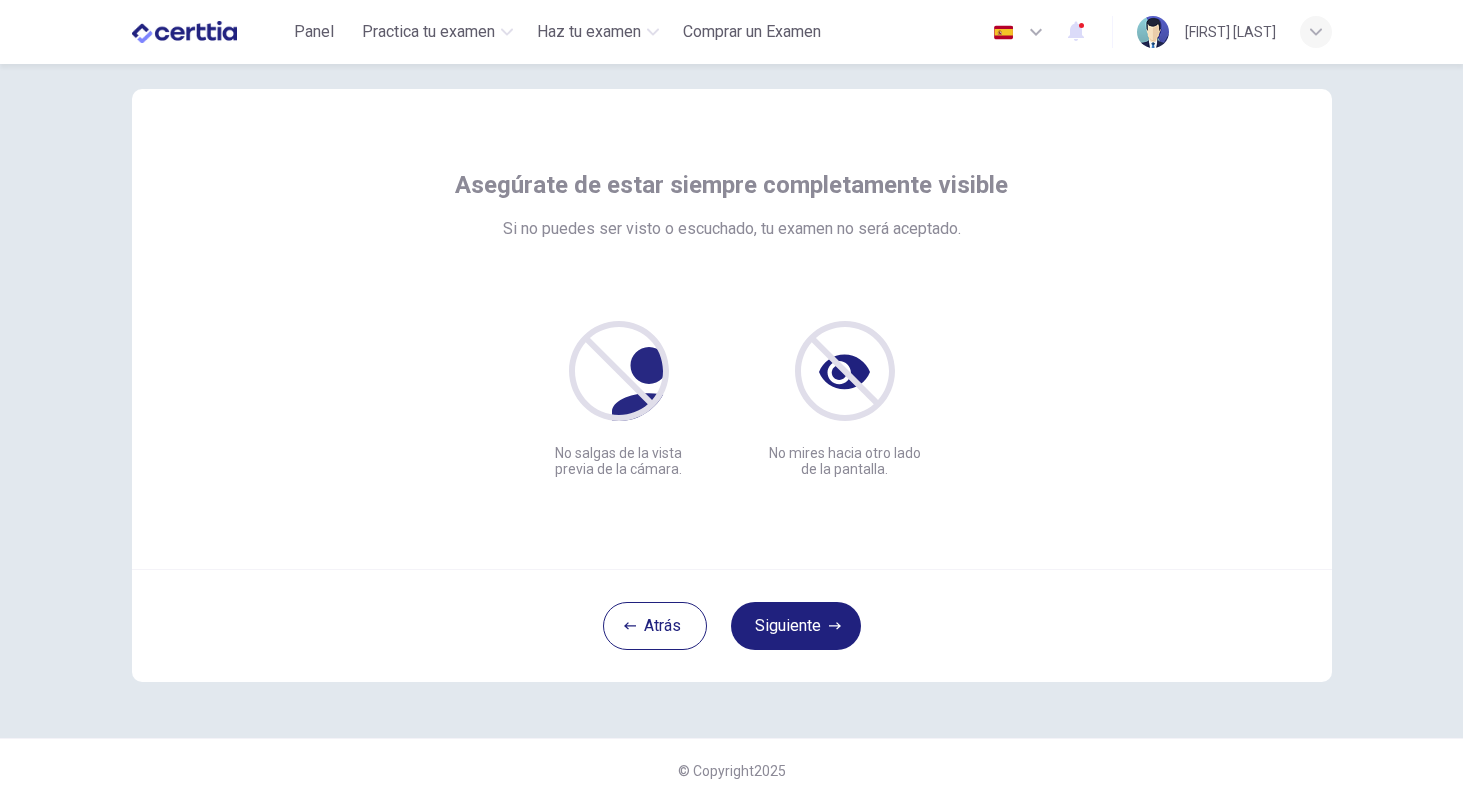 scroll, scrollTop: 31, scrollLeft: 0, axis: vertical 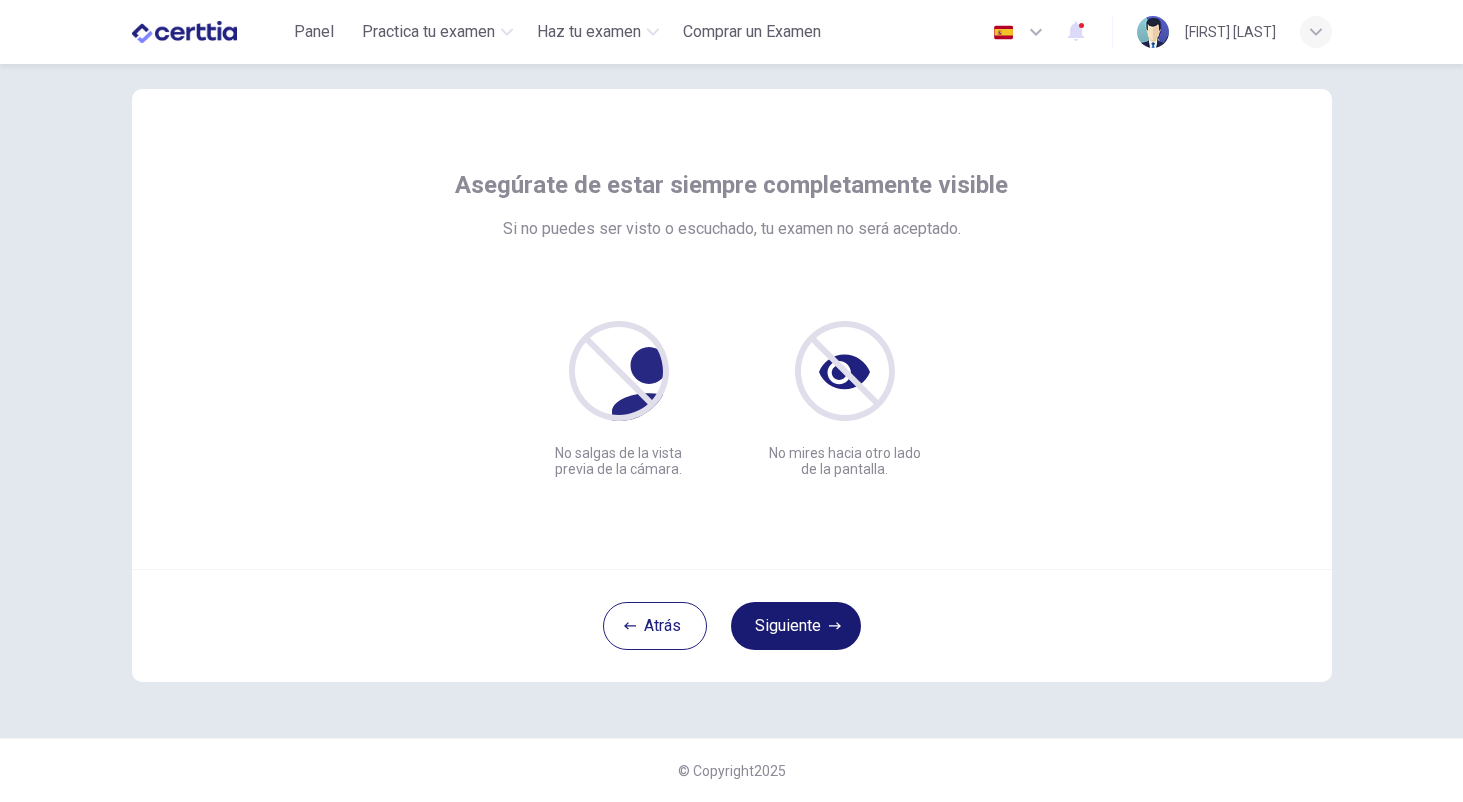 click 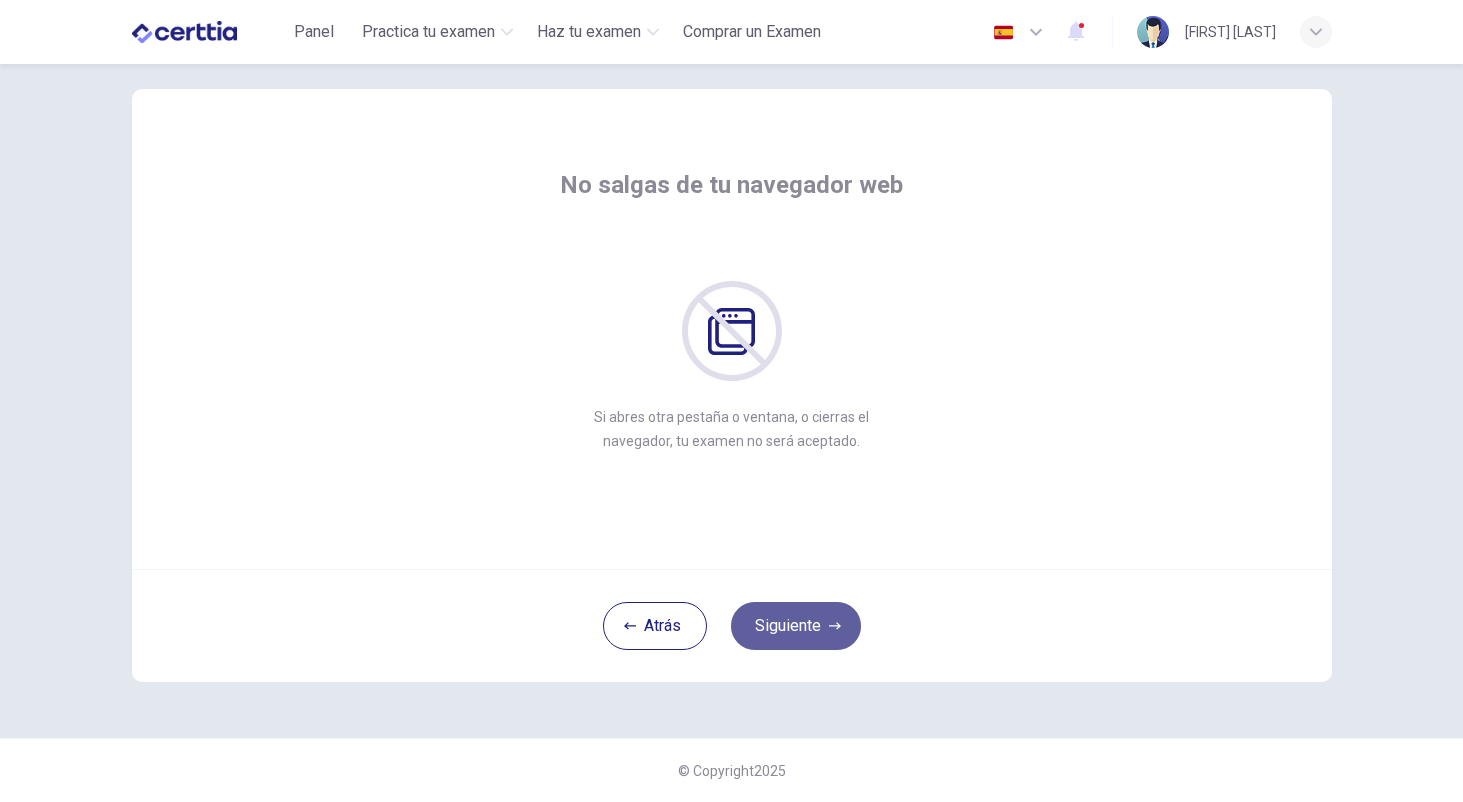 click 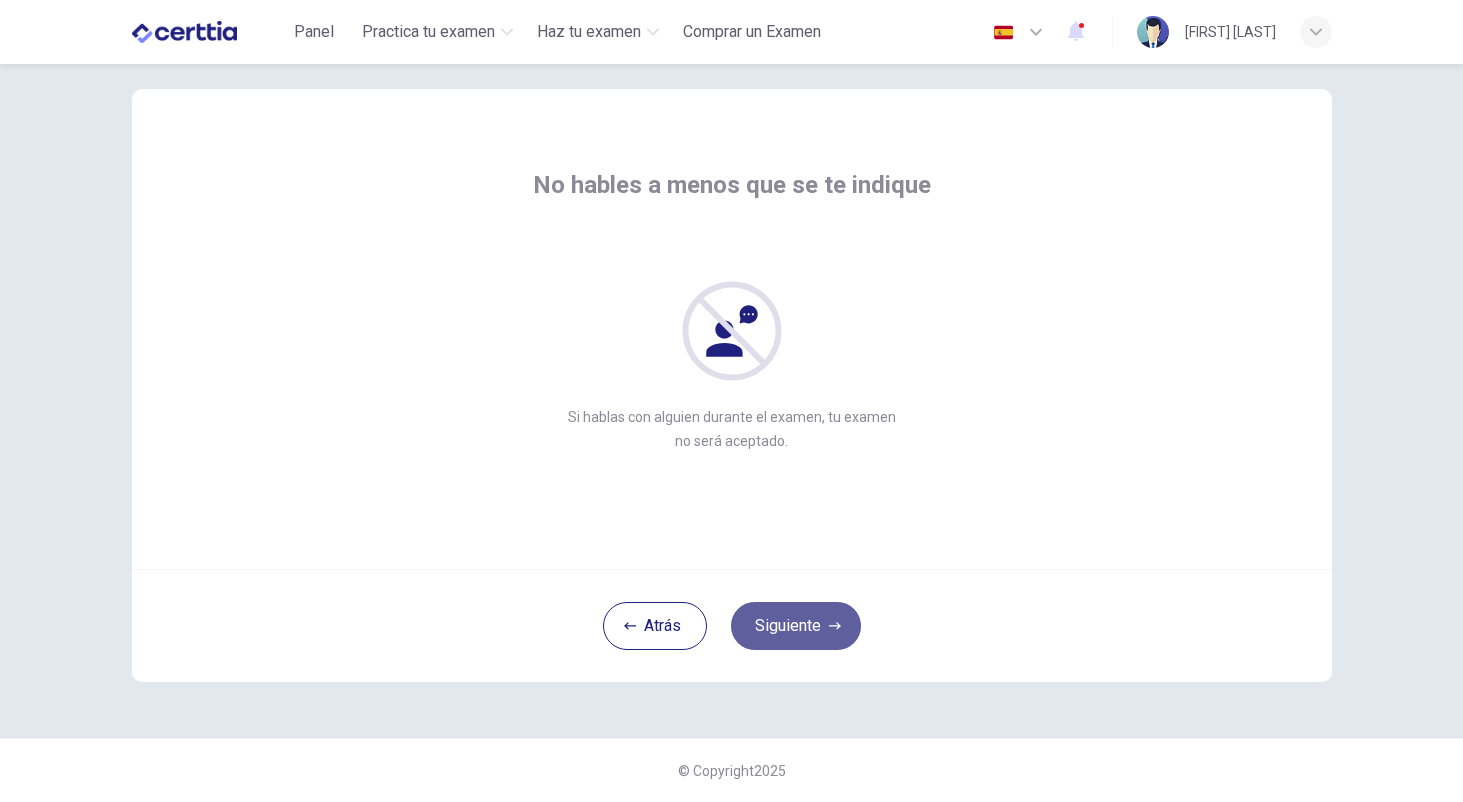 click on "Siguiente" at bounding box center [796, 626] 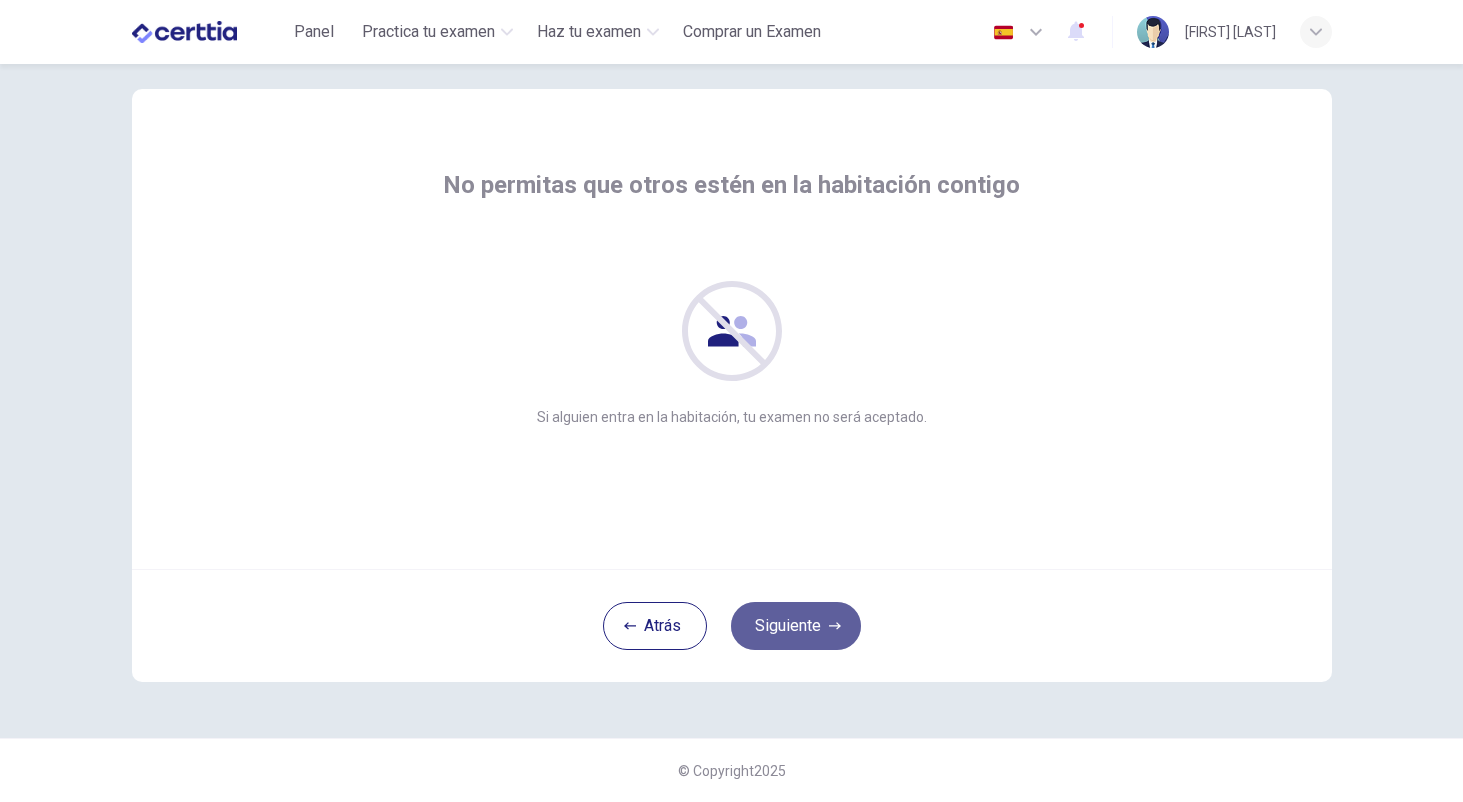 click on "Siguiente" at bounding box center (796, 626) 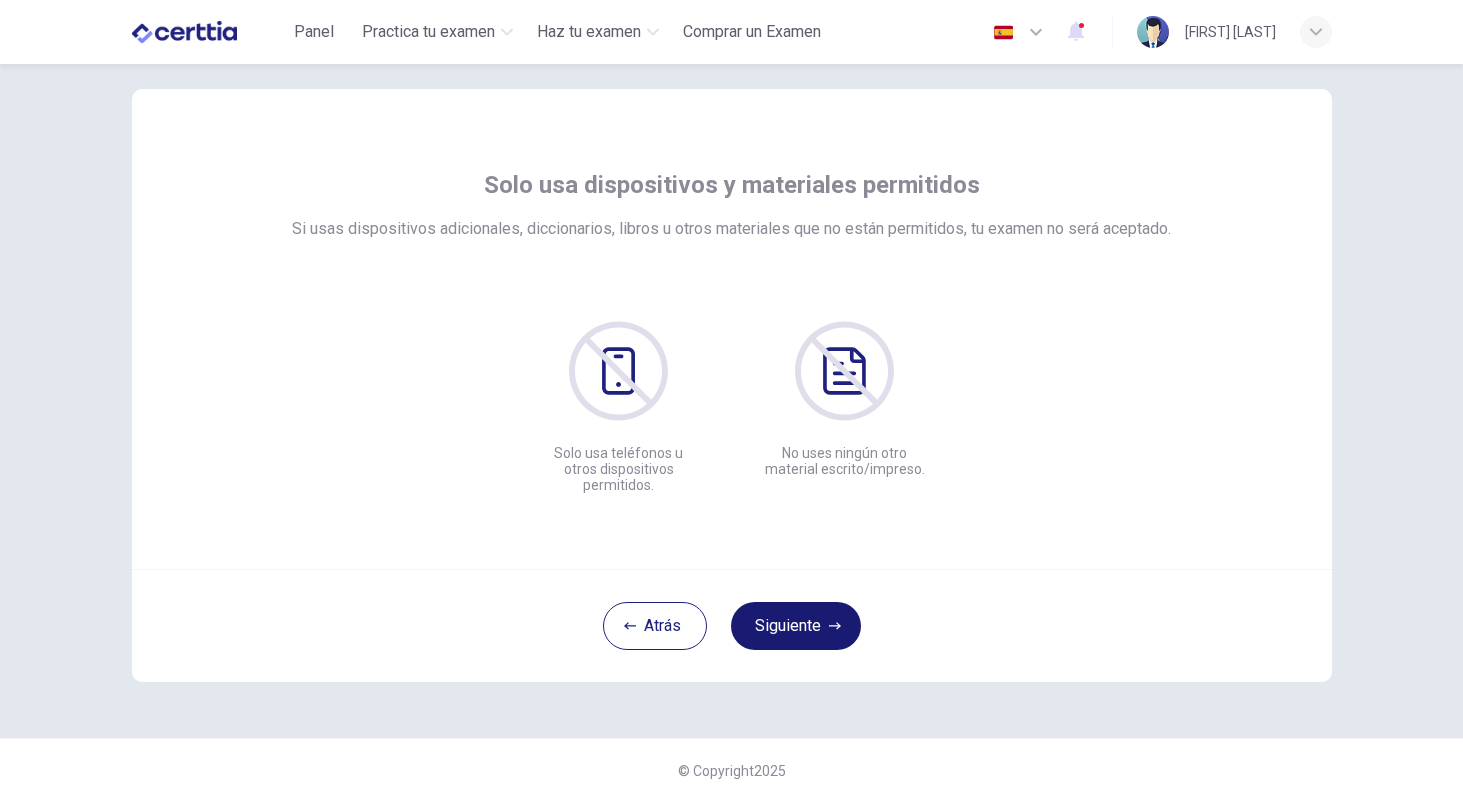 click on "Siguiente" at bounding box center (796, 626) 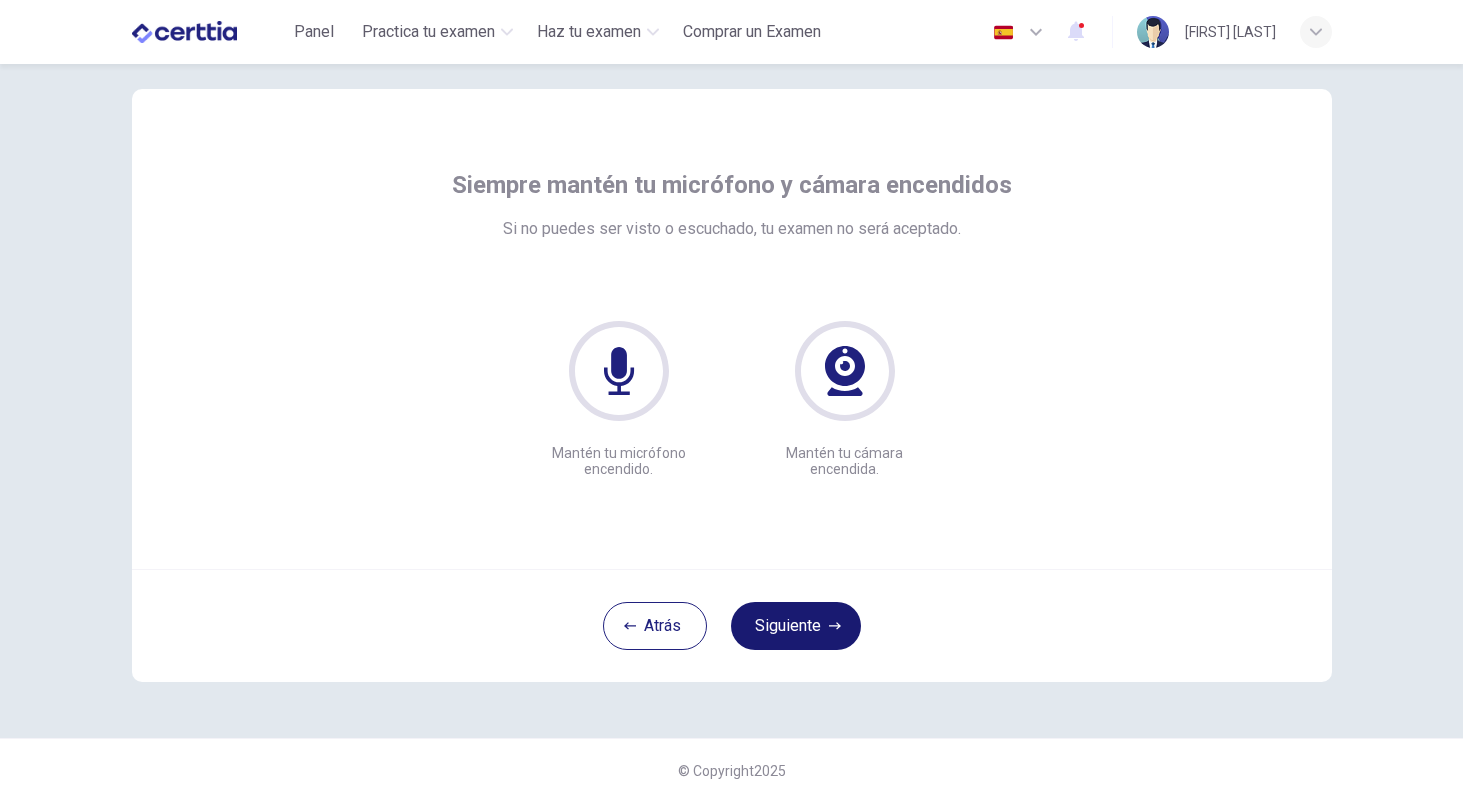 click on "Siguiente" at bounding box center [796, 626] 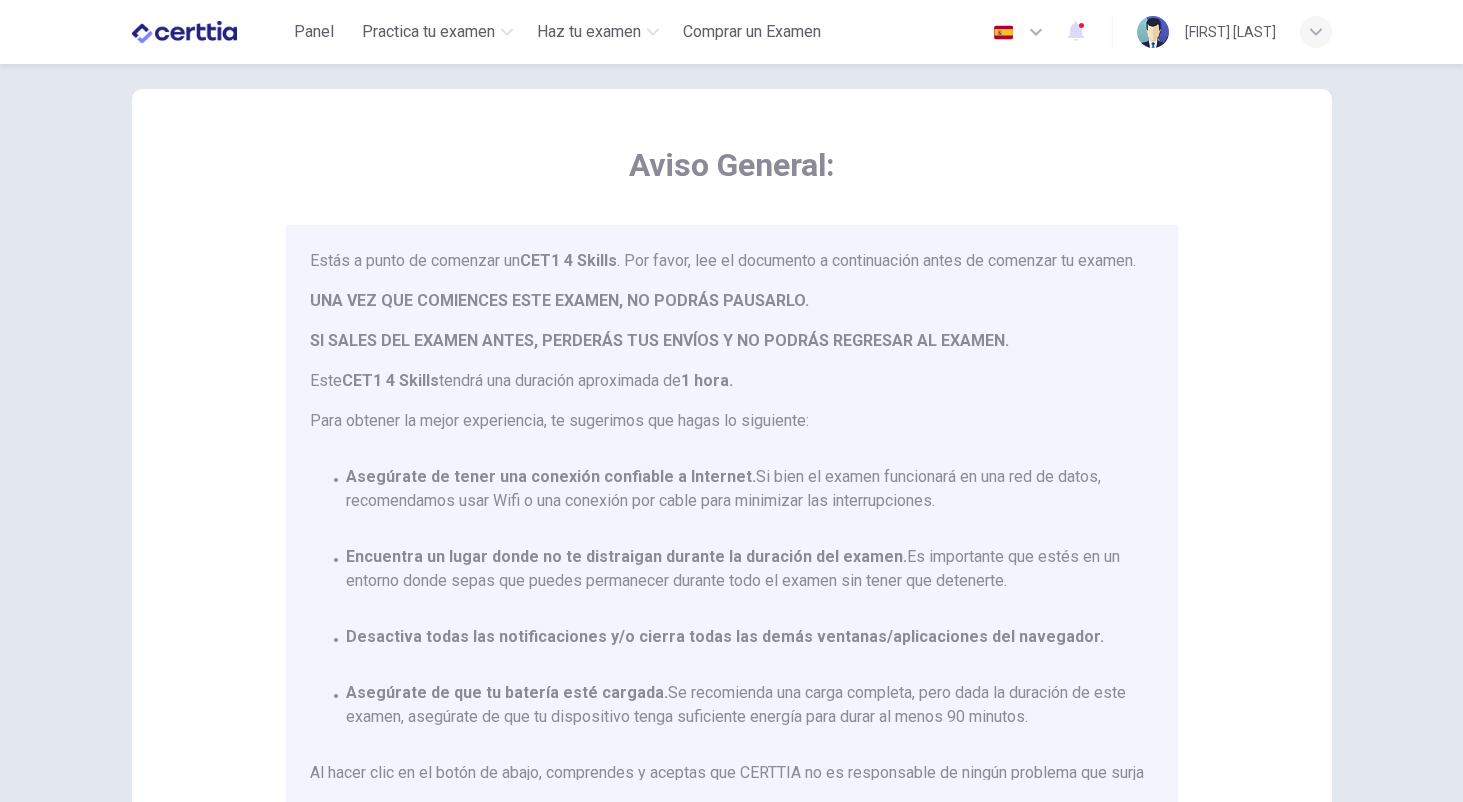 click on "Estás a punto de comenzar un  CET1 4 Skills . Por favor, lee el documento a continuación antes de comenzar tu examen. UNA VEZ QUE COMIENCES ESTE EXAMEN, NO PODRÁS PAUSARLO. SI SALES DEL EXAMEN ANTES, PERDERÁS TUS ENVÍOS Y NO PODRÁS REGRESAR AL EXAMEN. Este  CET1 4 Skills  tendrá una duración aproximada de  1 hora. Para obtener la mejor experiencia, te sugerimos que hagas lo siguiente: Asegúrate de tener una conexión confiable a Internet.  Si bien el examen funcionará en una red de datos, recomendamos usar Wifi o una conexión por cable para minimizar las interrupciones. Encuentra un lugar donde no te distraigan durante la duración del examen.  Es importante que estés en un entorno donde sepas que puedes permanecer durante todo el examen sin tener que detenerte. Desactiva todas las notificaciones y/o cierra todas las demás ventanas/aplicaciones del navegador. Asegúrate de que tu batería esté cargada. ¡Buena suerte!" at bounding box center [736, 514] 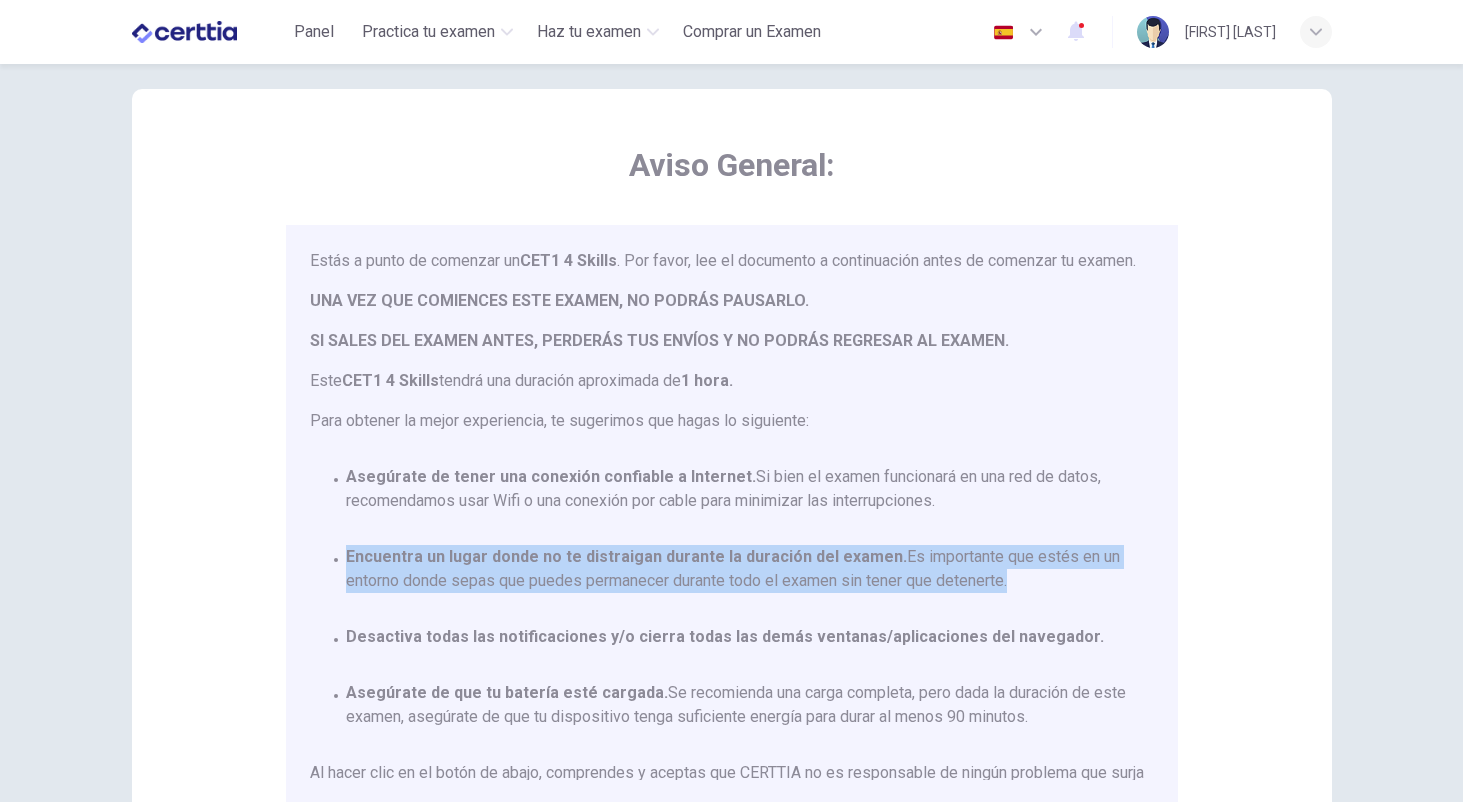 click on "Estás a punto de comenzar un  CET1 4 Skills . Por favor, lee el documento a continuación antes de comenzar tu examen. UNA VEZ QUE COMIENCES ESTE EXAMEN, NO PODRÁS PAUSARLO. SI SALES DEL EXAMEN ANTES, PERDERÁS TUS ENVÍOS Y NO PODRÁS REGRESAR AL EXAMEN. Este  CET1 4 Skills  tendrá una duración aproximada de  1 hora. Para obtener la mejor experiencia, te sugerimos que hagas lo siguiente: Asegúrate de tener una conexión confiable a Internet.  Si bien el examen funcionará en una red de datos, recomendamos usar Wifi o una conexión por cable para minimizar las interrupciones. Encuentra un lugar donde no te distraigan durante la duración del examen.  Es importante que estés en un entorno donde sepas que puedes permanecer durante todo el examen sin tener que detenerte. Desactiva todas las notificaciones y/o cierra todas las demás ventanas/aplicaciones del navegador. Asegúrate de que tu batería esté cargada. ¡Buena suerte!" at bounding box center [736, 514] 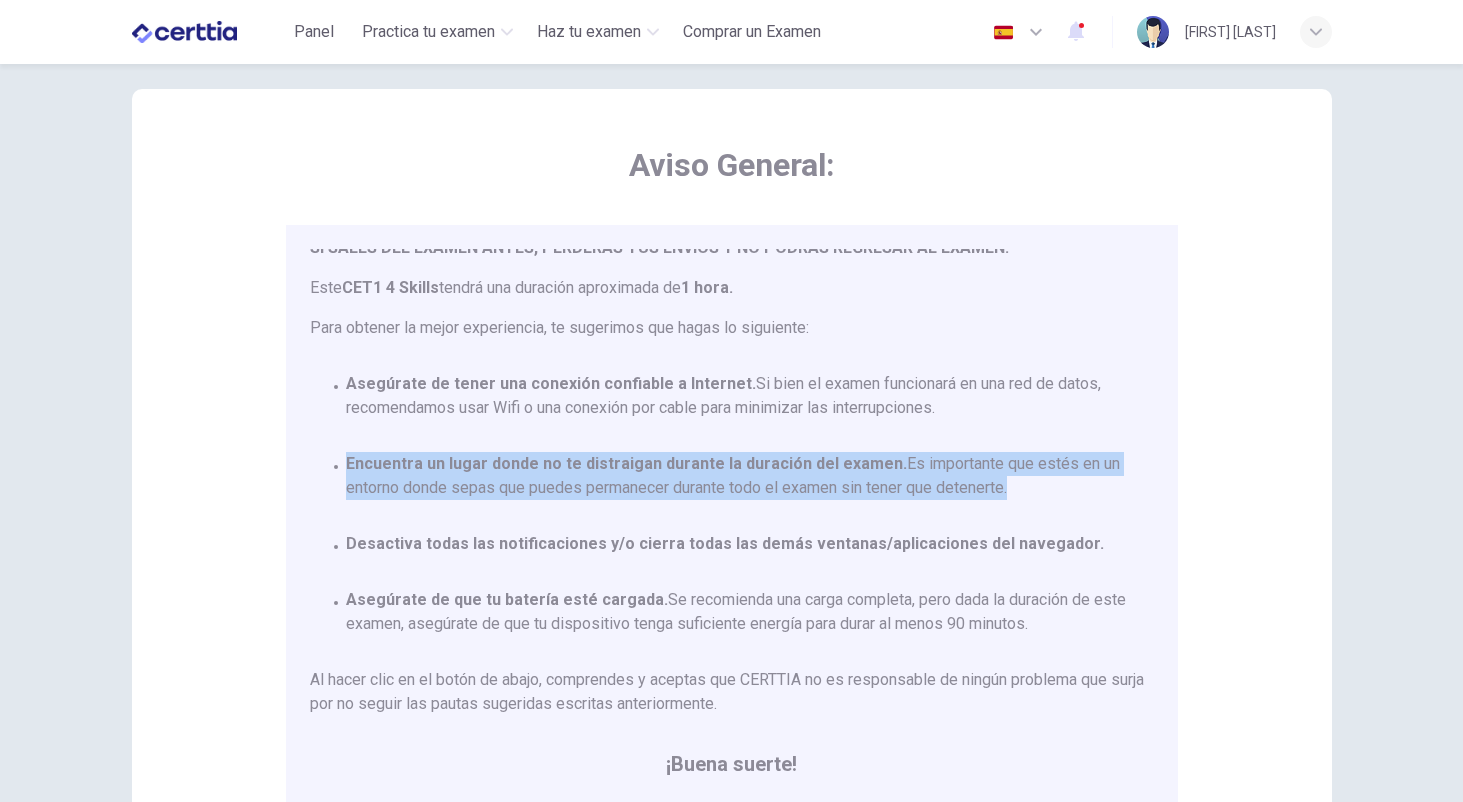 scroll, scrollTop: 117, scrollLeft: 0, axis: vertical 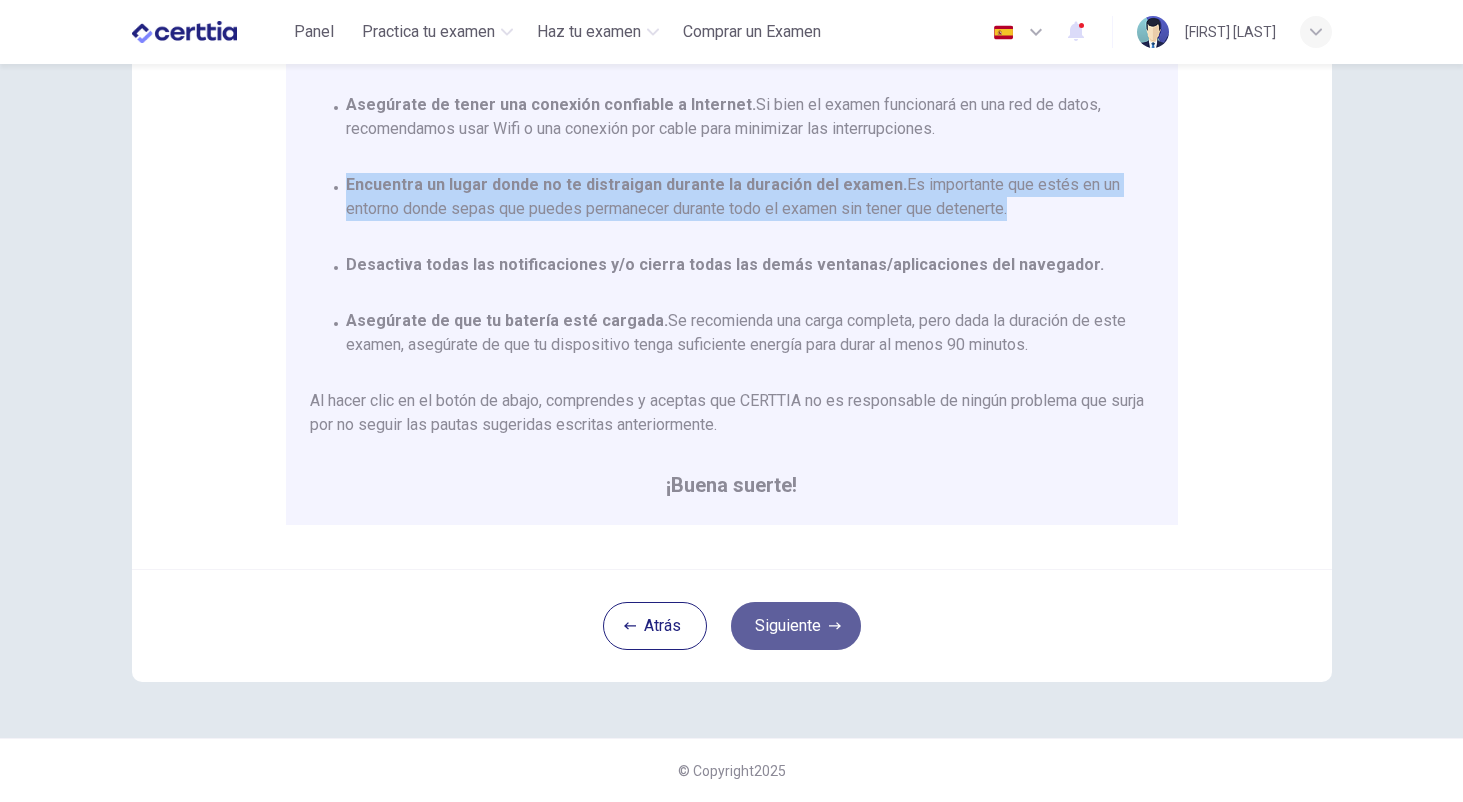 click on "Siguiente" at bounding box center [796, 626] 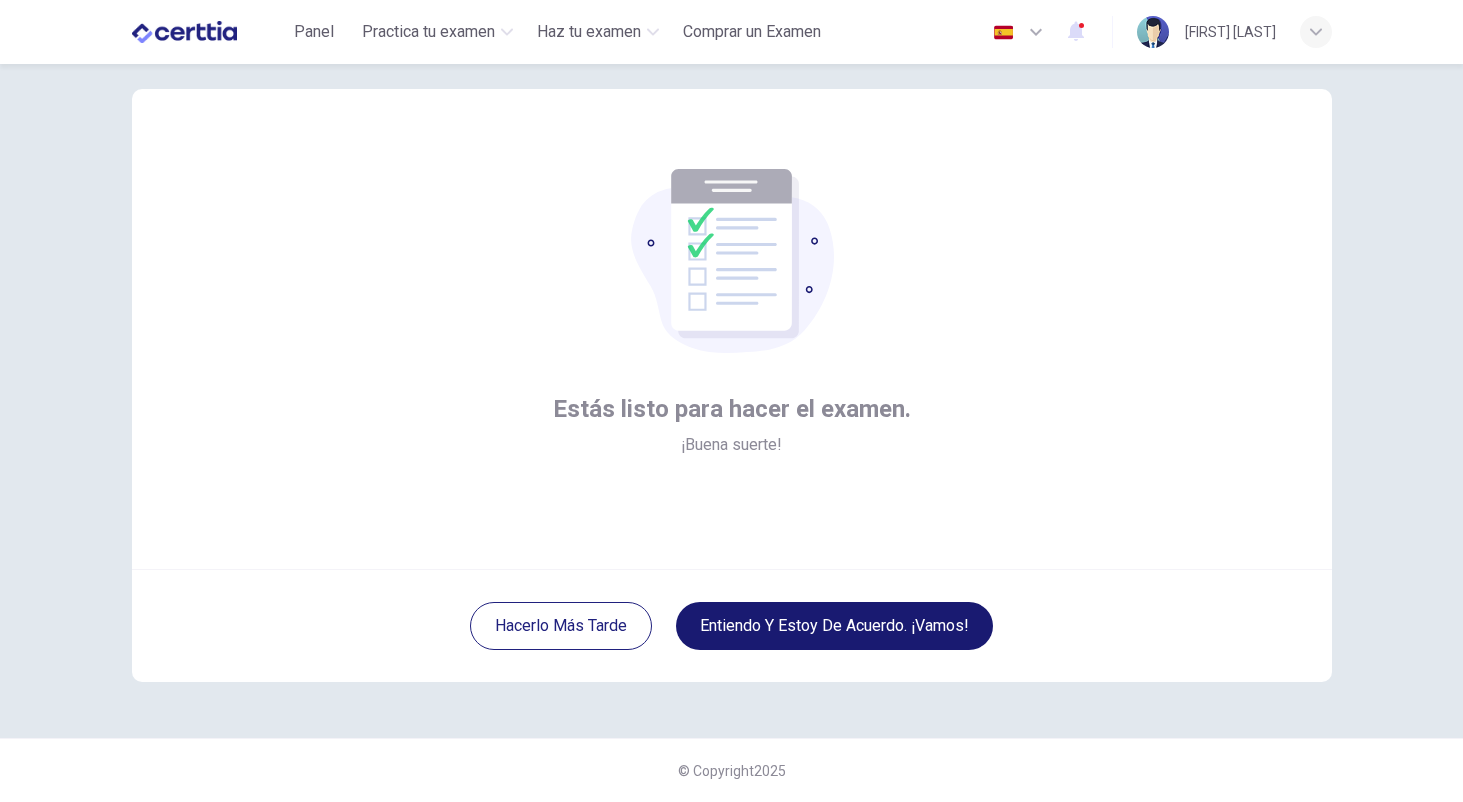 click on "Entiendo y estoy de acuerdo. ¡Vamos!" at bounding box center [834, 626] 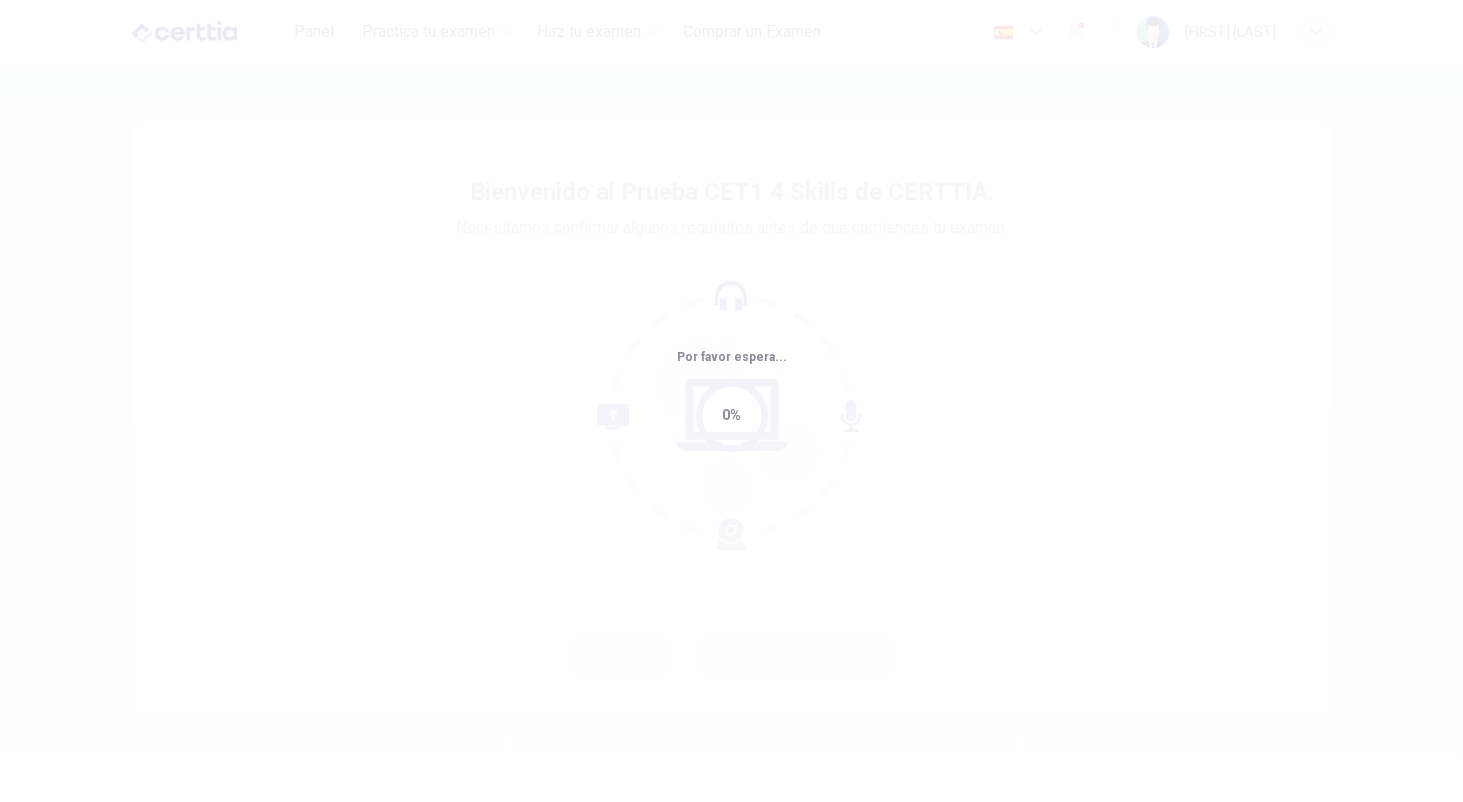 scroll, scrollTop: 0, scrollLeft: 0, axis: both 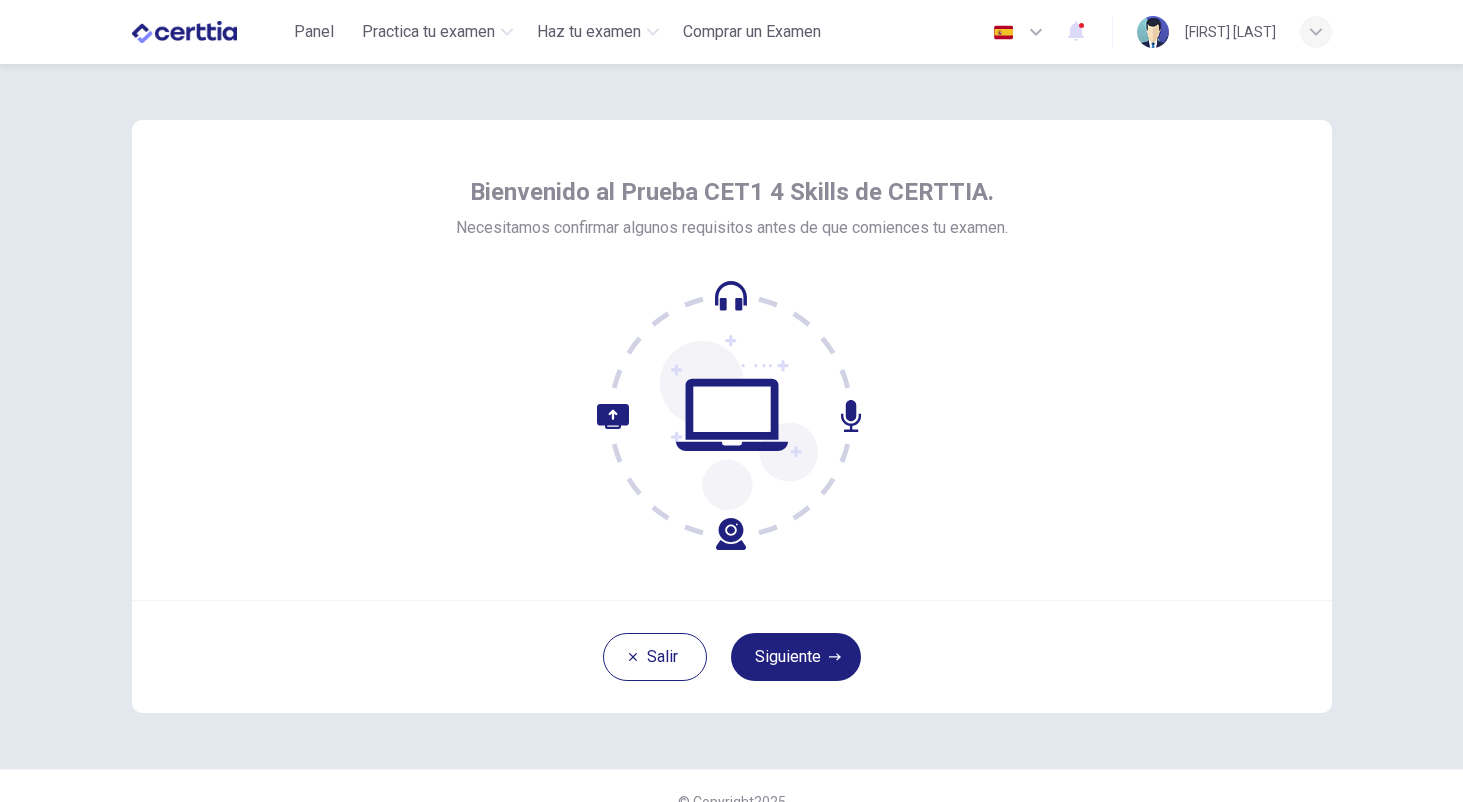 click on "Salir Siguiente" at bounding box center [732, 656] 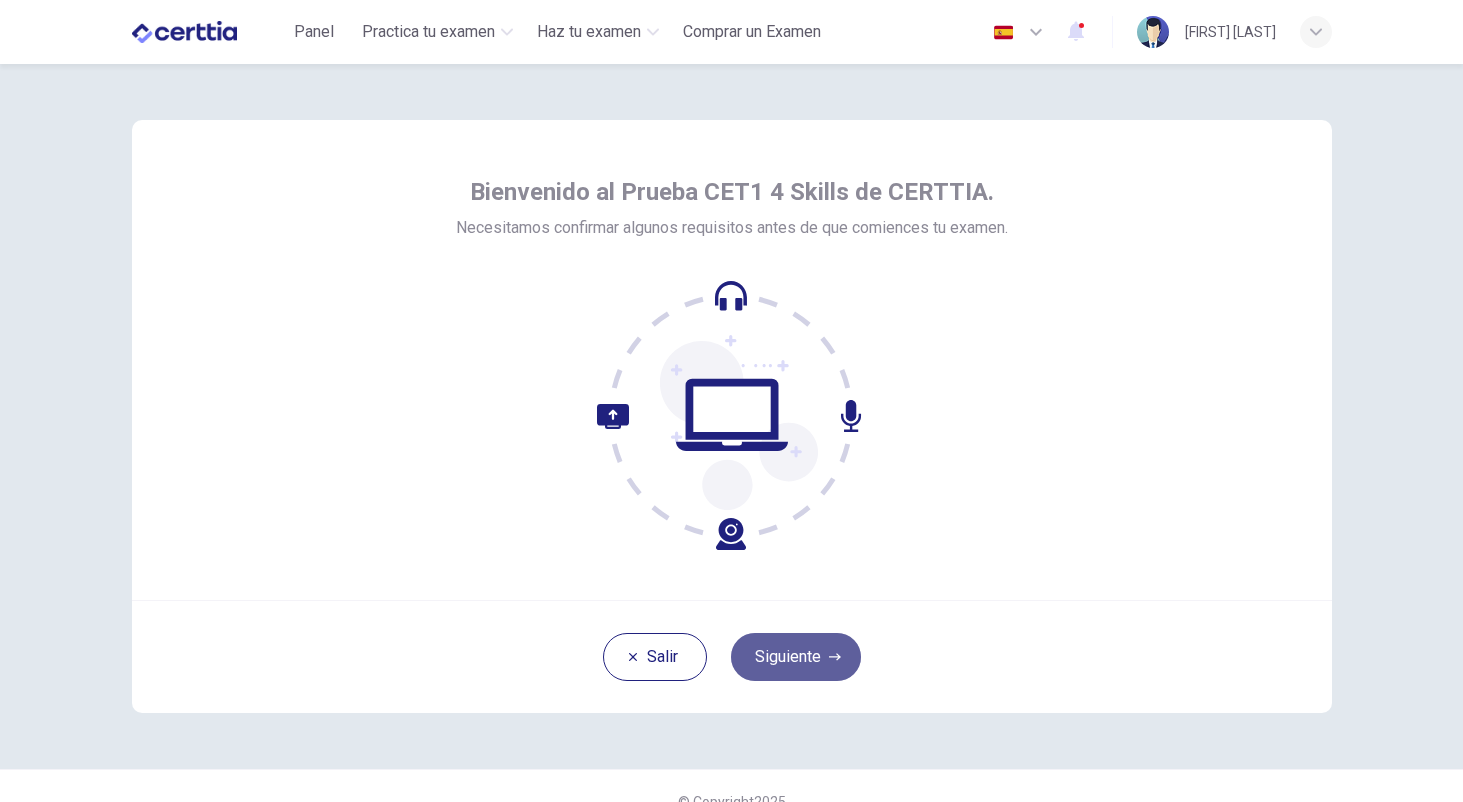 click on "Siguiente" at bounding box center [796, 657] 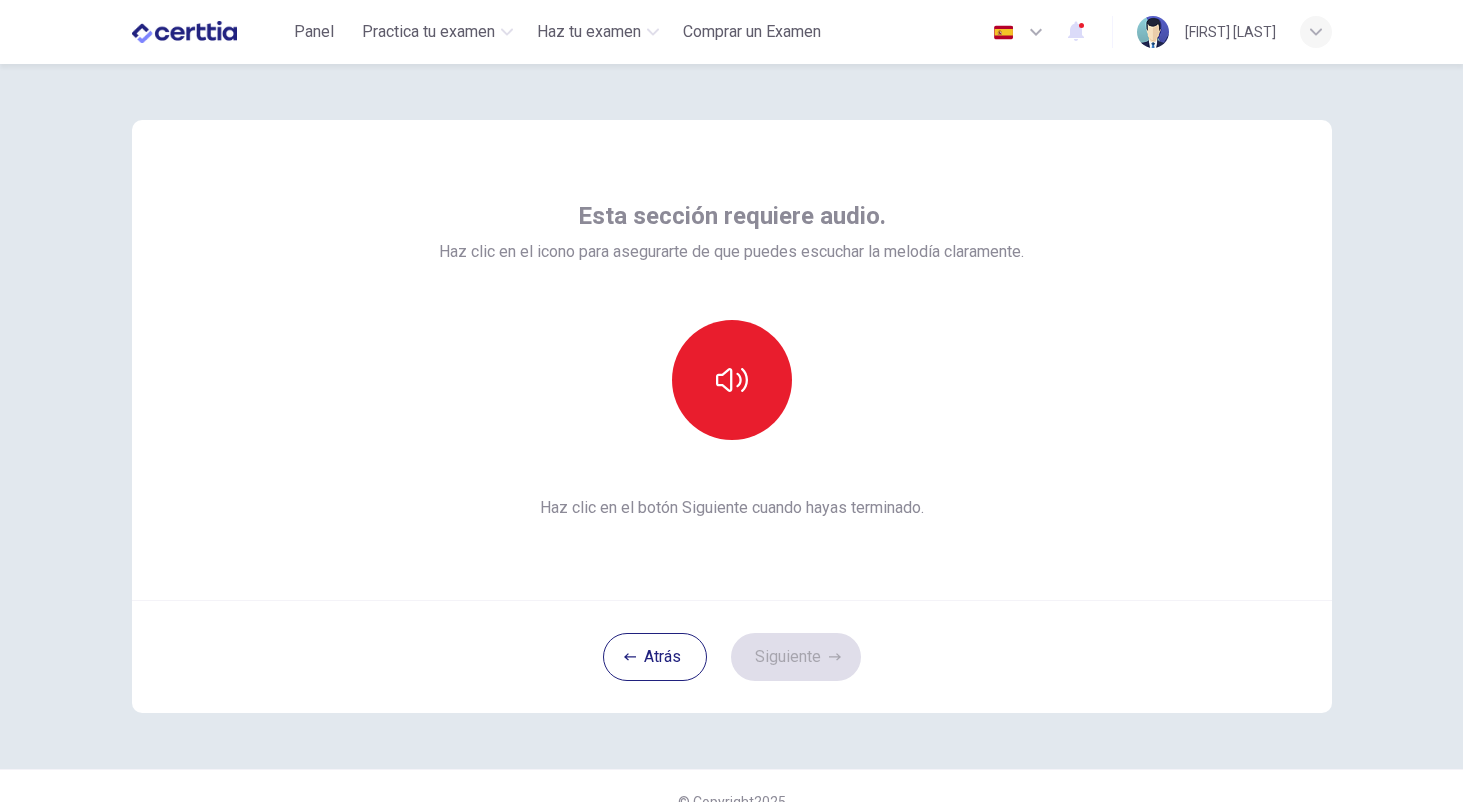 click on "Esta sección requiere audio. Haz clic en el icono para asegurarte de que puedes escuchar la melodía claramente. Haz clic en el botón Siguiente cuando hayas terminado." at bounding box center [731, 360] 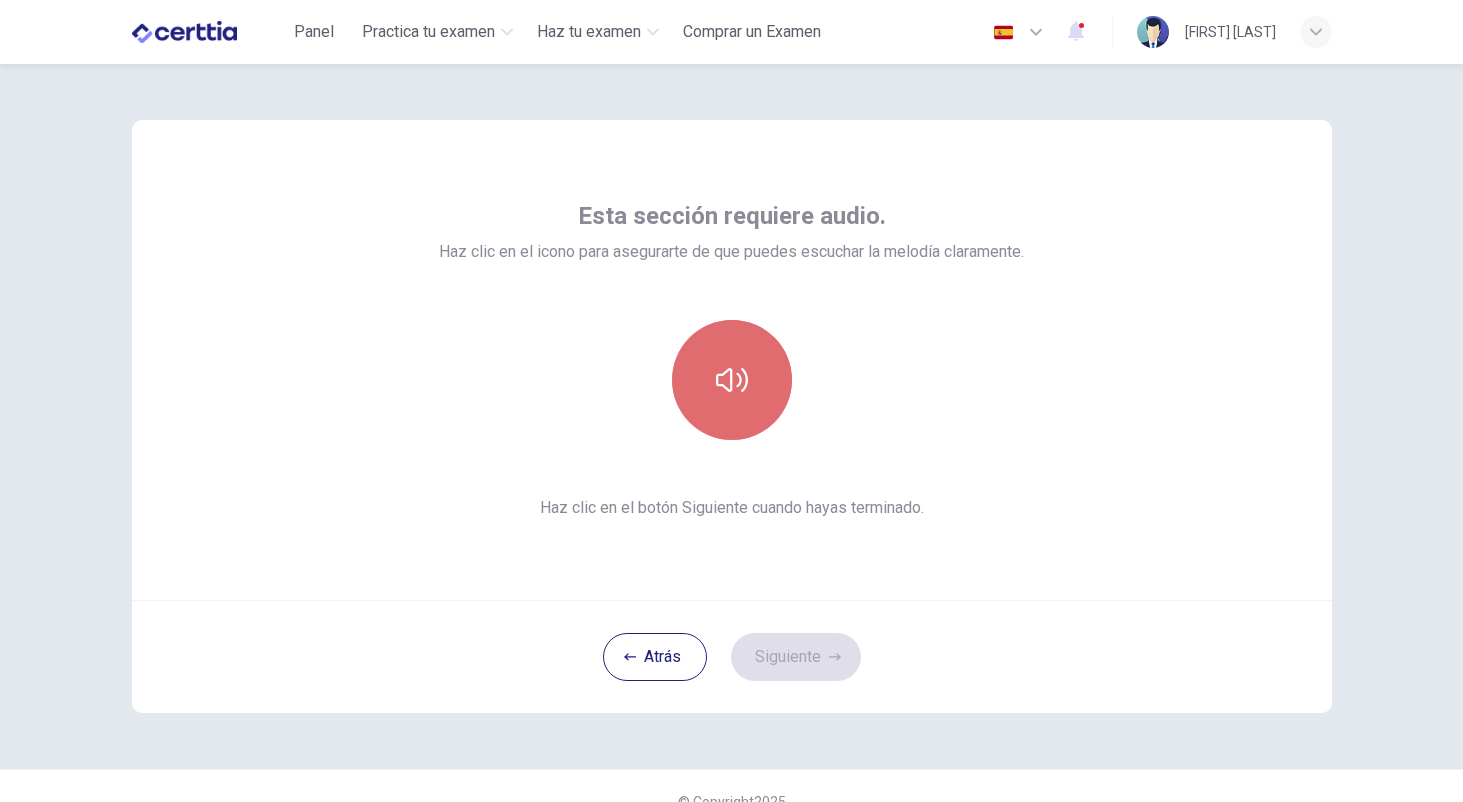 click at bounding box center (732, 380) 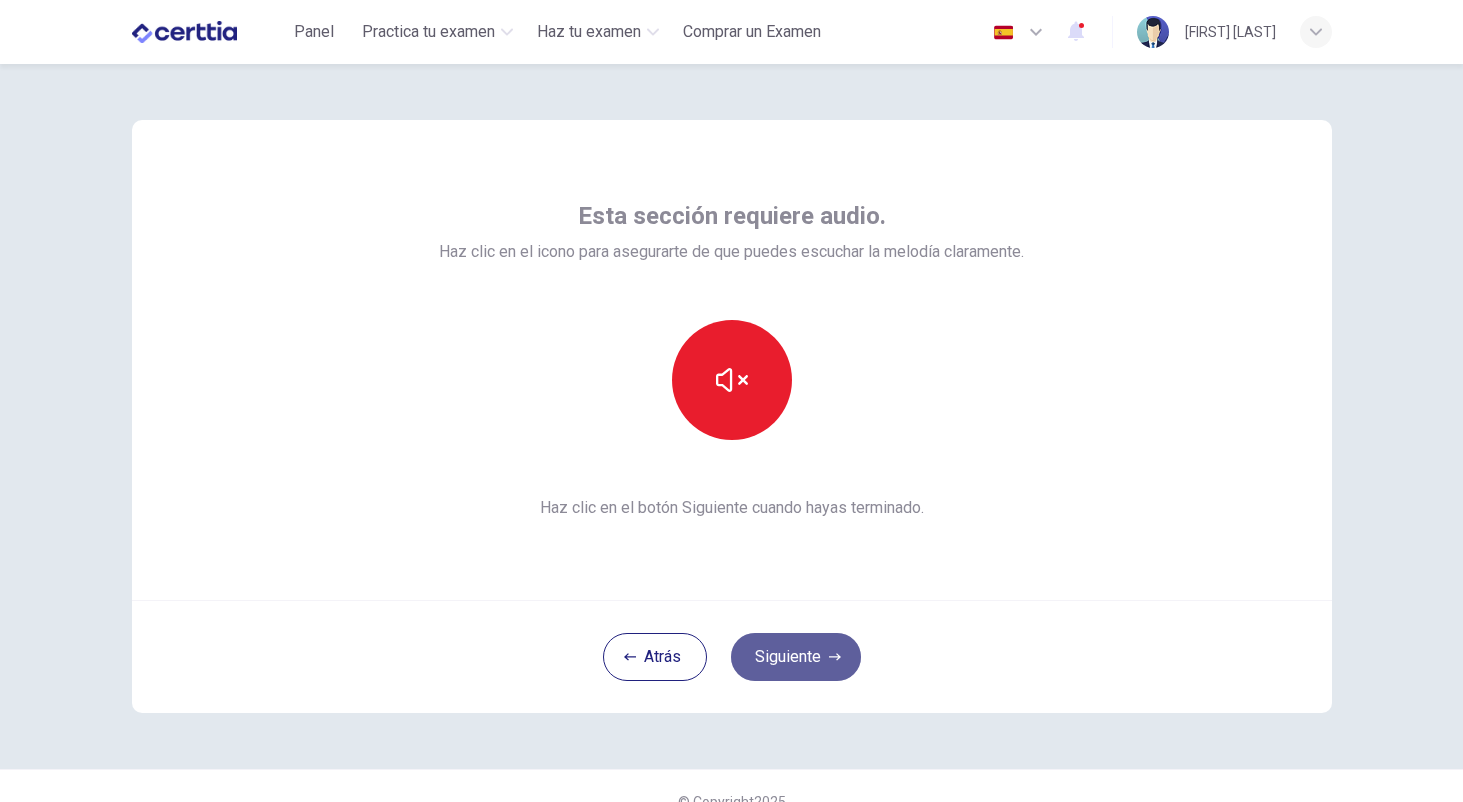 click on "Siguiente" at bounding box center [796, 657] 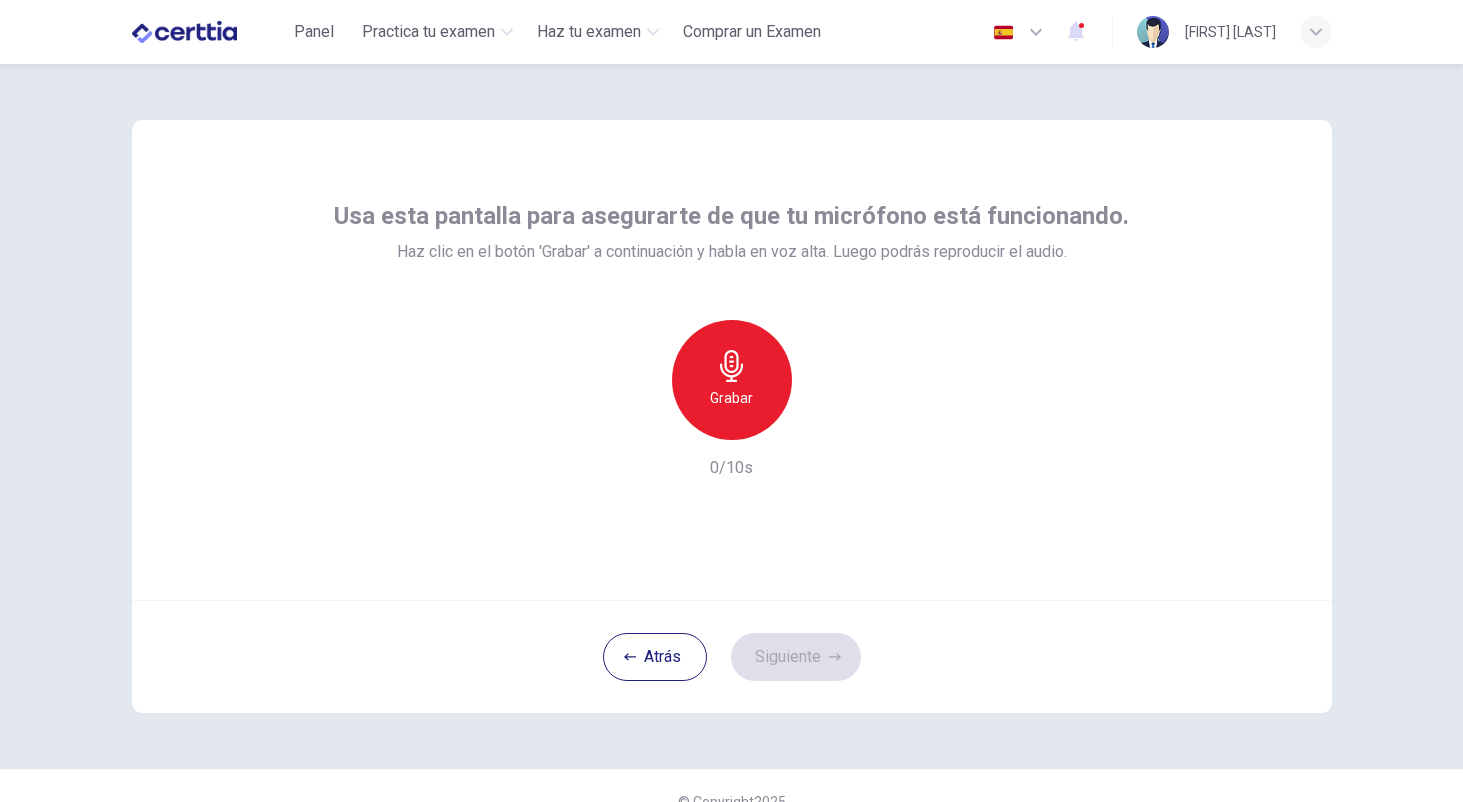 click on "Grabar" at bounding box center (732, 380) 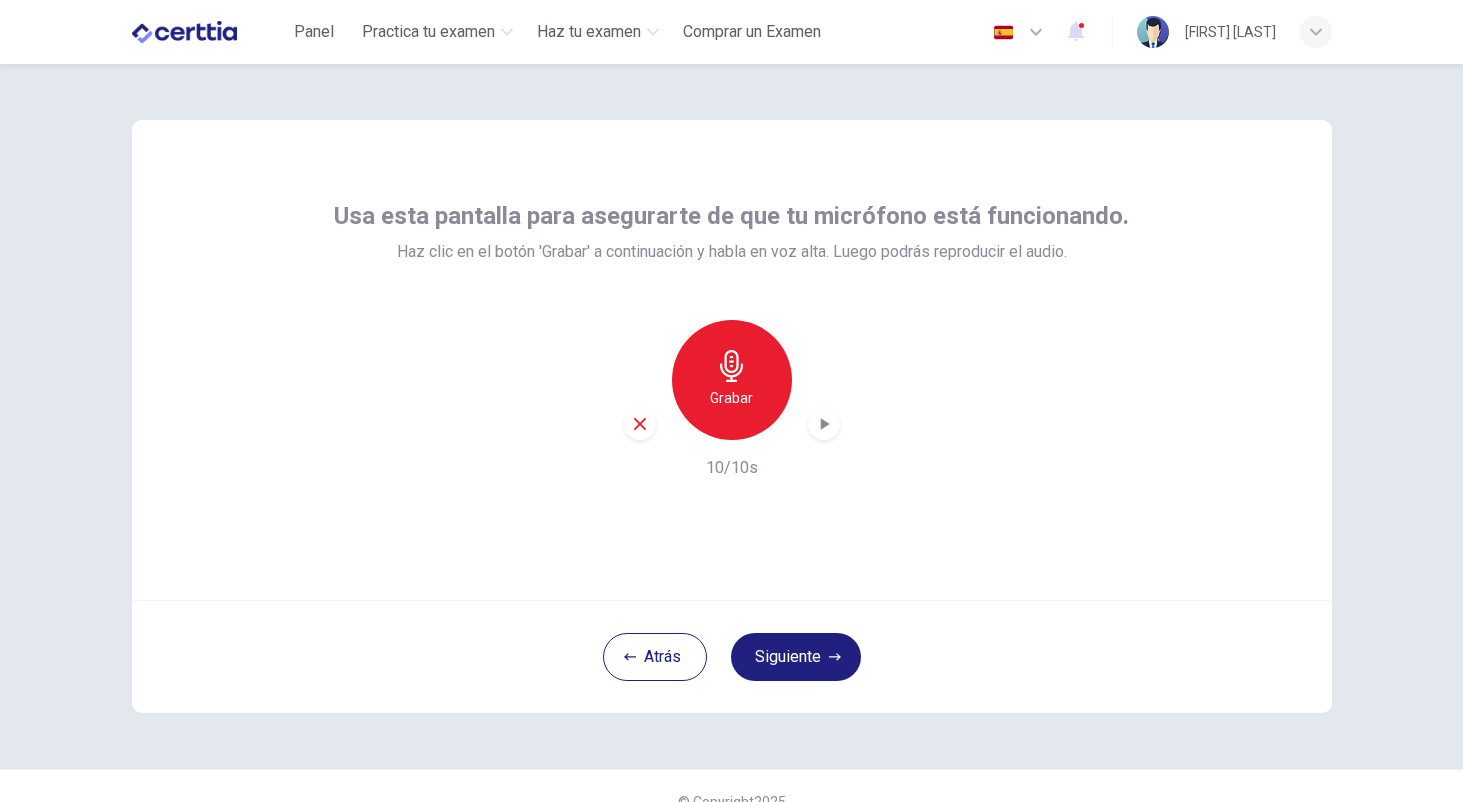 click on "10/10s" at bounding box center [732, 468] 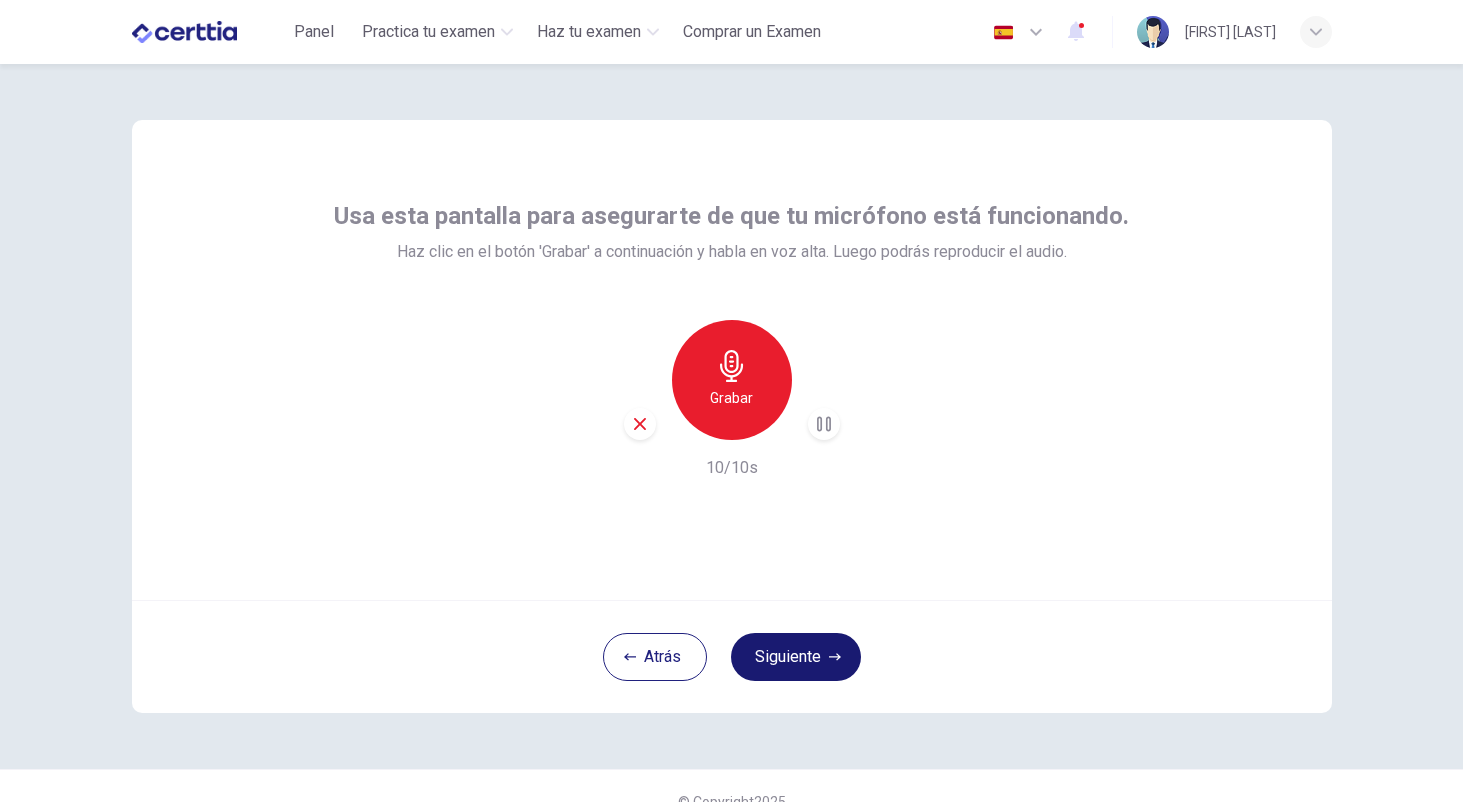 click on "Siguiente" at bounding box center (796, 657) 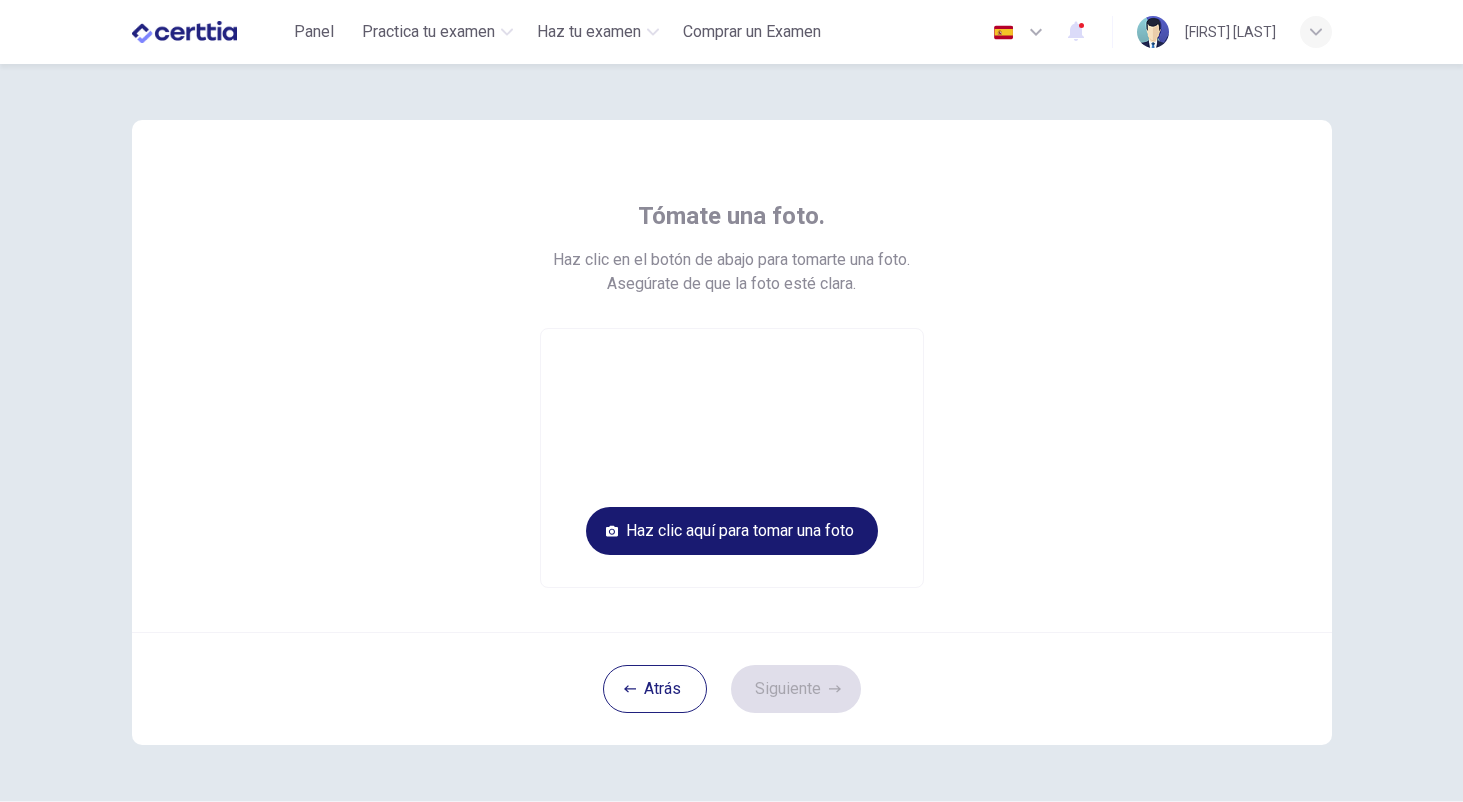click on "Haz clic aquí para tomar una foto" at bounding box center (732, 531) 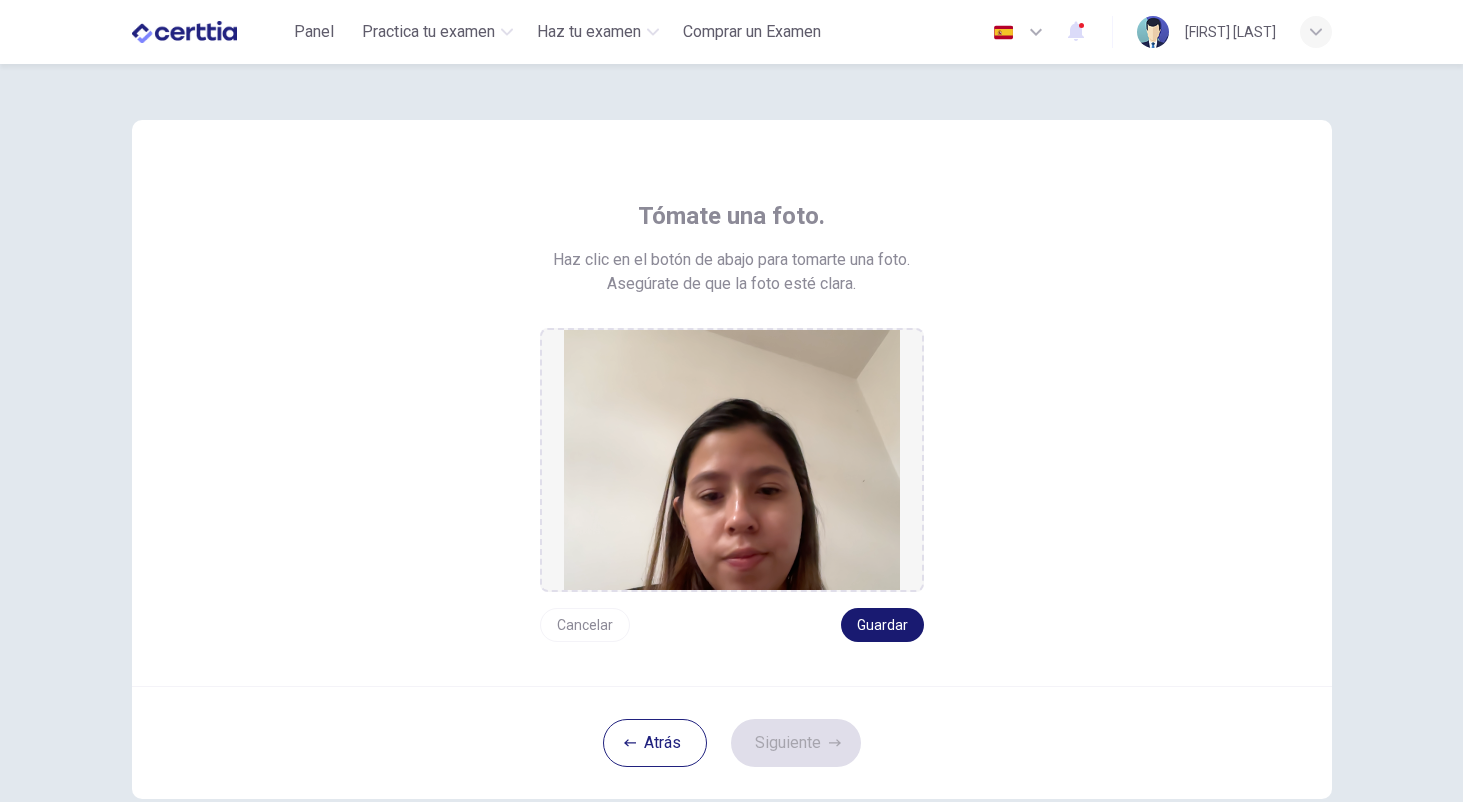 click on "Guardar" at bounding box center (882, 625) 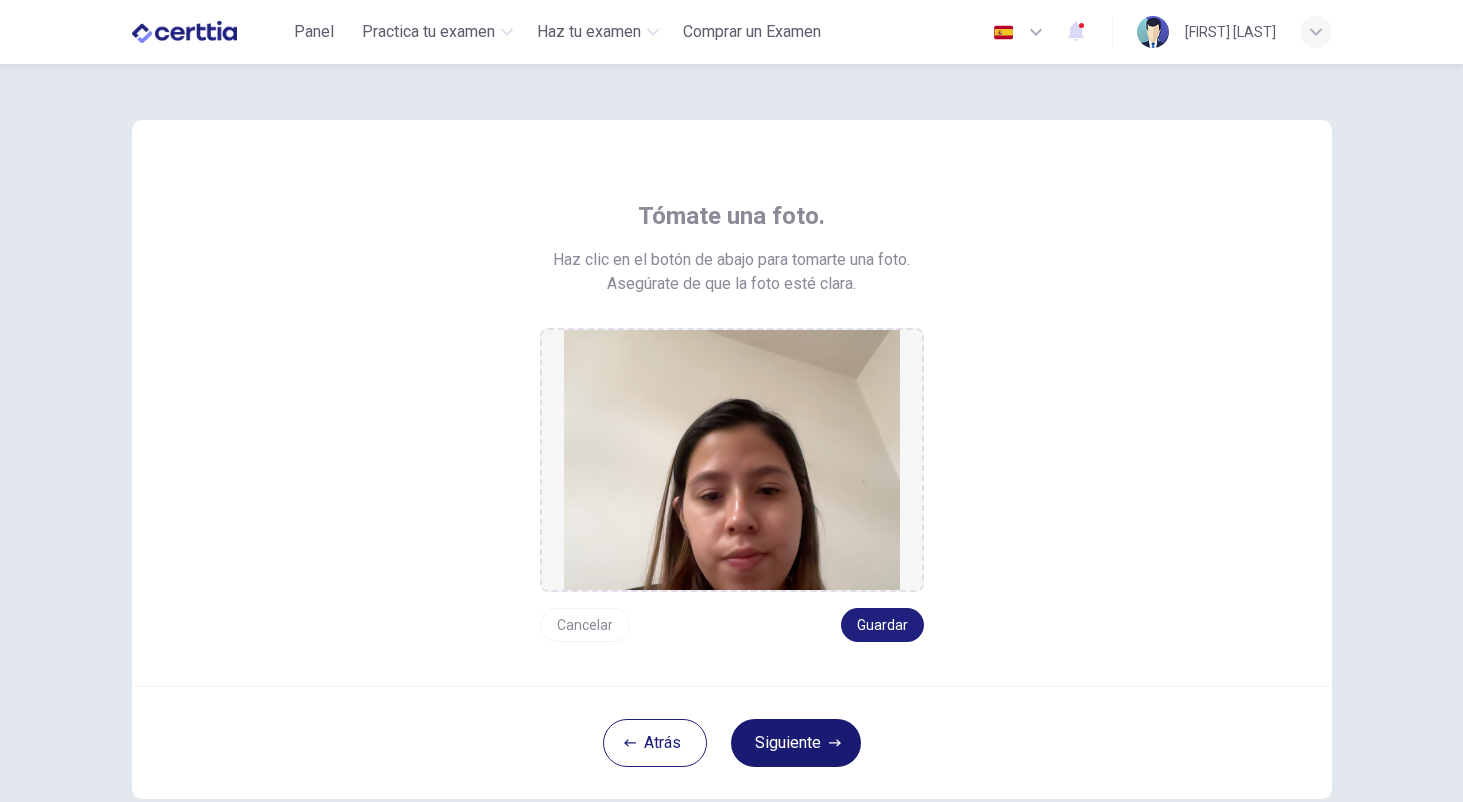click 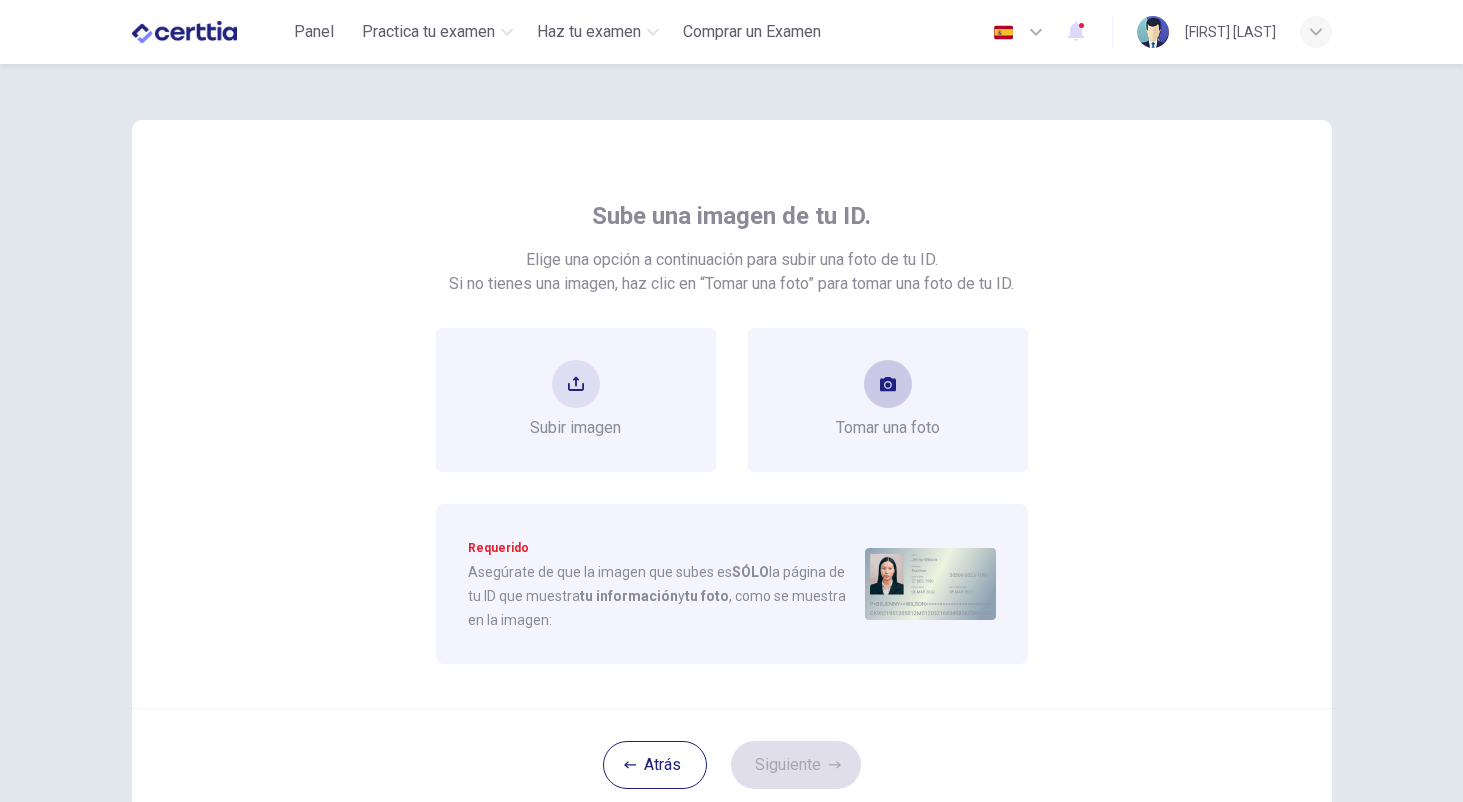 click at bounding box center (888, 384) 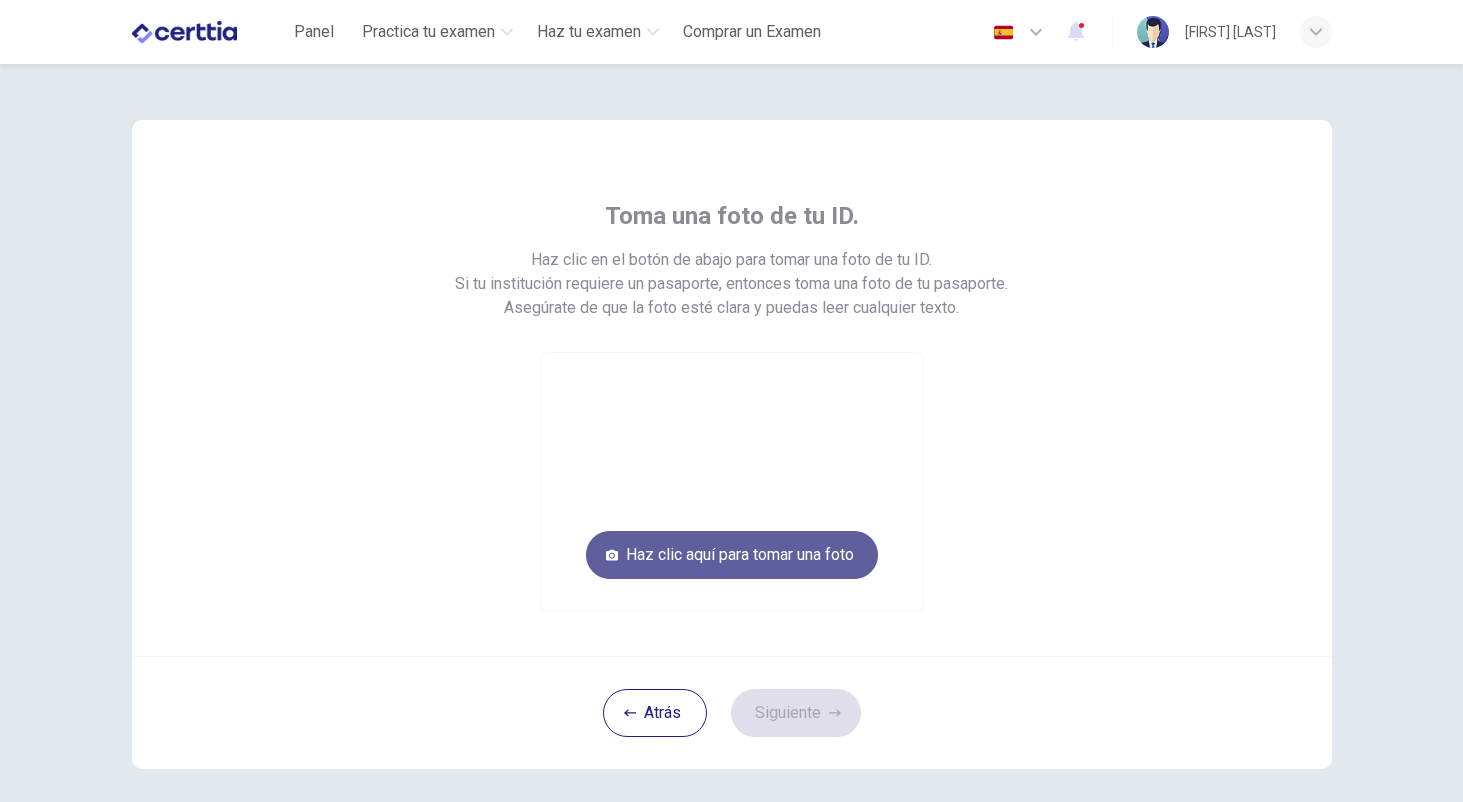 click on "Haz clic aquí para tomar una foto" at bounding box center [732, 555] 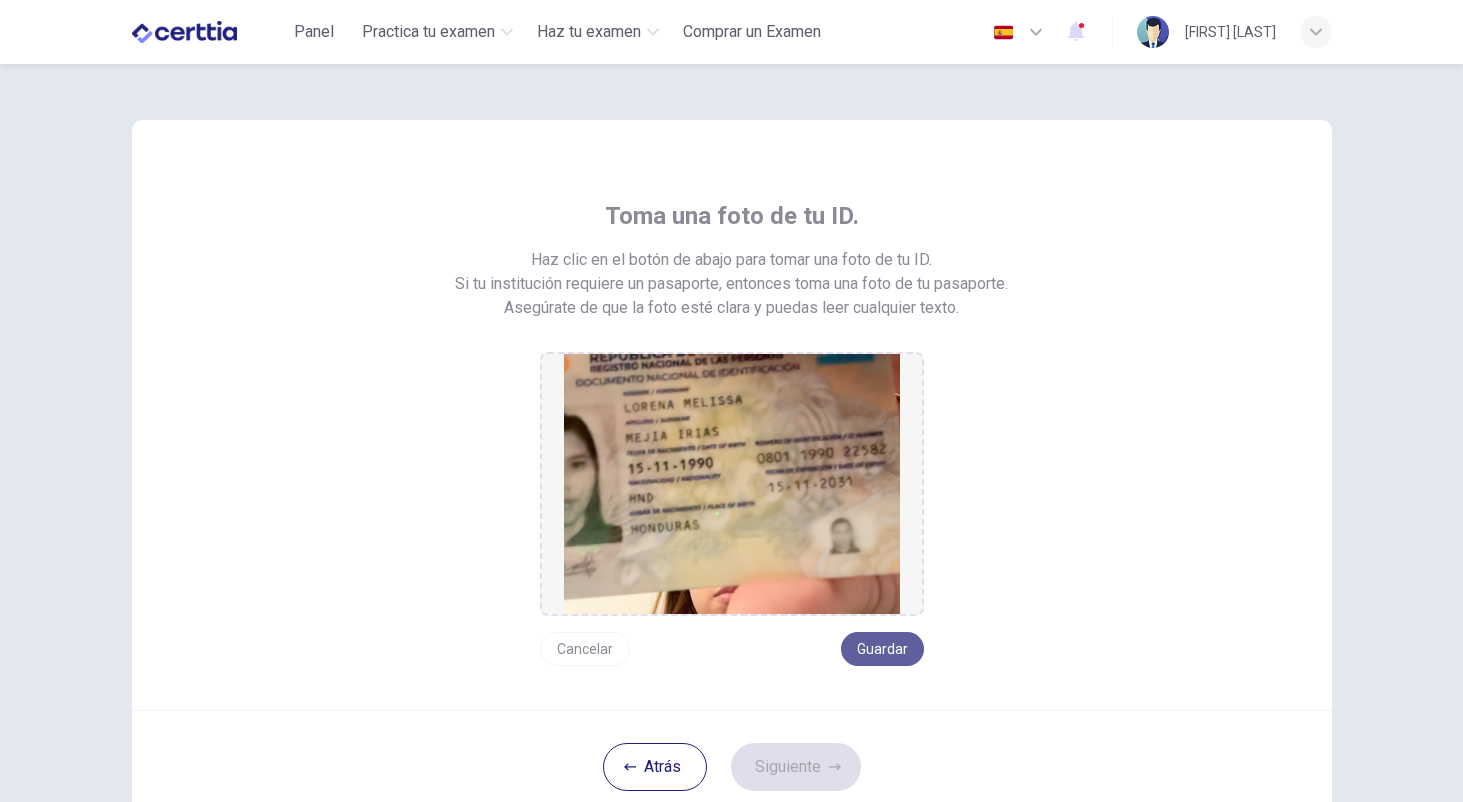 click on "Guardar" at bounding box center [882, 649] 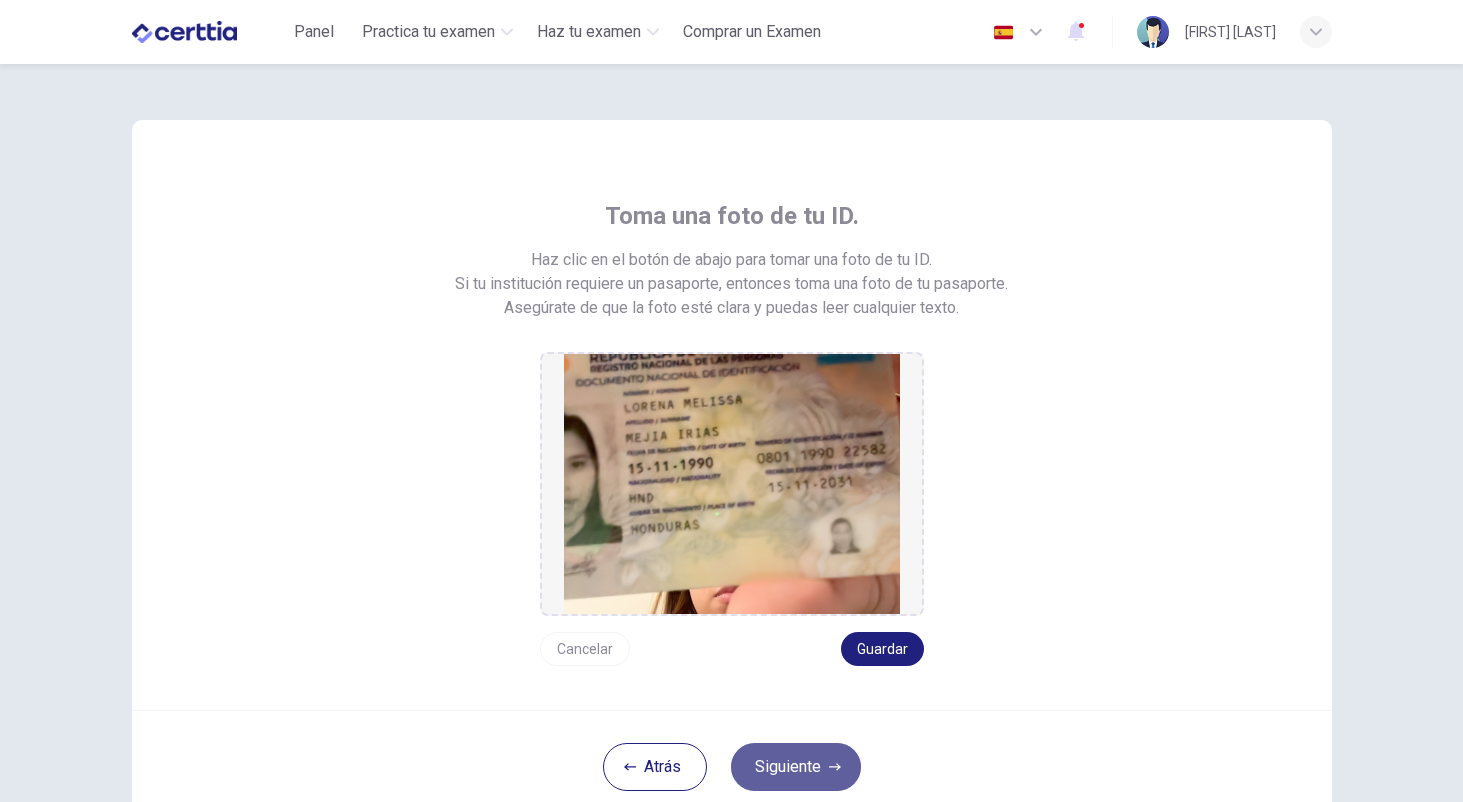 click on "Siguiente" at bounding box center (796, 767) 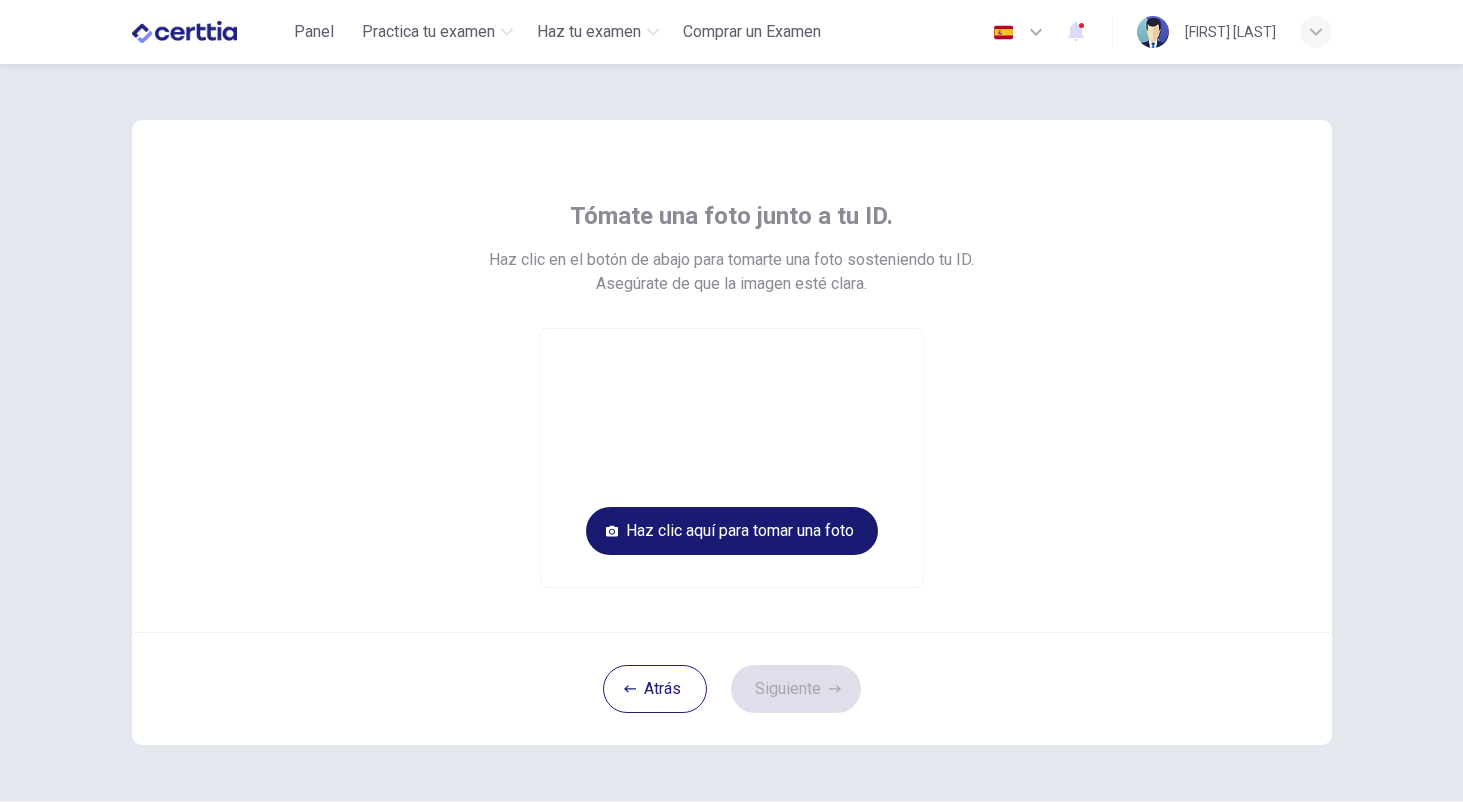 click on "Haz clic aquí para tomar una foto" at bounding box center [732, 531] 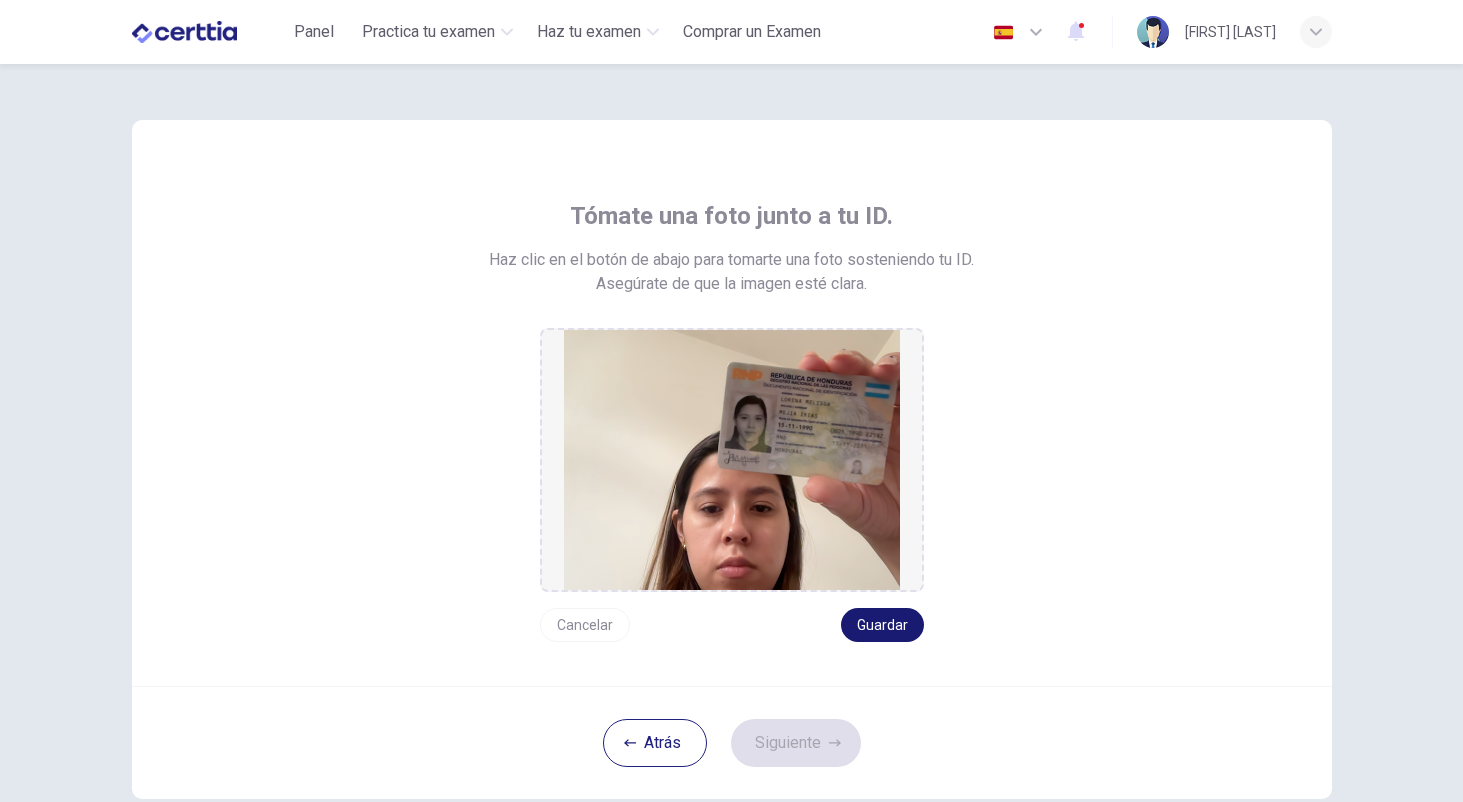 click on "Guardar" at bounding box center (882, 625) 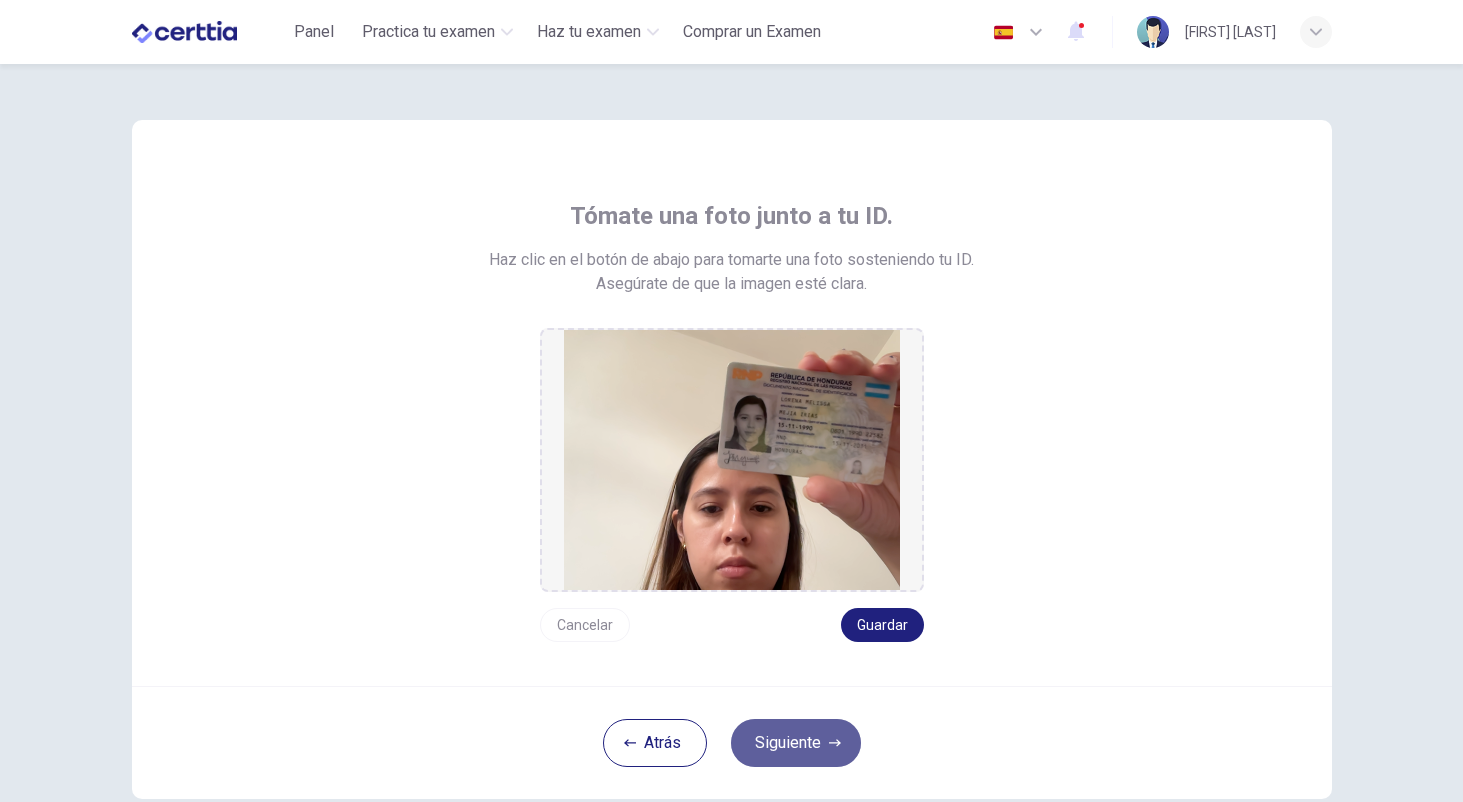click on "Siguiente" at bounding box center [796, 743] 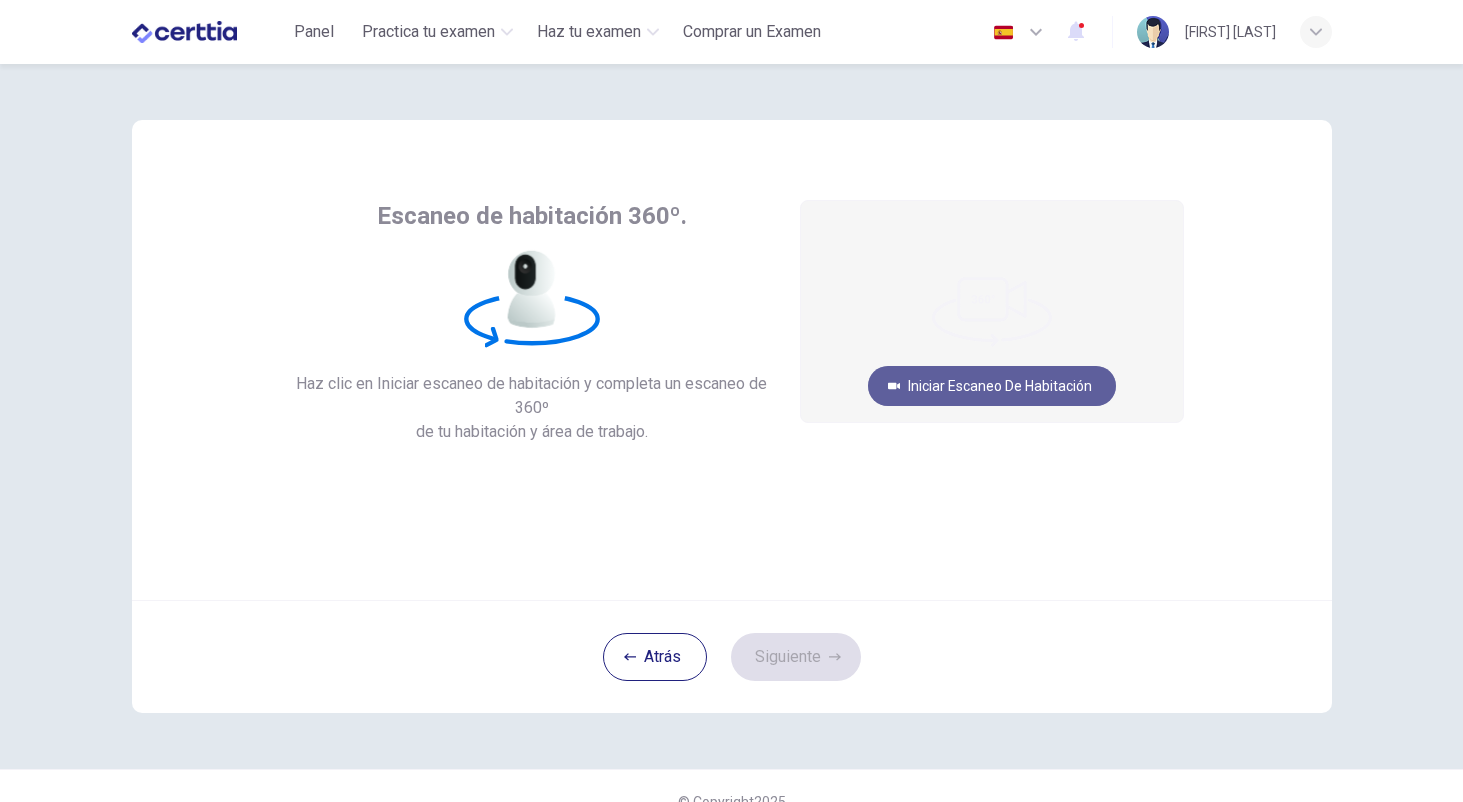 click on "Iniciar escaneo de habitación" at bounding box center (992, 386) 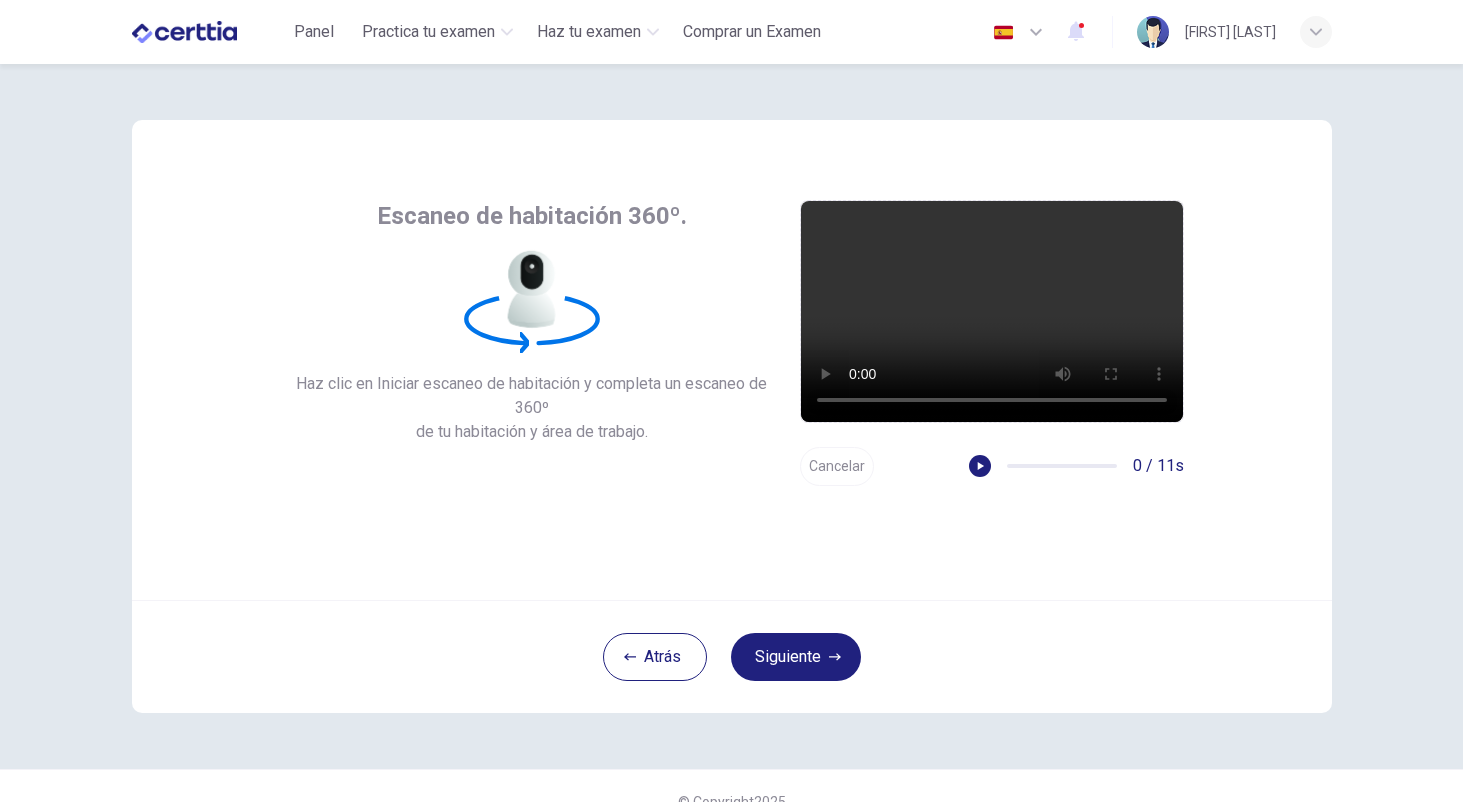 click at bounding box center (992, 311) 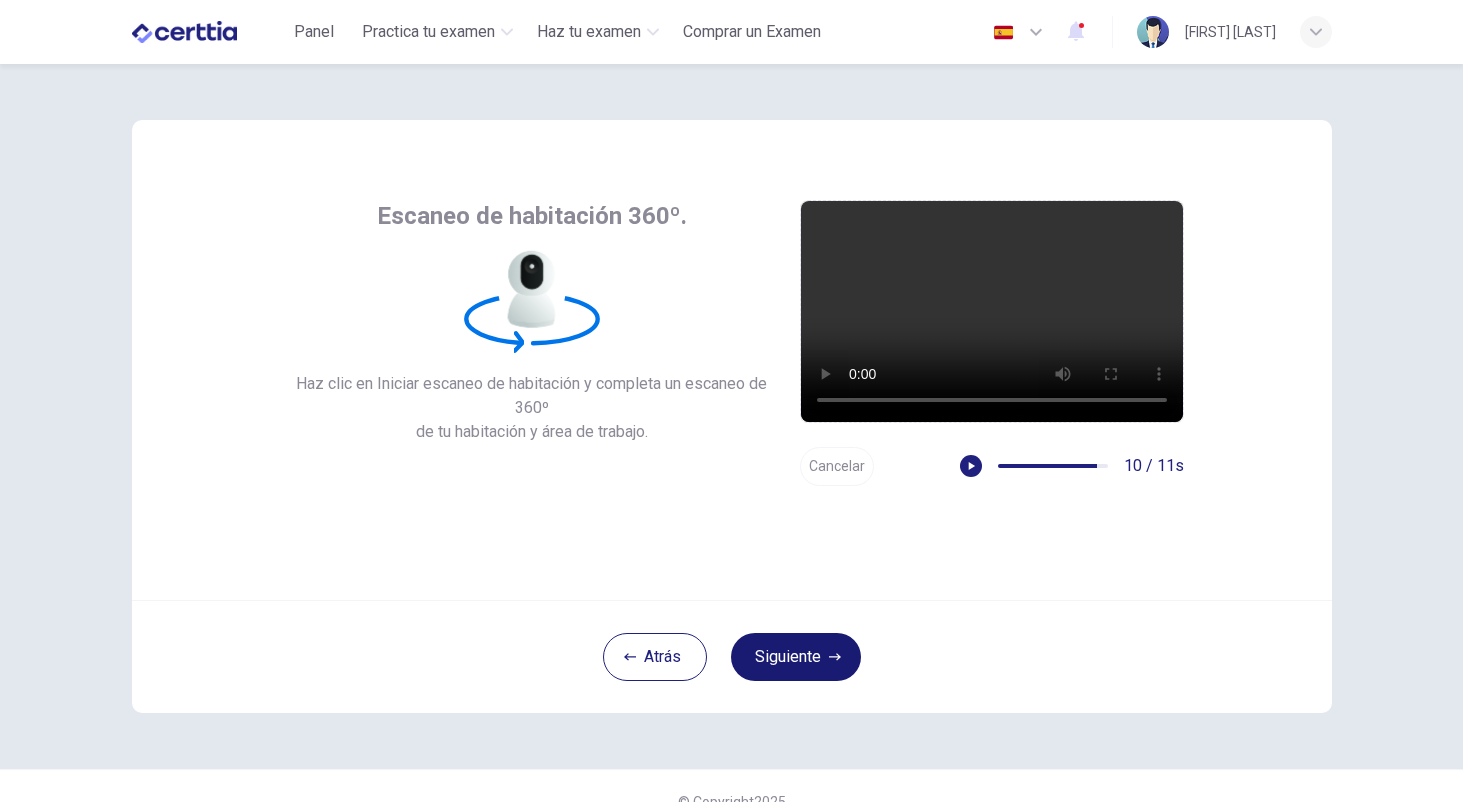 click on "Siguiente" at bounding box center (796, 657) 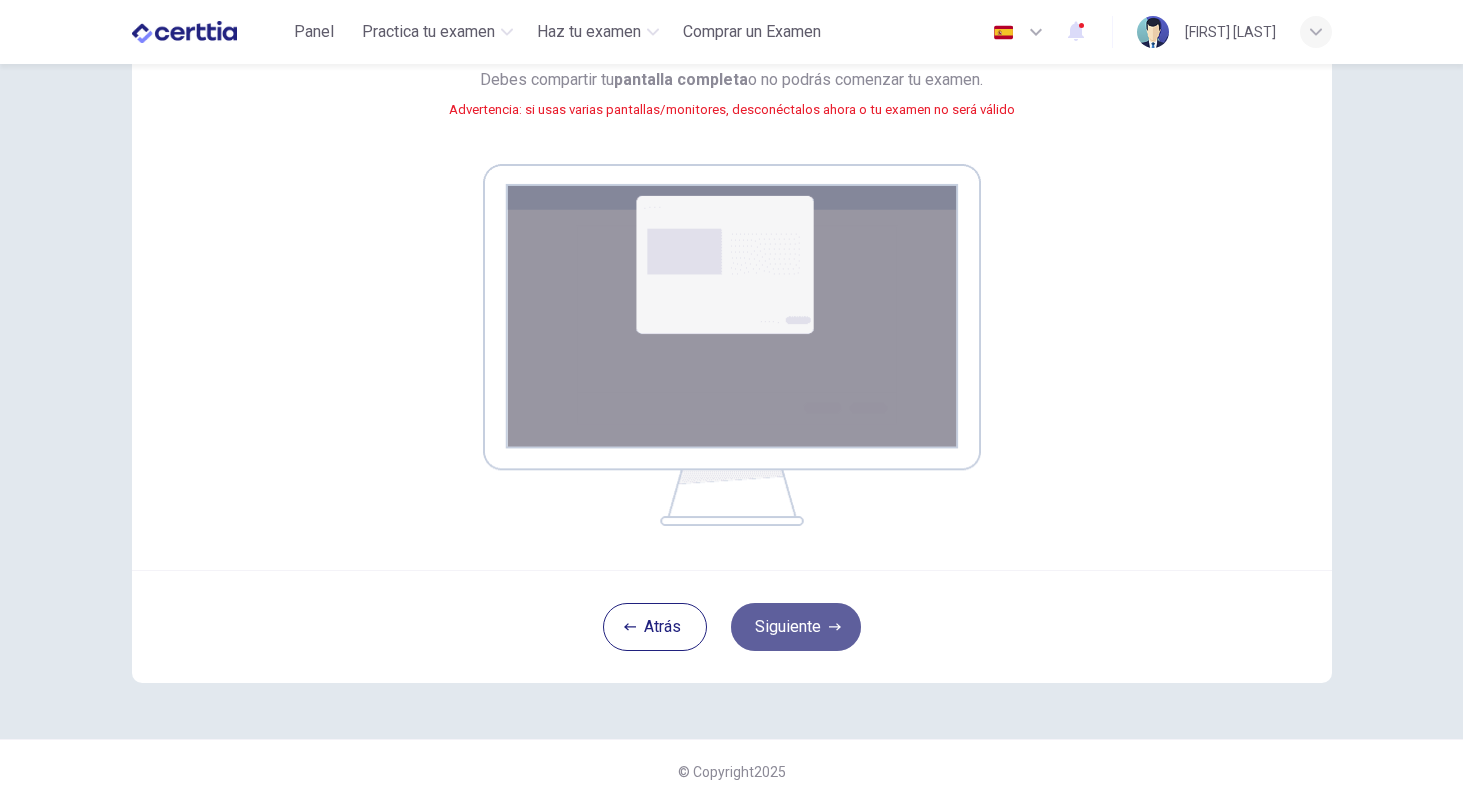 scroll, scrollTop: 234, scrollLeft: 0, axis: vertical 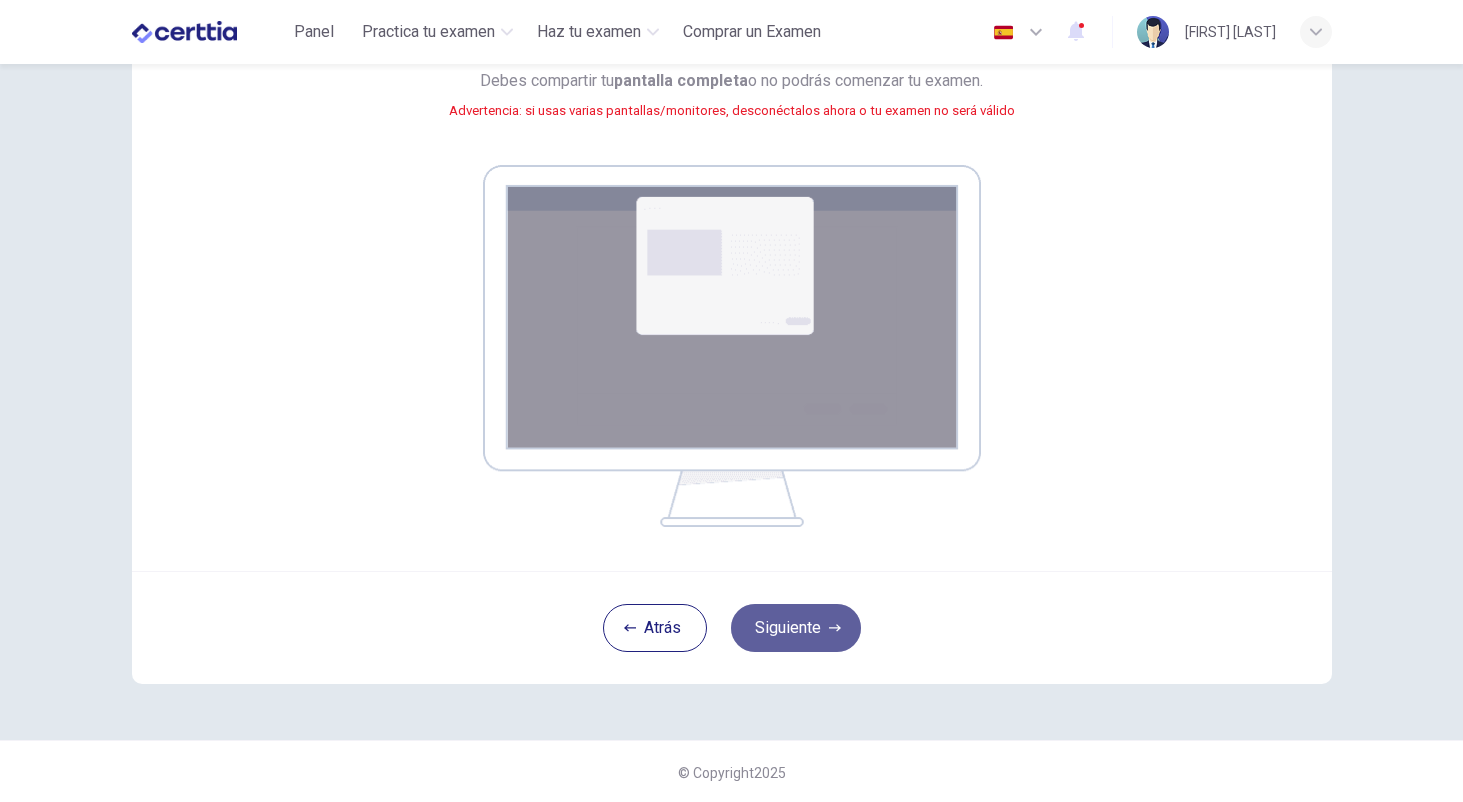 click on "Siguiente" at bounding box center [796, 628] 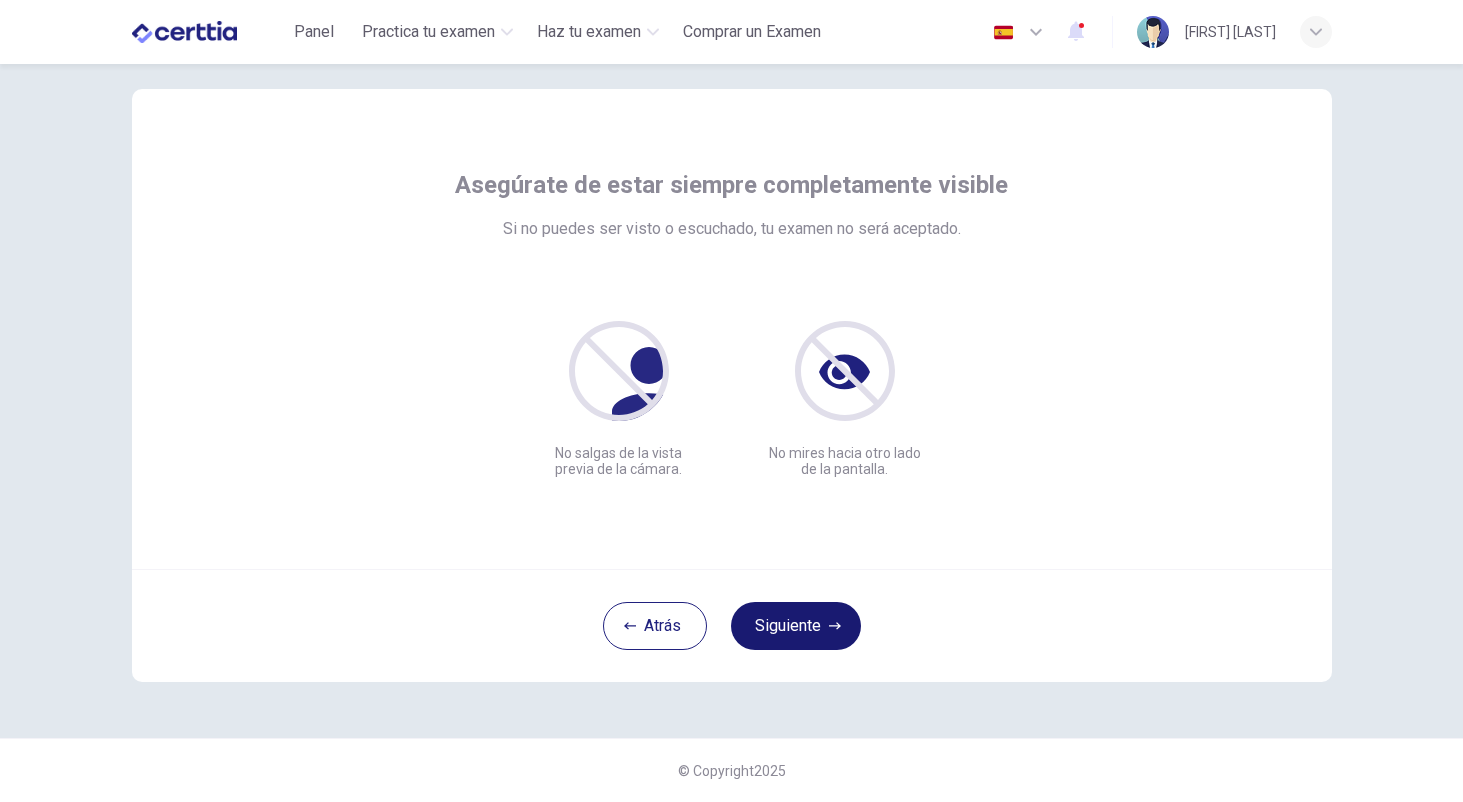 scroll, scrollTop: 31, scrollLeft: 0, axis: vertical 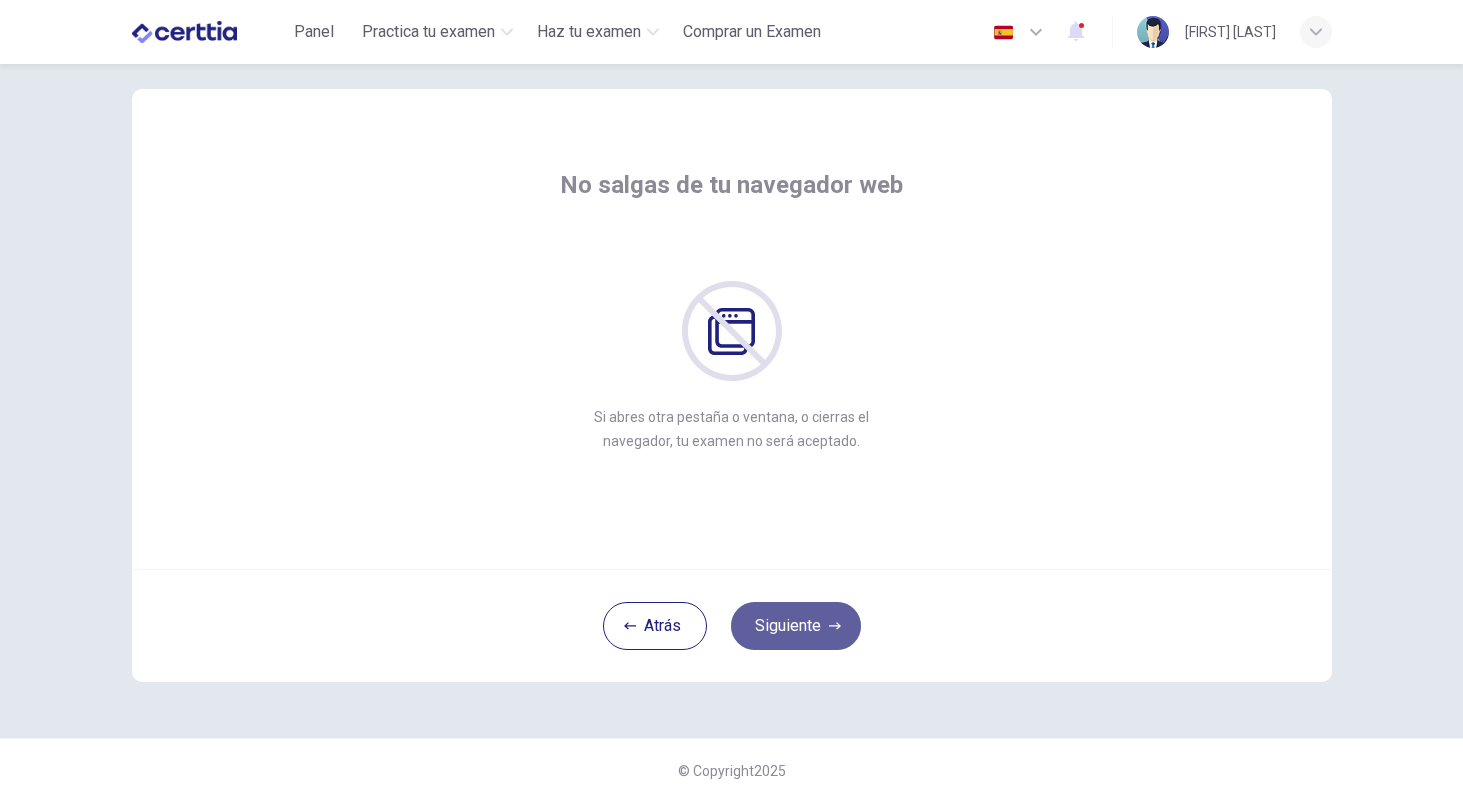 click on "Siguiente" at bounding box center [796, 626] 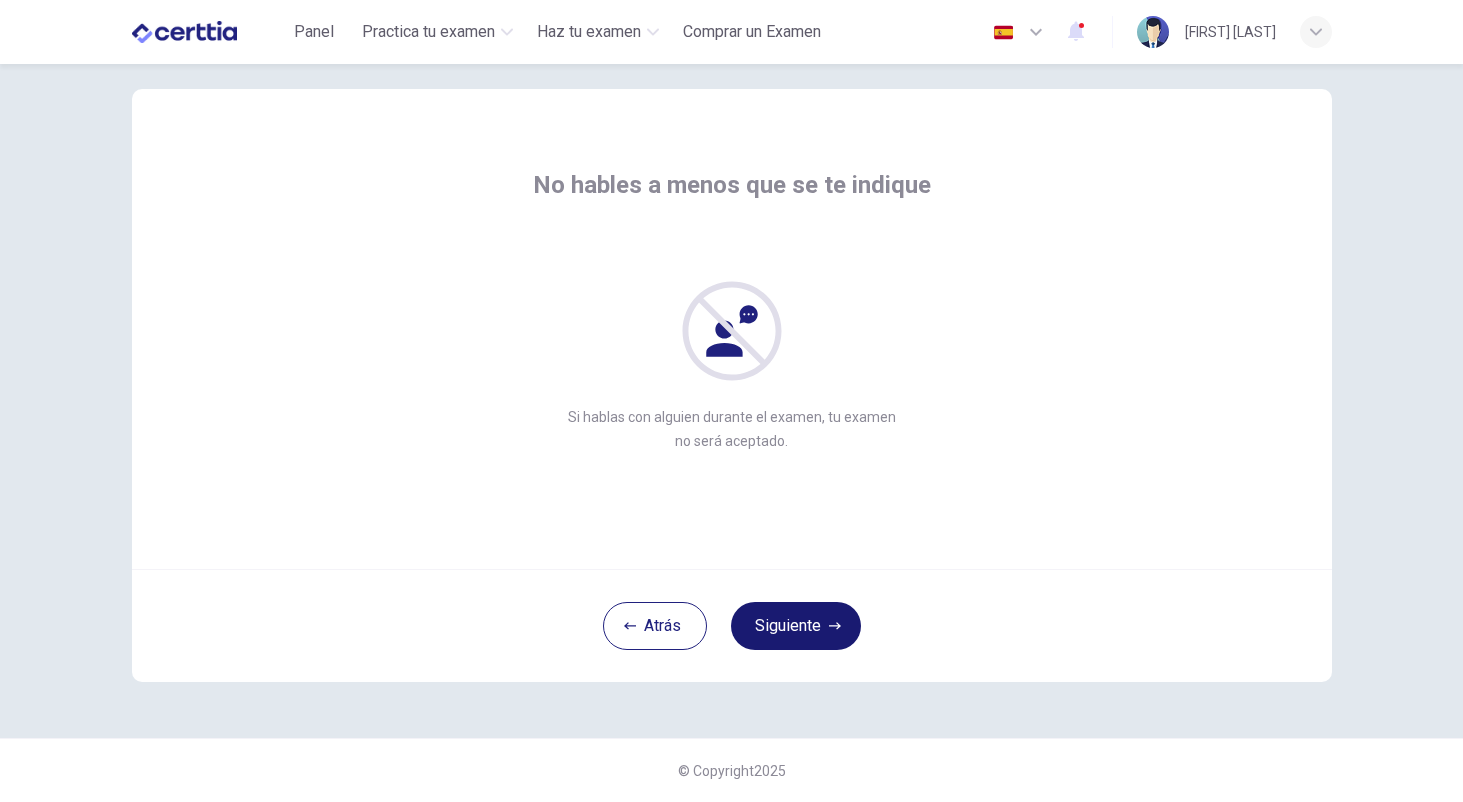 click on "Siguiente" at bounding box center (796, 626) 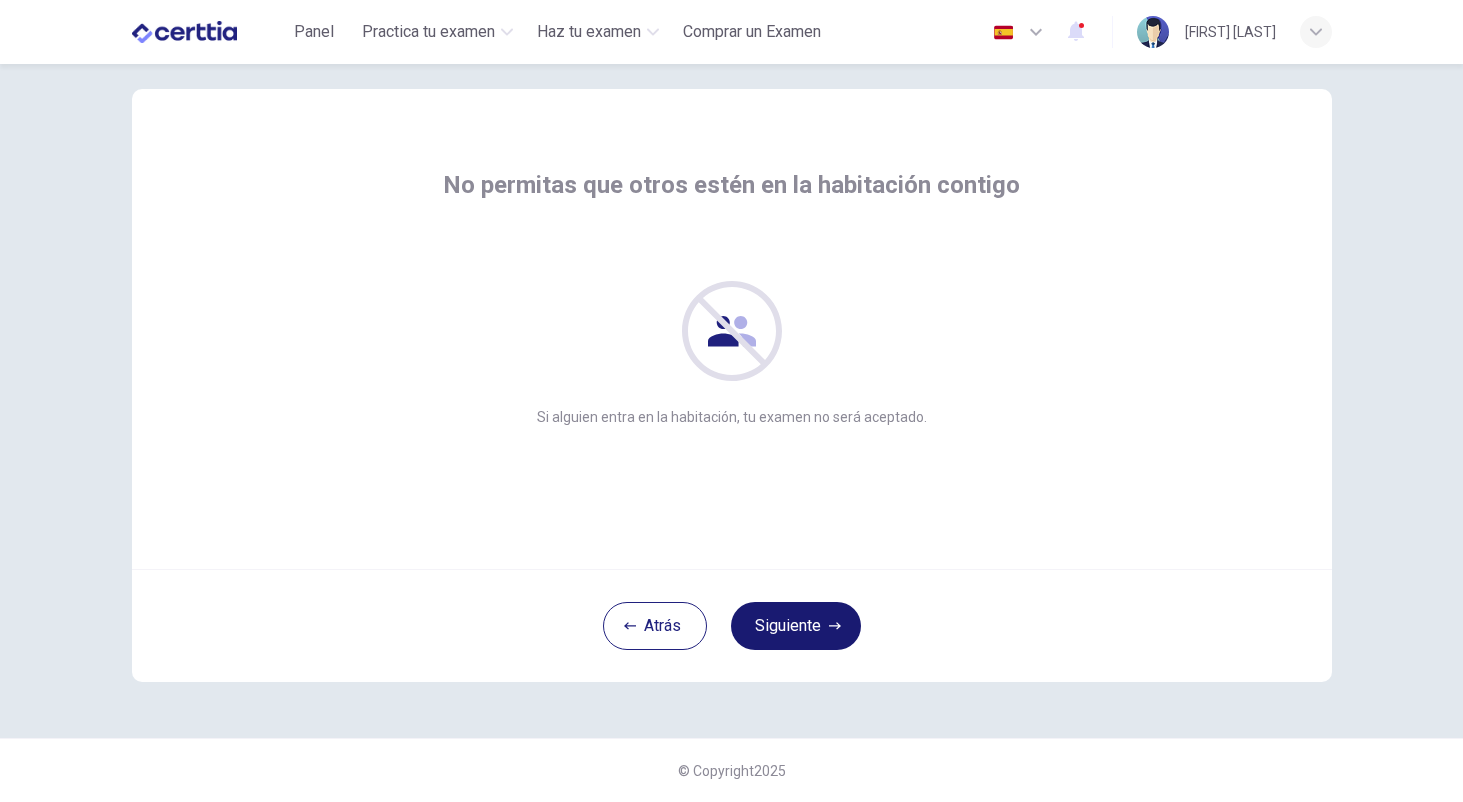 click on "Siguiente" at bounding box center [796, 626] 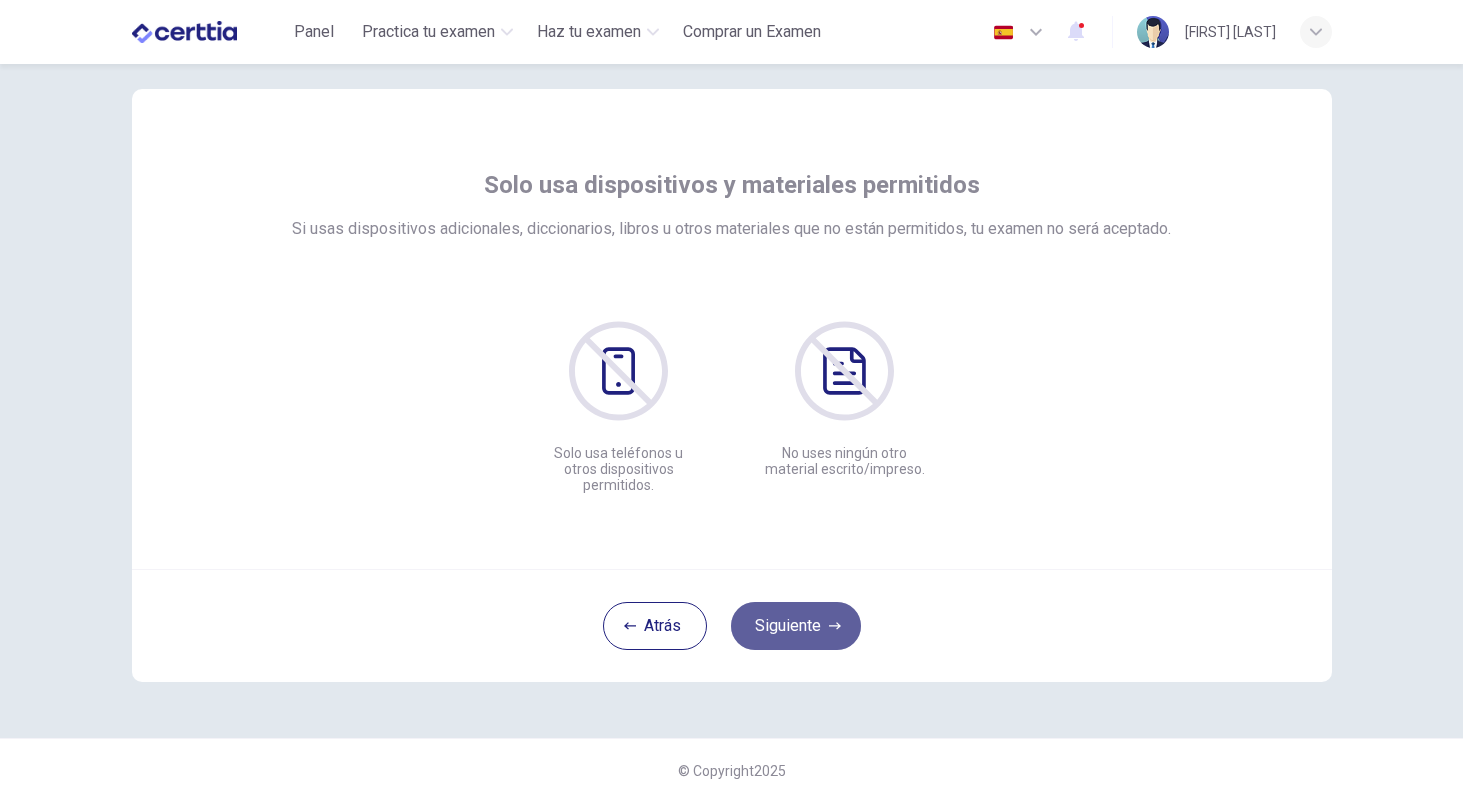 click on "Siguiente" at bounding box center [796, 626] 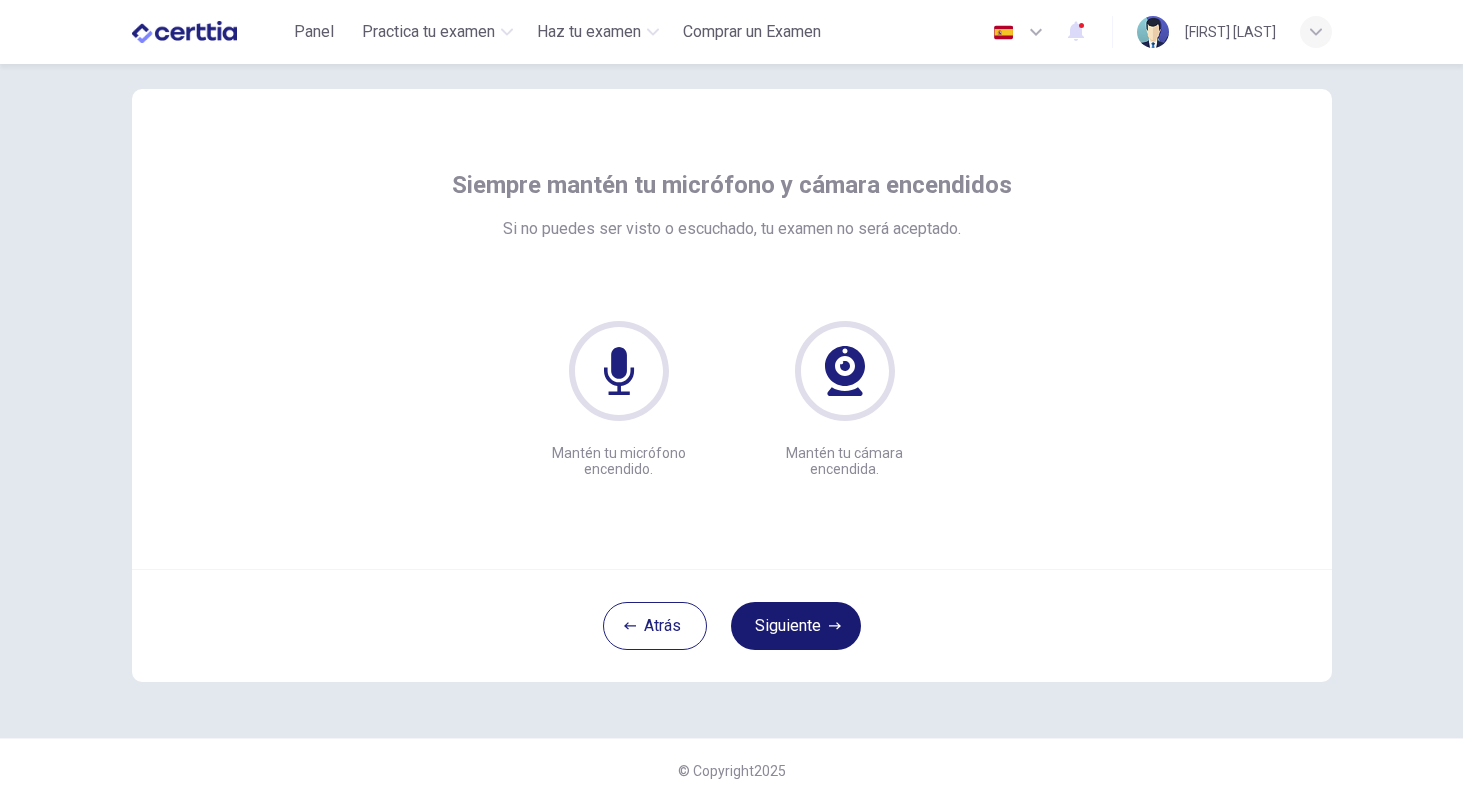 click on "Siguiente" at bounding box center (796, 626) 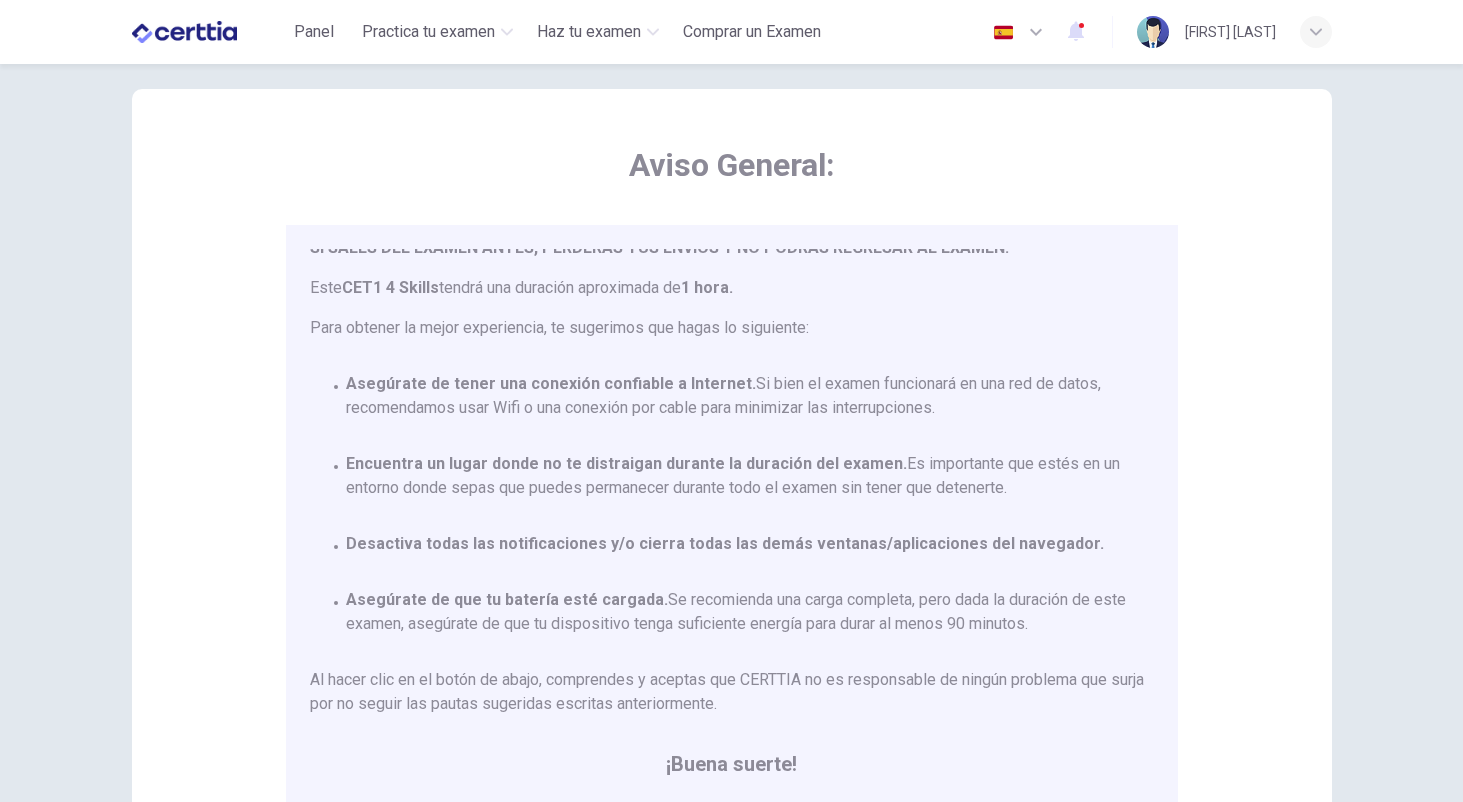 scroll, scrollTop: 117, scrollLeft: 0, axis: vertical 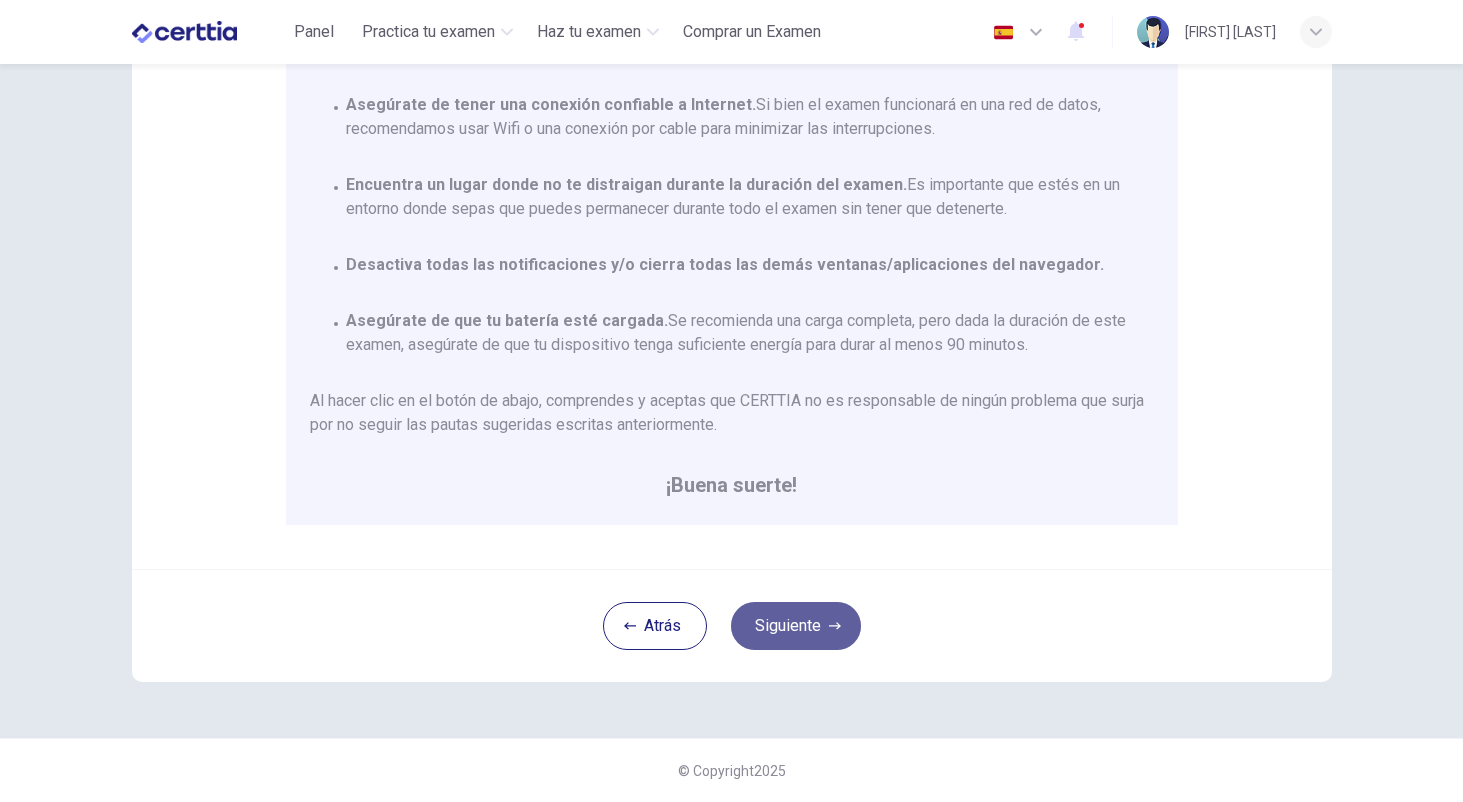 click on "Siguiente" at bounding box center (796, 626) 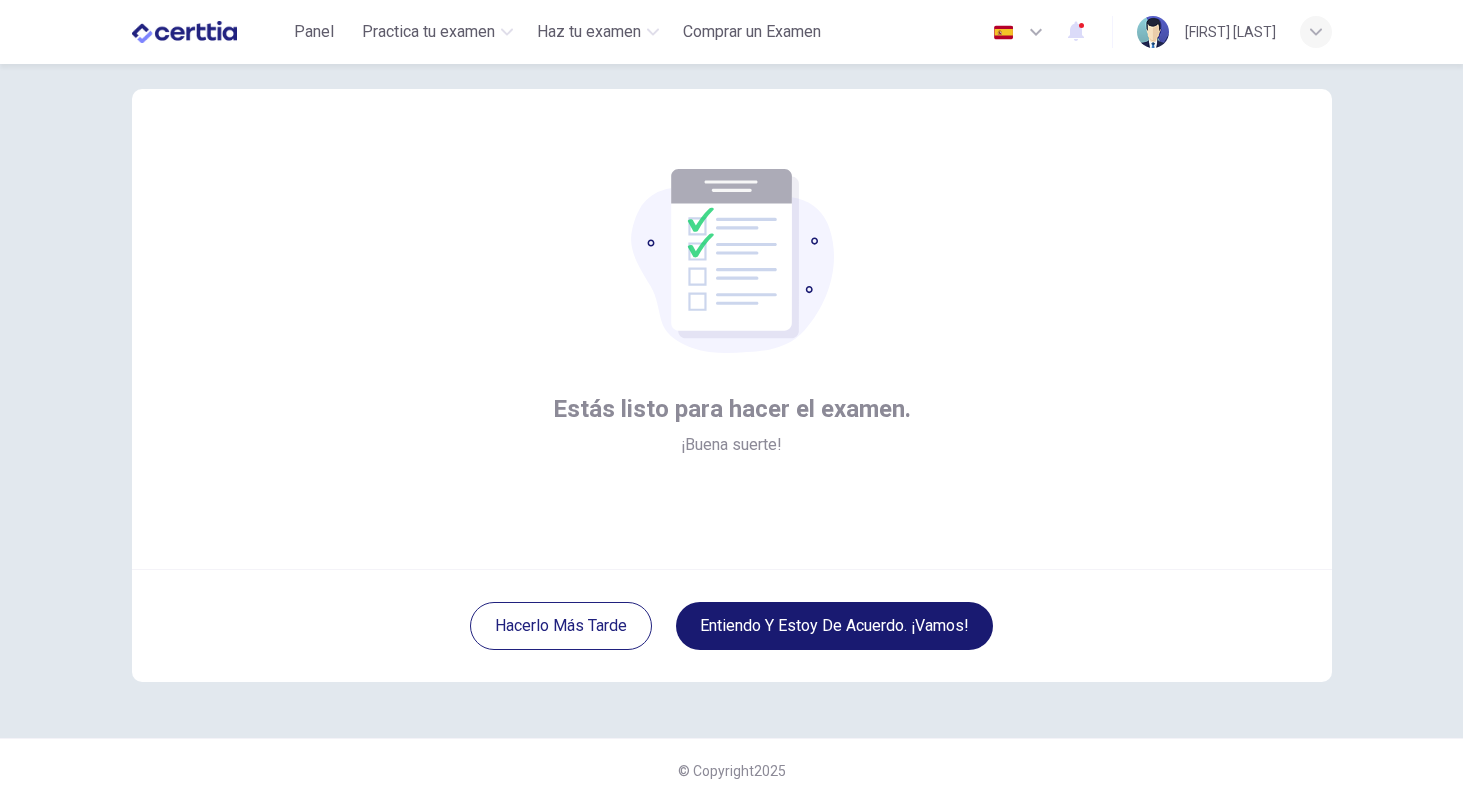 click on "Entiendo y estoy de acuerdo. ¡Vamos!" at bounding box center [834, 626] 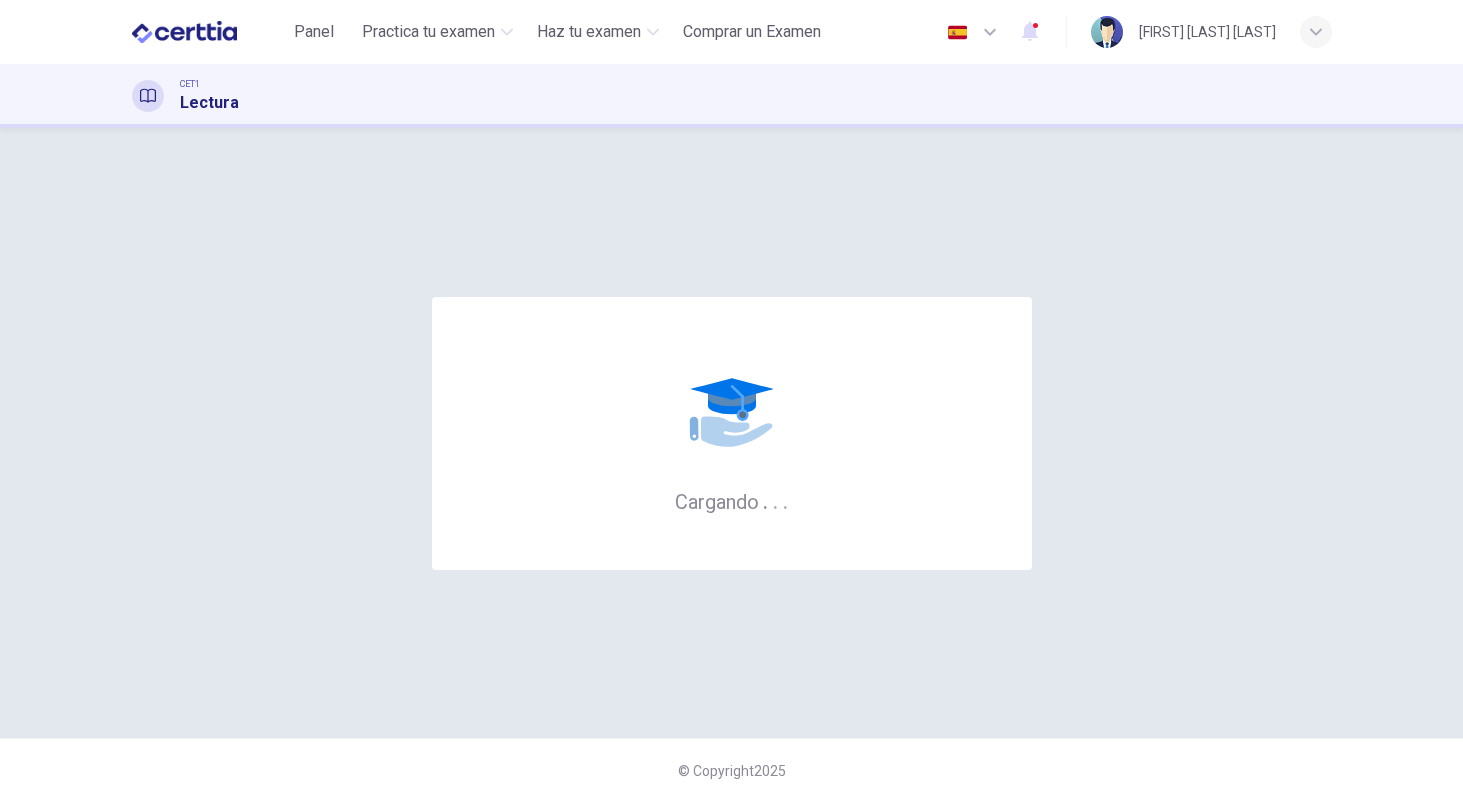 scroll, scrollTop: 0, scrollLeft: 0, axis: both 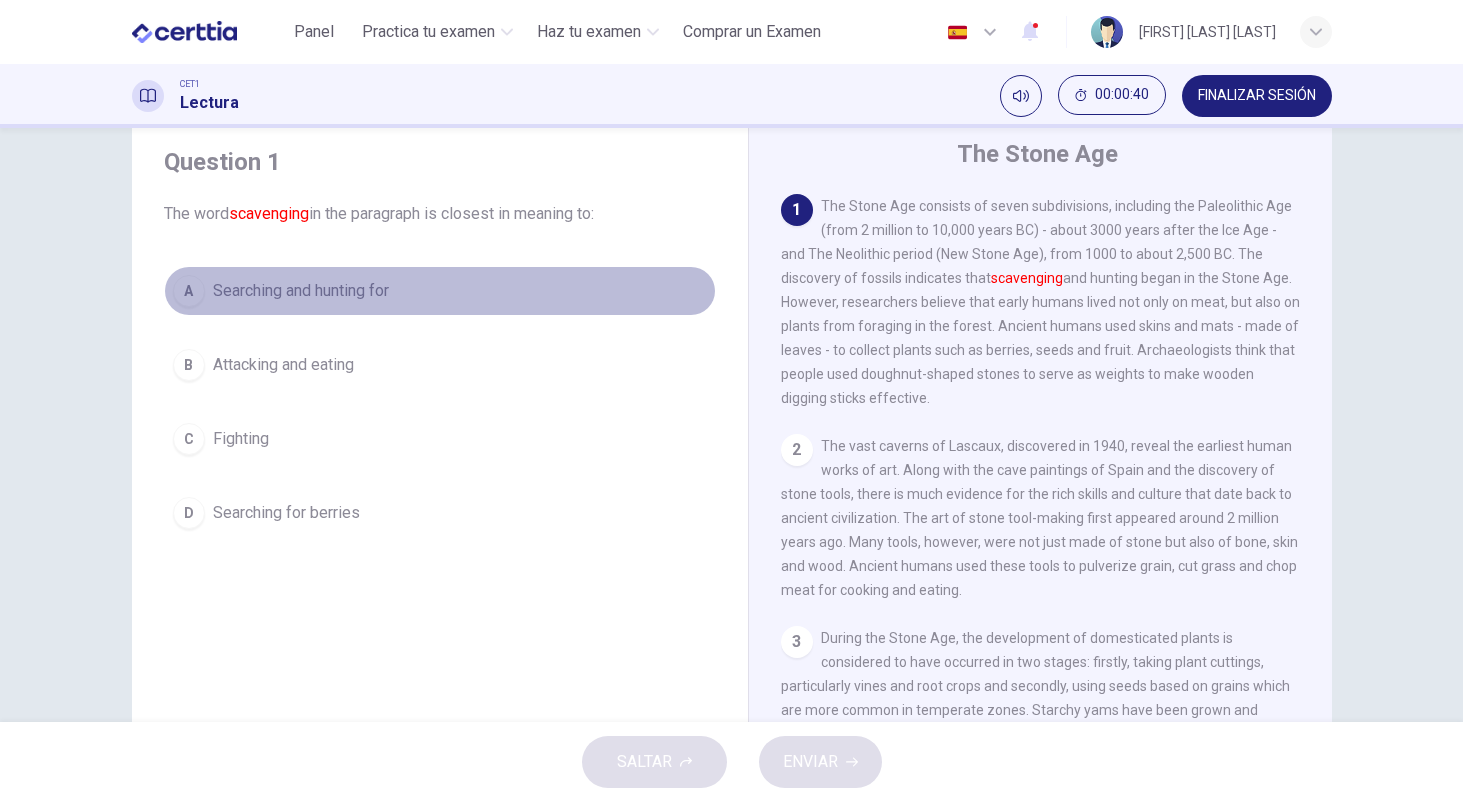 click on "Searching and hunting for" at bounding box center (301, 291) 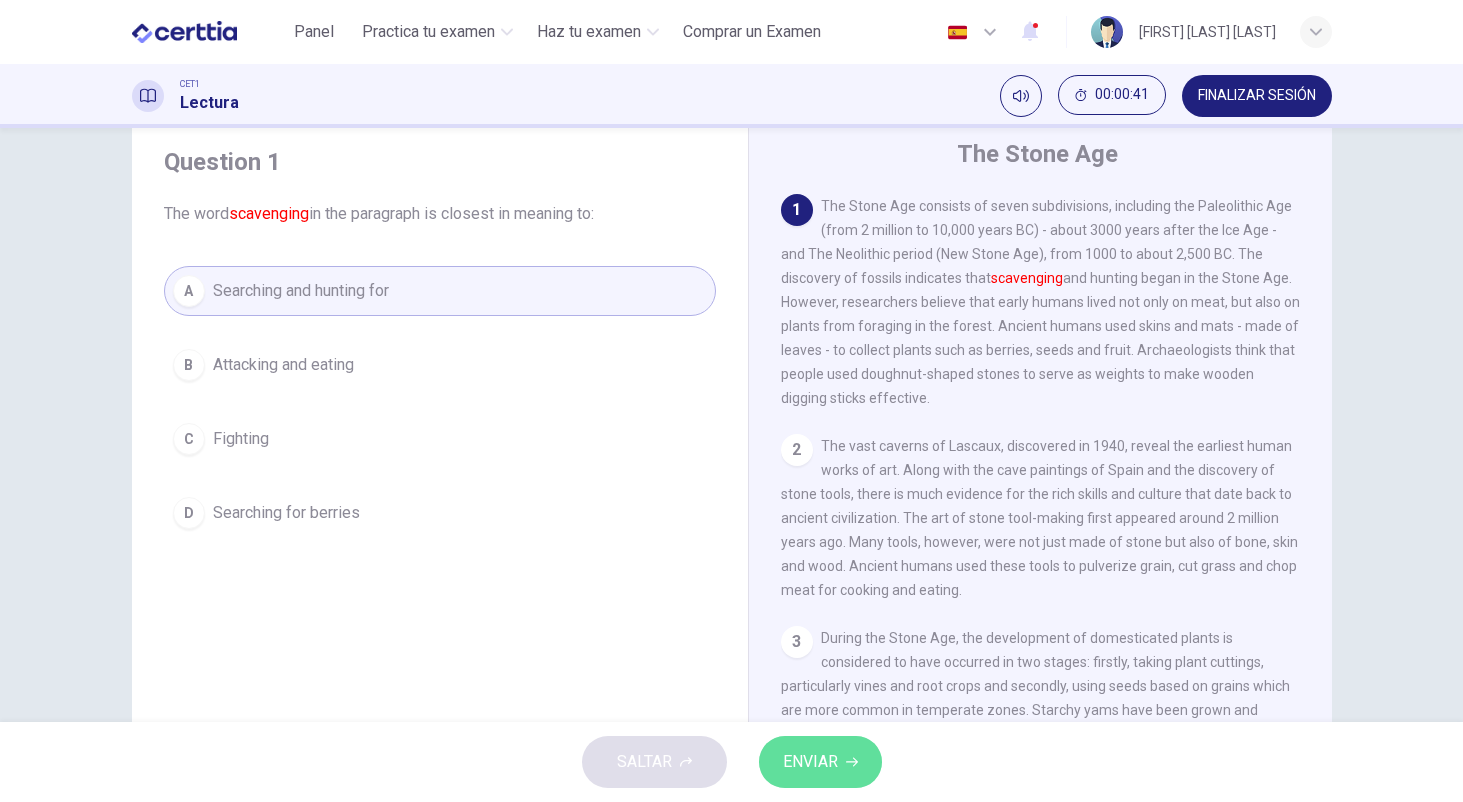 click on "ENVIAR" at bounding box center (810, 762) 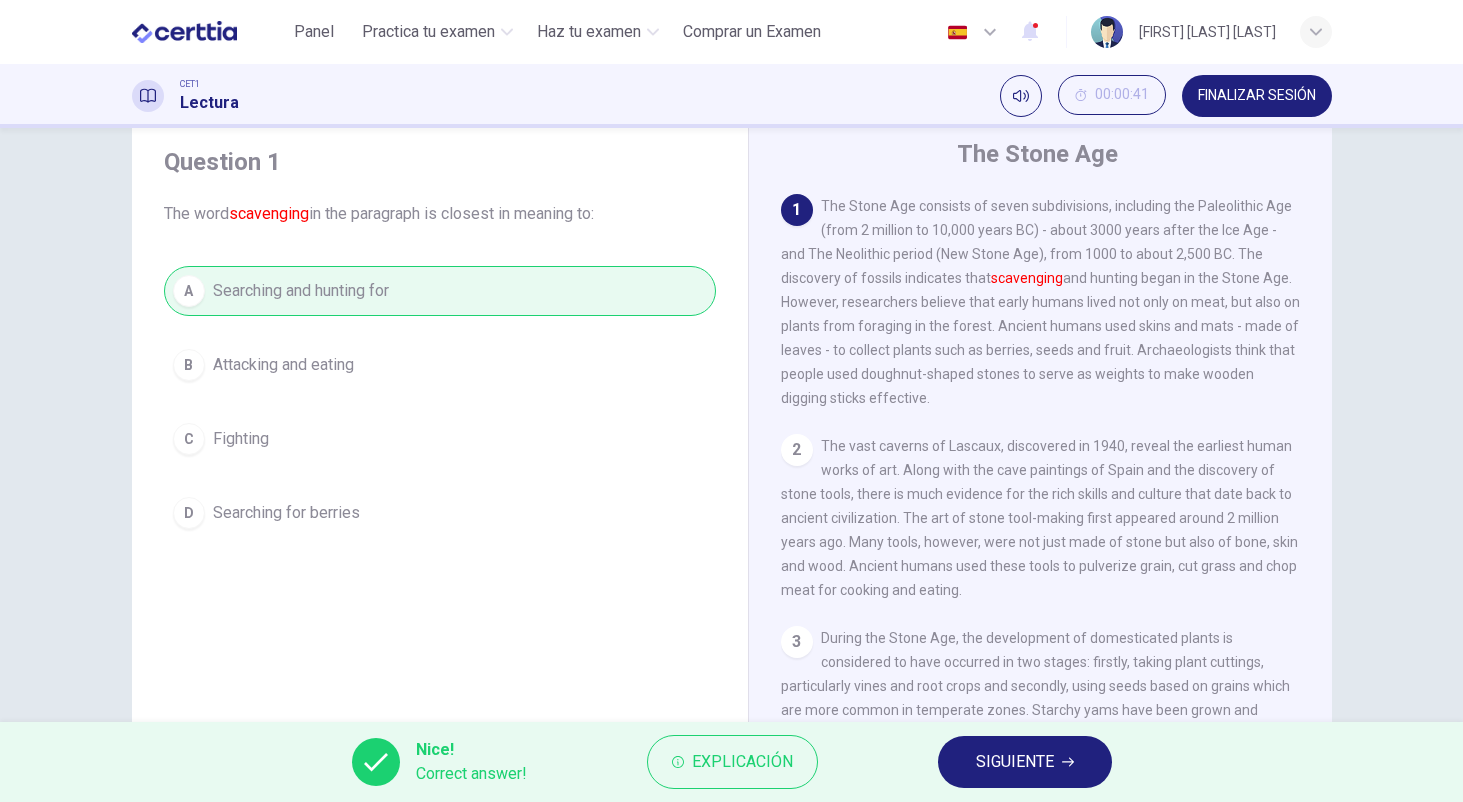 click on "SIGUIENTE" at bounding box center (1015, 762) 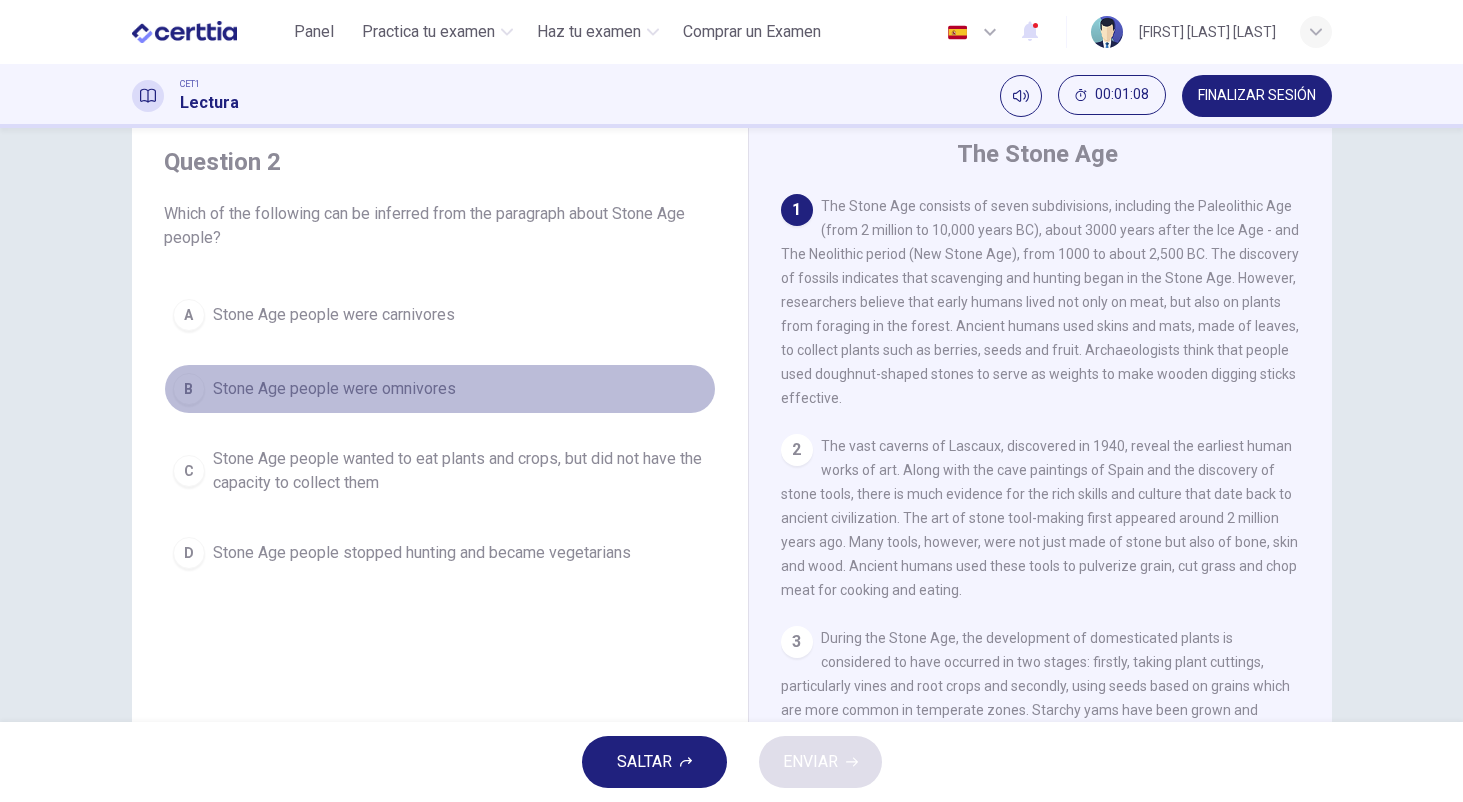 click on "Stone Age people were omnivores" at bounding box center (334, 389) 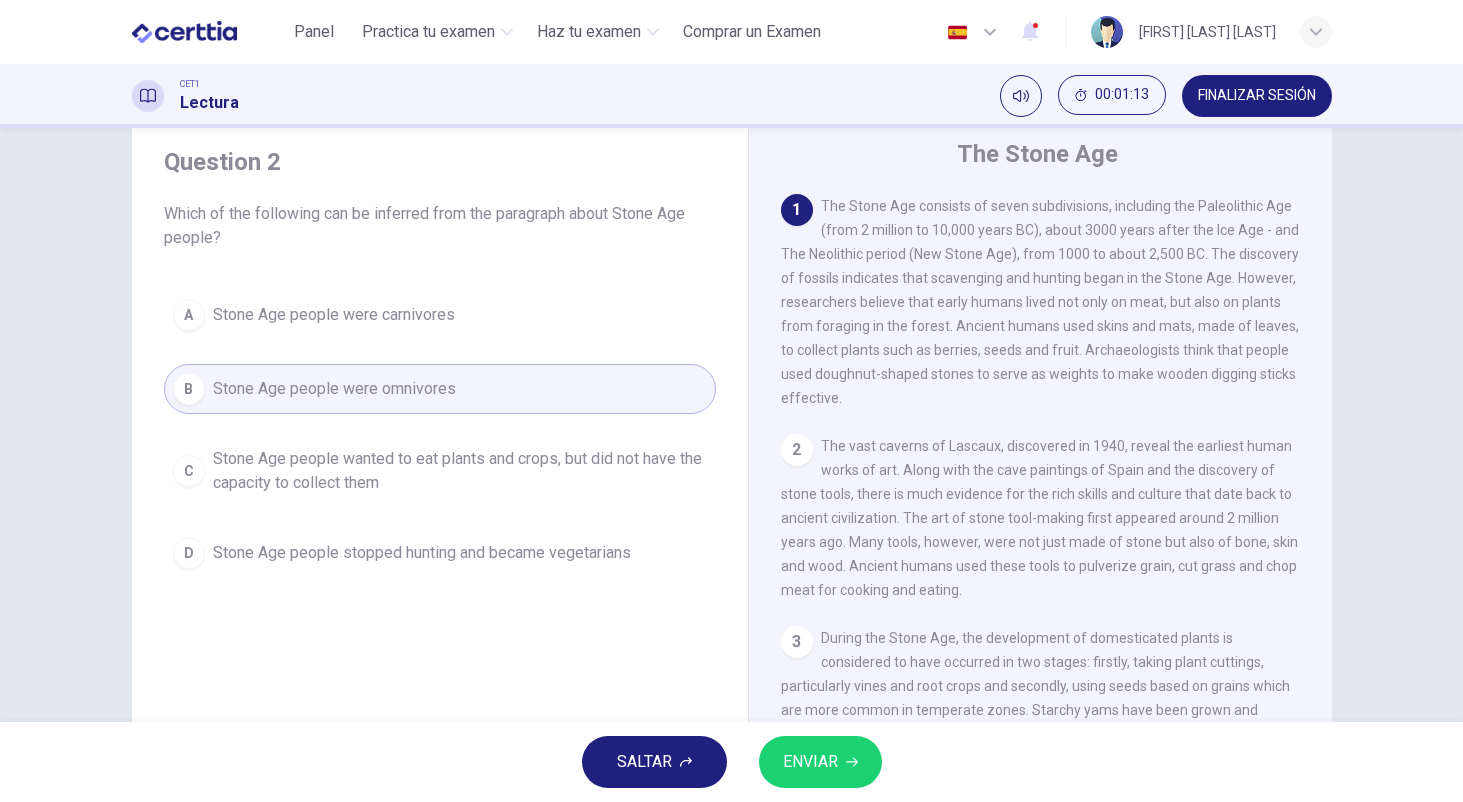 click on "ENVIAR" at bounding box center (810, 762) 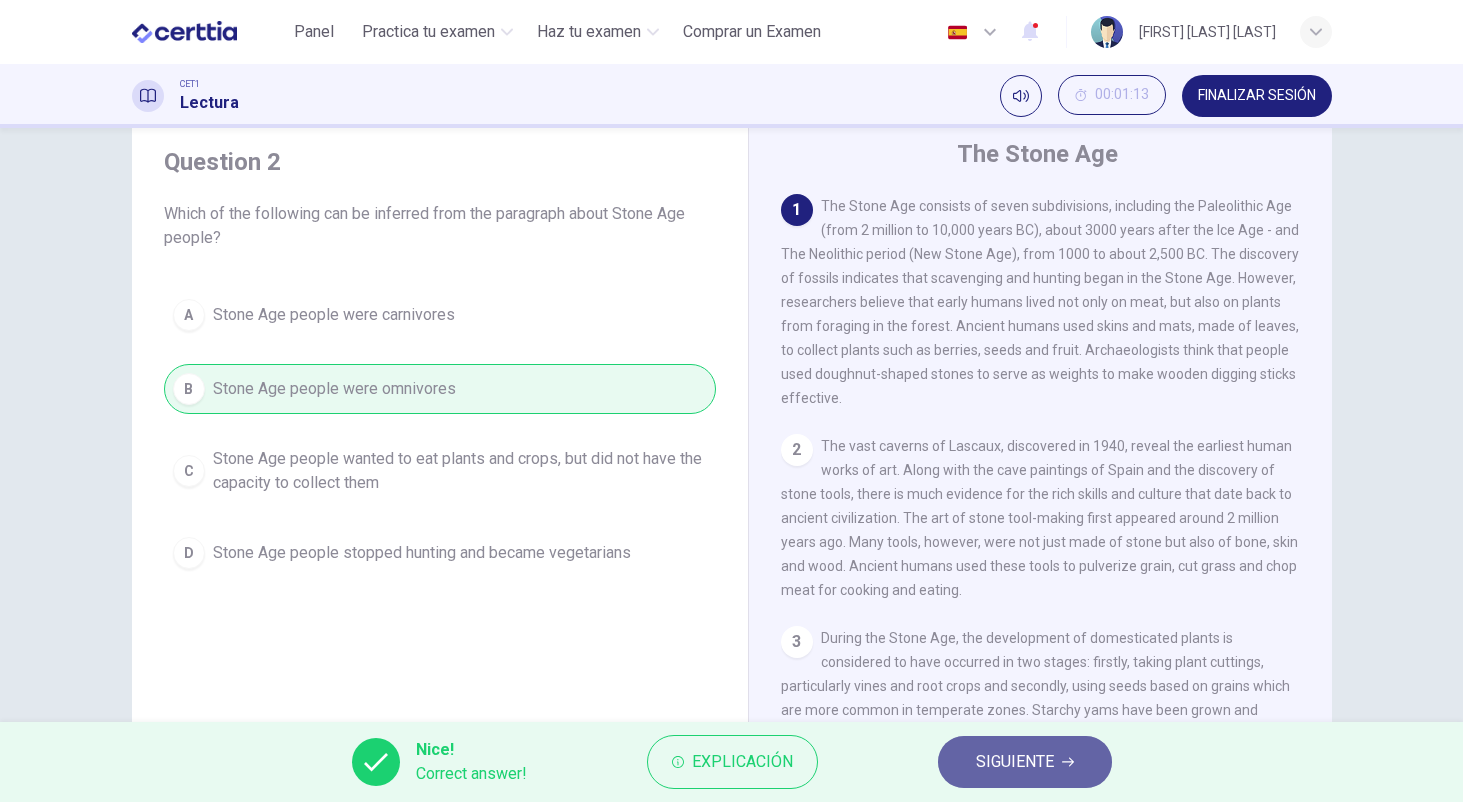 click on "SIGUIENTE" at bounding box center [1015, 762] 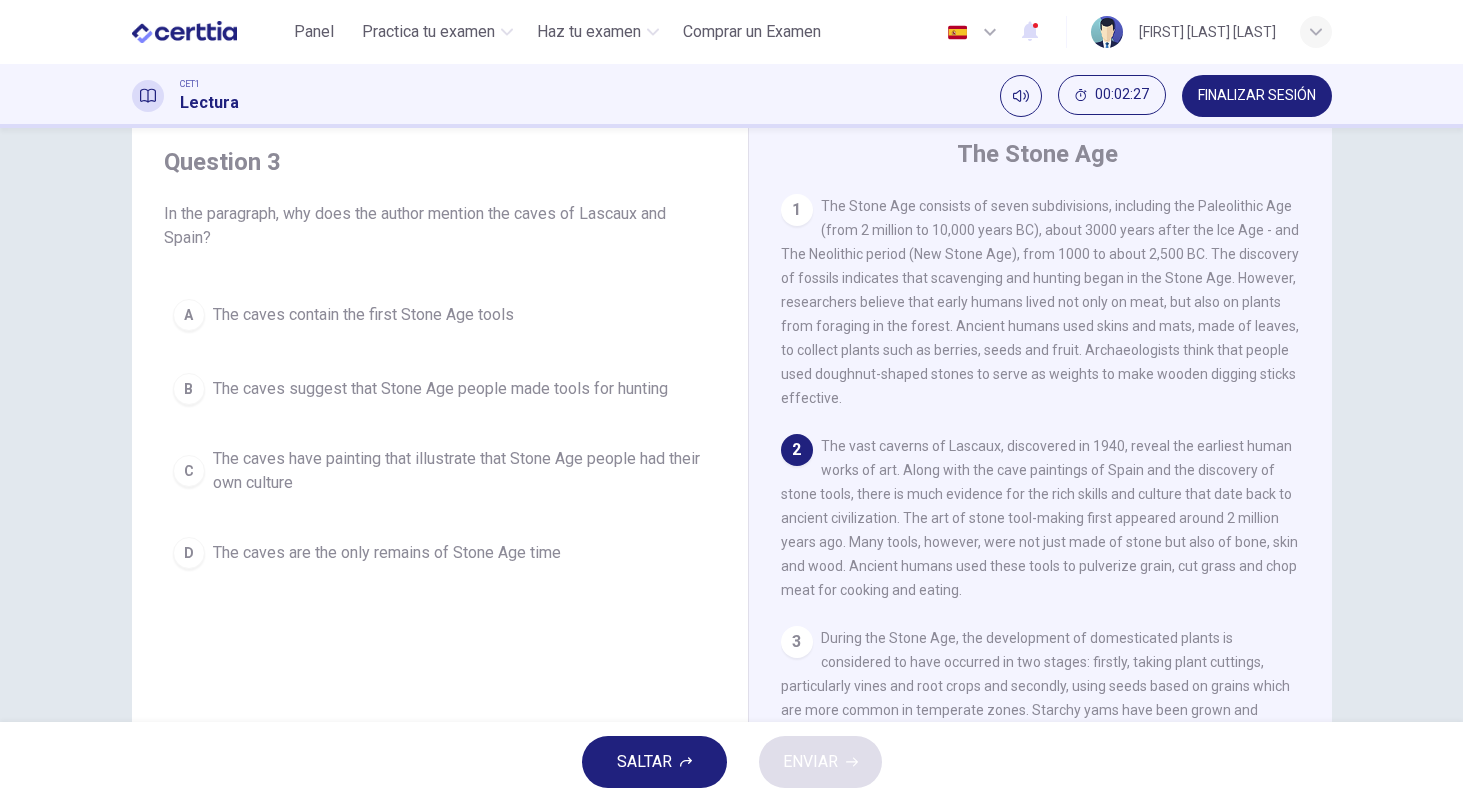 click on "The caves have painting that illustrate that Stone Age people had their own culture" at bounding box center [460, 471] 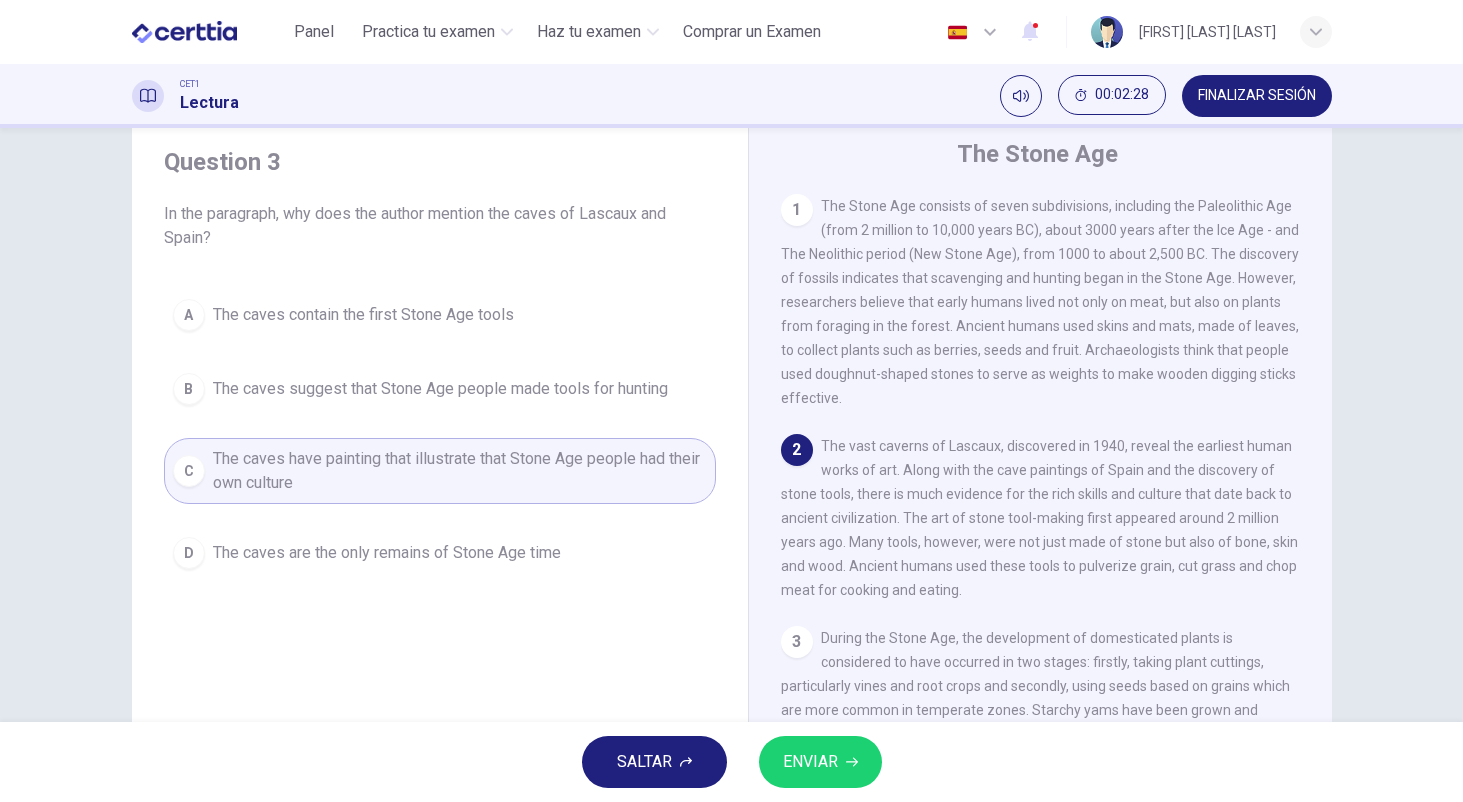click on "ENVIAR" at bounding box center [810, 762] 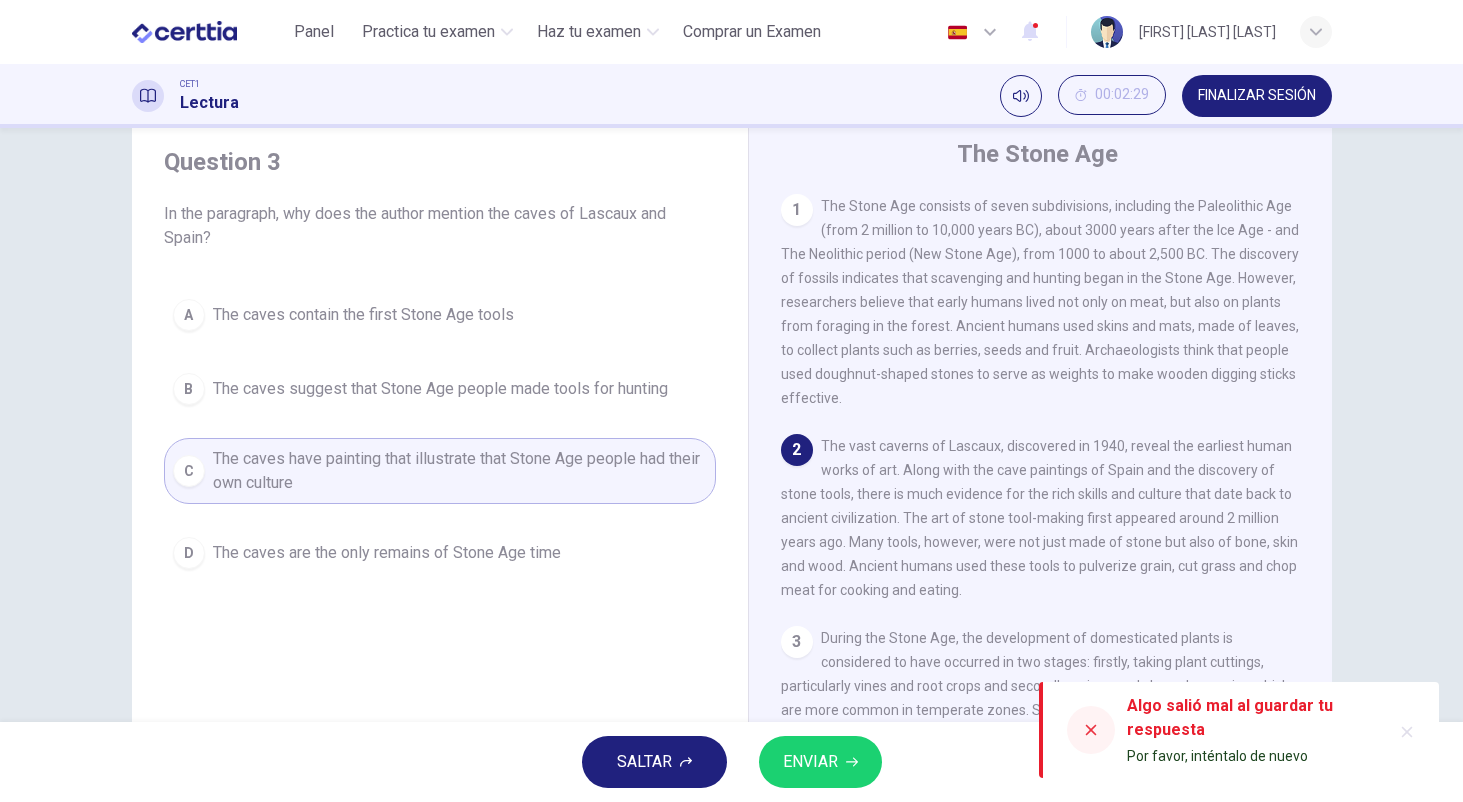 click on "Question 3 In the paragraph, why does the author mention the caves of Lascaux and Spain? A The caves contain the first Stone Age tools B The caves suggest that Stone Age people made tools for hunting C The caves have painting that illustrate that Stone Age people had their own culture D The caves are the only remains of Stone Age time" at bounding box center (440, 463) 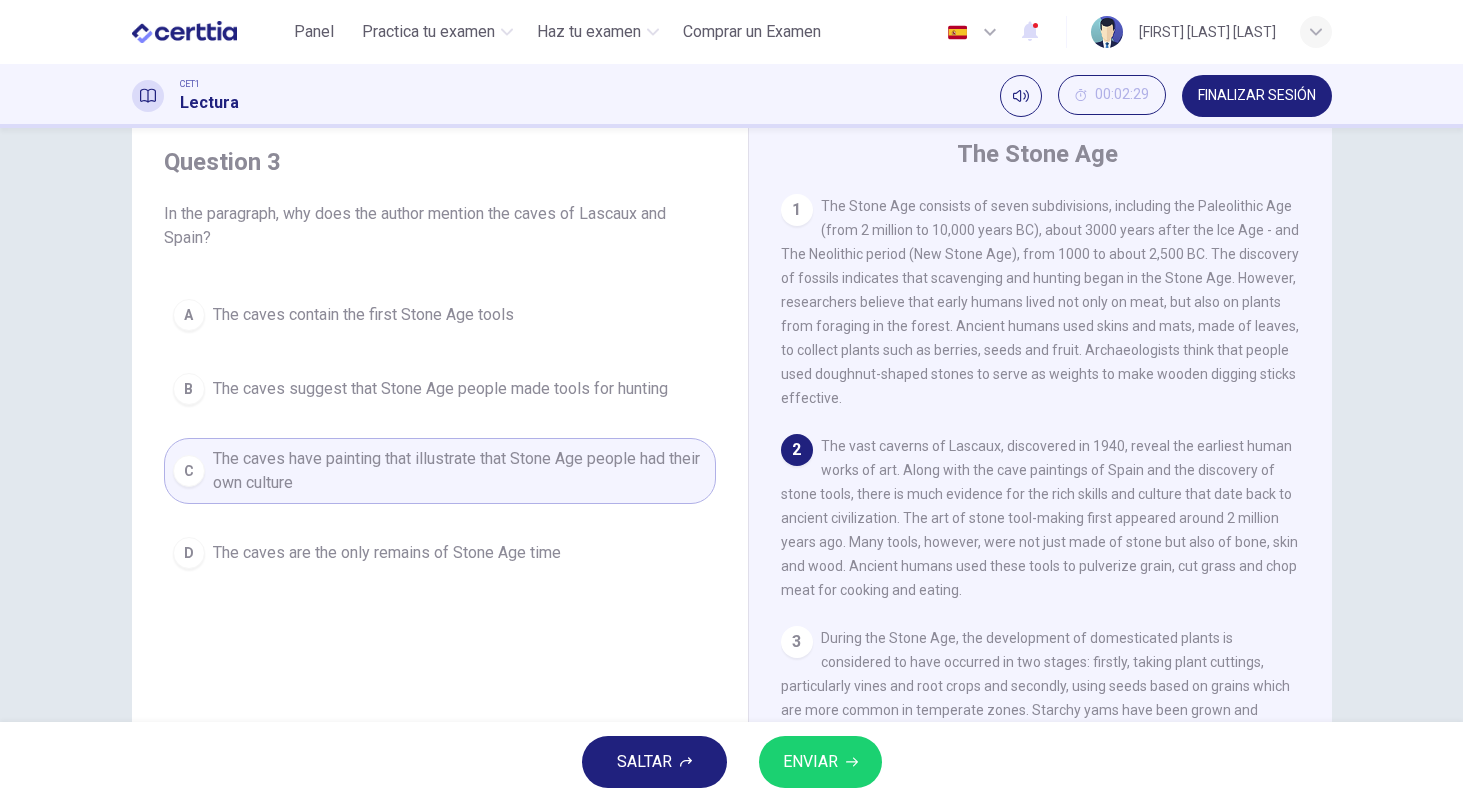 click on "ENVIAR" at bounding box center (810, 762) 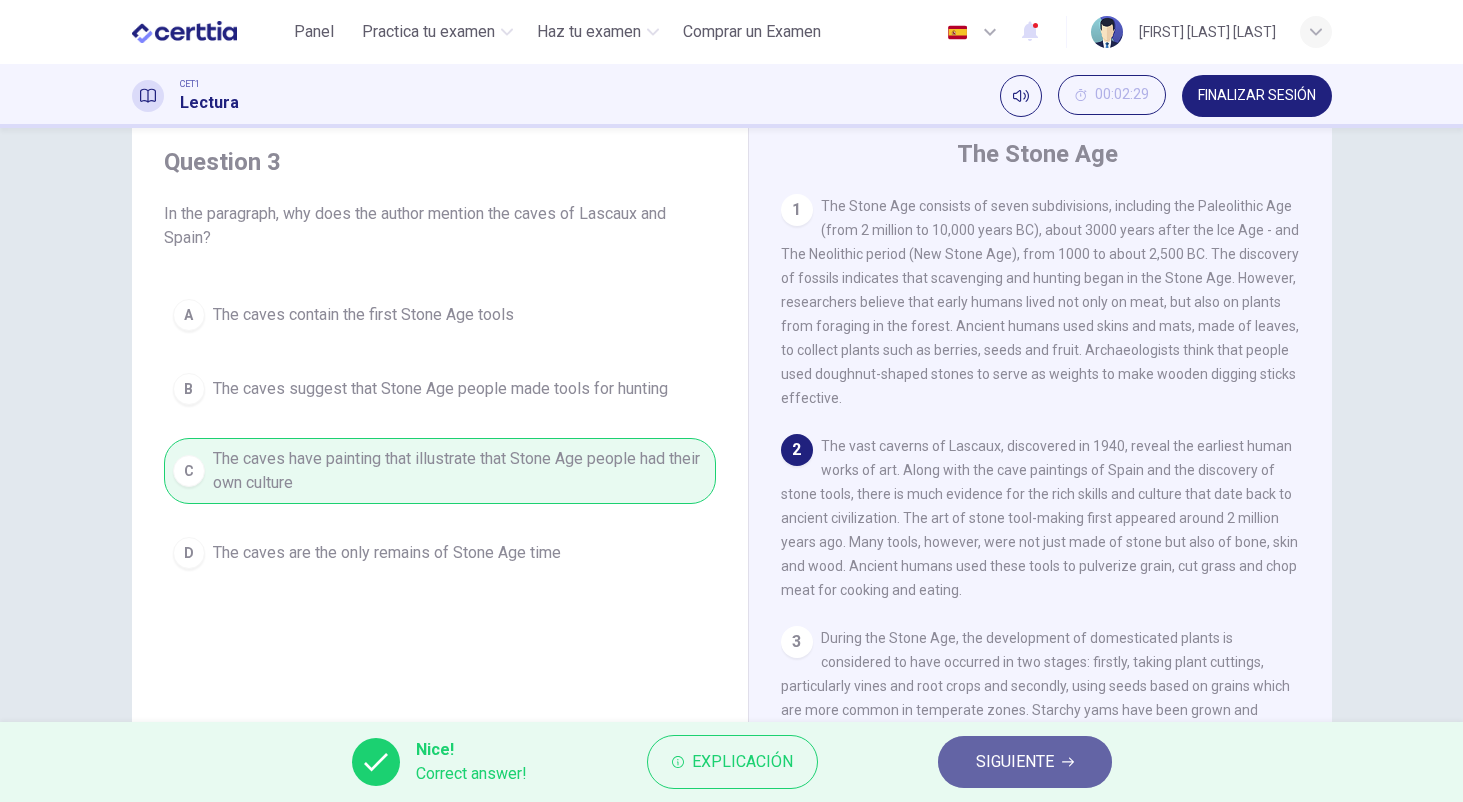 click on "SIGUIENTE" at bounding box center (1015, 762) 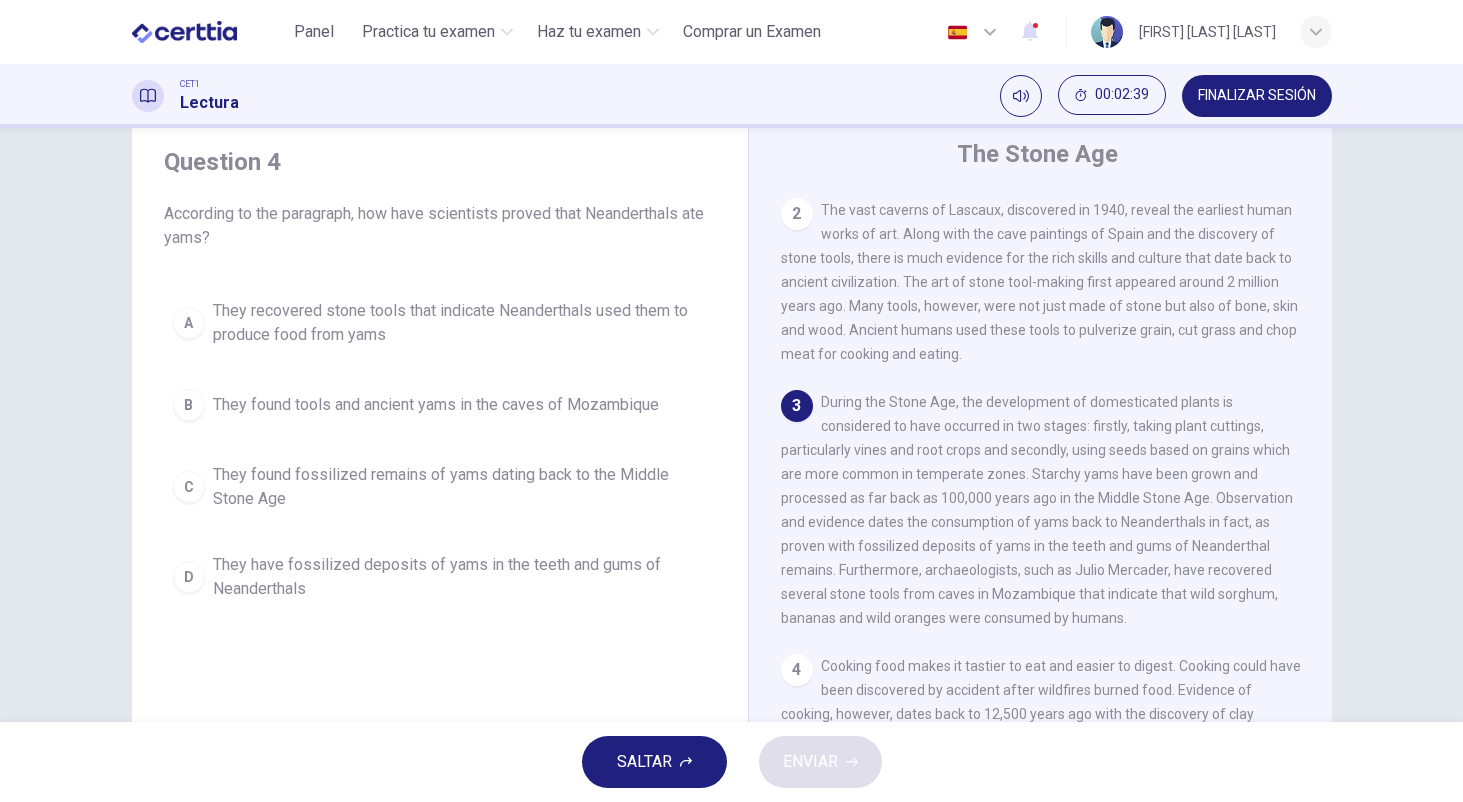 scroll, scrollTop: 239, scrollLeft: 0, axis: vertical 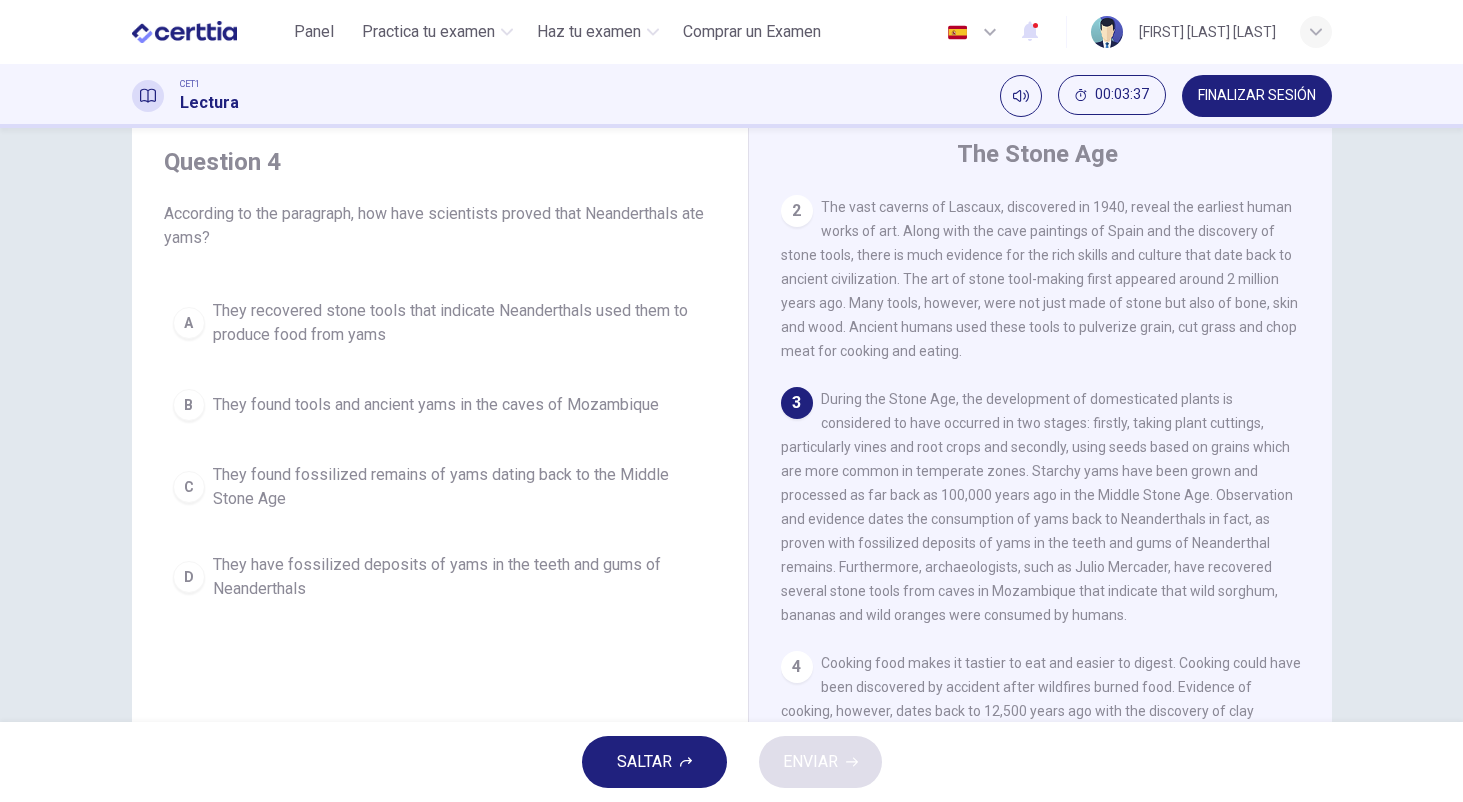 click on "They found fossilized remains of yams dating back to the Middle Stone Age" at bounding box center (460, 487) 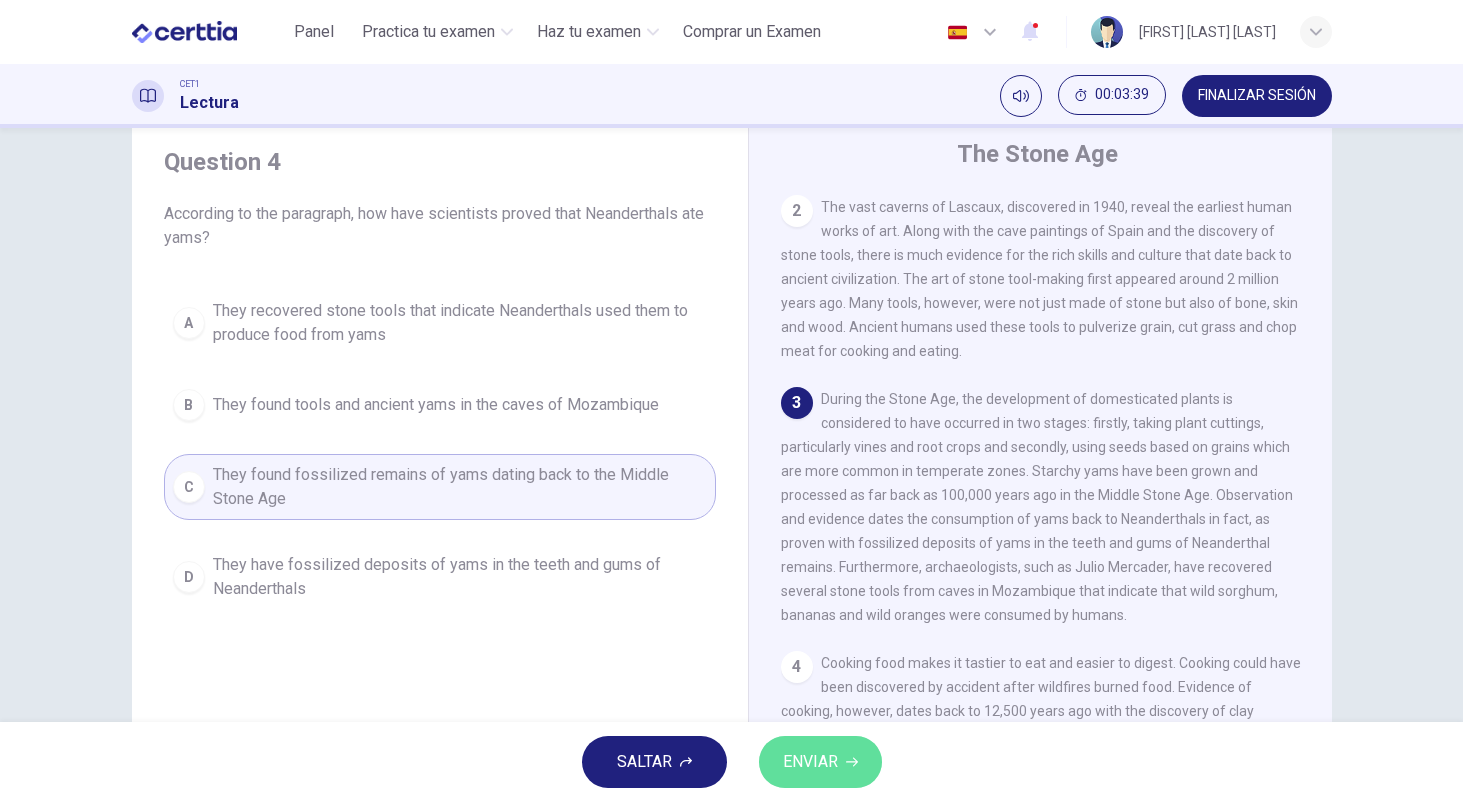 click on "ENVIAR" at bounding box center [810, 762] 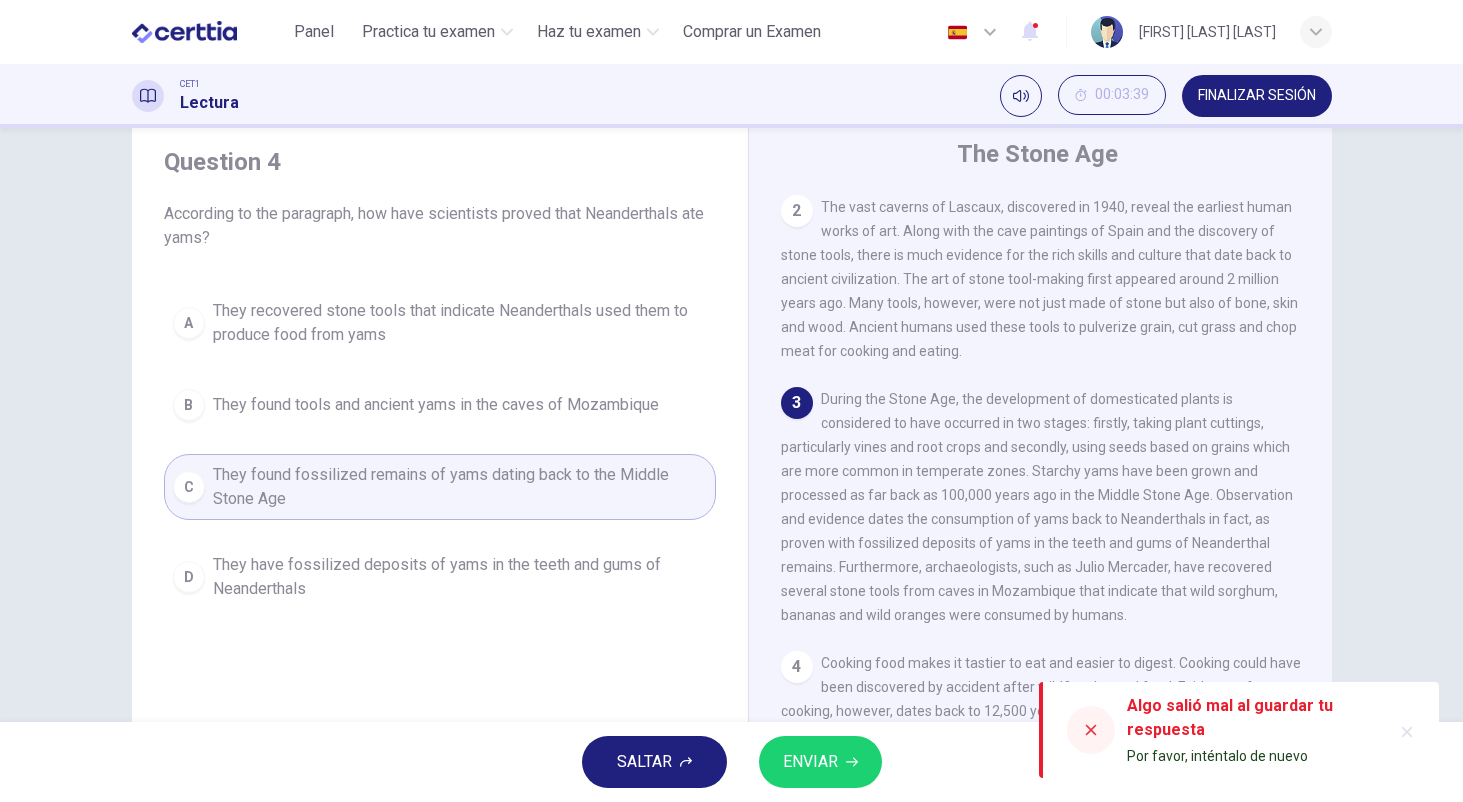 click on "They found fossilized remains of yams dating back to the Middle Stone Age" at bounding box center [460, 487] 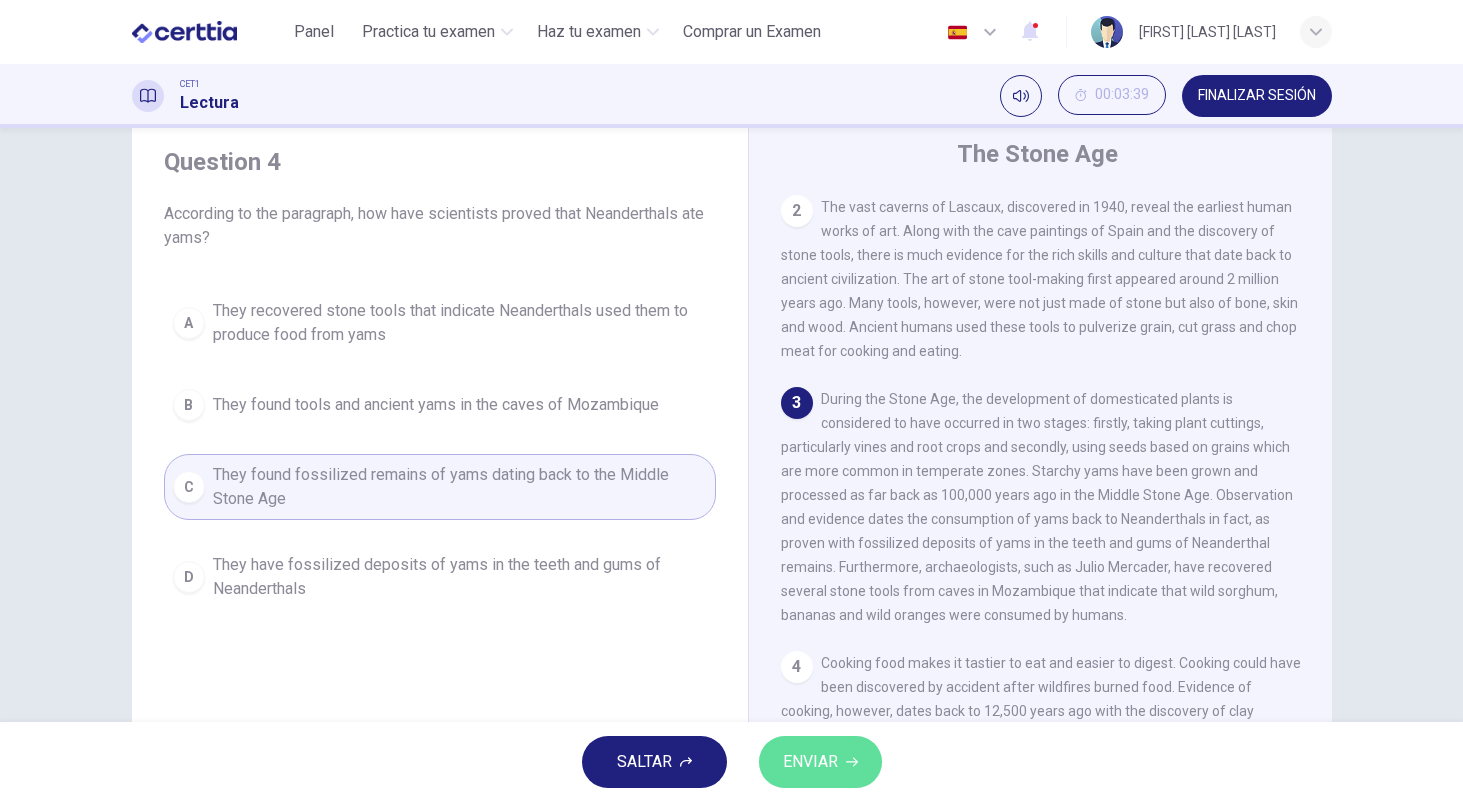 click on "ENVIAR" at bounding box center [820, 762] 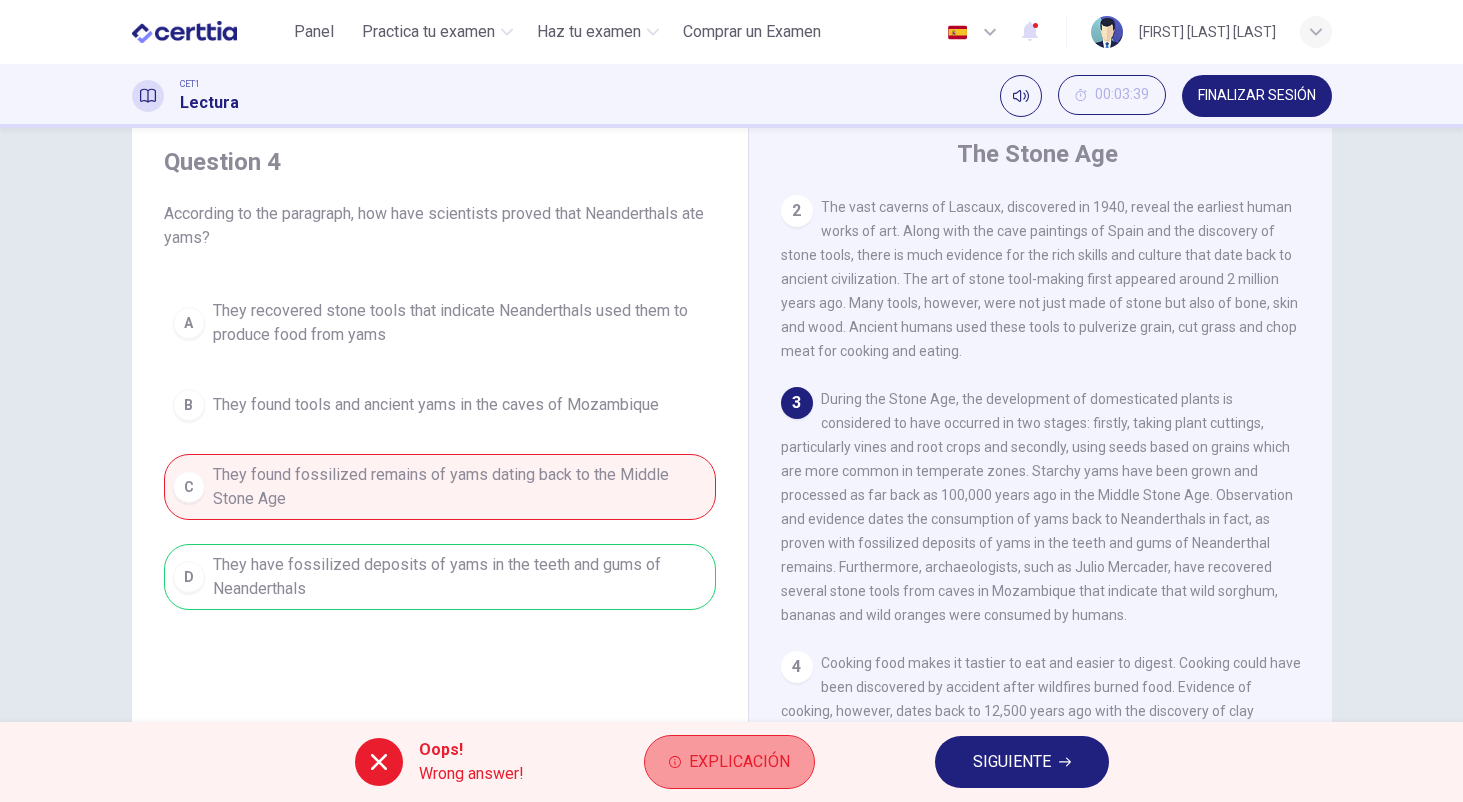 click on "Explicación" at bounding box center [739, 762] 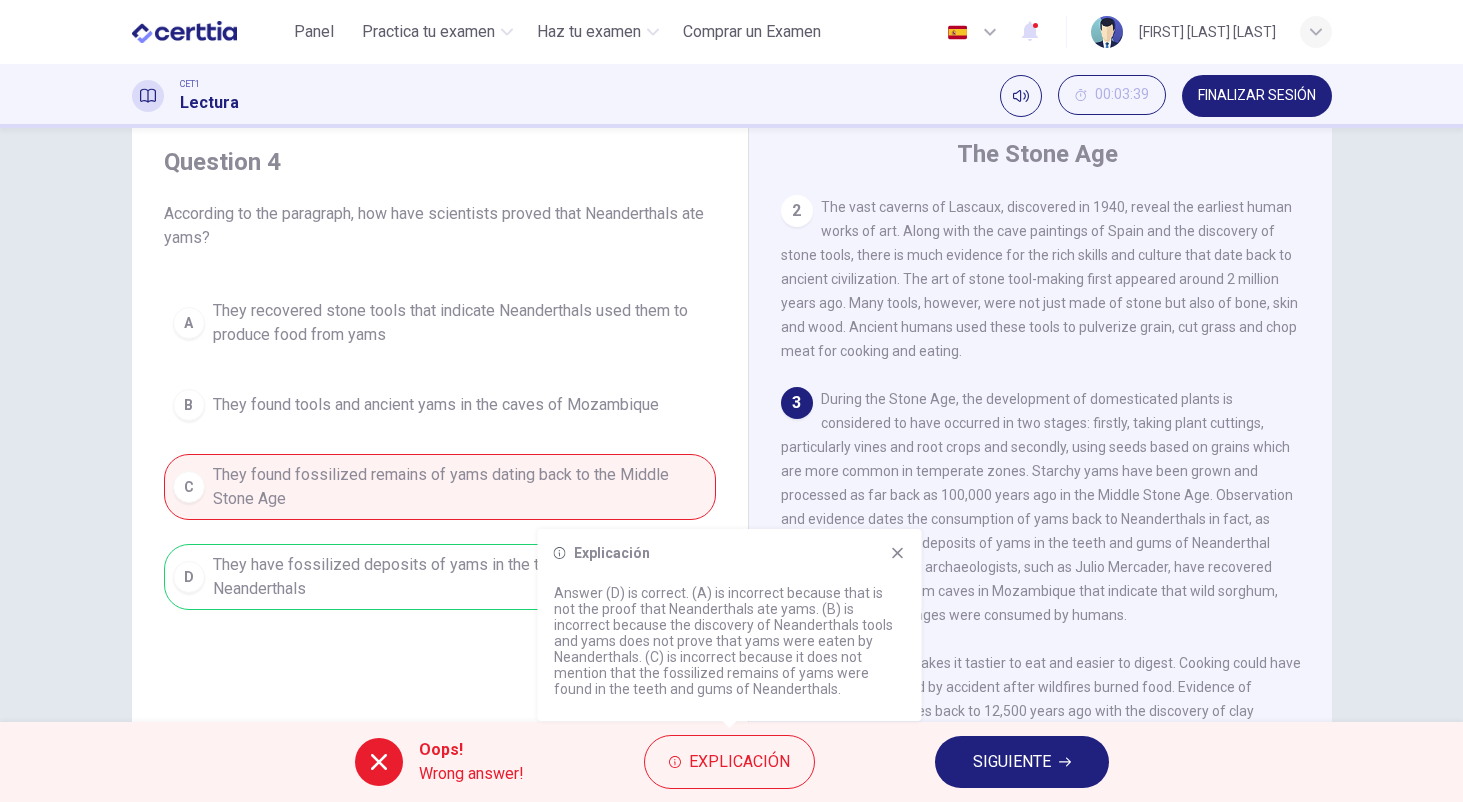 click 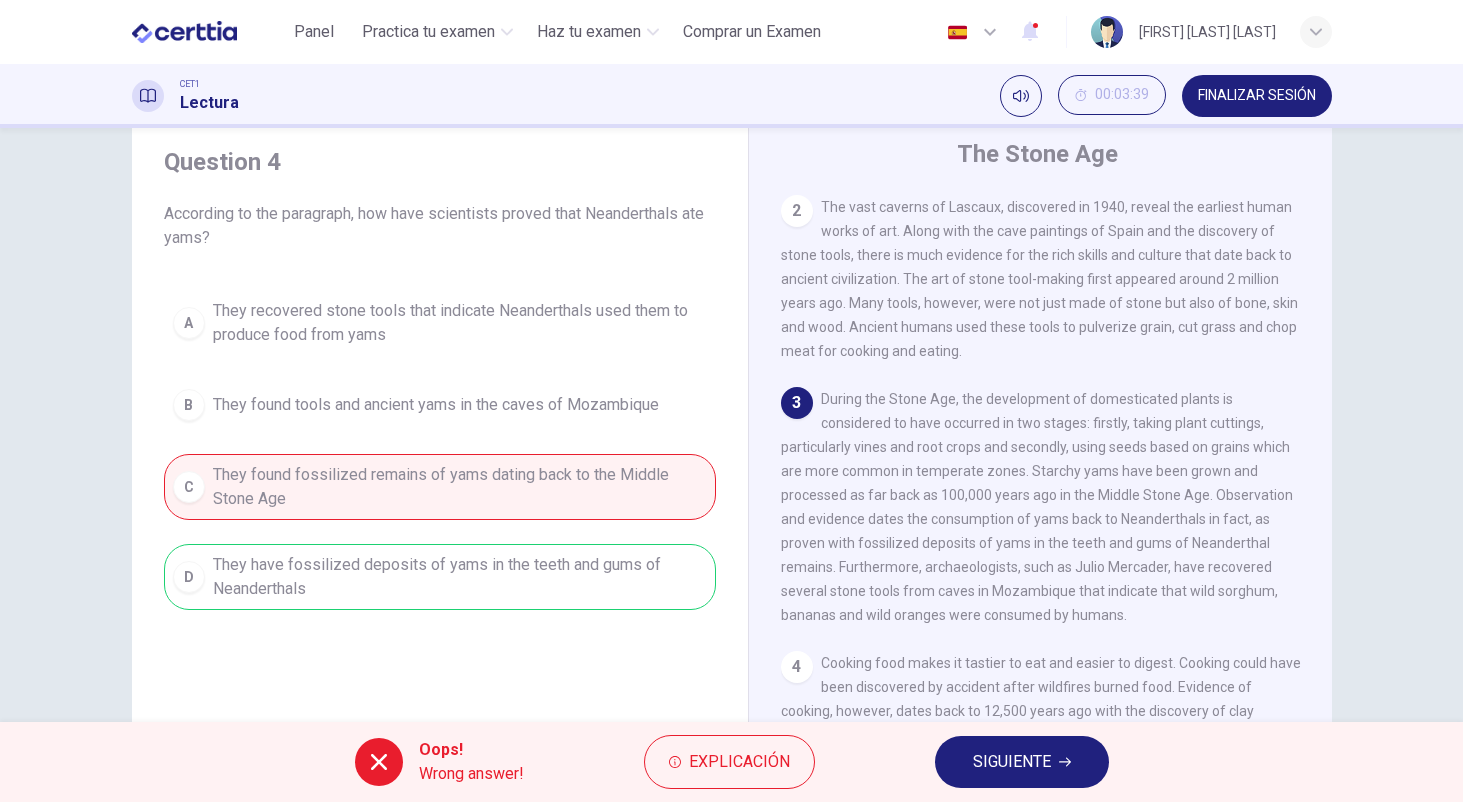 click on "SIGUIENTE" at bounding box center (1012, 762) 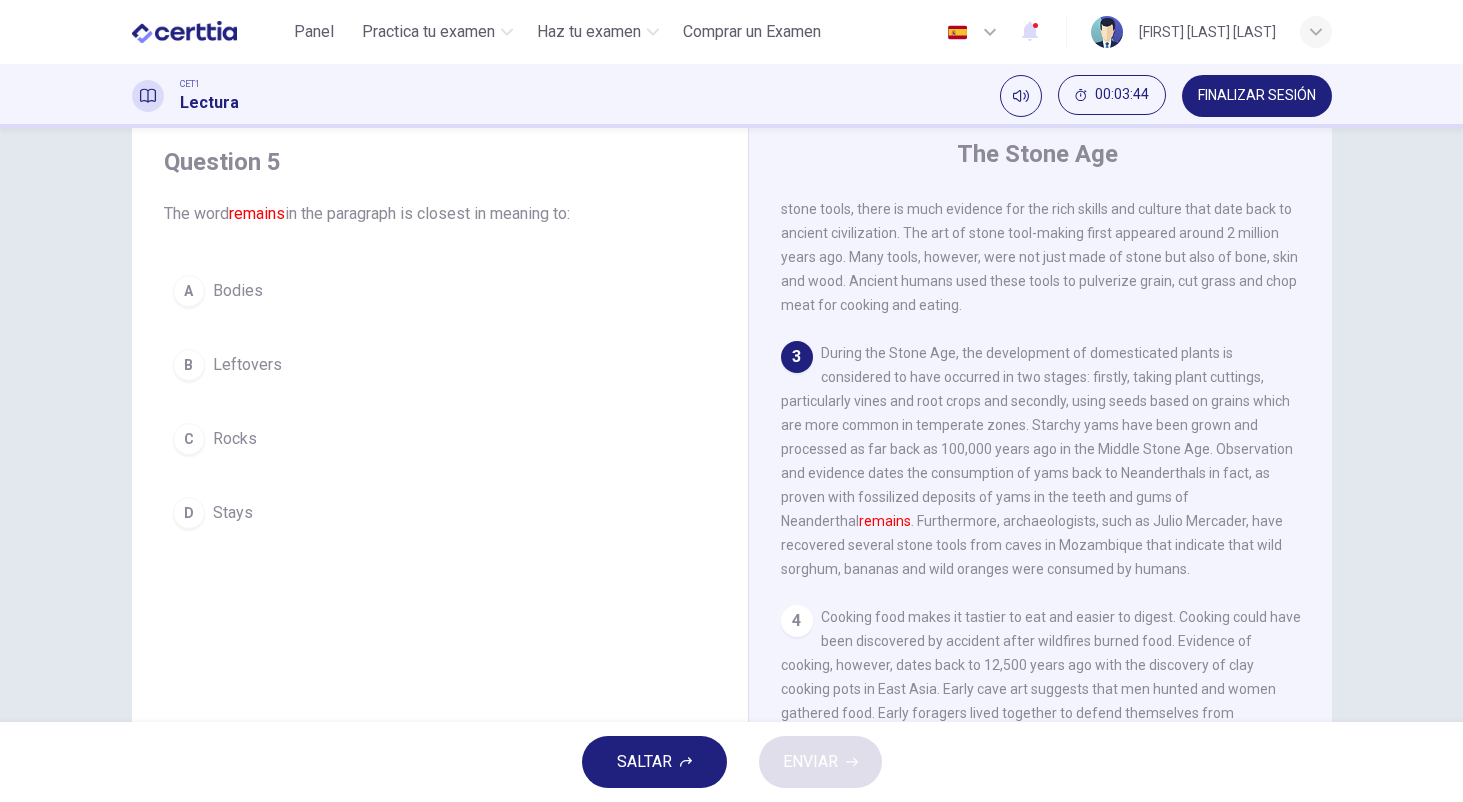 scroll, scrollTop: 297, scrollLeft: 0, axis: vertical 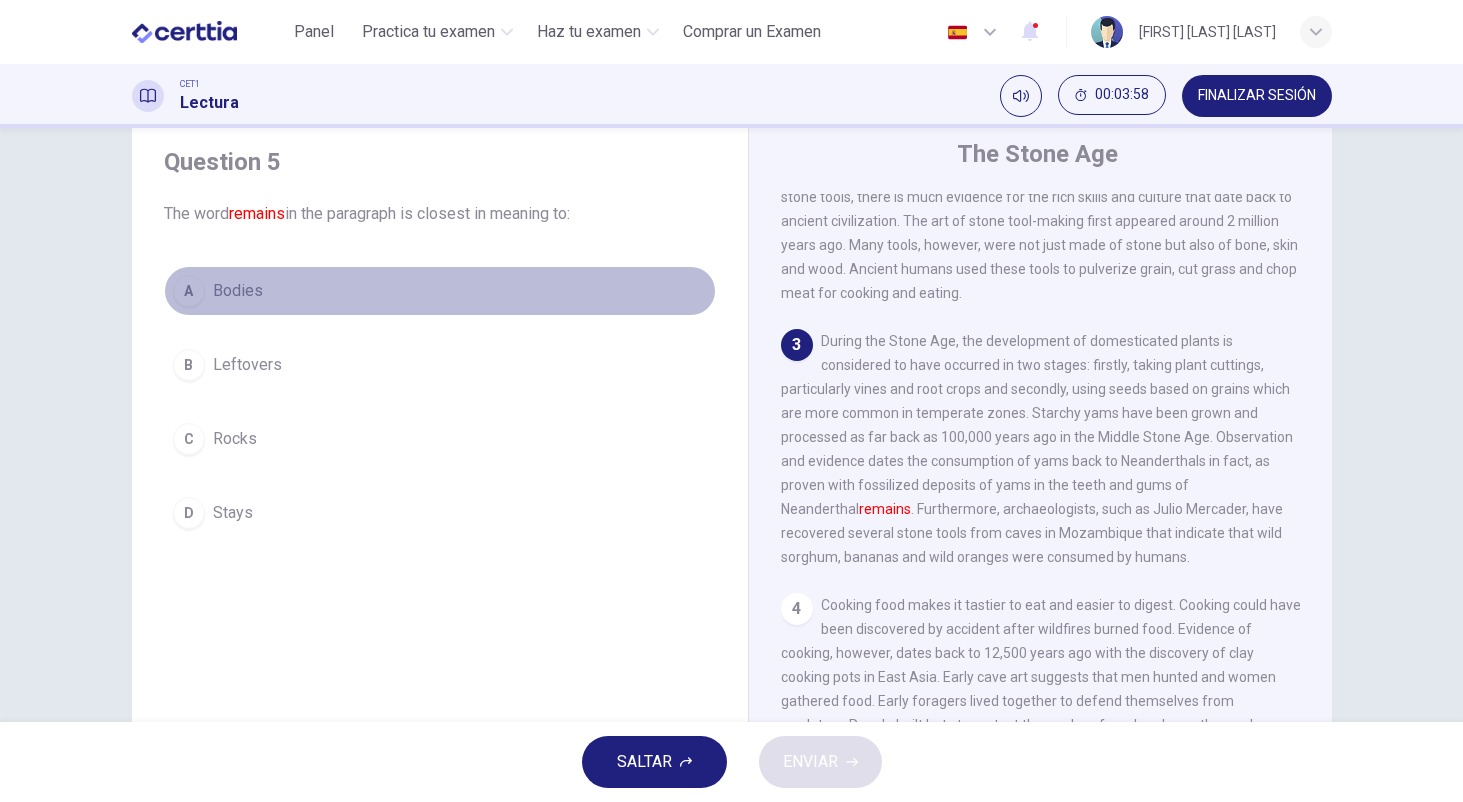 click on "A Bodies" at bounding box center (440, 291) 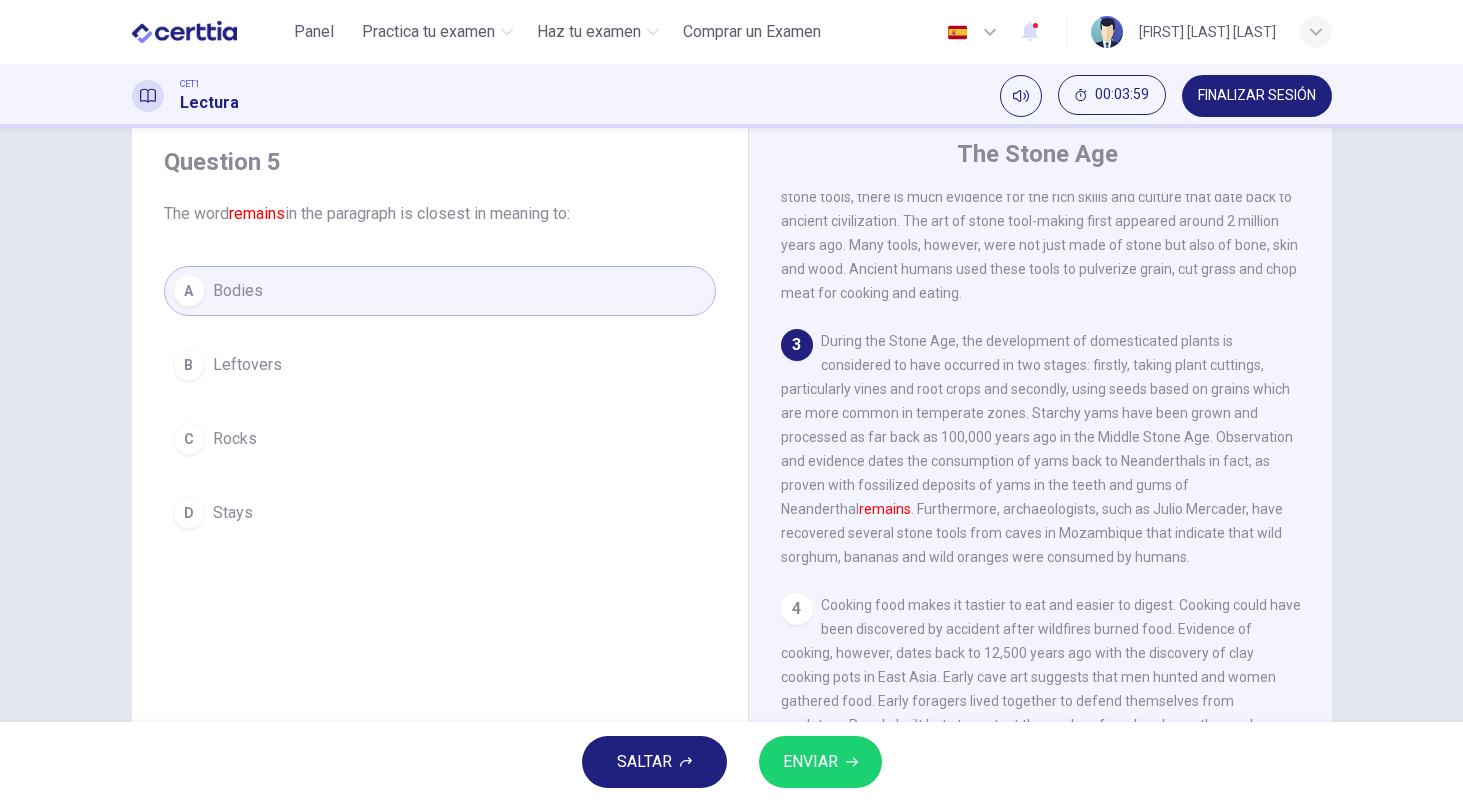 click on "ENVIAR" at bounding box center [820, 762] 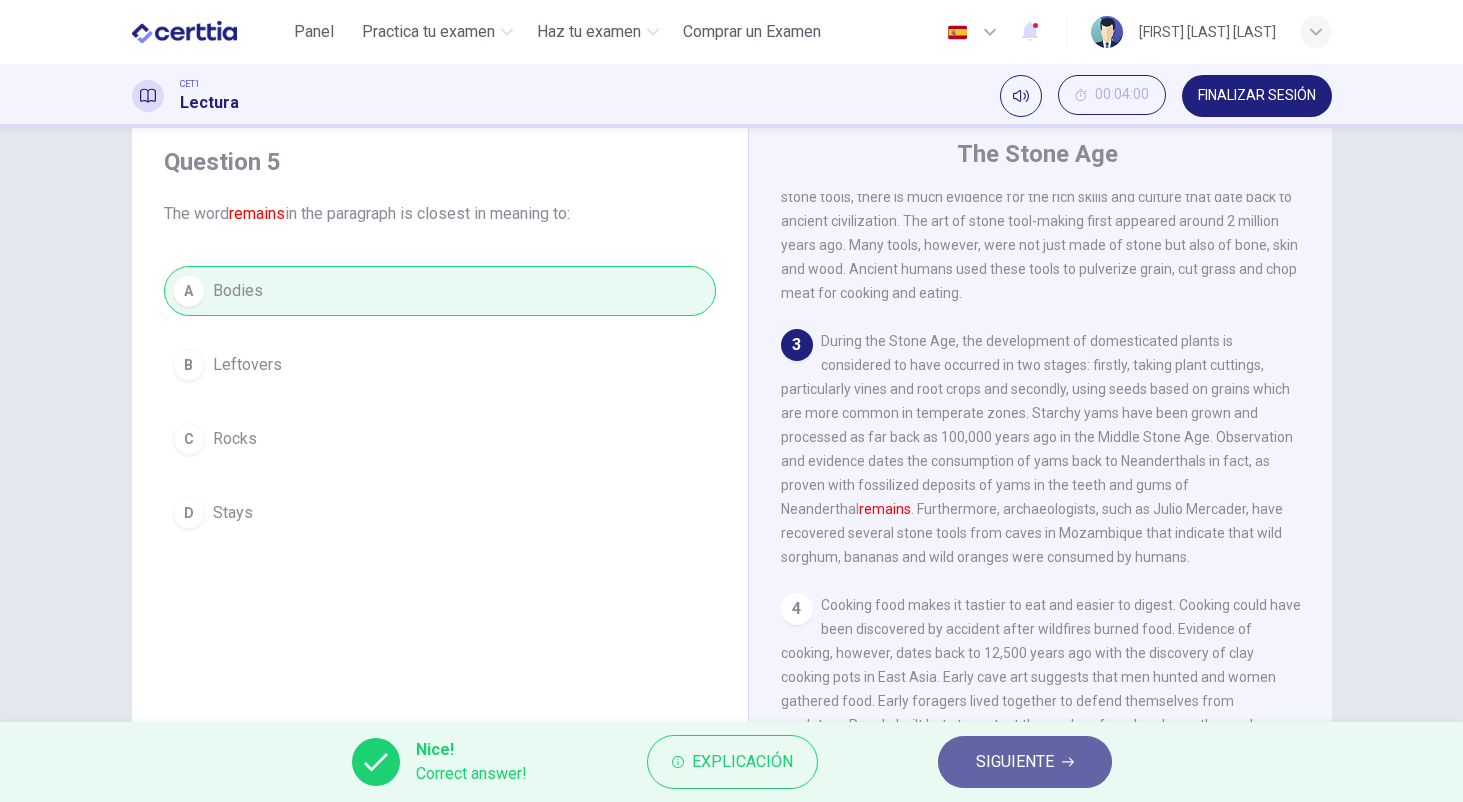 click on "SIGUIENTE" at bounding box center (1025, 762) 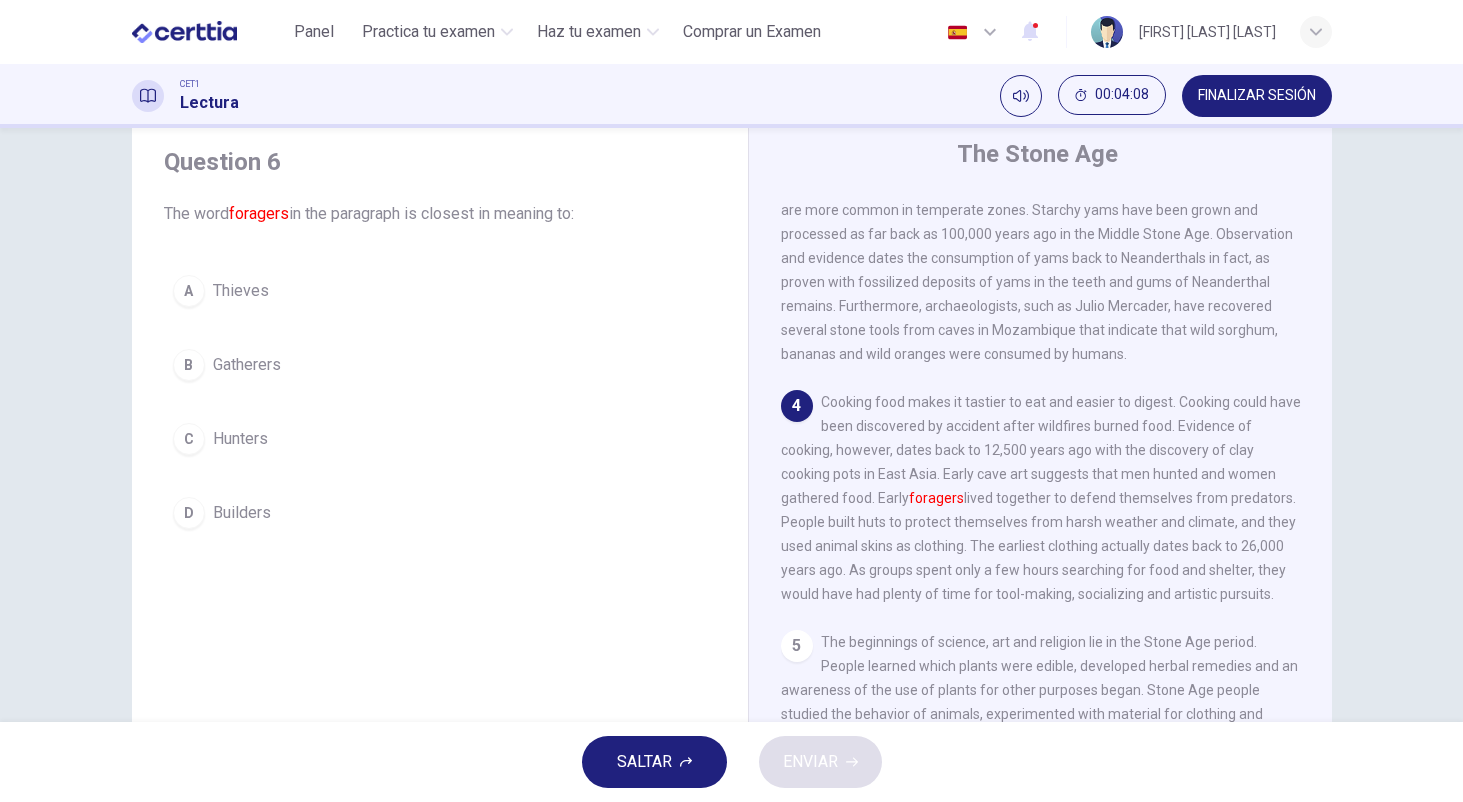 scroll, scrollTop: 507, scrollLeft: 0, axis: vertical 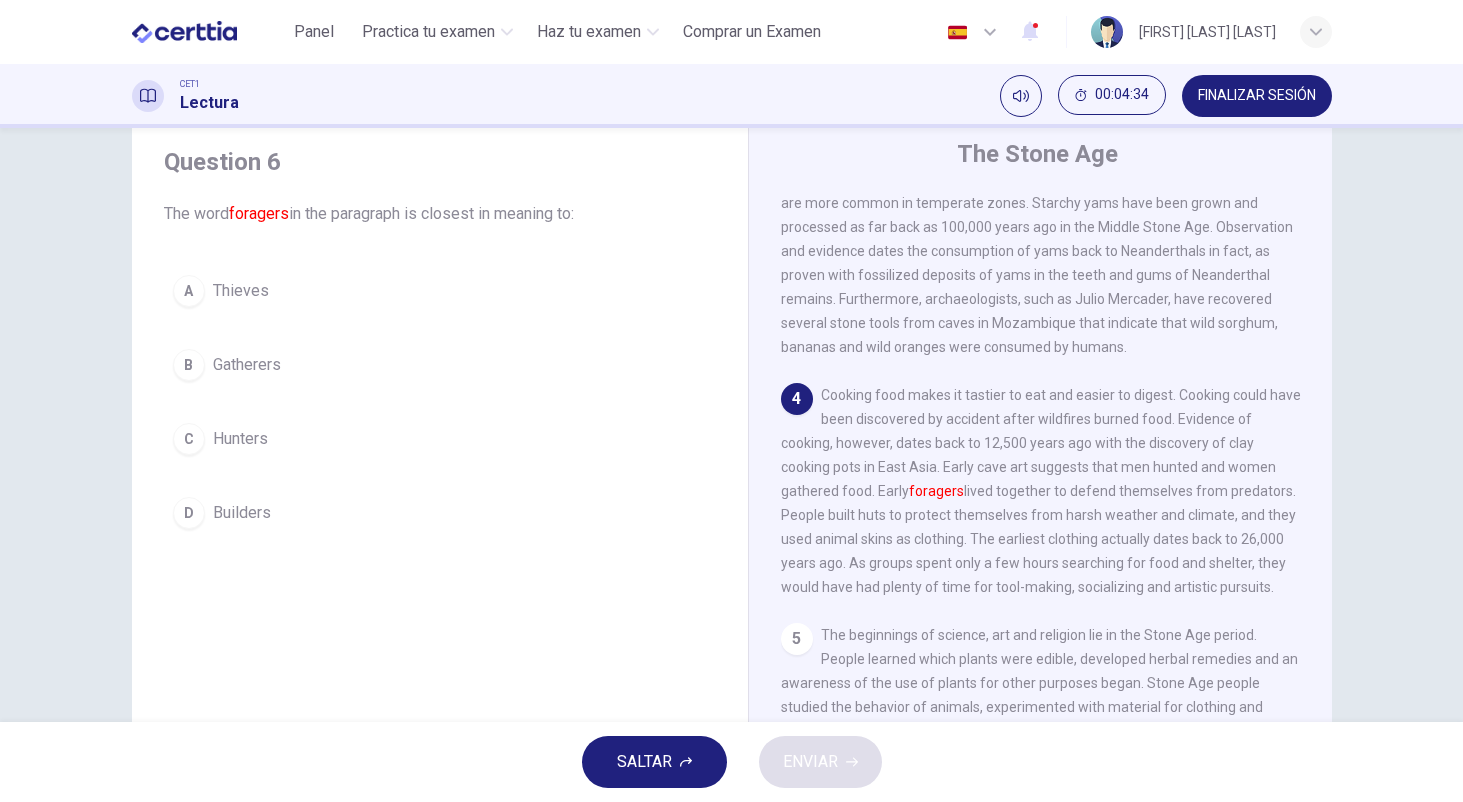 click on "C" at bounding box center (189, 439) 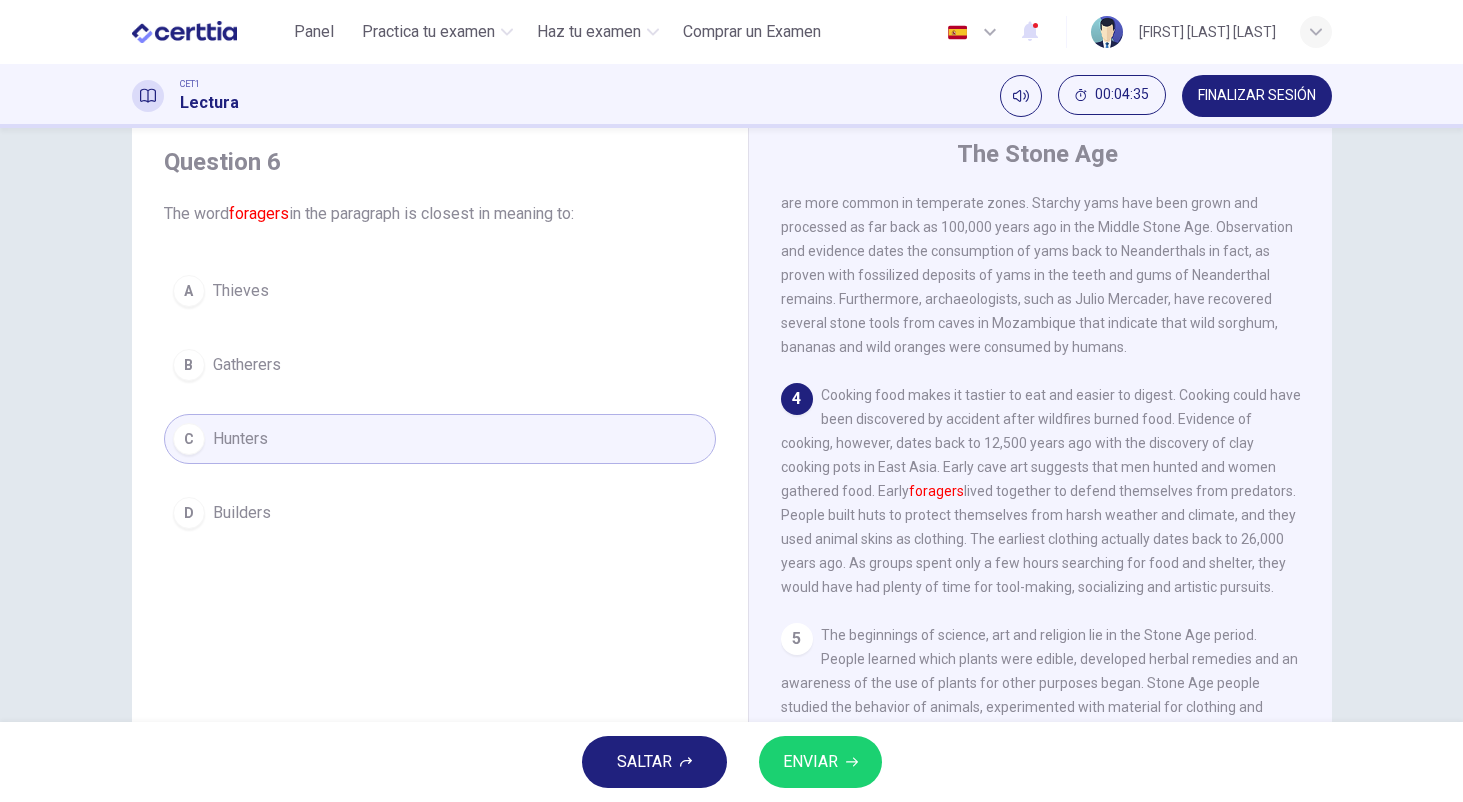 click on "ENVIAR" at bounding box center [810, 762] 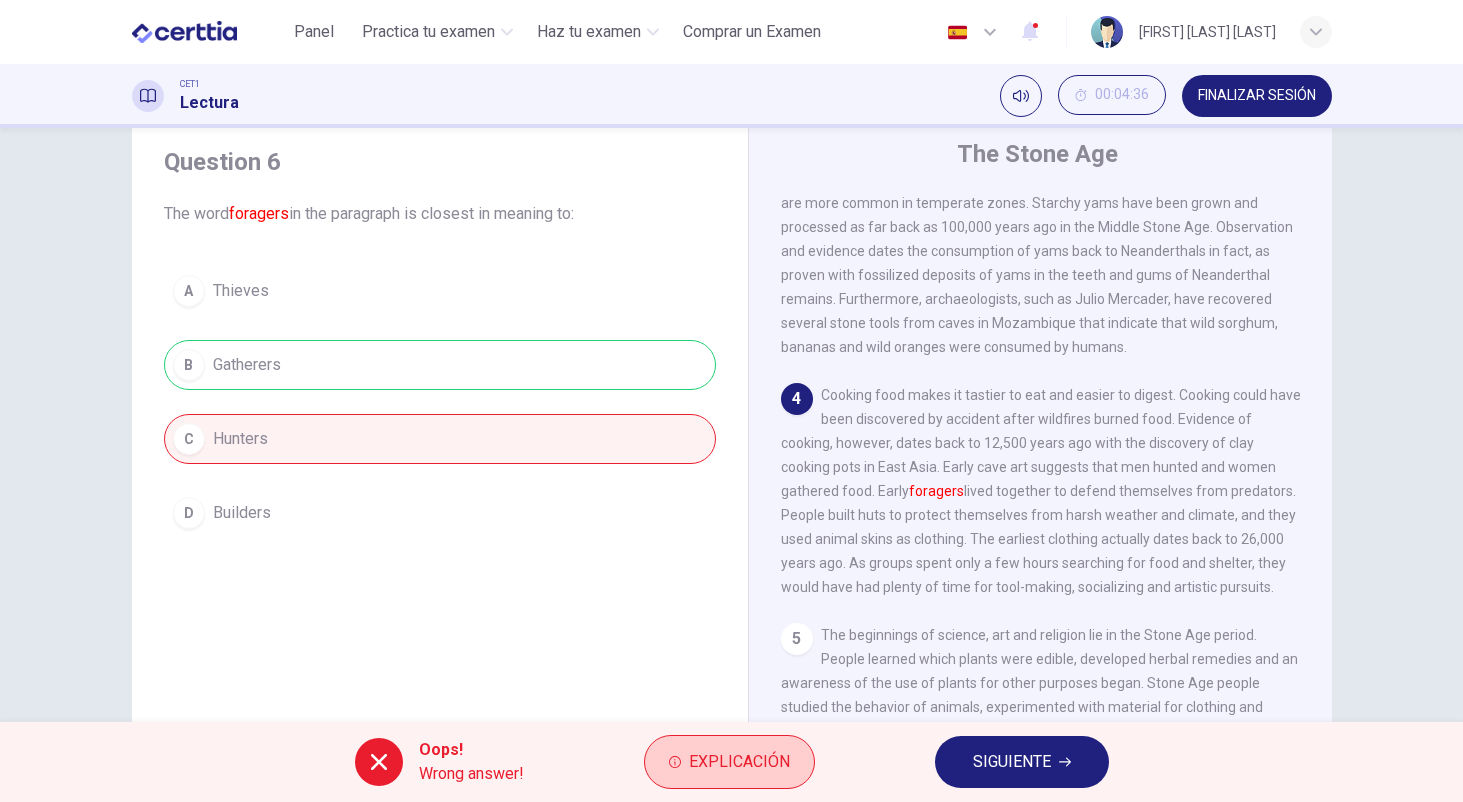 click on "Explicación" at bounding box center (739, 762) 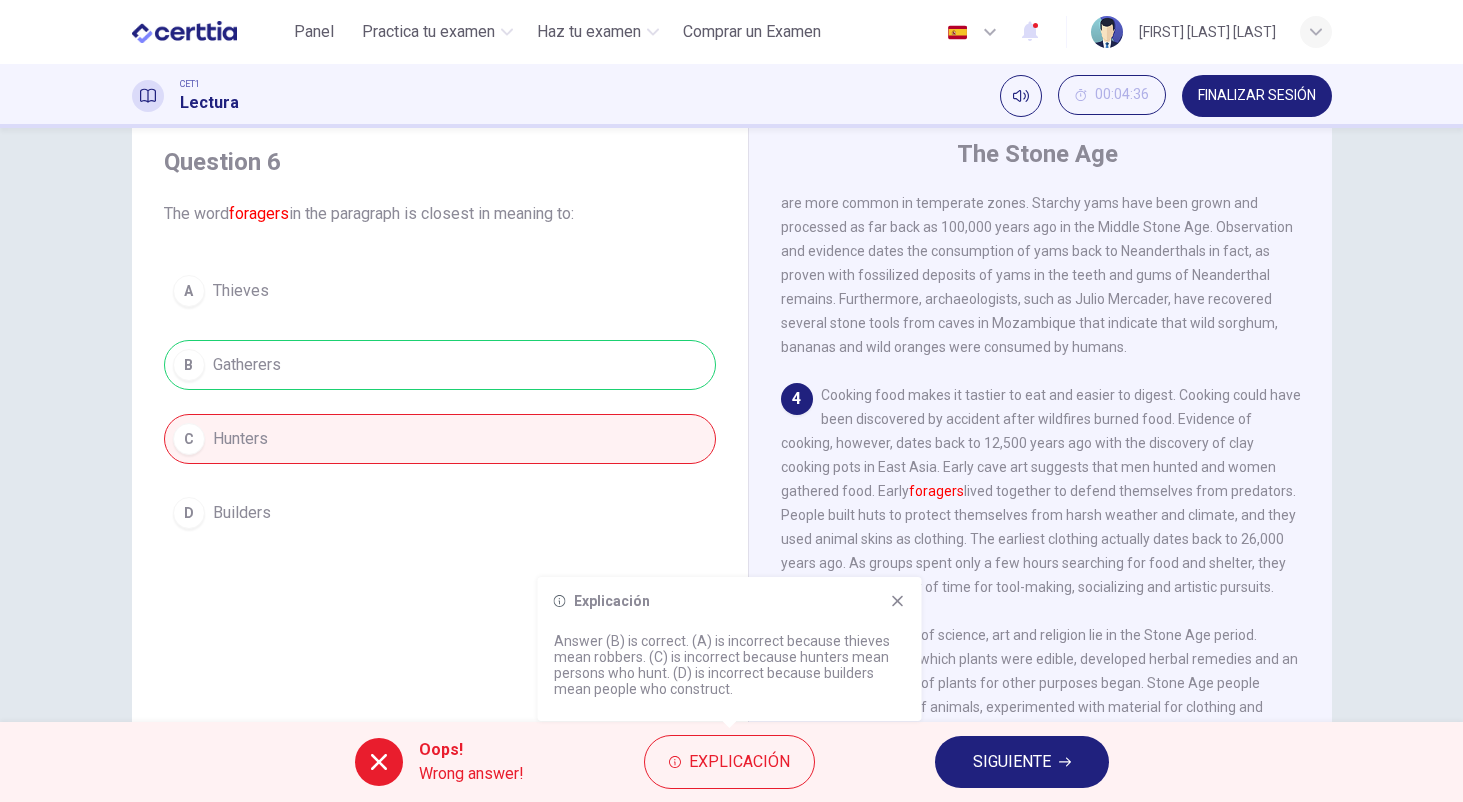 click on "SIGUIENTE" at bounding box center (1012, 762) 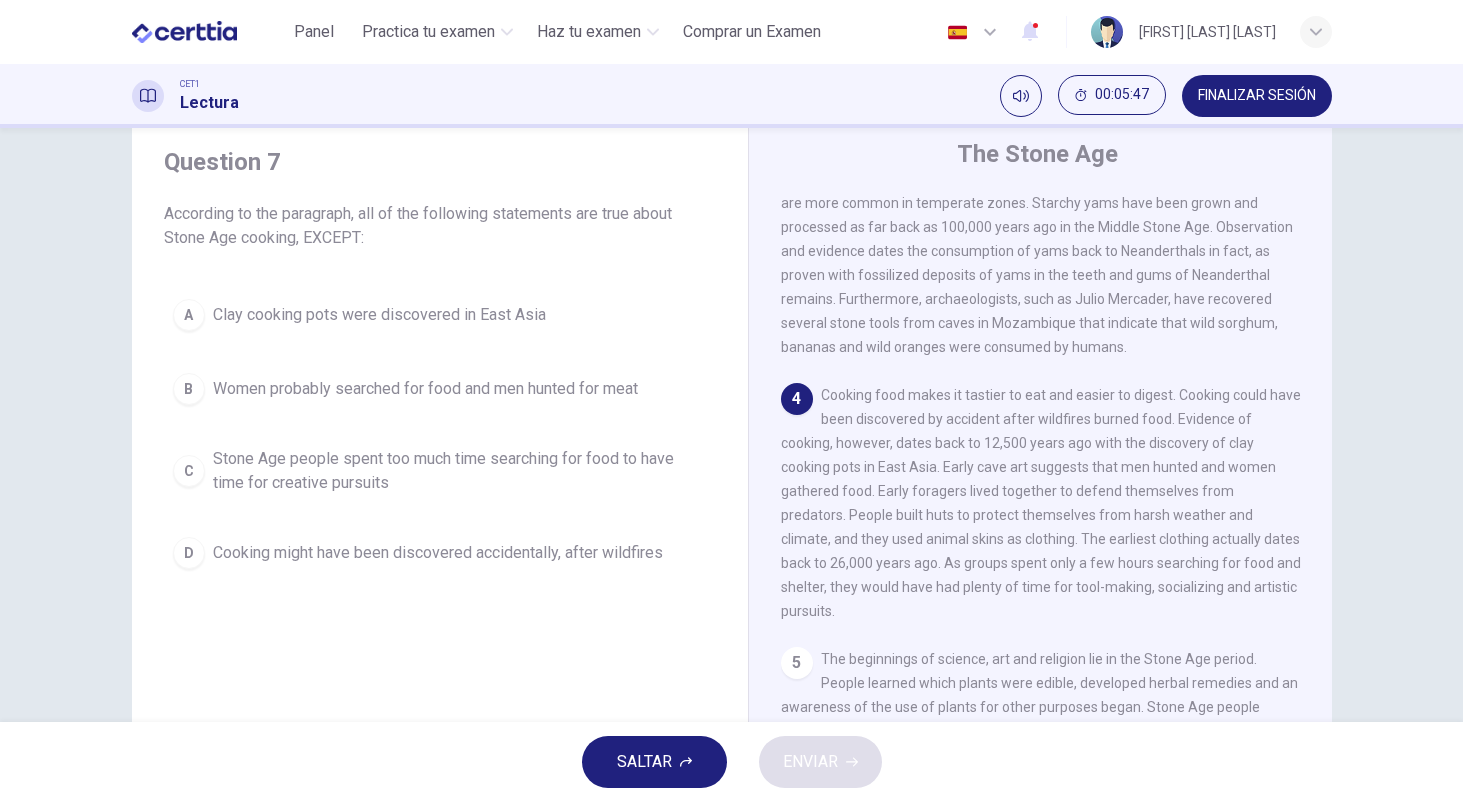 click on "Stone Age people spent too much time searching for food to have time for creative pursuits" at bounding box center (460, 471) 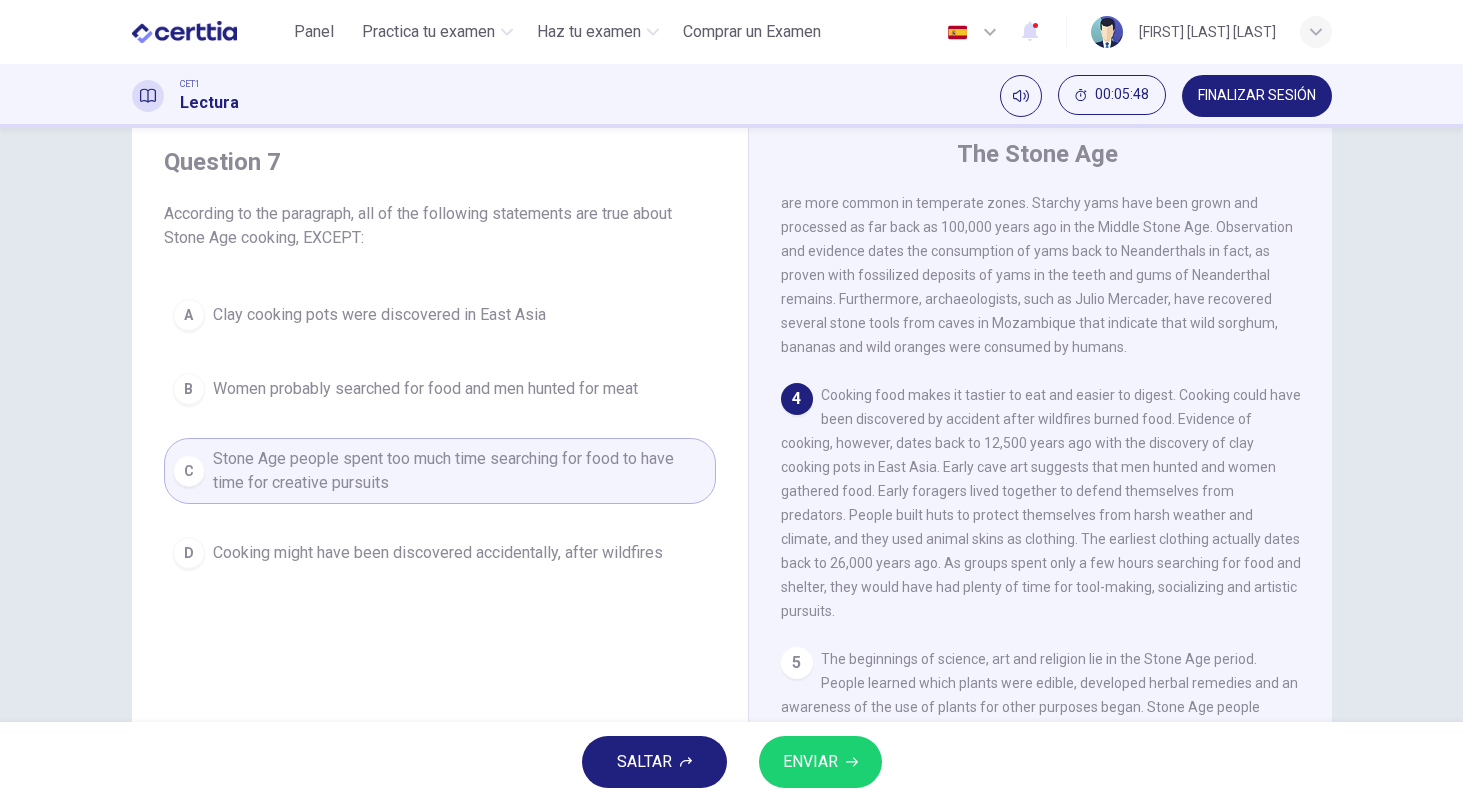 click on "ENVIAR" at bounding box center [810, 762] 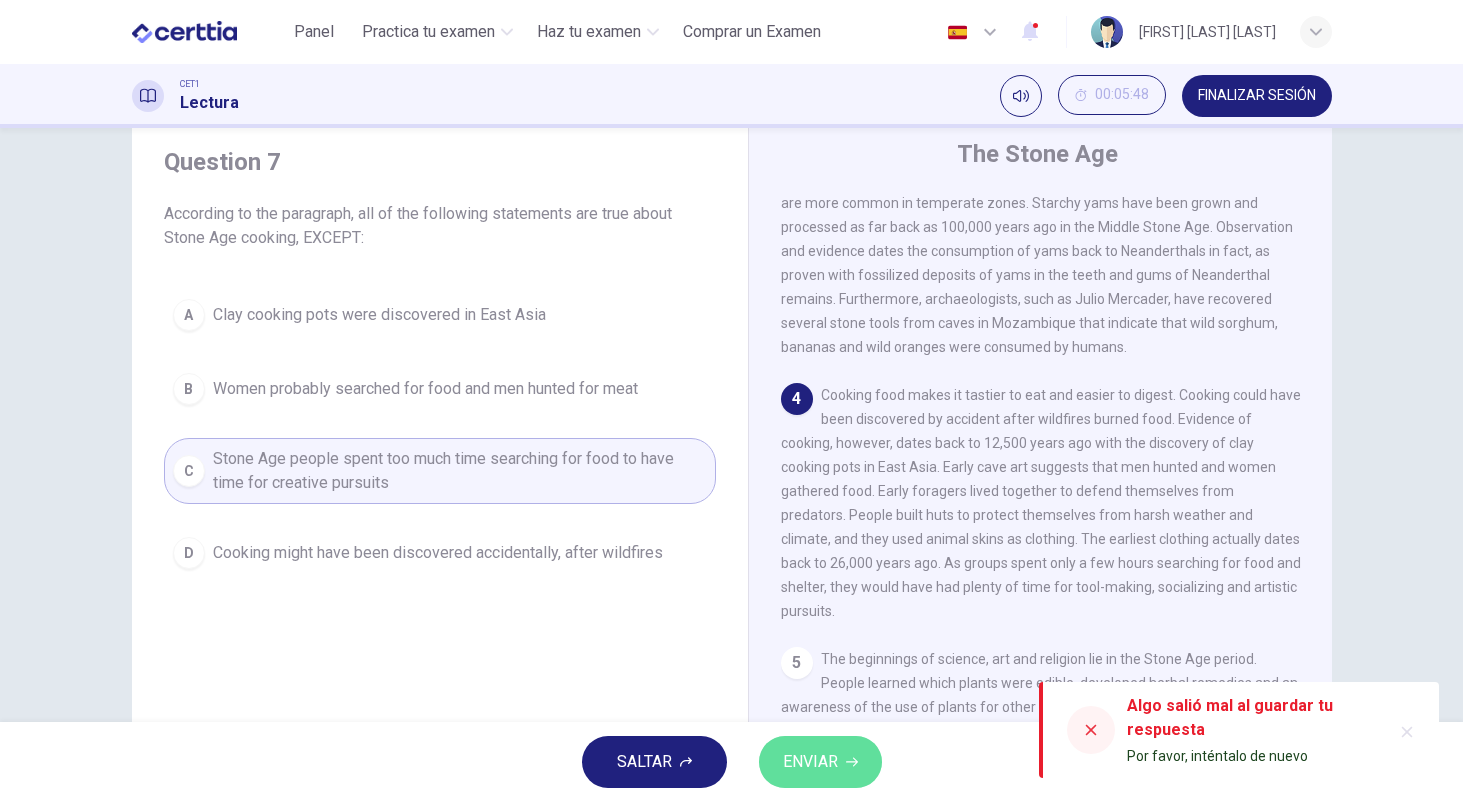 click on "ENVIAR" at bounding box center (810, 762) 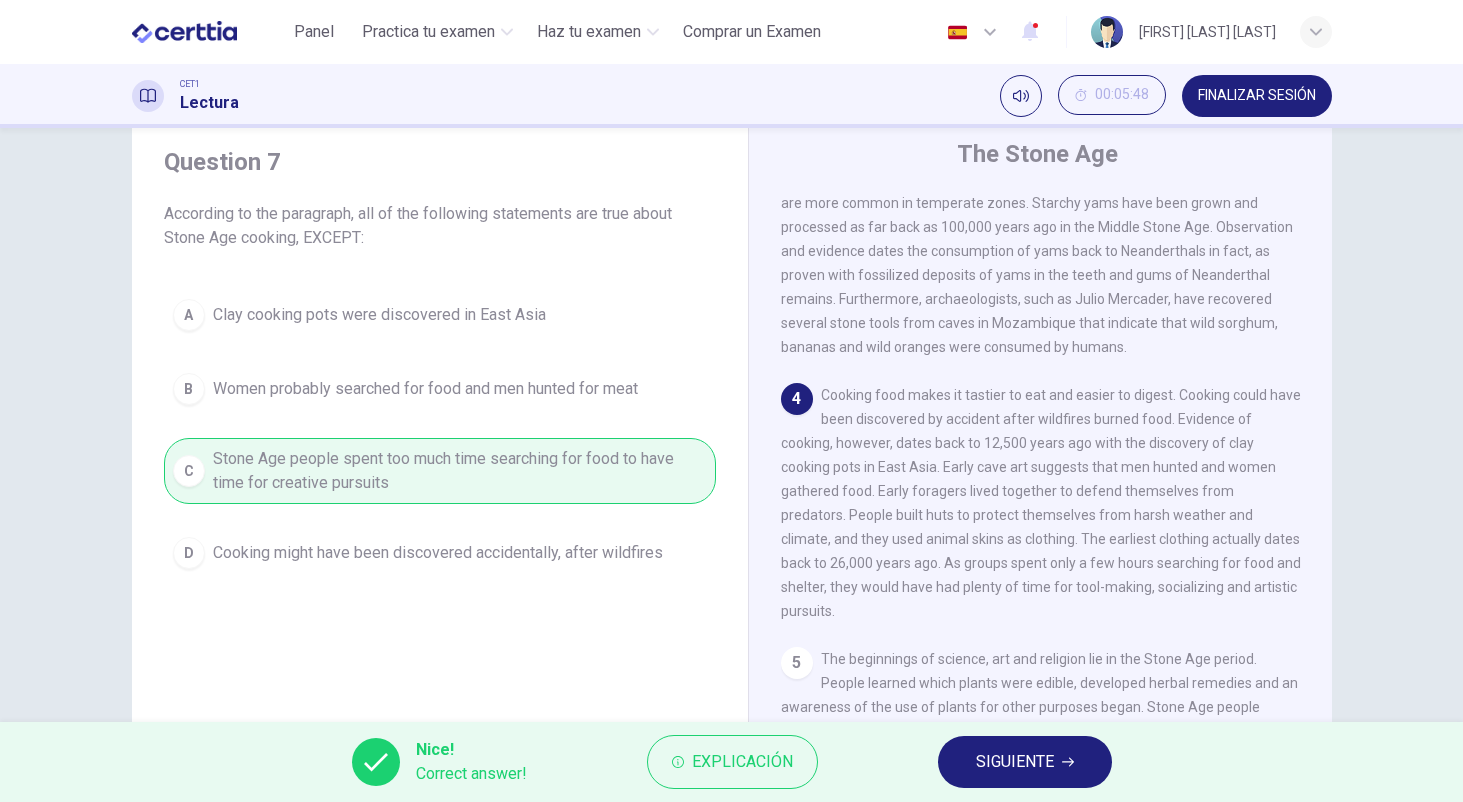 click on "SIGUIENTE" at bounding box center [1025, 762] 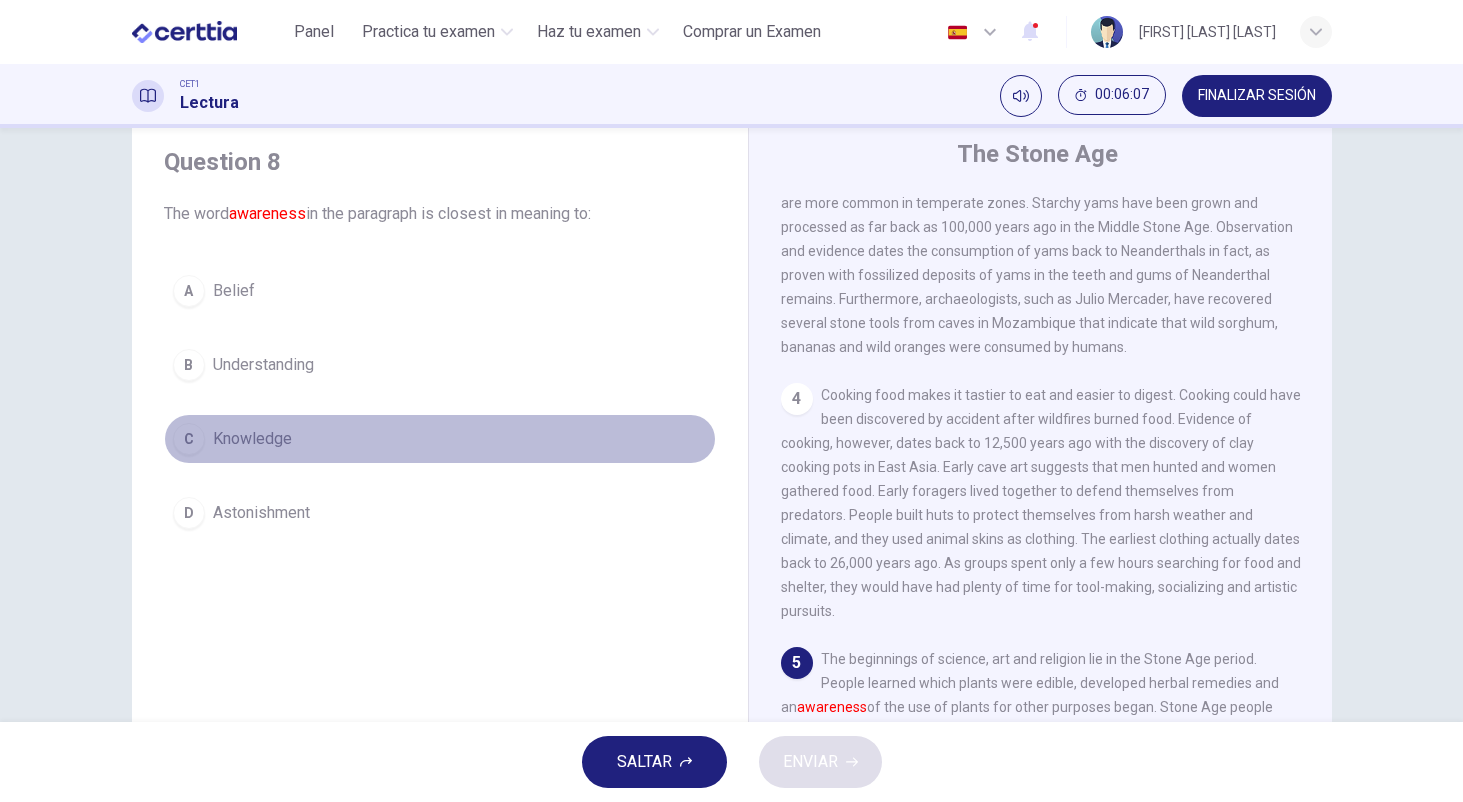 click on "Knowledge" at bounding box center (252, 439) 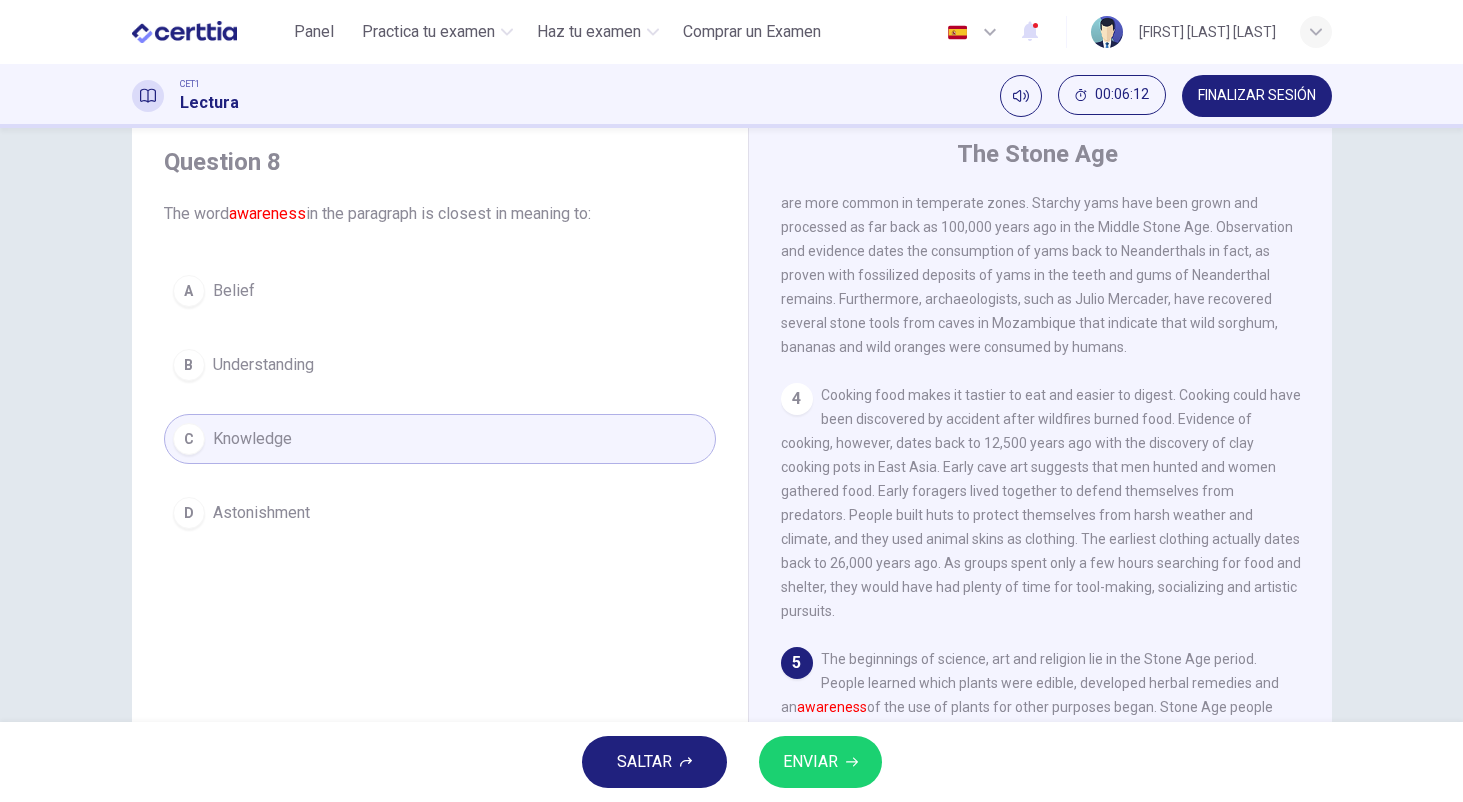 click on "ENVIAR" at bounding box center (820, 762) 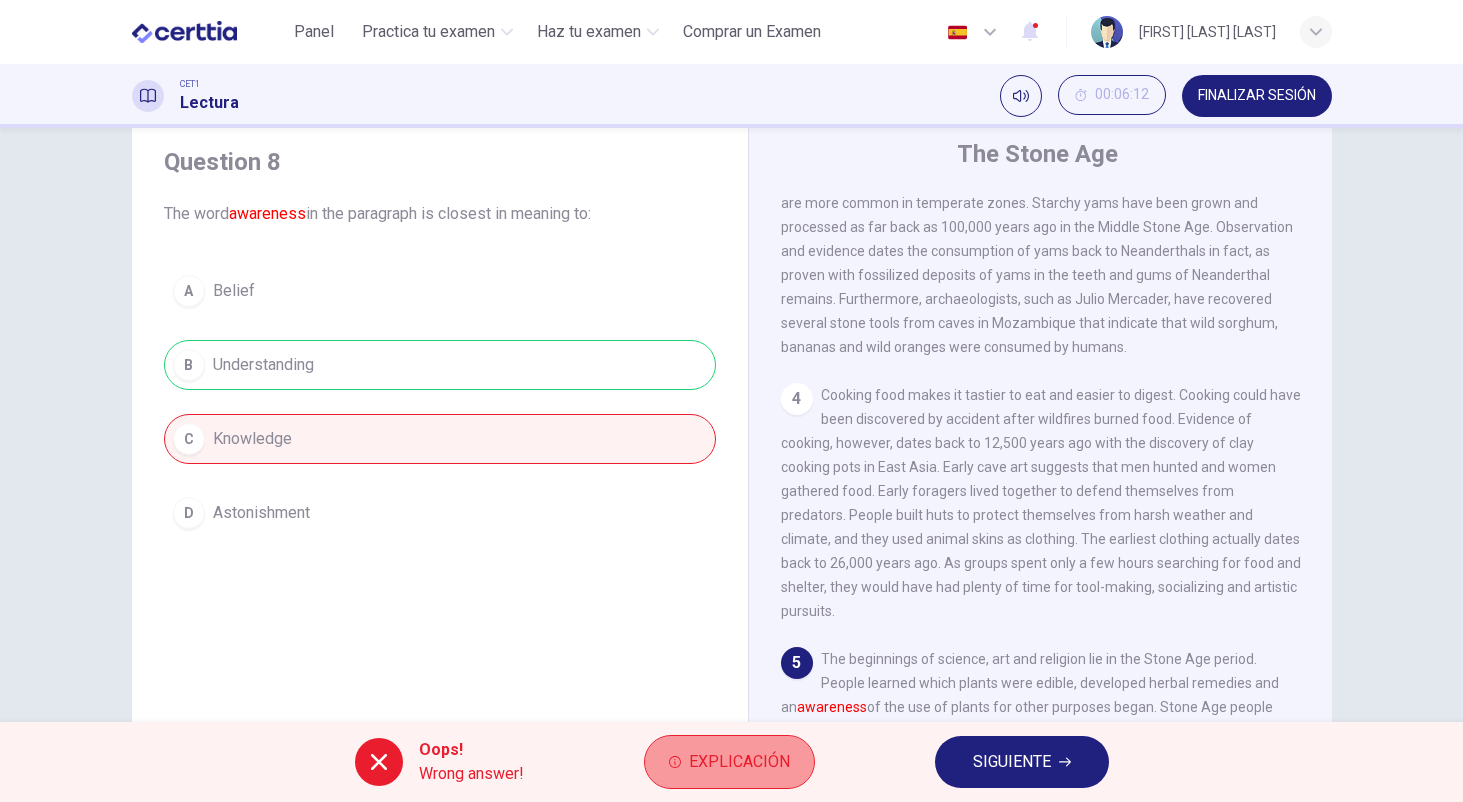 click on "Explicación" at bounding box center [739, 762] 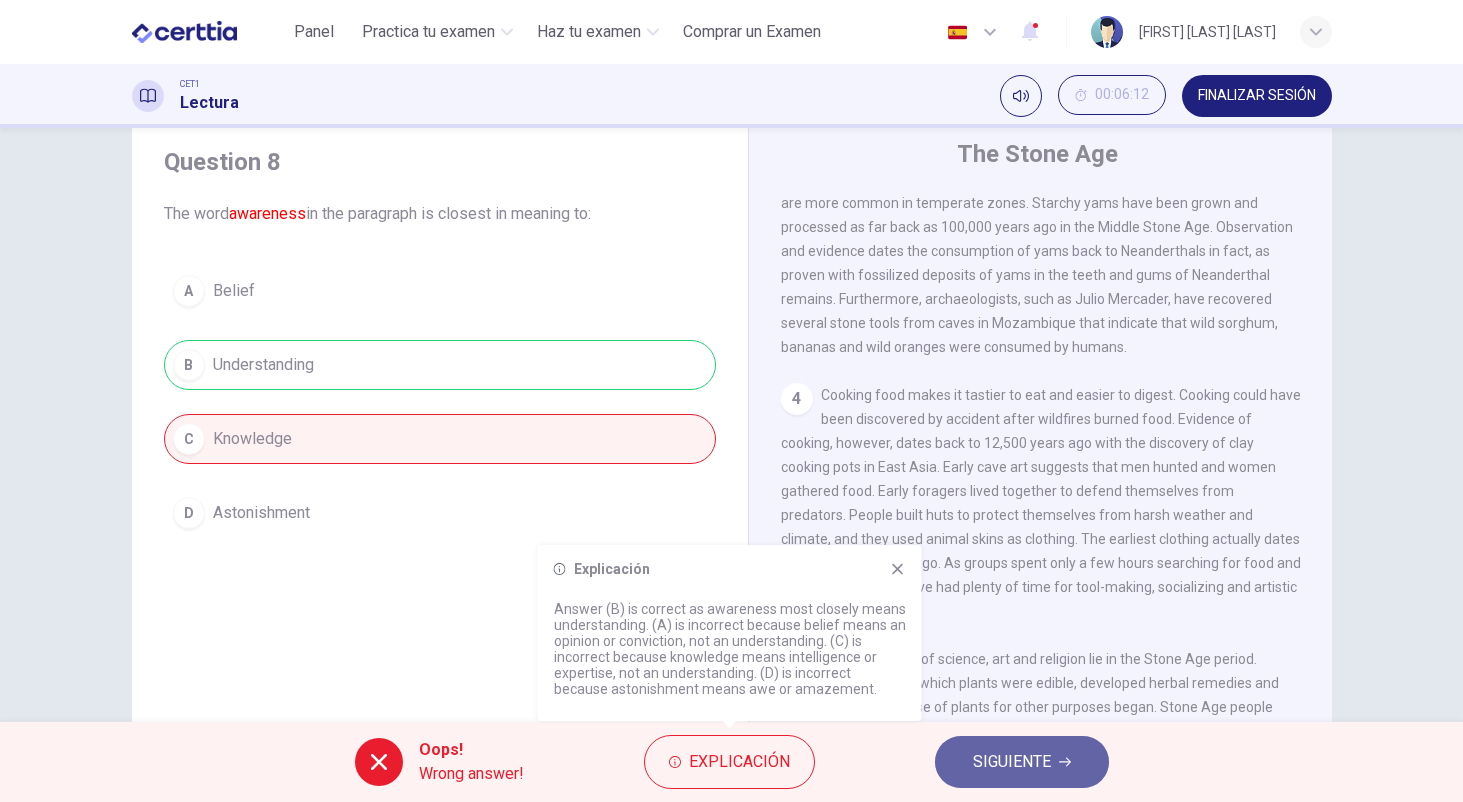click 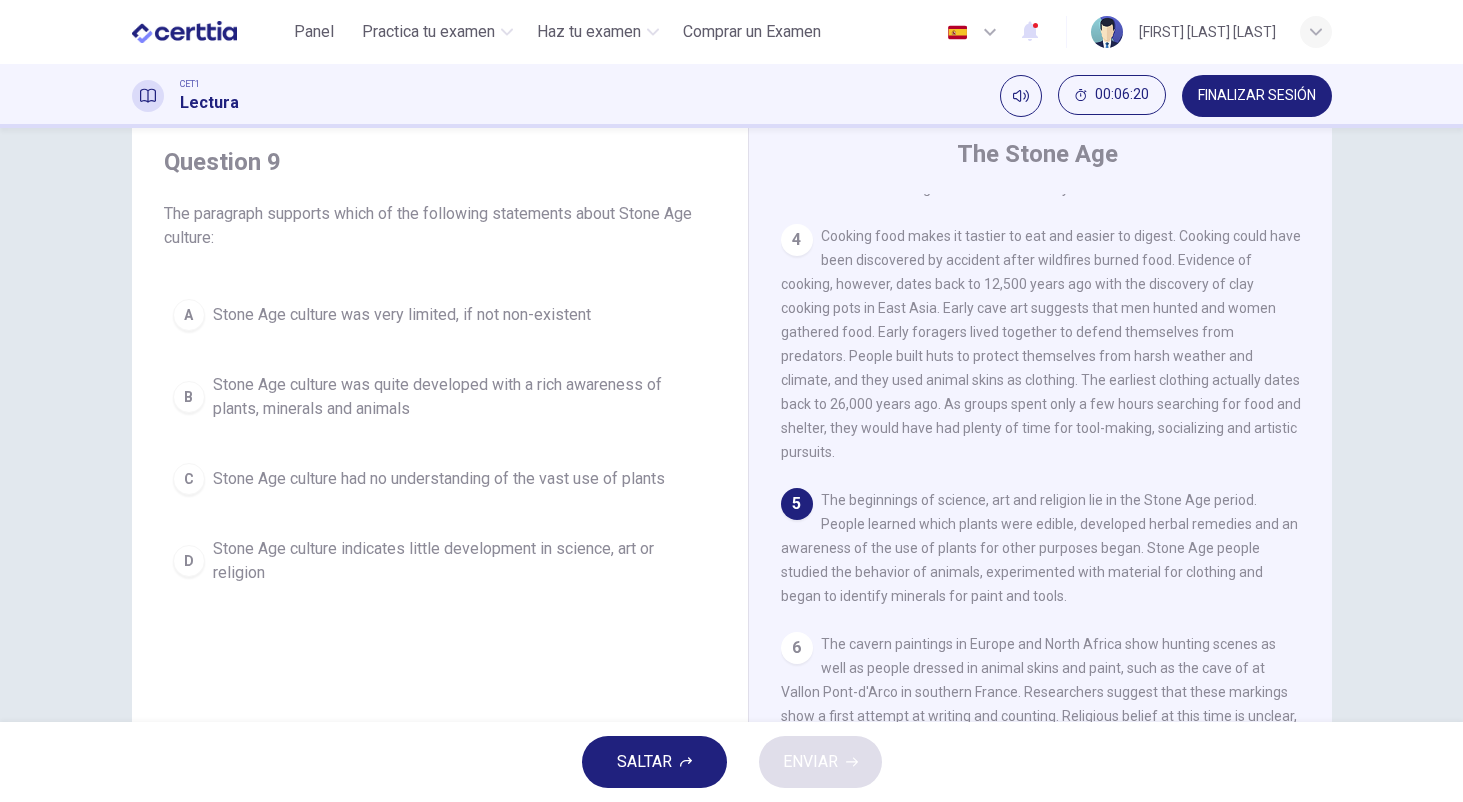 scroll, scrollTop: 665, scrollLeft: 0, axis: vertical 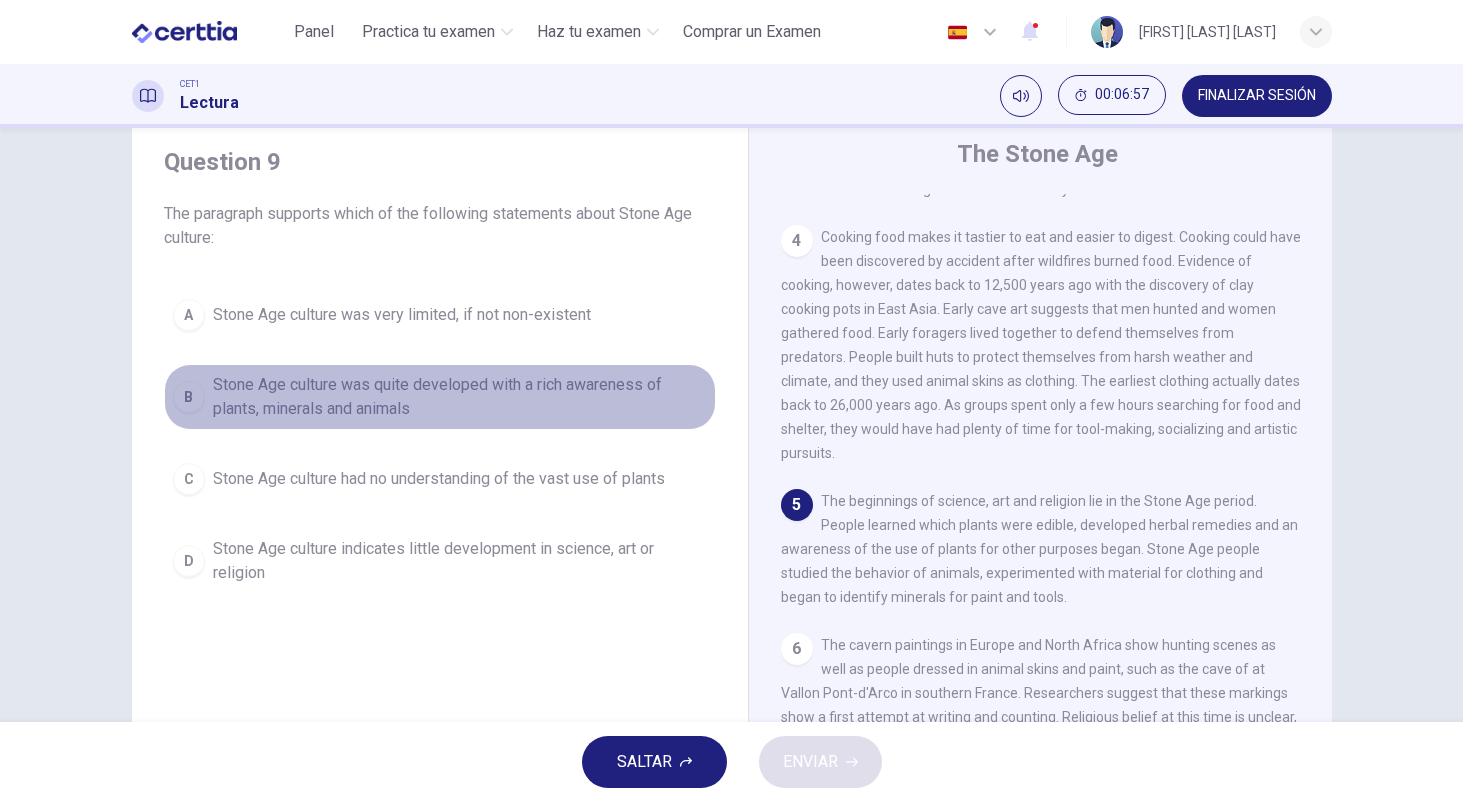 click on "B Stone Age culture was quite developed with a rich awareness of plants, minerals and animals" at bounding box center (440, 397) 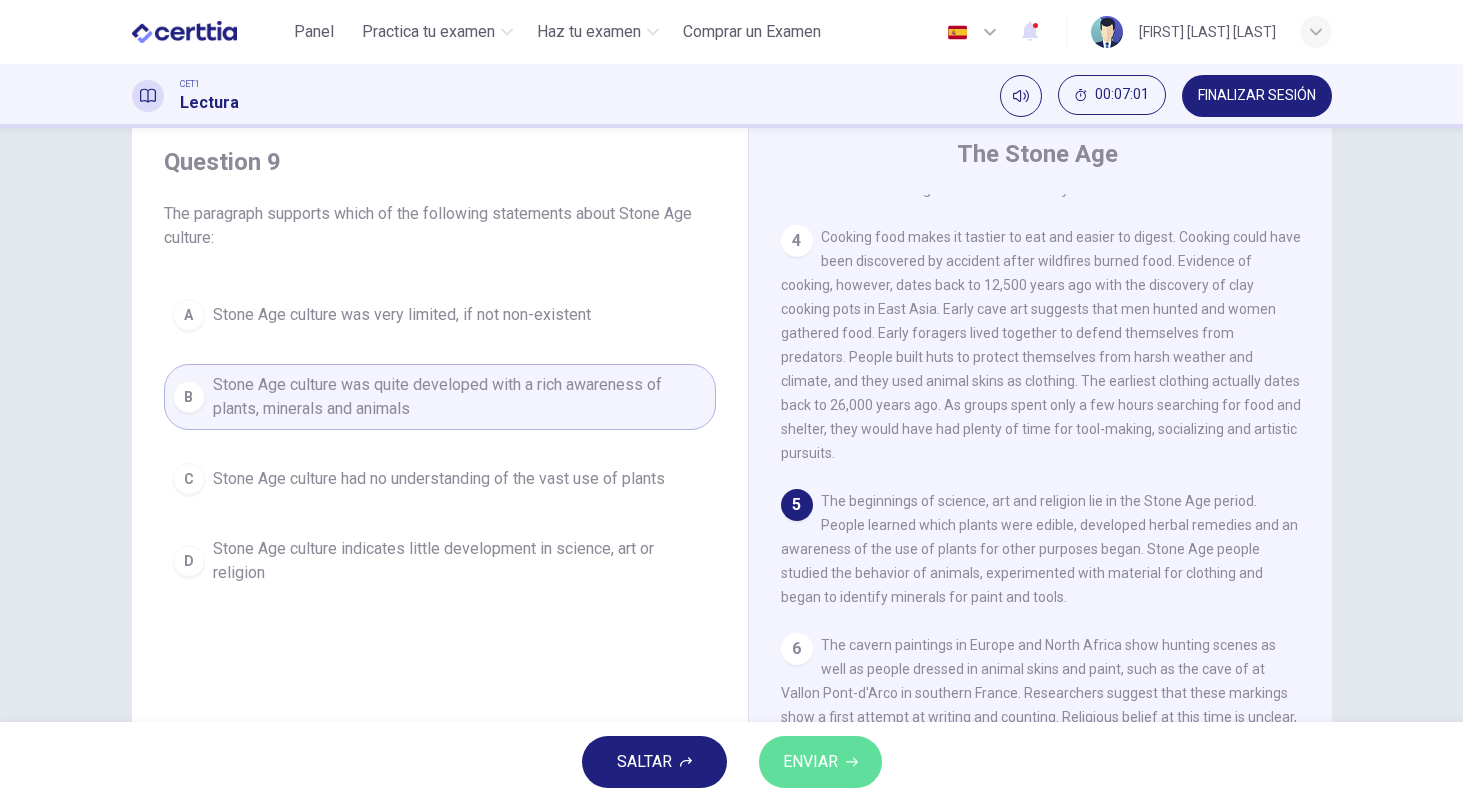 click on "ENVIAR" at bounding box center (810, 762) 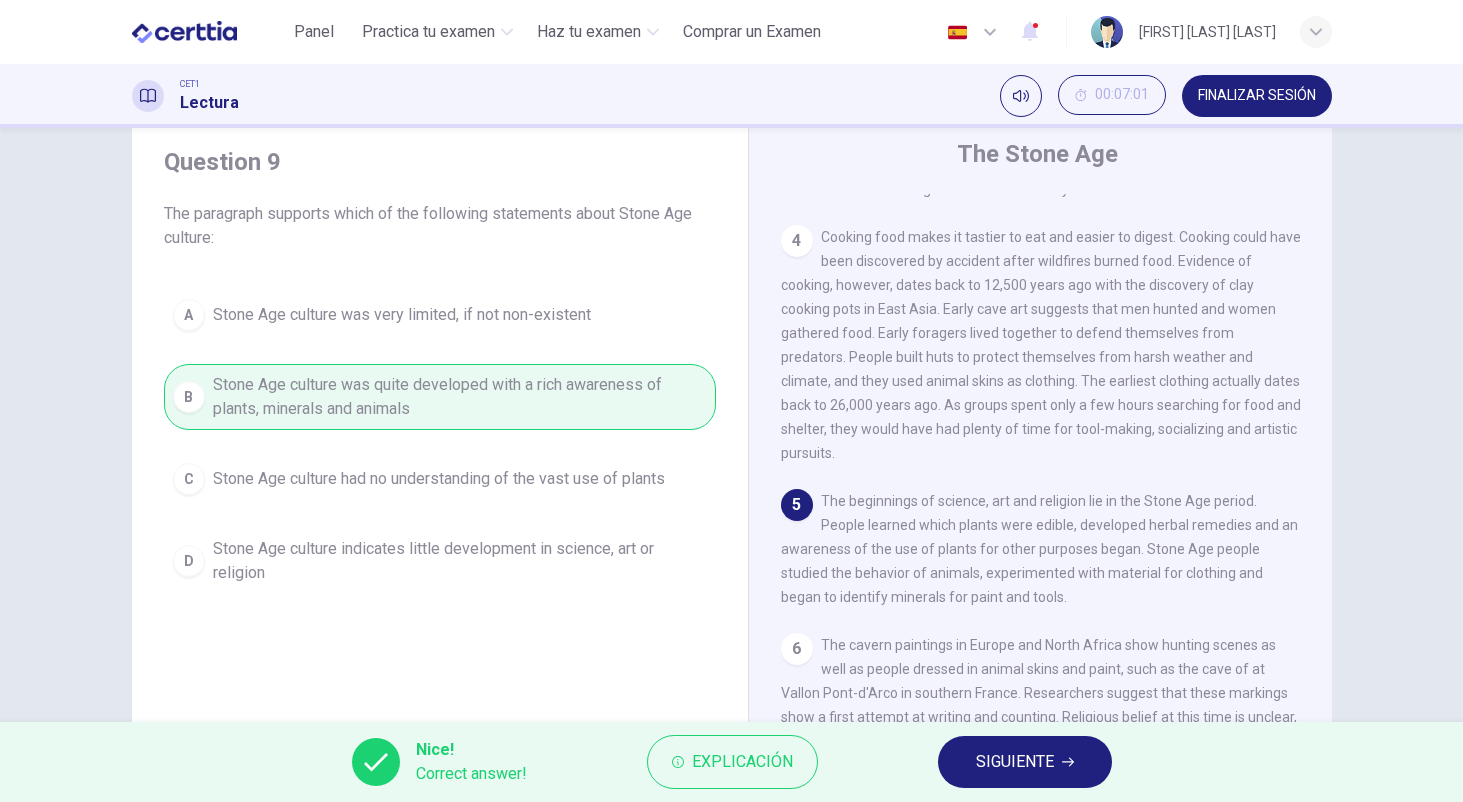 click on "SIGUIENTE" at bounding box center [1015, 762] 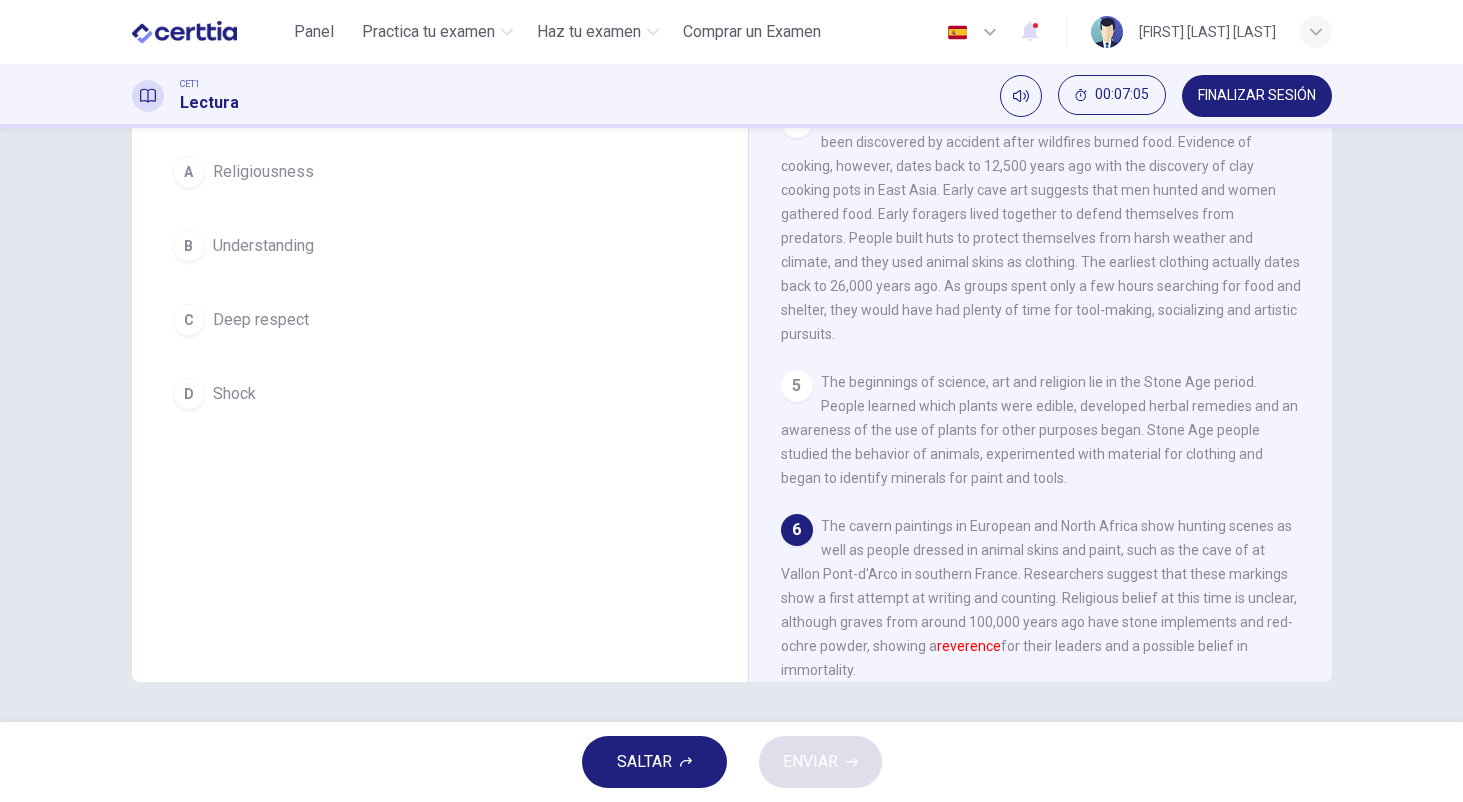 scroll, scrollTop: 181, scrollLeft: 0, axis: vertical 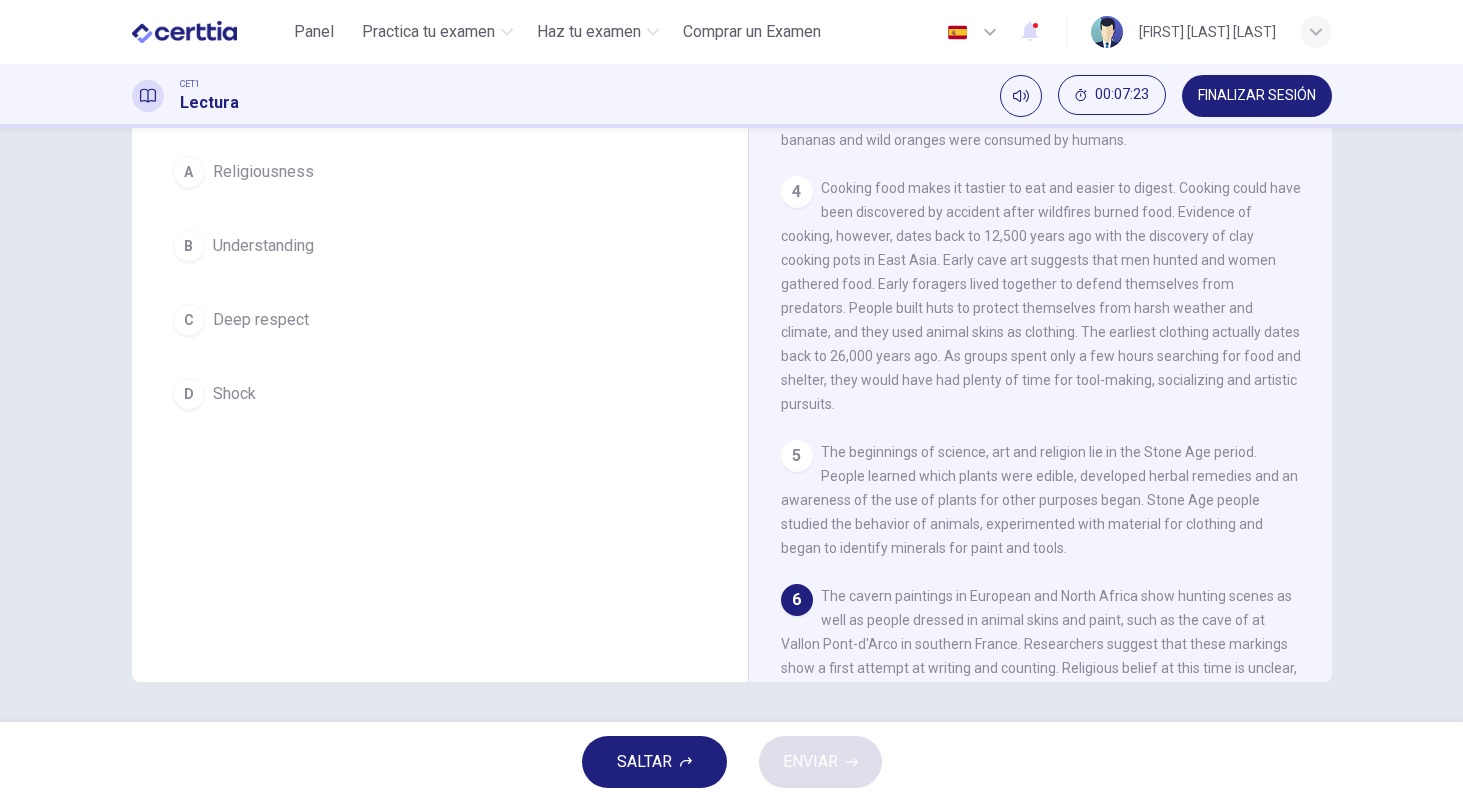 click on "A Religiousness" at bounding box center [440, 172] 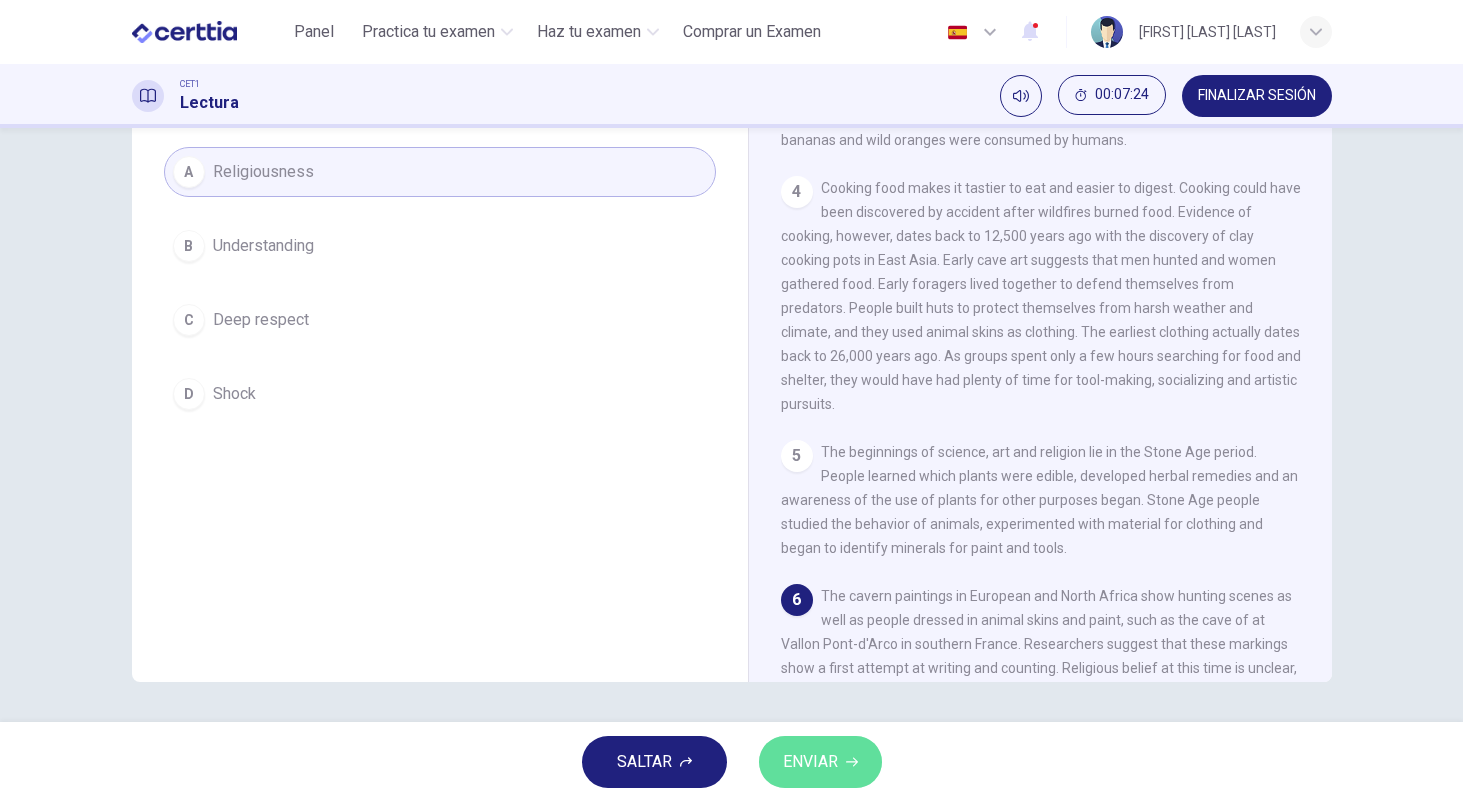 click on "ENVIAR" at bounding box center [820, 762] 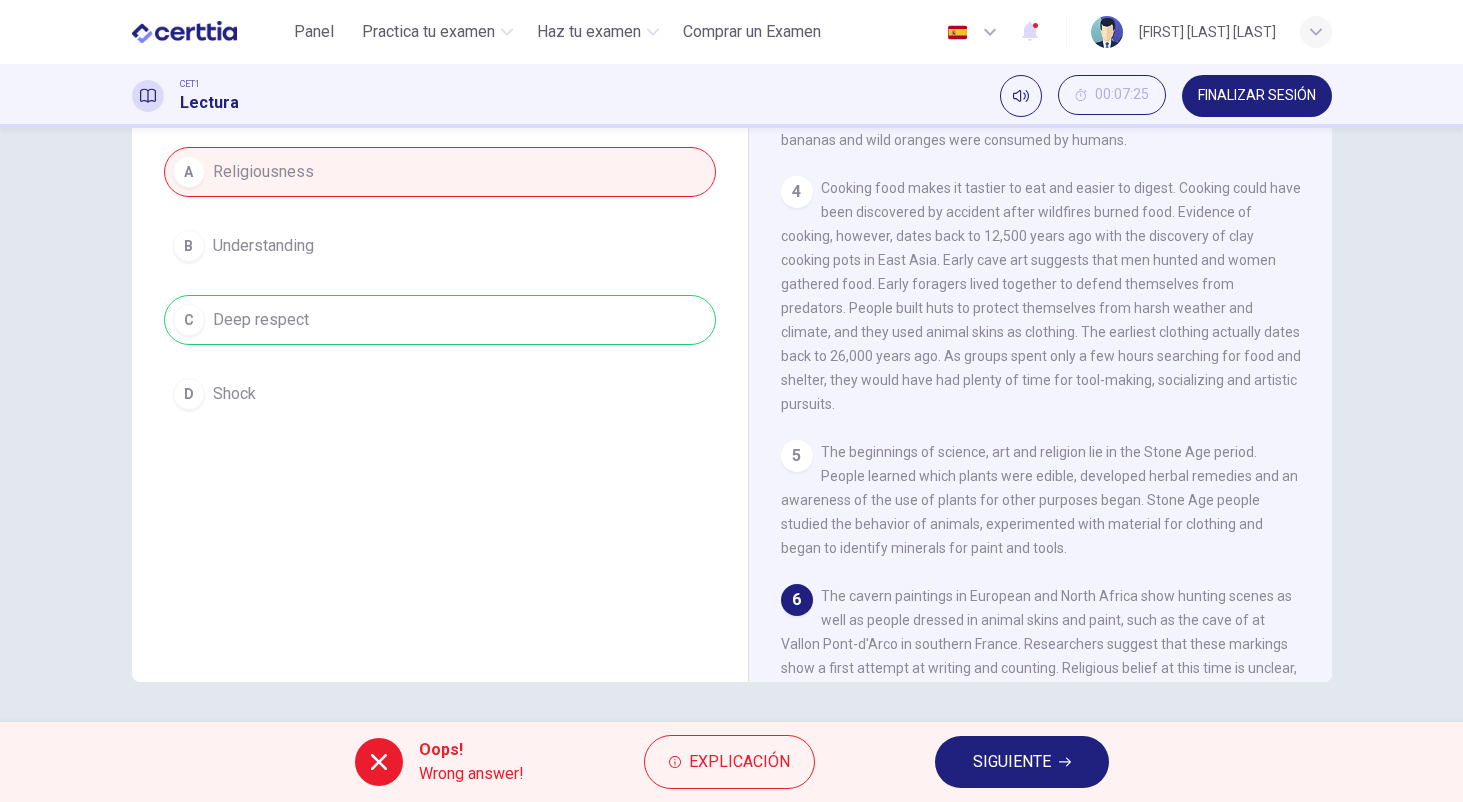 click on "Explicación" at bounding box center [739, 762] 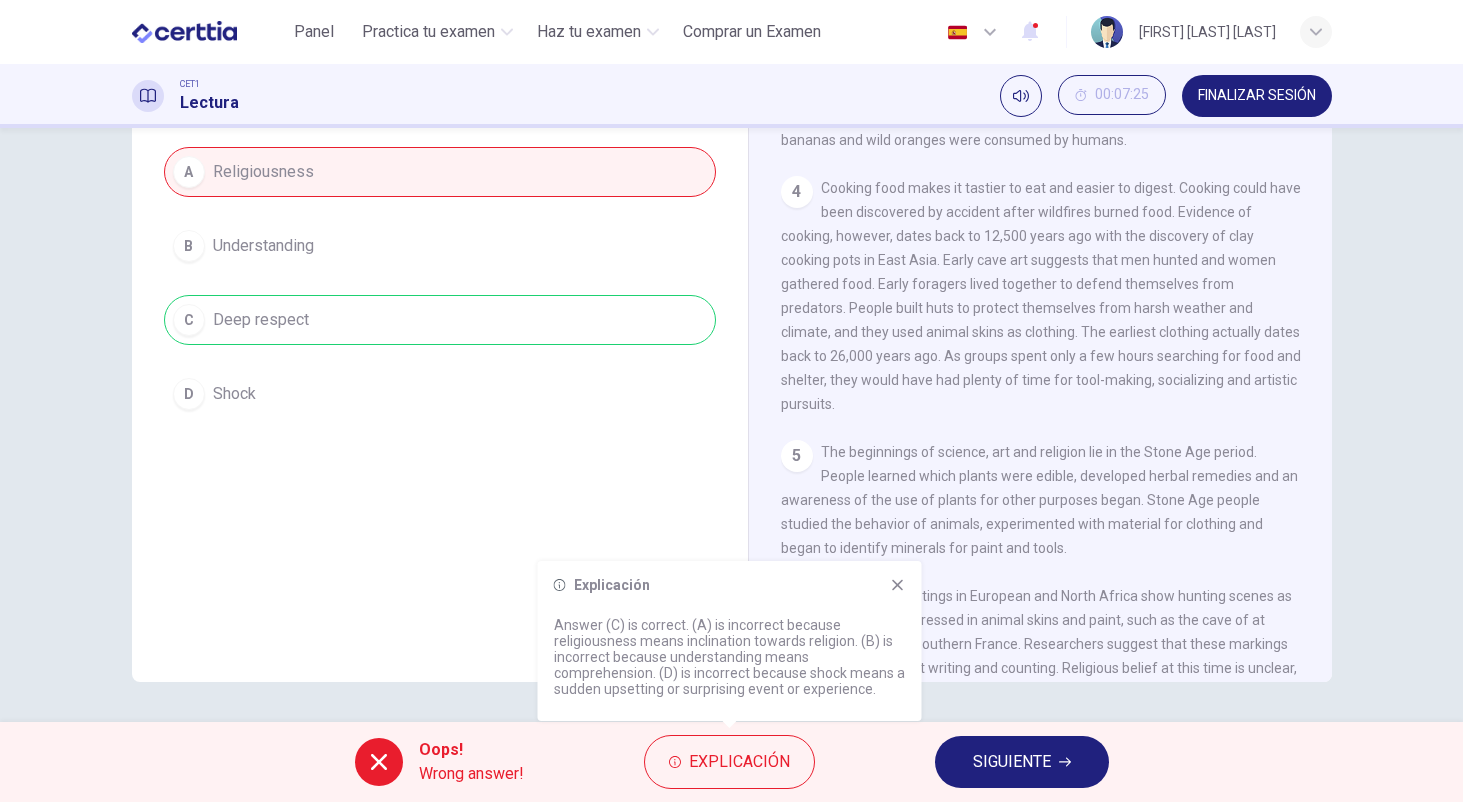 click on "Explicación" at bounding box center (730, 585) 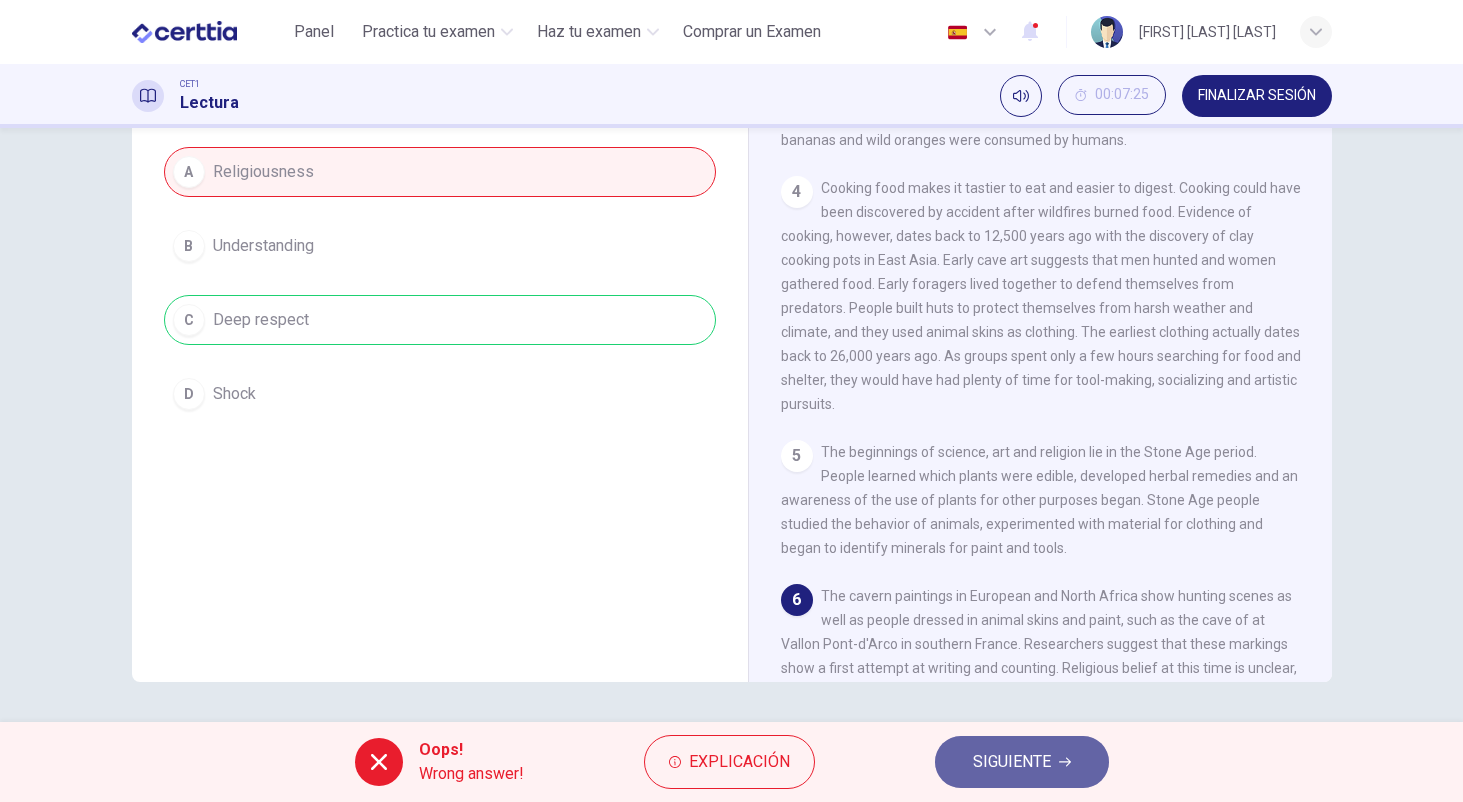 click on "SIGUIENTE" at bounding box center (1012, 762) 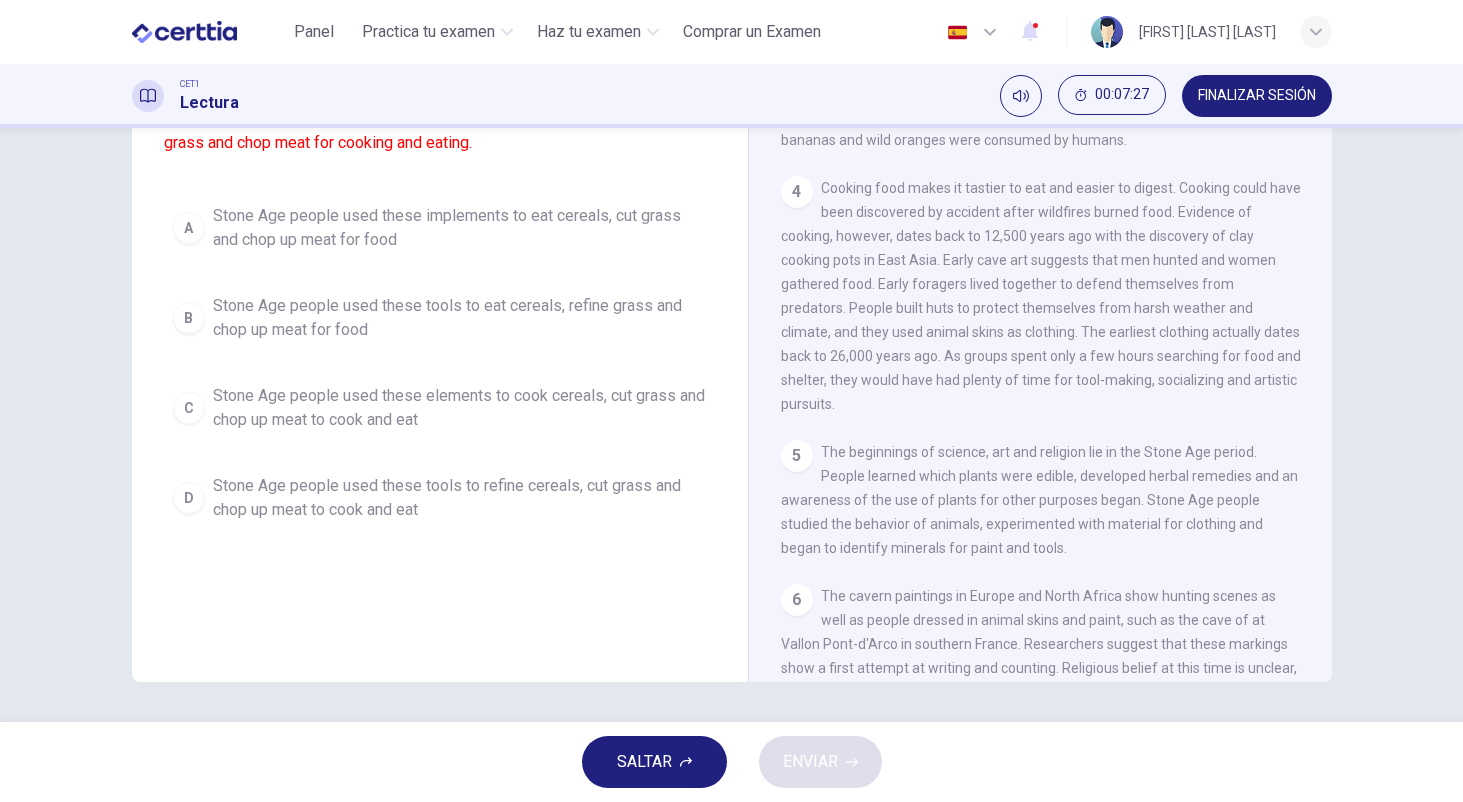 scroll, scrollTop: 0, scrollLeft: 0, axis: both 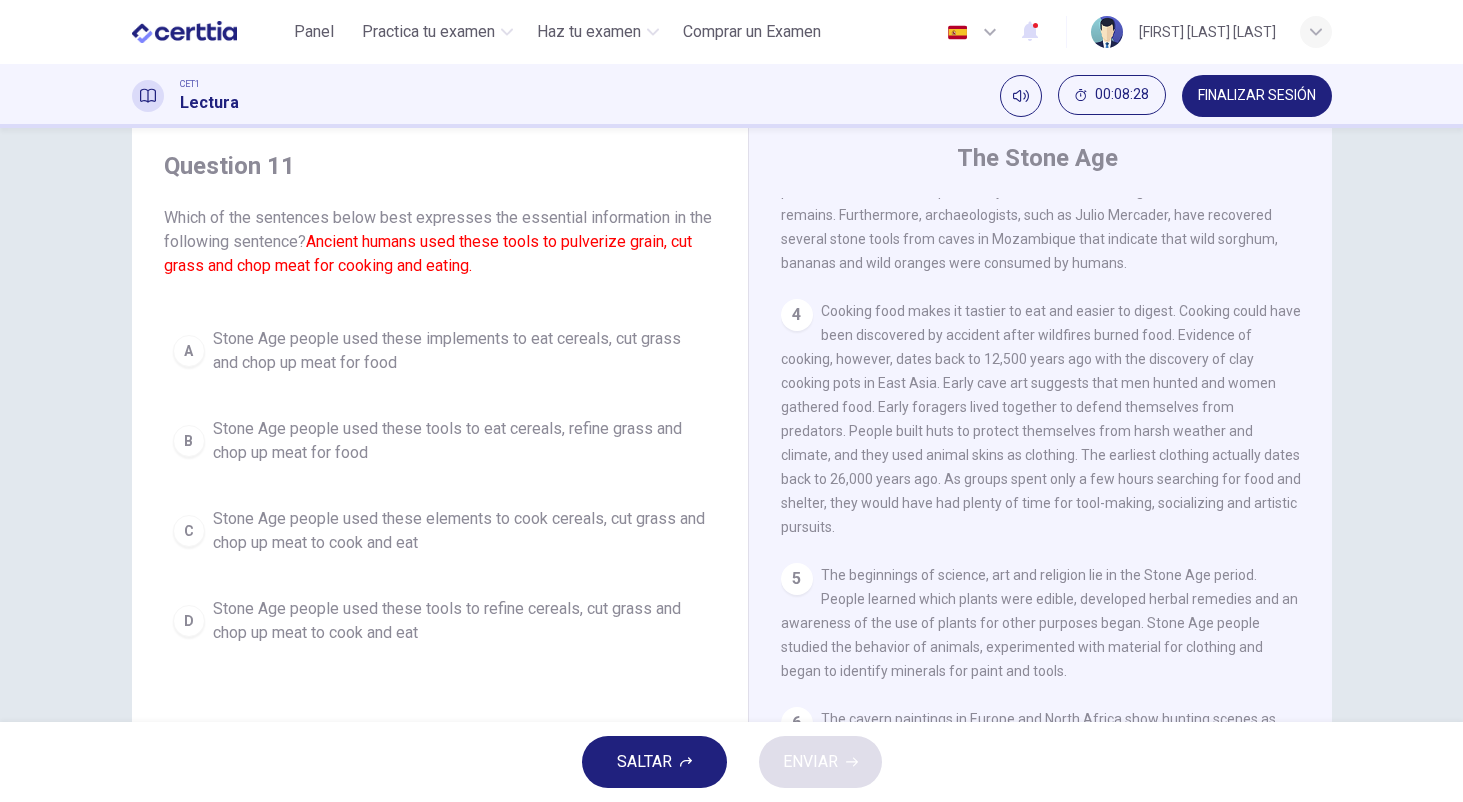 click on "Stone Age people used these tools to refine cereals, cut grass and chop up meat to cook and eat" at bounding box center (460, 621) 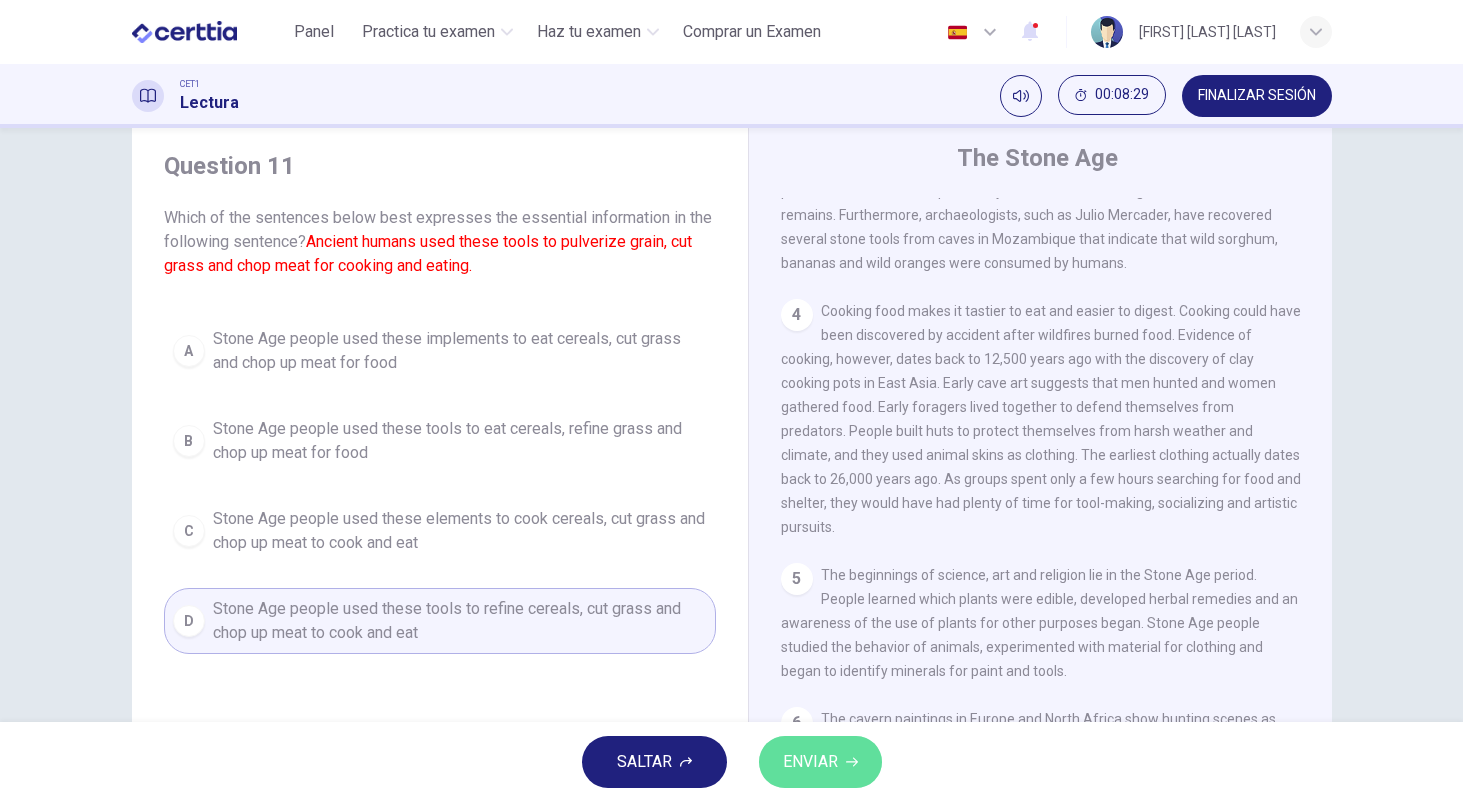 click on "ENVIAR" at bounding box center [810, 762] 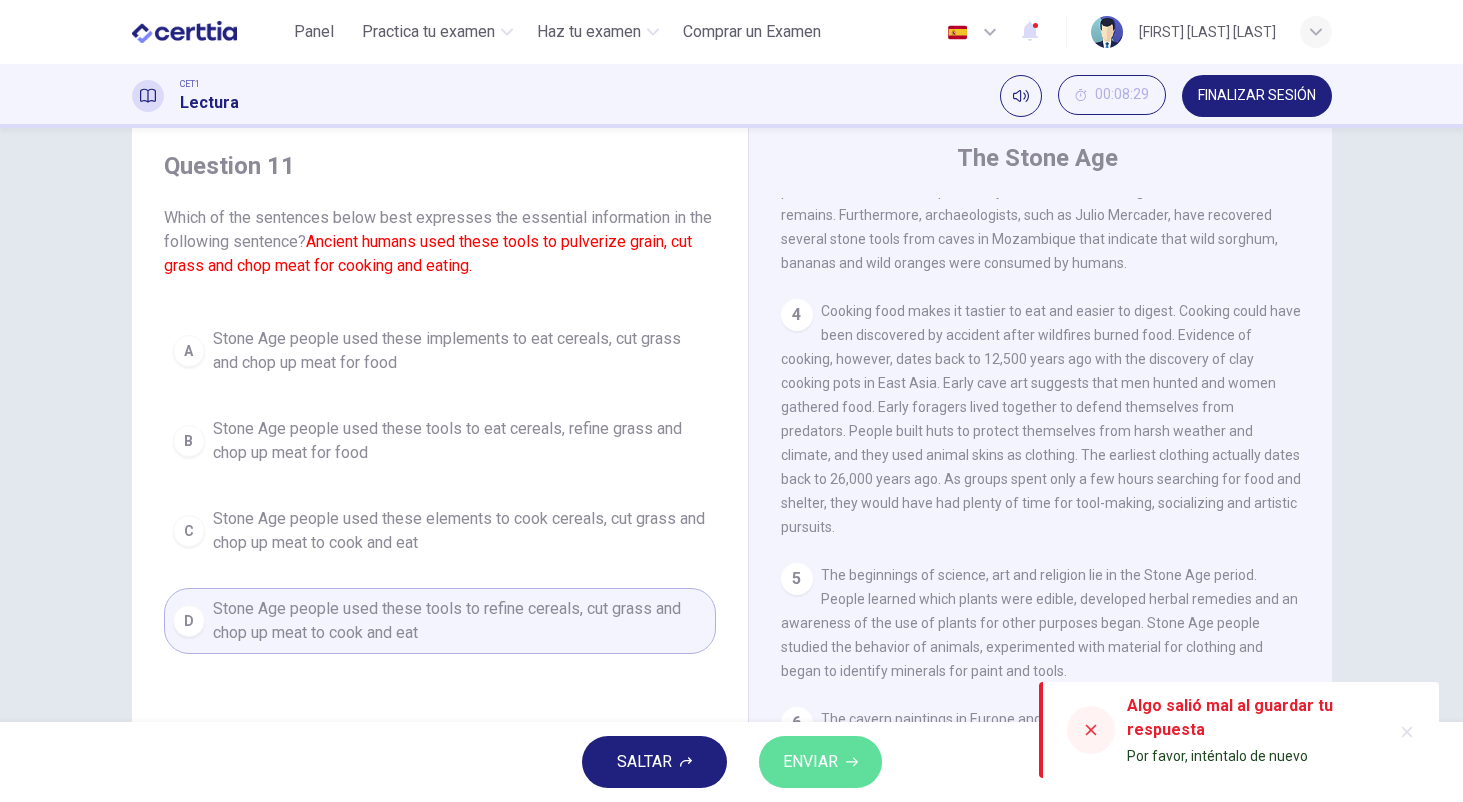 click on "ENVIAR" at bounding box center (820, 762) 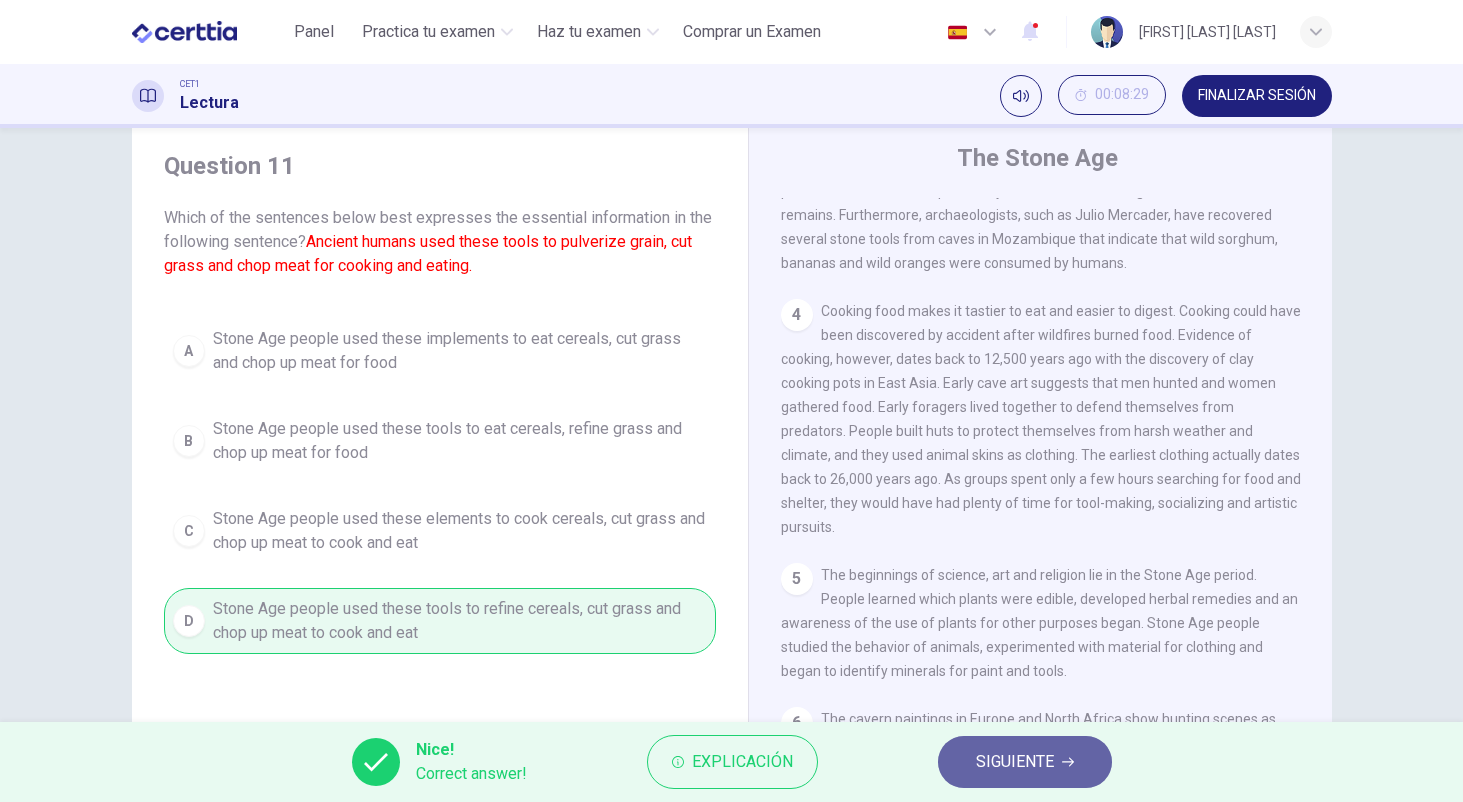 click on "SIGUIENTE" at bounding box center (1015, 762) 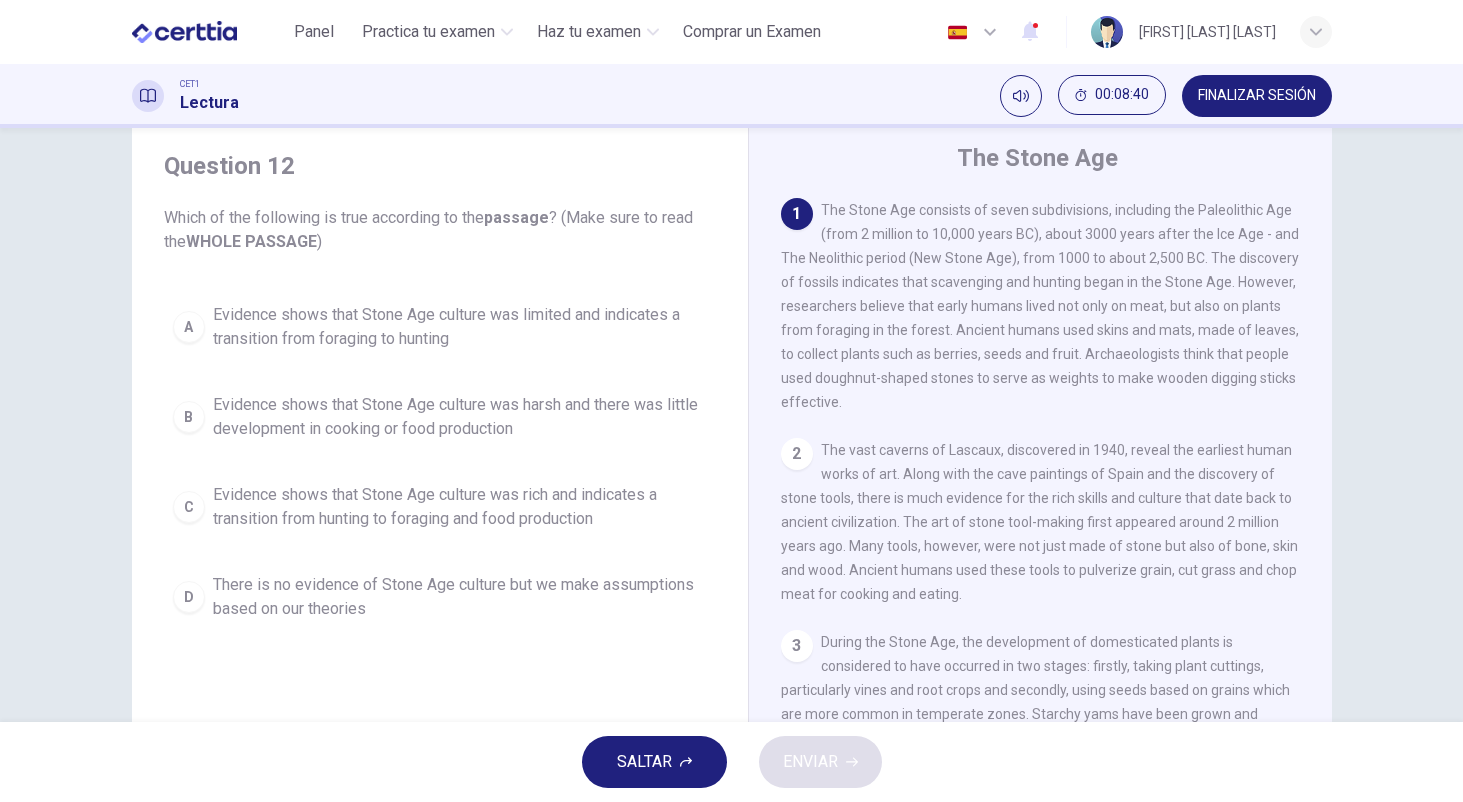 scroll, scrollTop: 0, scrollLeft: 0, axis: both 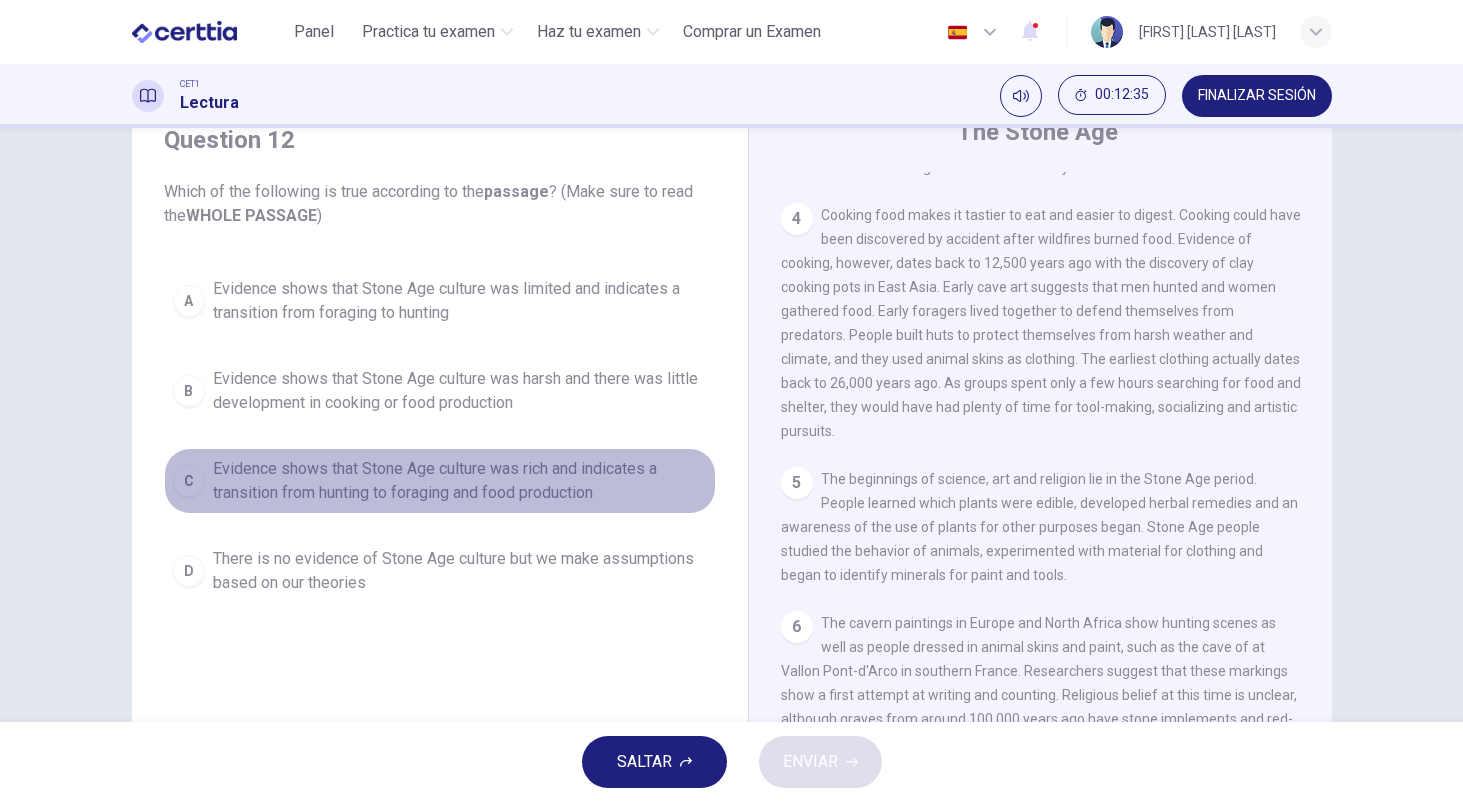 click on "Evidence shows that Stone Age culture was rich and indicates a transition from hunting to foraging and food production" at bounding box center (460, 481) 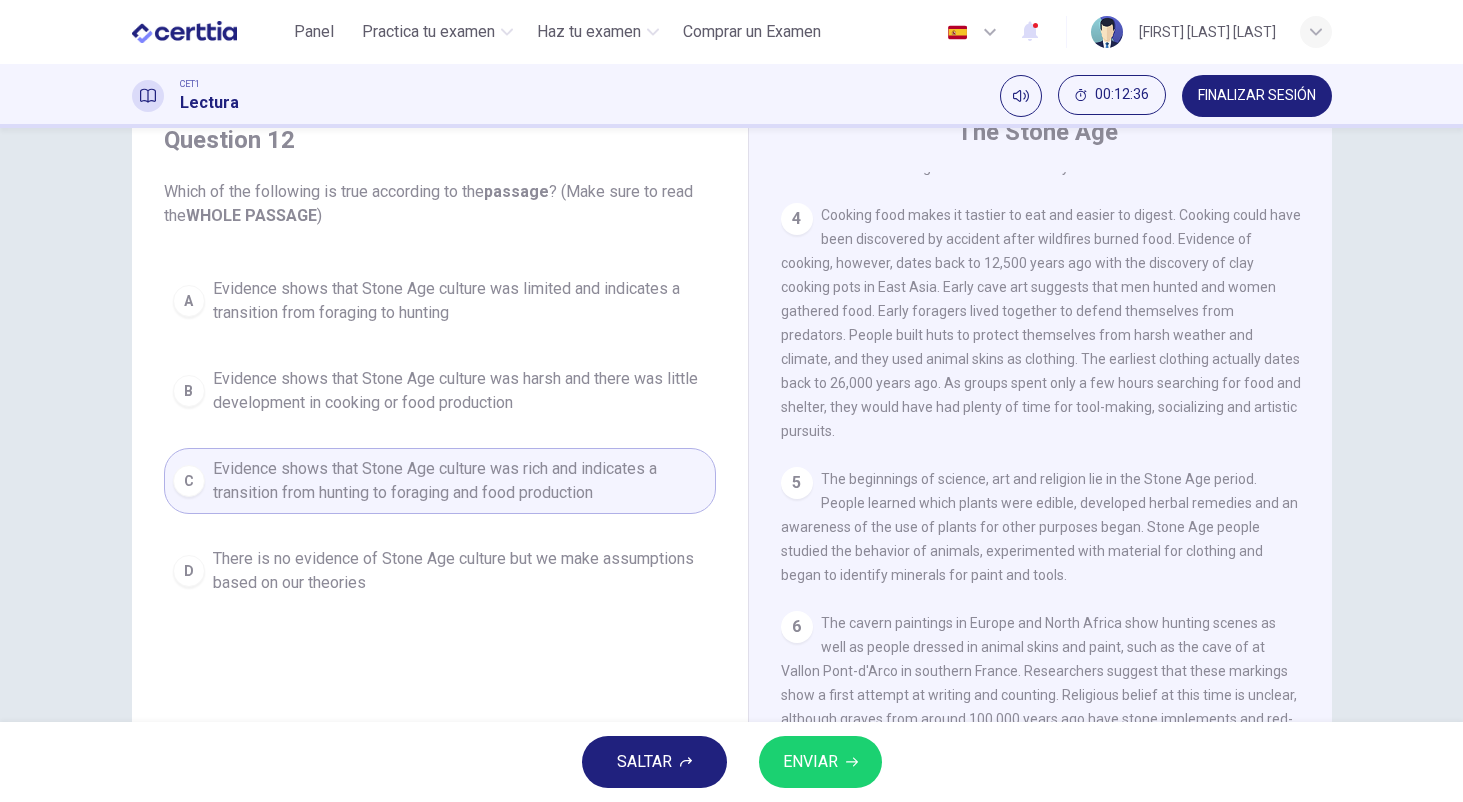 click on "ENVIAR" at bounding box center [810, 762] 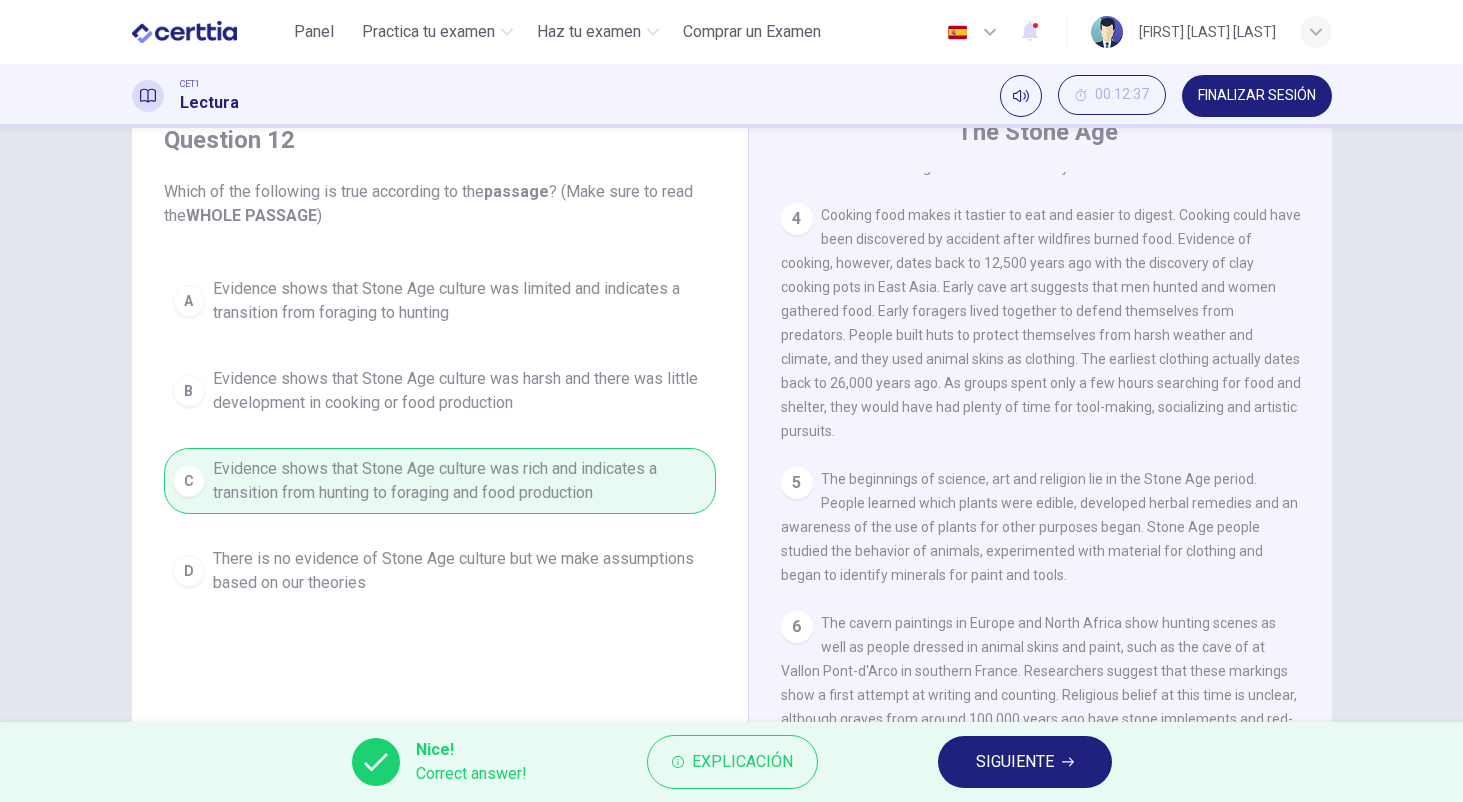 click on "SIGUIENTE" at bounding box center [1025, 762] 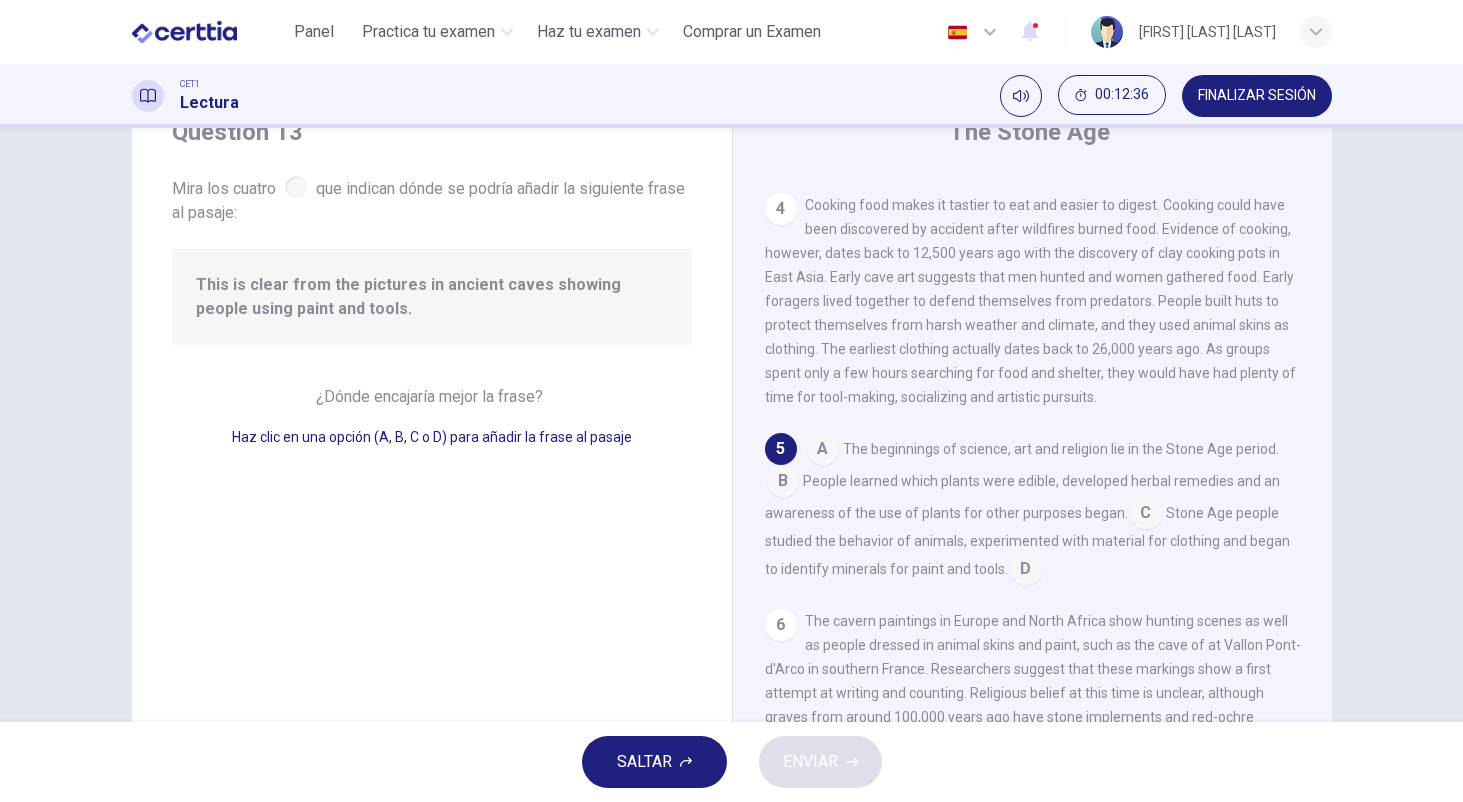 scroll, scrollTop: 681, scrollLeft: 0, axis: vertical 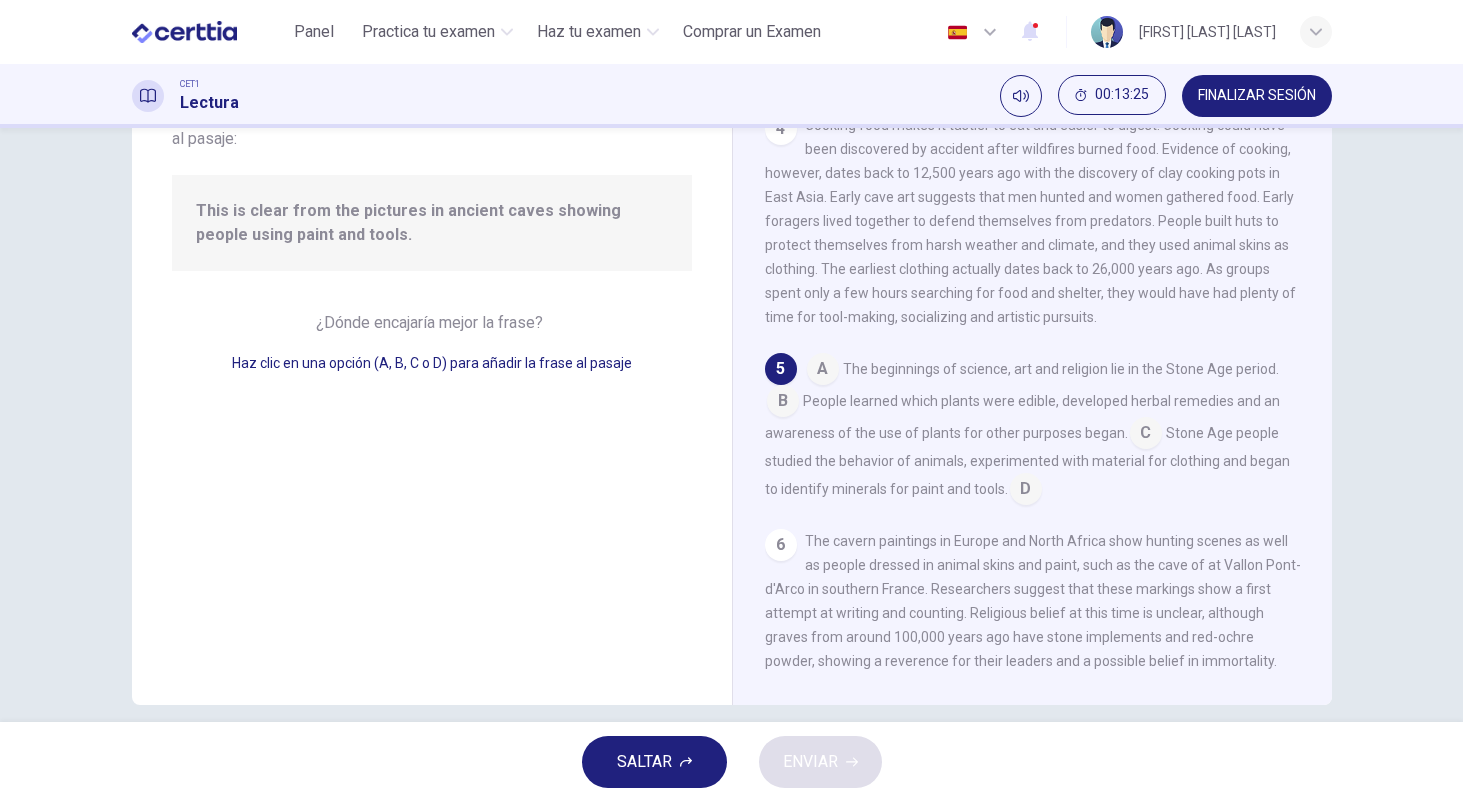 click on "6" at bounding box center (781, 545) 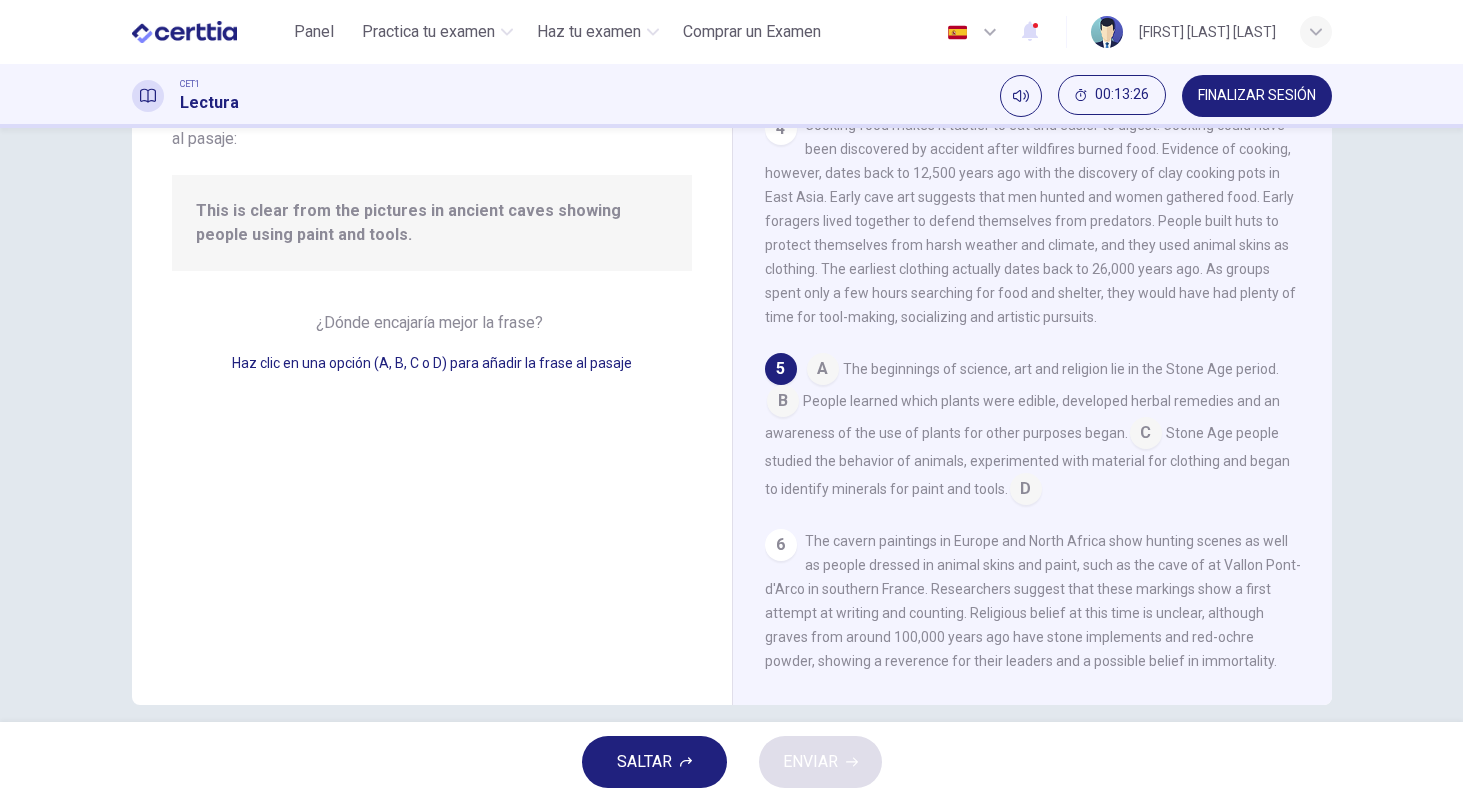 click at bounding box center (1026, 491) 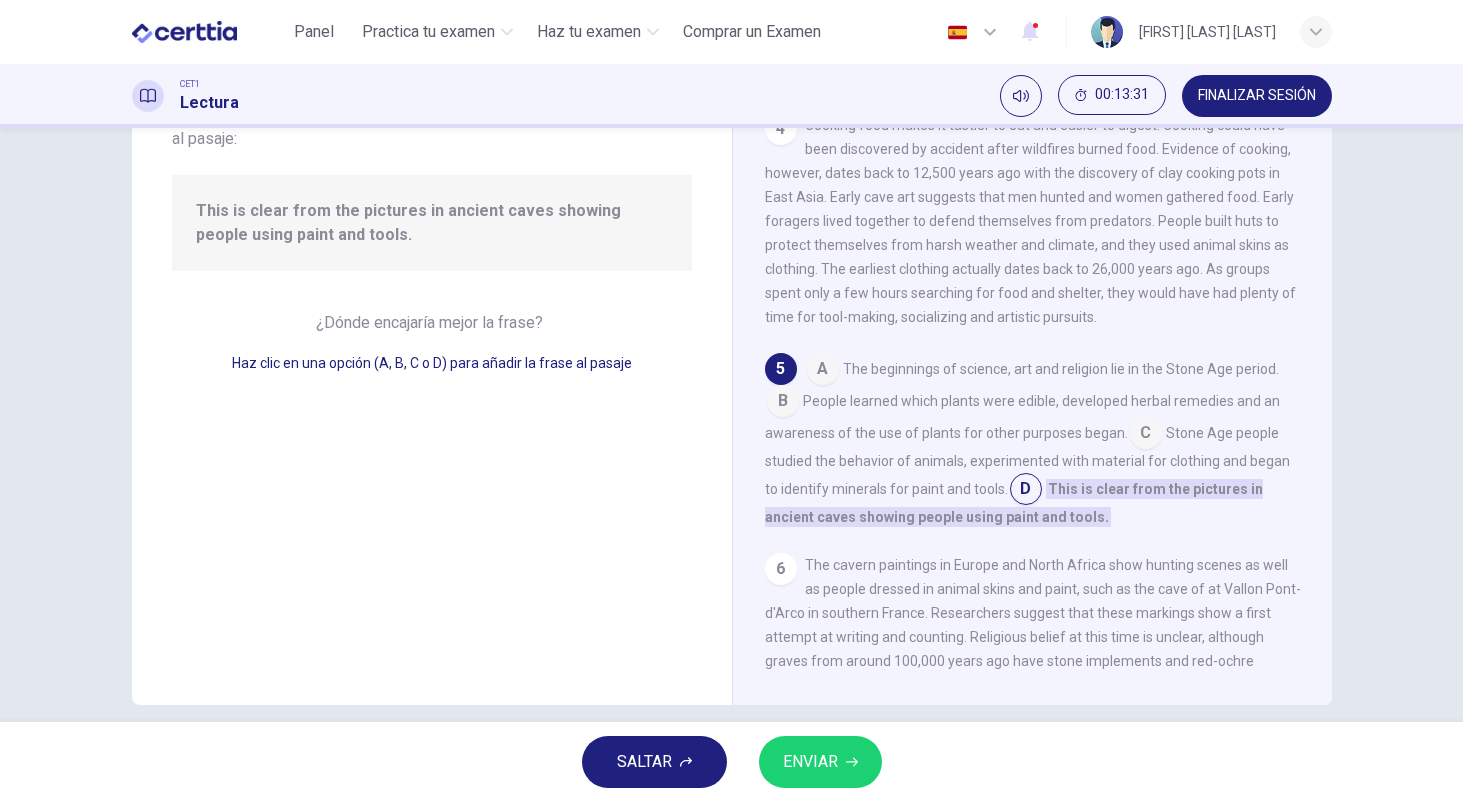 click at bounding box center (1026, 491) 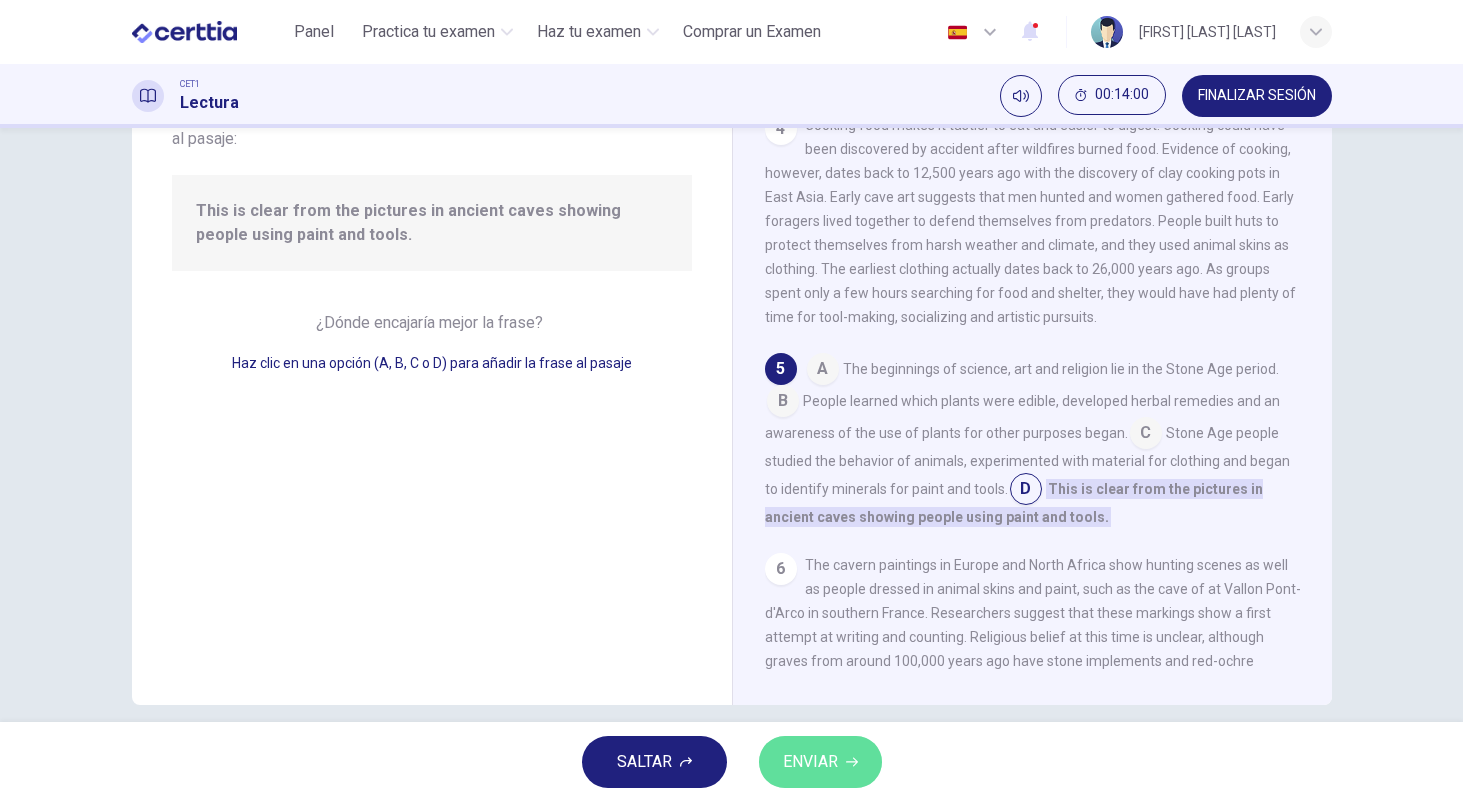 click on "ENVIAR" at bounding box center (820, 762) 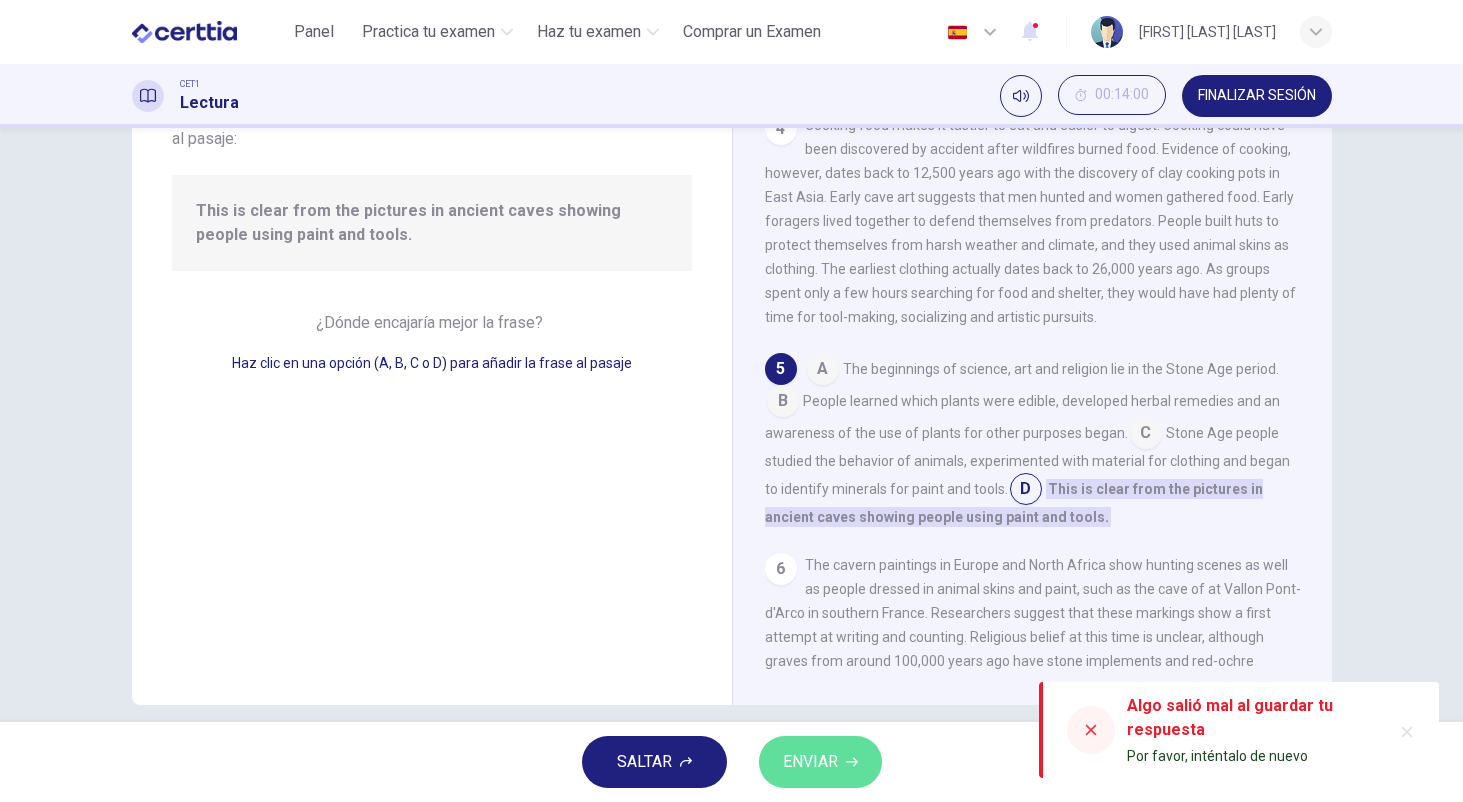 click on "ENVIAR" at bounding box center (820, 762) 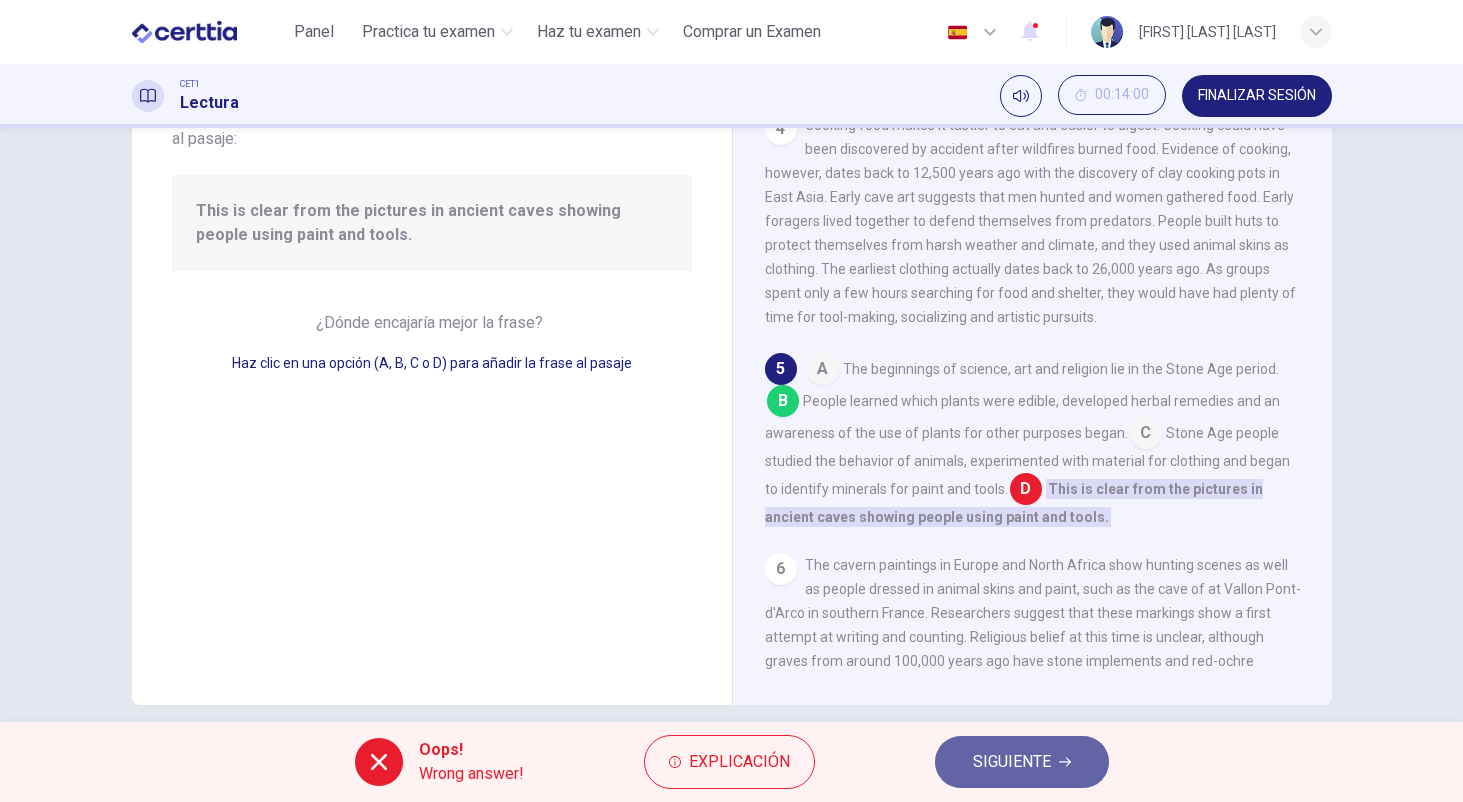 click on "SIGUIENTE" at bounding box center [1012, 762] 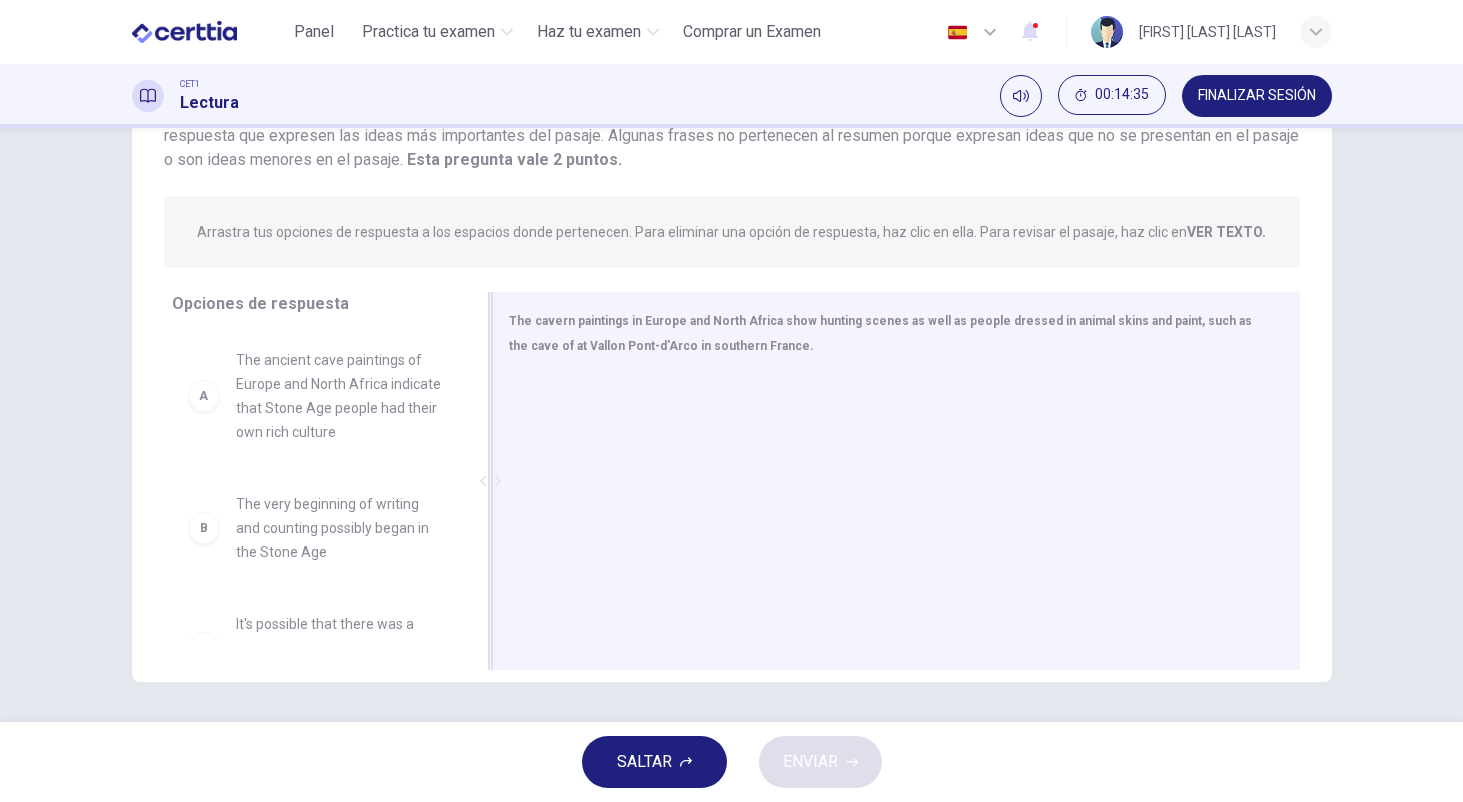 scroll, scrollTop: 181, scrollLeft: 0, axis: vertical 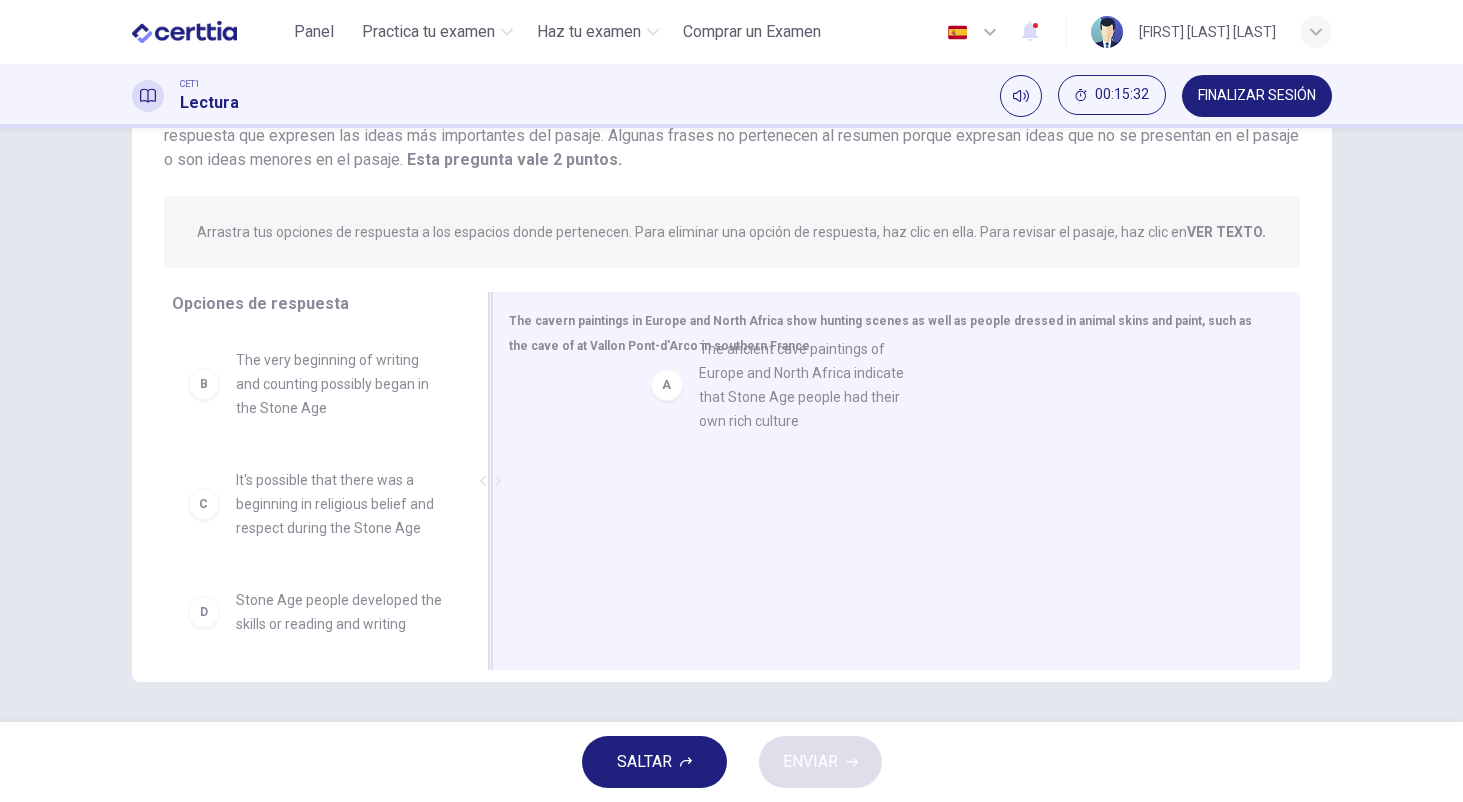 drag, startPoint x: 311, startPoint y: 403, endPoint x: 789, endPoint y: 392, distance: 478.12656 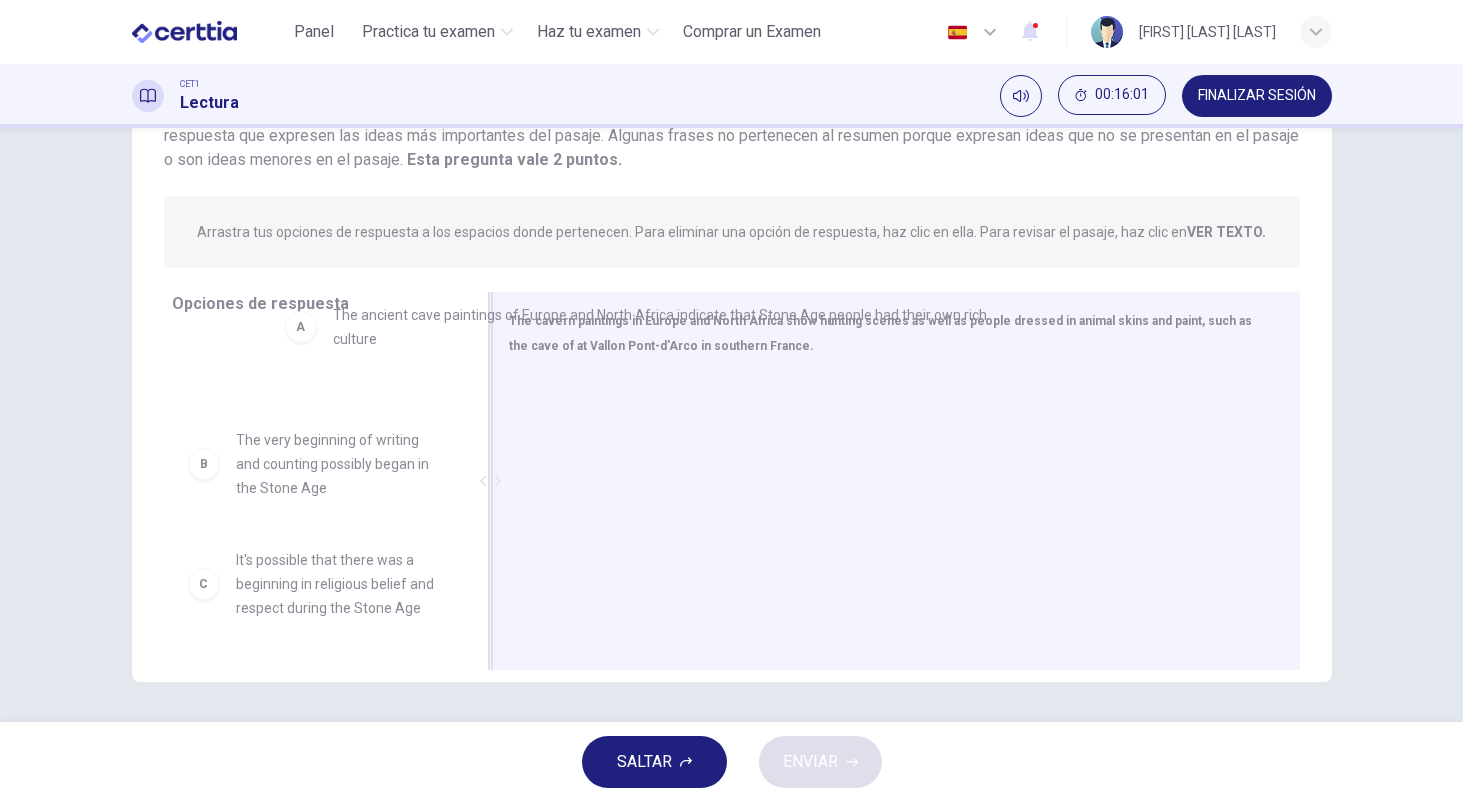 drag, startPoint x: 539, startPoint y: 418, endPoint x: 263, endPoint y: 329, distance: 289.99484 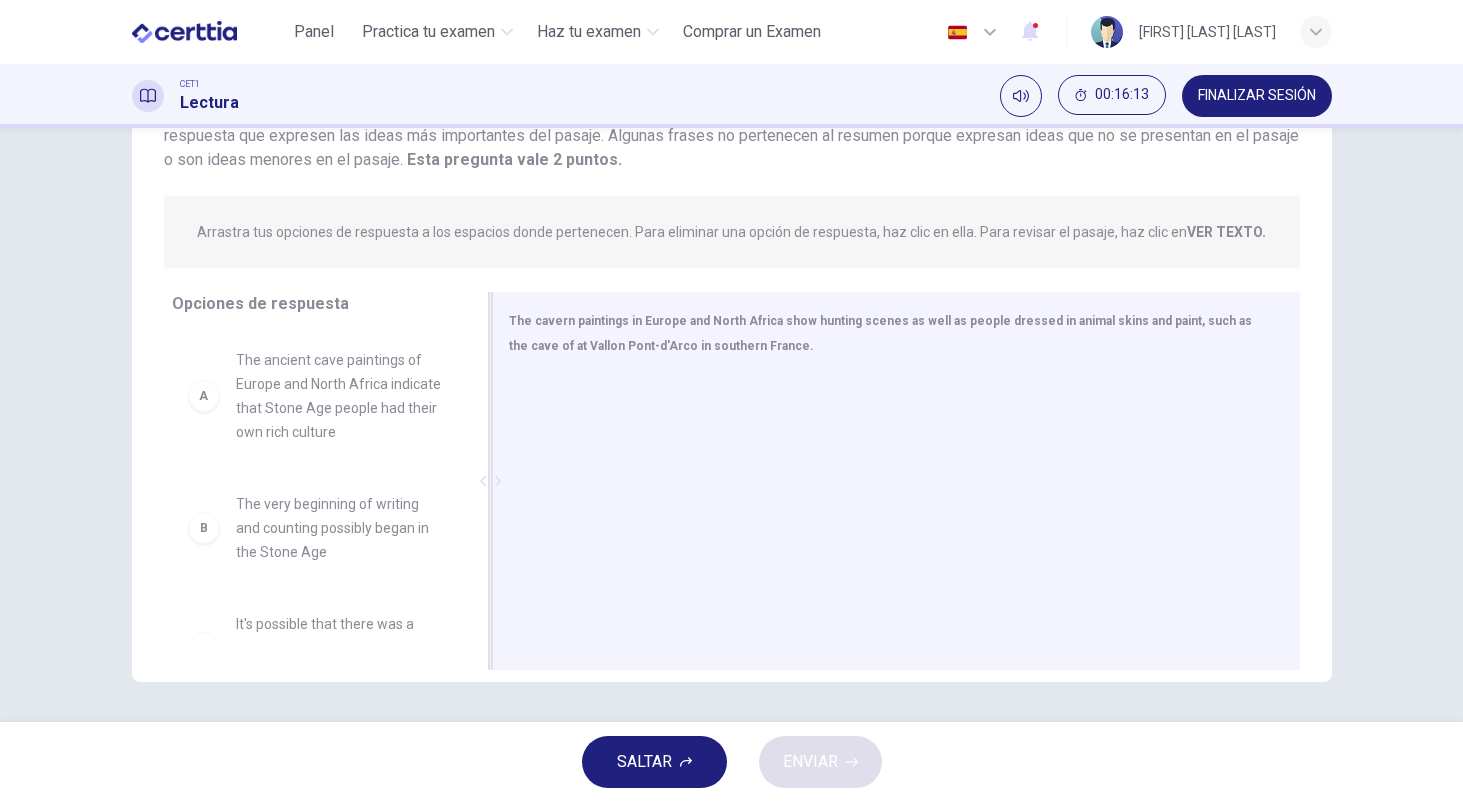 scroll, scrollTop: 0, scrollLeft: 0, axis: both 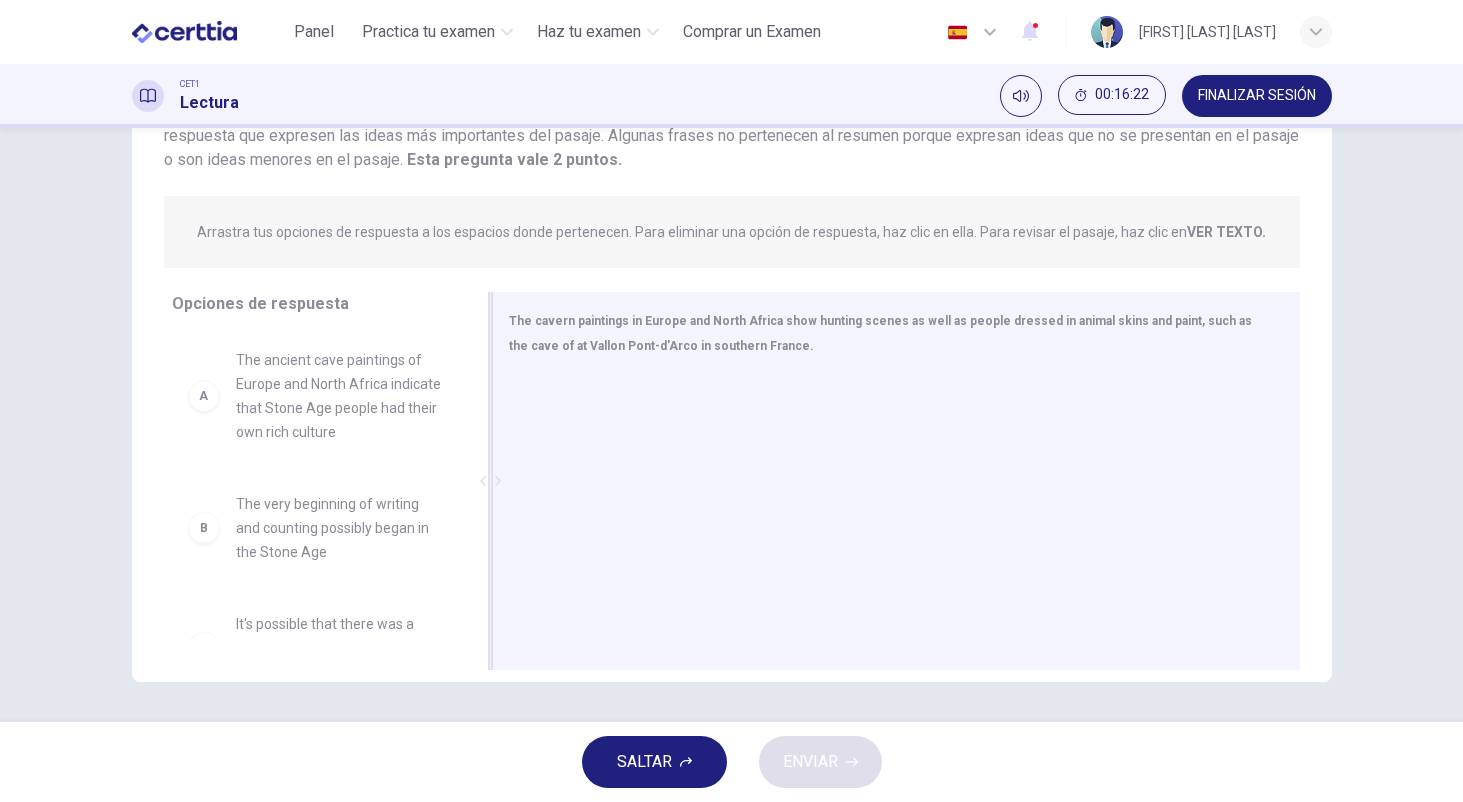 click on "A" at bounding box center [204, 396] 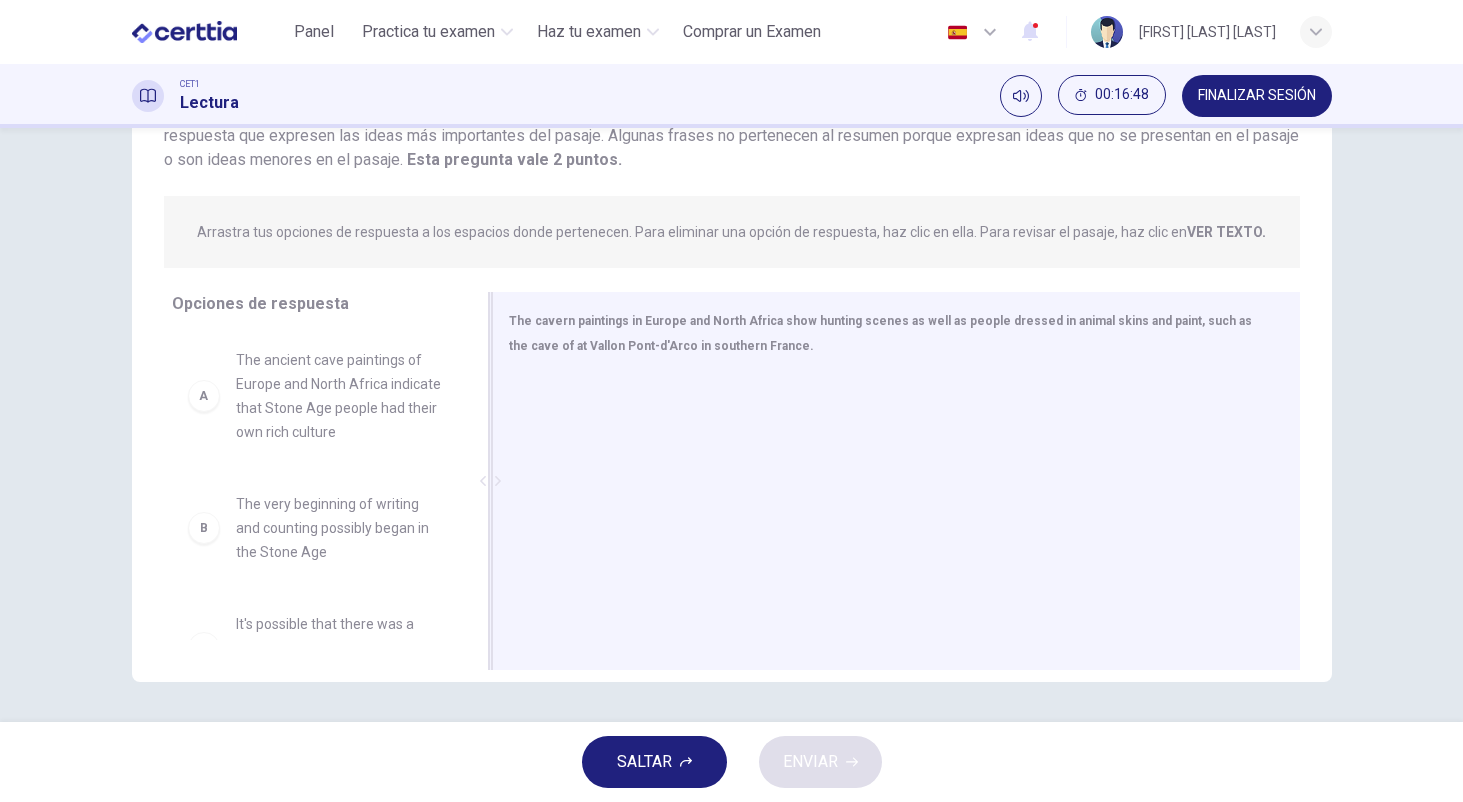 scroll, scrollTop: 0, scrollLeft: 0, axis: both 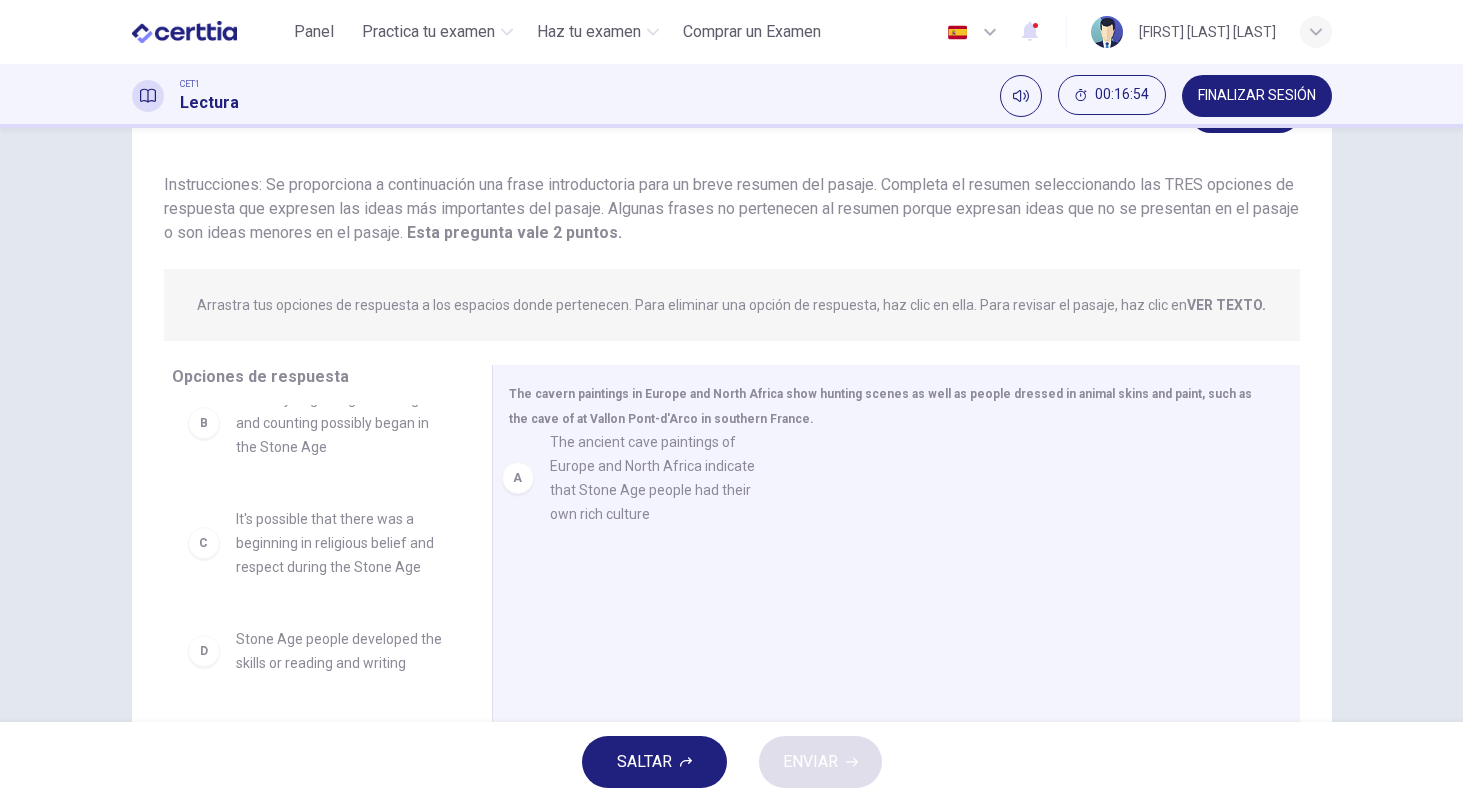drag, startPoint x: 333, startPoint y: 432, endPoint x: 658, endPoint y: 481, distance: 328.6731 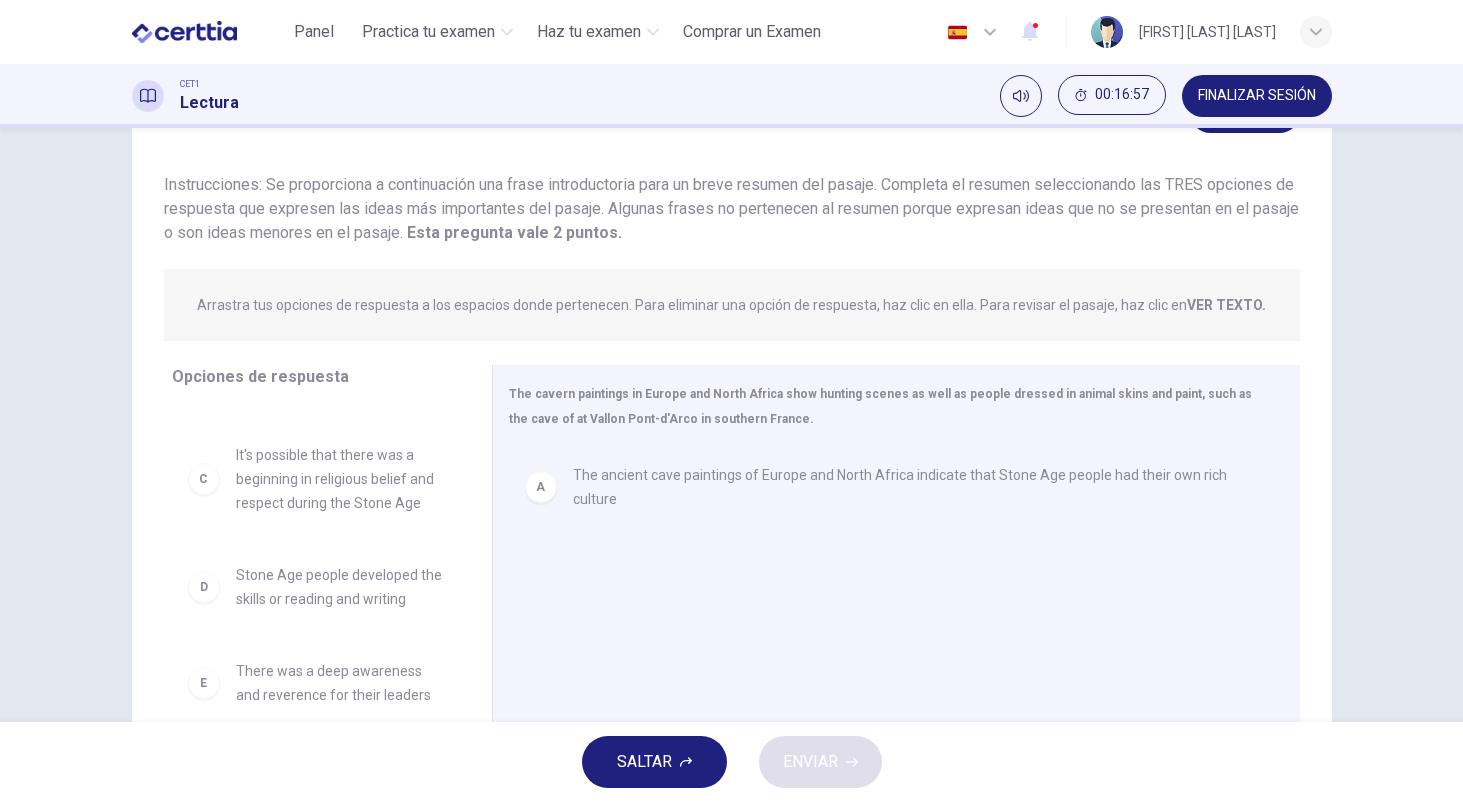 scroll, scrollTop: 115, scrollLeft: 0, axis: vertical 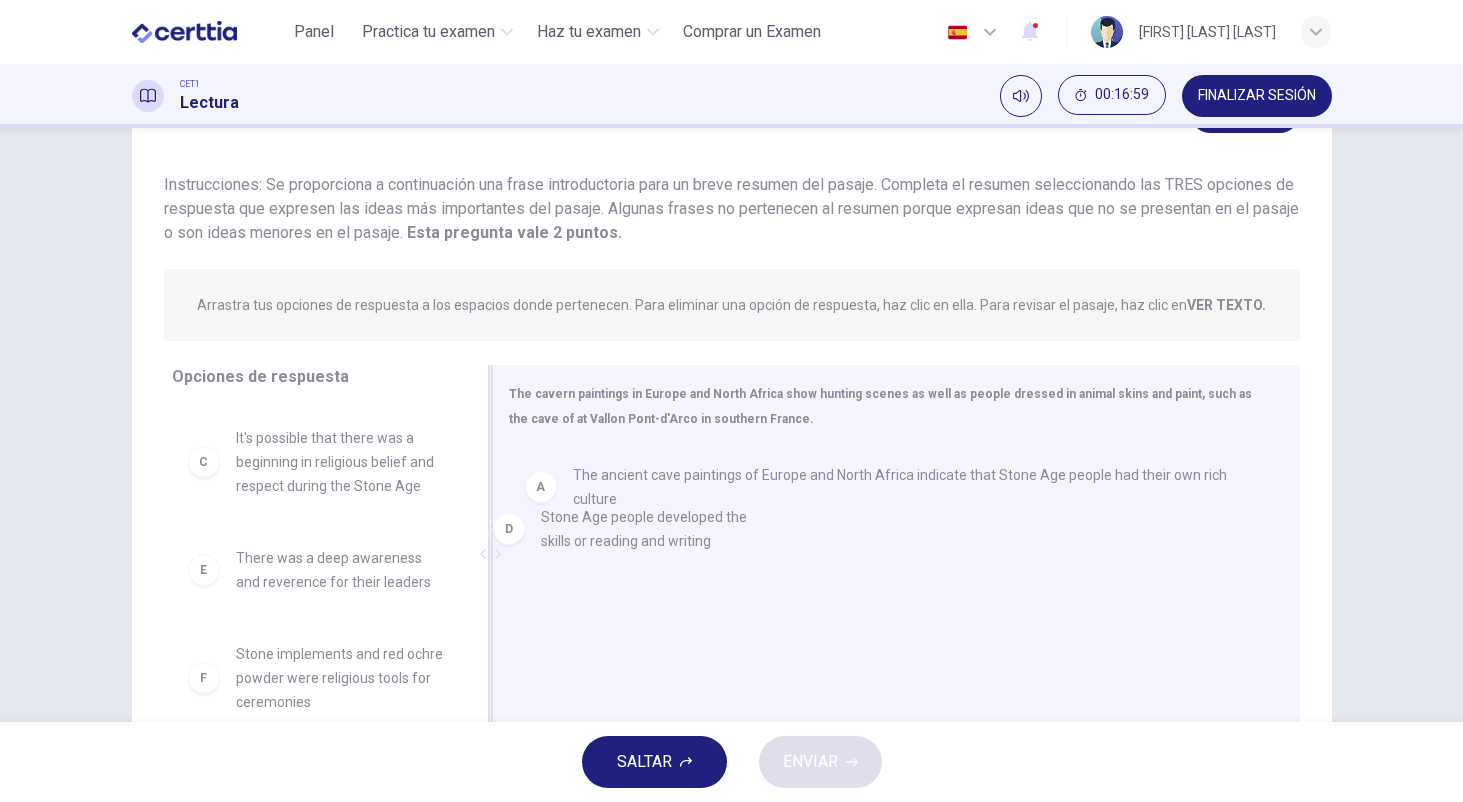 drag, startPoint x: 371, startPoint y: 578, endPoint x: 688, endPoint y: 536, distance: 319.77023 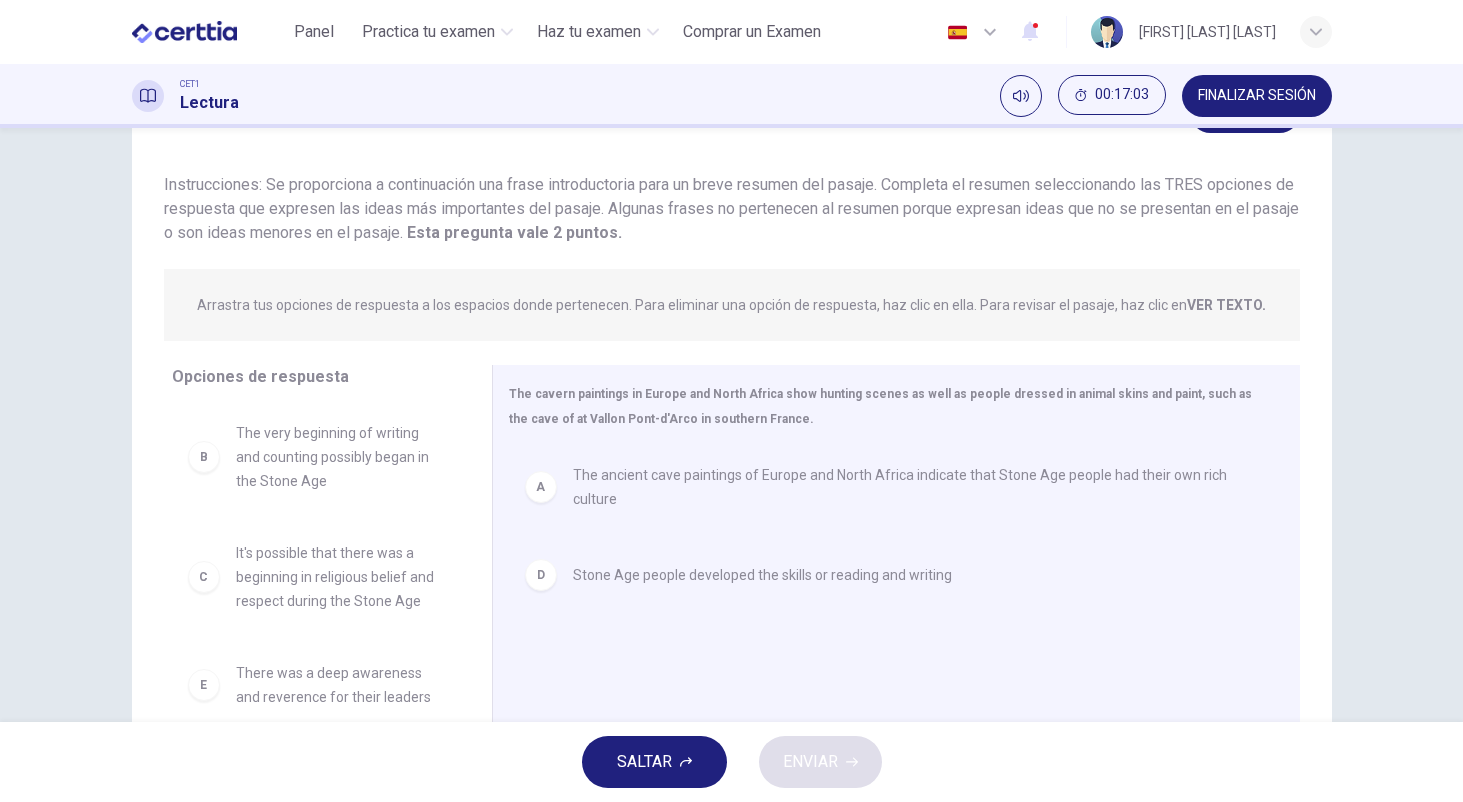 scroll, scrollTop: 0, scrollLeft: 0, axis: both 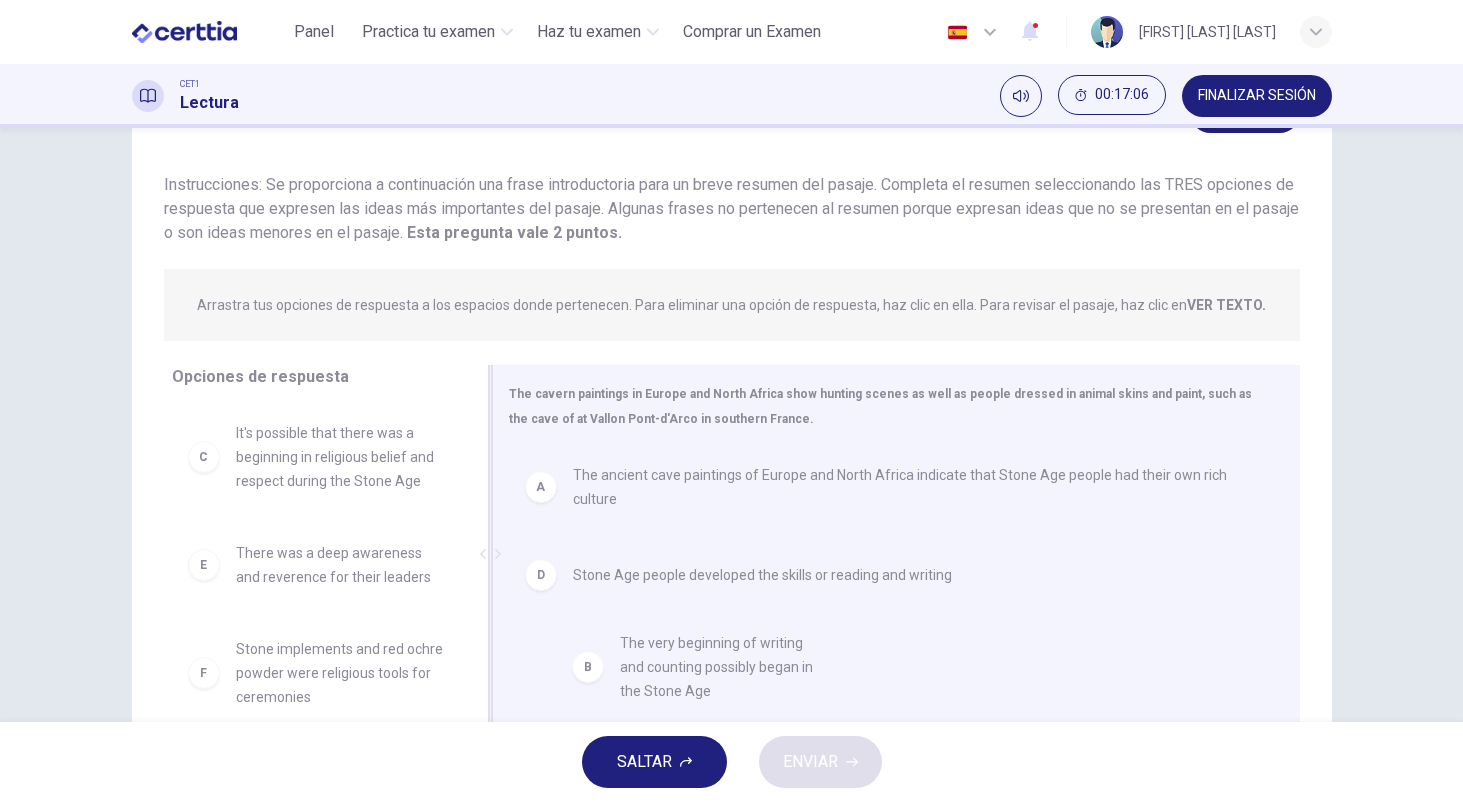 drag, startPoint x: 376, startPoint y: 456, endPoint x: 758, endPoint y: 650, distance: 428.43903 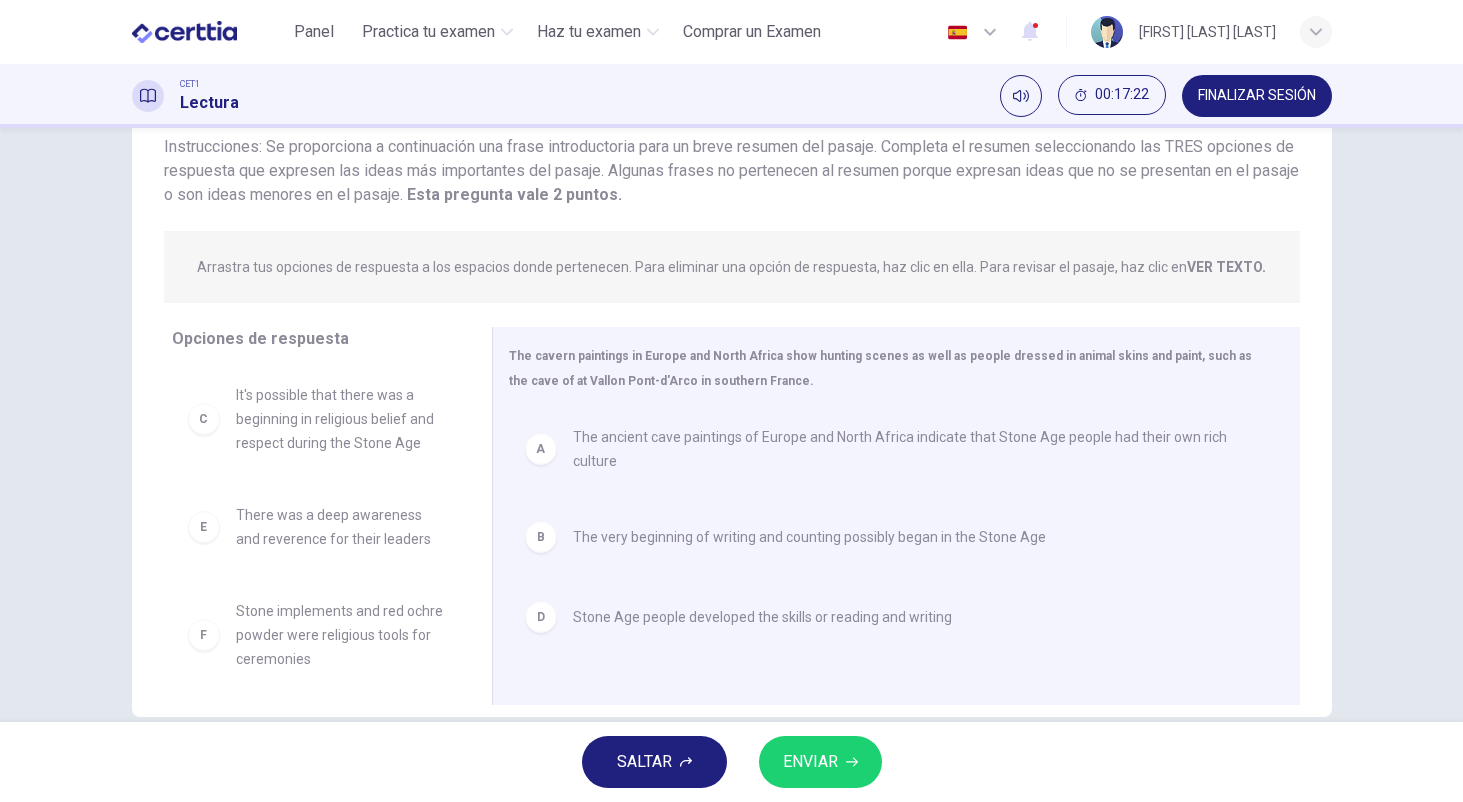 scroll, scrollTop: 142, scrollLeft: 0, axis: vertical 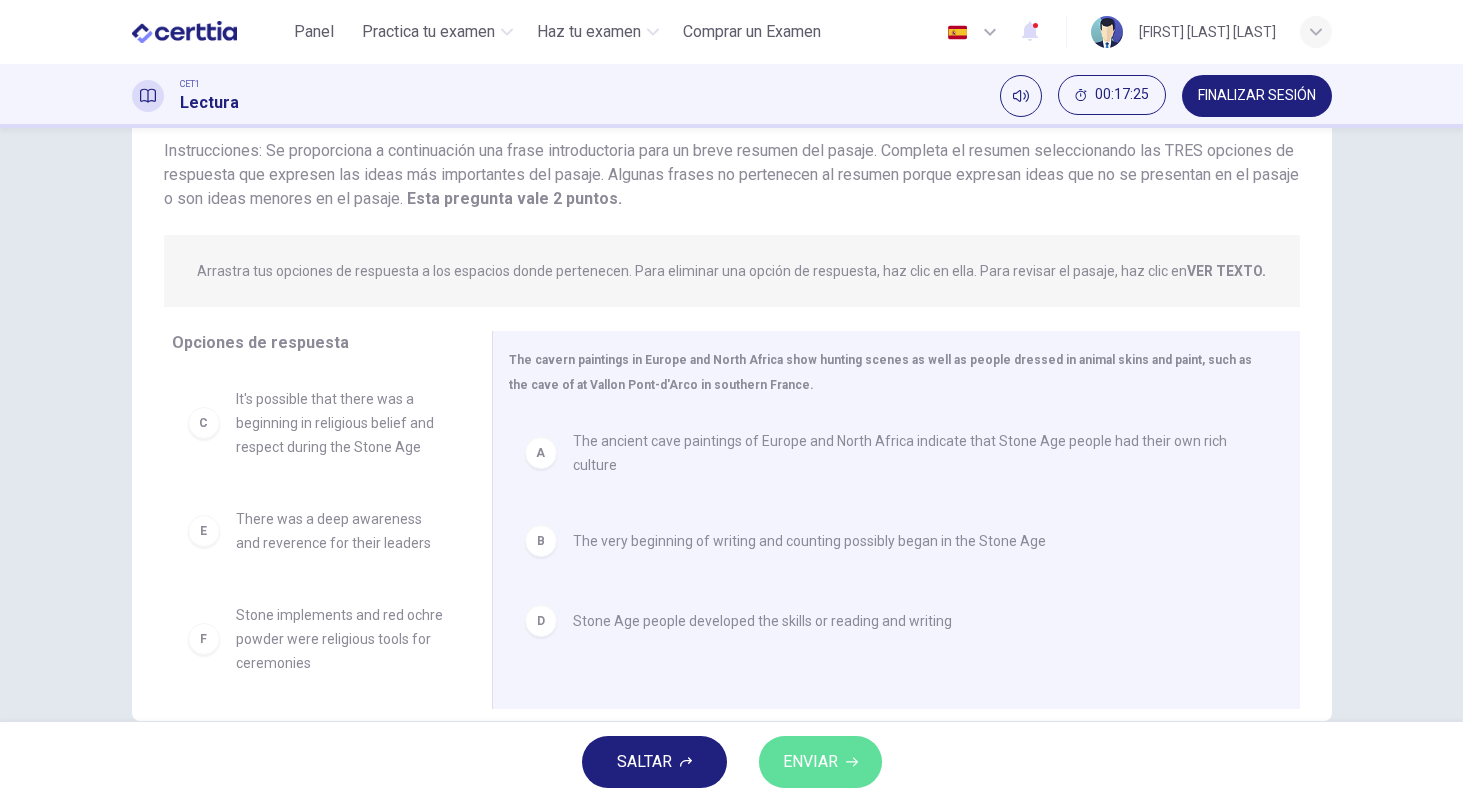click on "ENVIAR" at bounding box center [810, 762] 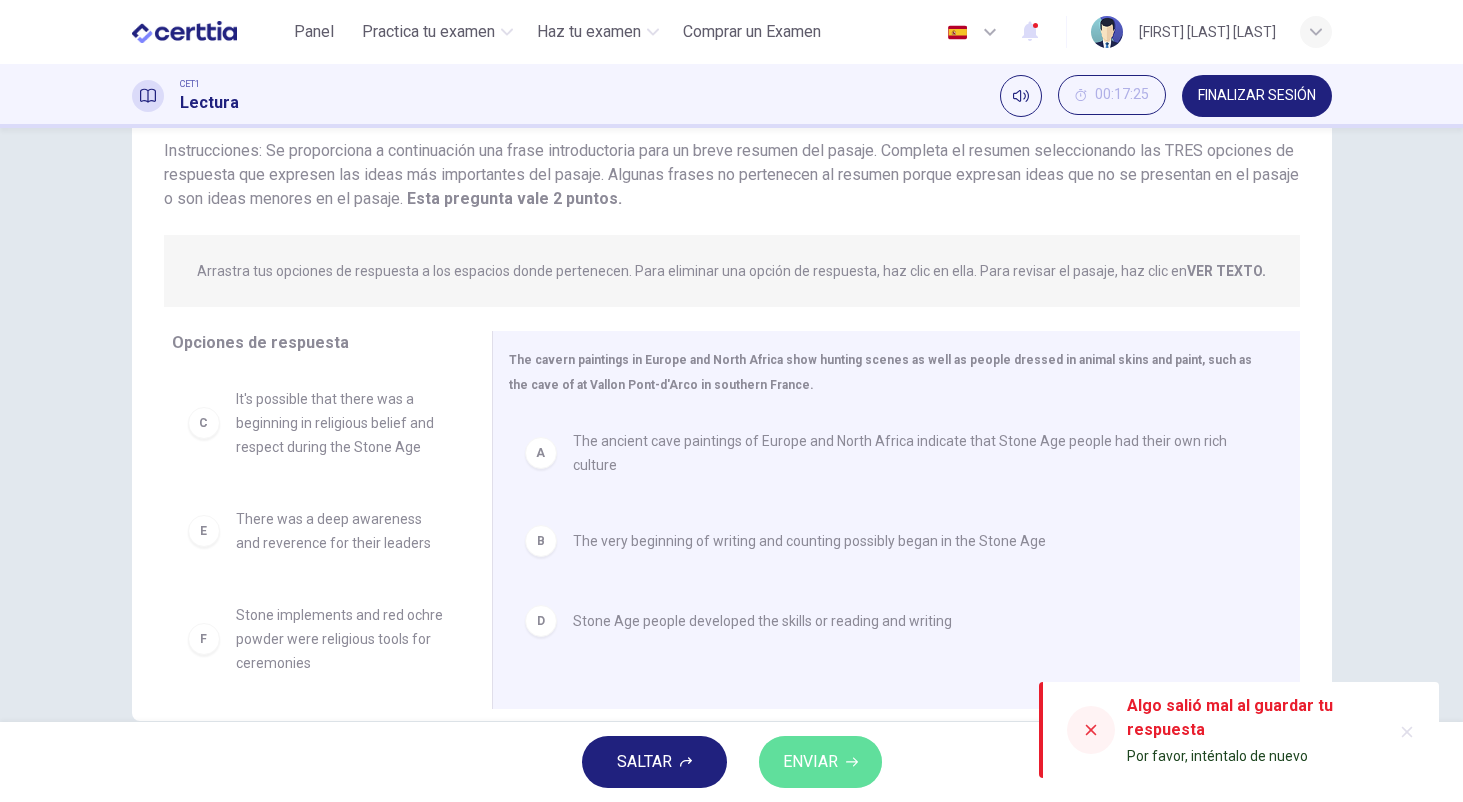 click on "ENVIAR" at bounding box center (810, 762) 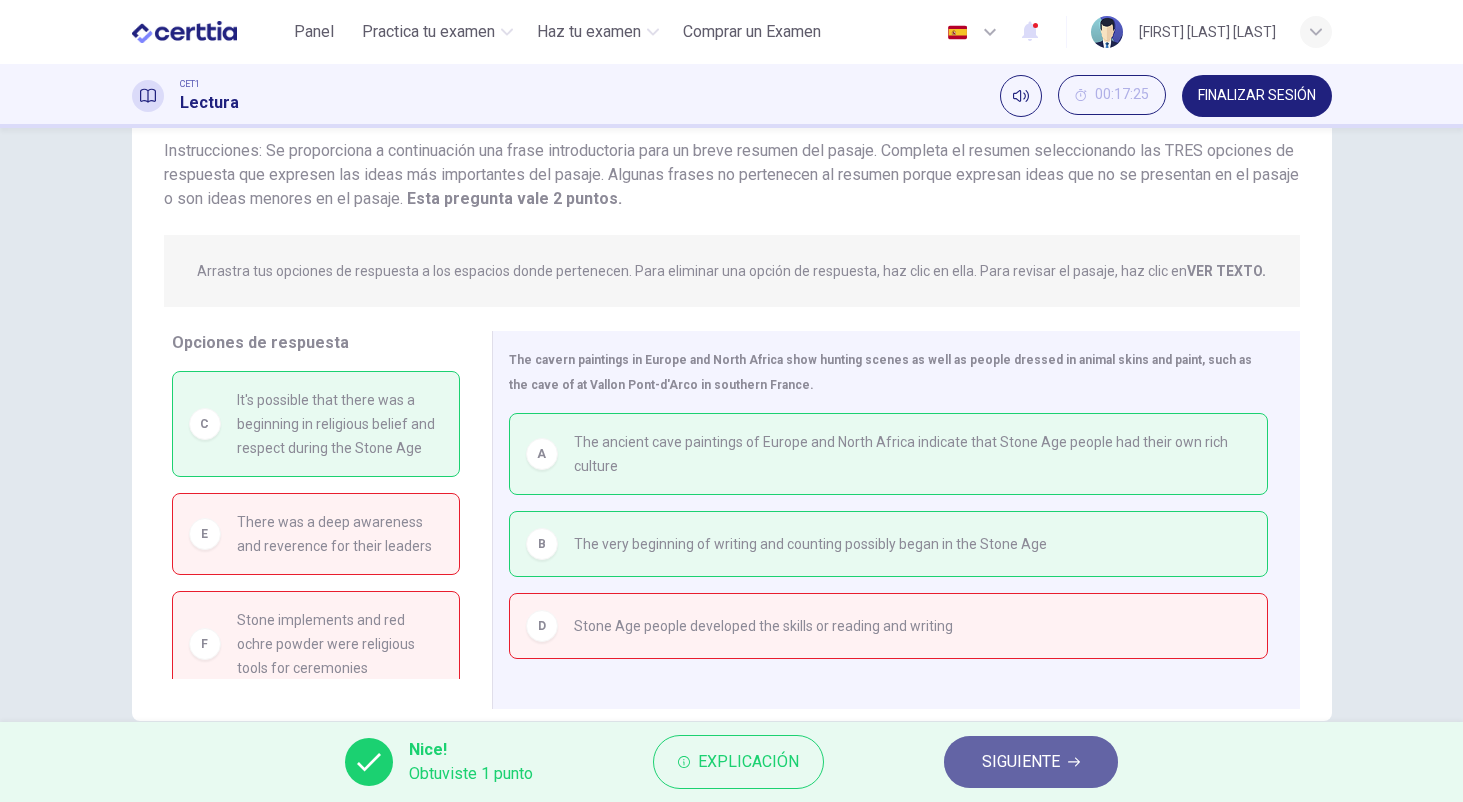 click on "SIGUIENTE" at bounding box center (1031, 762) 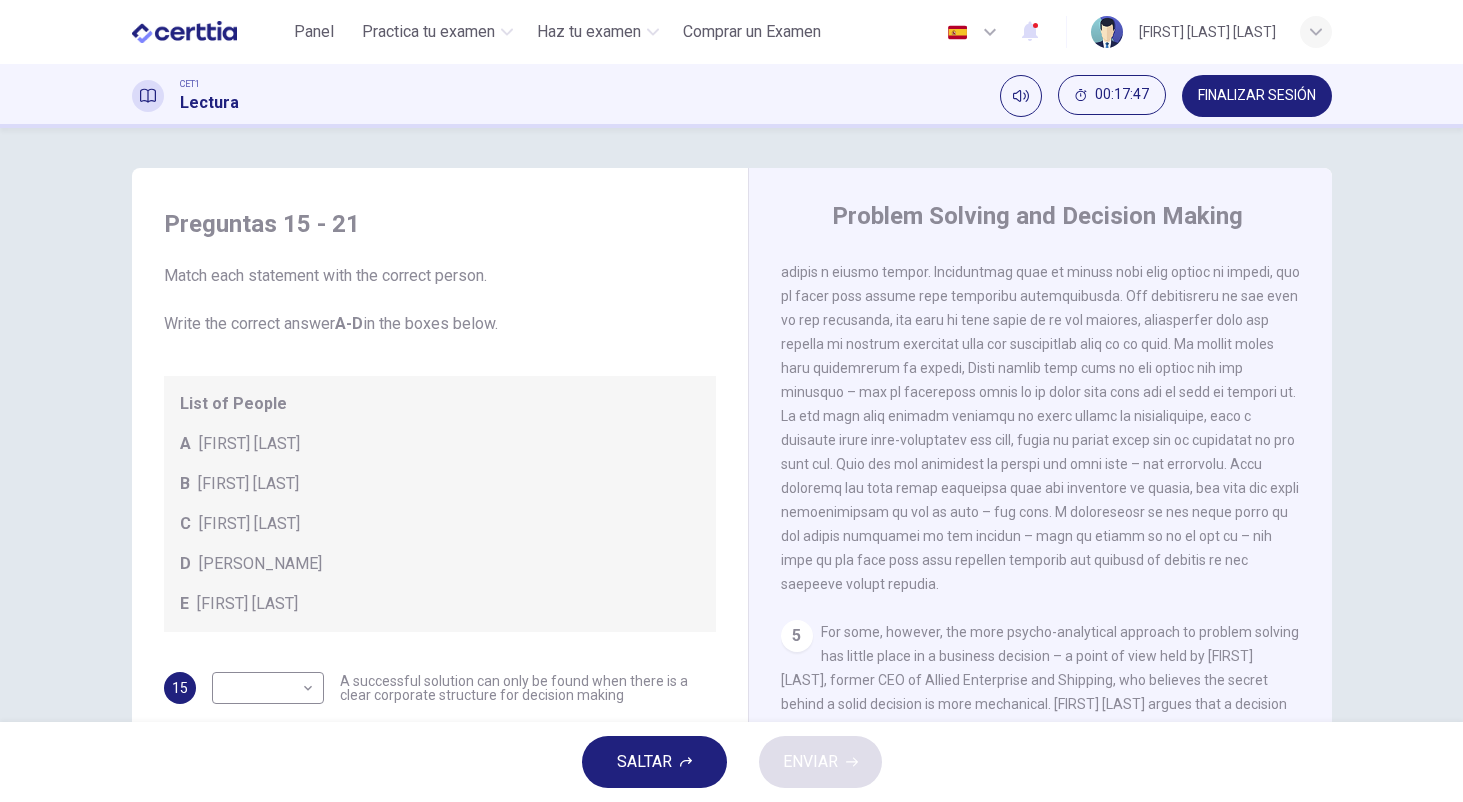 scroll, scrollTop: 1374, scrollLeft: 0, axis: vertical 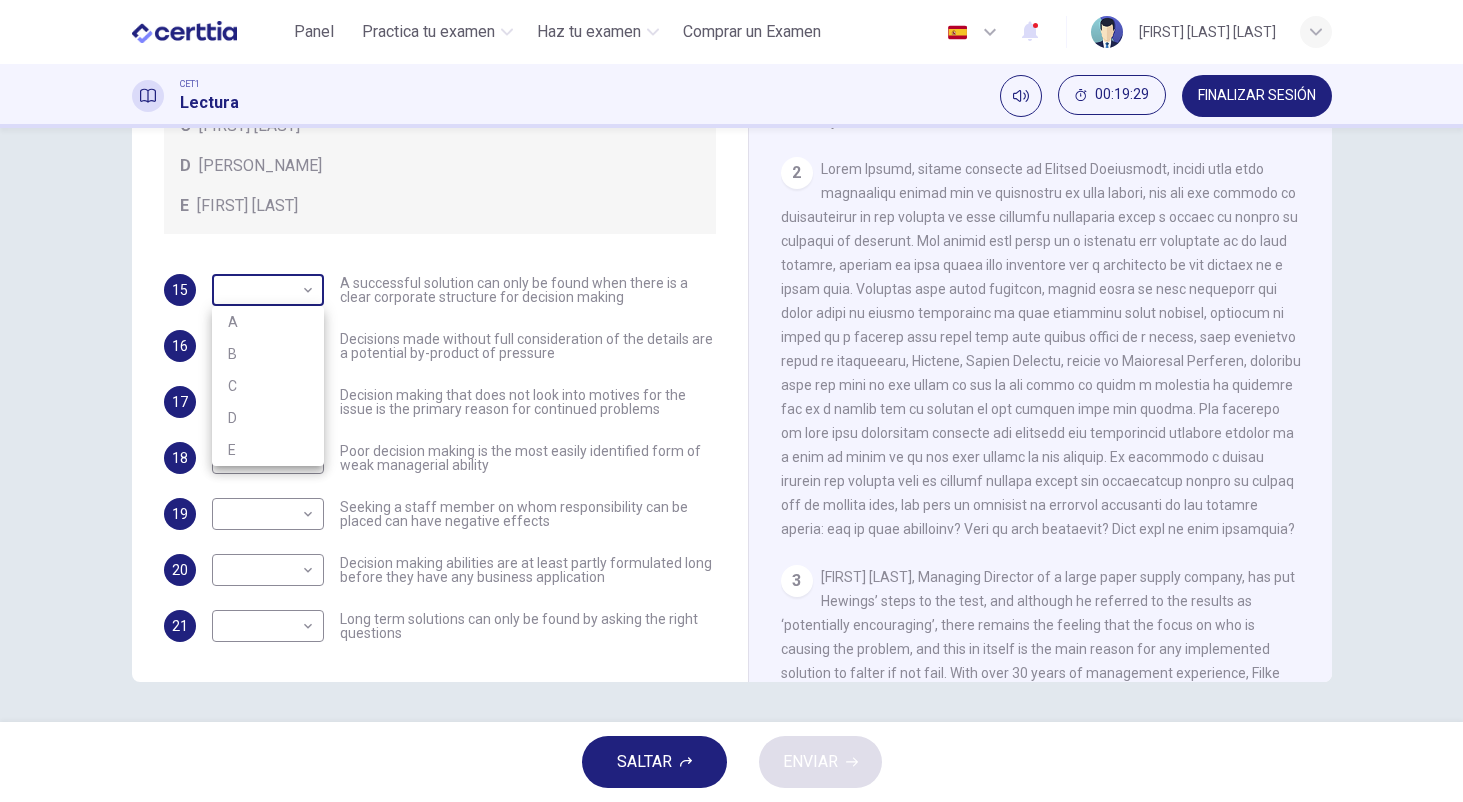 click on "Este sitio utiliza cookies, como se explica en nuestra  Política de Privacidad . Si acepta el uso de cookies, haga clic en el botón Aceptar y continúe navegando por nuestro sitio.   Política de Privacidad Aceptar Panel Practica tu examen Haz tu examen Comprar un Examen Español ** ​ Lorena Melissa Mejia Irias CET1 Lectura 00:19:29 FINALIZAR SESIÓN Preguntas 15 - 21 Match each statement with the correct person.
Write the correct answer  A-D  in the boxes below. List of People A Marie Scrive B Martin Hewings C Garen Filke D Anne Wicks E John Tate 15 ​ ​ A successful solution can only be found when there is a clear corporate structure for decision making 16 ​ ​ Decisions made without full consideration of the details are a potential by-product of pressure 17 ​ ​ Decision making that does not look into motives for the issue is the primary reason for continued problems 18 ​ ​ Poor decision making is the most easily identified form of weak managerial ability 19 ​ ​ 20 ​ ​ 21 ​ ​" at bounding box center [731, 401] 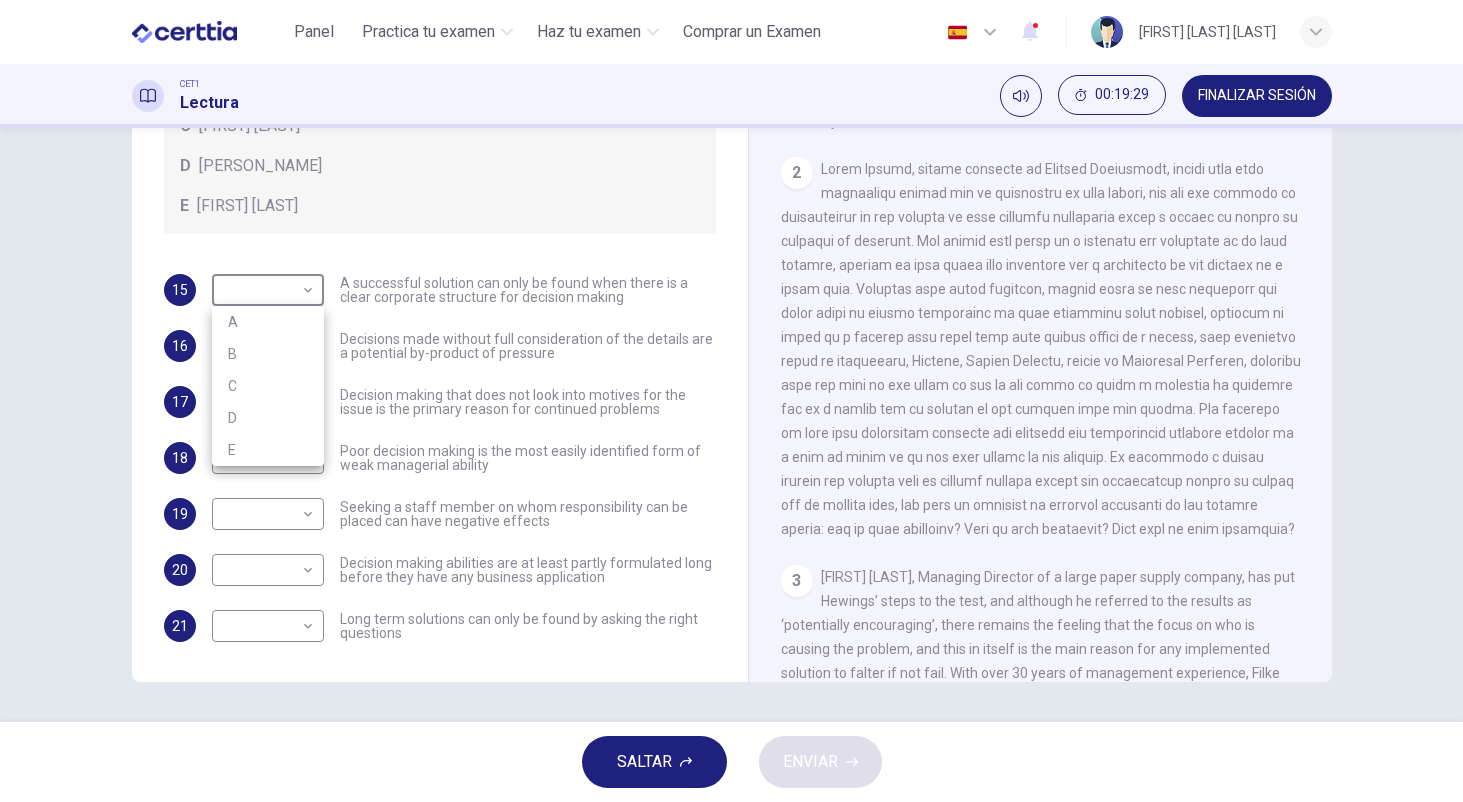 click at bounding box center (731, 401) 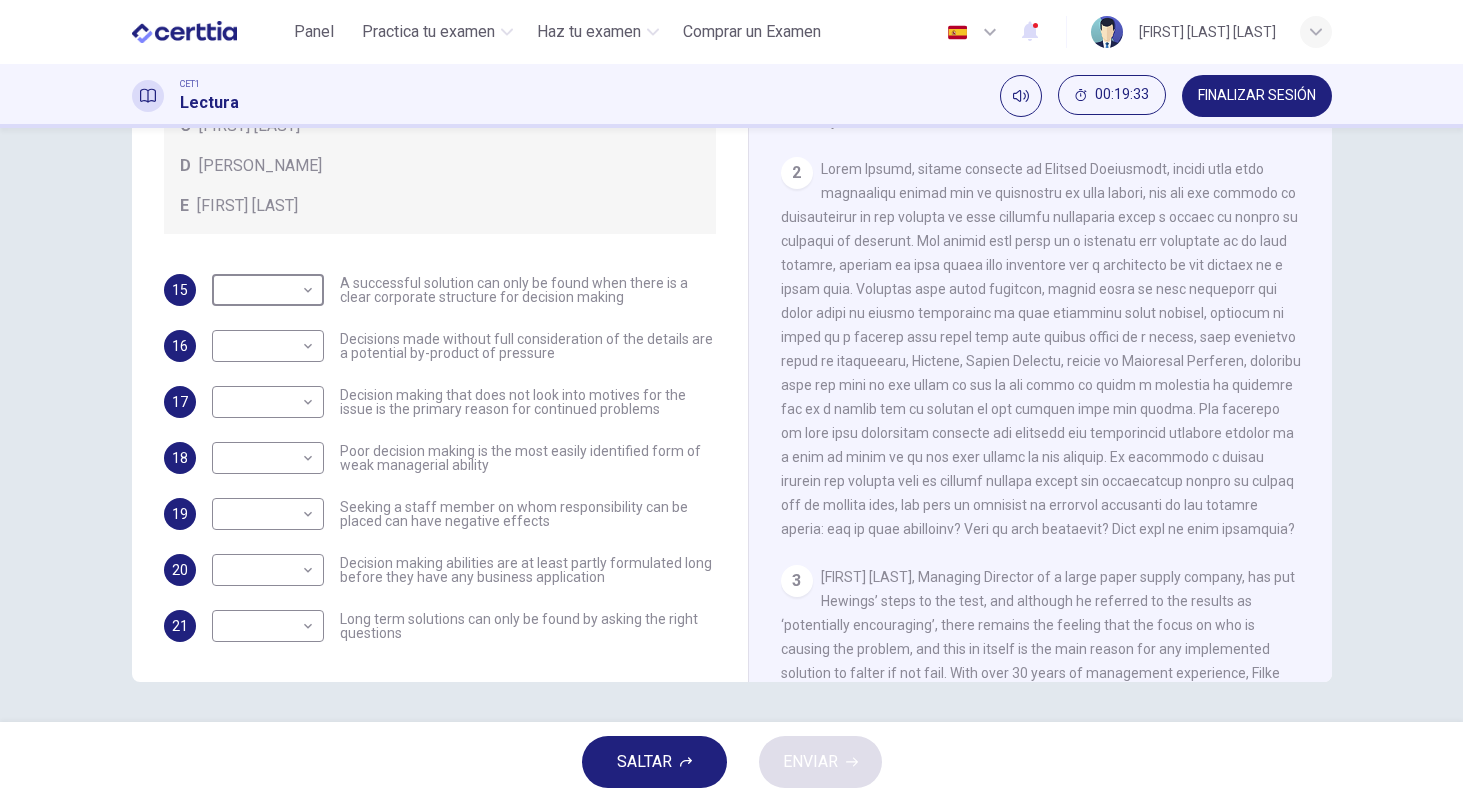 scroll, scrollTop: 217, scrollLeft: 0, axis: vertical 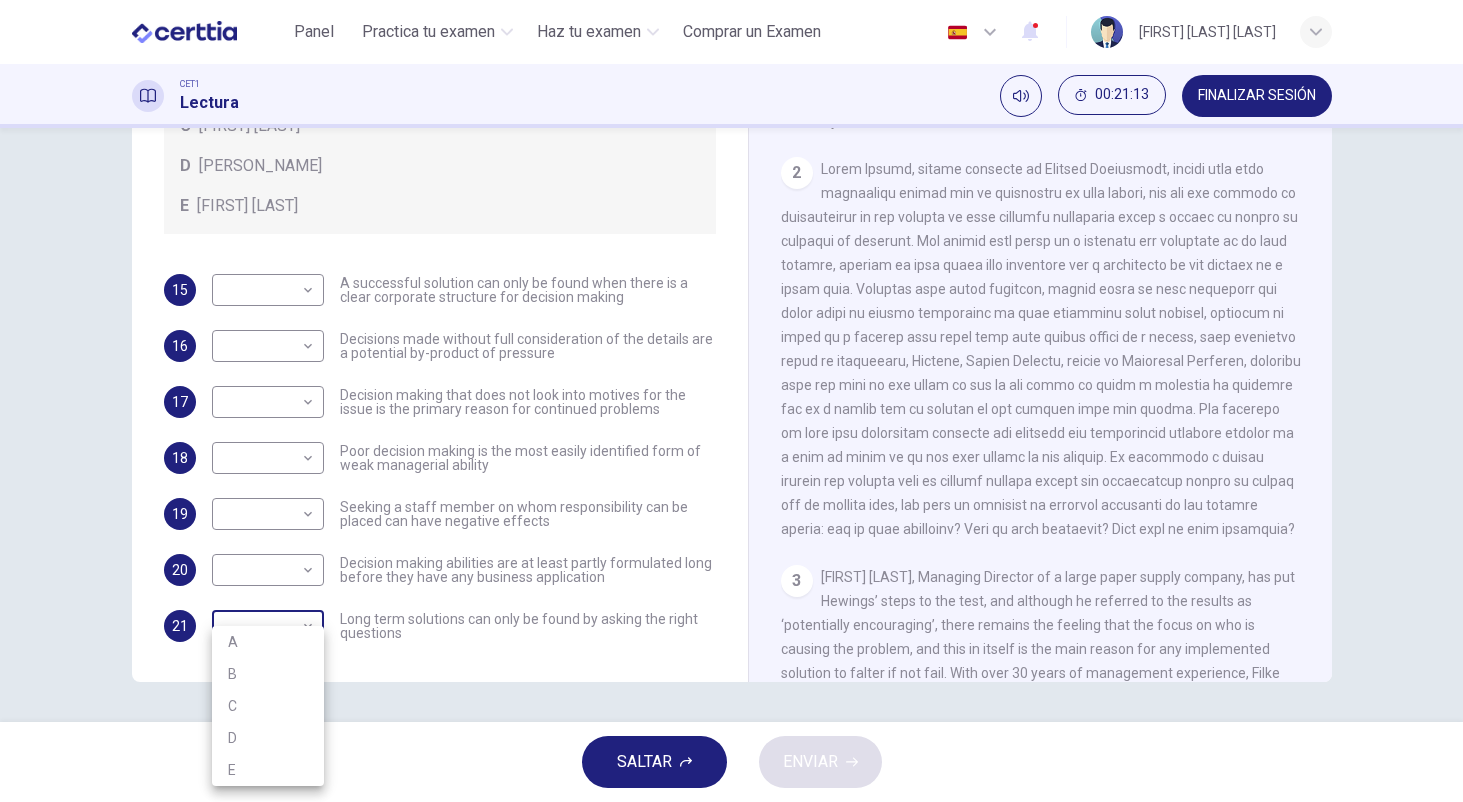 click on "Este sitio utiliza cookies, como se explica en nuestra  Política de Privacidad . Si acepta el uso de cookies, haga clic en el botón Aceptar y continúe navegando por nuestro sitio.   Política de Privacidad Aceptar Panel Practica tu examen Haz tu examen Comprar un Examen Español ** ​ Lorena Melissa Mejia Irias CET1 Lectura 00:21:13 FINALIZAR SESIÓN Preguntas 15 - 21 Match each statement with the correct person.
Write the correct answer  A-D  in the boxes below. List of People A Marie Scrive B Martin Hewings C Garen Filke D Anne Wicks E John Tate 15 ​ ​ A successful solution can only be found when there is a clear corporate structure for decision making 16 ​ ​ Decisions made without full consideration of the details are a potential by-product of pressure 17 ​ ​ Decision making that does not look into motives for the issue is the primary reason for continued problems 18 ​ ​ Poor decision making is the most easily identified form of weak managerial ability 19 ​ ​ 20 ​ ​ 21 ​ ​" at bounding box center [731, 401] 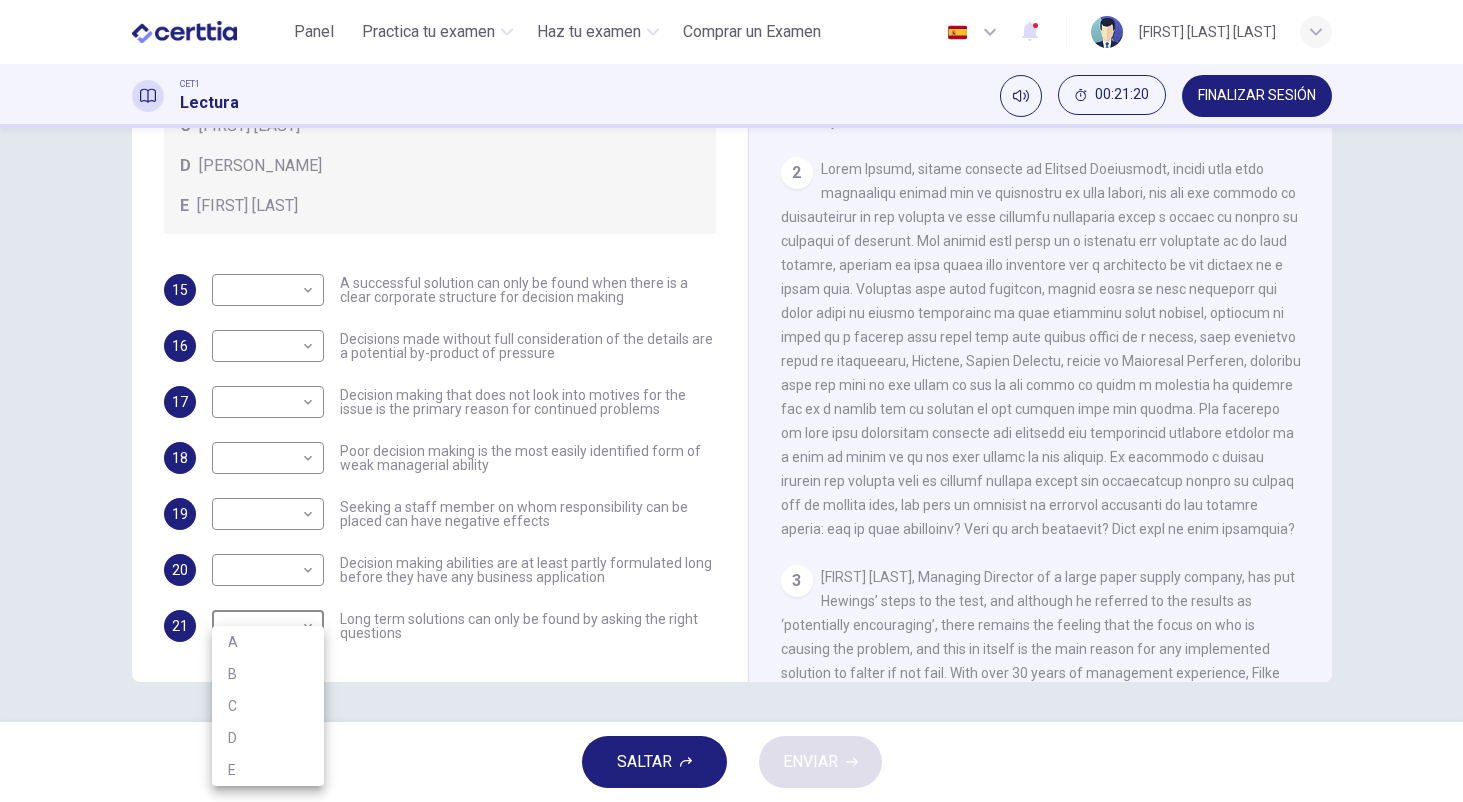 click at bounding box center [731, 401] 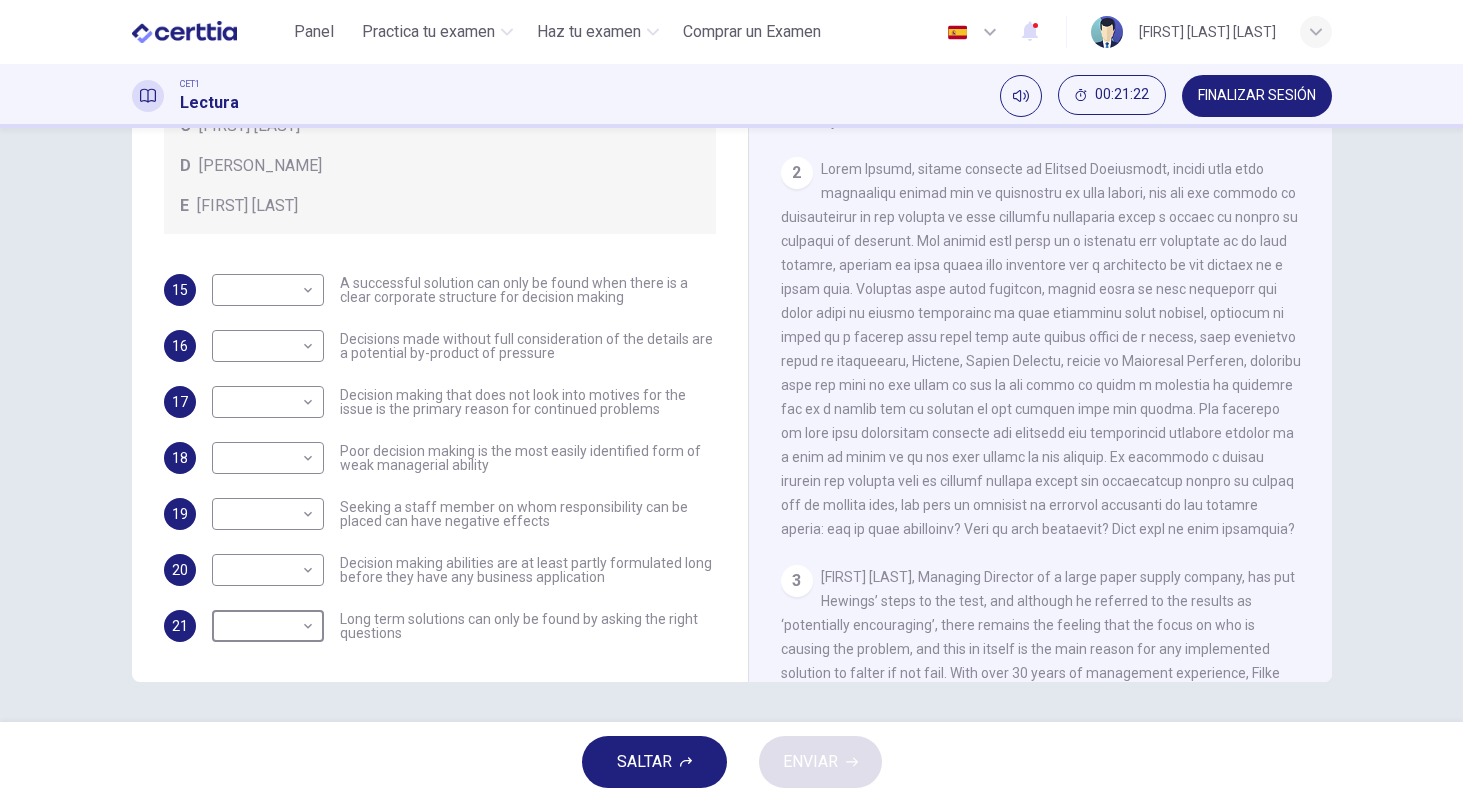 scroll, scrollTop: 217, scrollLeft: 0, axis: vertical 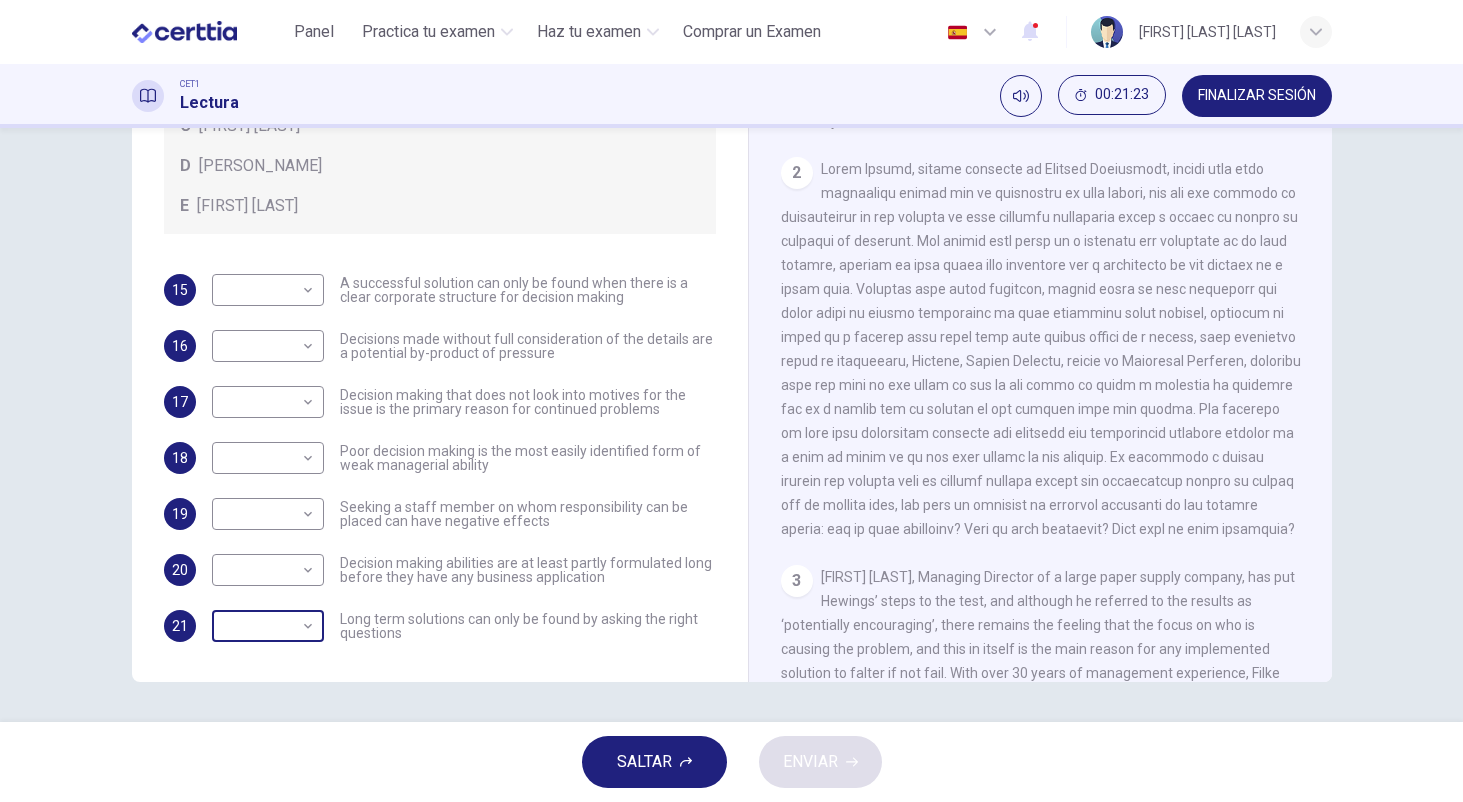 click on "Este sitio utiliza cookies, como se explica en nuestra  Política de Privacidad . Si acepta el uso de cookies, haga clic en el botón Aceptar y continúe navegando por nuestro sitio.   Política de Privacidad Aceptar Panel Practica tu examen Haz tu examen Comprar un Examen Español ** ​ Lorena Melissa Mejia Irias CET1 Lectura 00:21:23 FINALIZAR SESIÓN Preguntas 15 - 21 Match each statement with the correct person.
Write the correct answer  A-D  in the boxes below. List of People A Marie Scrive B Martin Hewings C Garen Filke D Anne Wicks E John Tate 15 ​ ​ A successful solution can only be found when there is a clear corporate structure for decision making 16 ​ ​ Decisions made without full consideration of the details are a potential by-product of pressure 17 ​ ​ Decision making that does not look into motives for the issue is the primary reason for continued problems 18 ​ ​ Poor decision making is the most easily identified form of weak managerial ability 19 ​ ​ 20 ​ ​ 21 ​ ​" at bounding box center [731, 401] 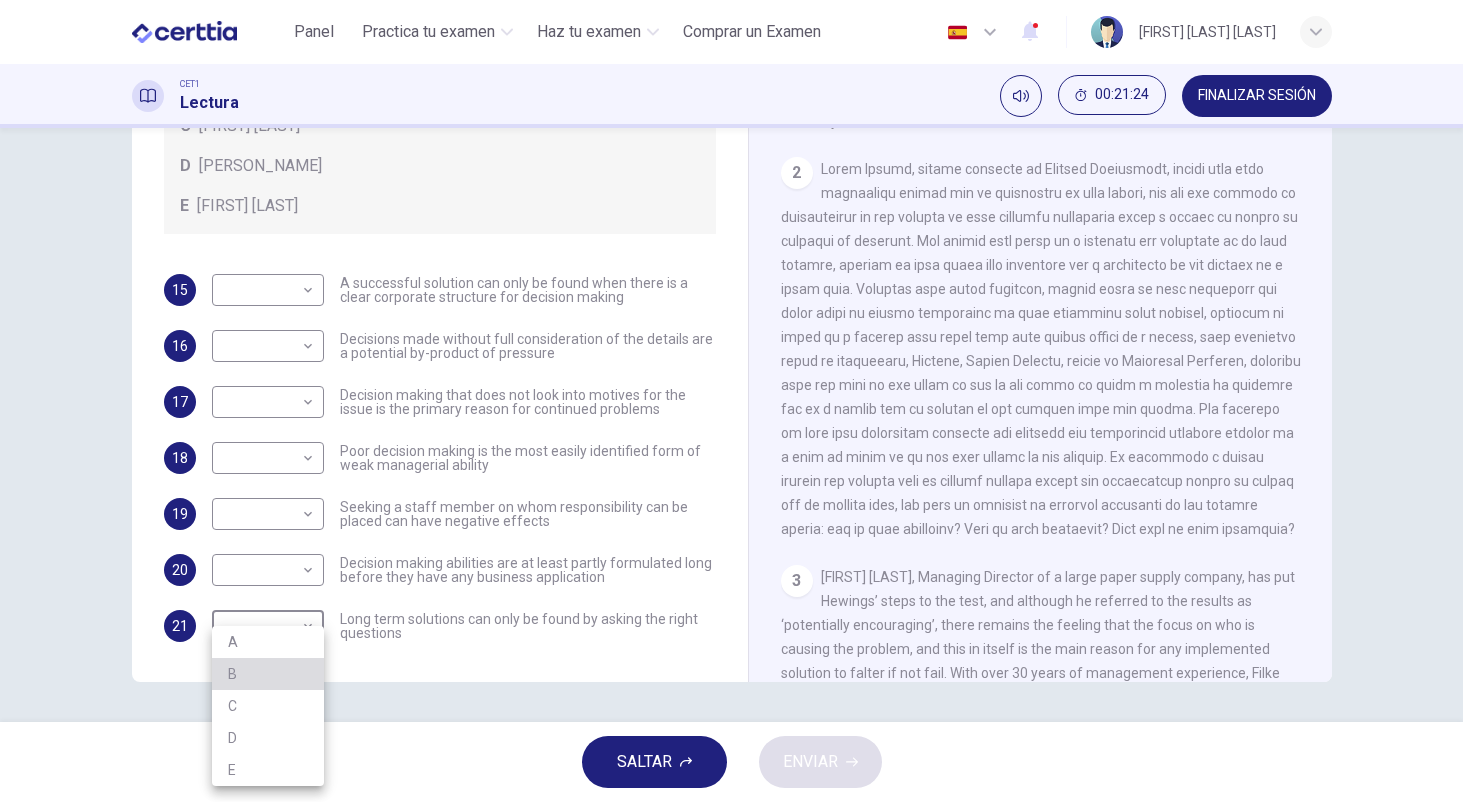 click on "B" at bounding box center (268, 674) 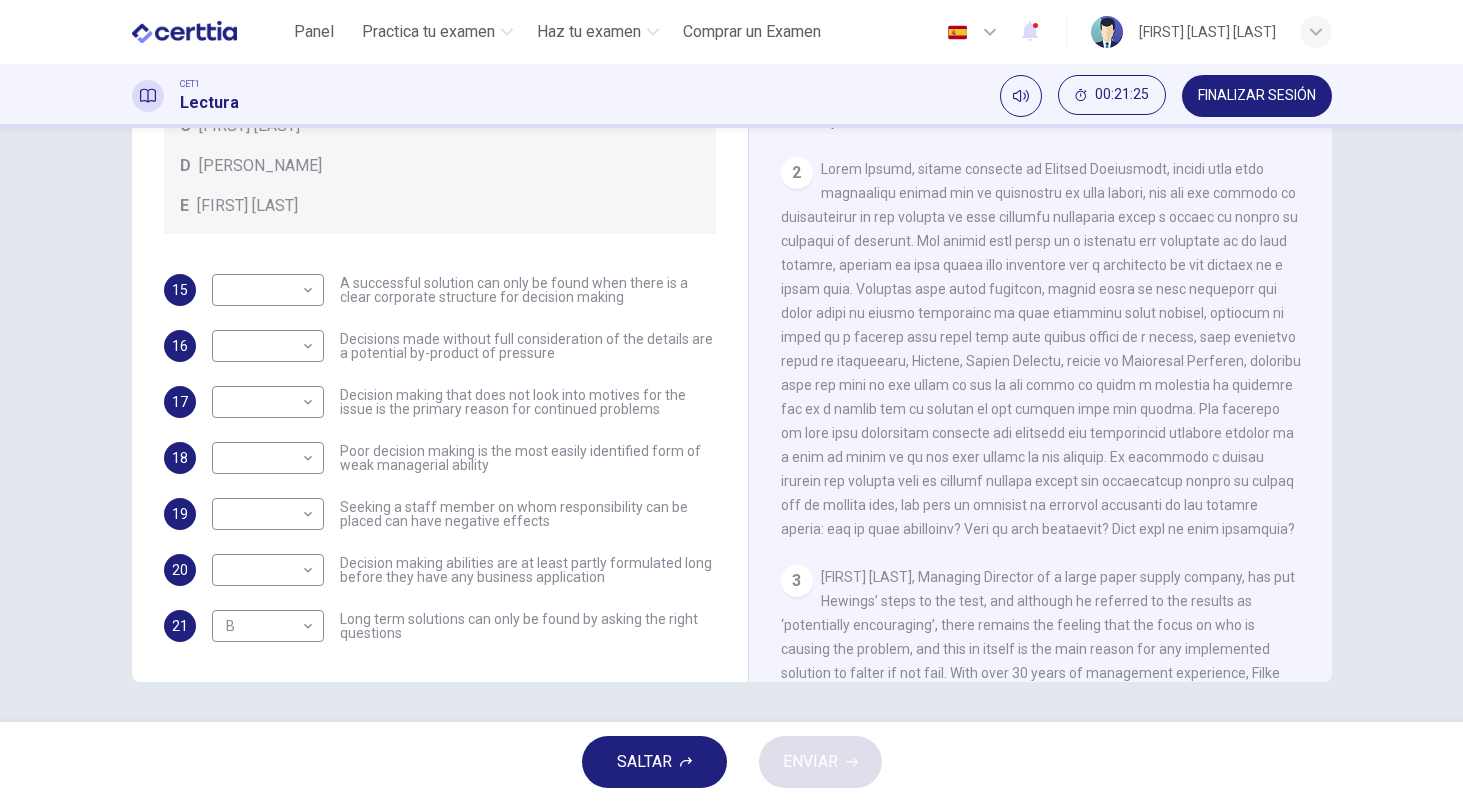 click on "Long term solutions can only be found by asking the right questions" at bounding box center (528, 626) 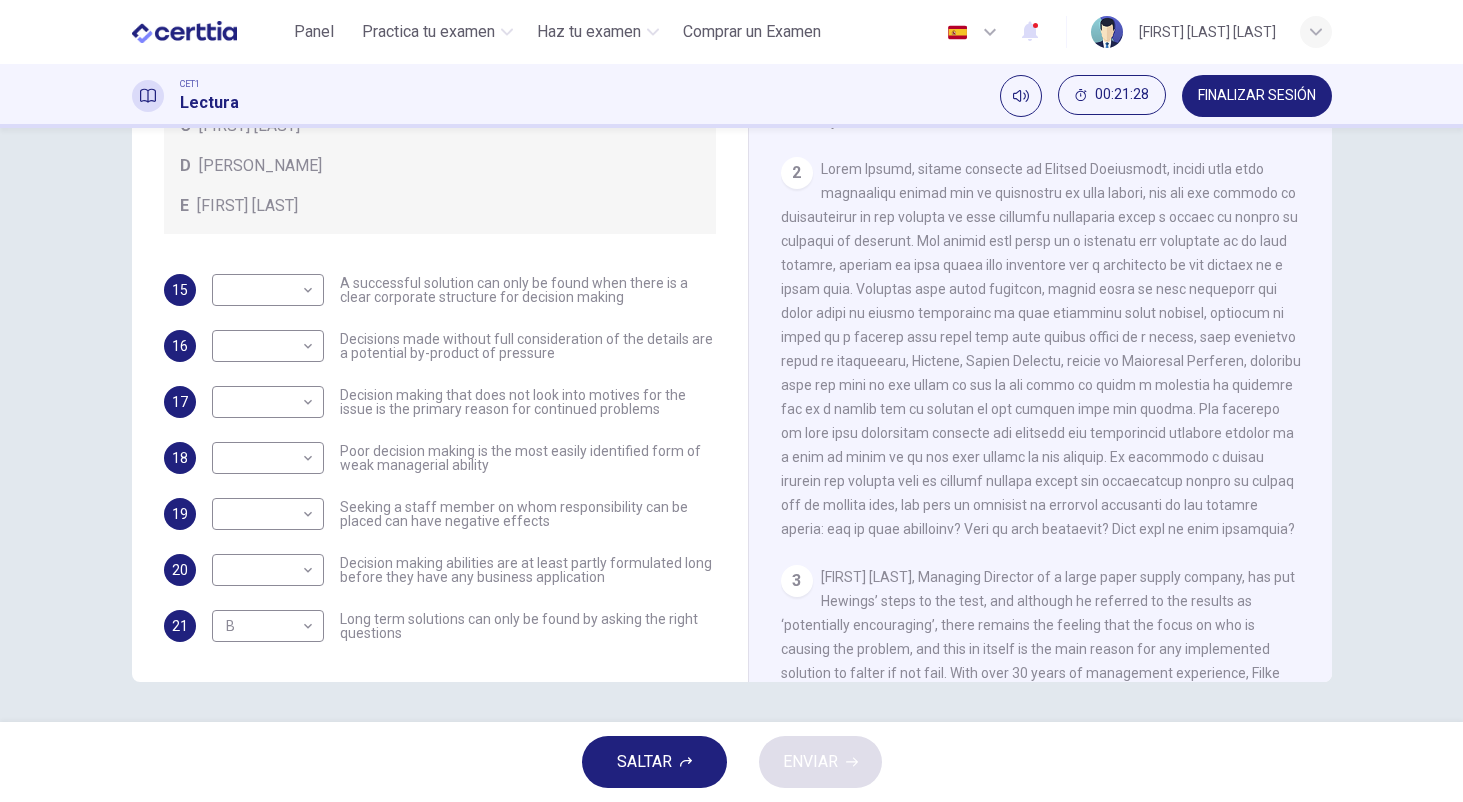scroll, scrollTop: 217, scrollLeft: 0, axis: vertical 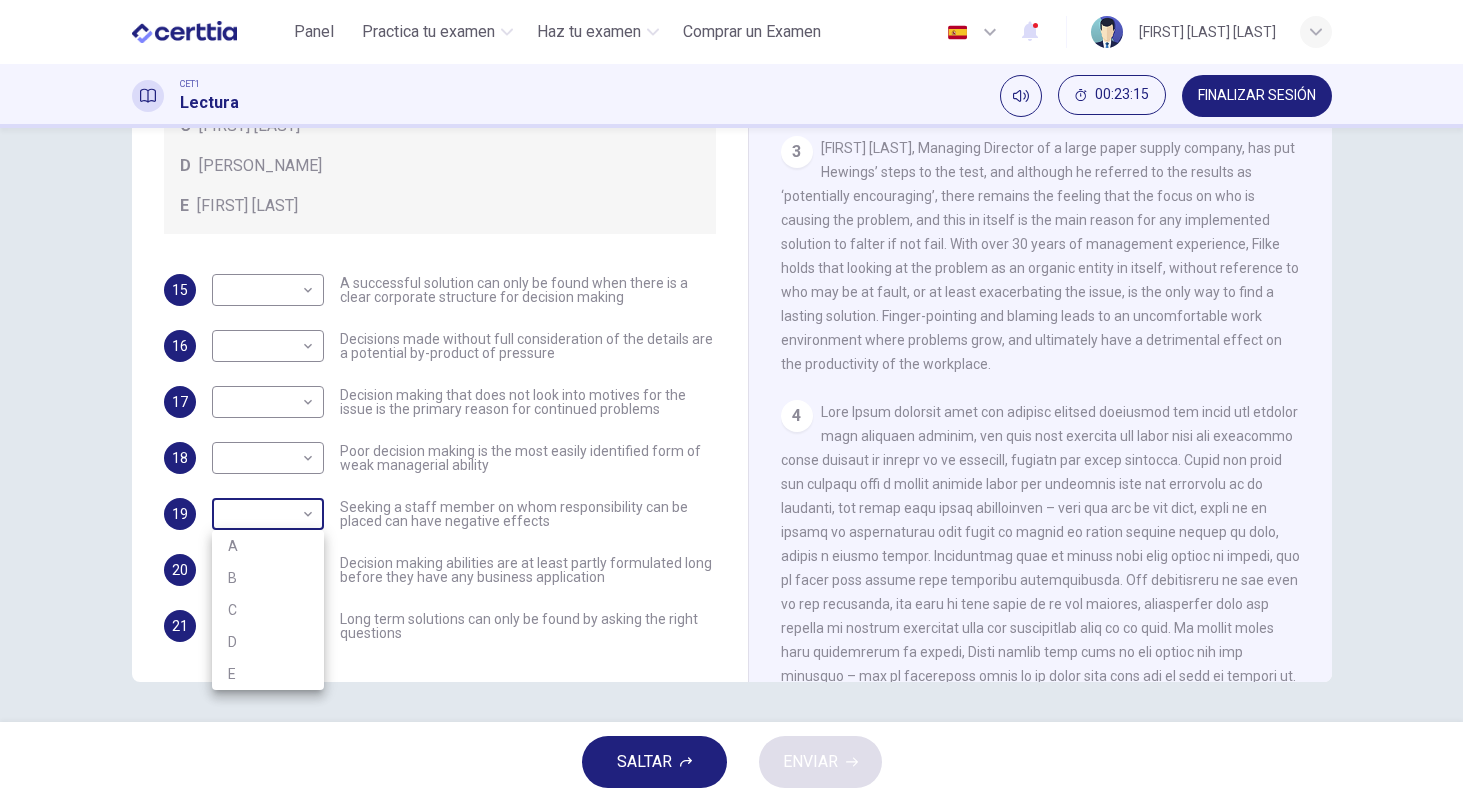 click on "Este sitio utiliza cookies, como se explica en nuestra  Política de Privacidad . Si acepta el uso de cookies, haga clic en el botón Aceptar y continúe navegando por nuestro sitio.   Política de Privacidad Aceptar Panel Practica tu examen Haz tu examen Comprar un Examen Español ** ​ Lorena Melissa Mejia Irias CET1 Lectura 00:23:15 FINALIZAR SESIÓN Preguntas 15 - 21 Match each statement with the correct person.
Write the correct answer  A-D  in the boxes below. List of People A Marie Scrive B Martin Hewings C Garen Filke D Anne Wicks E John Tate 15 ​ ​ A successful solution can only be found when there is a clear corporate structure for decision making 16 ​ ​ Decisions made without full consideration of the details are a potential by-product of pressure 17 ​ ​ Decision making that does not look into motives for the issue is the primary reason for continued problems 18 ​ ​ Poor decision making is the most easily identified form of weak managerial ability 19 ​ ​ 20 ​ ​ 21 B * ​" at bounding box center [731, 401] 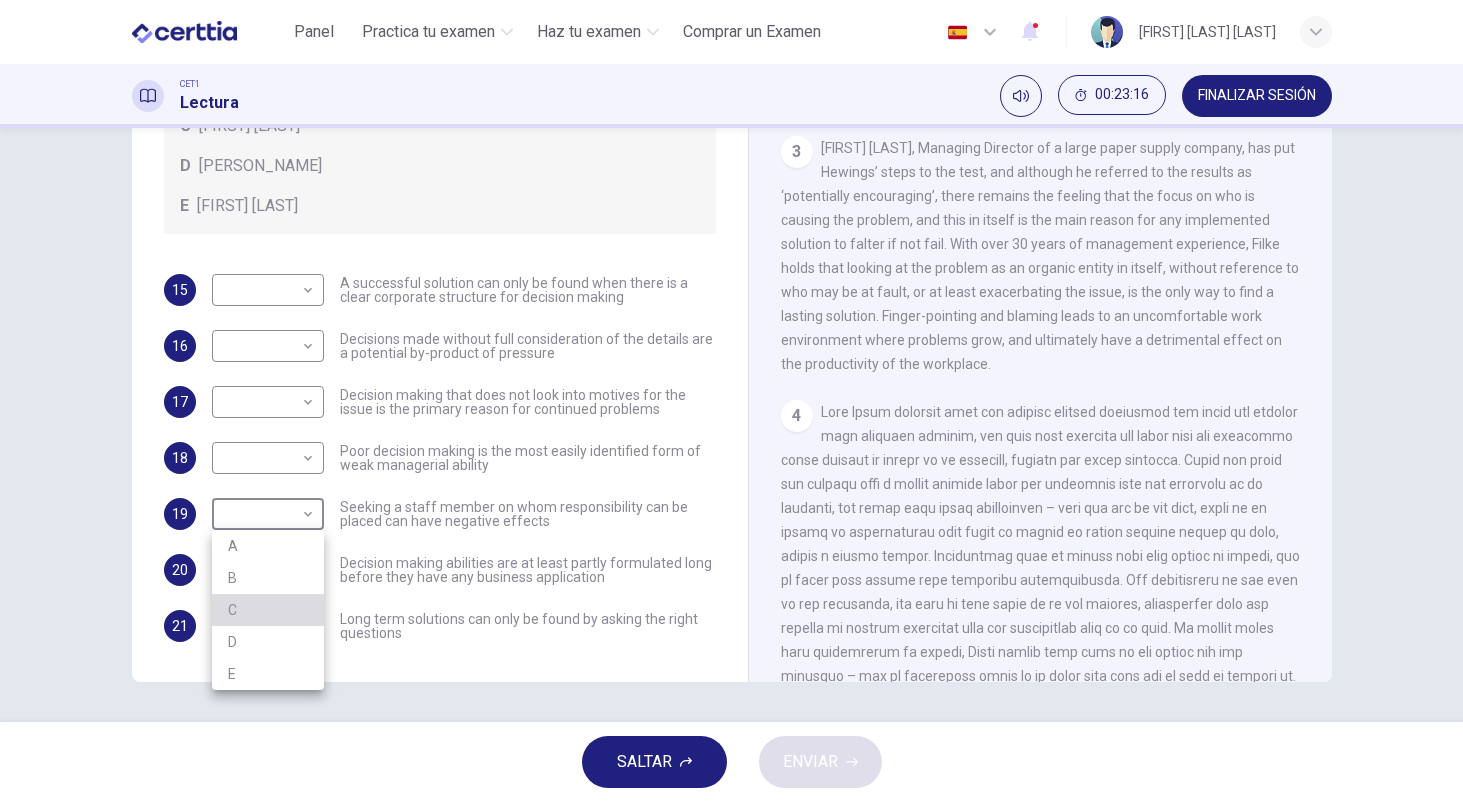 click on "C" at bounding box center [268, 610] 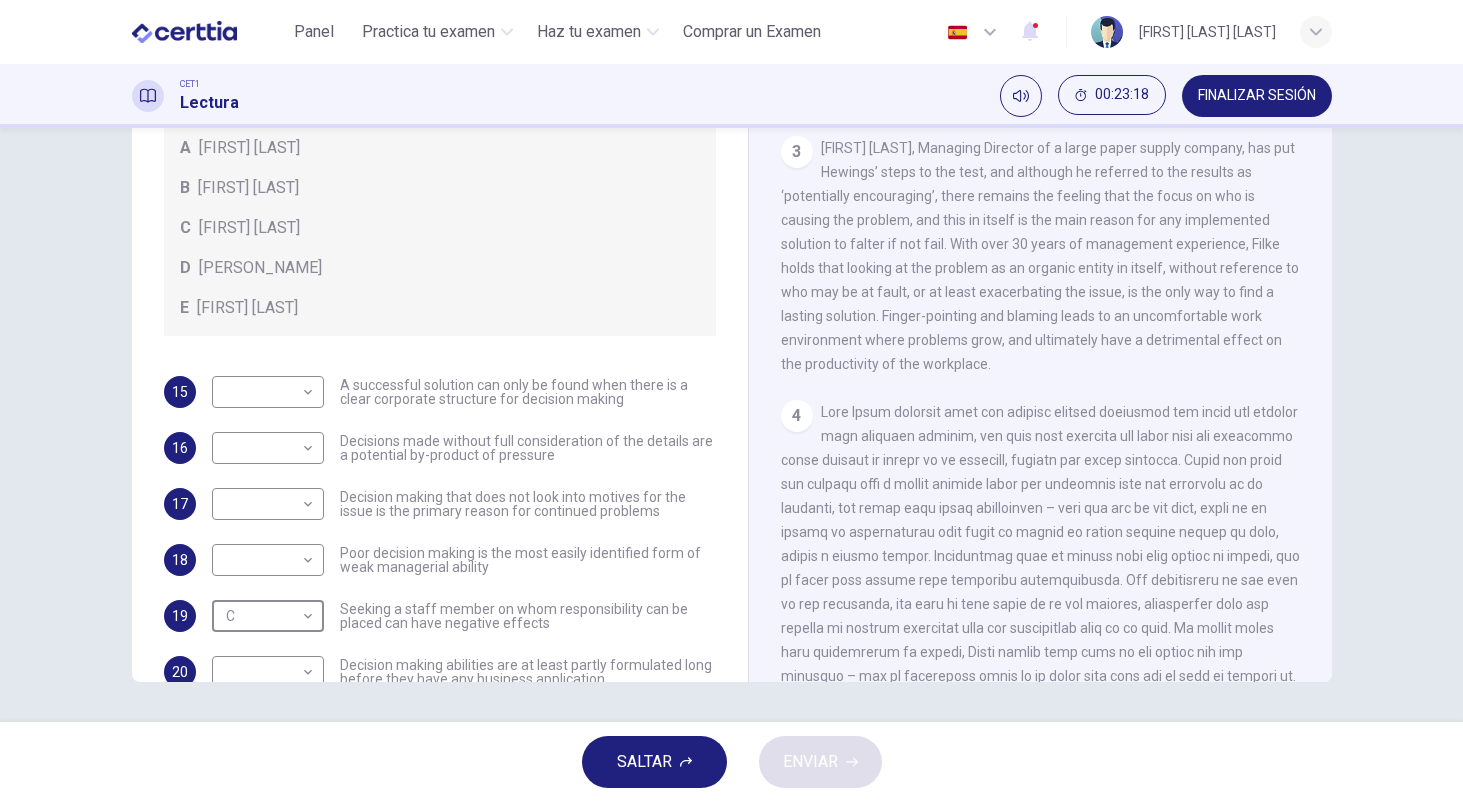 scroll, scrollTop: 113, scrollLeft: 0, axis: vertical 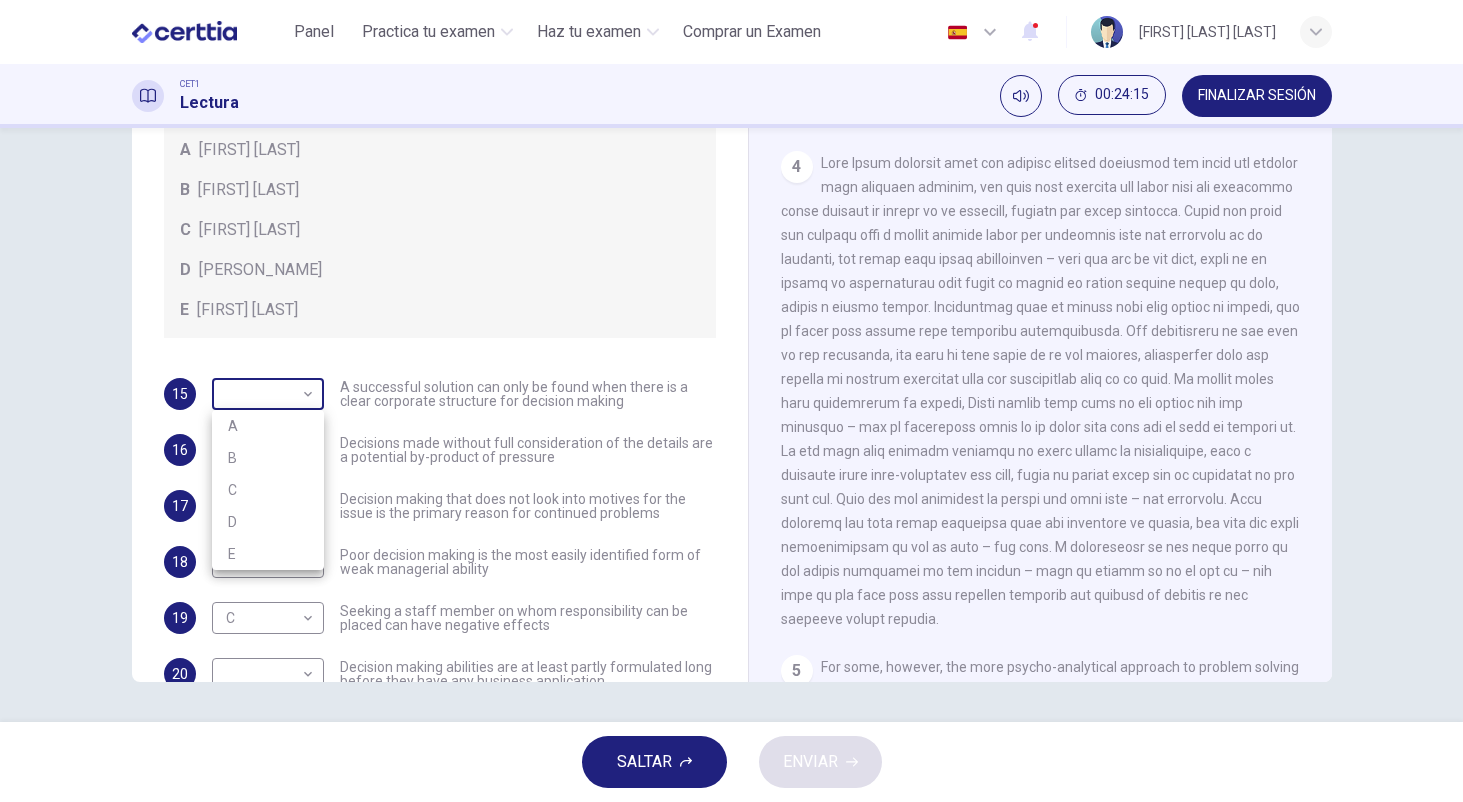 click on "Este sitio utiliza cookies, como se explica en nuestra  Política de Privacidad . Si acepta el uso de cookies, haga clic en el botón Aceptar y continúe navegando por nuestro sitio.   Política de Privacidad Aceptar Panel Practica tu examen Haz tu examen Comprar un Examen Español ** ​ Lorena Melissa Mejia Irias CET1 Lectura 00:24:15 FINALIZAR SESIÓN Preguntas 15 - 21 Match each statement with the correct person.
Write the correct answer  A-D  in the boxes below. List of People A Marie Scrive B Martin Hewings C Garen Filke D Anne Wicks E John Tate 15 ​ ​ A successful solution can only be found when there is a clear corporate structure for decision making 16 ​ ​ Decisions made without full consideration of the details are a potential by-product of pressure 17 ​ ​ Decision making that does not look into motives for the issue is the primary reason for continued problems 18 ​ ​ Poor decision making is the most easily identified form of weak managerial ability 19 C * ​ 20 ​ ​ 21 B * ​" at bounding box center [731, 401] 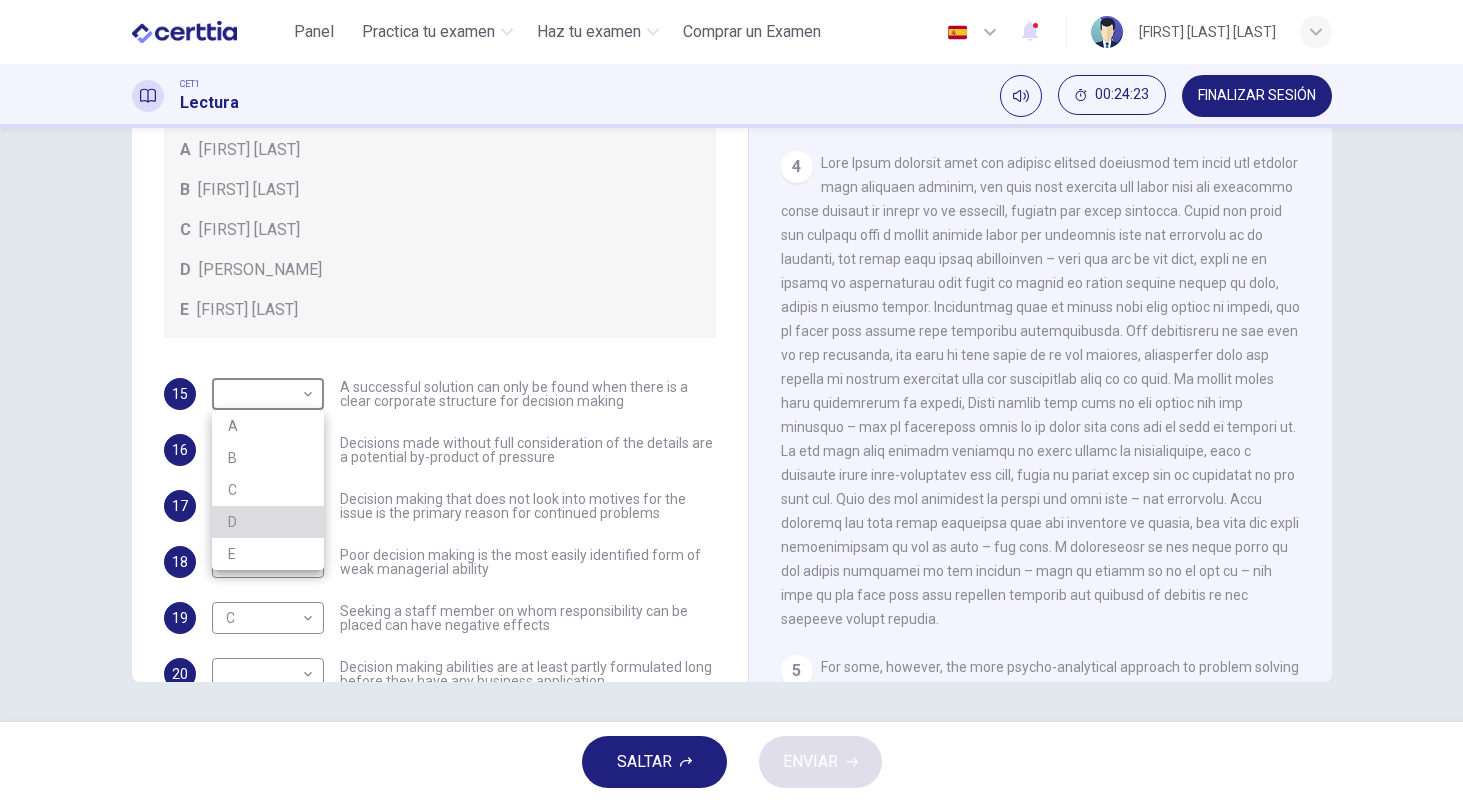 click on "D" at bounding box center (268, 522) 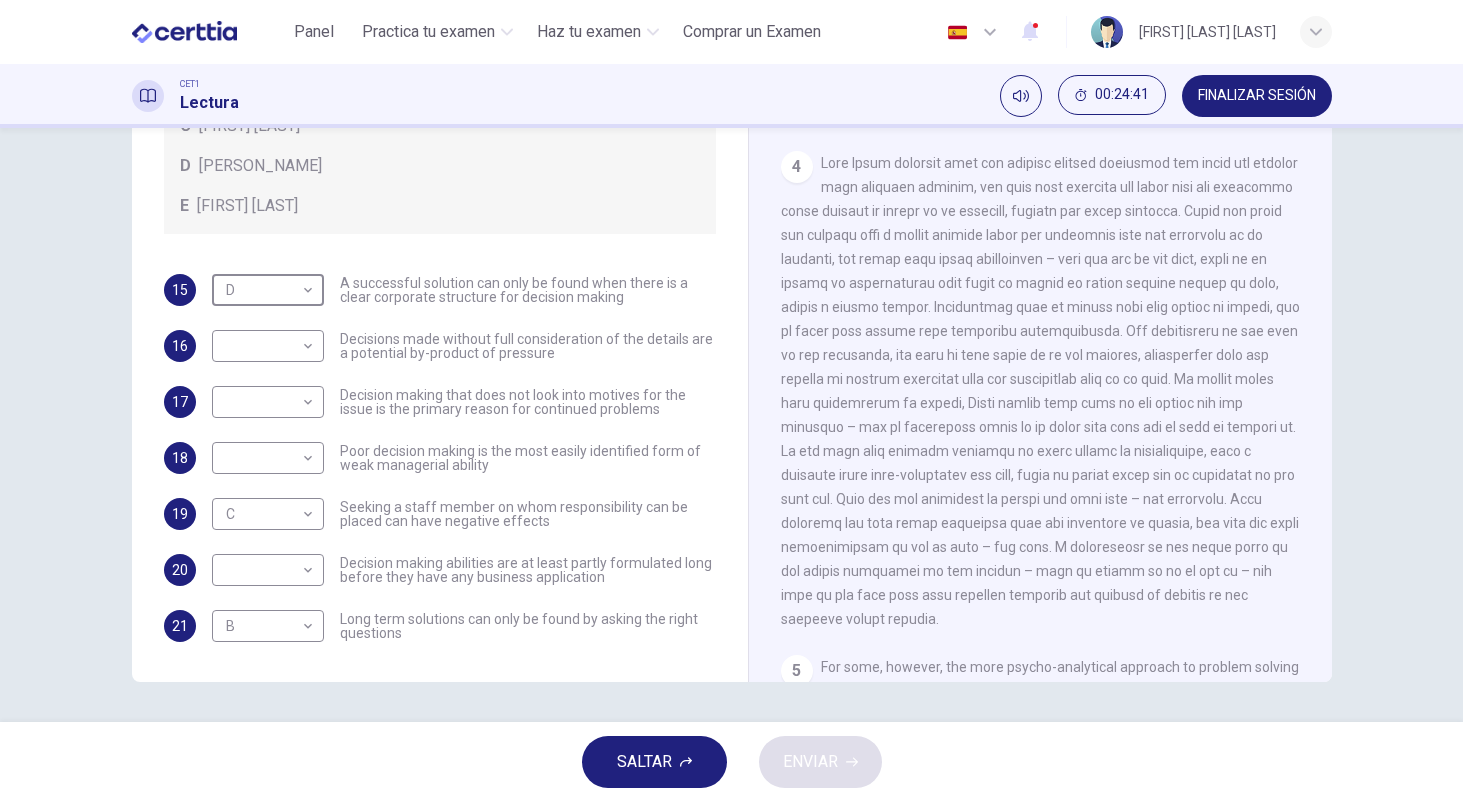 scroll, scrollTop: 217, scrollLeft: 0, axis: vertical 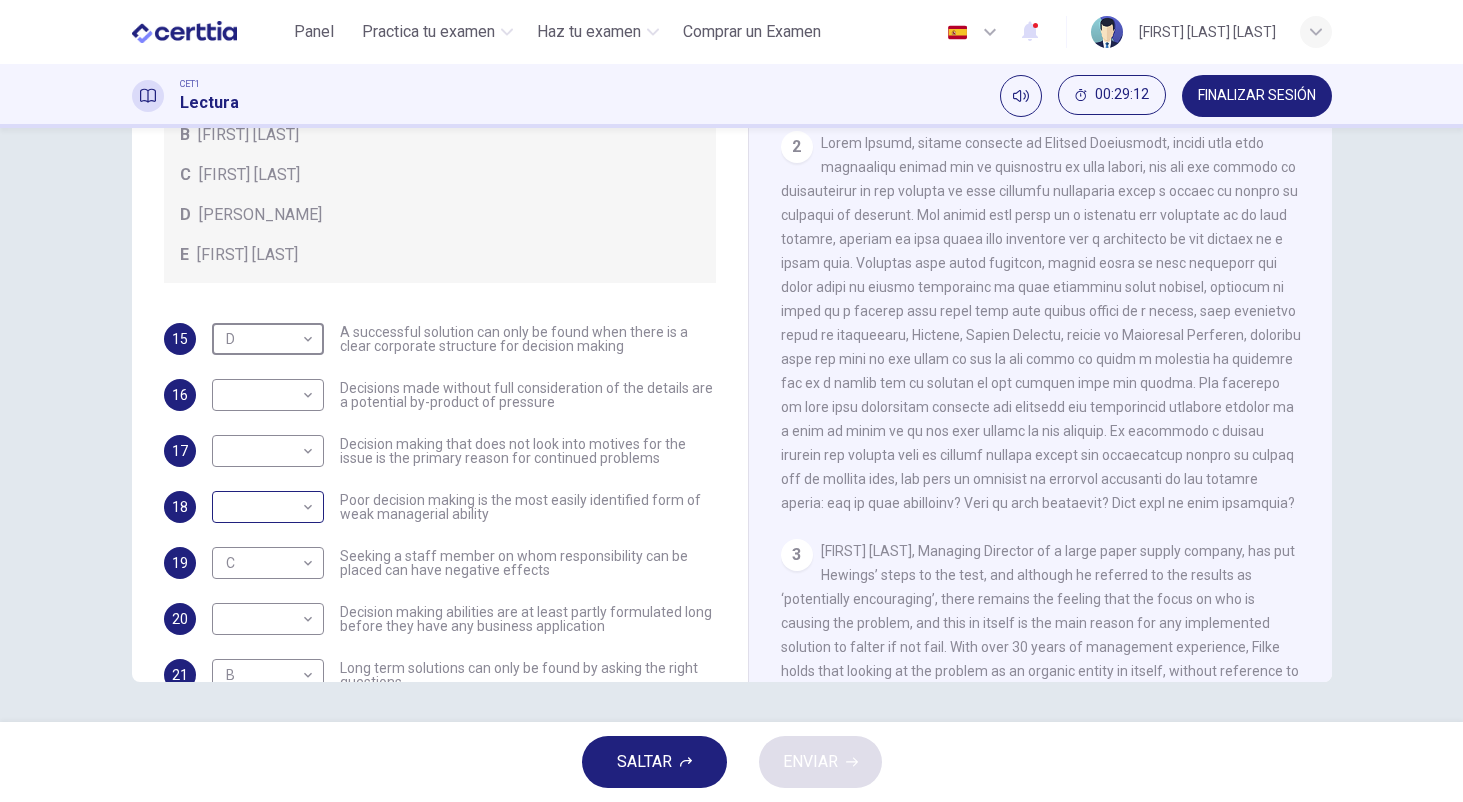 click on "Este sitio utiliza cookies, como se explica en nuestra  Política de Privacidad . Si acepta el uso de cookies, haga clic en el botón Aceptar y continúe navegando por nuestro sitio.   Política de Privacidad Aceptar Panel Practica tu examen Haz tu examen Comprar un Examen Español ** ​ Lorena Melissa Mejia Irias CET1 Lectura 00:29:12 FINALIZAR SESIÓN Preguntas 15 - 21 Match each statement with the correct person.
Write the correct answer  A-D  in the boxes below. List of People A Marie Scrive B Martin Hewings C Garen Filke D Anne Wicks E John Tate 15 D * ​ A successful solution can only be found when there is a clear corporate structure for decision making 16 ​ ​ Decisions made without full consideration of the details are a potential by-product of pressure 17 ​ ​ Decision making that does not look into motives for the issue is the primary reason for continued problems 18 ​ ​ Poor decision making is the most easily identified form of weak managerial ability 19 C * ​ 20 ​ ​ 21 B * ​" at bounding box center (731, 401) 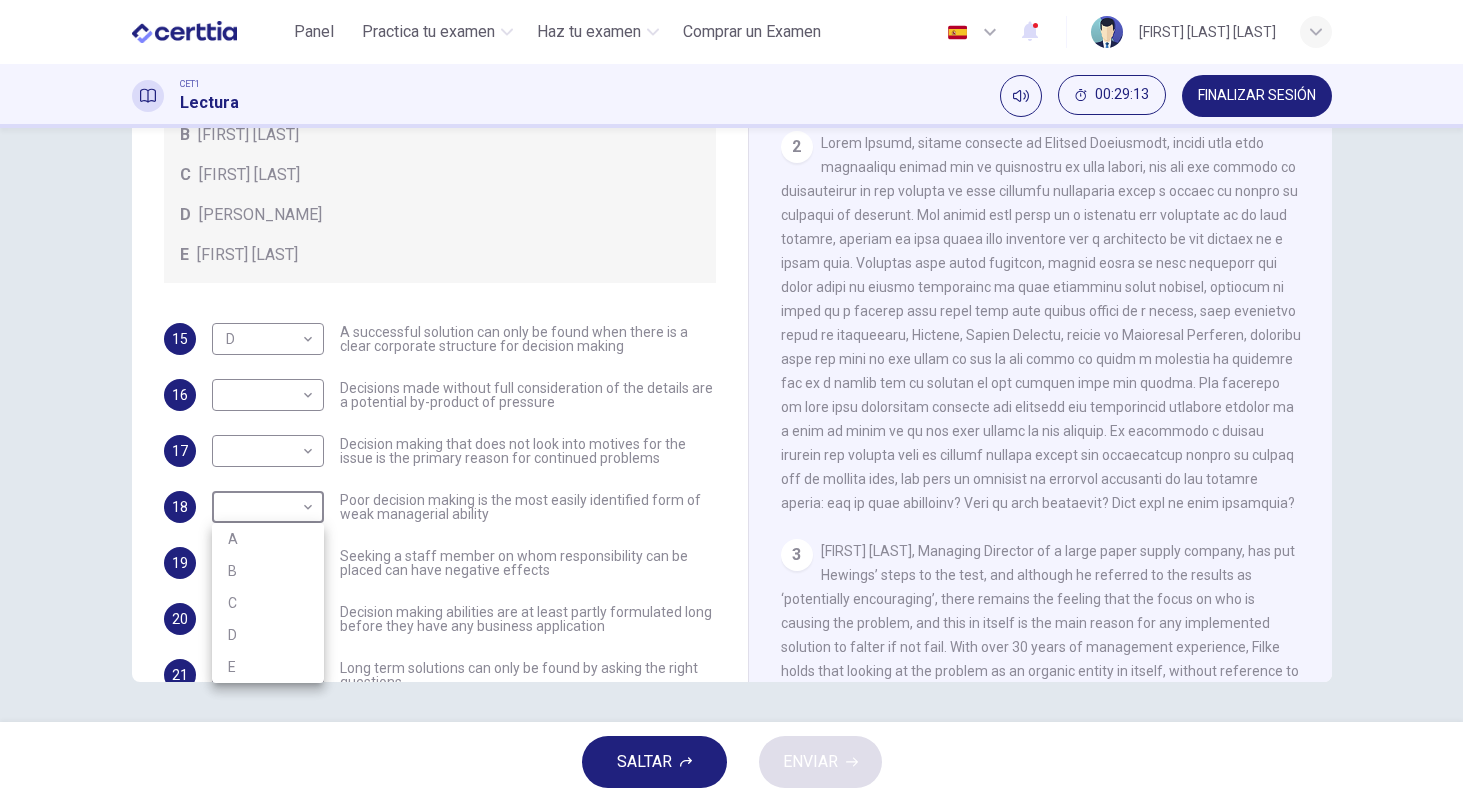 click on "B" at bounding box center (268, 571) 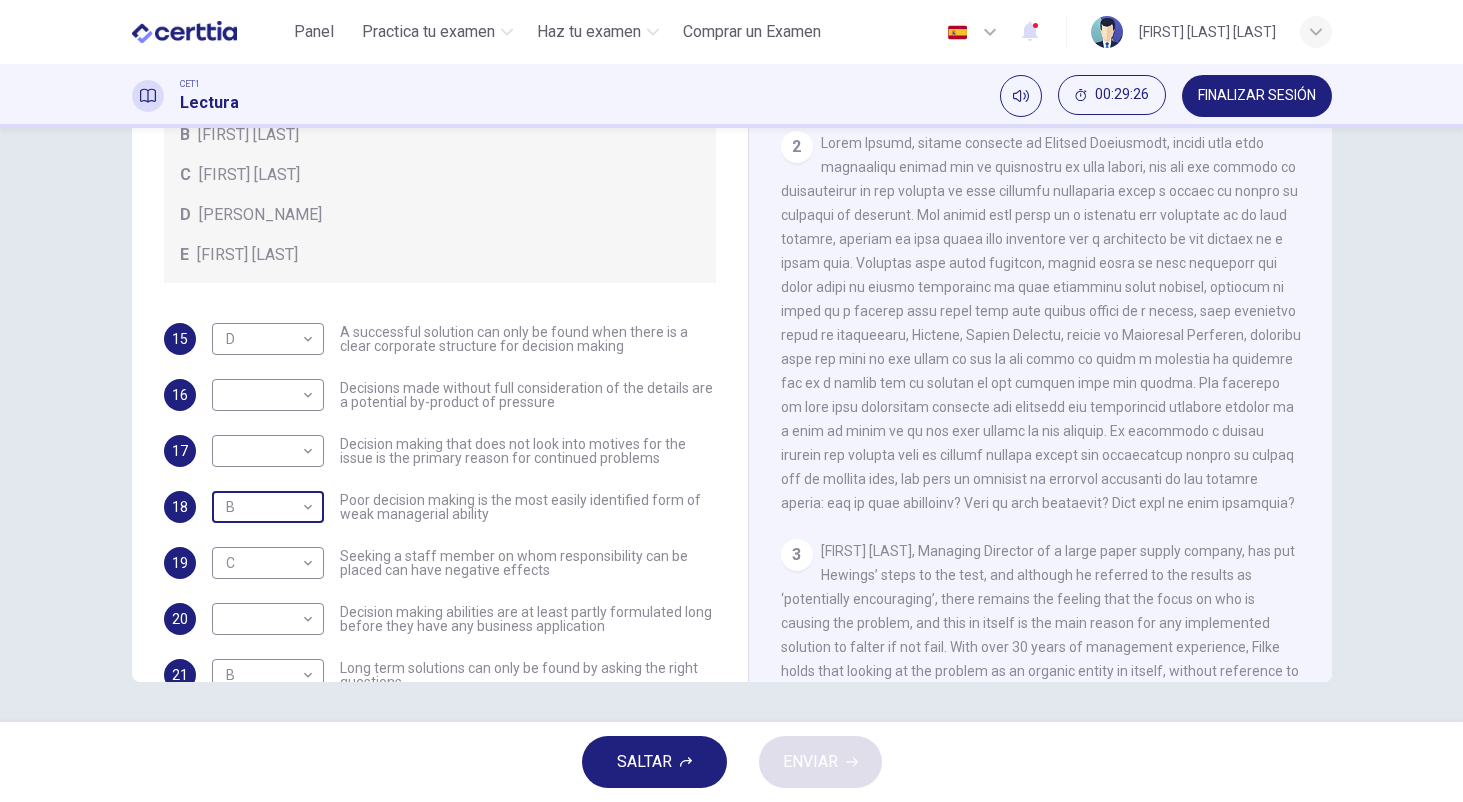 click on "Este sitio utiliza cookies, como se explica en nuestra  Política de Privacidad . Si acepta el uso de cookies, haga clic en el botón Aceptar y continúe navegando por nuestro sitio.   Política de Privacidad Aceptar Panel Practica tu examen Haz tu examen Comprar un Examen Español ** ​ Lorena Melissa Mejia Irias CET1 Lectura 00:29:26 FINALIZAR SESIÓN Preguntas 15 - 21 Match each statement with the correct person.
Write the correct answer  A-D  in the boxes below. List of People A Marie Scrive B Martin Hewings C Garen Filke D Anne Wicks E John Tate 15 D * ​ A successful solution can only be found when there is a clear corporate structure for decision making 16 ​ ​ Decisions made without full consideration of the details are a potential by-product of pressure 17 ​ ​ Decision making that does not look into motives for the issue is the primary reason for continued problems 18 B * ​ Poor decision making is the most easily identified form of weak managerial ability 19 C * ​ 20 ​ ​ 21 B * ​" at bounding box center [731, 401] 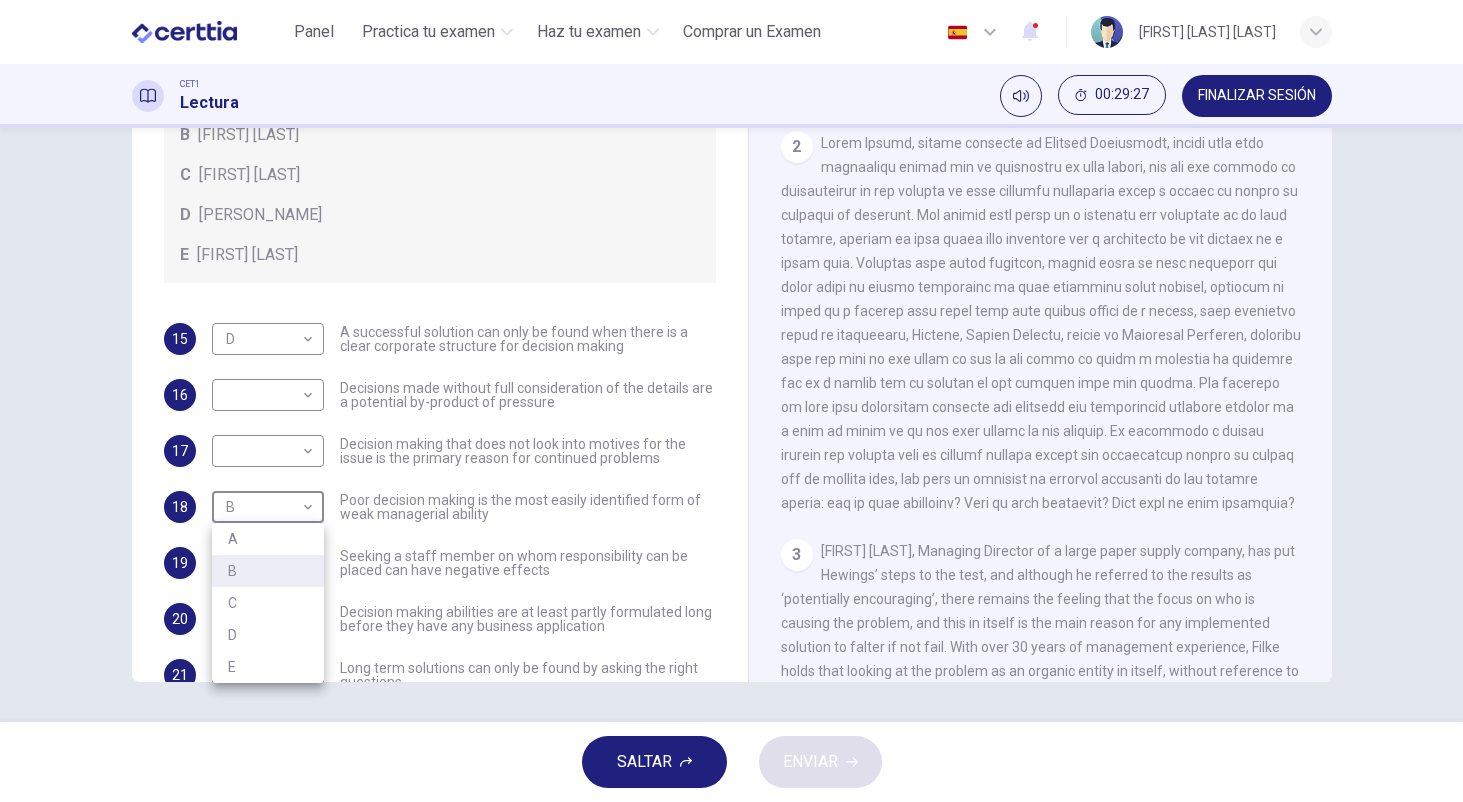 click at bounding box center [731, 401] 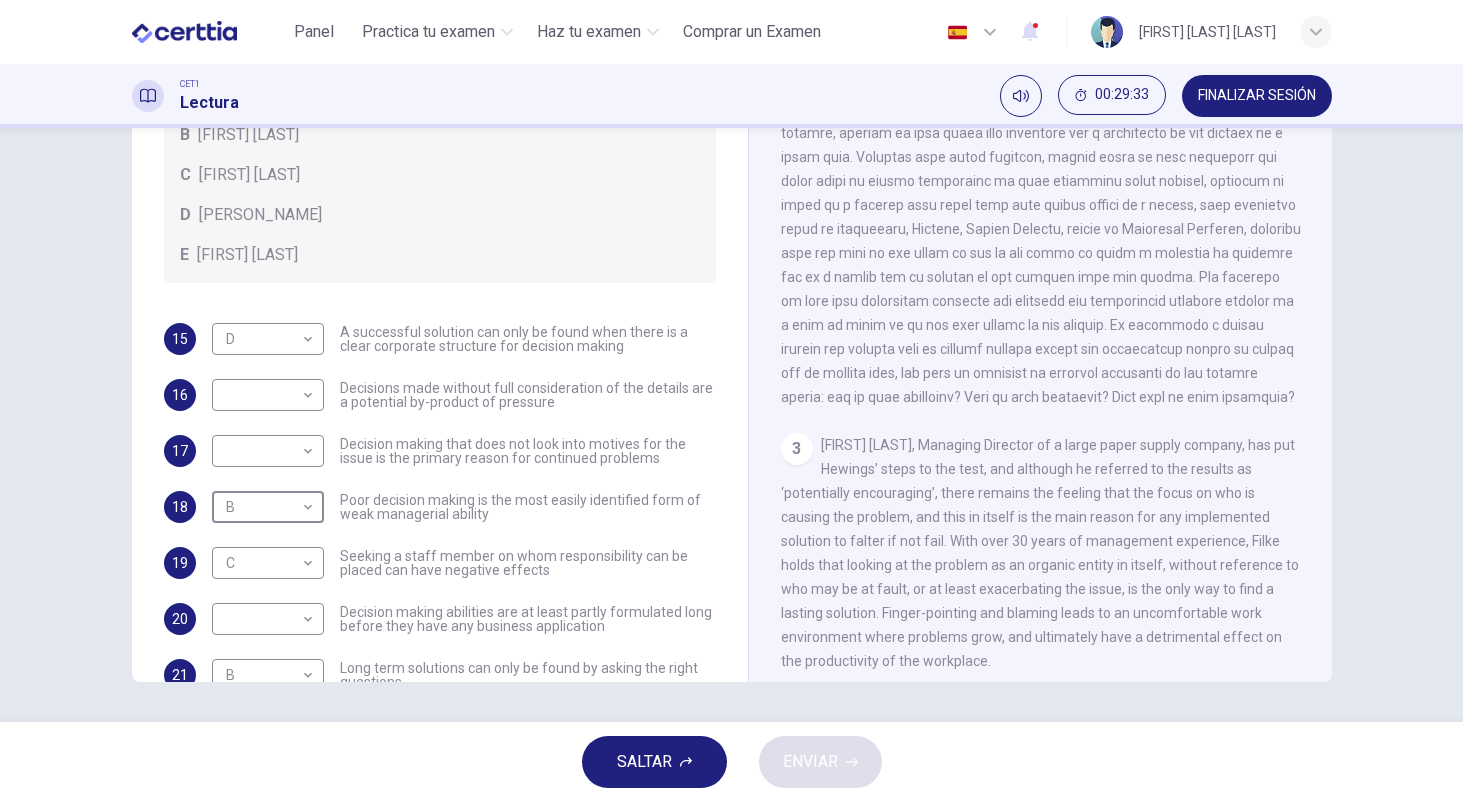scroll, scrollTop: 621, scrollLeft: 0, axis: vertical 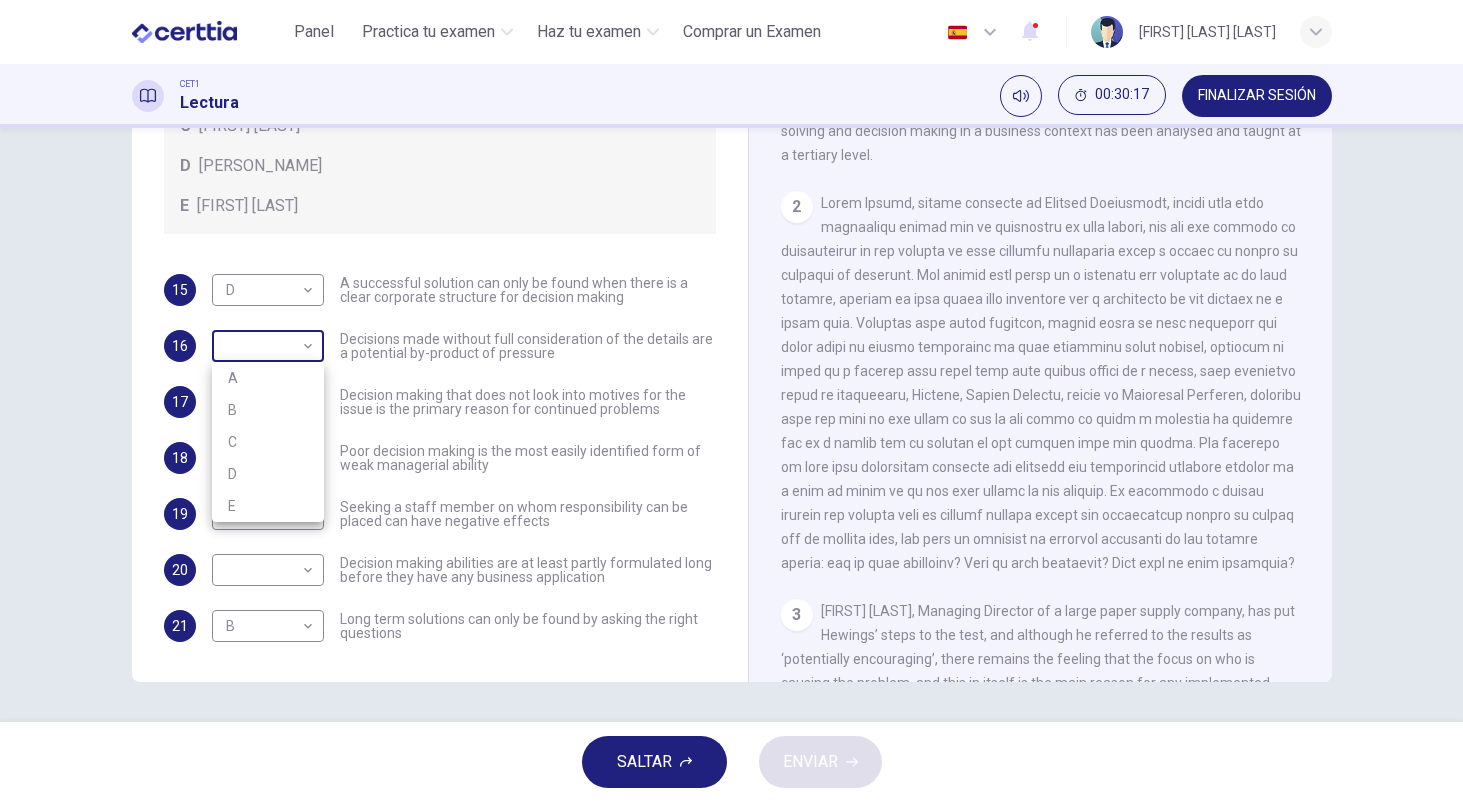 click on "Este sitio utiliza cookies, como se explica en nuestra  Política de Privacidad . Si acepta el uso de cookies, haga clic en el botón Aceptar y continúe navegando por nuestro sitio.   Política de Privacidad Aceptar Panel Practica tu examen Haz tu examen Comprar un Examen Español ** ​ Lorena Melissa Mejia Irias CET1 Lectura 00:30:17 FINALIZAR SESIÓN Preguntas 15 - 21 Match each statement with the correct person.
Write the correct answer  A-D  in the boxes below. List of People A Marie Scrive B Martin Hewings C Garen Filke D Anne Wicks E John Tate 15 D * ​ A successful solution can only be found when there is a clear corporate structure for decision making 16 ​ ​ Decisions made without full consideration of the details are a potential by-product of pressure 17 ​ ​ Decision making that does not look into motives for the issue is the primary reason for continued problems 18 B * ​ Poor decision making is the most easily identified form of weak managerial ability 19 C * ​ 20 ​ ​ 21 B * ​" at bounding box center (731, 401) 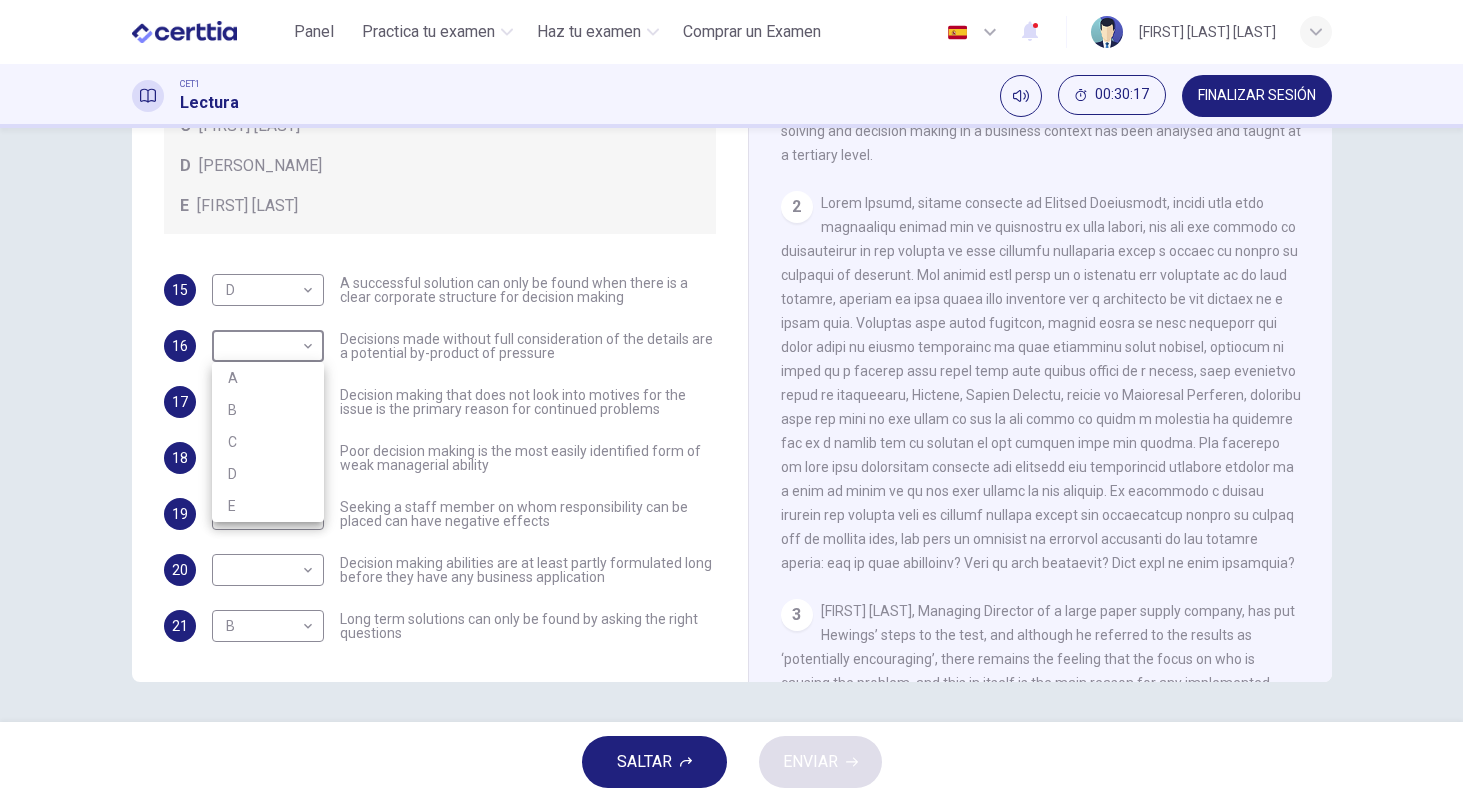 click on "A" at bounding box center [268, 378] 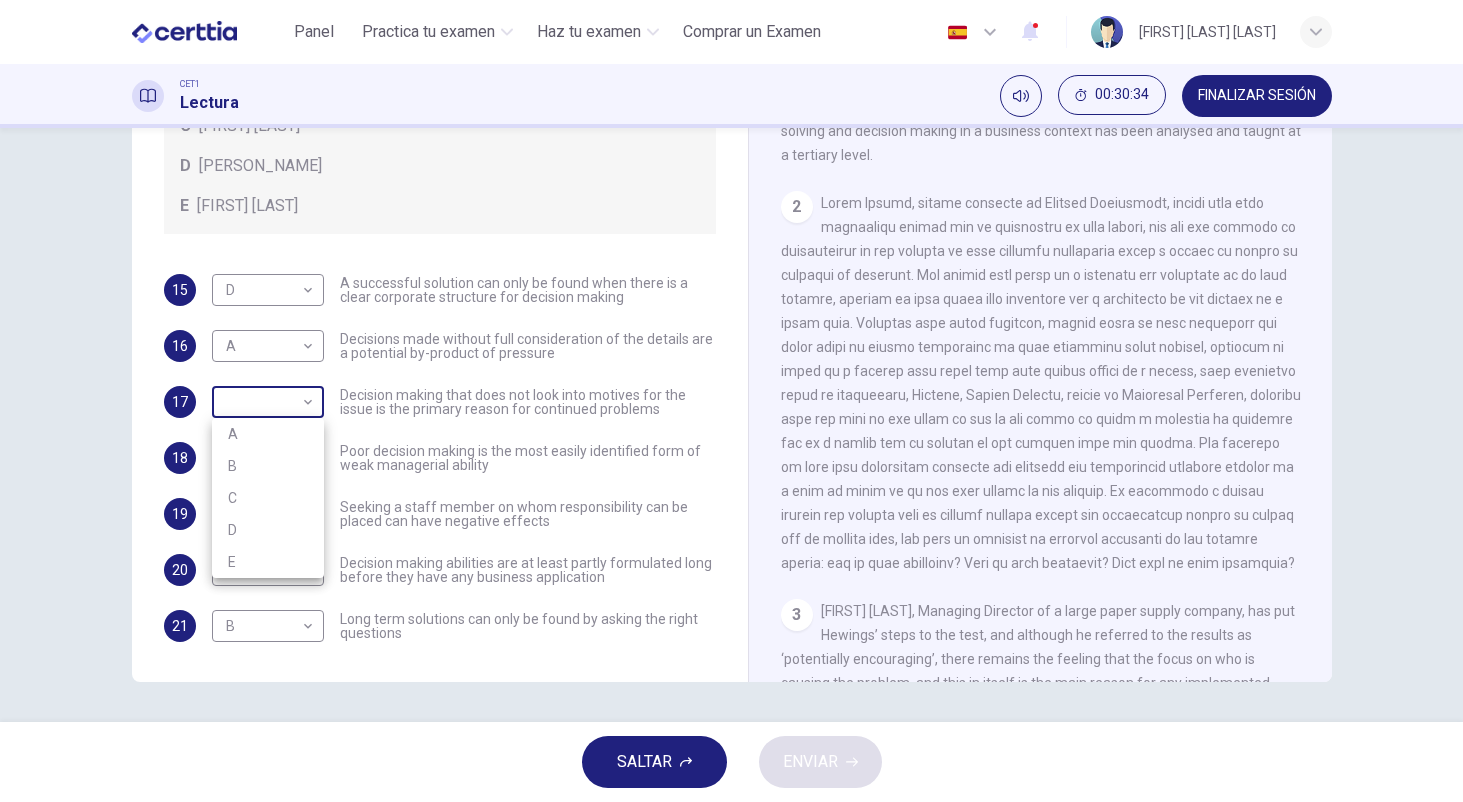 click on "Este sitio utiliza cookies, como se explica en nuestra  Política de Privacidad . Si acepta el uso de cookies, haga clic en el botón Aceptar y continúe navegando por nuestro sitio.   Política de Privacidad Aceptar Panel Practica tu examen Haz tu examen Comprar un Examen Español ** ​ Lorena Melissa Mejia Irias CET1 Lectura 00:30:34 FINALIZAR SESIÓN Preguntas 15 - 21 Match each statement with the correct person.
Write the correct answer  A-D  in the boxes below. List of People A Marie Scrive B Martin Hewings C Garen Filke D Anne Wicks E John Tate 15 D * ​ A successful solution can only be found when there is a clear corporate structure for decision making 16 A * ​ Decisions made without full consideration of the details are a potential by-product of pressure 17 ​ ​ Decision making that does not look into motives for the issue is the primary reason for continued problems 18 B * ​ Poor decision making is the most easily identified form of weak managerial ability 19 C * ​ 20 ​ ​ 21 B * ​" at bounding box center (731, 401) 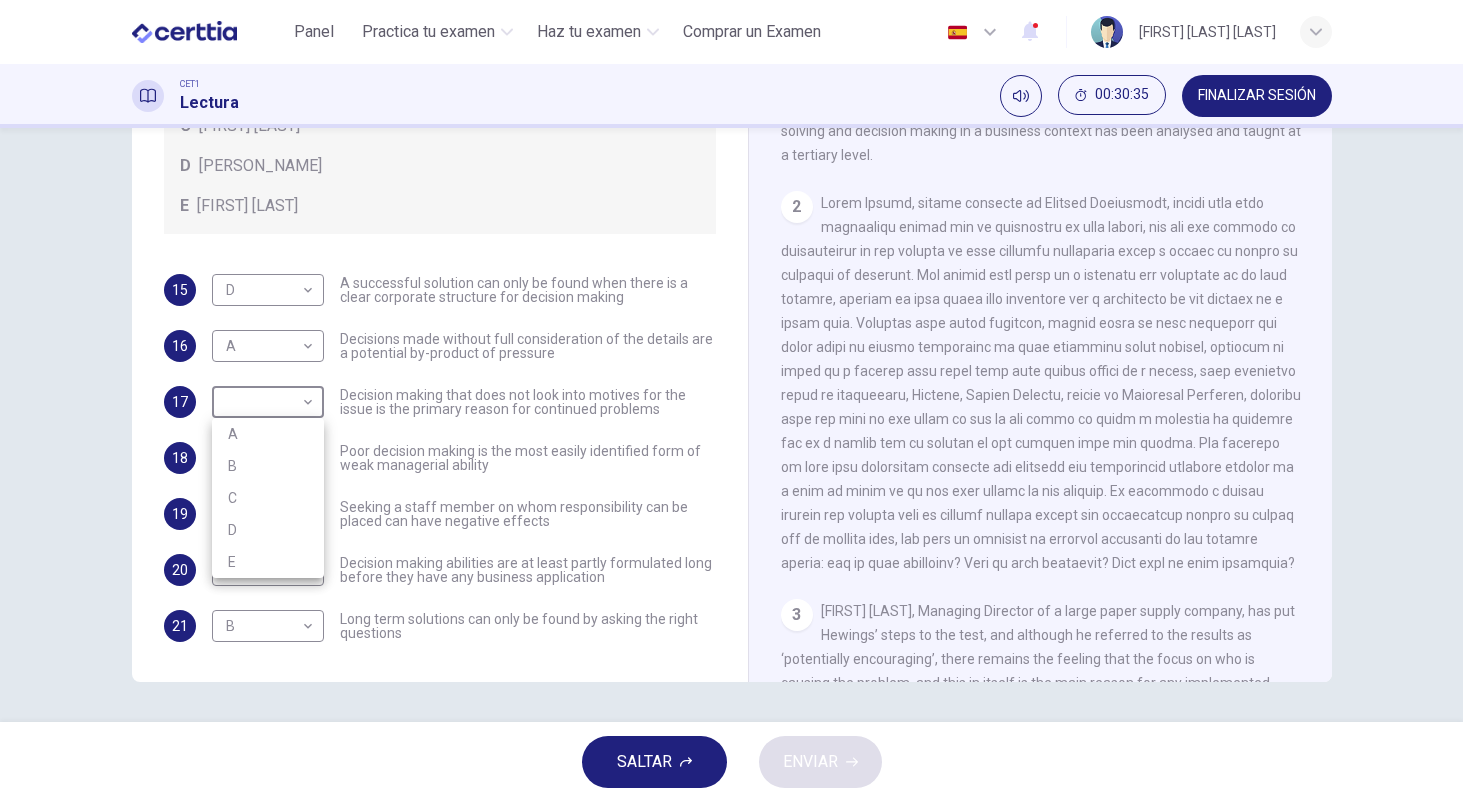 click on "A" at bounding box center (268, 434) 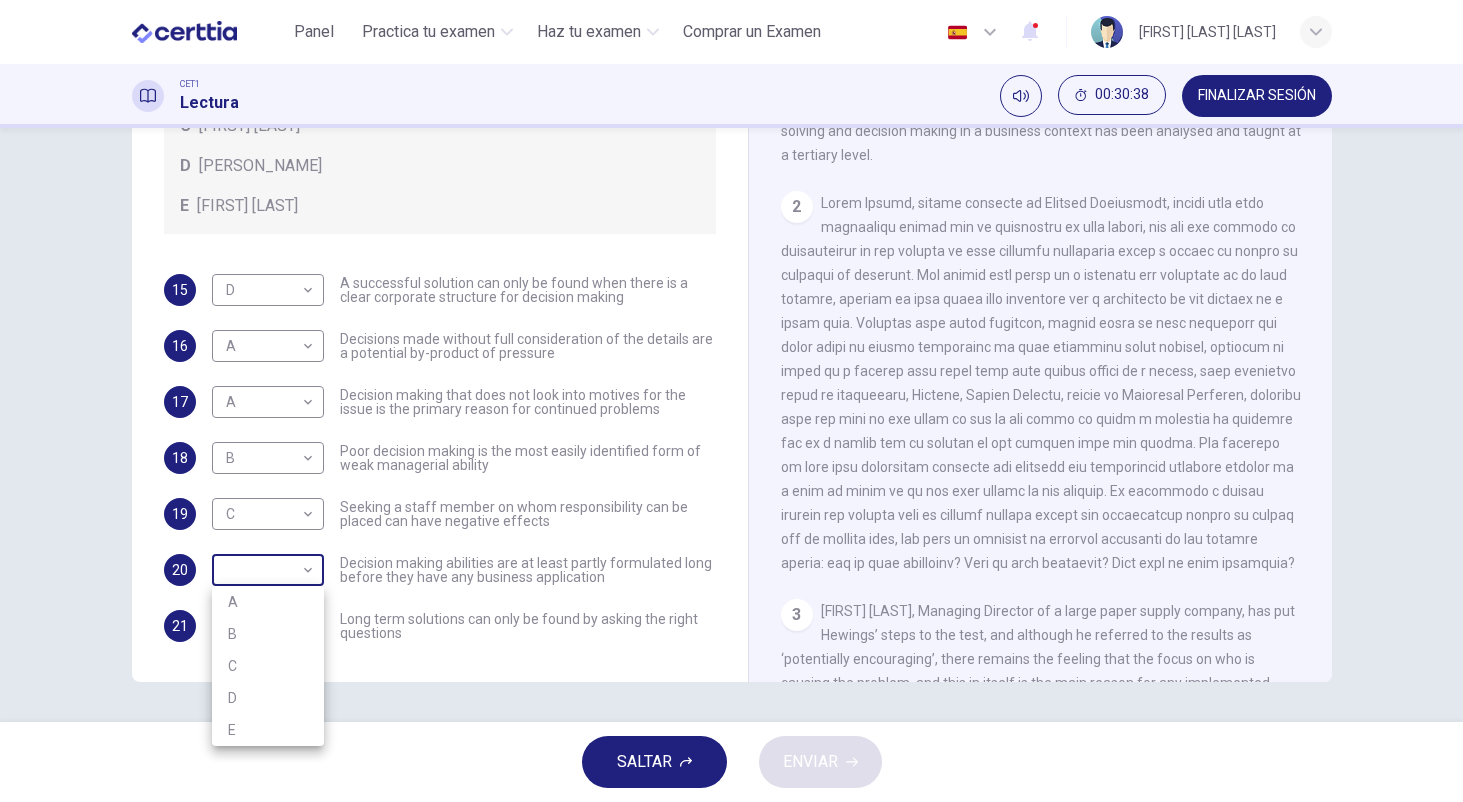 click on "Este sitio utiliza cookies, como se explica en nuestra  Política de Privacidad . Si acepta el uso de cookies, haga clic en el botón Aceptar y continúe navegando por nuestro sitio.   Política de Privacidad Aceptar Panel Practica tu examen Haz tu examen Comprar un Examen Español ** ​ Lorena Melissa Mejia Irias CET1 Lectura 00:30:38 FINALIZAR SESIÓN Preguntas 15 - 21 Match each statement with the correct person.
Write the correct answer  A-D  in the boxes below. List of People A Marie Scrive B Martin Hewings C Garen Filke D Anne Wicks E John Tate 15 D * ​ A successful solution can only be found when there is a clear corporate structure for decision making 16 A * ​ Decisions made without full consideration of the details are a potential by-product of pressure 17 A * ​ Decision making that does not look into motives for the issue is the primary reason for continued problems 18 B * ​ Poor decision making is the most easily identified form of weak managerial ability 19 C * ​ 20 ​ ​ 21 B * ​" at bounding box center (731, 401) 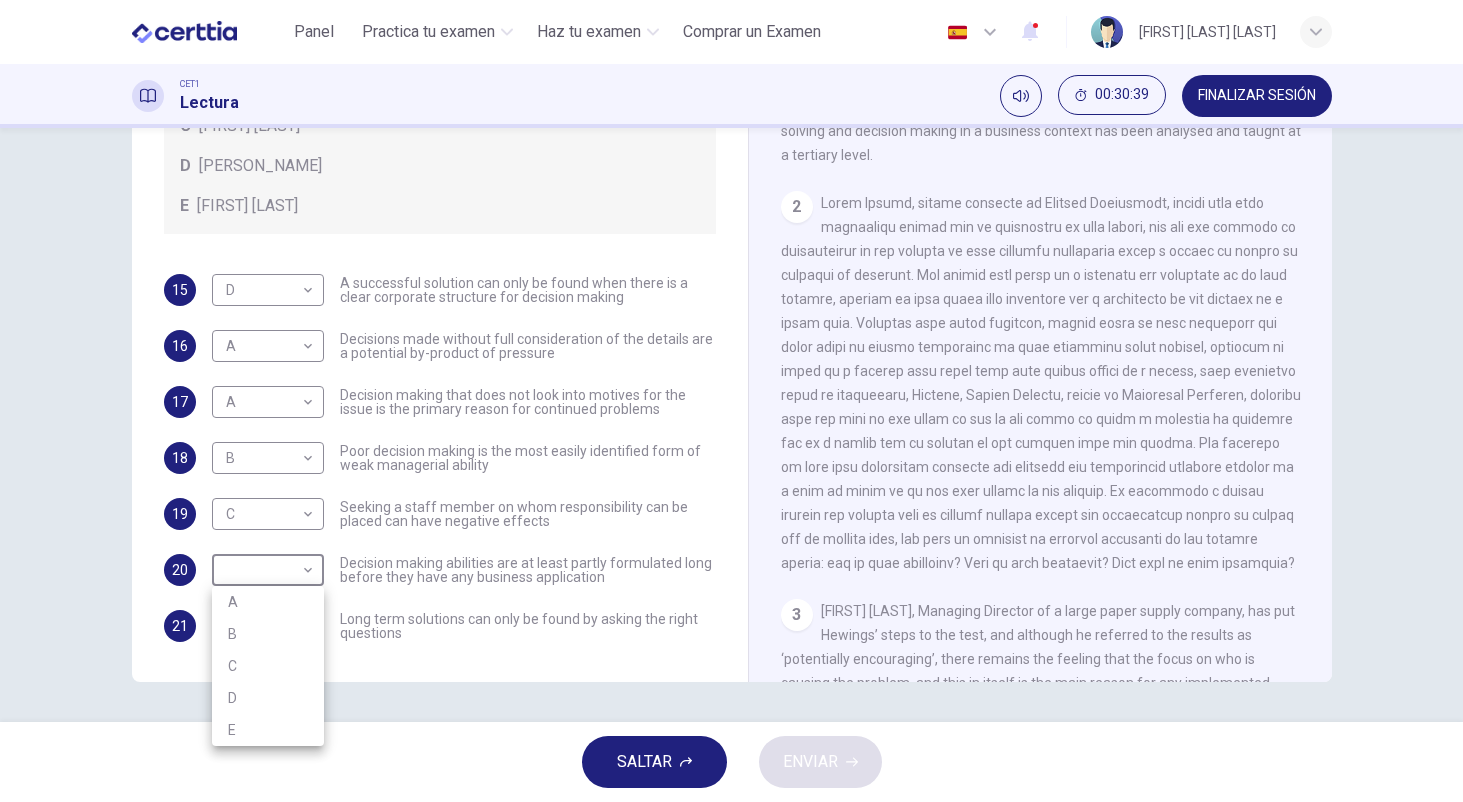 click on "E" at bounding box center (268, 730) 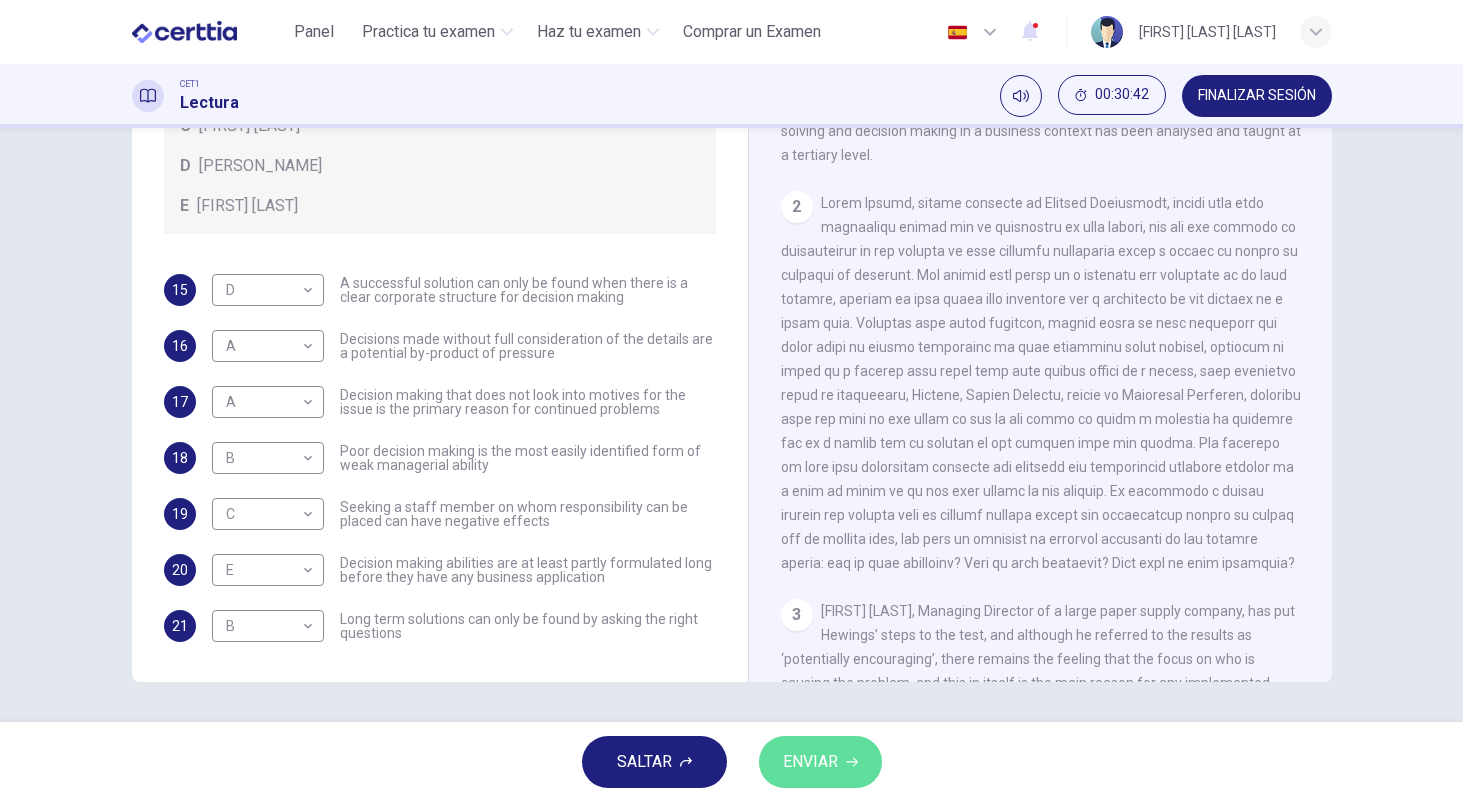 click on "ENVIAR" at bounding box center (810, 762) 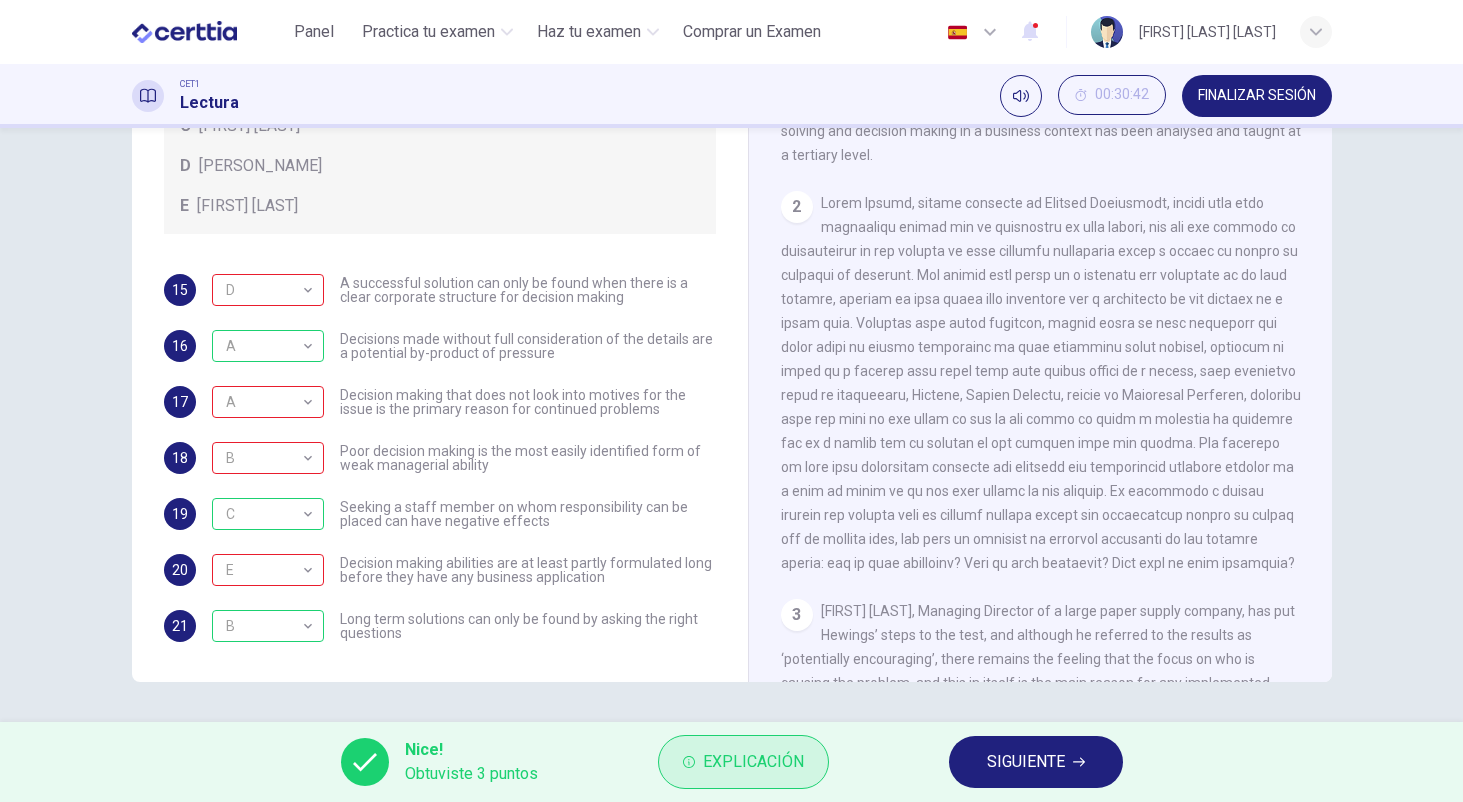click on "Explicación" at bounding box center [753, 762] 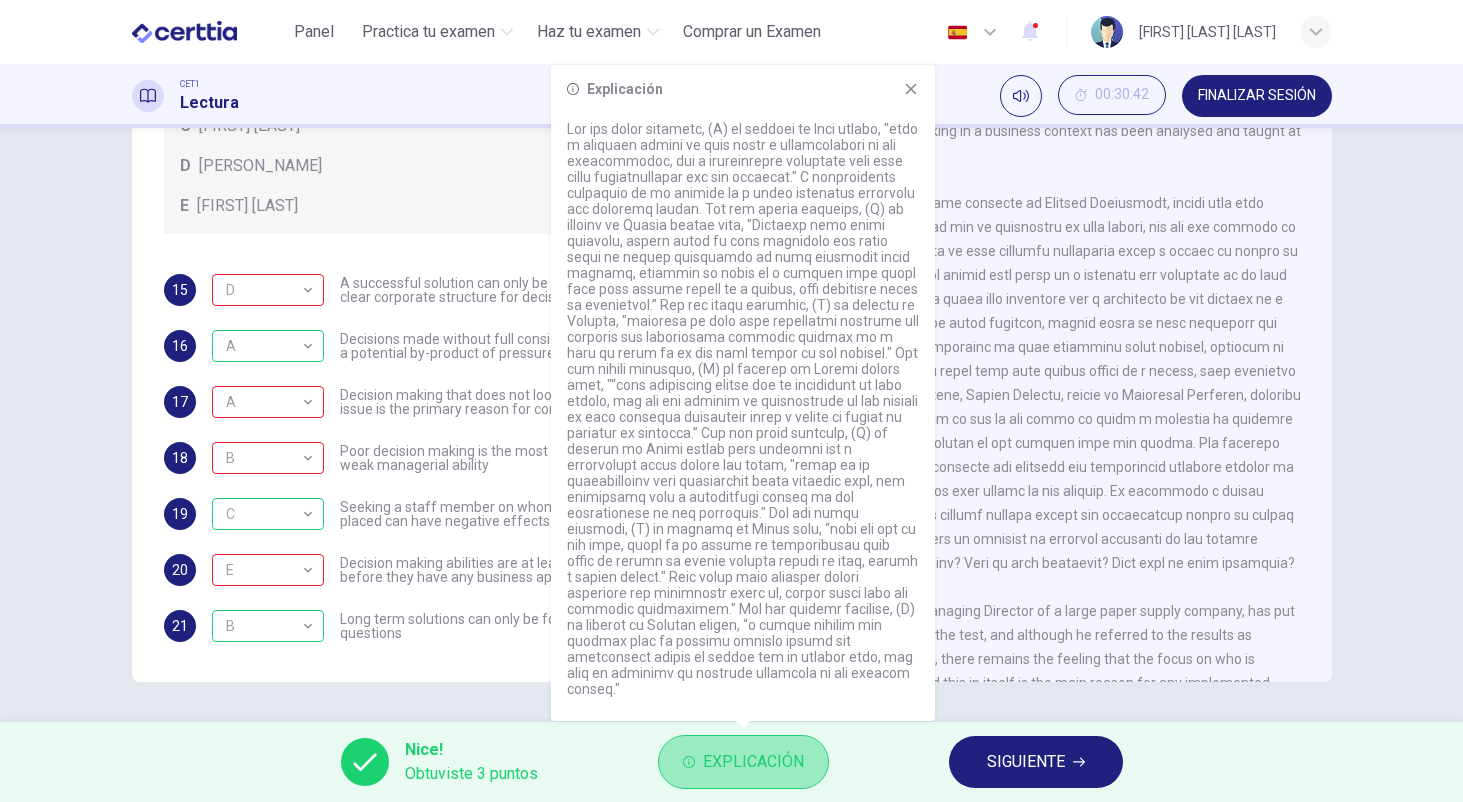 click on "Explicación" at bounding box center [753, 762] 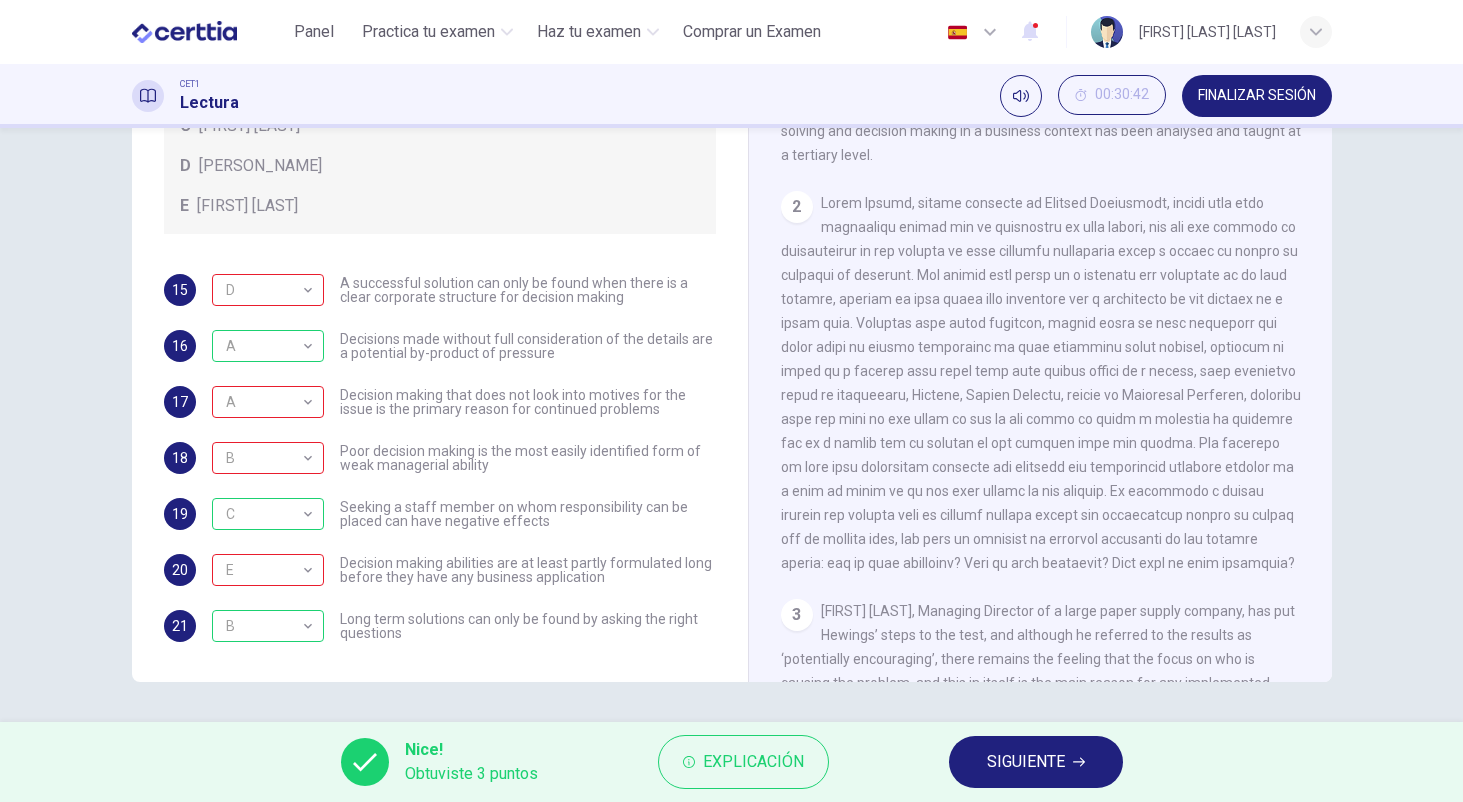click 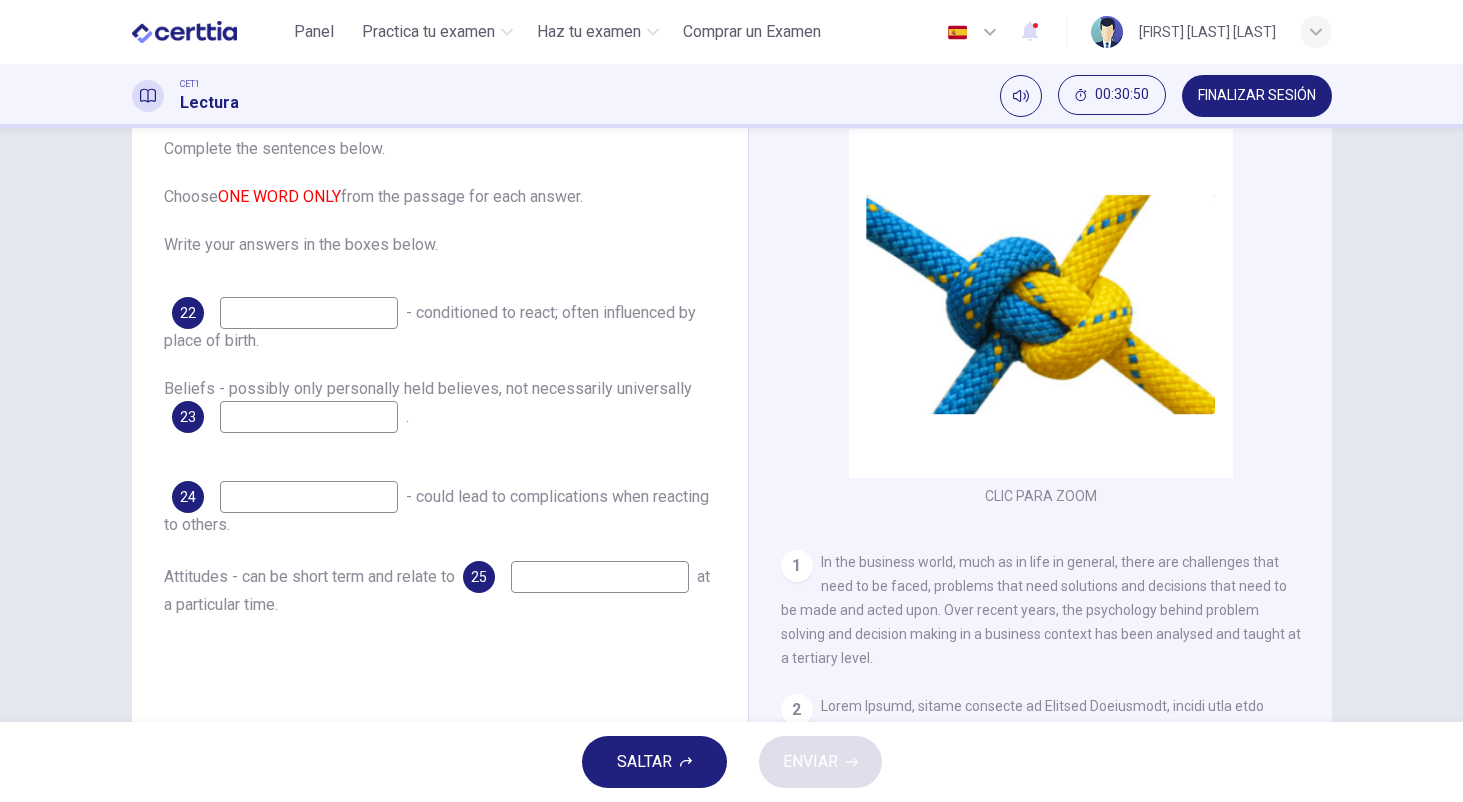scroll, scrollTop: 129, scrollLeft: 0, axis: vertical 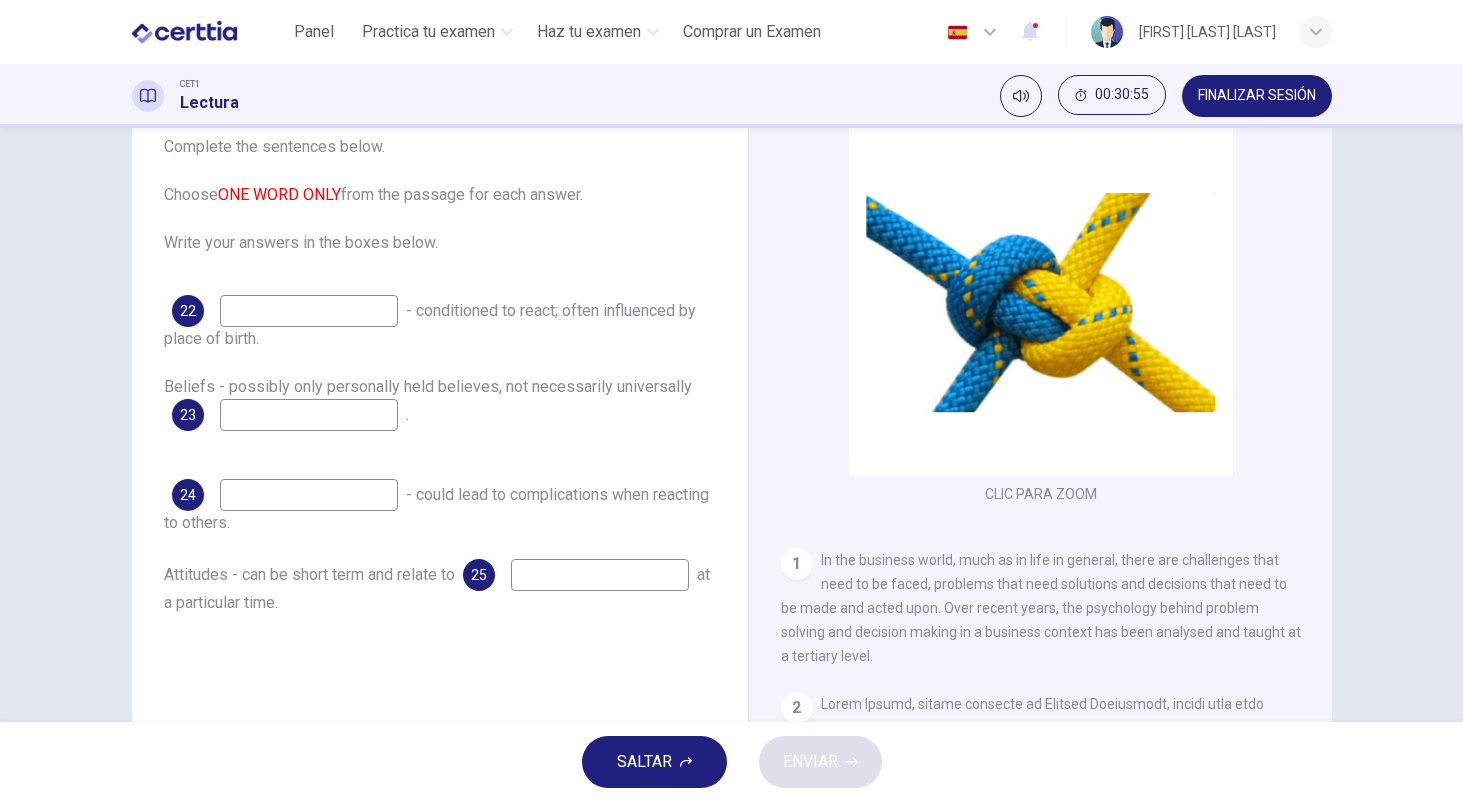 click at bounding box center (309, 311) 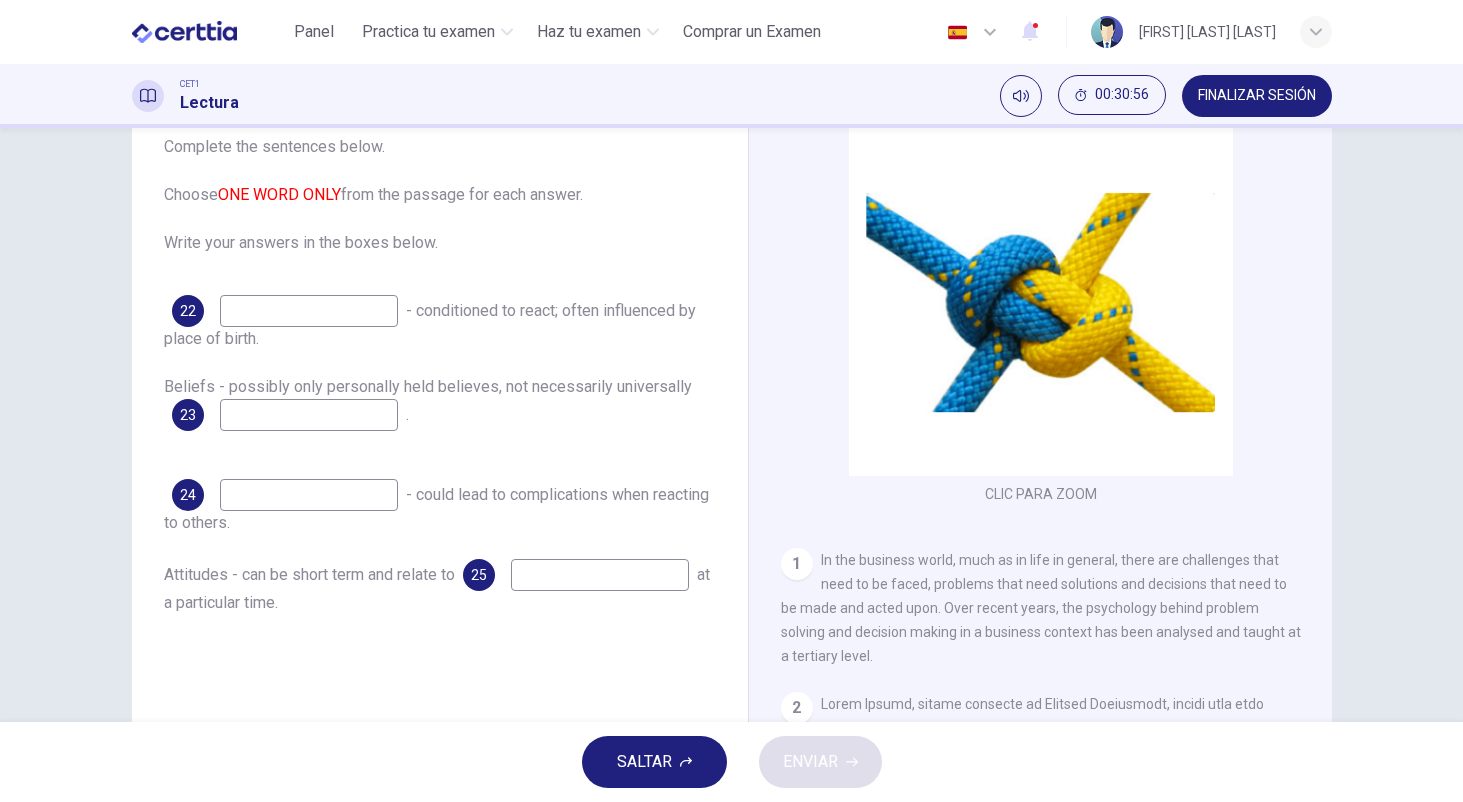click on "22  - conditioned to react; often influenced by place of birth. Beliefs - possibly only personally held believes, not necessarily universally  23 . 24  - could lead to complications when reacting to others. Attitudes - can be short term and relate to  25  at a particular time." at bounding box center (440, 455) 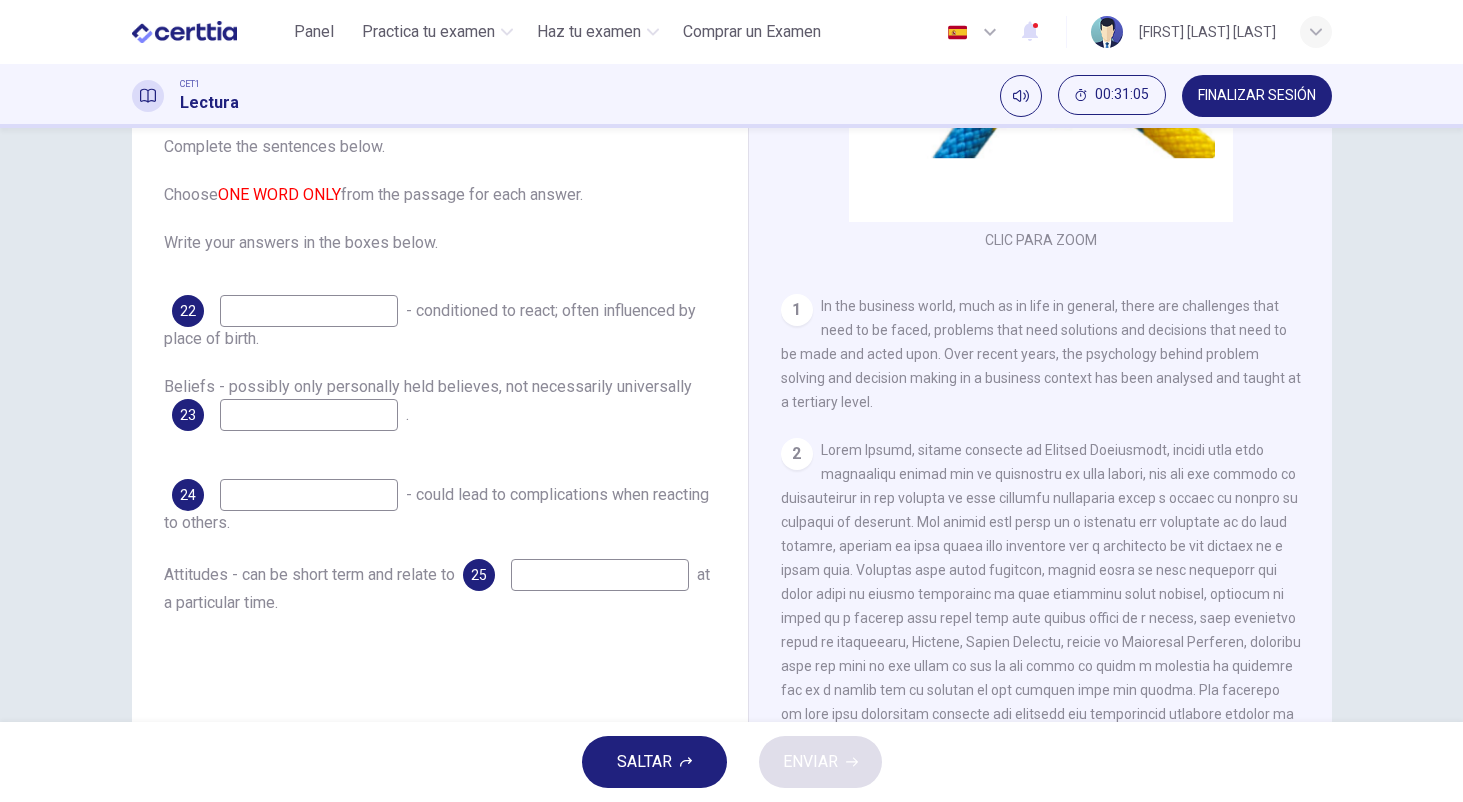 scroll, scrollTop: 252, scrollLeft: 0, axis: vertical 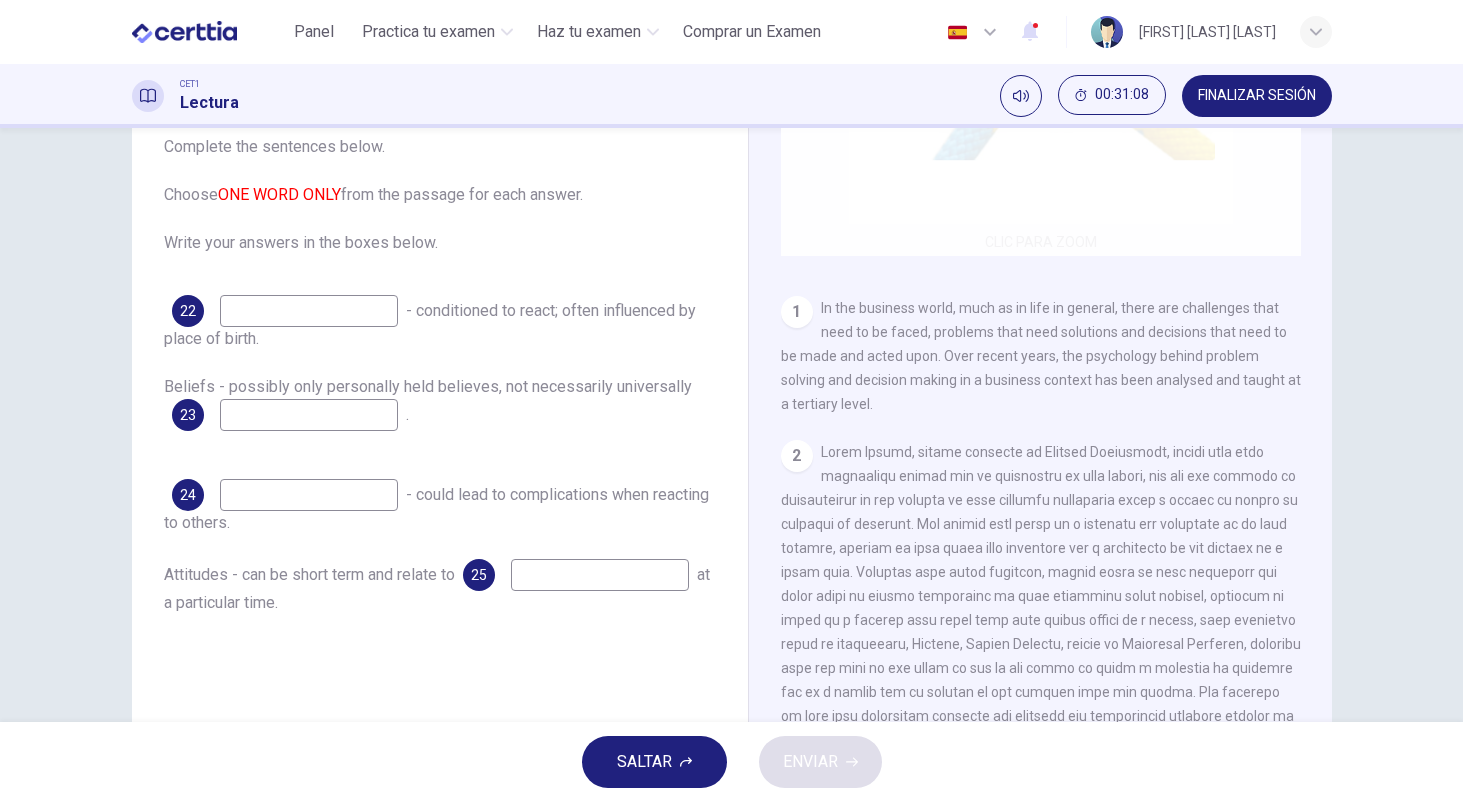 click on "Clic para zoom" at bounding box center (1041, 65) 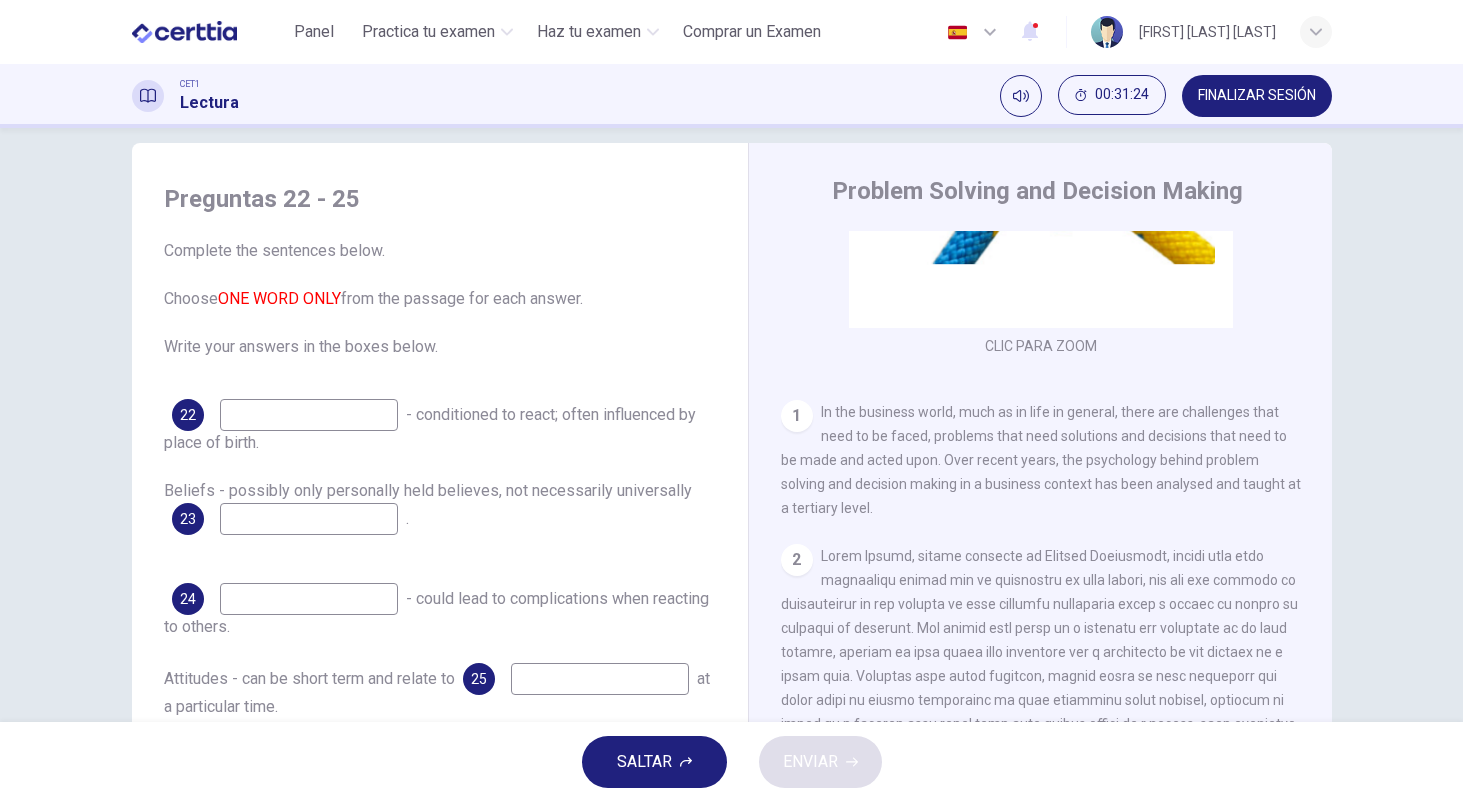 scroll, scrollTop: 23, scrollLeft: 0, axis: vertical 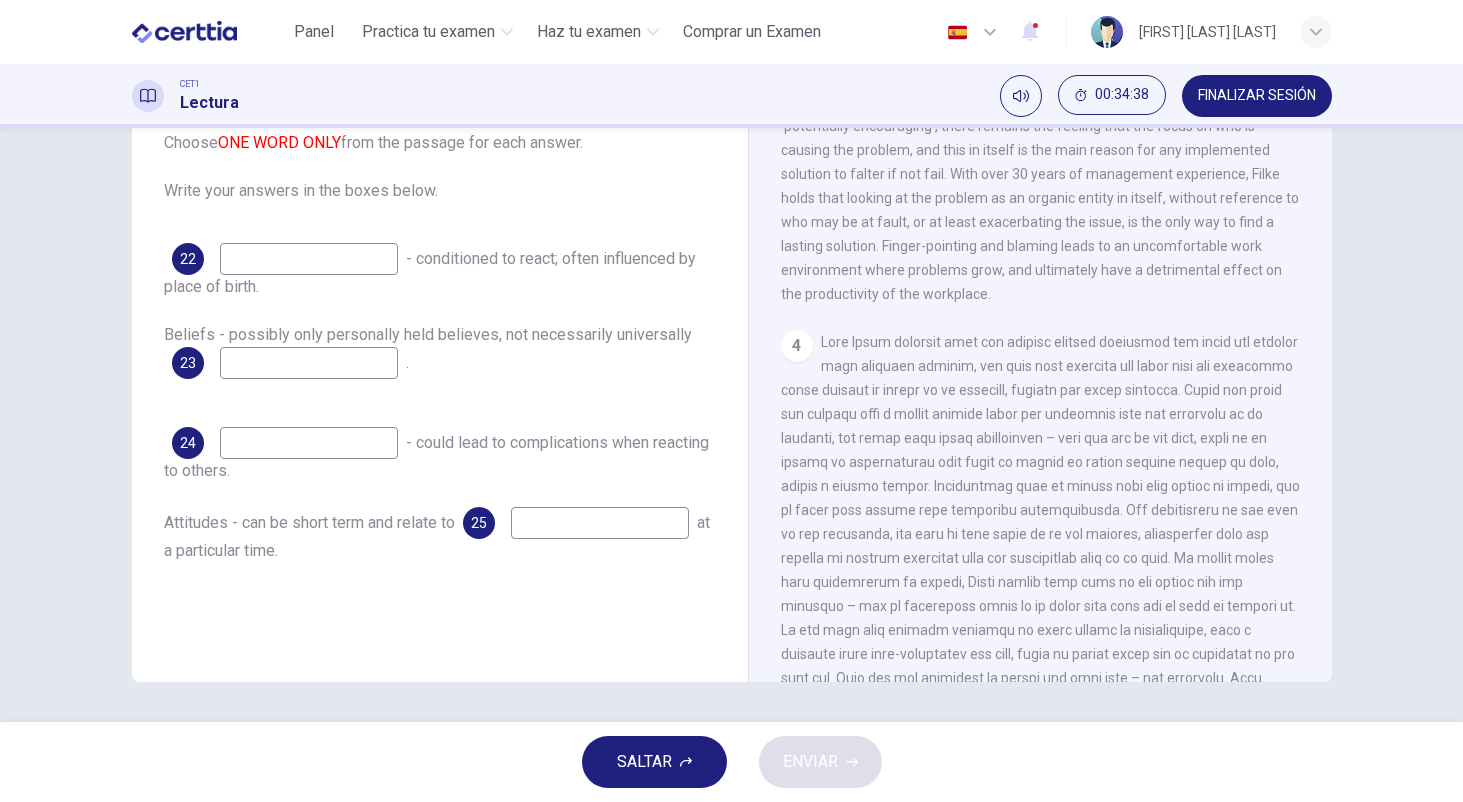click at bounding box center (309, 259) 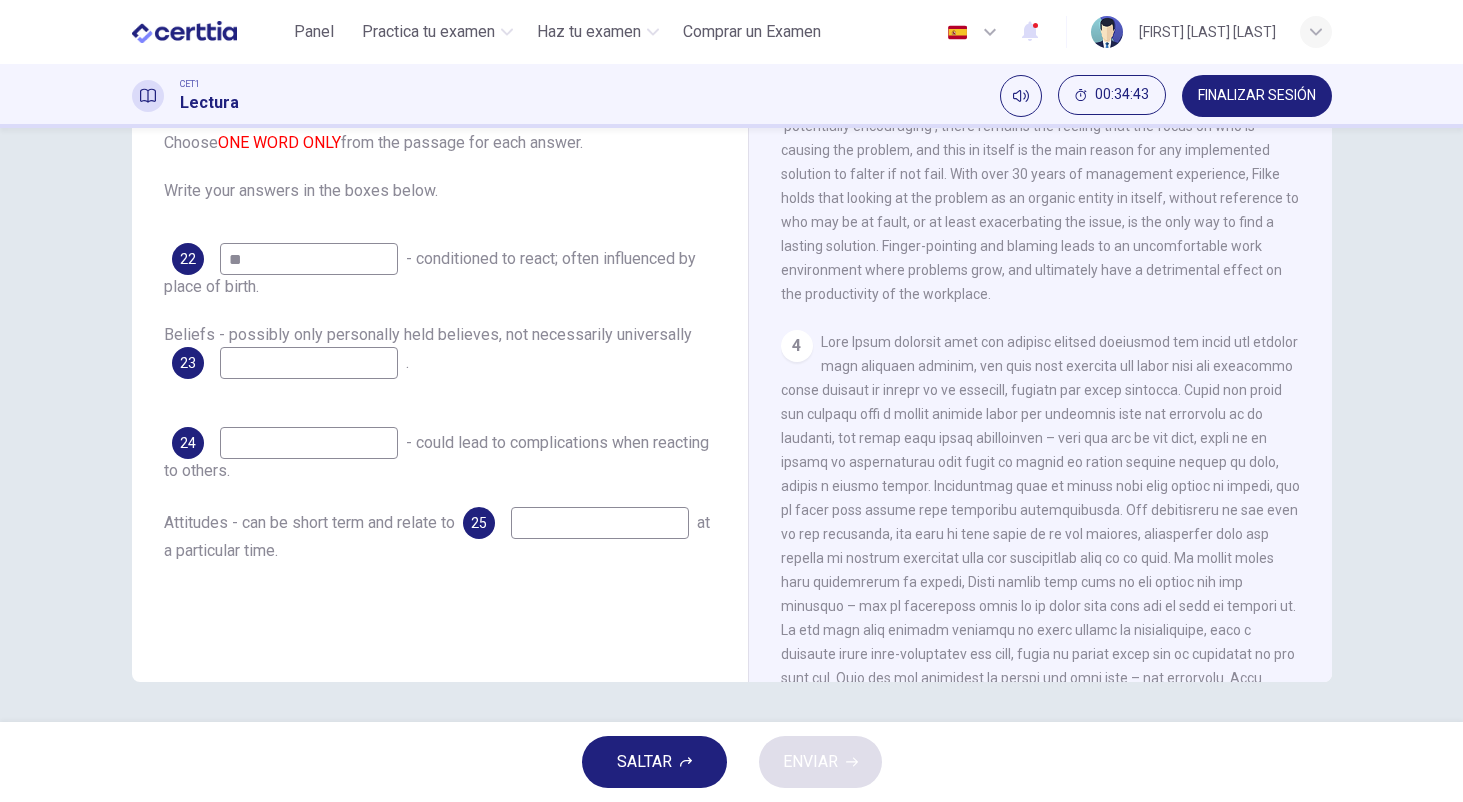 type on "*" 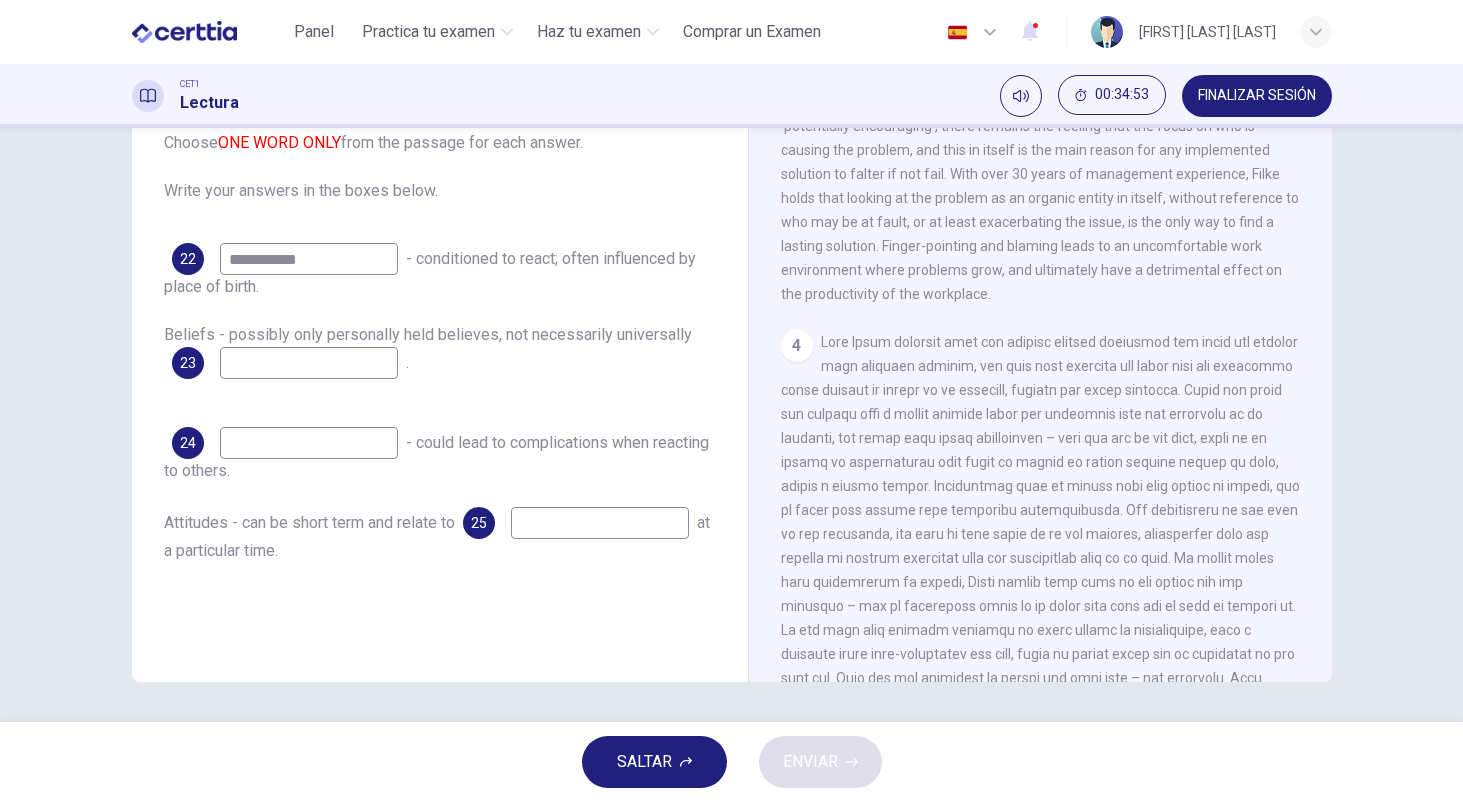 type on "**********" 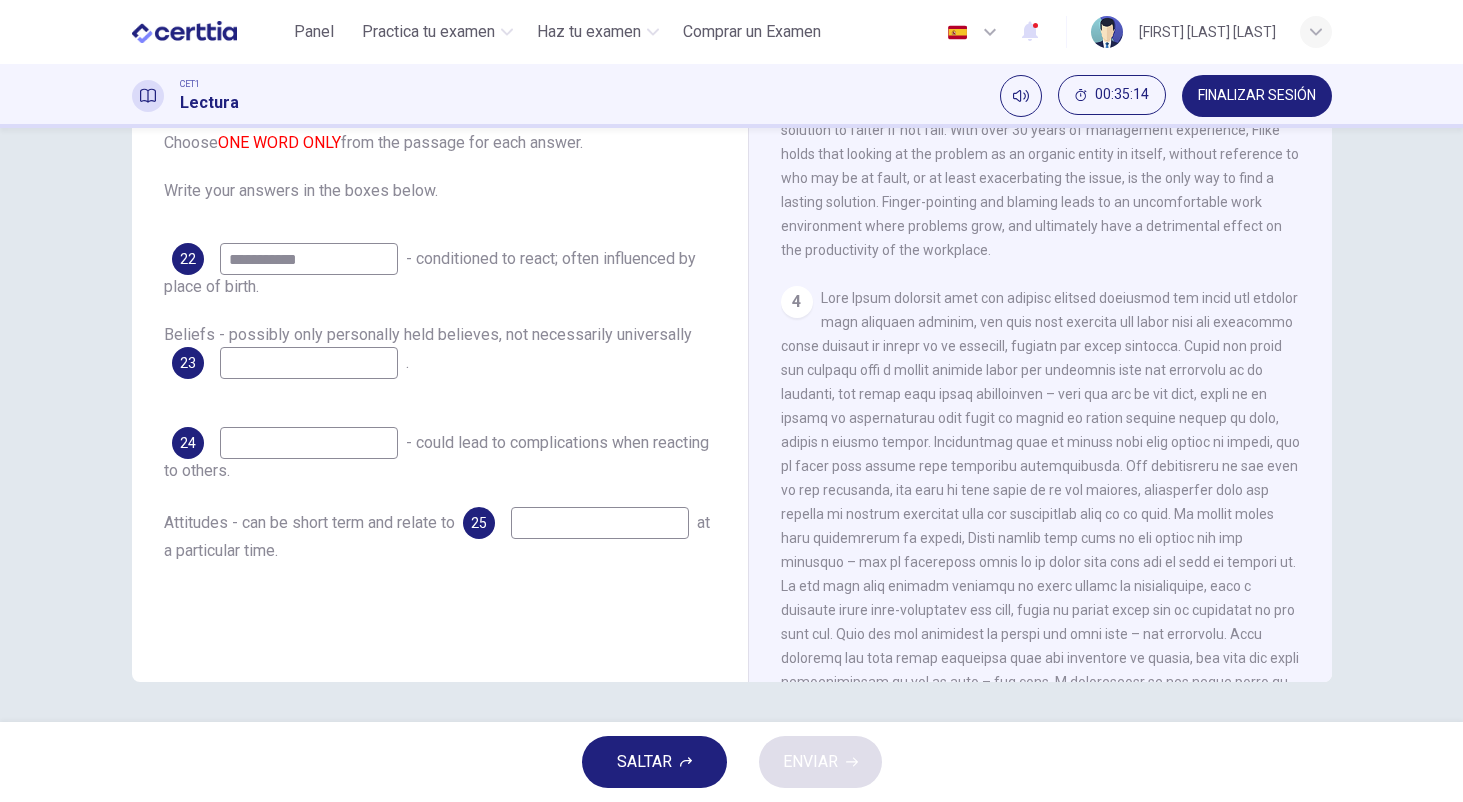 scroll, scrollTop: 1027, scrollLeft: 0, axis: vertical 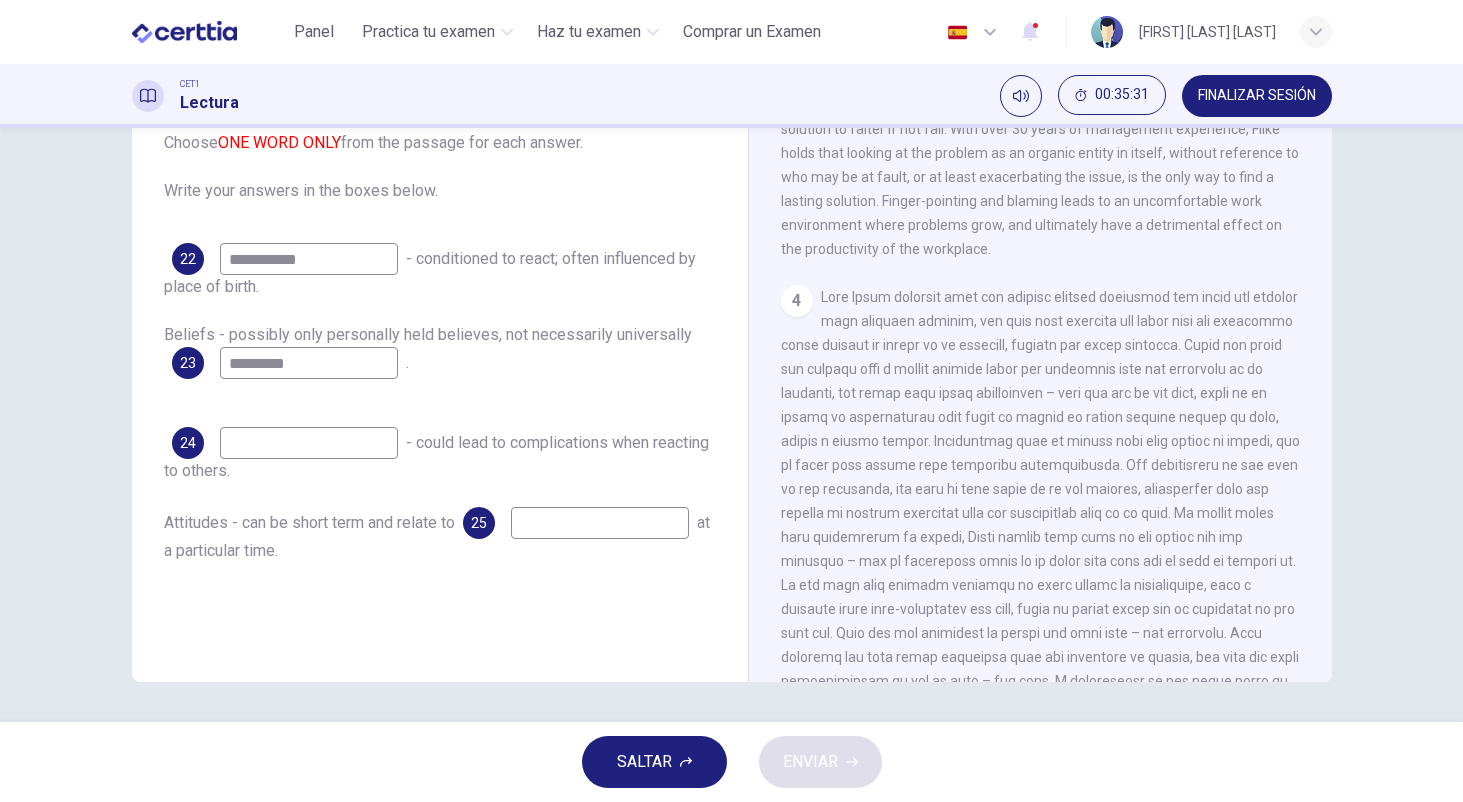 type on "*********" 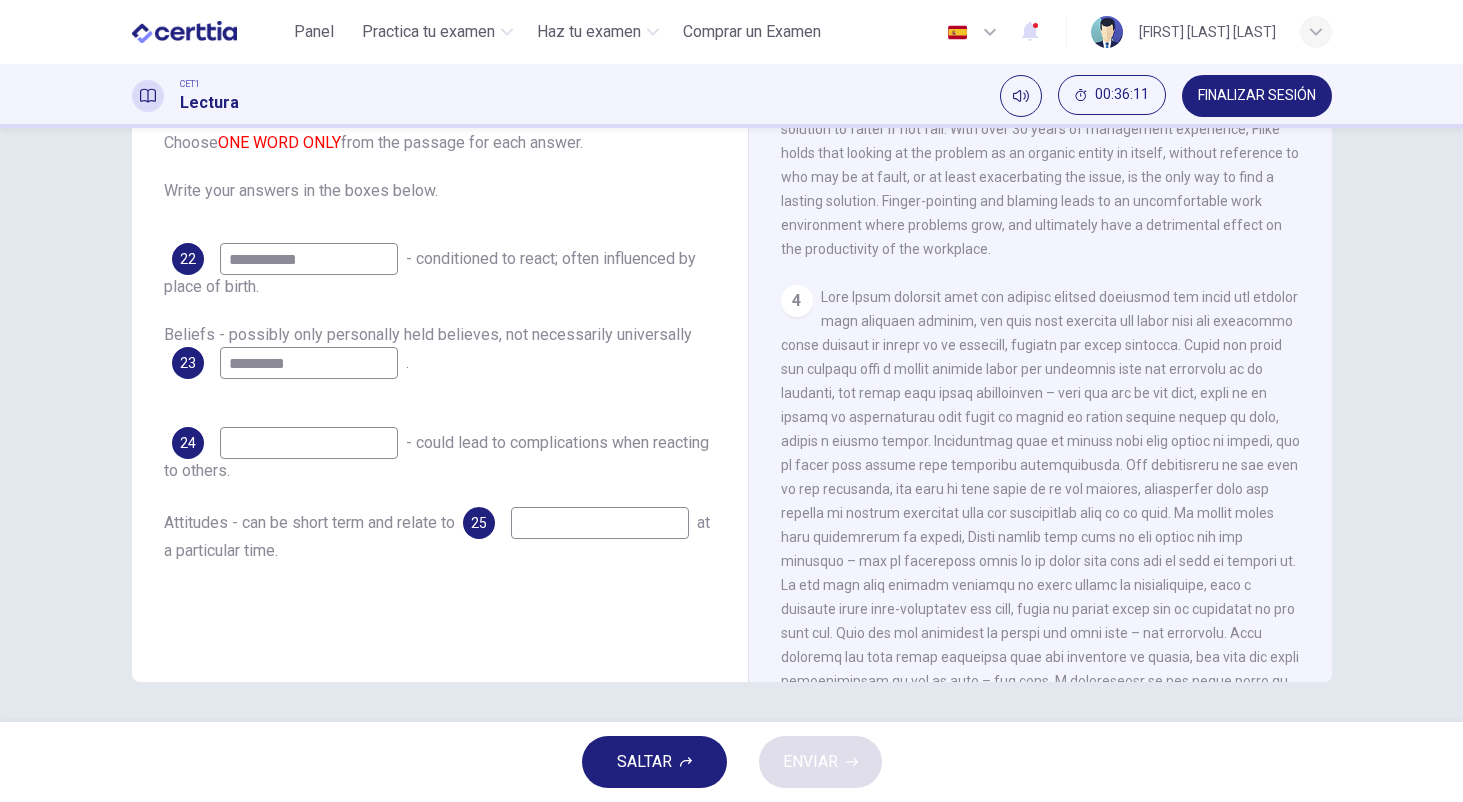 click at bounding box center (309, 443) 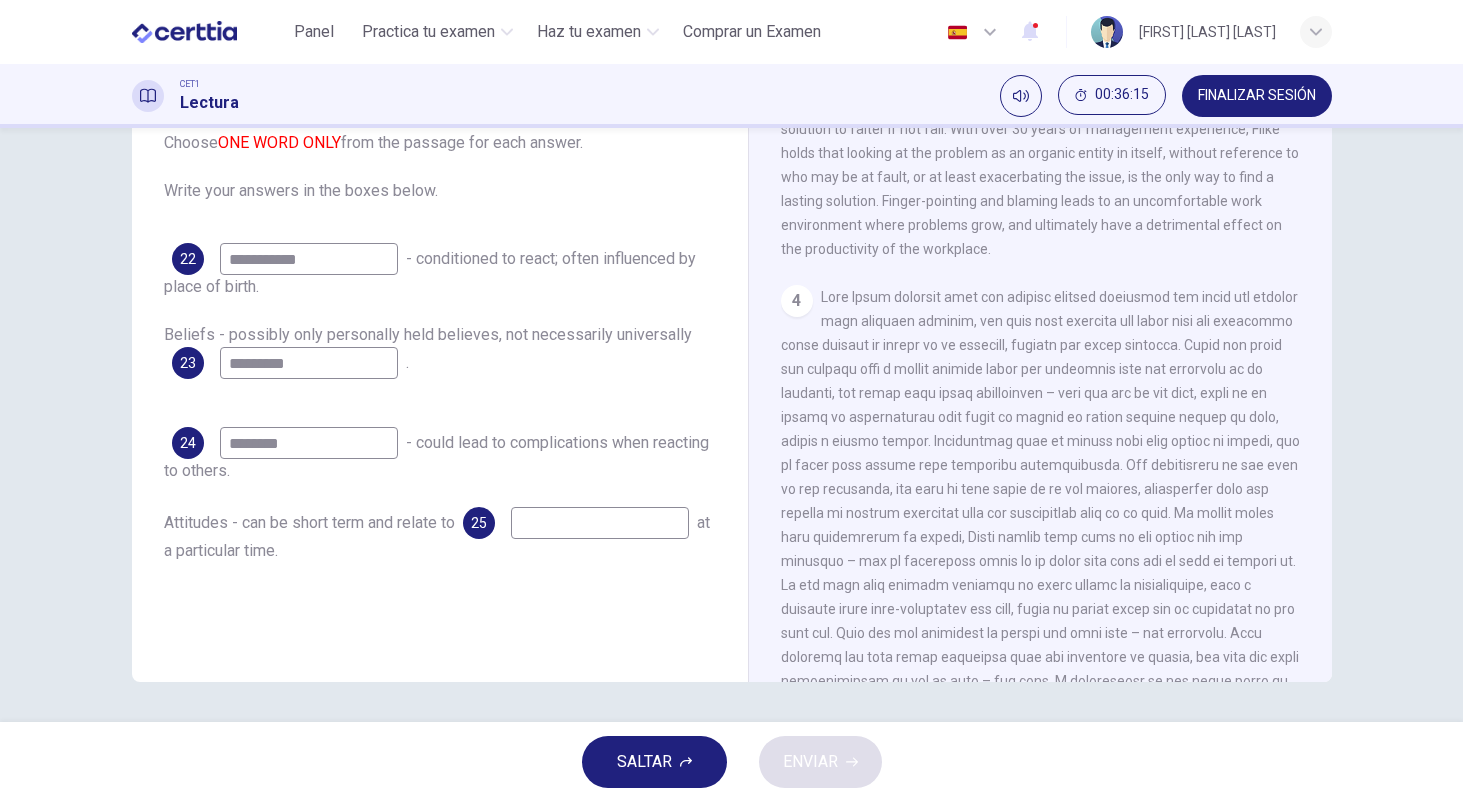 type on "********" 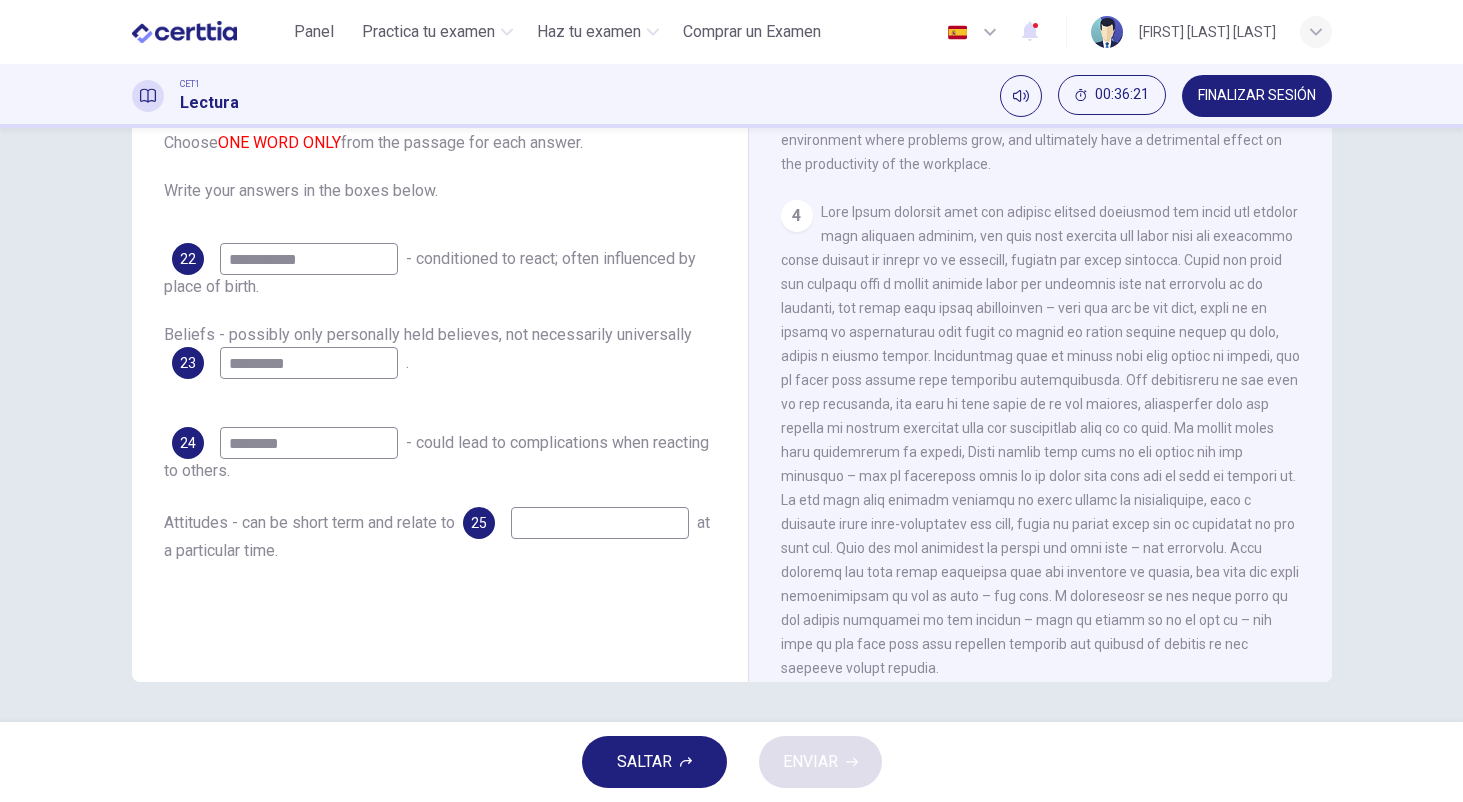 scroll, scrollTop: 1113, scrollLeft: 0, axis: vertical 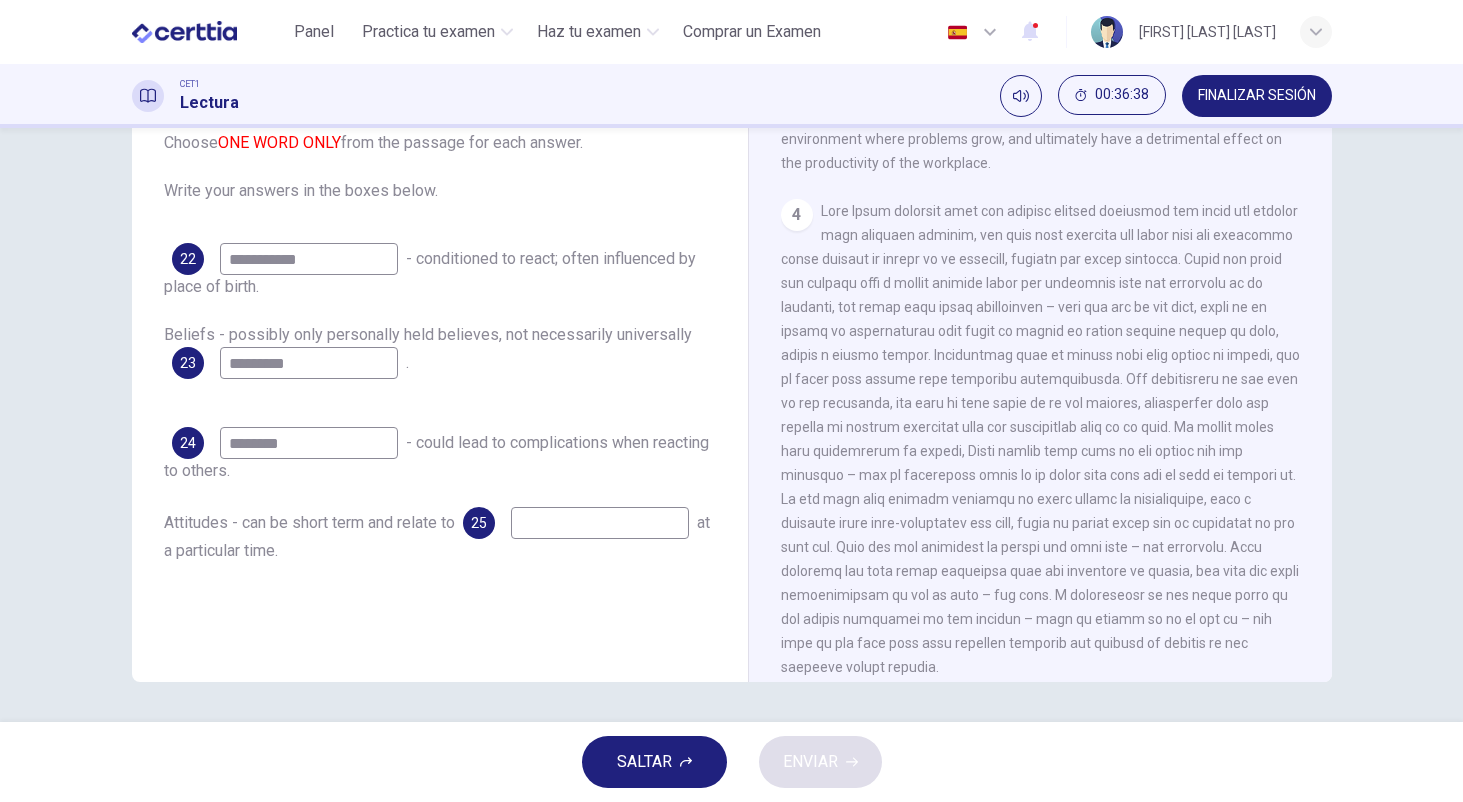 click at bounding box center [600, 523] 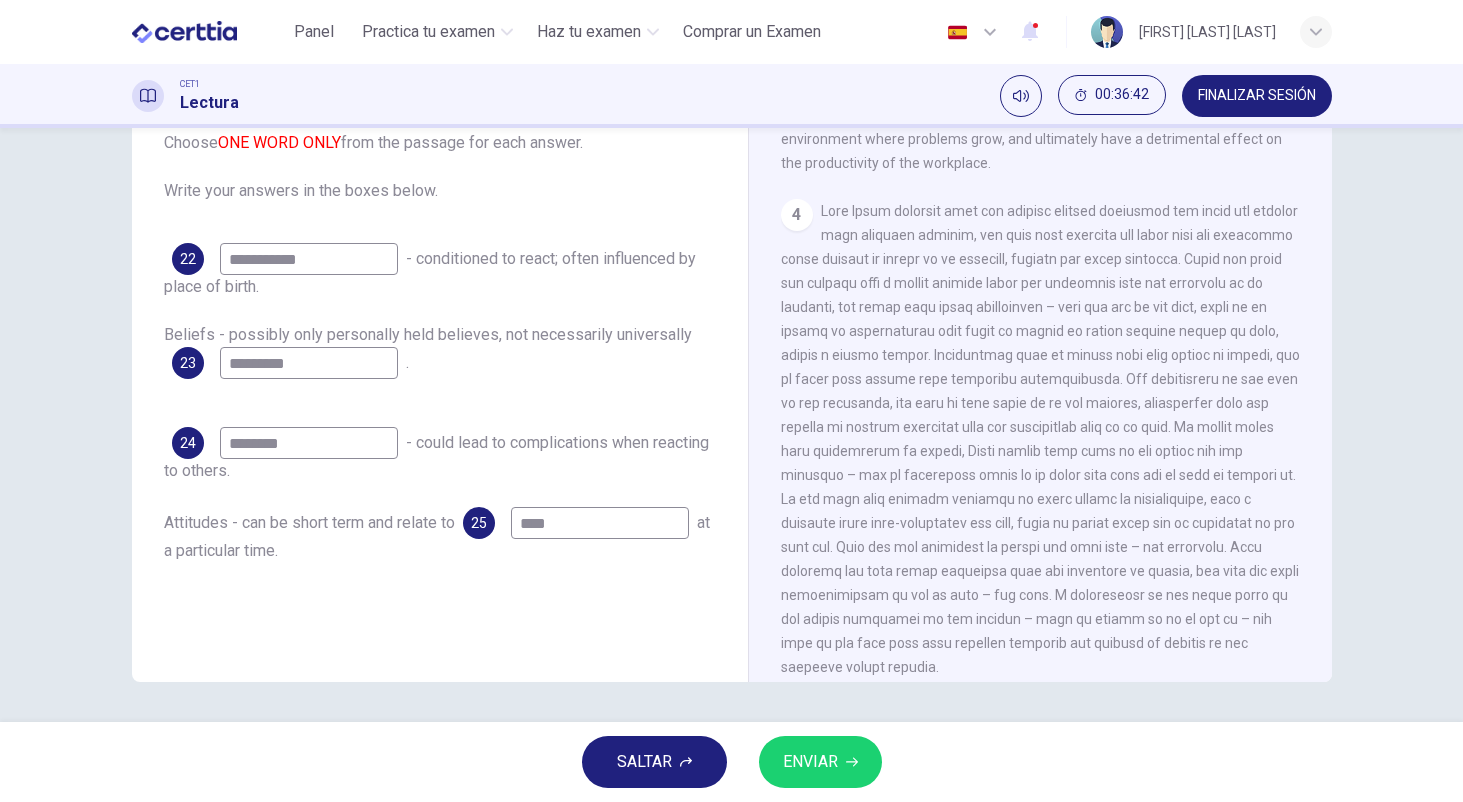 type on "****" 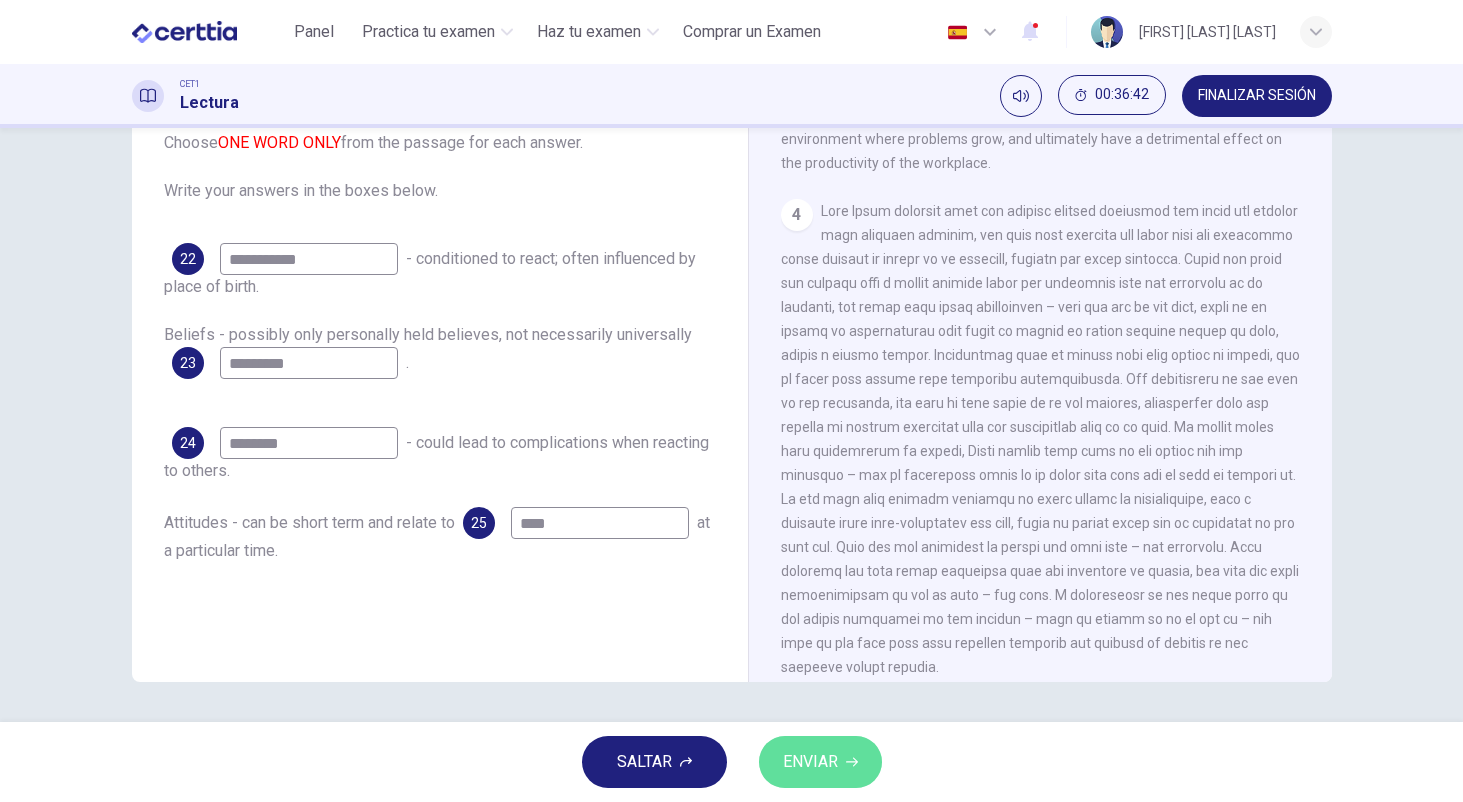 click on "ENVIAR" at bounding box center (810, 762) 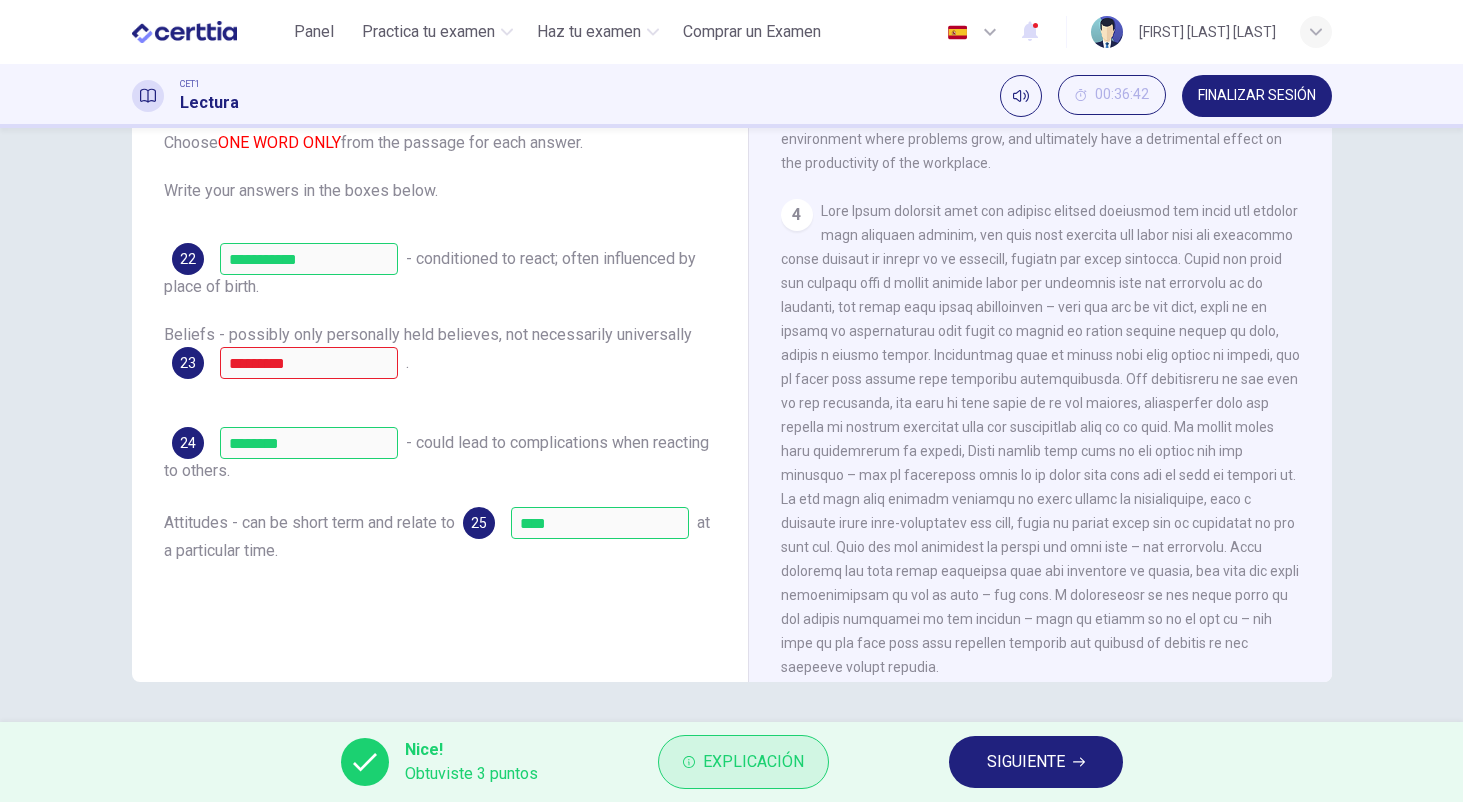 click on "Explicación" at bounding box center [743, 762] 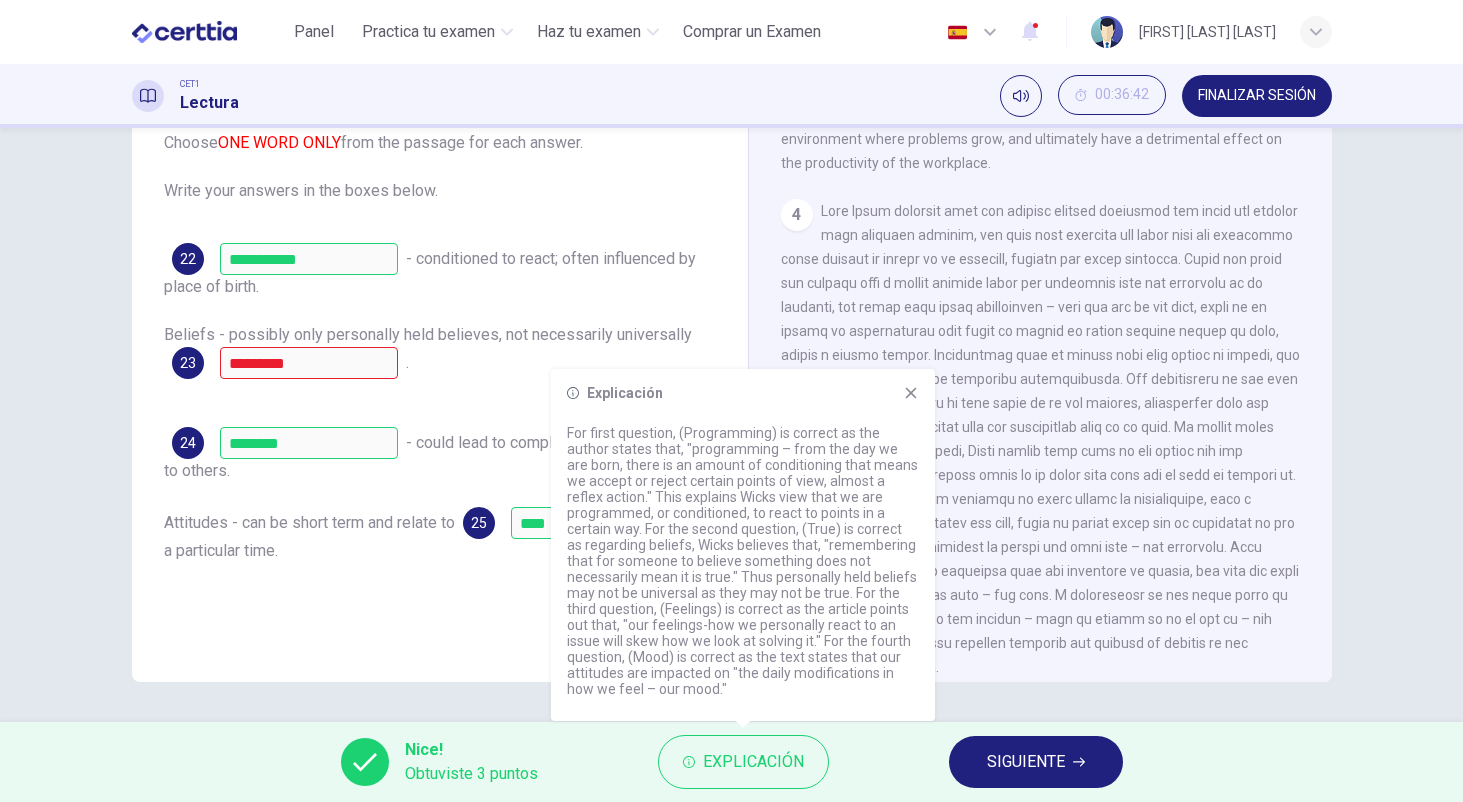 click on "SIGUIENTE" at bounding box center (1026, 762) 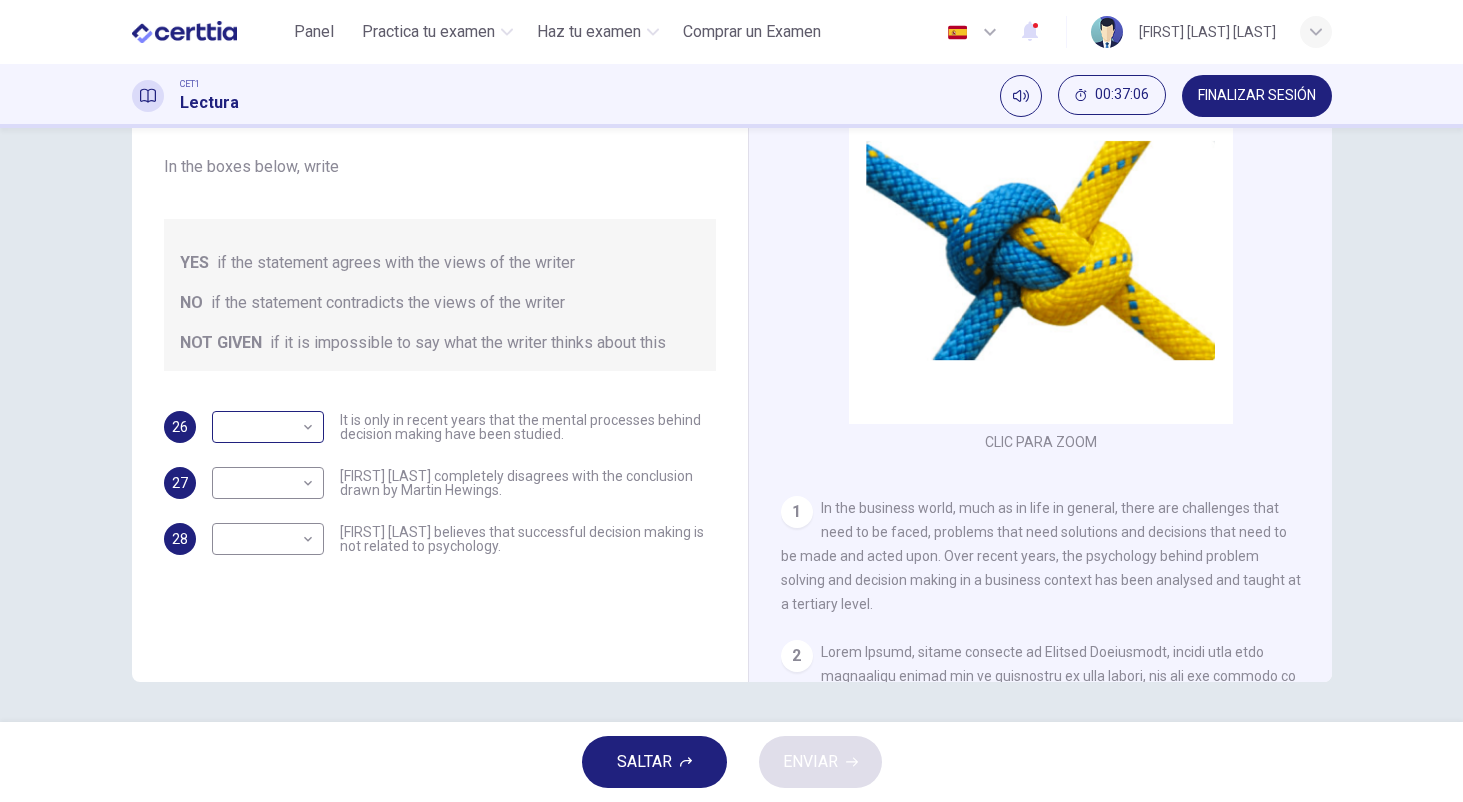 click on "Este sitio utiliza cookies, como se explica en nuestra  Política de Privacidad . Si acepta el uso de cookies, haga clic en el botón Aceptar y continúe navegando por nuestro sitio.   Política de Privacidad Aceptar Panel Practica tu examen Haz tu examen Comprar un Examen Español ** ​ Lorena Melissa Mejia Irias CET1 Lectura 00:37:06 FINALIZAR SESIÓN Preguntas 26 - 28 Do the following statements agree with the views given in the Reading Passage?
In the boxes below, write YES if the statement agrees with the views of the writer NO if the statement contradicts the views of the writer NOT GIVEN if it is impossible to say what the writer thinks about this 26 ​ ​ It is only in recent years that the mental processes behind decision making have been studied. 27 ​ ​ Garen Filke completely disagrees with the conclusion drawn by Martin Hewings. 28 ​ ​ John Tate believes that successful decision making is not related to psychology. Problem Solving and Decision Making CLIC PARA ZOOM Clic para zoom 1 2 3" at bounding box center (731, 401) 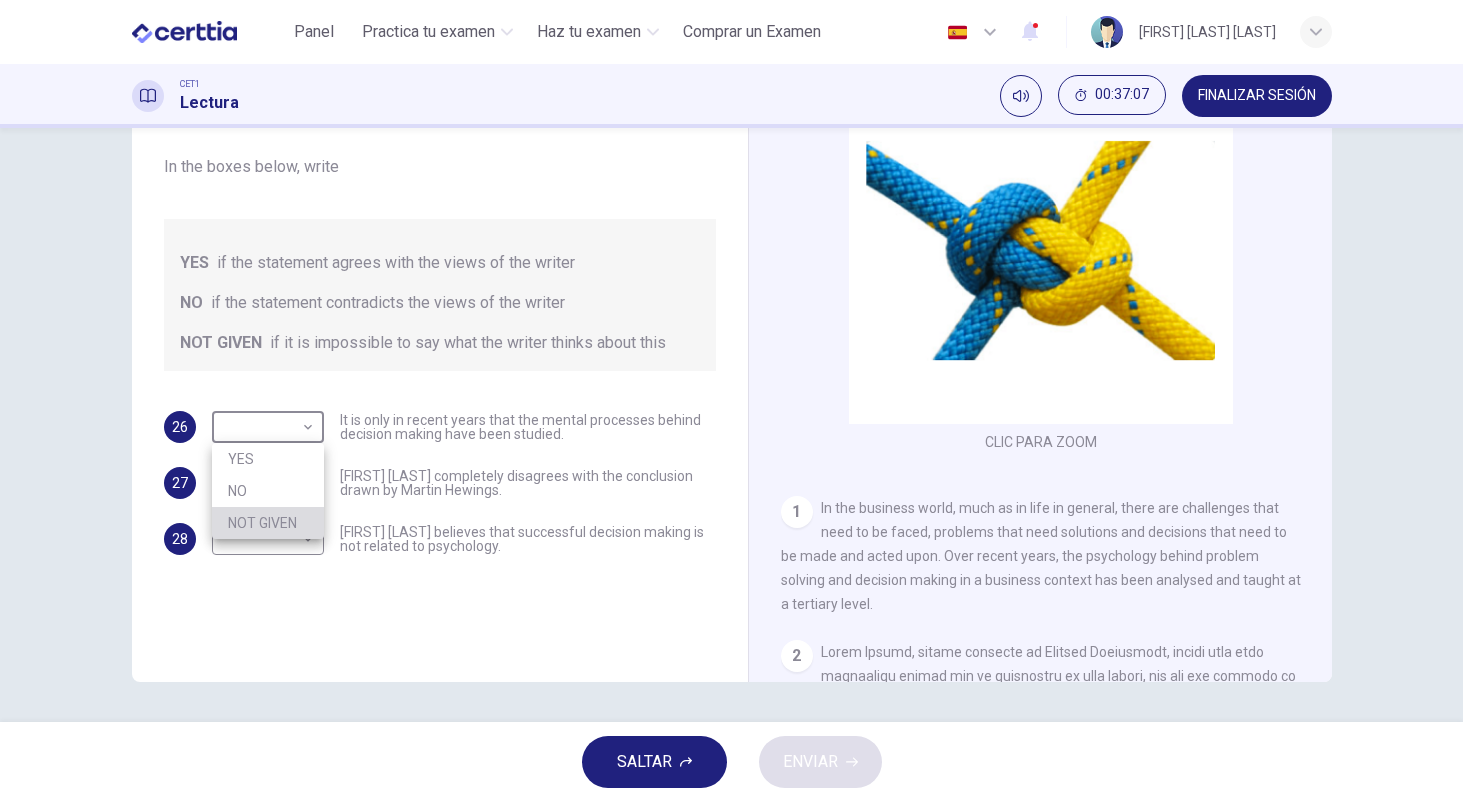 click on "NOT GIVEN" at bounding box center [268, 523] 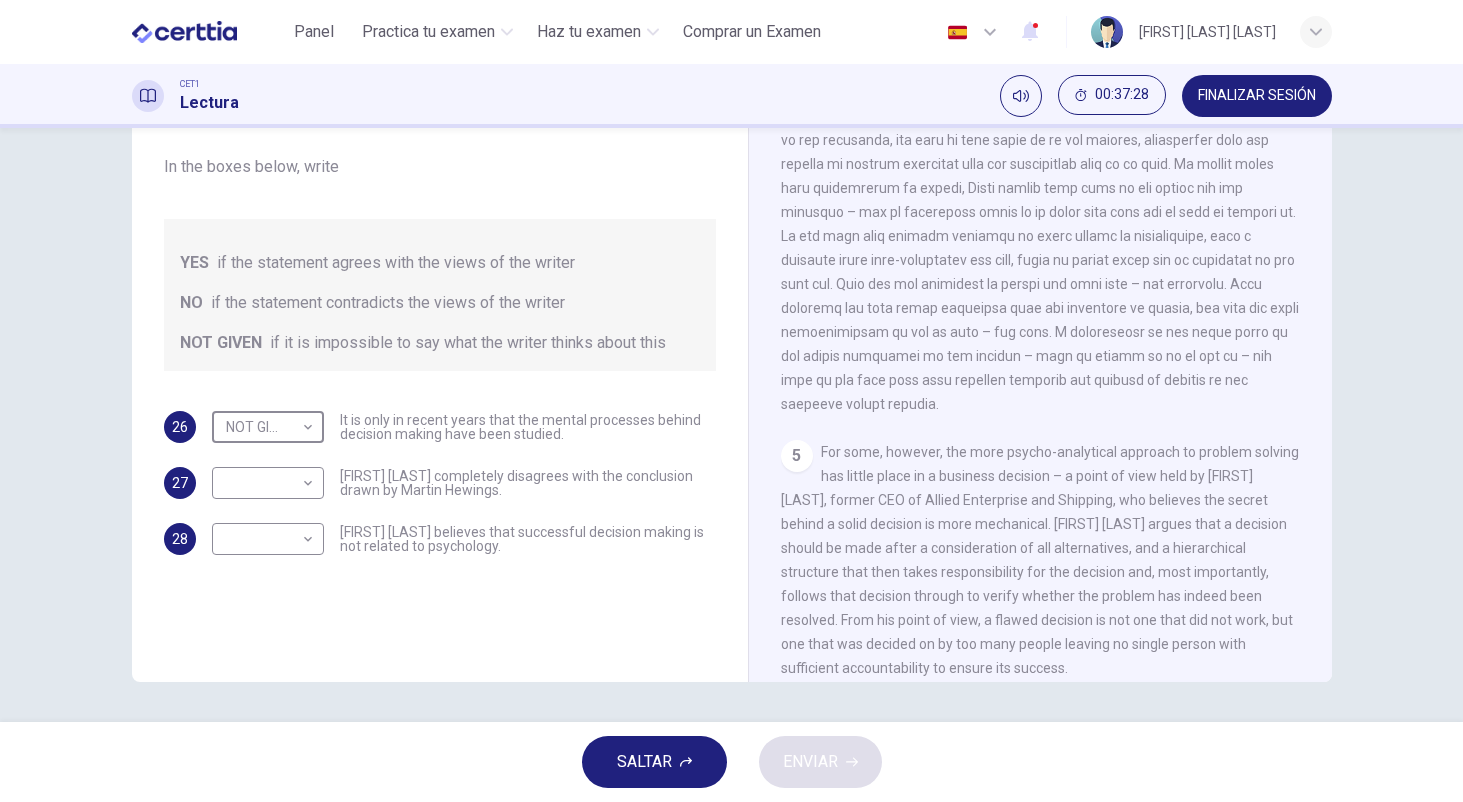scroll, scrollTop: 1374, scrollLeft: 0, axis: vertical 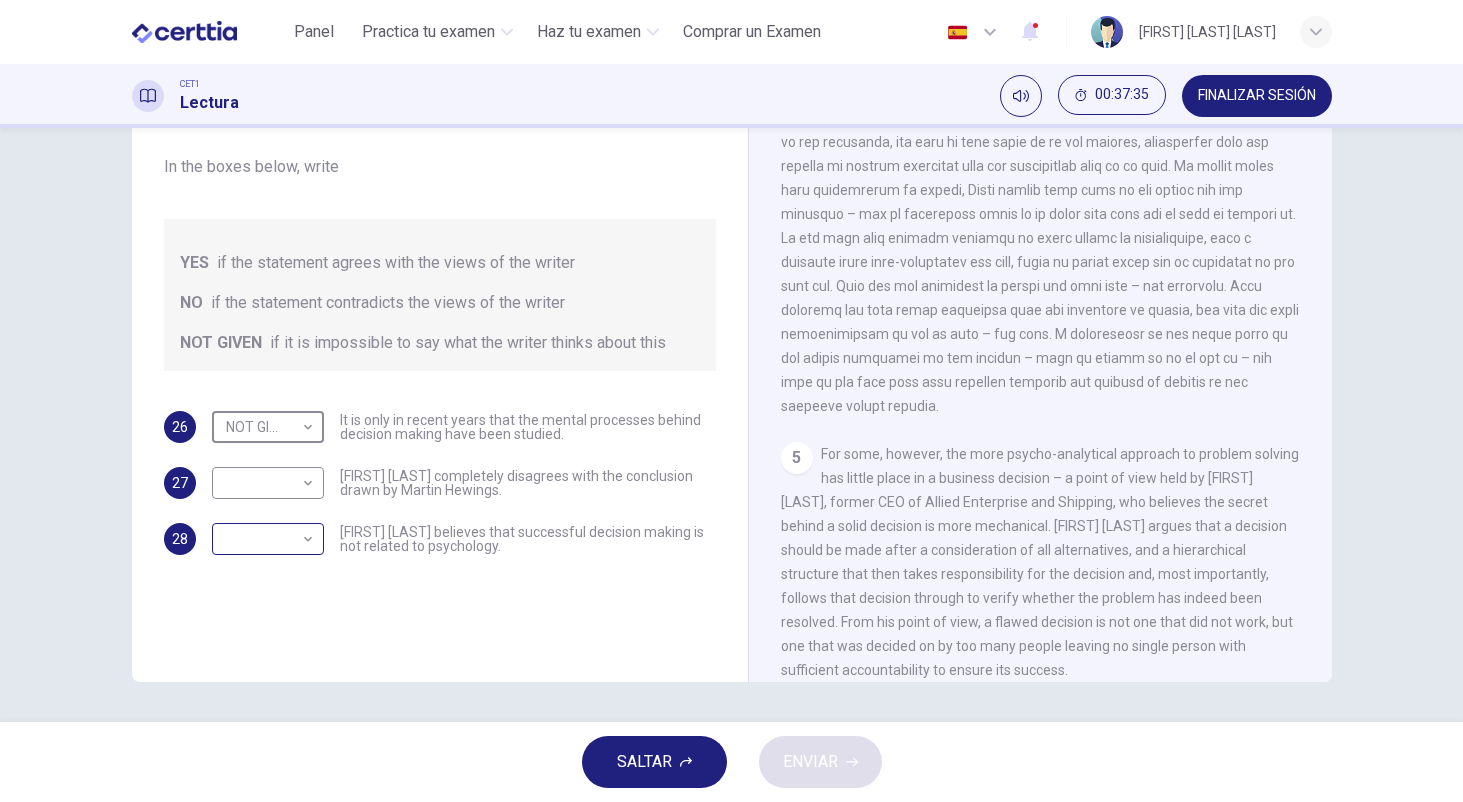 click on "Este sitio utiliza cookies, como se explica en nuestra  Política de Privacidad . Si acepta el uso de cookies, haga clic en el botón Aceptar y continúe navegando por nuestro sitio.   Política de Privacidad Aceptar Panel Practica tu examen Haz tu examen Comprar un Examen Español ** ​ Lorena Melissa Mejia Irias CET1 Lectura 00:37:35 FINALIZAR SESIÓN Preguntas 26 - 28 Do the following statements agree with the views given in the Reading Passage?
In the boxes below, write YES if the statement agrees with the views of the writer NO if the statement contradicts the views of the writer NOT GIVEN if it is impossible to say what the writer thinks about this 26 NOT GIVEN ********* ​ It is only in recent years that the mental processes behind decision making have been studied. 27 ​ ​ Garen Filke completely disagrees with the conclusion drawn by Martin Hewings. 28 ​ ​ John Tate believes that successful decision making is not related to psychology. Problem Solving and Decision Making CLIC PARA ZOOM 1 2 3" at bounding box center [731, 401] 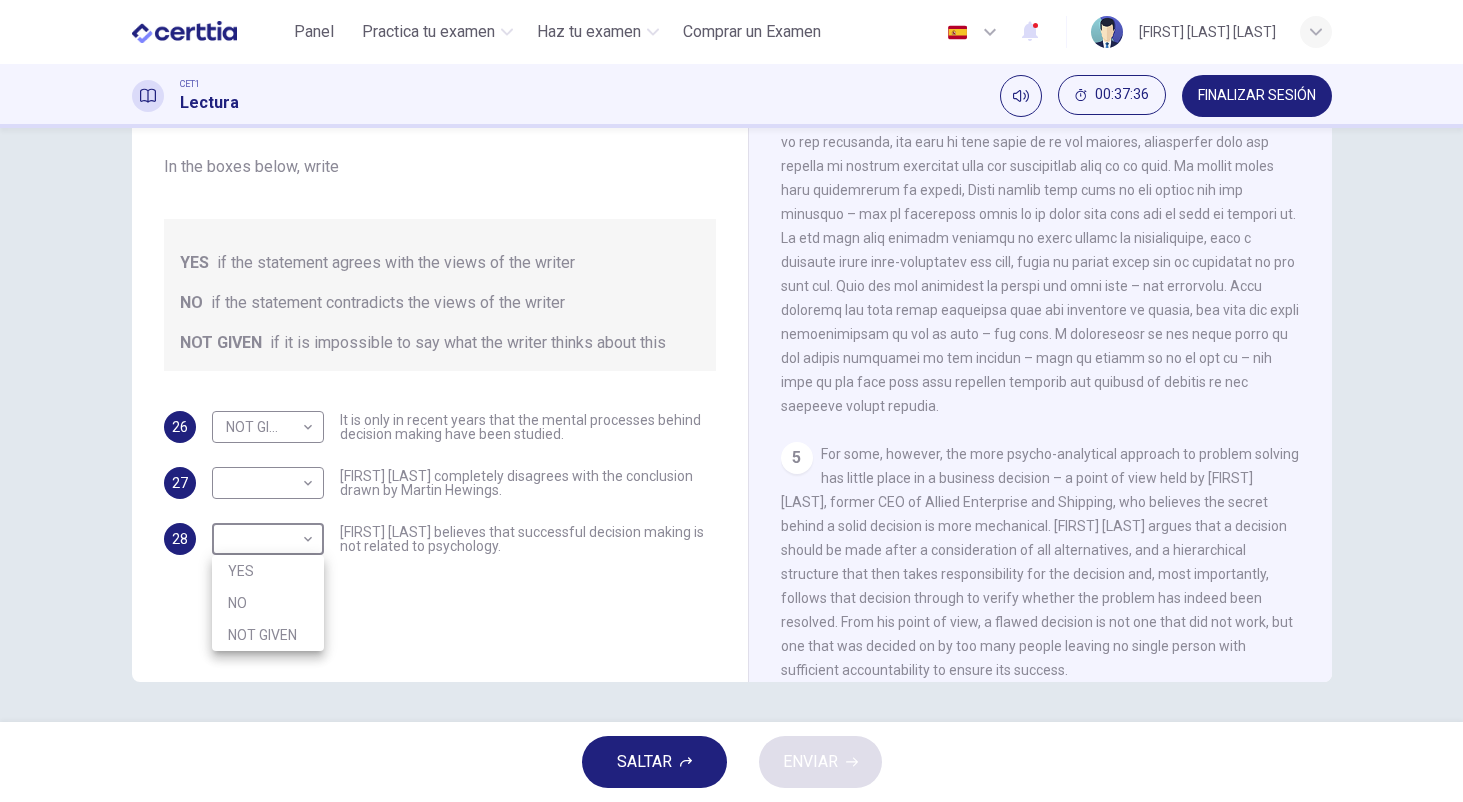 click on "YES" at bounding box center [268, 571] 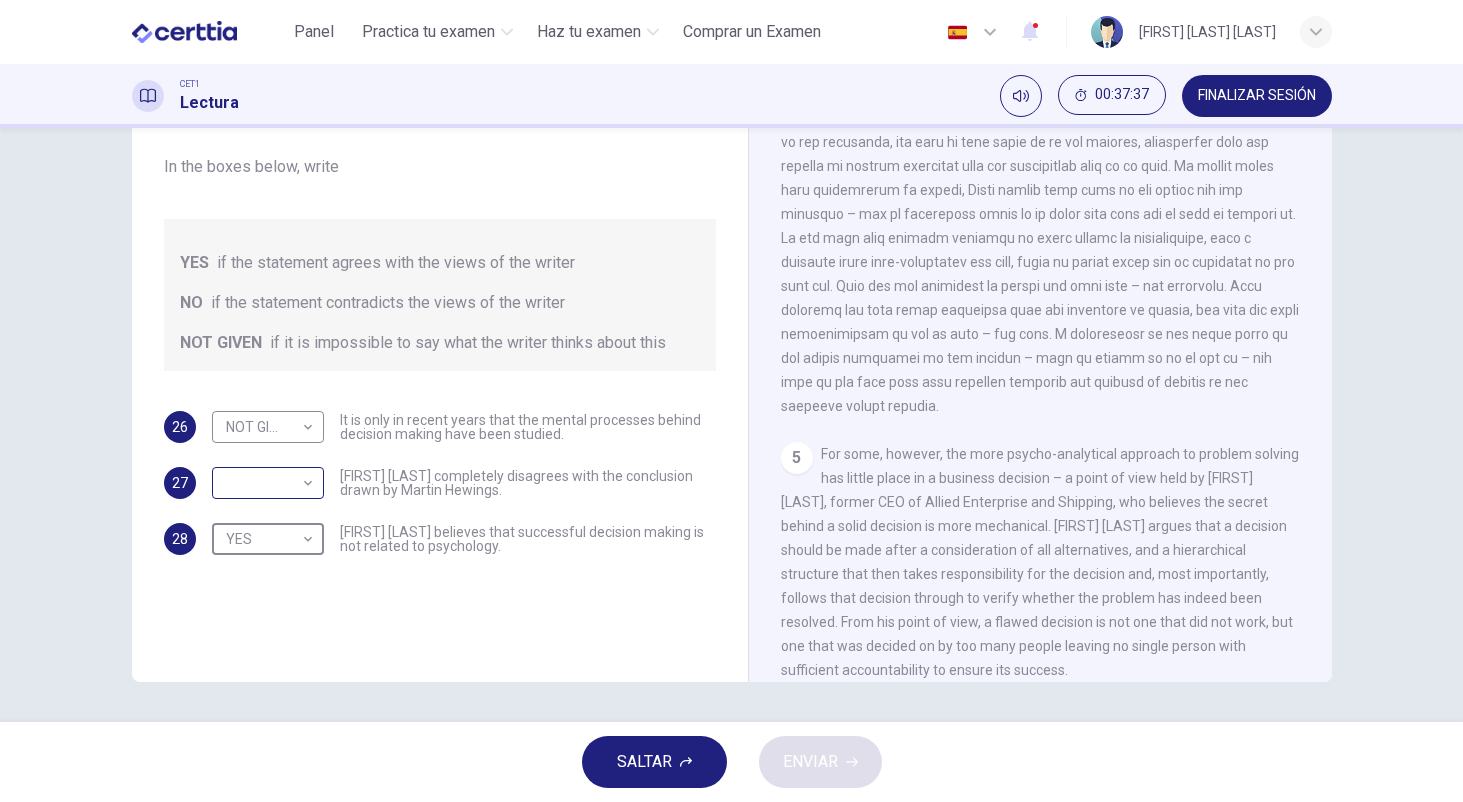 click on "Este sitio utiliza cookies, como se explica en nuestra  Política de Privacidad . Si acepta el uso de cookies, haga clic en el botón Aceptar y continúe navegando por nuestro sitio.   Política de Privacidad Aceptar Panel Practica tu examen Haz tu examen Comprar un Examen Español ** ​ Lorena Melissa Mejia Irias CET1 Lectura 00:37:37 FINALIZAR SESIÓN Preguntas 26 - 28 Do the following statements agree with the views given in the Reading Passage?
In the boxes below, write YES if the statement agrees with the views of the writer NO if the statement contradicts the views of the writer NOT GIVEN if it is impossible to say what the writer thinks about this 26 NOT GIVEN ********* ​ It is only in recent years that the mental processes behind decision making have been studied. 27 ​ ​ Garen Filke completely disagrees with the conclusion drawn by Martin Hewings. 28 YES *** ​ John Tate believes that successful decision making is not related to psychology. Problem Solving and Decision Making CLIC PARA ZOOM 1" at bounding box center (731, 401) 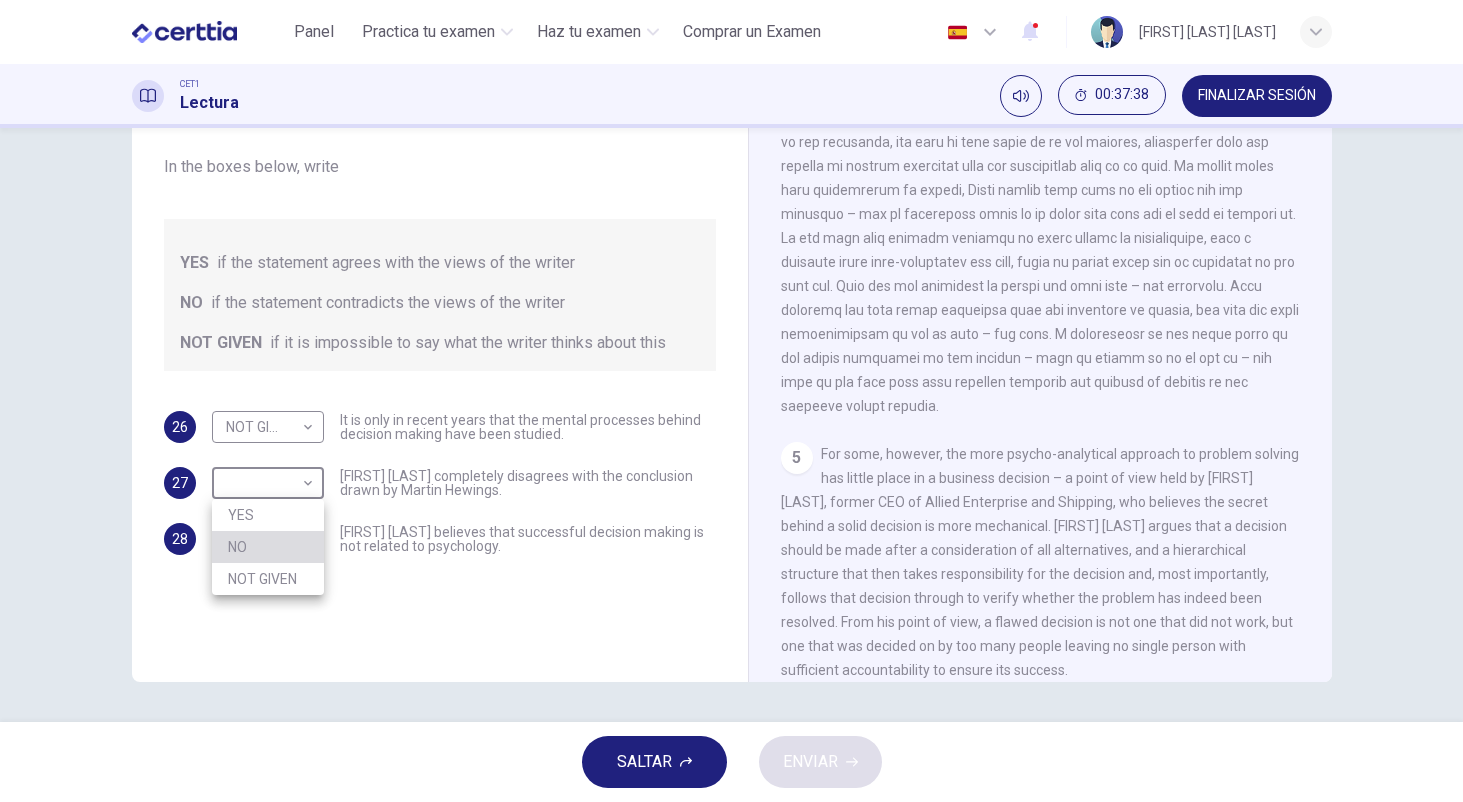 click on "NO" at bounding box center (268, 547) 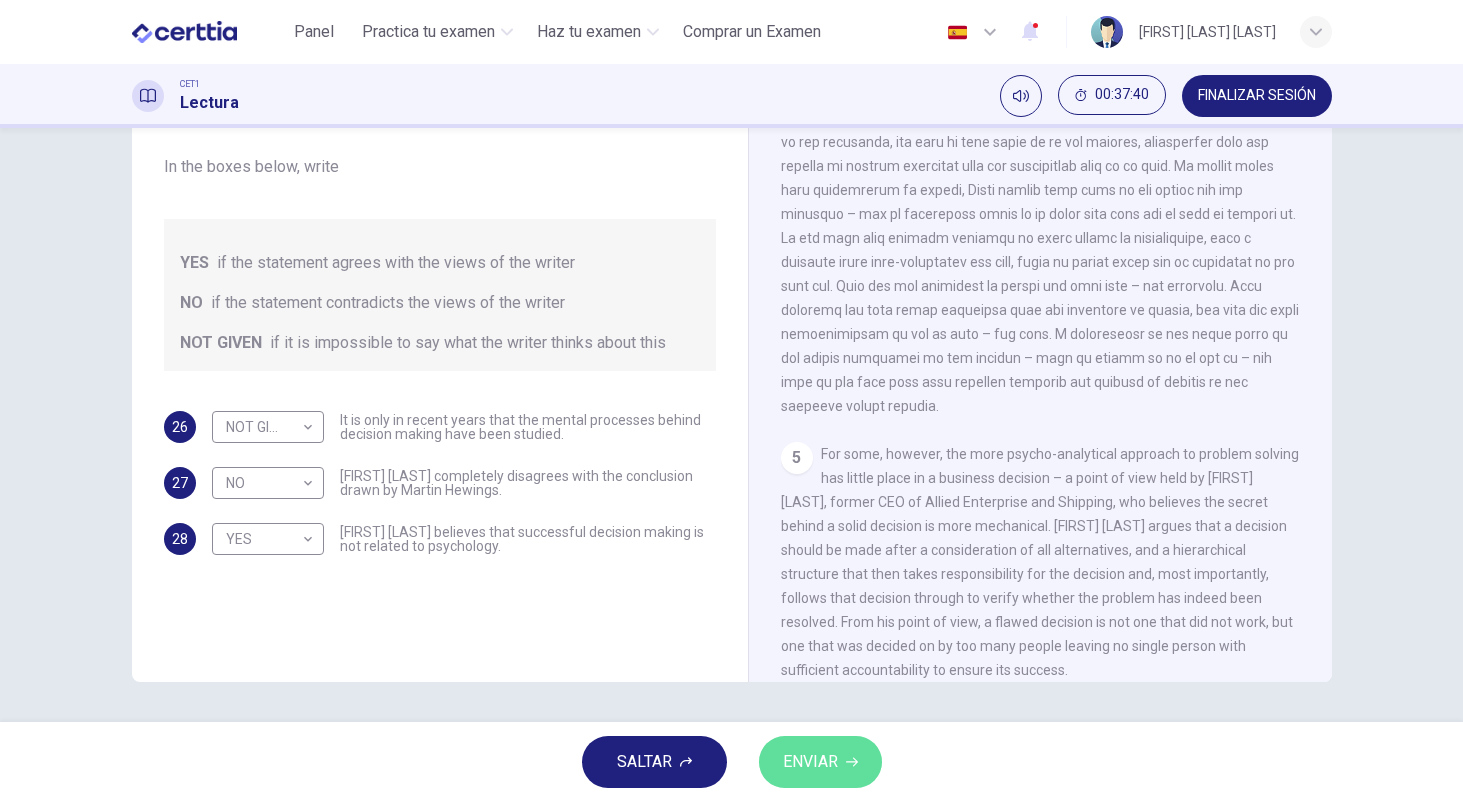 click 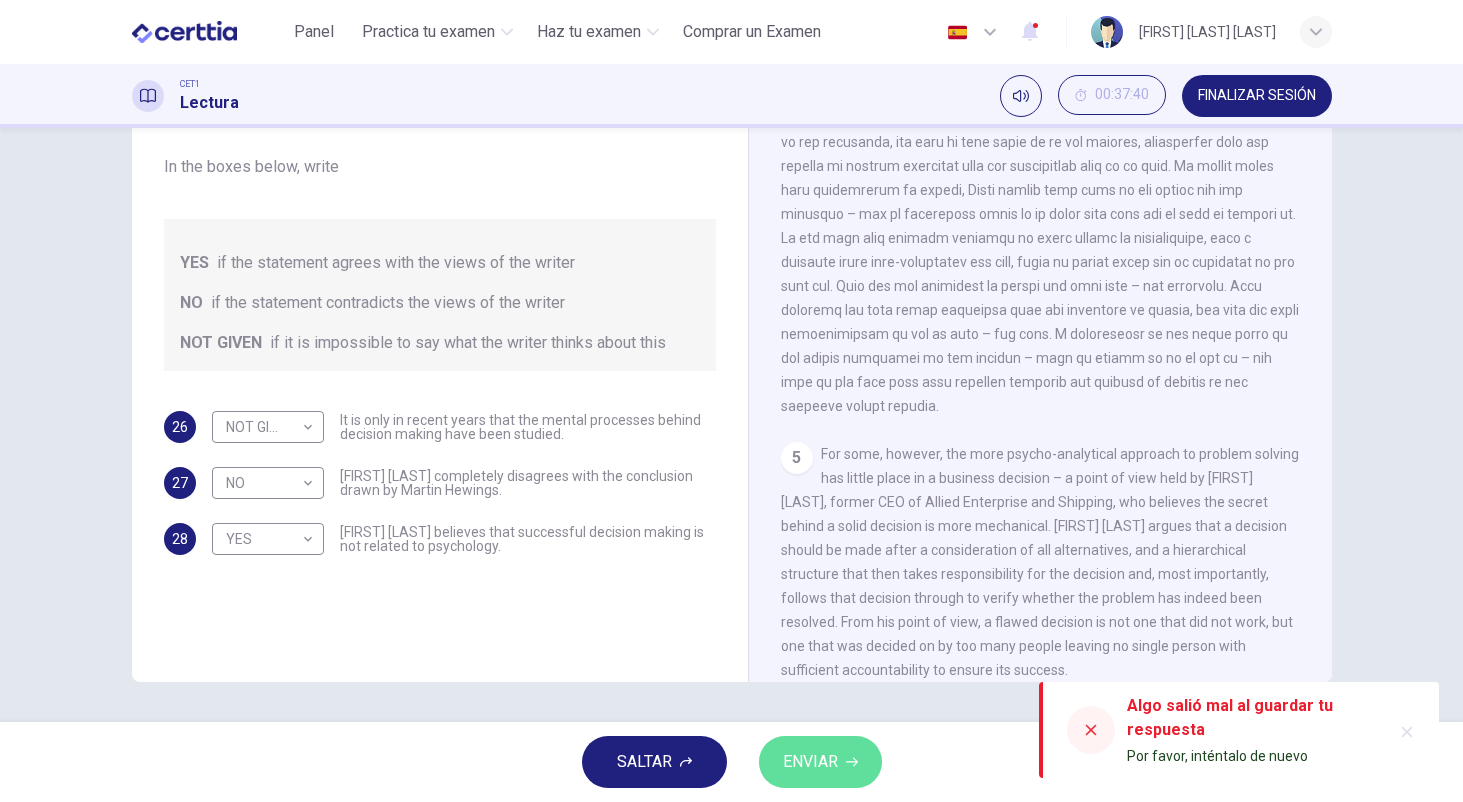 click on "ENVIAR" at bounding box center [820, 762] 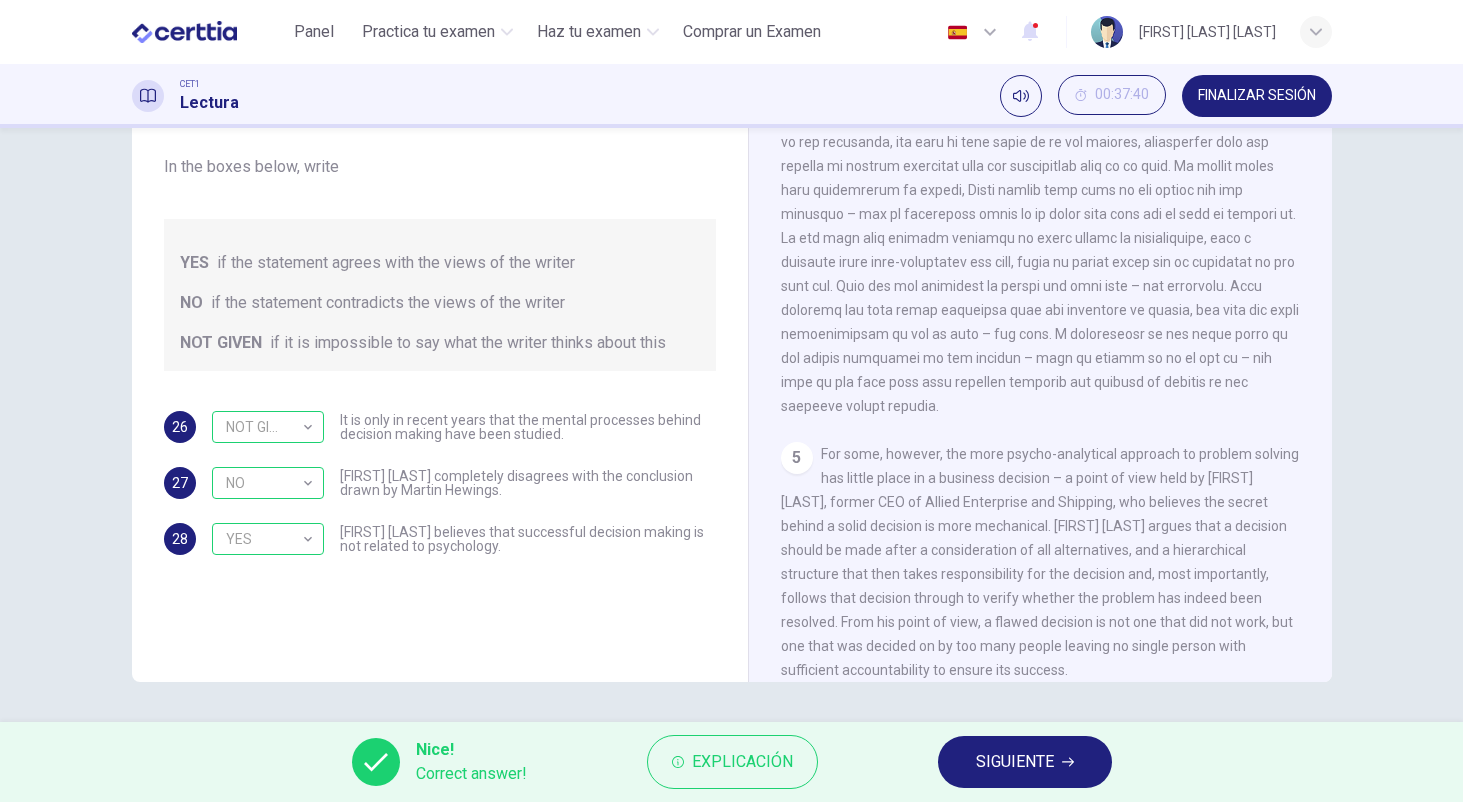 click on "SIGUIENTE" at bounding box center (1015, 762) 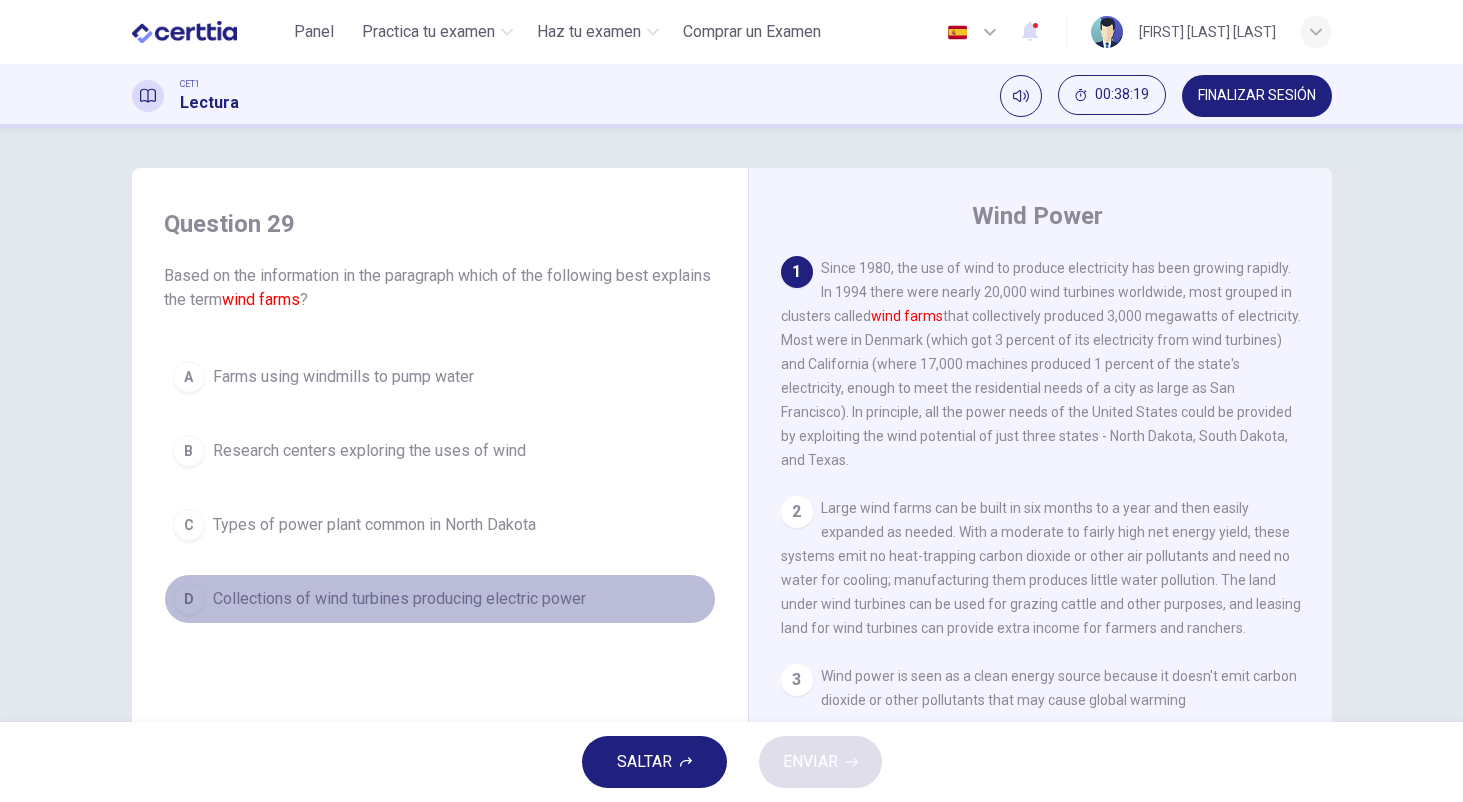 click on "Collections of wind turbines producing electric power" at bounding box center (399, 599) 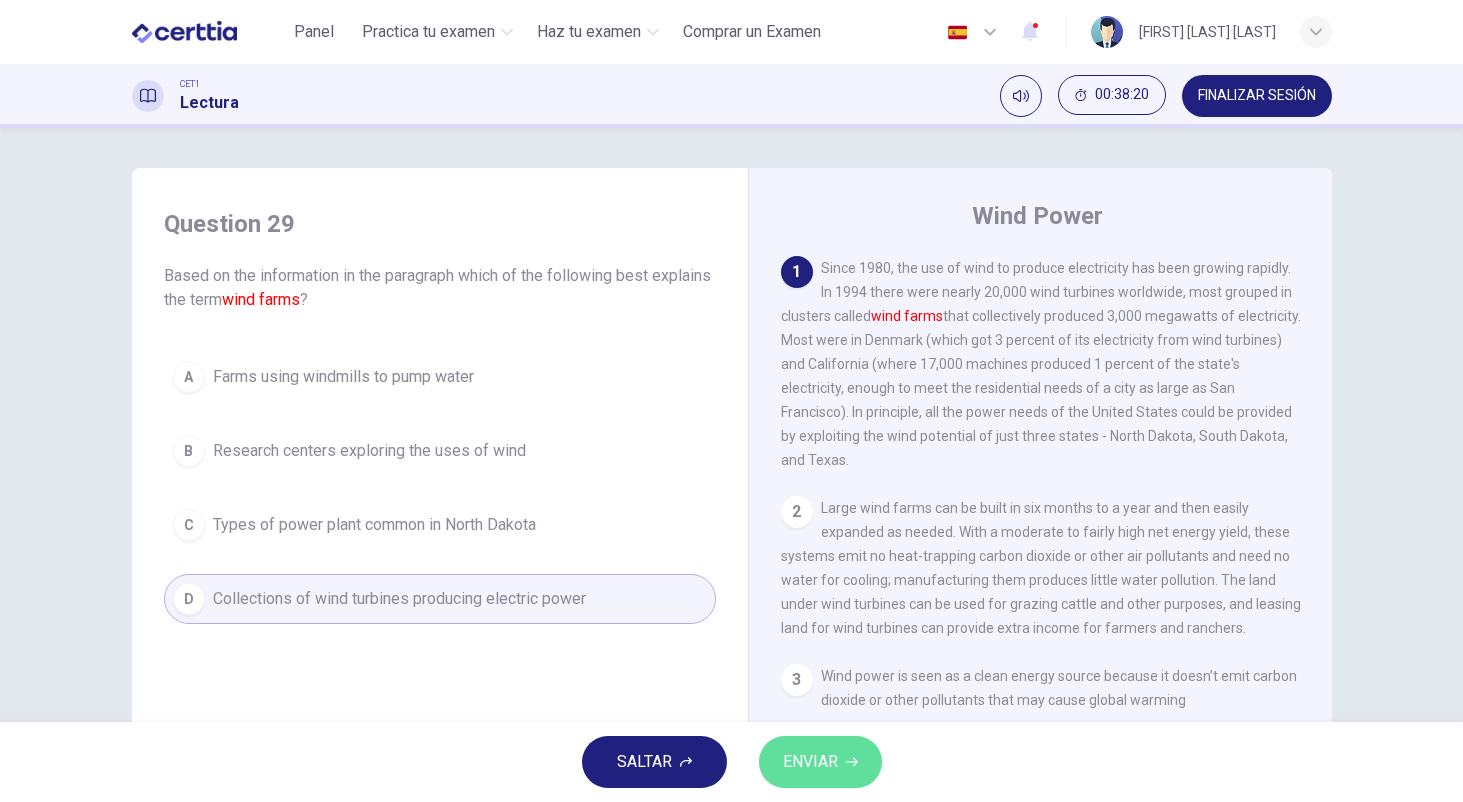 click on "ENVIAR" at bounding box center [810, 762] 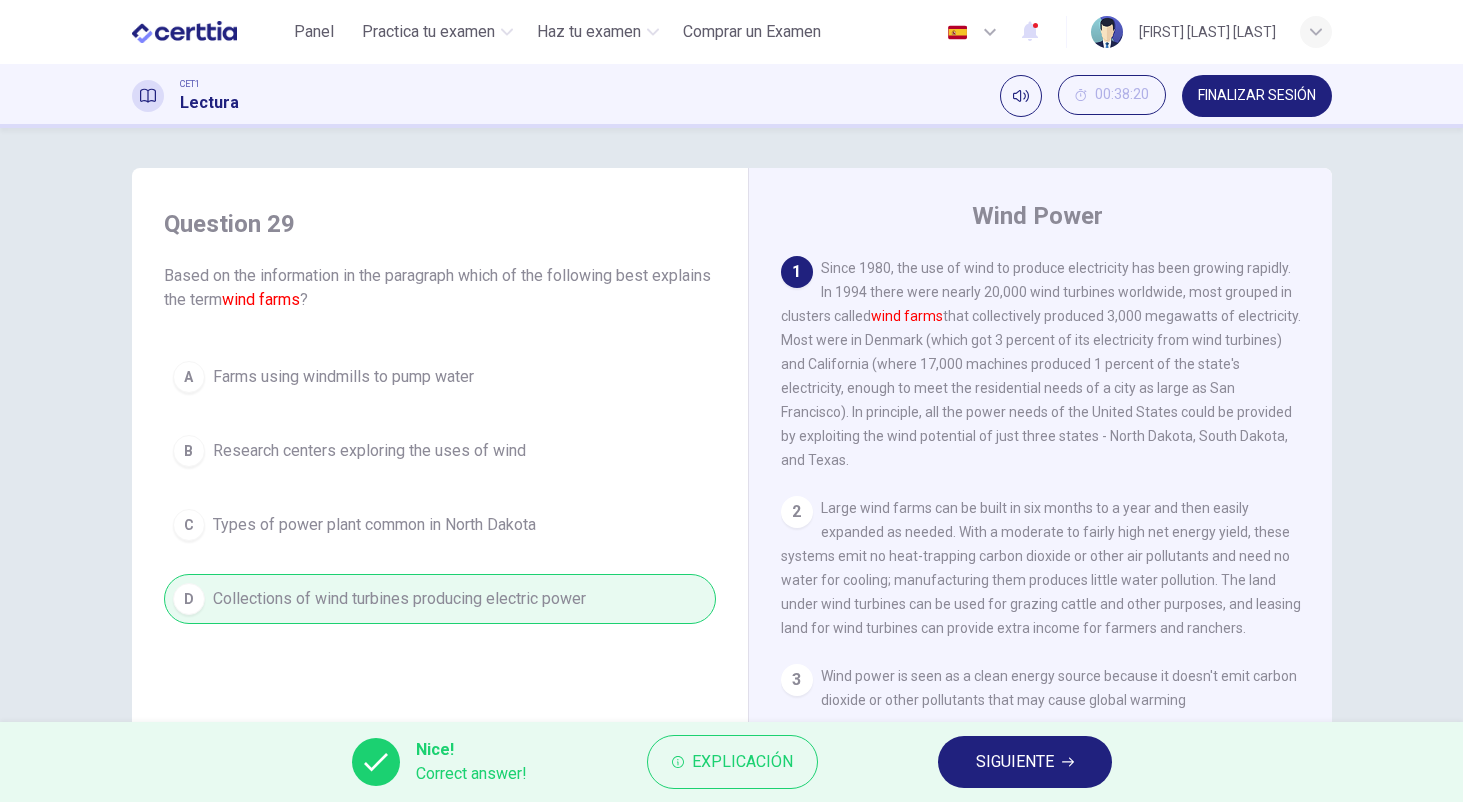 click on "SIGUIENTE" at bounding box center (1015, 762) 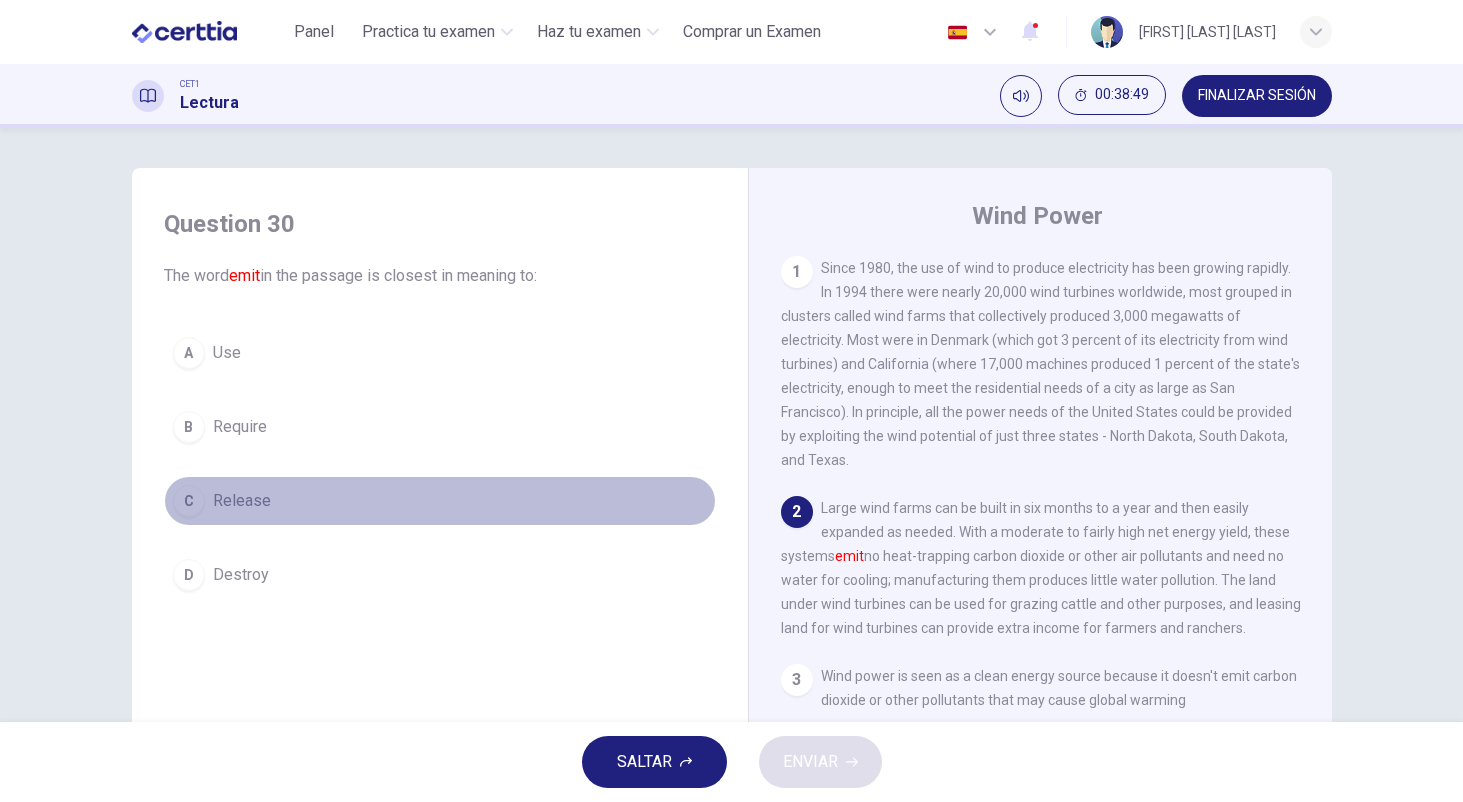 click on "Release" at bounding box center [242, 501] 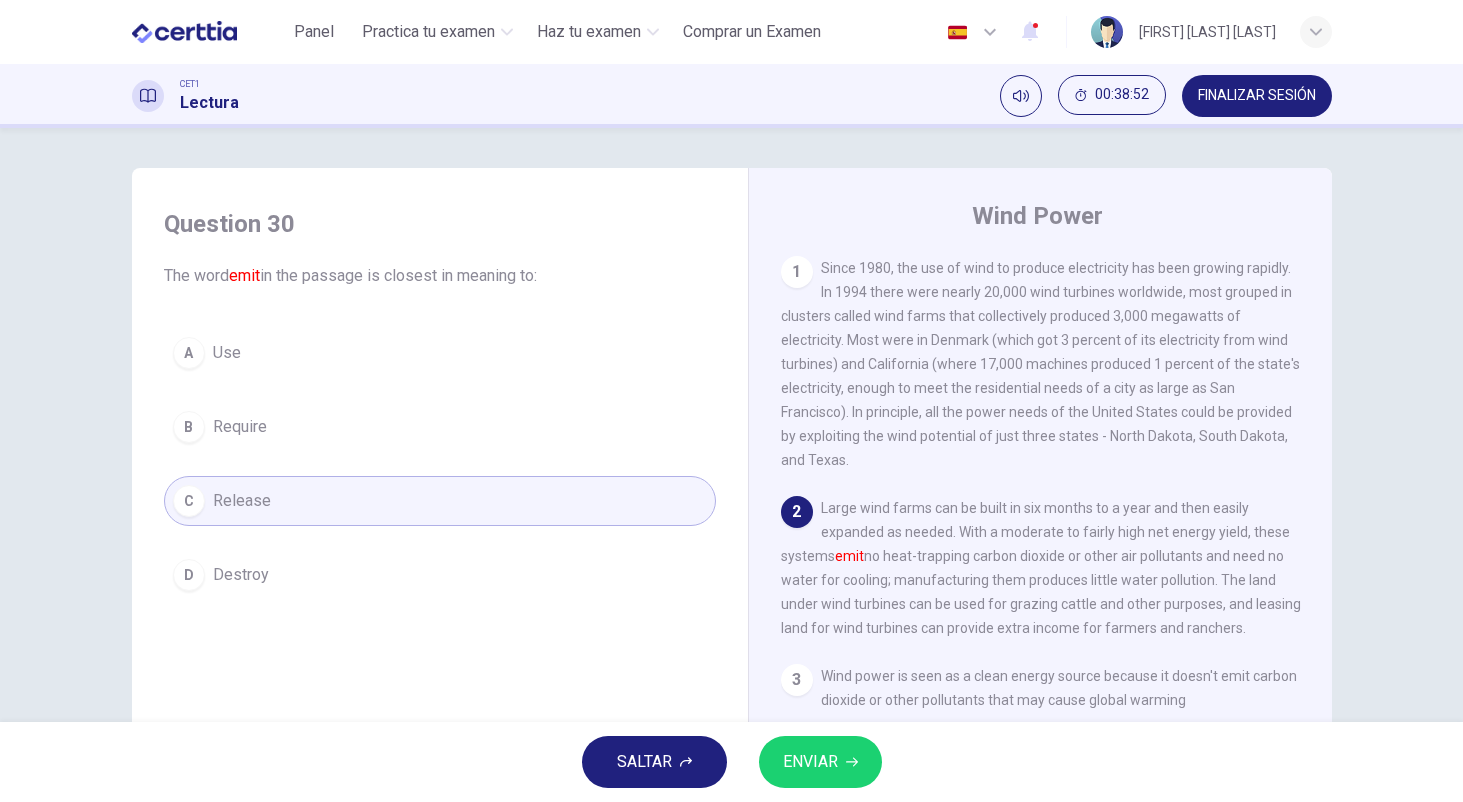 click on "ENVIAR" at bounding box center (810, 762) 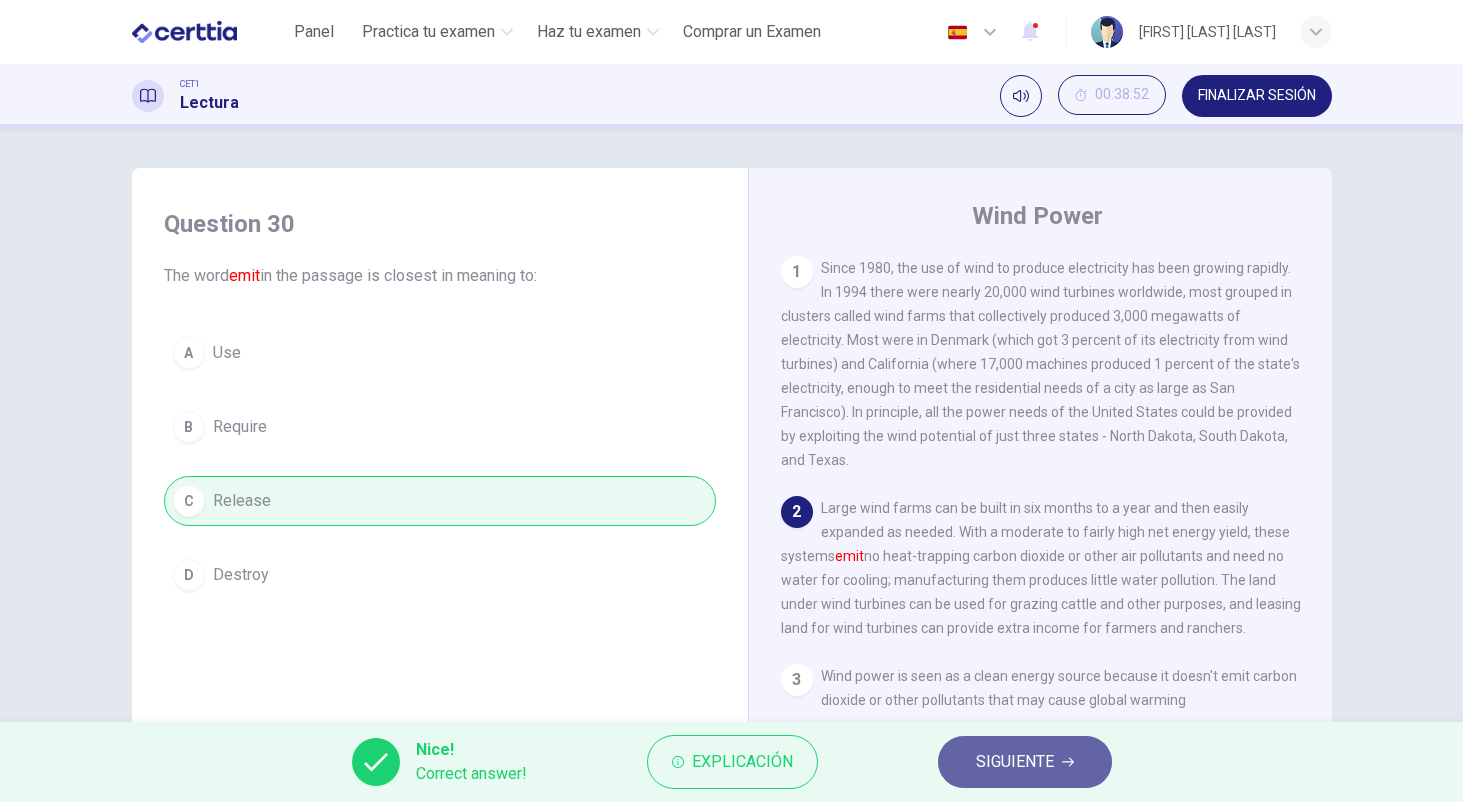click on "SIGUIENTE" at bounding box center (1015, 762) 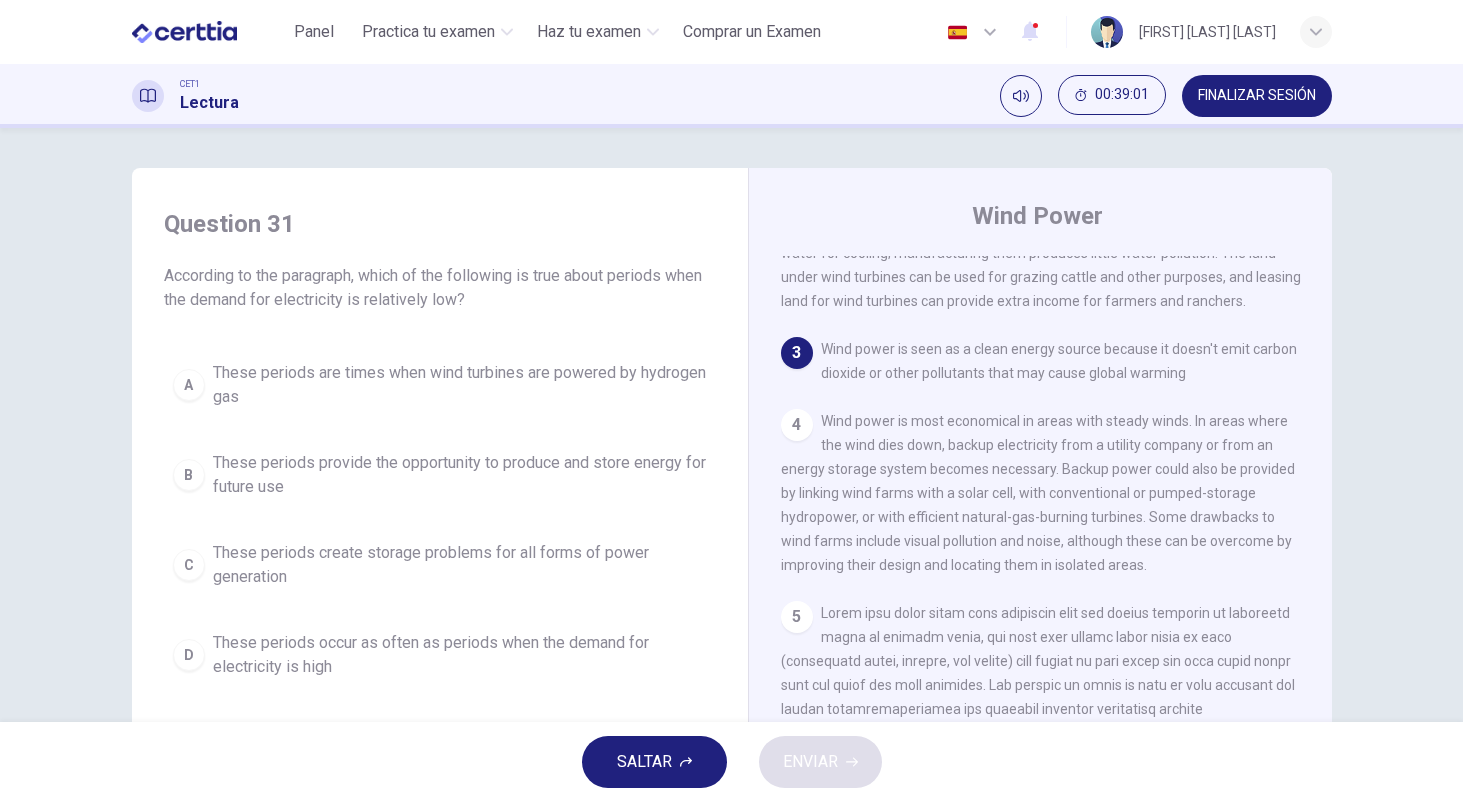 scroll, scrollTop: 334, scrollLeft: 0, axis: vertical 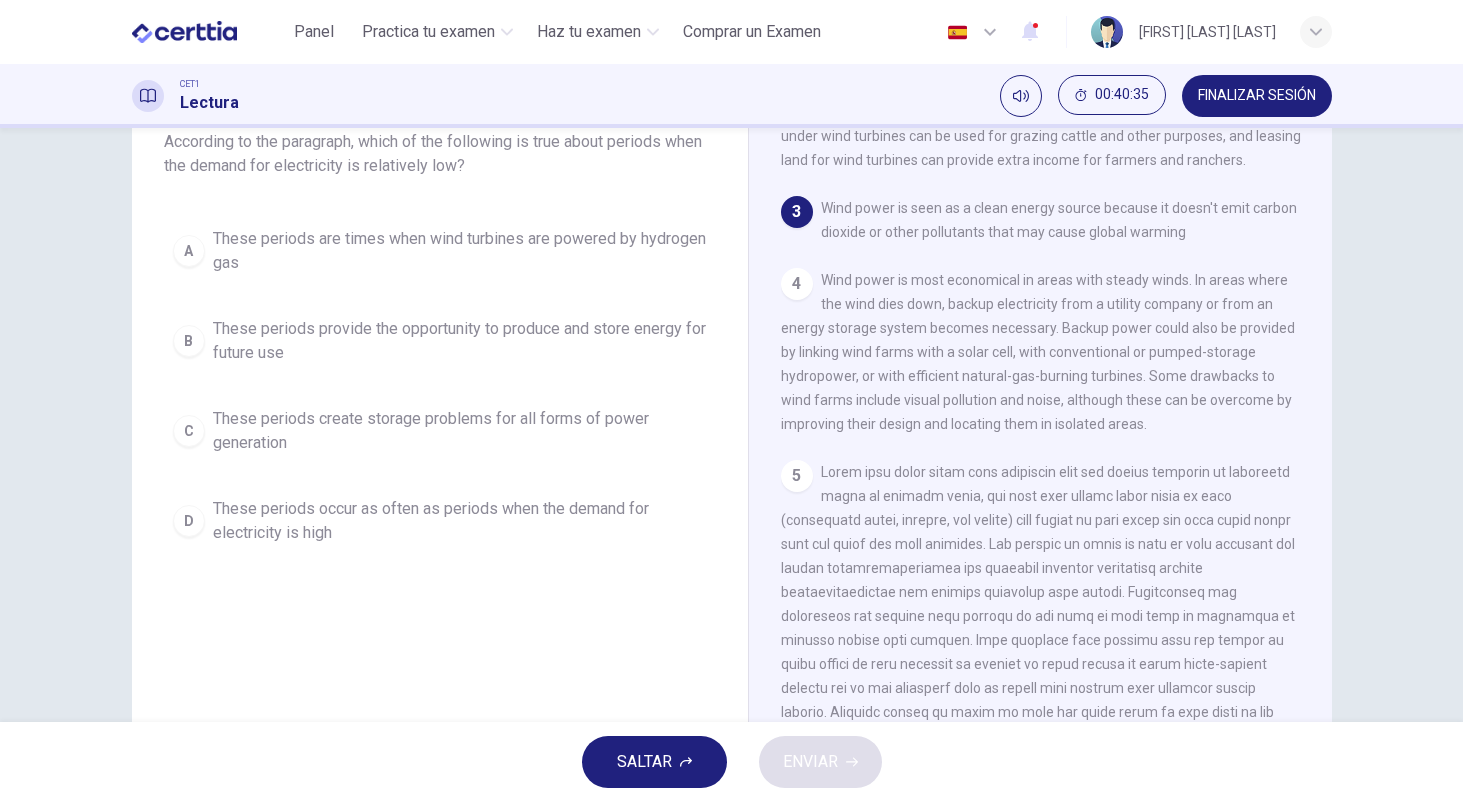 click on "A These periods are times when wind turbines are powered by hydrogen gas B These periods provide the opportunity to produce and store energy for future use C These periods create storage problems for all forms of power generation D These periods occur as often as periods when the demand for electricity is high" at bounding box center (440, 386) 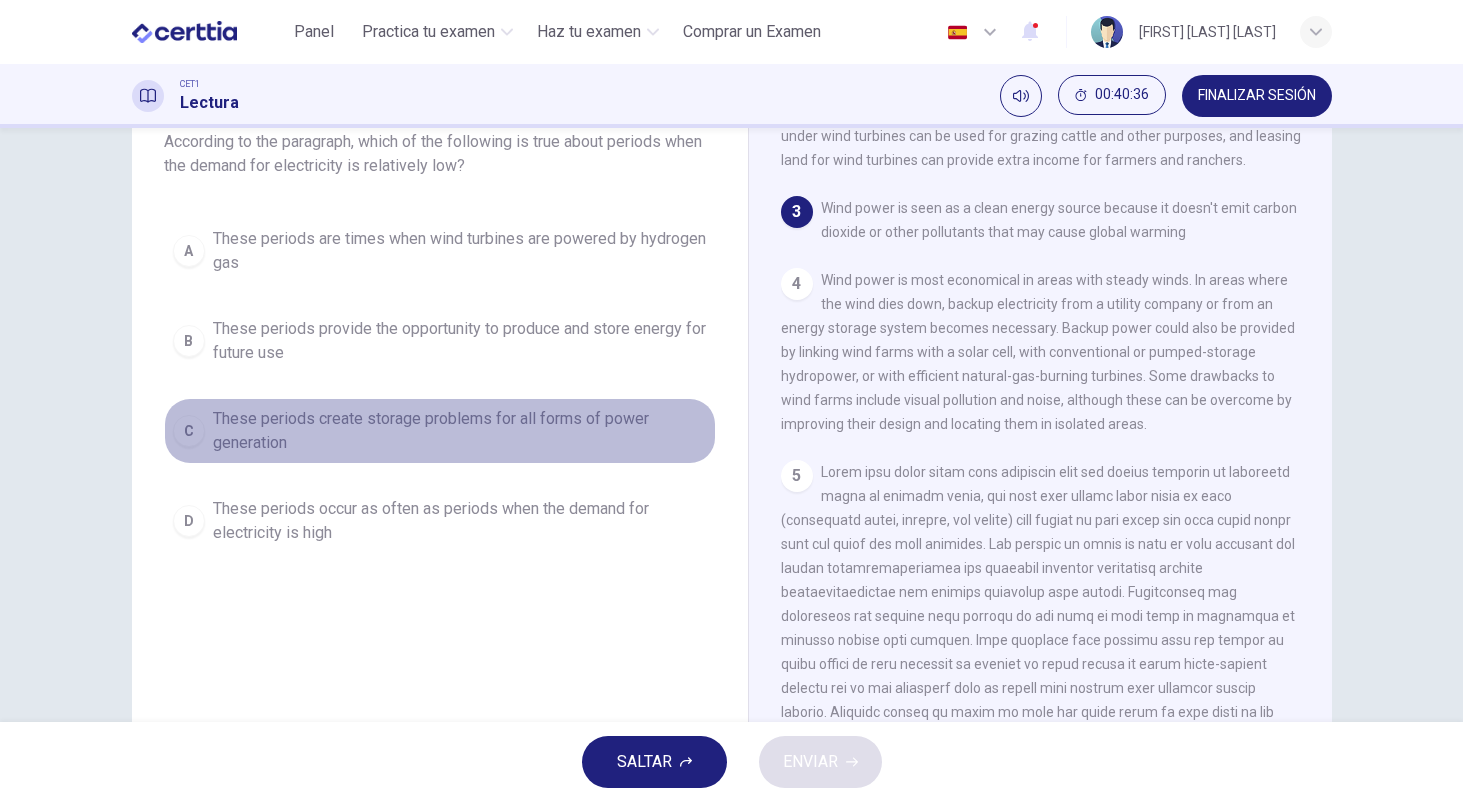 click on "These periods create storage problems for all forms of power generation" at bounding box center (460, 431) 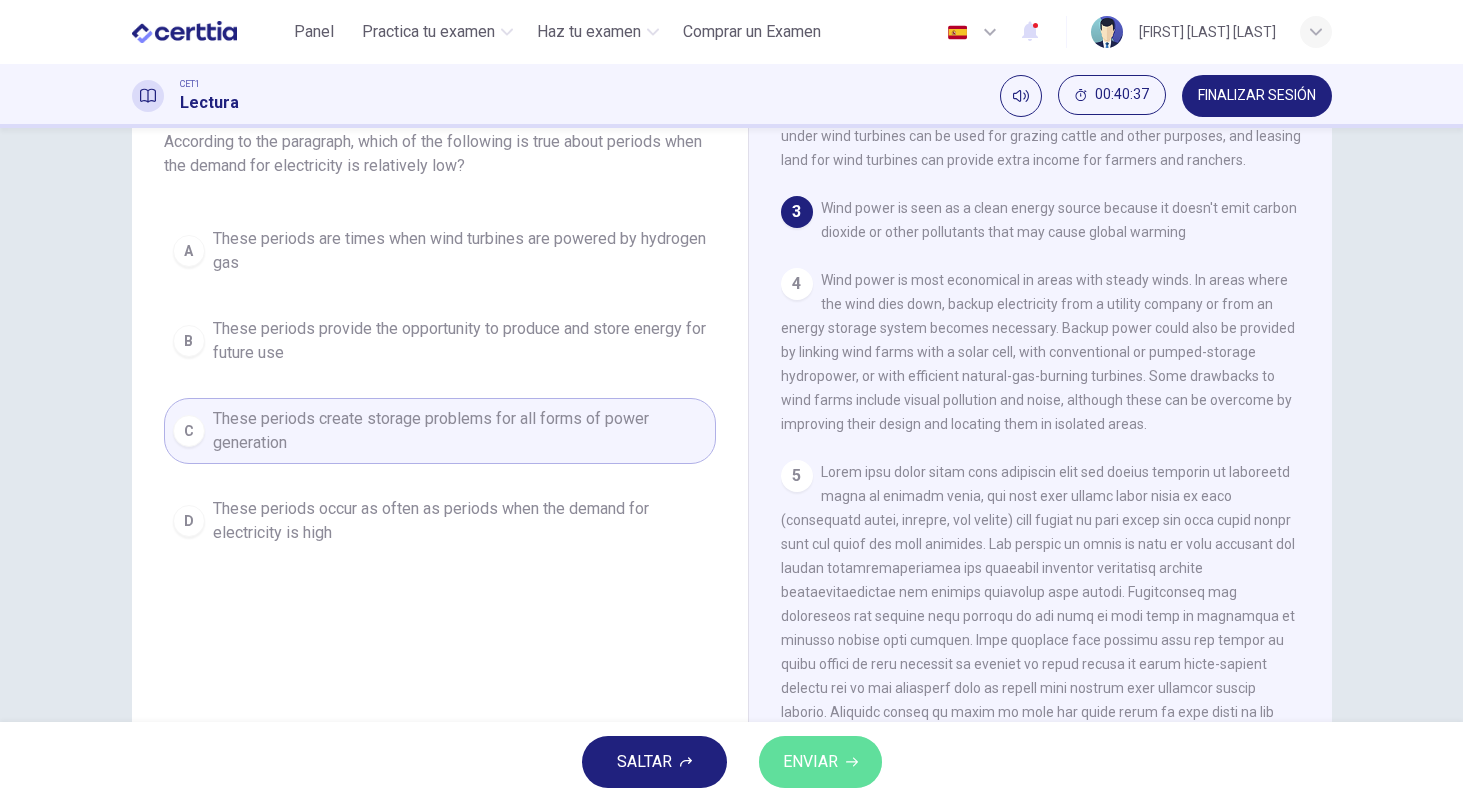 click on "ENVIAR" at bounding box center (810, 762) 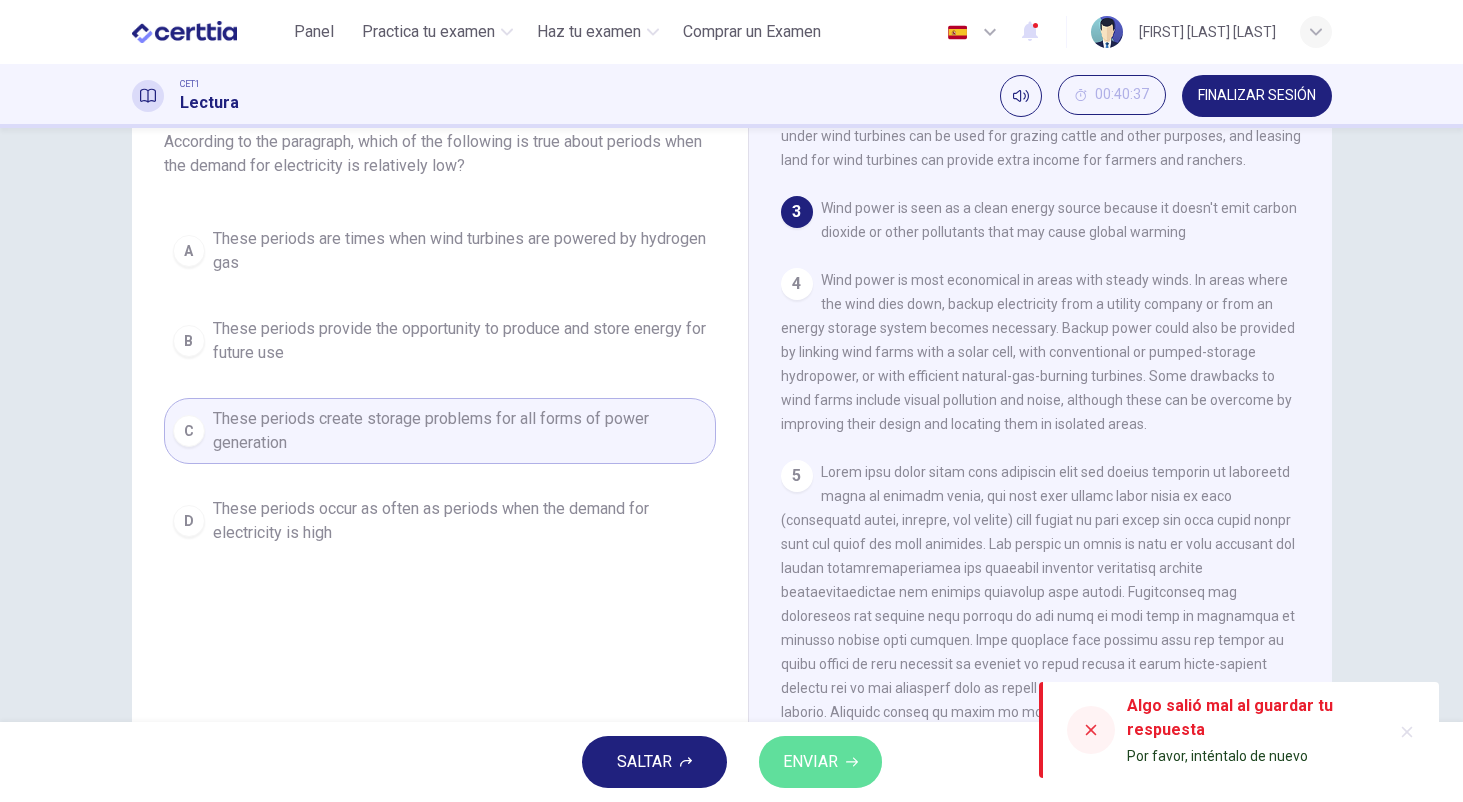 click on "ENVIAR" at bounding box center [810, 762] 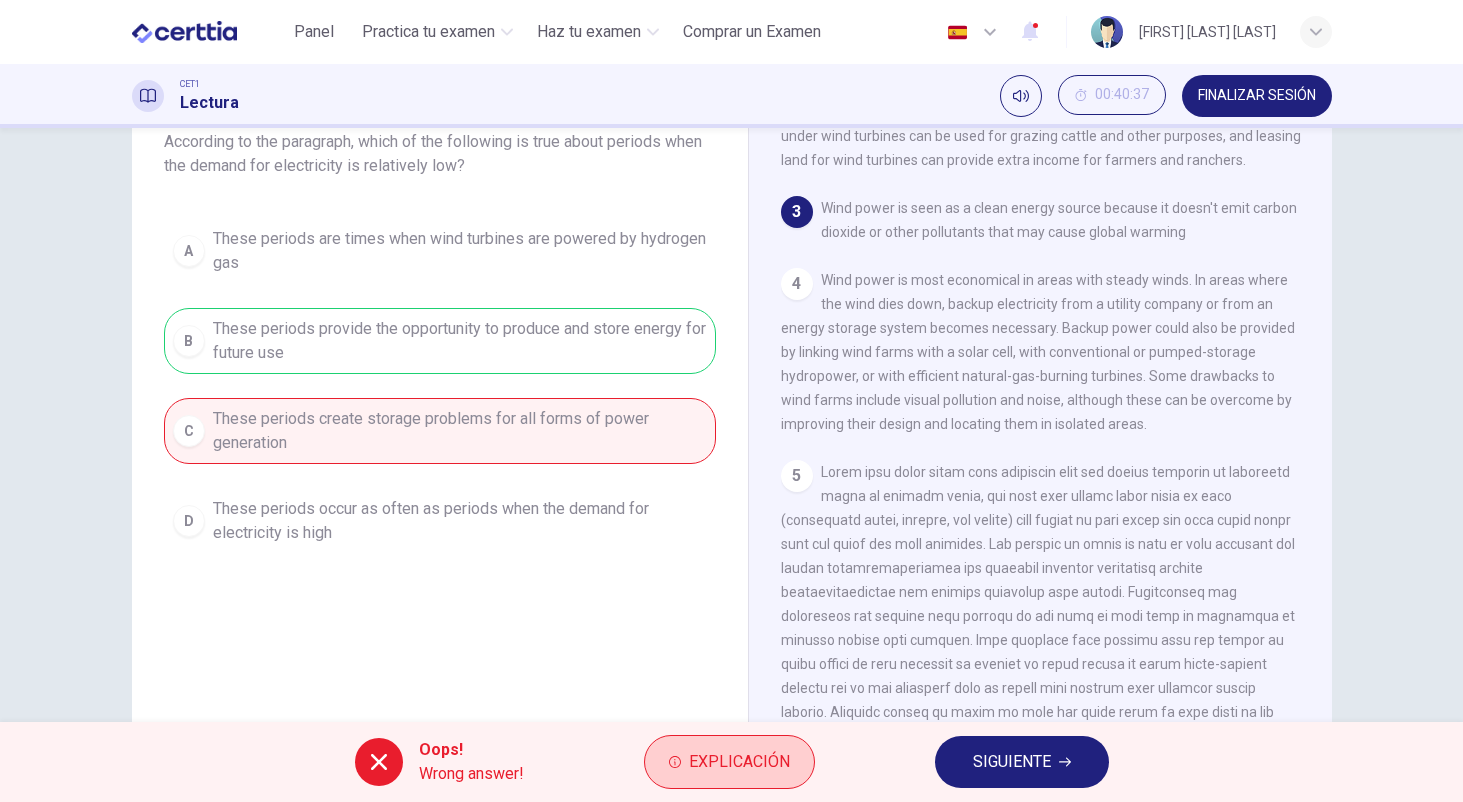 click on "Explicación" at bounding box center (739, 762) 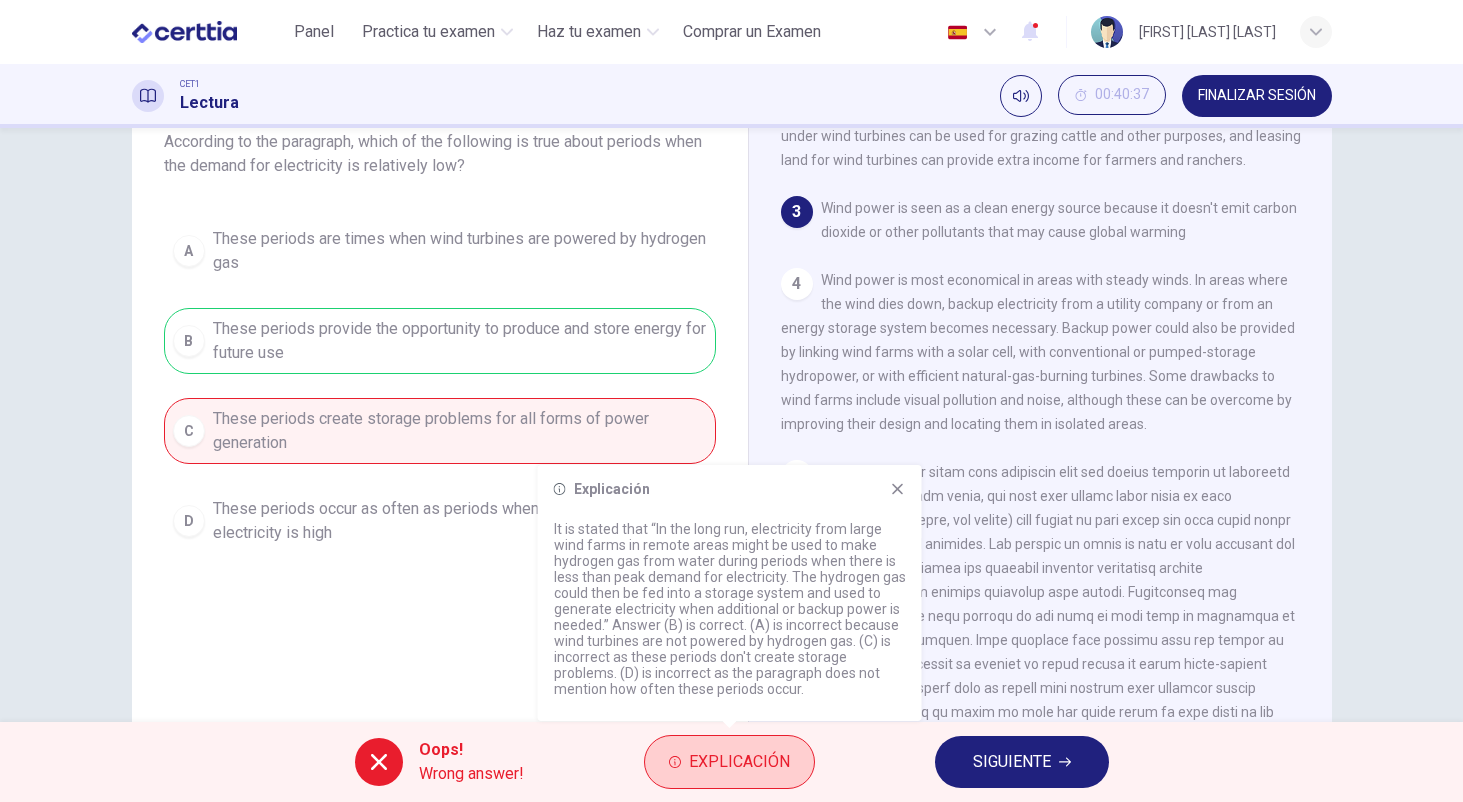 click on "Explicación" at bounding box center (739, 762) 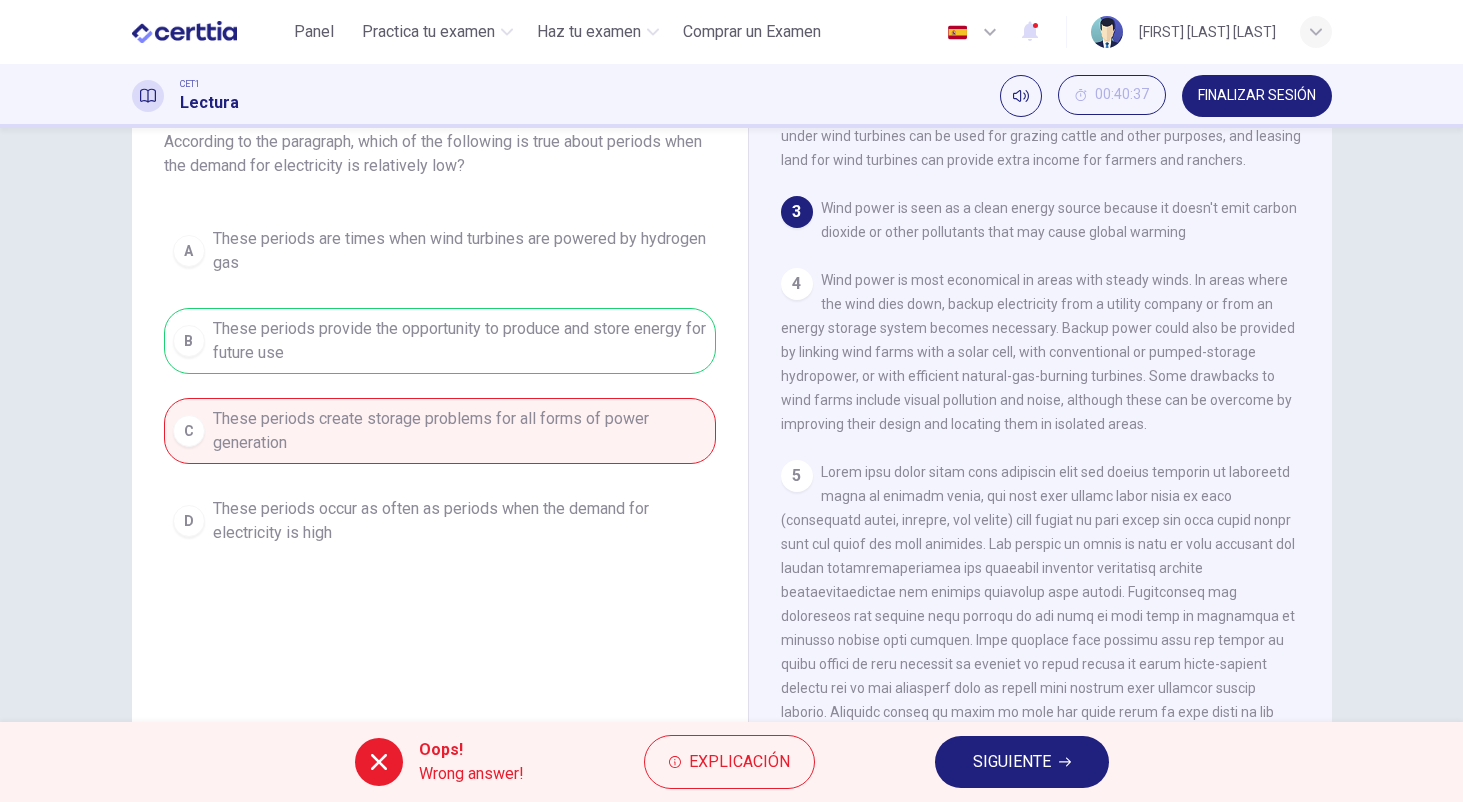 click on "SIGUIENTE" at bounding box center [1022, 762] 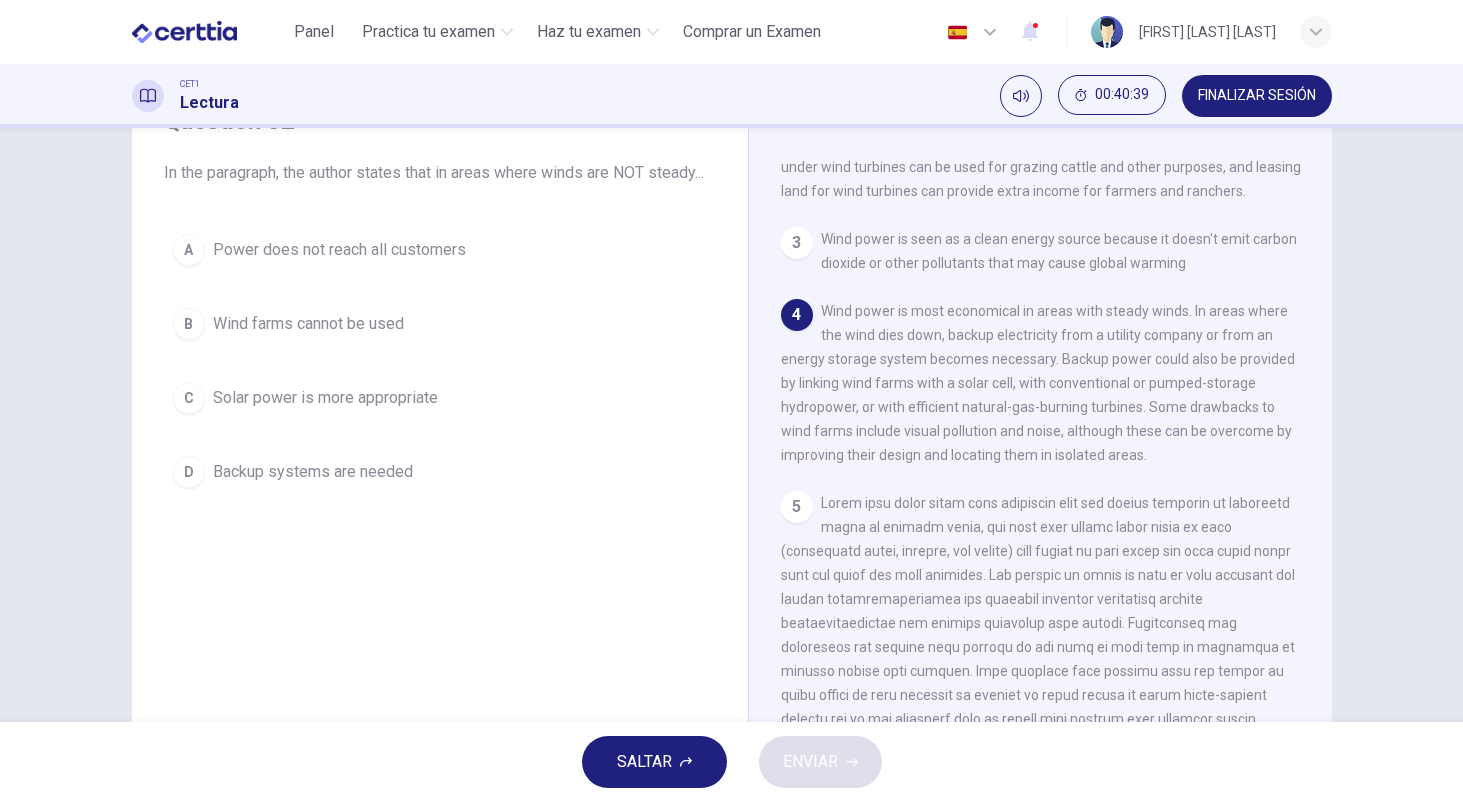 scroll, scrollTop: 107, scrollLeft: 0, axis: vertical 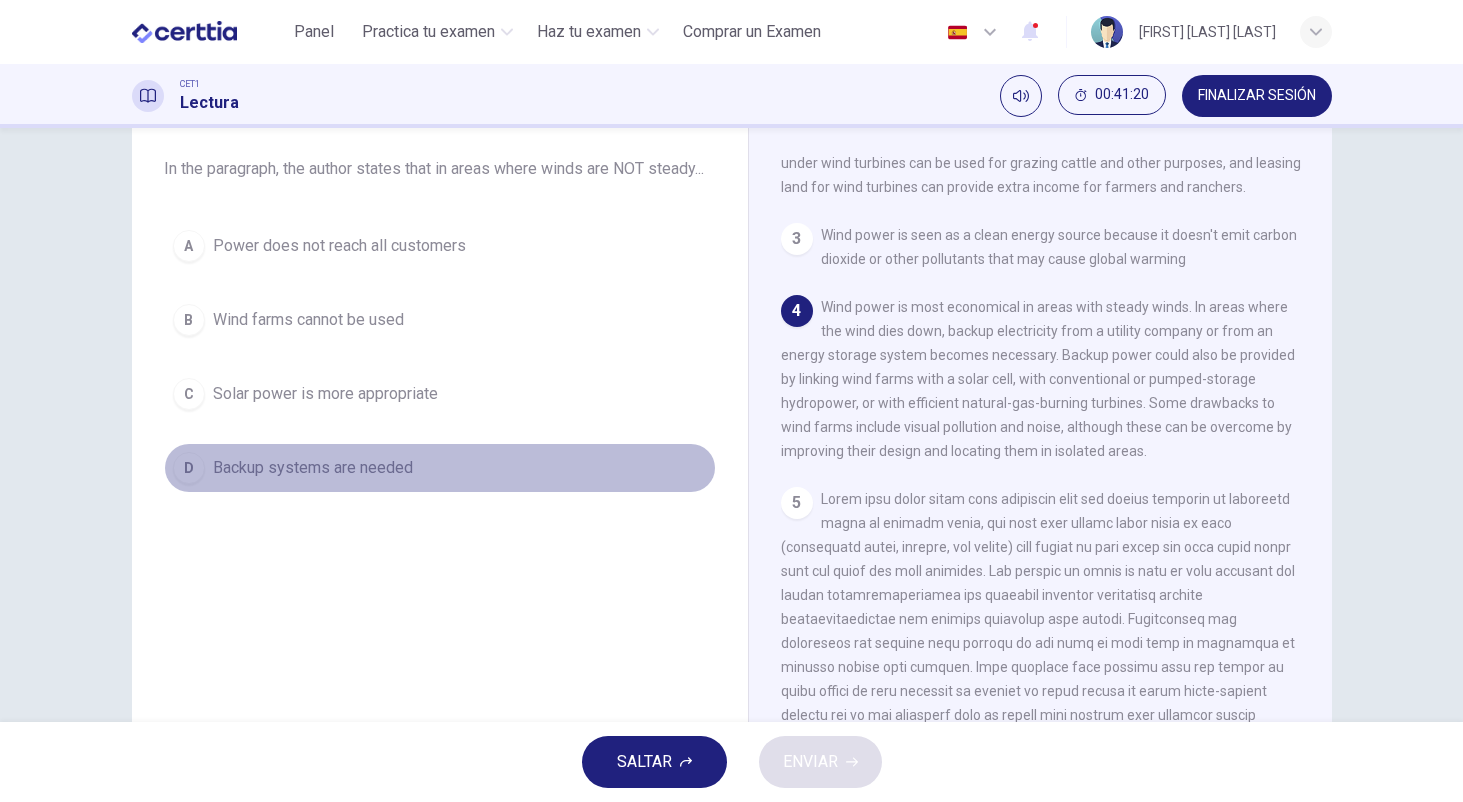 click on "D Backup systems are needed" at bounding box center [440, 468] 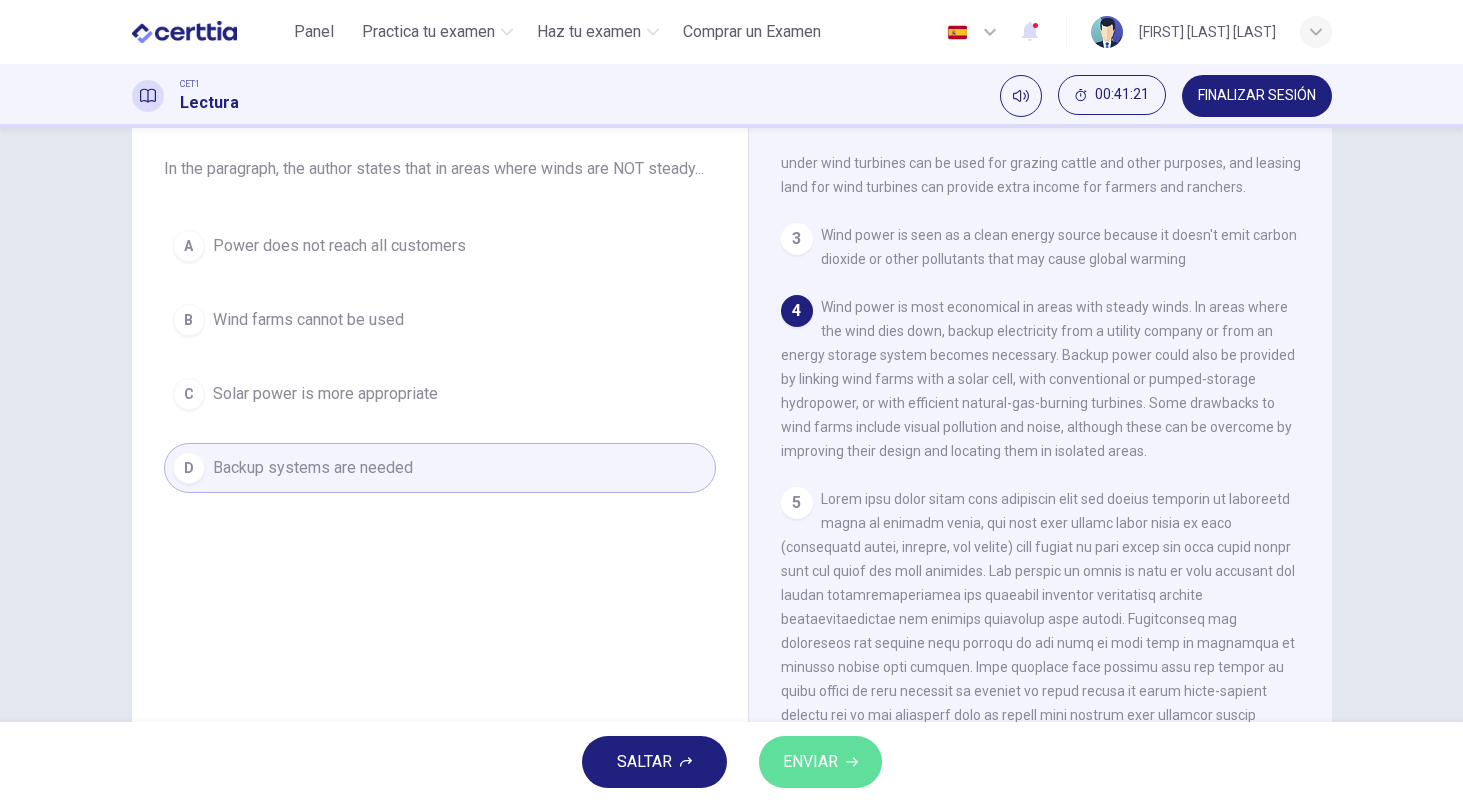 click on "ENVIAR" at bounding box center (810, 762) 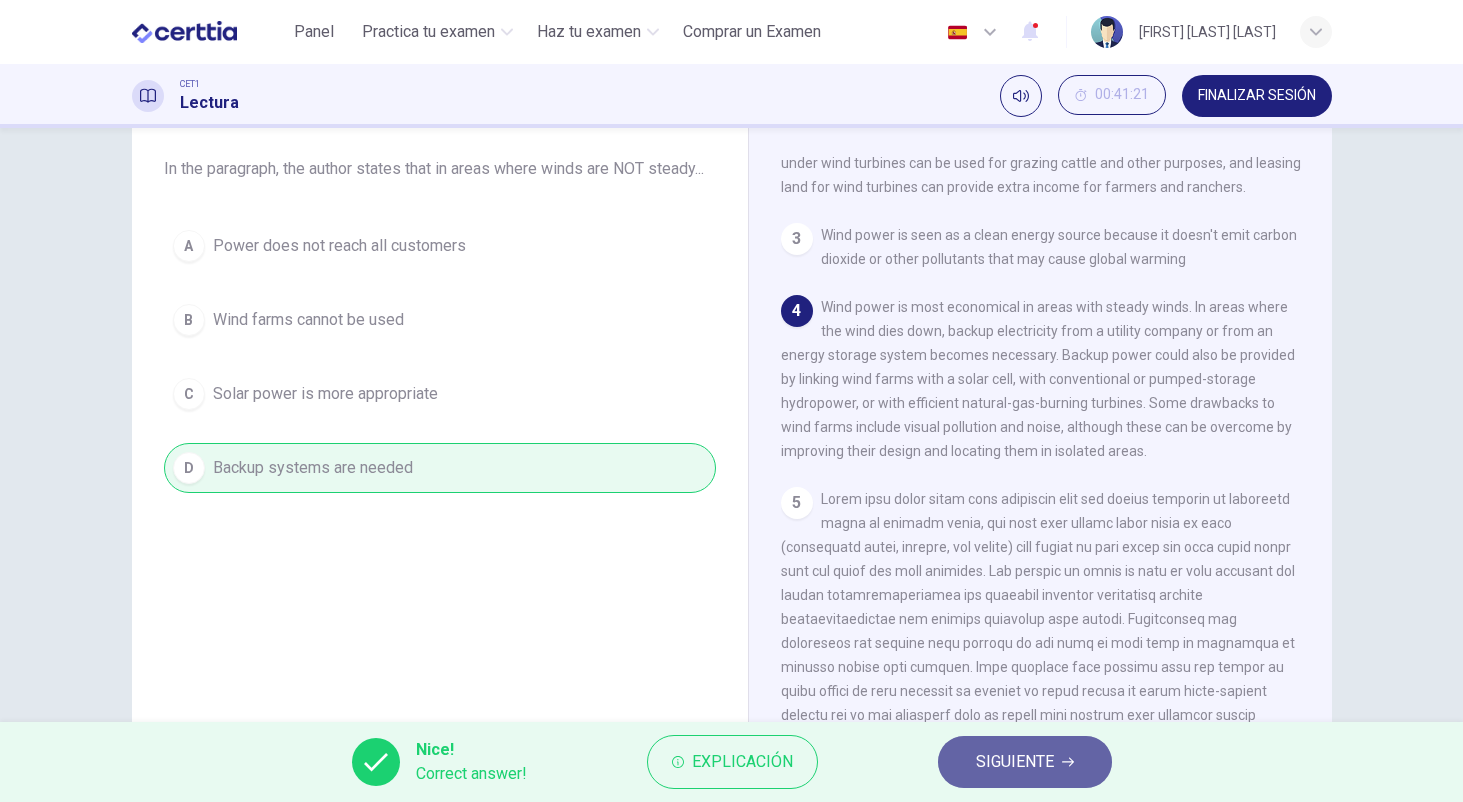 click on "SIGUIENTE" at bounding box center (1025, 762) 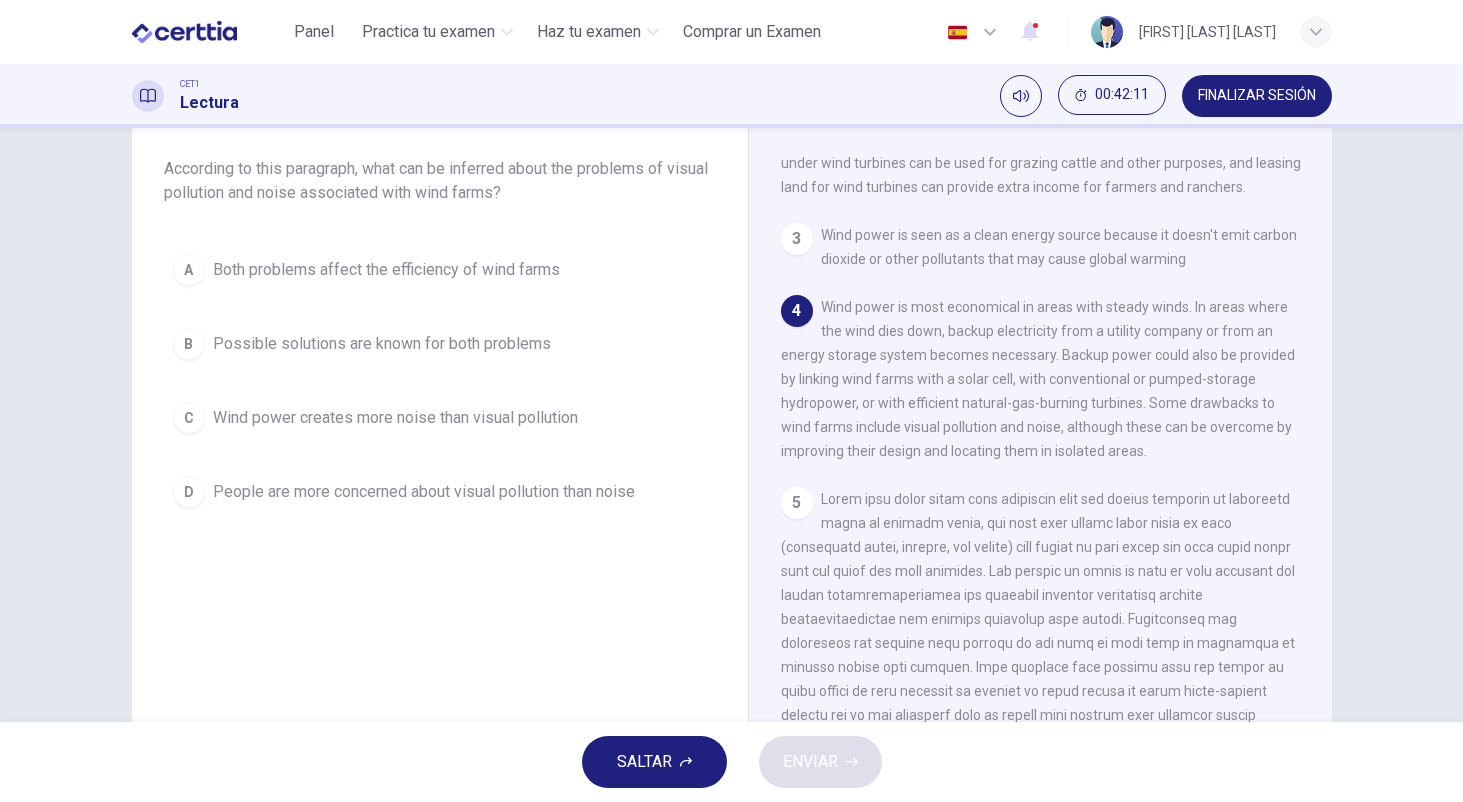 click on "B Possible solutions are known for both problems" at bounding box center (440, 344) 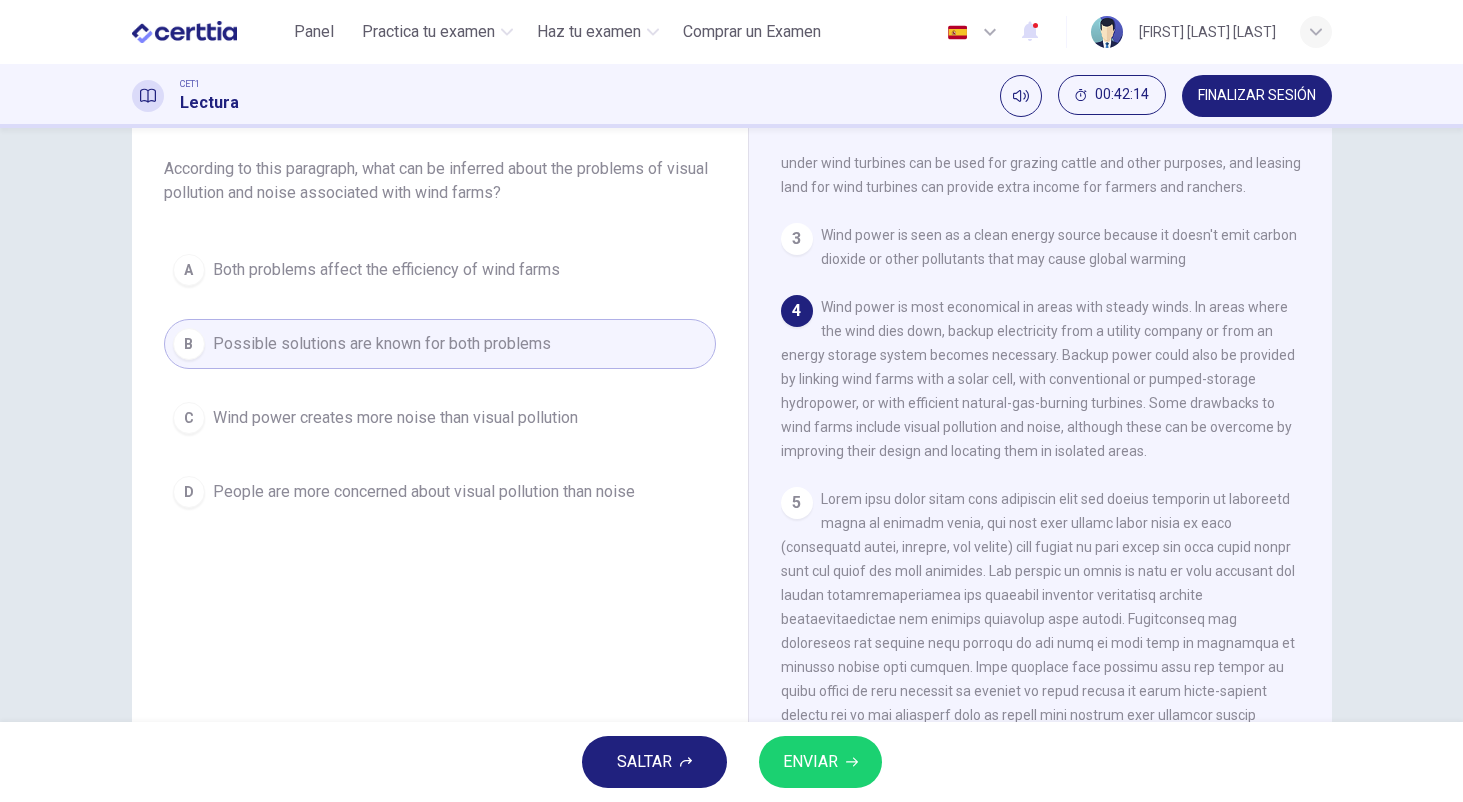 click on "ENVIAR" at bounding box center [810, 762] 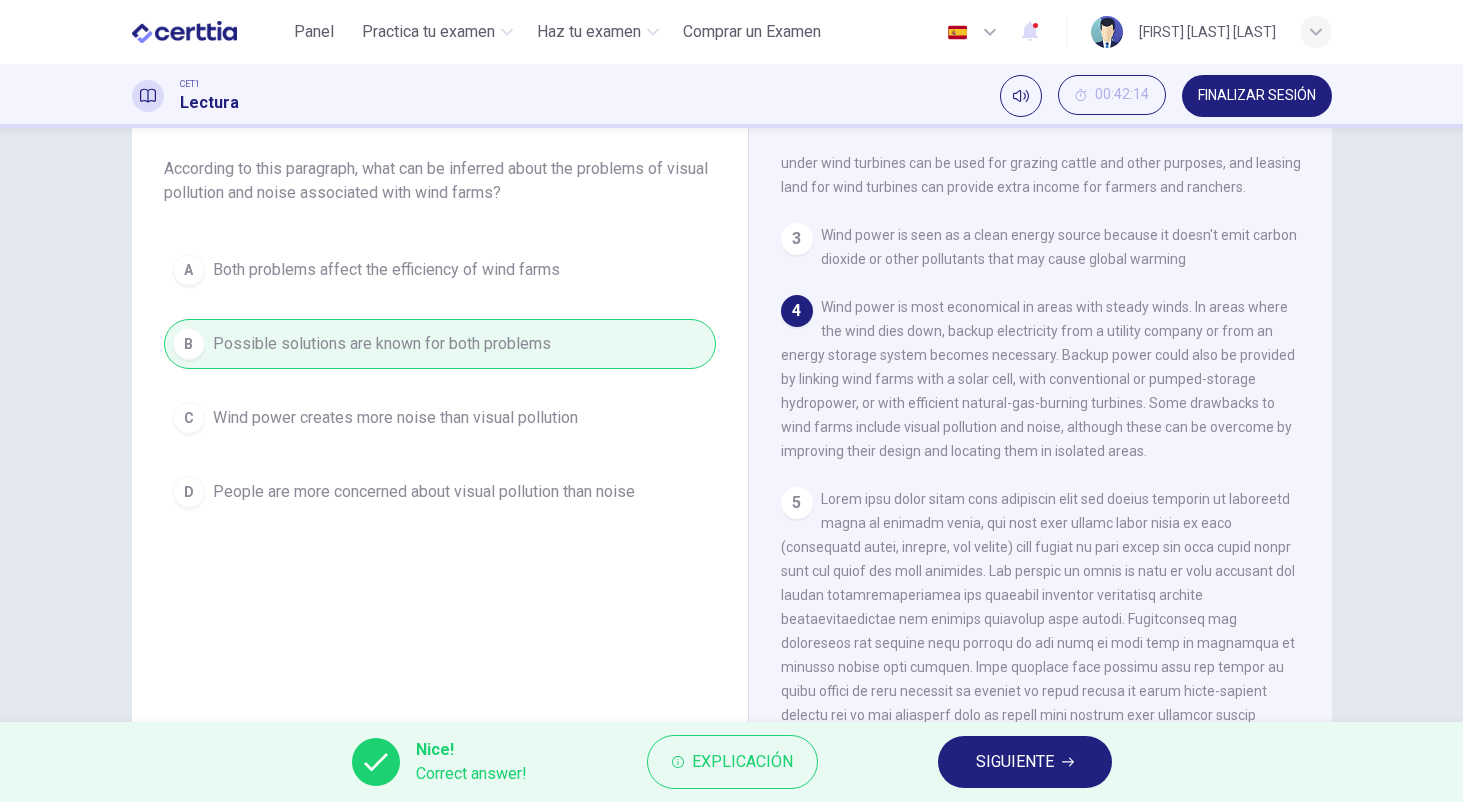 click on "SIGUIENTE" at bounding box center (1025, 762) 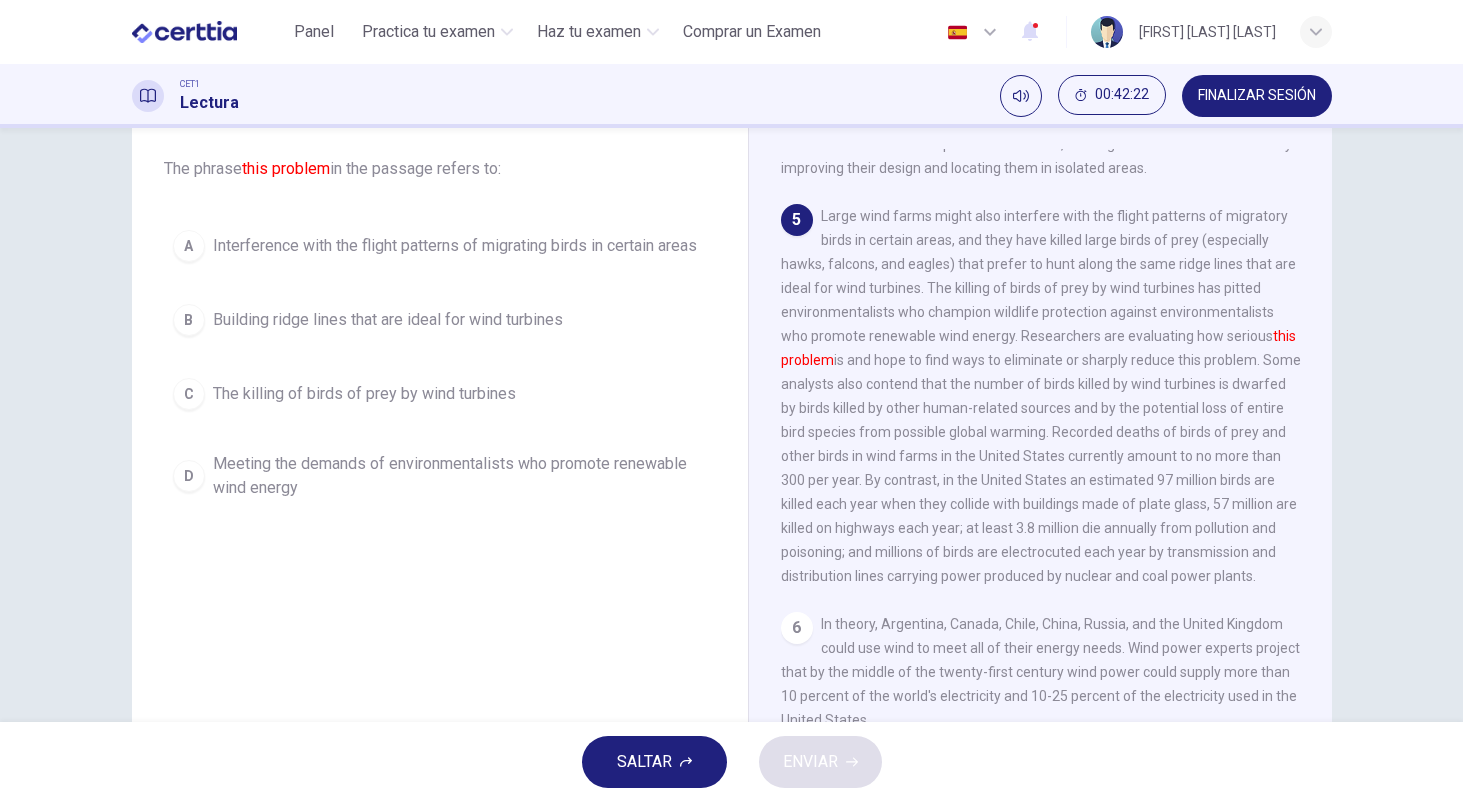 scroll, scrollTop: 654, scrollLeft: 0, axis: vertical 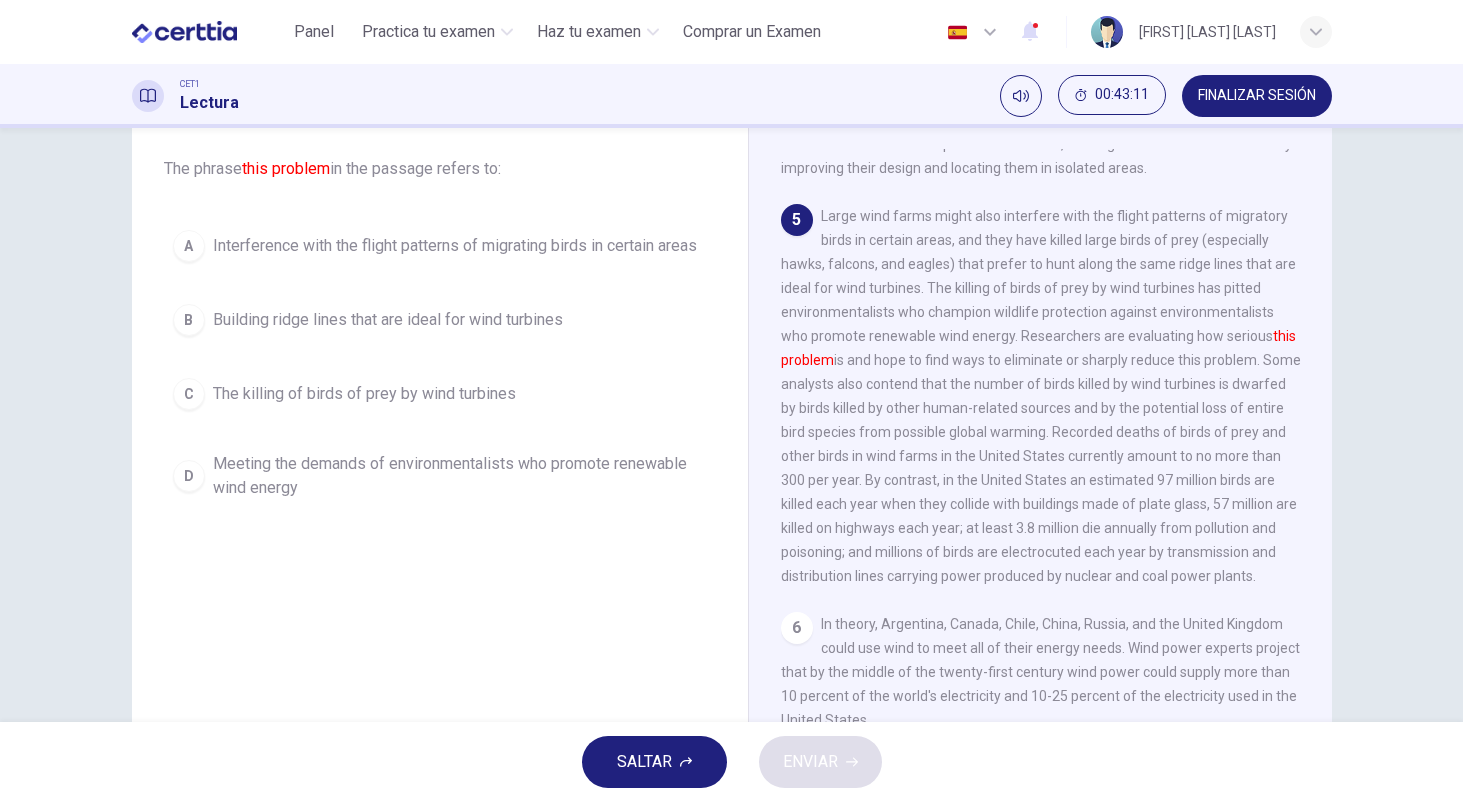 click on "The killing of birds of prey by wind turbines" at bounding box center (364, 394) 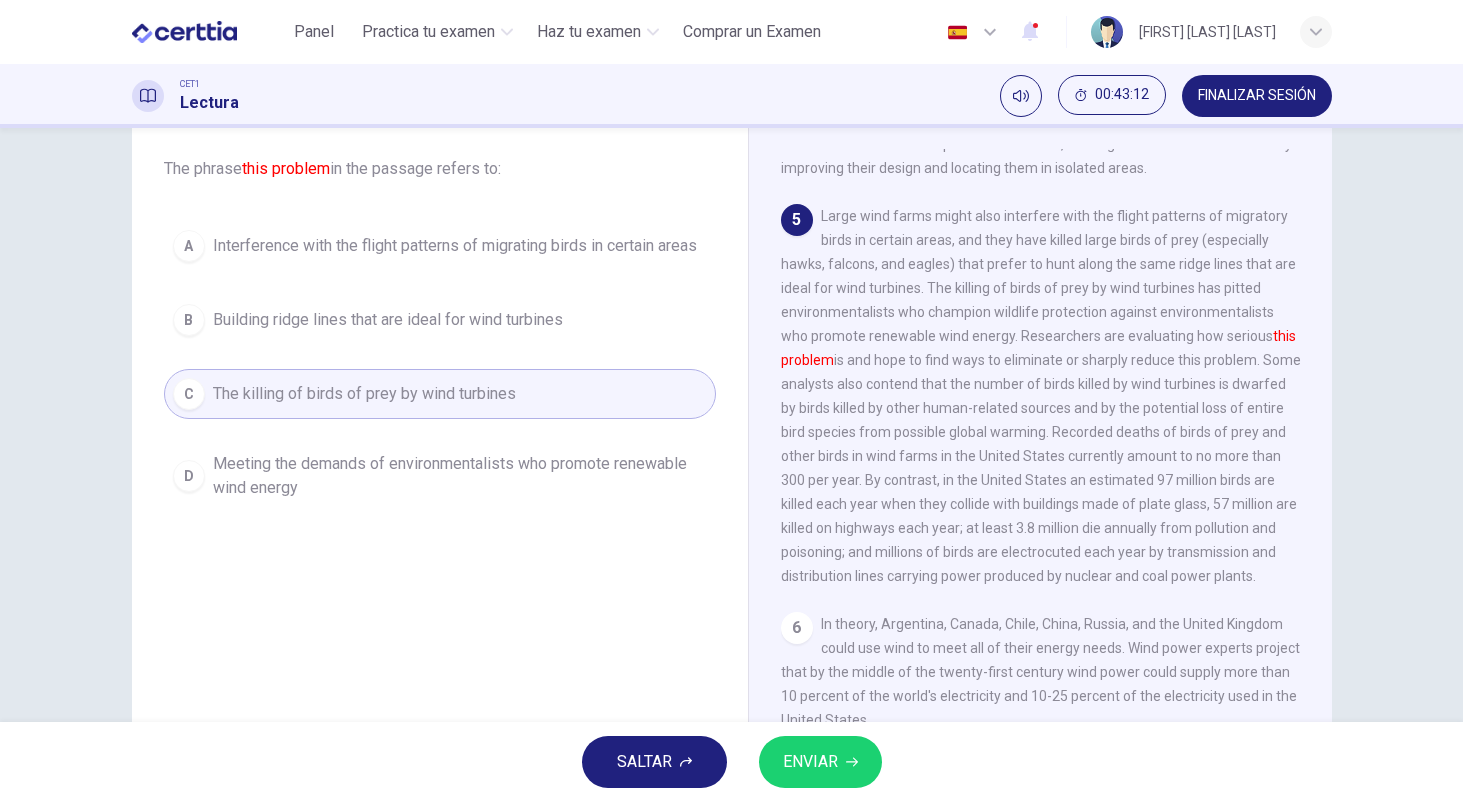 click on "ENVIAR" at bounding box center [810, 762] 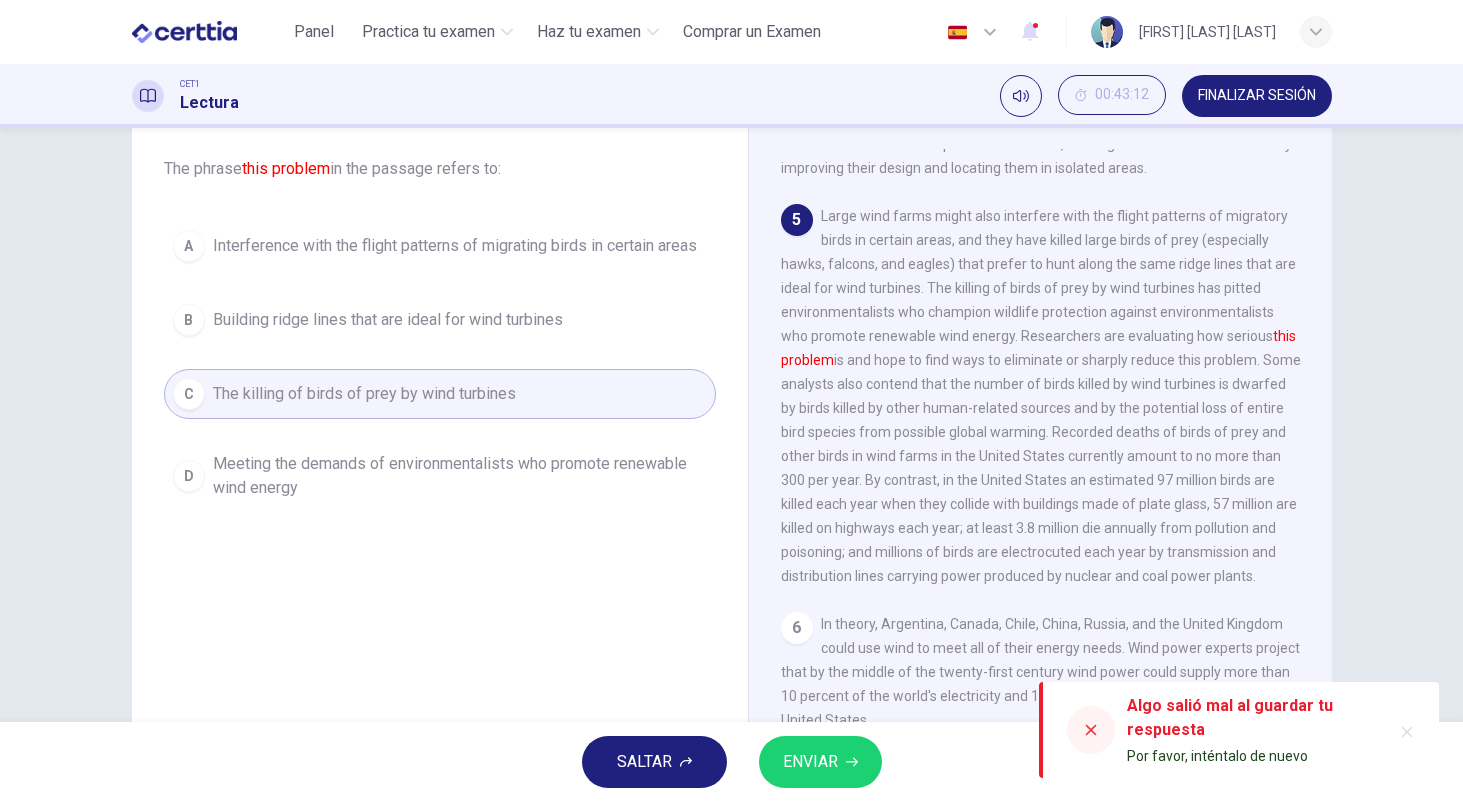 click on "ENVIAR" at bounding box center [810, 762] 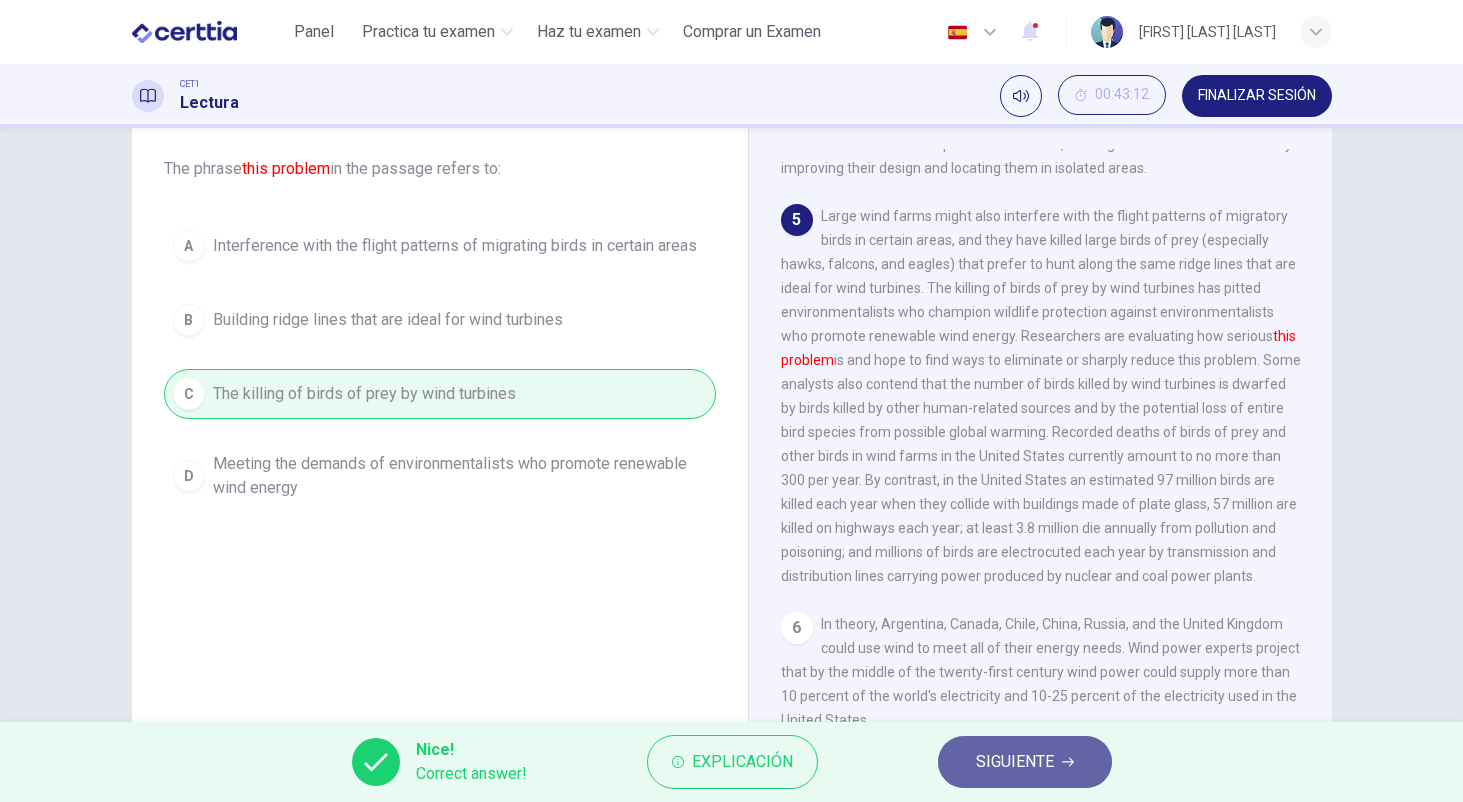 click on "SIGUIENTE" at bounding box center [1025, 762] 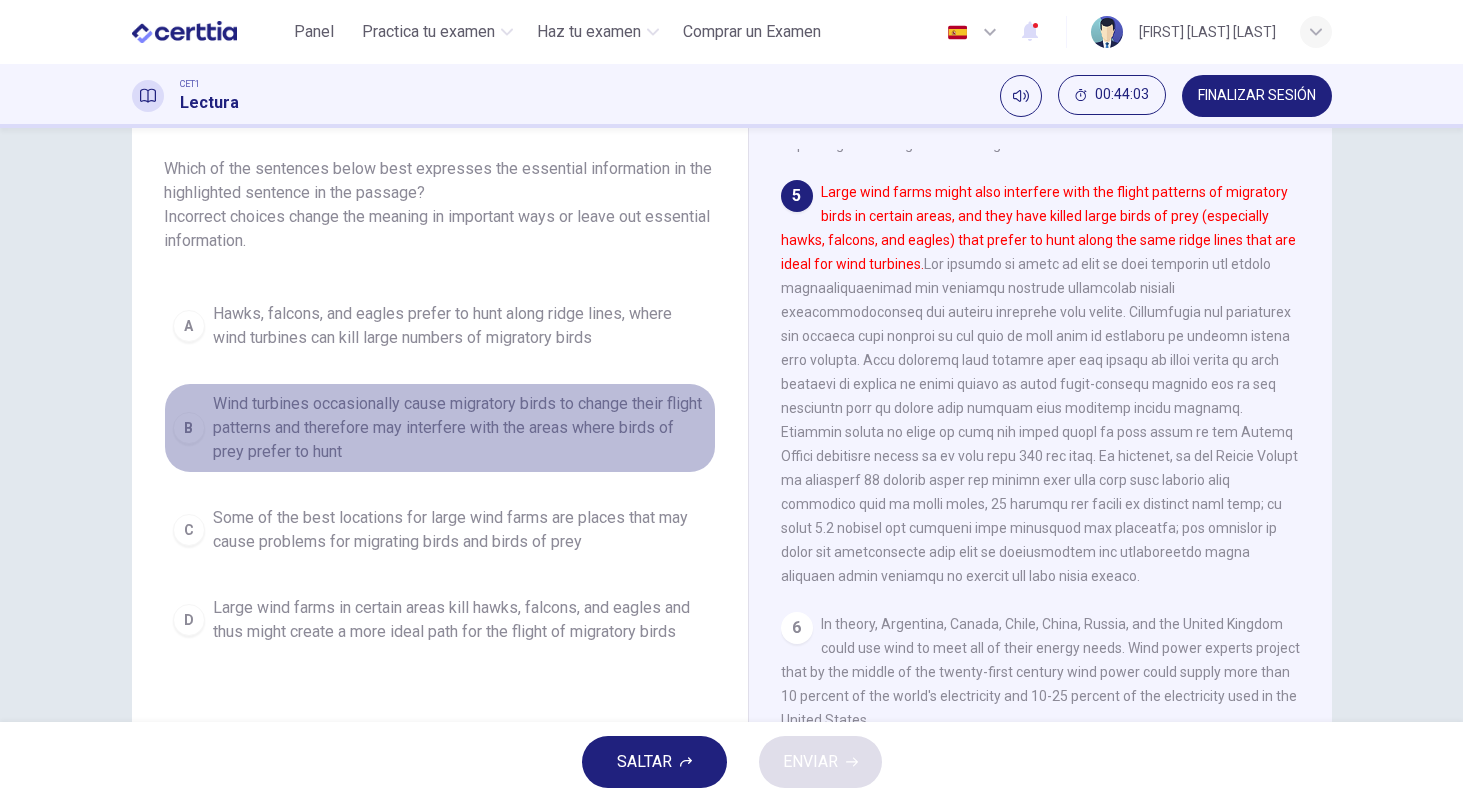 click on "Wind turbines occasionally cause migratory birds to change their flight patterns and therefore may interfere with the areas where birds of prey prefer to hunt" at bounding box center (460, 428) 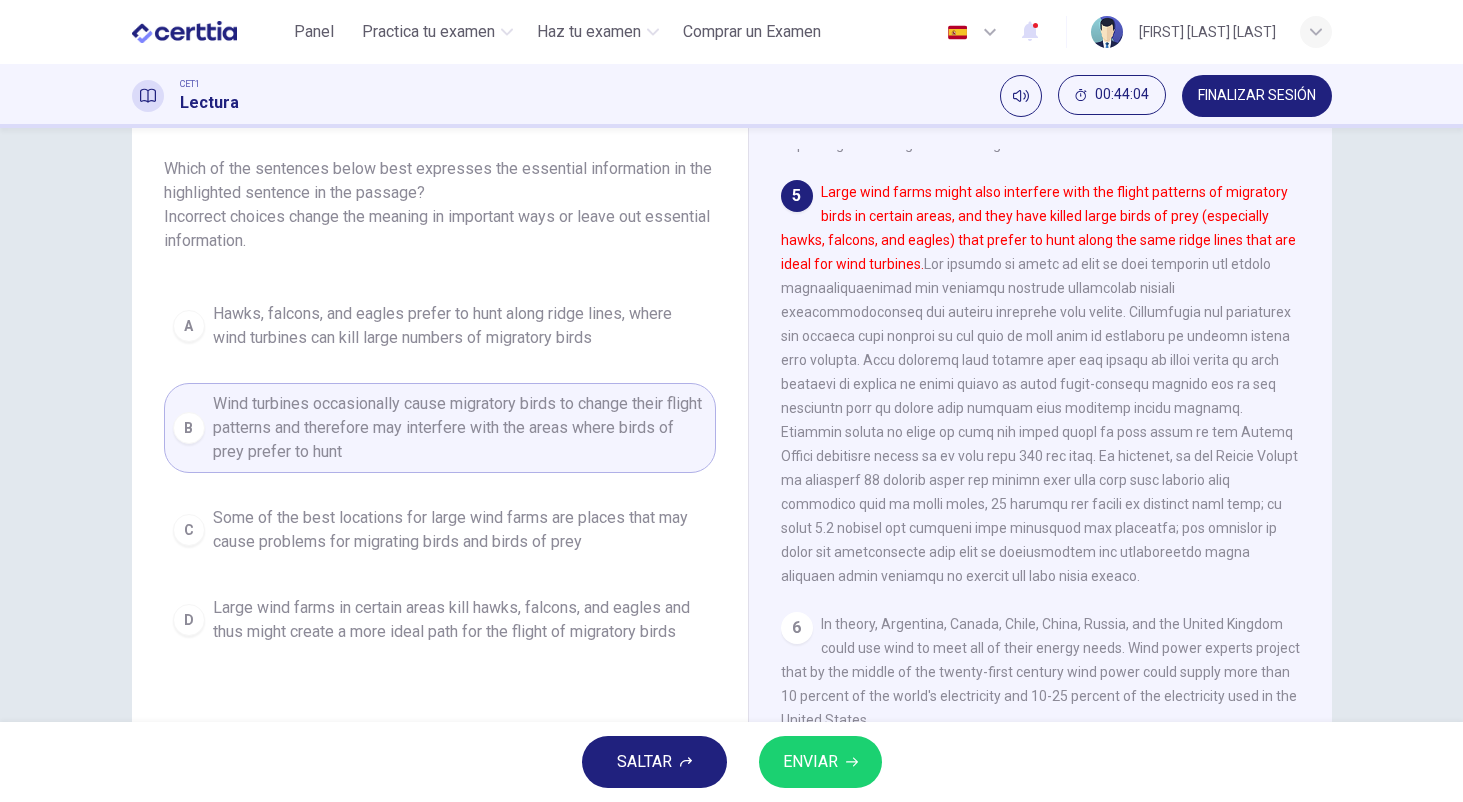 click on "ENVIAR" at bounding box center [820, 762] 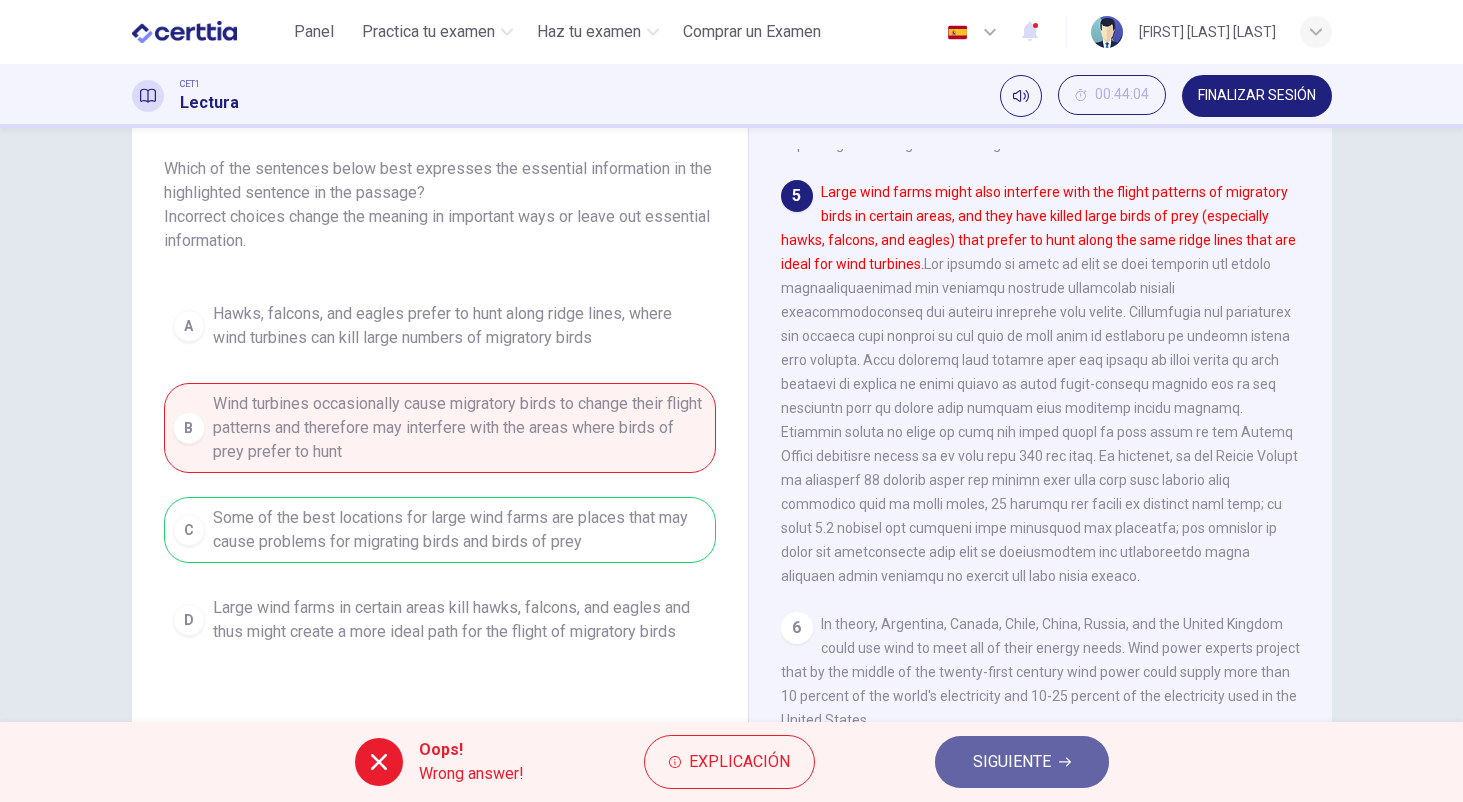click on "SIGUIENTE" at bounding box center (1022, 762) 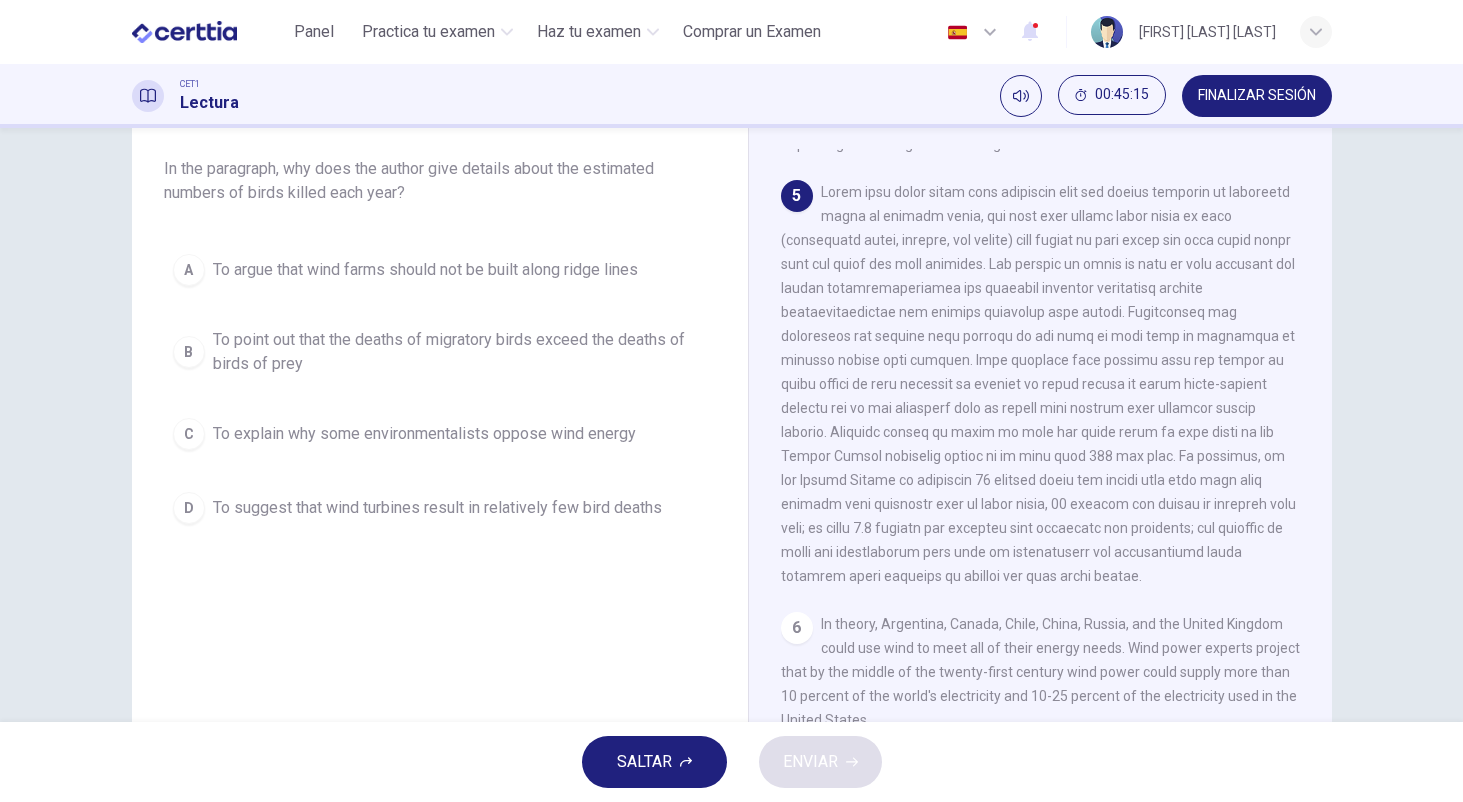 click on "To suggest that wind turbines result in relatively few bird deaths" at bounding box center (437, 508) 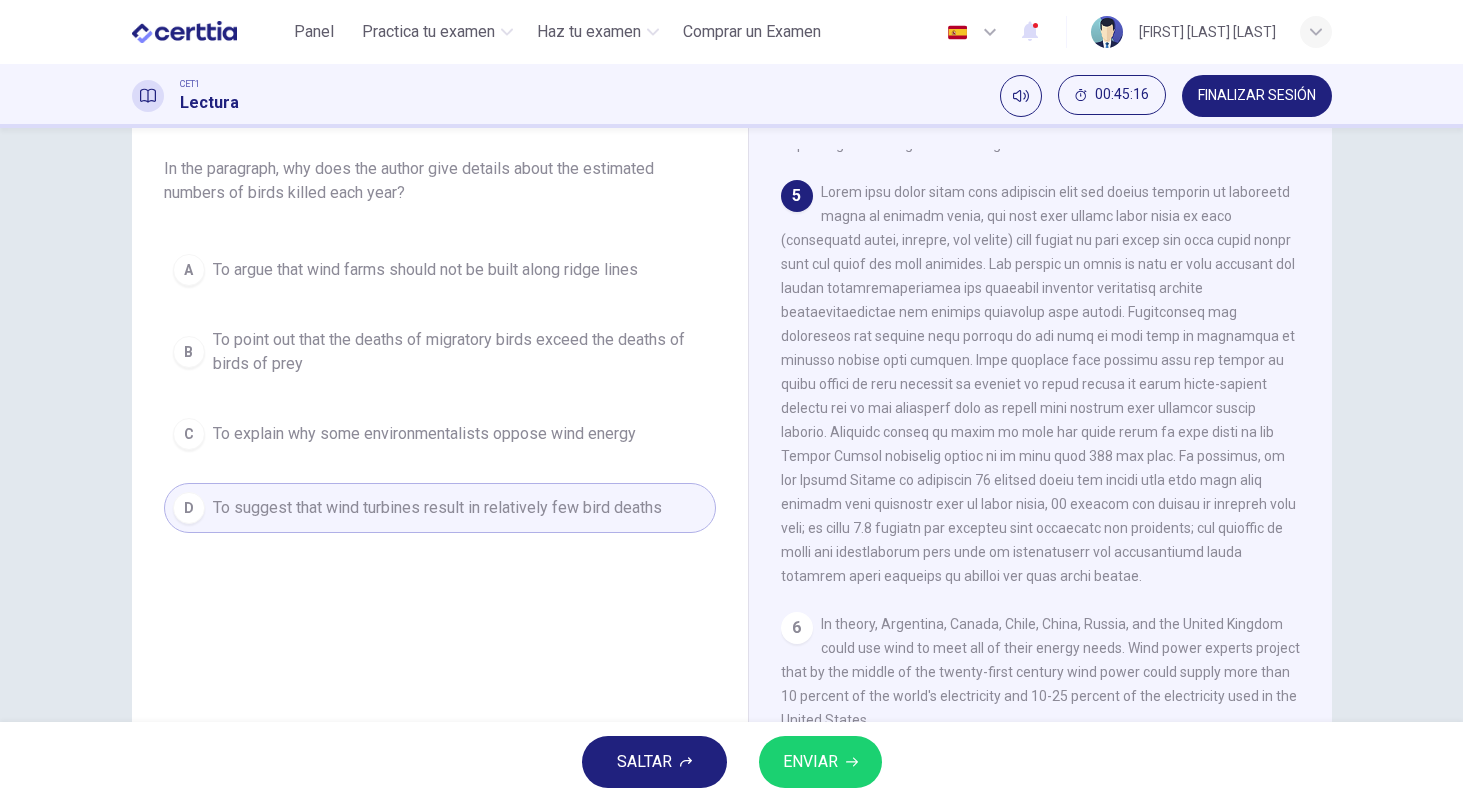 click on "ENVIAR" at bounding box center (810, 762) 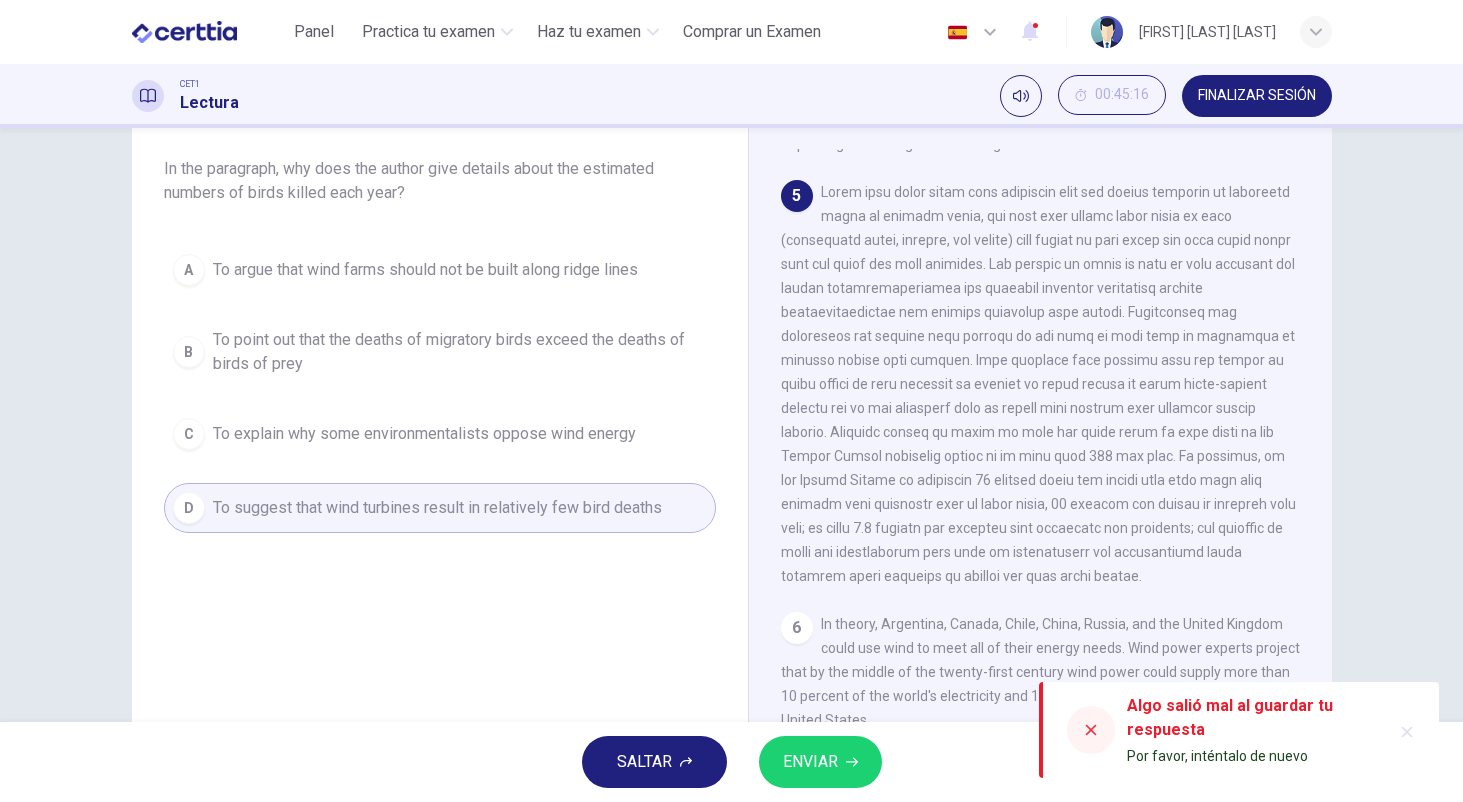 click on "ENVIAR" at bounding box center (810, 762) 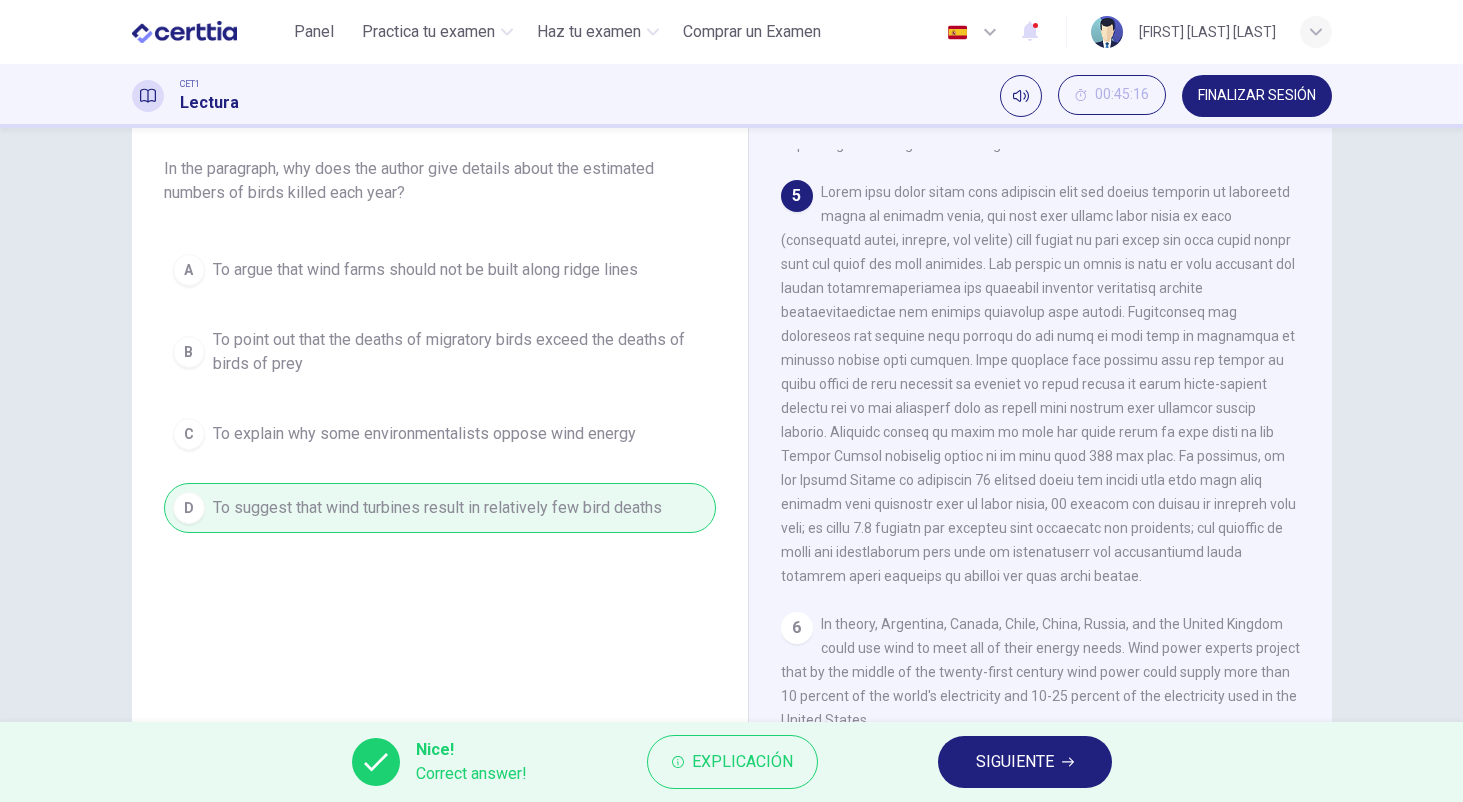 click on "SIGUIENTE" at bounding box center (1025, 762) 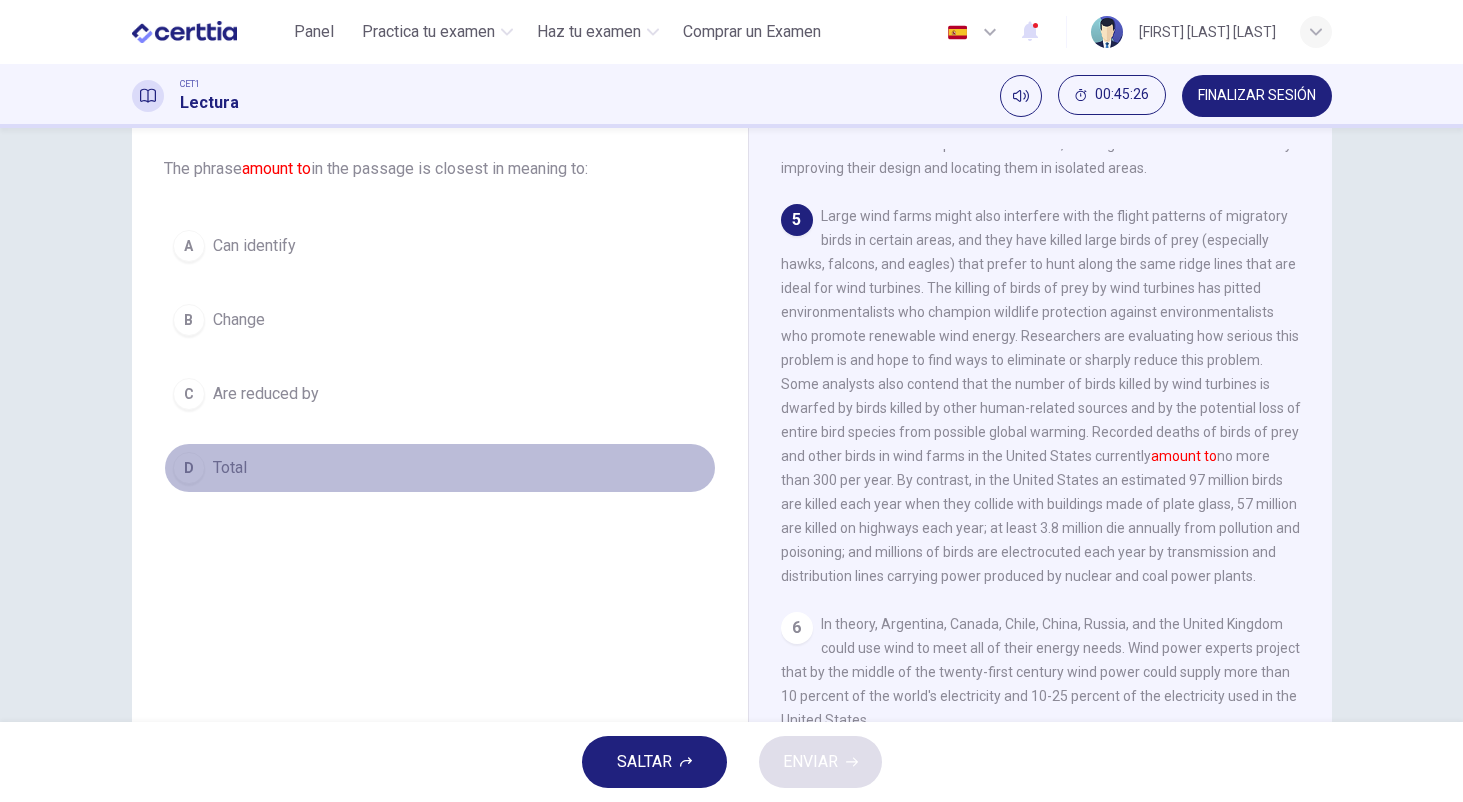 click on "D" at bounding box center [189, 468] 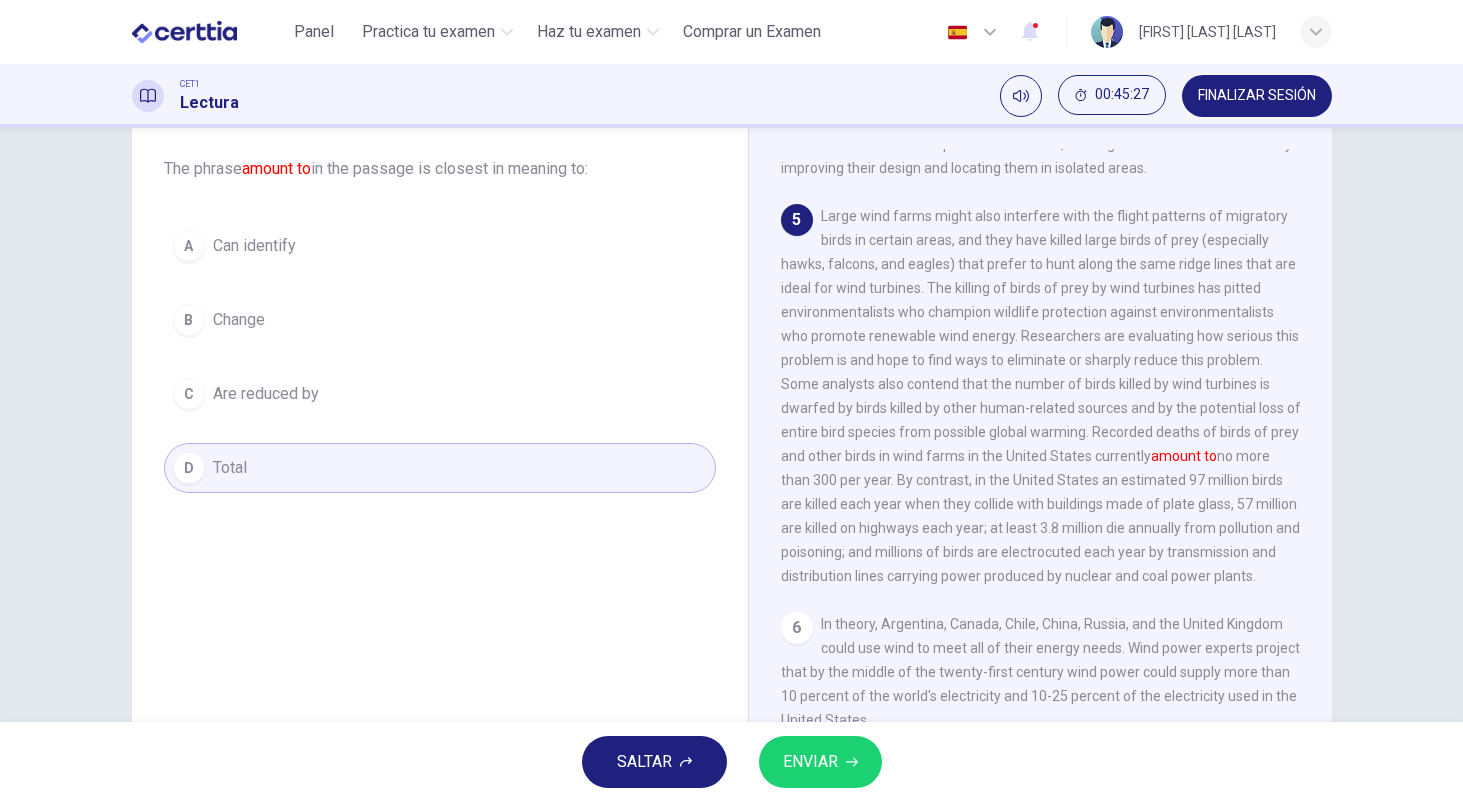 click on "ENVIAR" at bounding box center (810, 762) 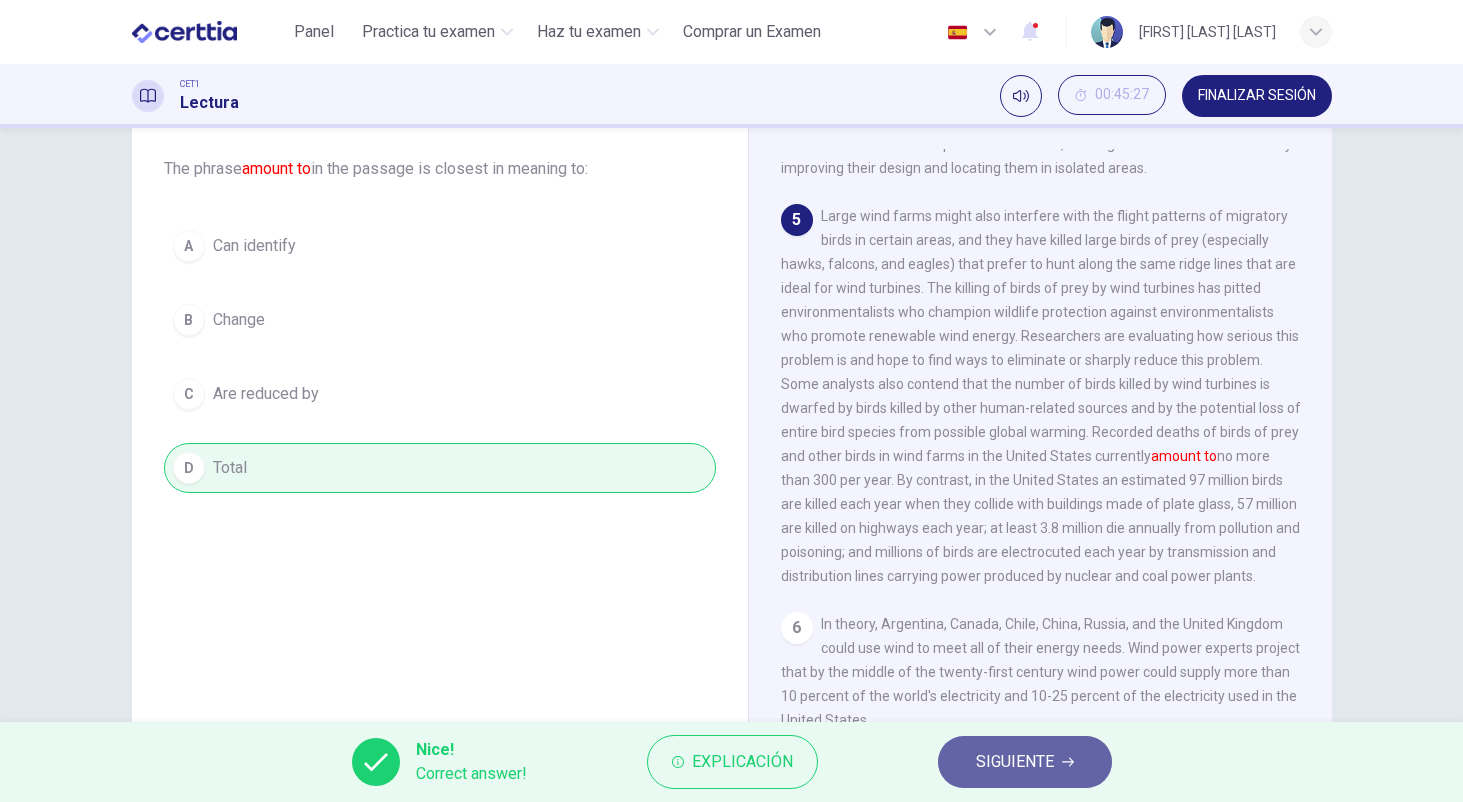 click on "SIGUIENTE" at bounding box center [1015, 762] 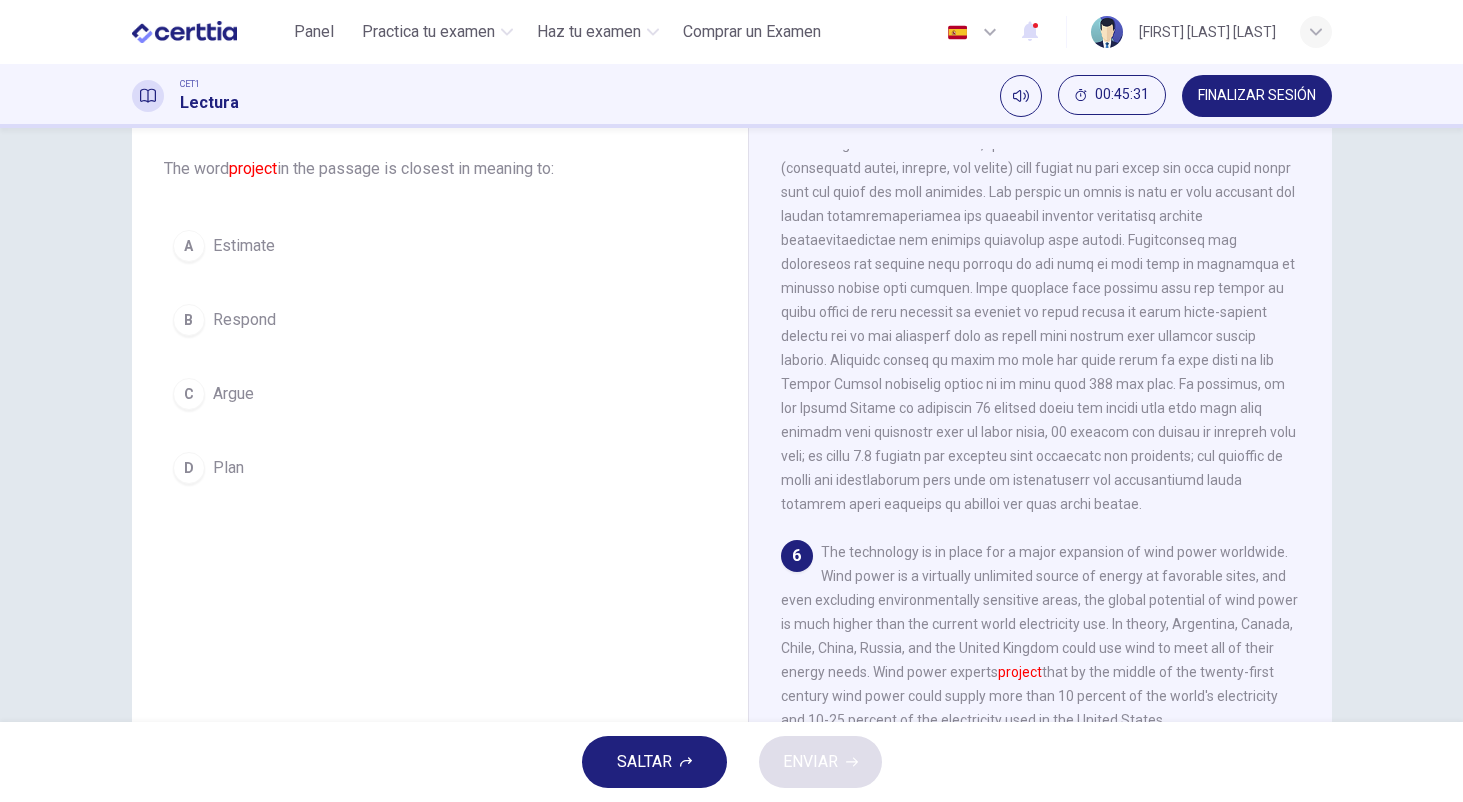 scroll, scrollTop: 809, scrollLeft: 0, axis: vertical 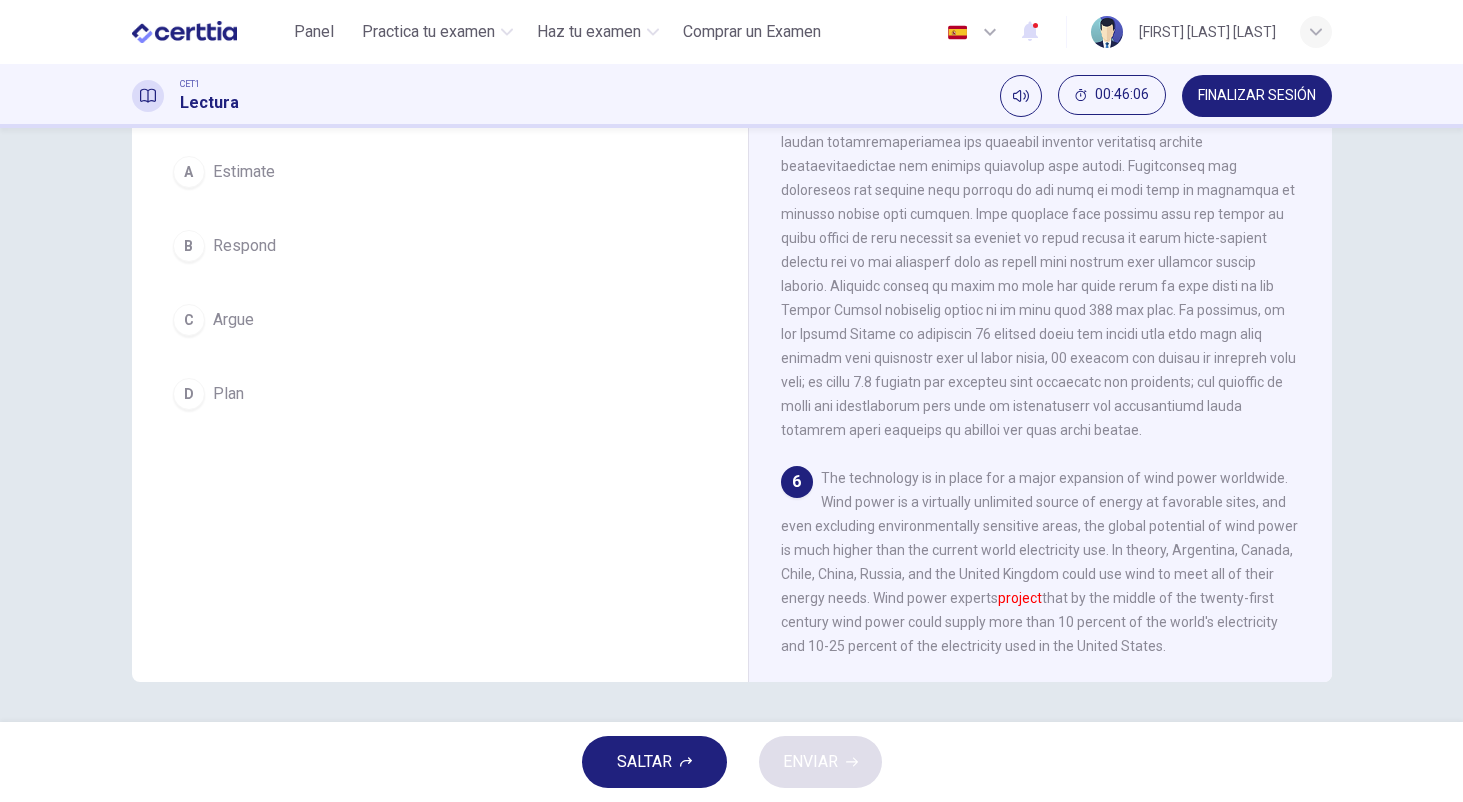 click on "A Estimate" at bounding box center (440, 172) 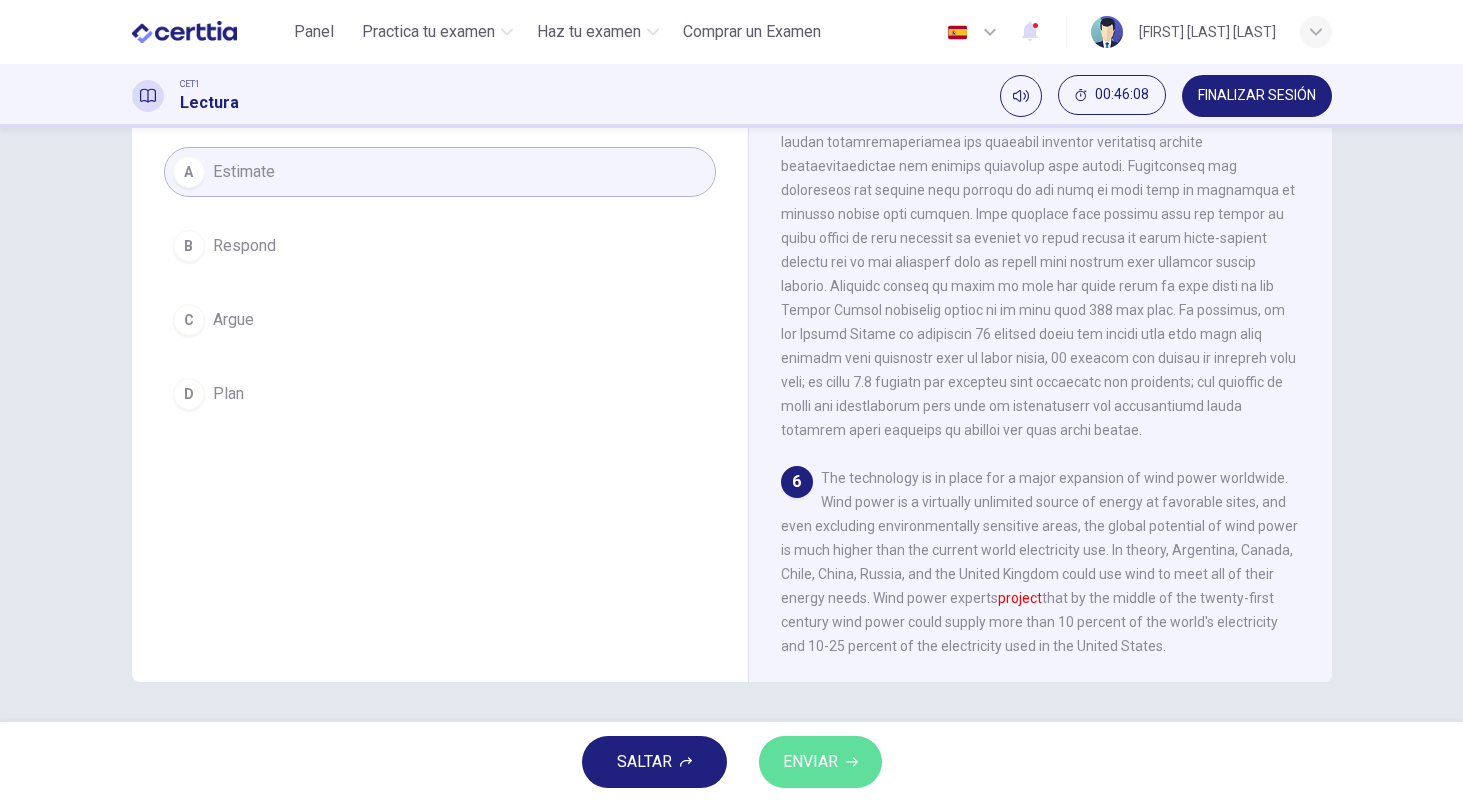 click on "ENVIAR" at bounding box center (810, 762) 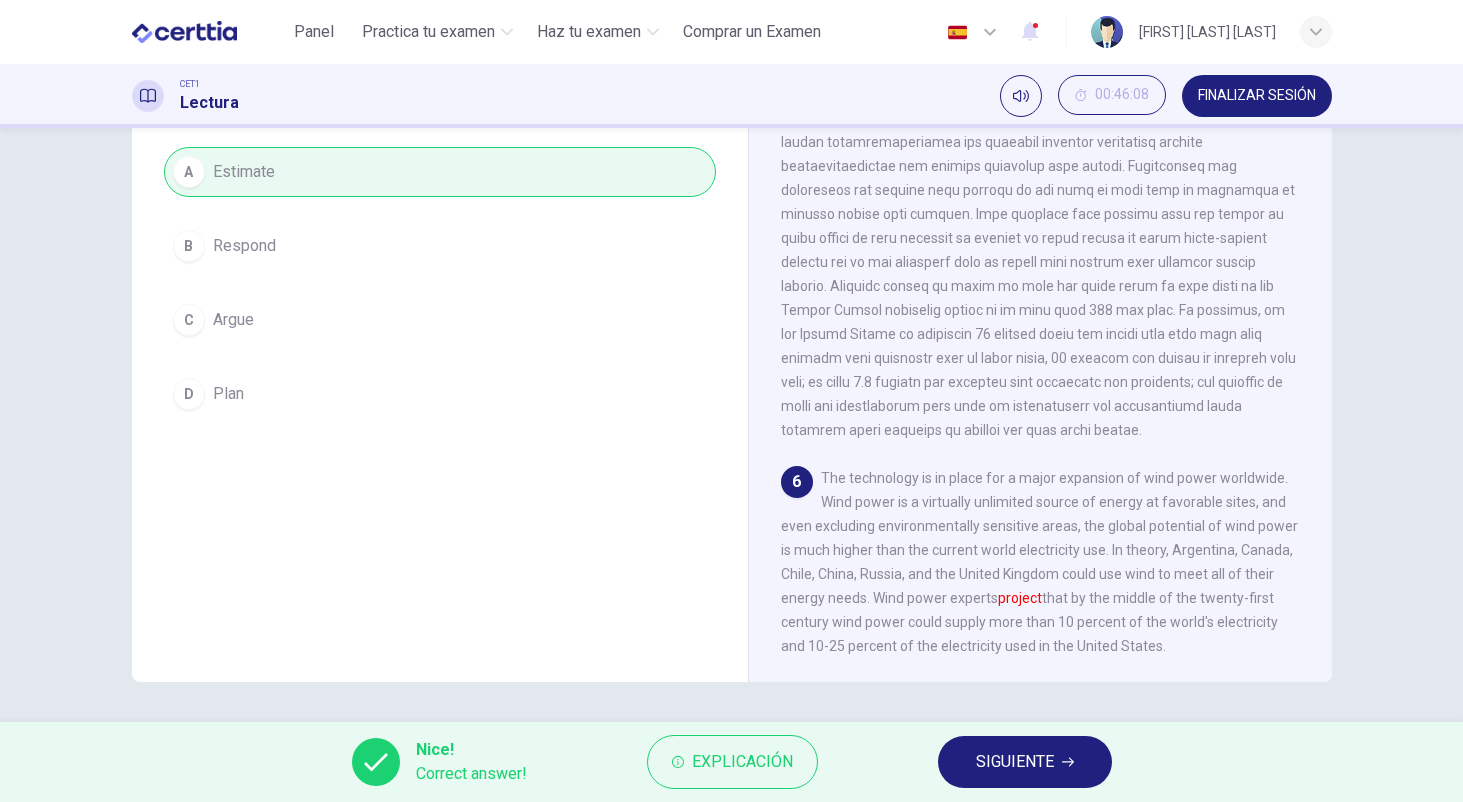 click on "SIGUIENTE" at bounding box center (1025, 762) 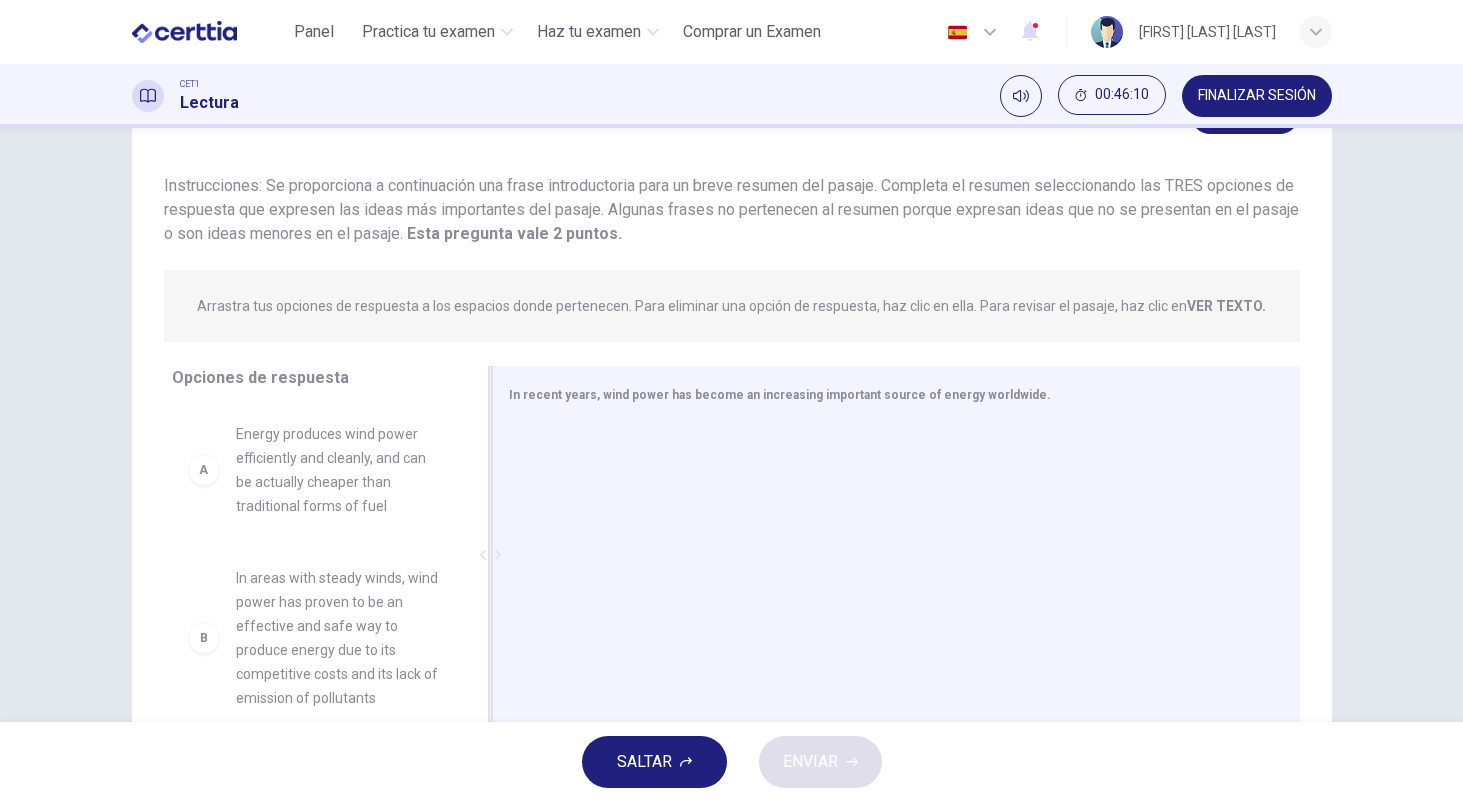 scroll, scrollTop: 113, scrollLeft: 0, axis: vertical 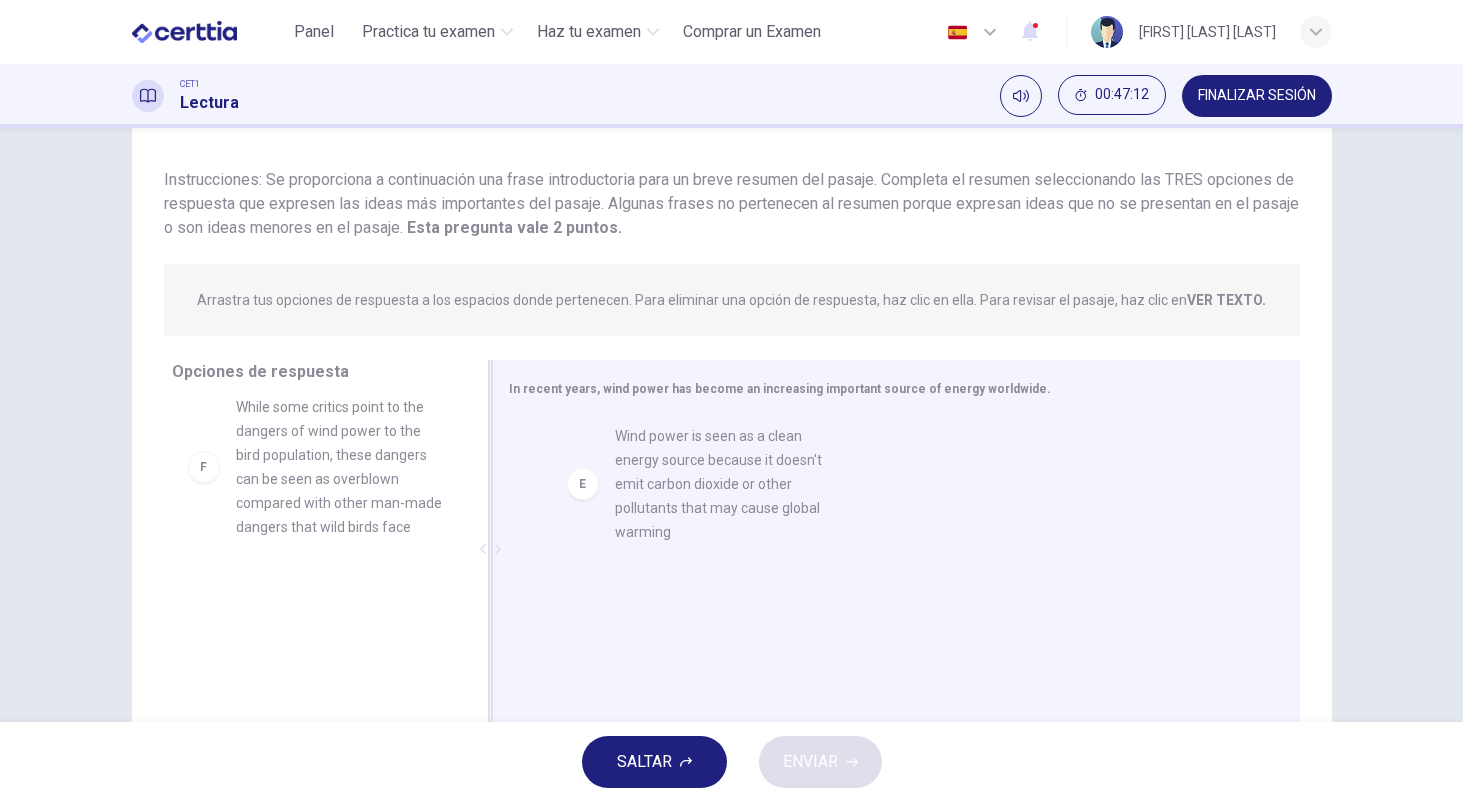 drag, startPoint x: 369, startPoint y: 423, endPoint x: 755, endPoint y: 459, distance: 387.6751 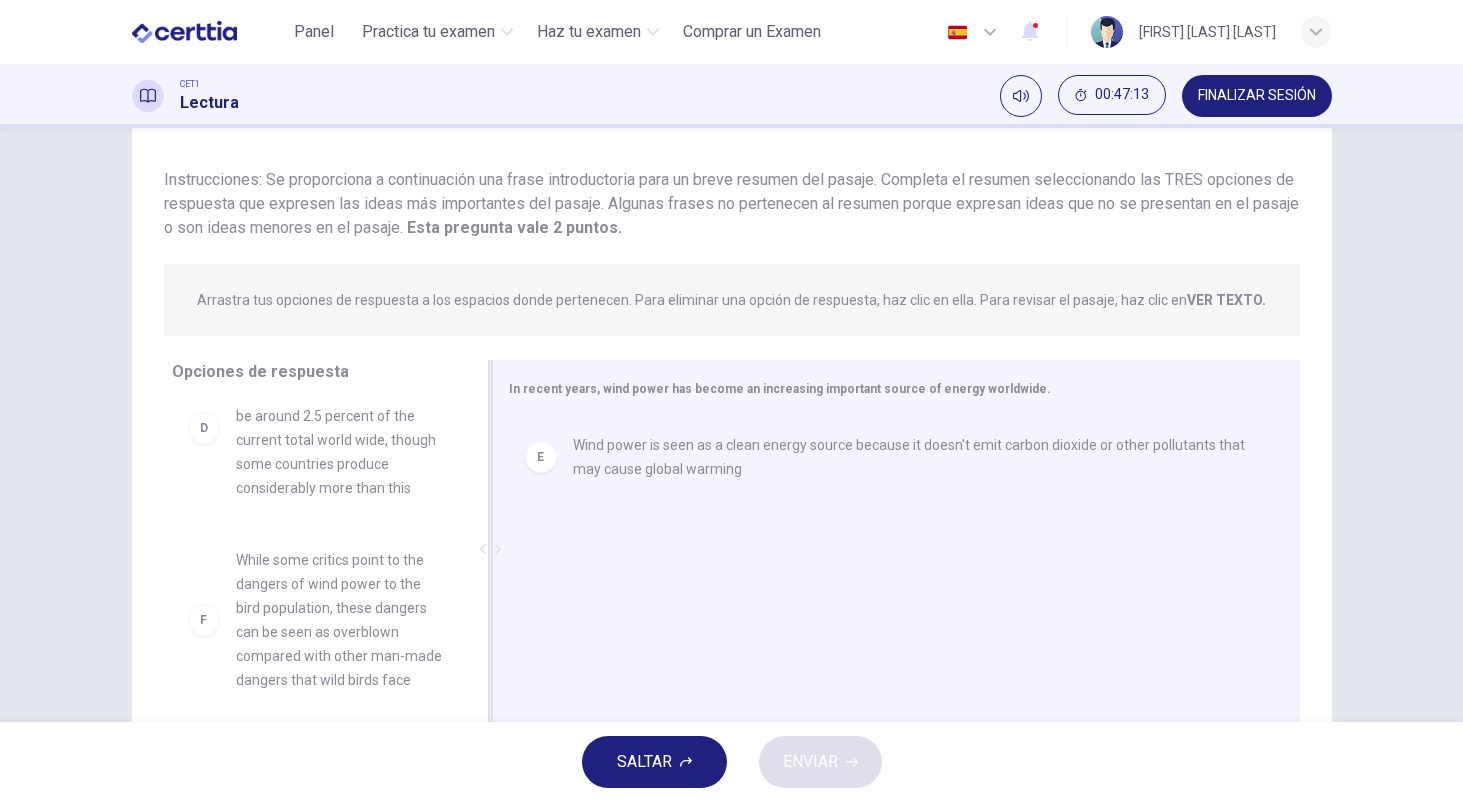 scroll, scrollTop: 588, scrollLeft: 0, axis: vertical 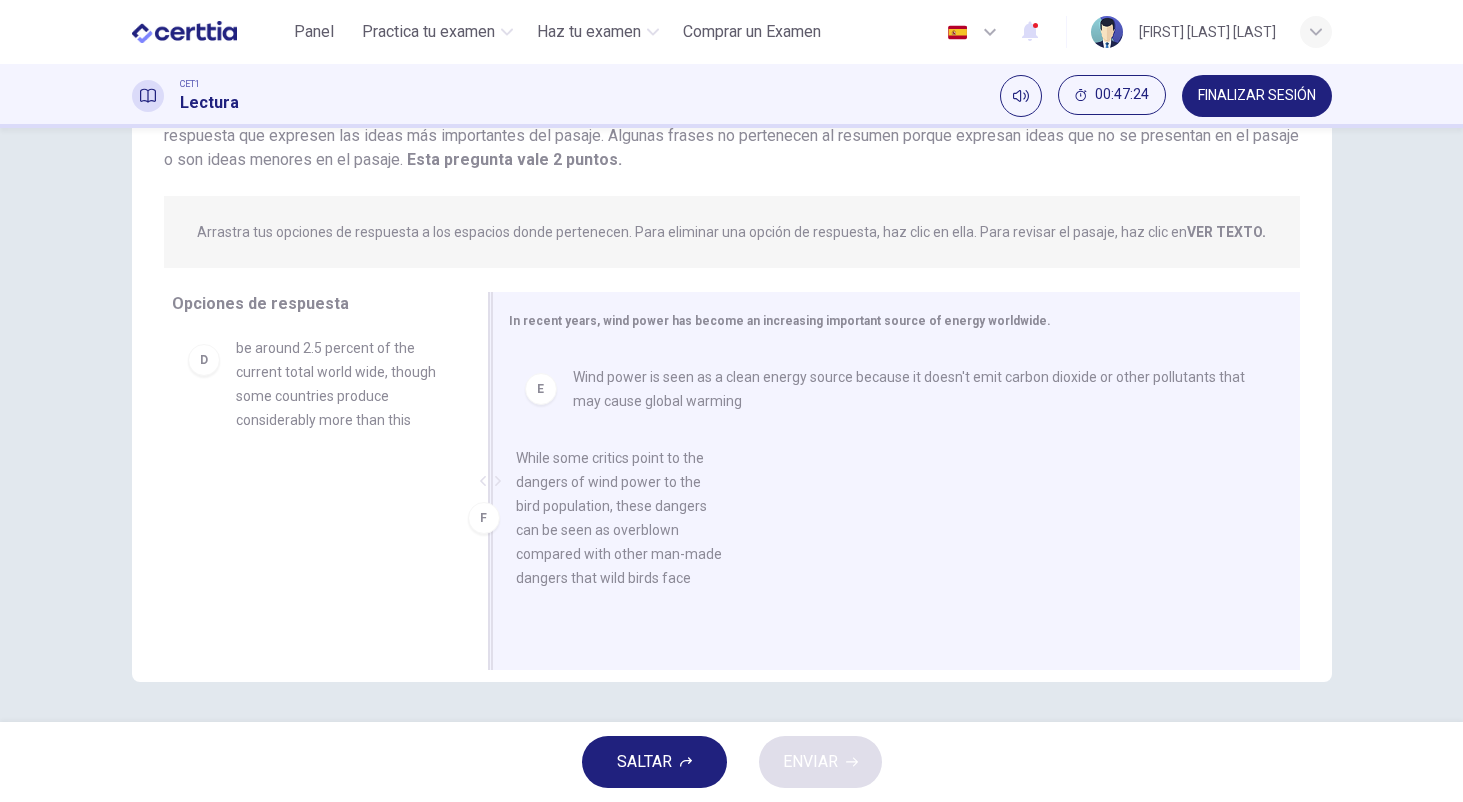 drag, startPoint x: 331, startPoint y: 540, endPoint x: 670, endPoint y: 500, distance: 341.3517 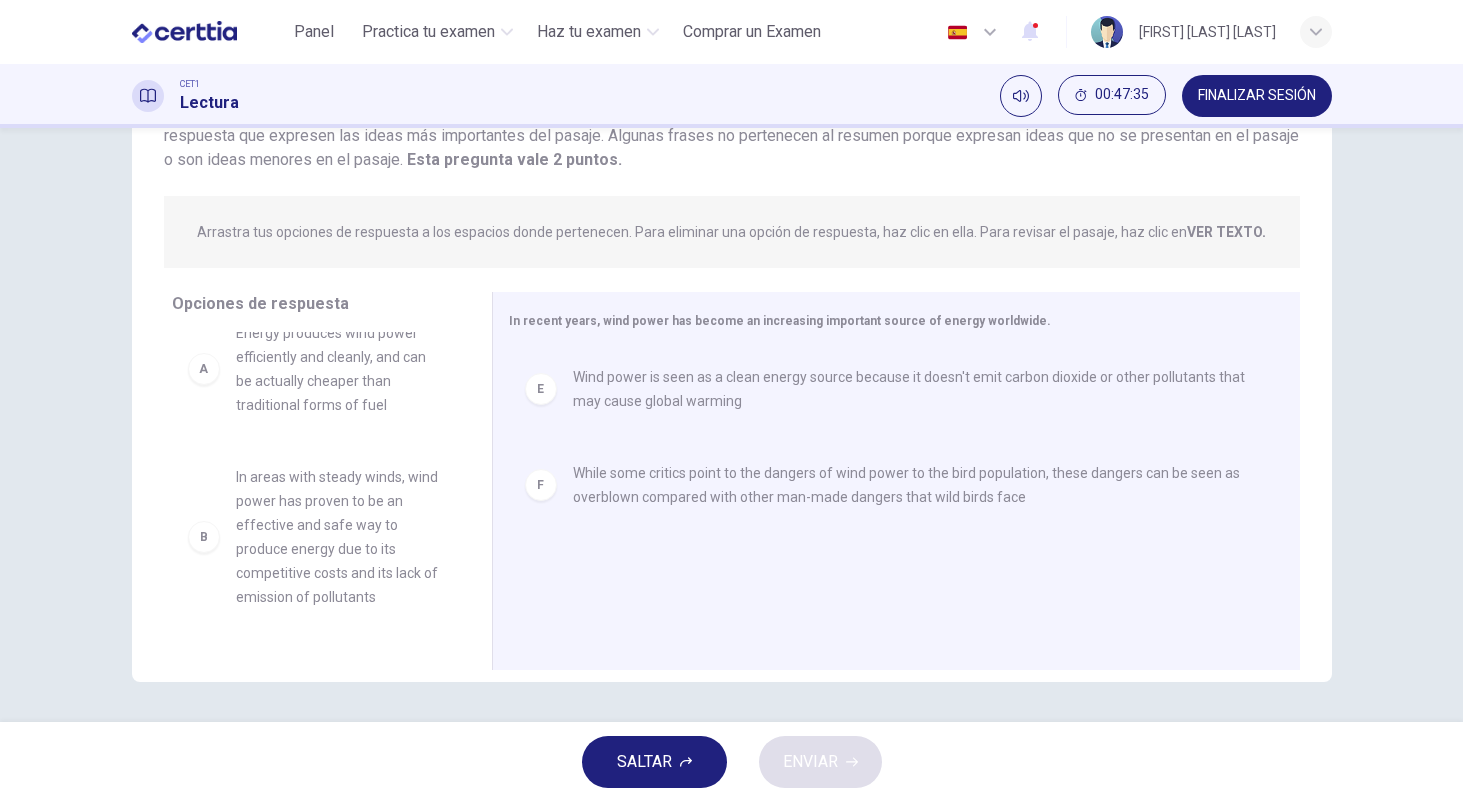 scroll, scrollTop: 33, scrollLeft: 0, axis: vertical 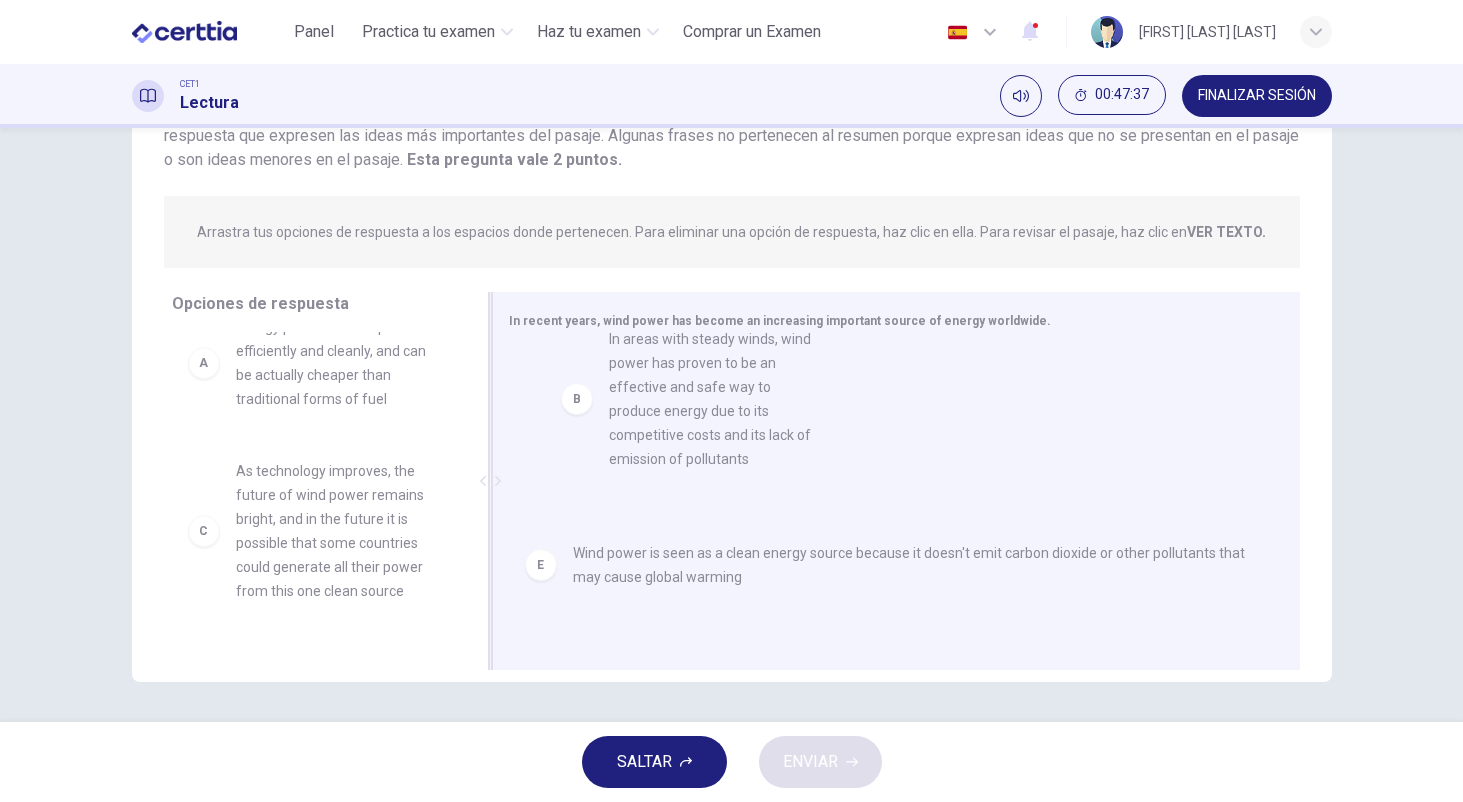 drag, startPoint x: 346, startPoint y: 524, endPoint x: 725, endPoint y: 393, distance: 401.00125 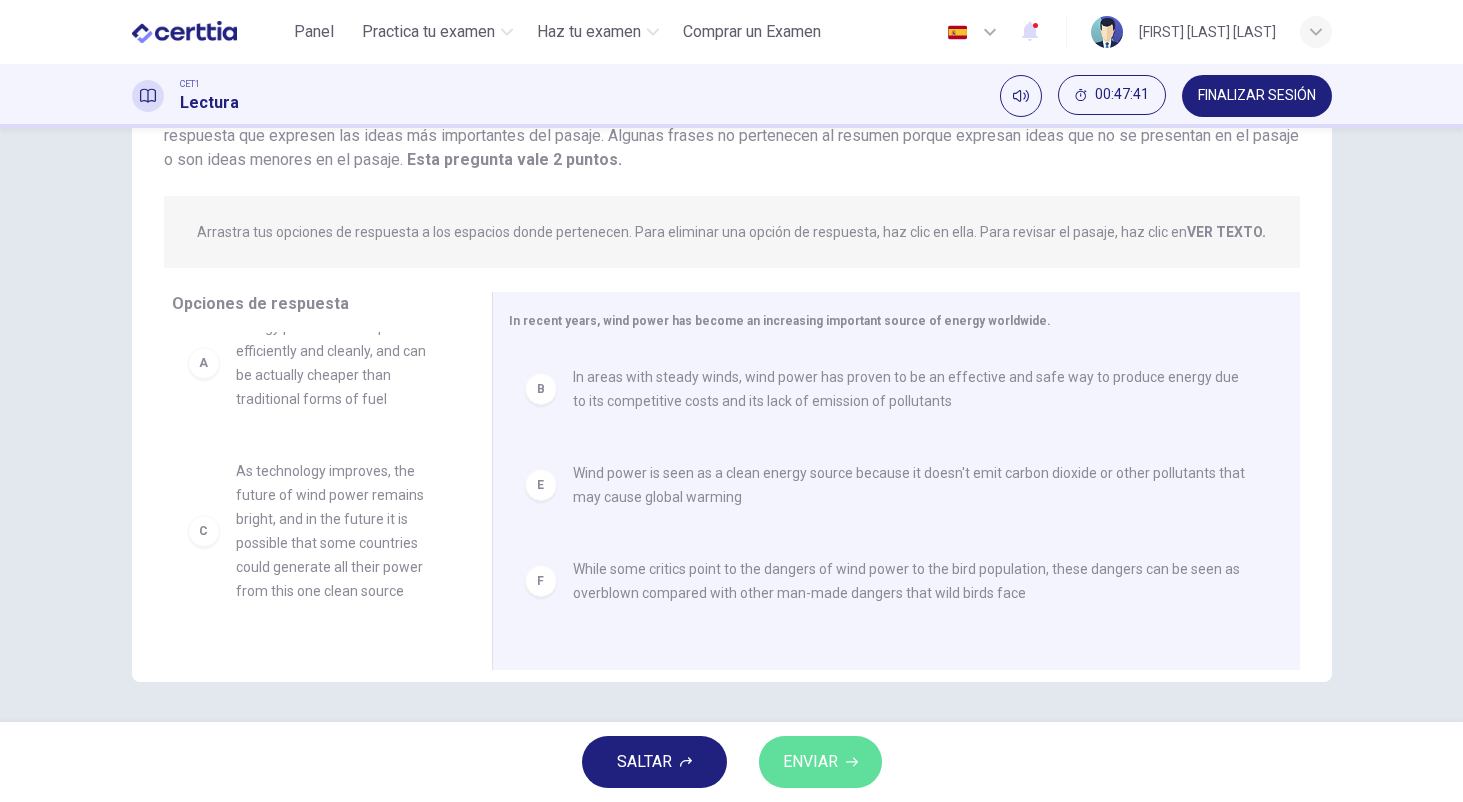 click on "ENVIAR" at bounding box center [820, 762] 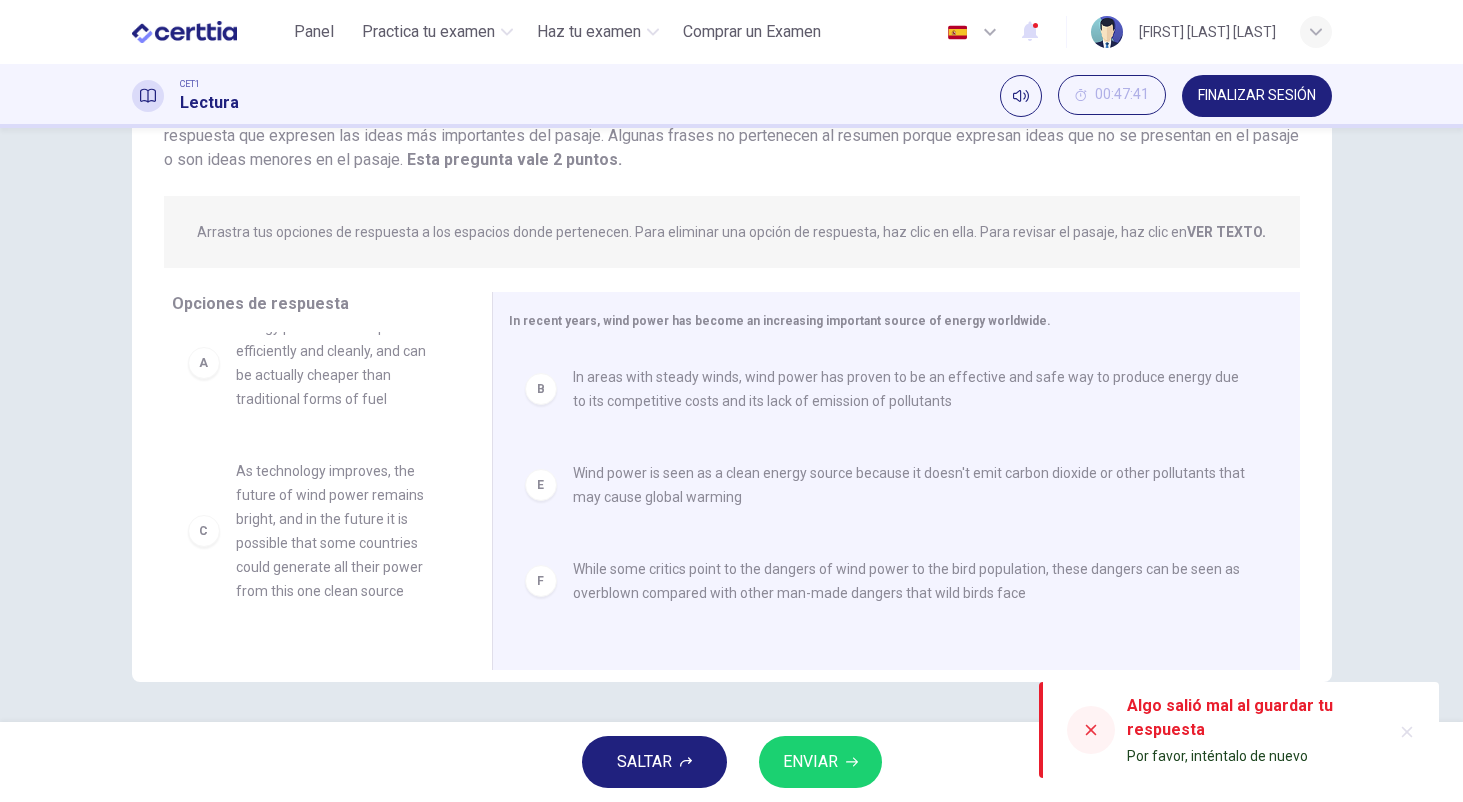 click on "ENVIAR" at bounding box center (820, 762) 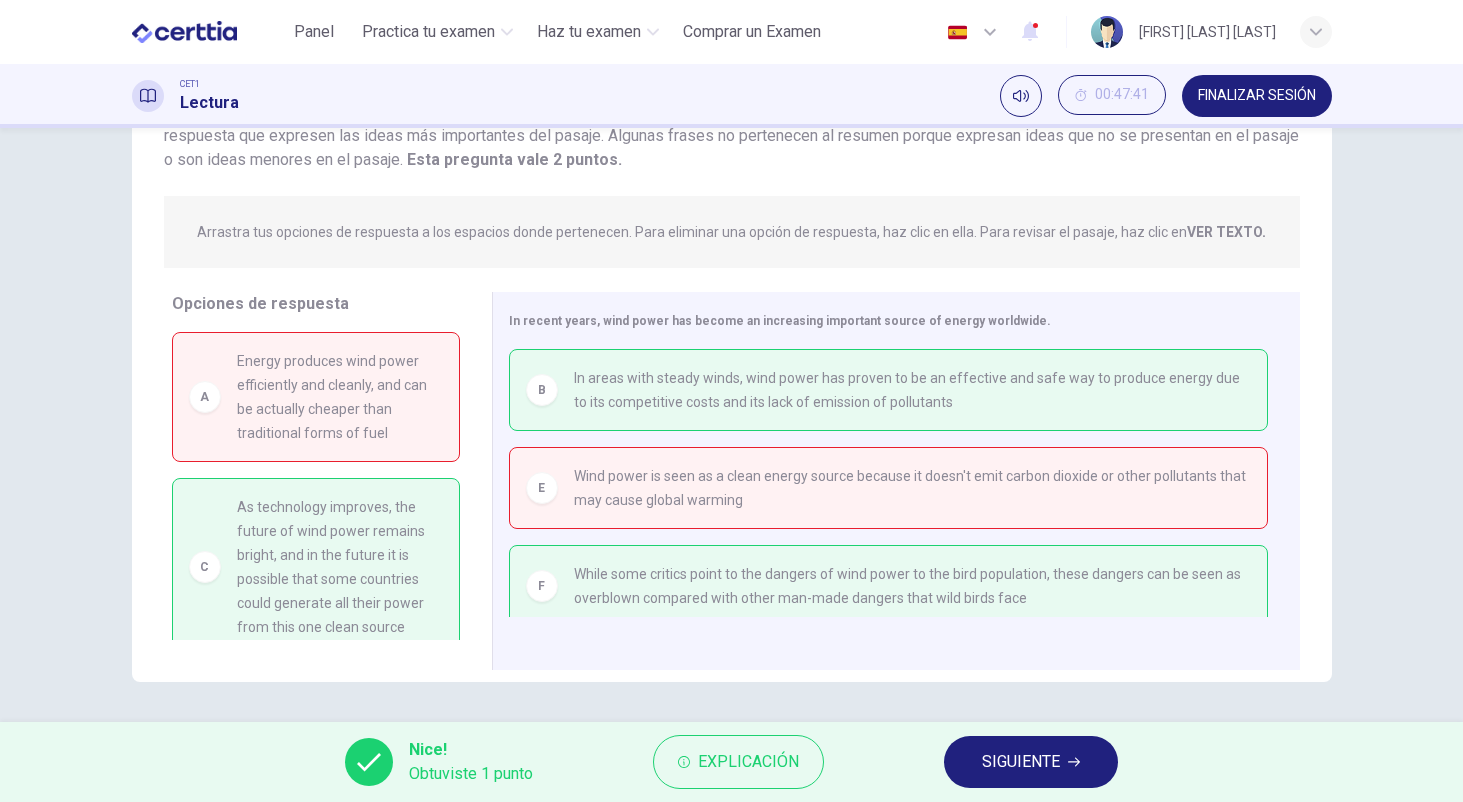 scroll, scrollTop: 0, scrollLeft: 0, axis: both 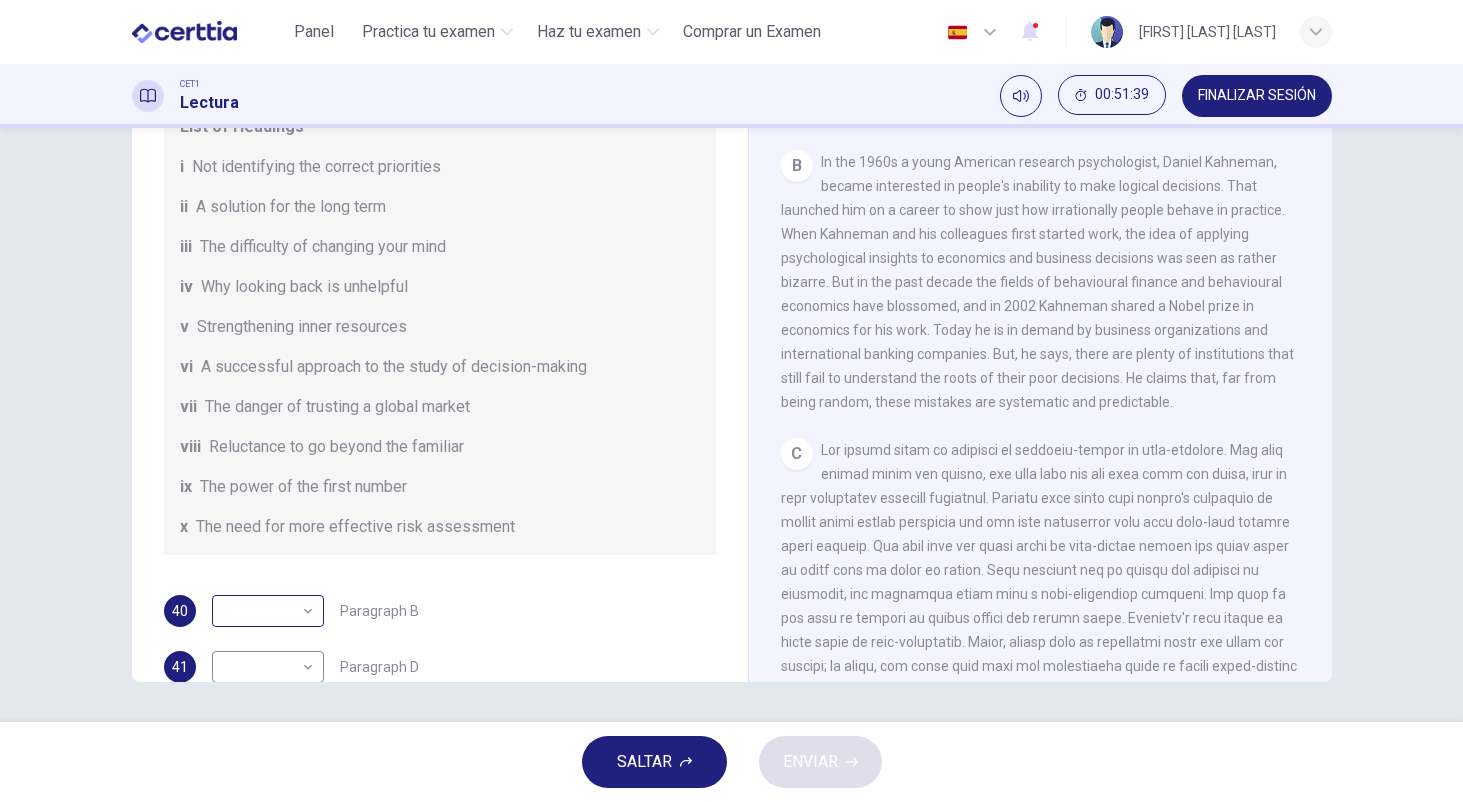 click on "Este sitio utiliza cookies, como se explica en nuestra  Política de Privacidad . Si acepta el uso de cookies, haga clic en el botón Aceptar y continúe navegando por nuestro sitio.   Política de Privacidad Aceptar Panel Practica tu examen Haz tu examen Comprar un Examen Español ** ​ Lorena Melissa Mejia Irias CET1 Lectura 00:51:39 FINALIZAR SESIÓN Preguntas 40 - 45 Reading Passage 1 has nine paragraphs  A-I
Choose the correct heading for Paragraphs  B  and  D-H  from the list of headings below.
Write the correct number  (i-xi)  in the boxes below. List of Headings i Not identifying the correct priorities ii A solution for the long term iii The difficulty of changing your mind iv Why looking back is unhelpful v Strengthening inner resources vi A successful approach to the study of decision-making vii The danger of trusting a global market viii Reluctance to go beyond the familiar ix The power of the first number x The need for more effective risk assessment 40 ​ ​ Paragraph B 41 ​ ​ 42 ​ 43" at bounding box center (731, 401) 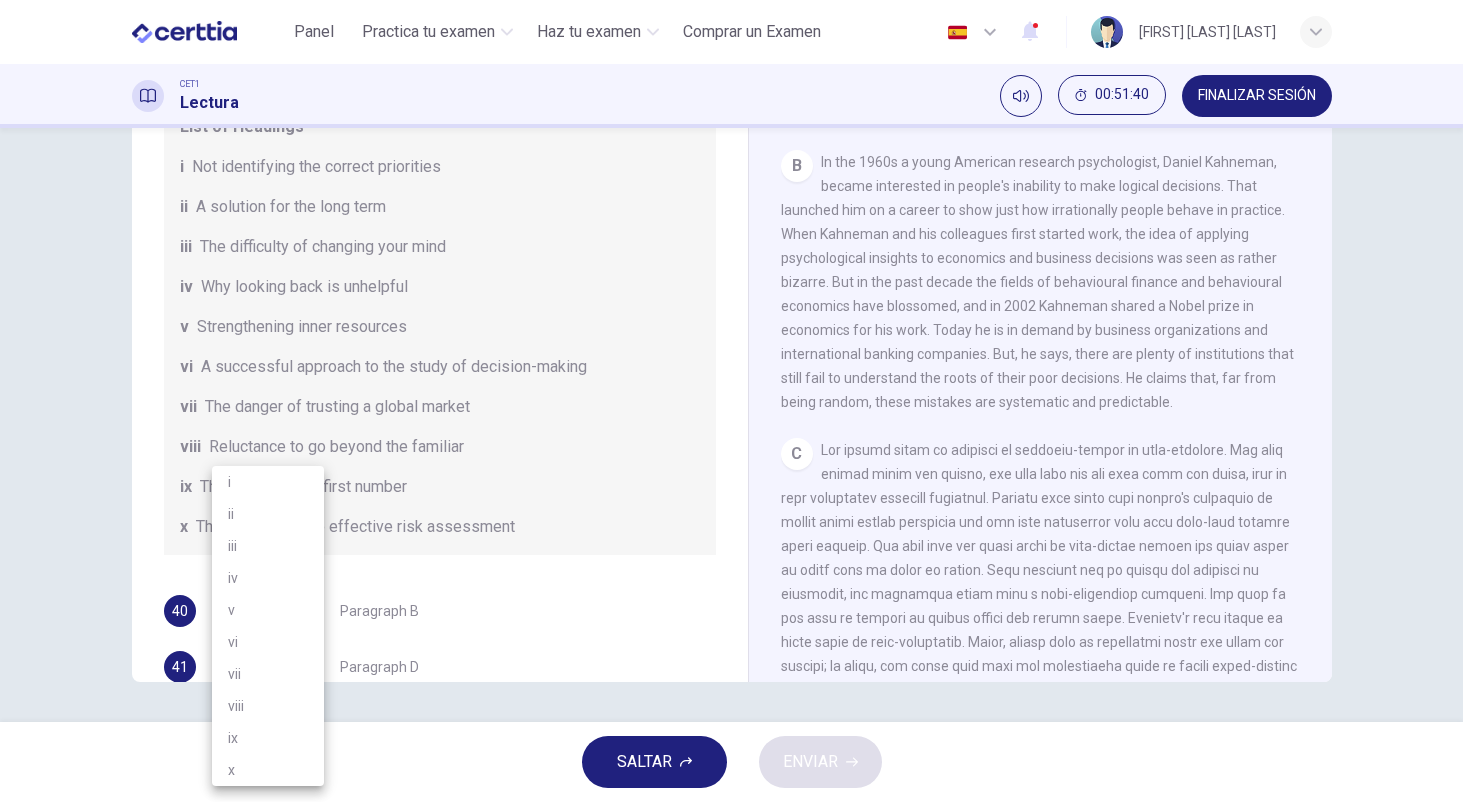 click at bounding box center [731, 401] 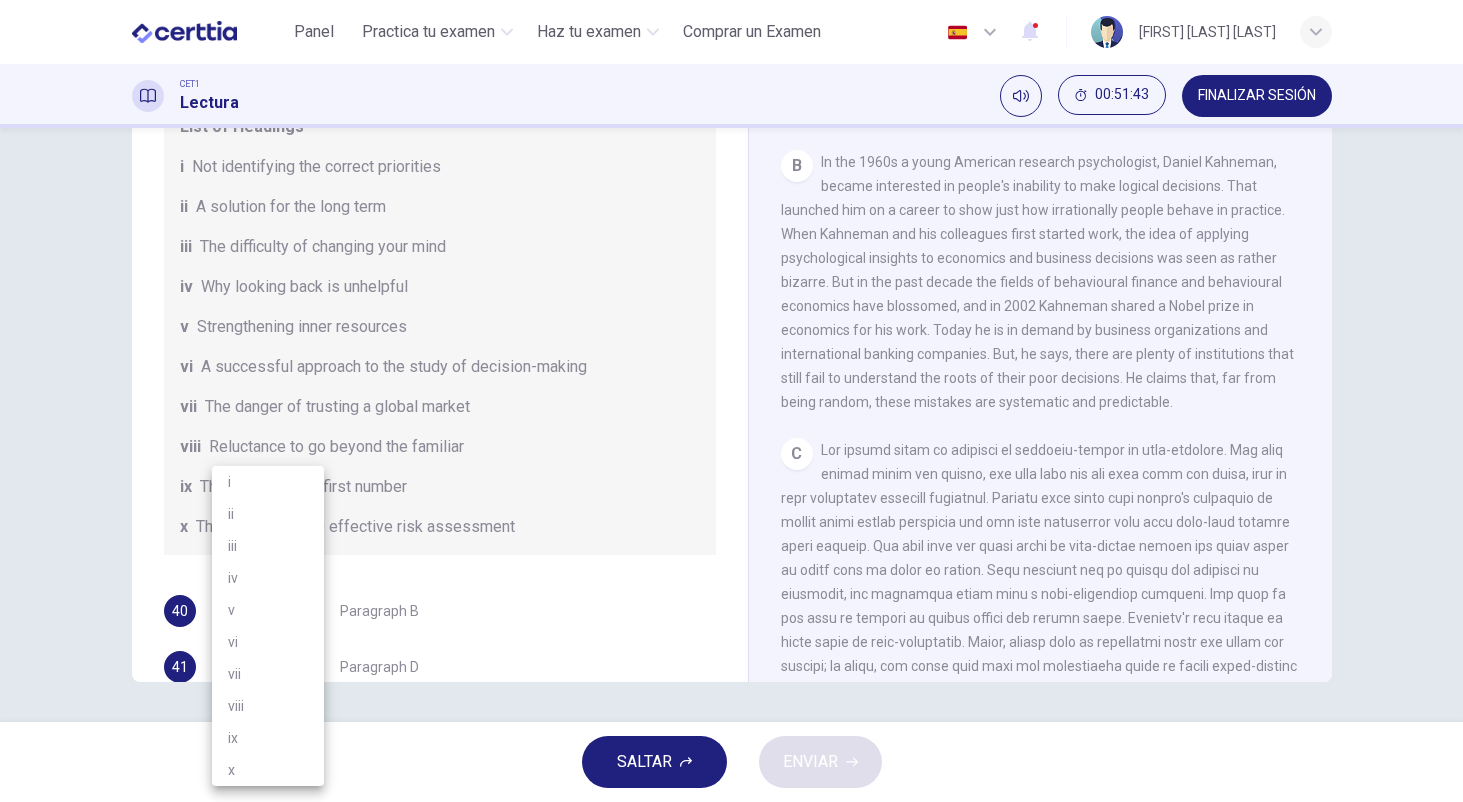 click on "Este sitio utiliza cookies, como se explica en nuestra  Política de Privacidad . Si acepta el uso de cookies, haga clic en el botón Aceptar y continúe navegando por nuestro sitio.   Política de Privacidad Aceptar Panel Practica tu examen Haz tu examen Comprar un Examen Español ** ​ Lorena Melissa Mejia Irias CET1 Lectura 00:51:43 FINALIZAR SESIÓN Preguntas 40 - 45 Reading Passage 1 has nine paragraphs  A-I
Choose the correct heading for Paragraphs  B  and  D-H  from the list of headings below.
Write the correct number  (i-xi)  in the boxes below. List of Headings i Not identifying the correct priorities ii A solution for the long term iii The difficulty of changing your mind iv Why looking back is unhelpful v Strengthening inner resources vi A successful approach to the study of decision-making vii The danger of trusting a global market viii Reluctance to go beyond the familiar ix The power of the first number x The need for more effective risk assessment 40 ​ ​ Paragraph B 41 ​ ​ 42 ​ 43" at bounding box center [731, 401] 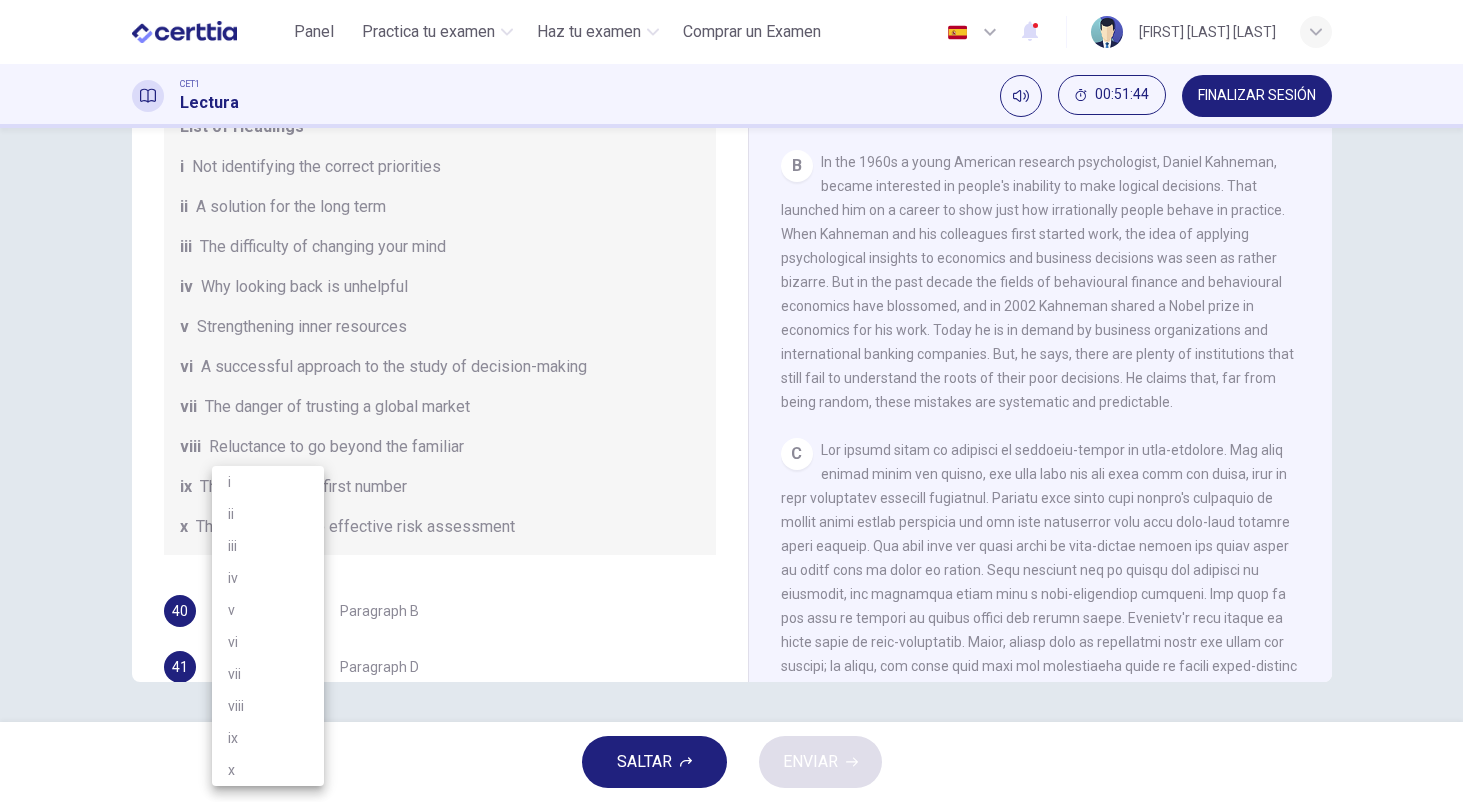 click on "iii" at bounding box center [268, 546] 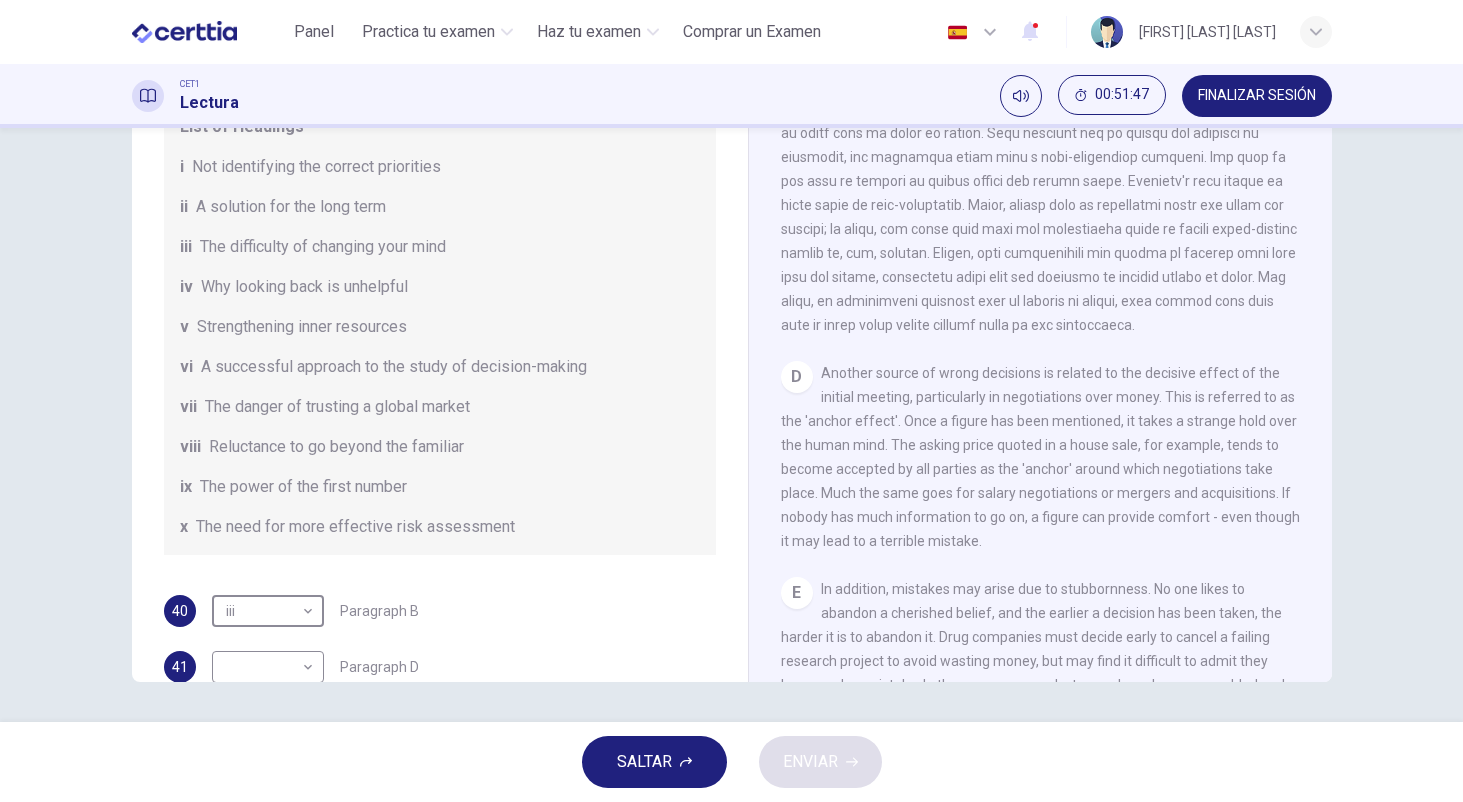 scroll, scrollTop: 930, scrollLeft: 0, axis: vertical 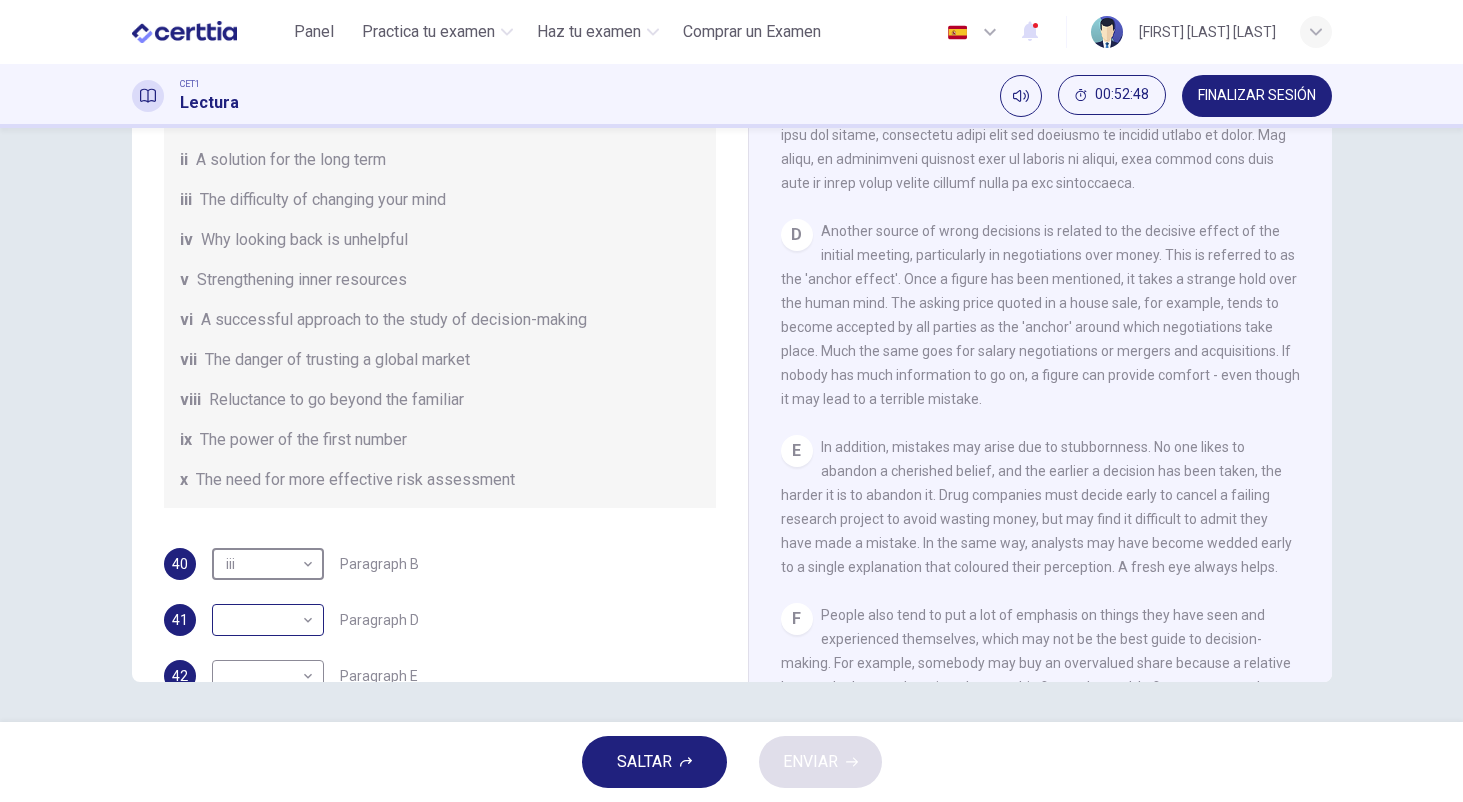 click on "Este sitio utiliza cookies, como se explica en nuestra  Política de Privacidad . Si acepta el uso de cookies, haga clic en el botón Aceptar y continúe navegando por nuestro sitio.   Política de Privacidad Aceptar Panel Practica tu examen Haz tu examen Comprar un Examen Español ** ​ Lorena Melissa Mejia Irias CET1 Lectura 00:52:48 FINALIZAR SESIÓN Preguntas 40 - 45 Reading Passage 1 has nine paragraphs  A-I
Choose the correct heading for Paragraphs  B  and  D-H  from the list of headings below.
Write the correct number  (i-xi)  in the boxes below. List of Headings i Not identifying the correct priorities ii A solution for the long term iii The difficulty of changing your mind iv Why looking back is unhelpful v Strengthening inner resources vi A successful approach to the study of decision-making vii The danger of trusting a global market viii Reluctance to go beyond the familiar ix The power of the first number x The need for more effective risk assessment 40 iii *** ​ Paragraph B 41 ​ ​ 42 43" at bounding box center (731, 401) 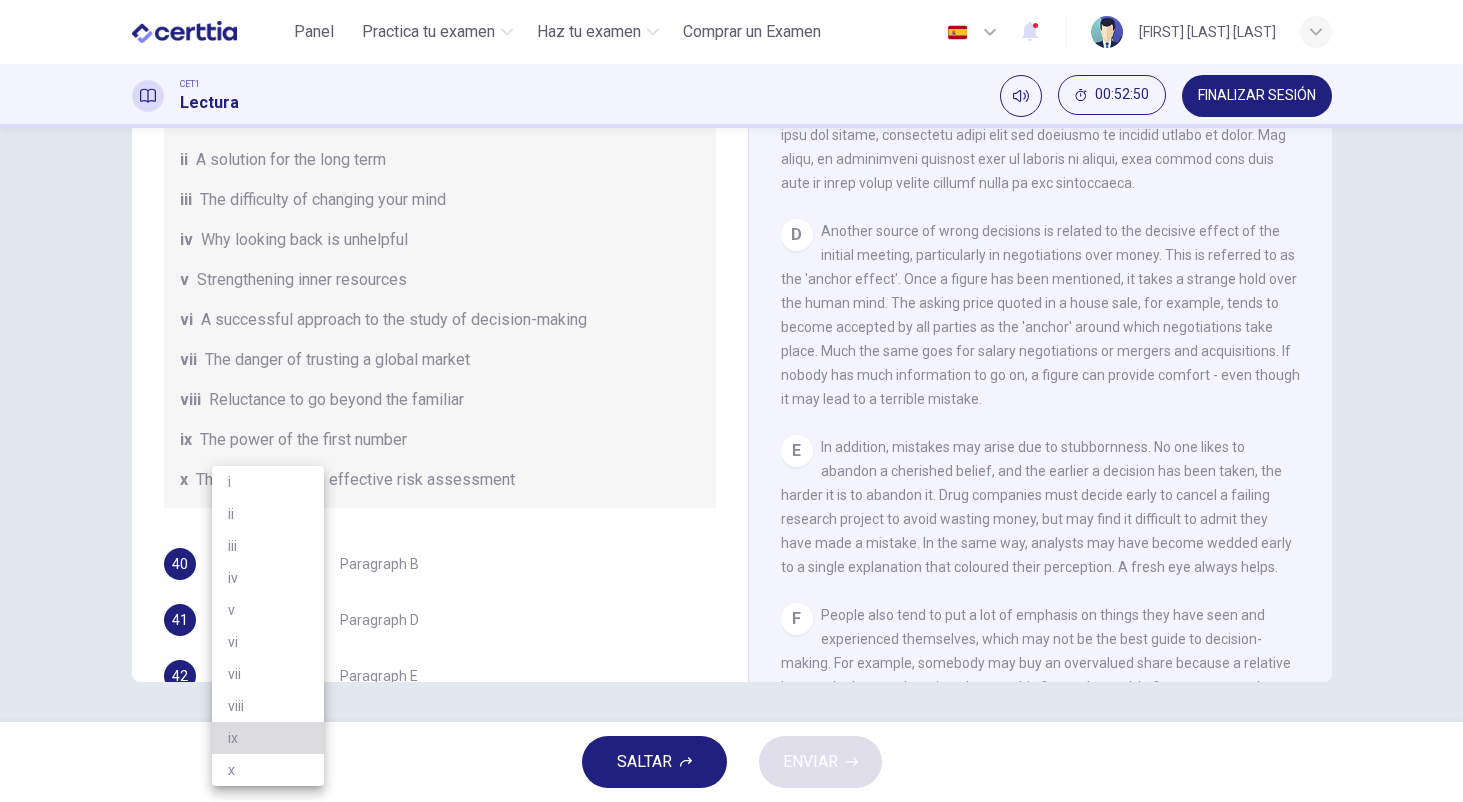 click on "ix" at bounding box center (268, 738) 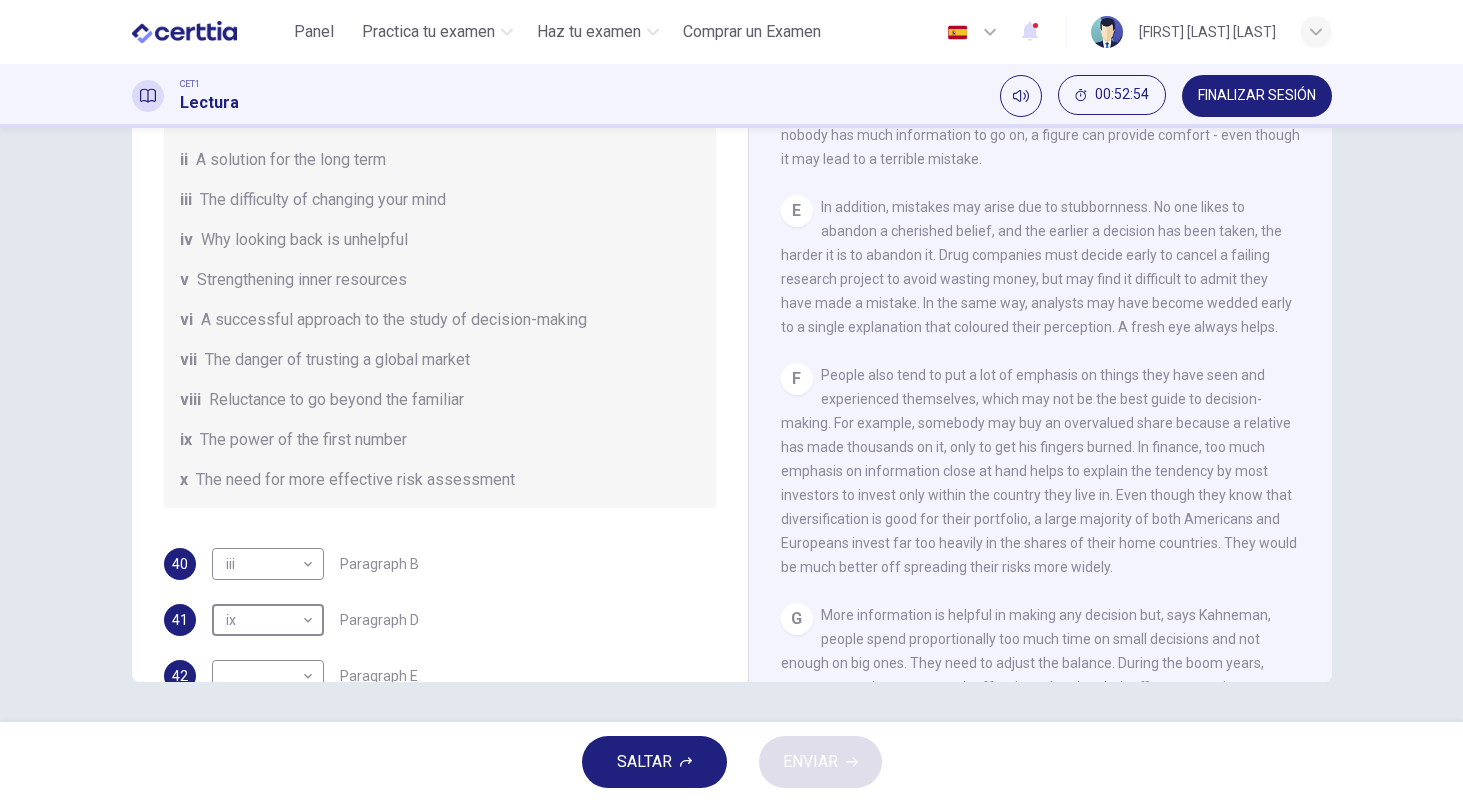 scroll, scrollTop: 1315, scrollLeft: 0, axis: vertical 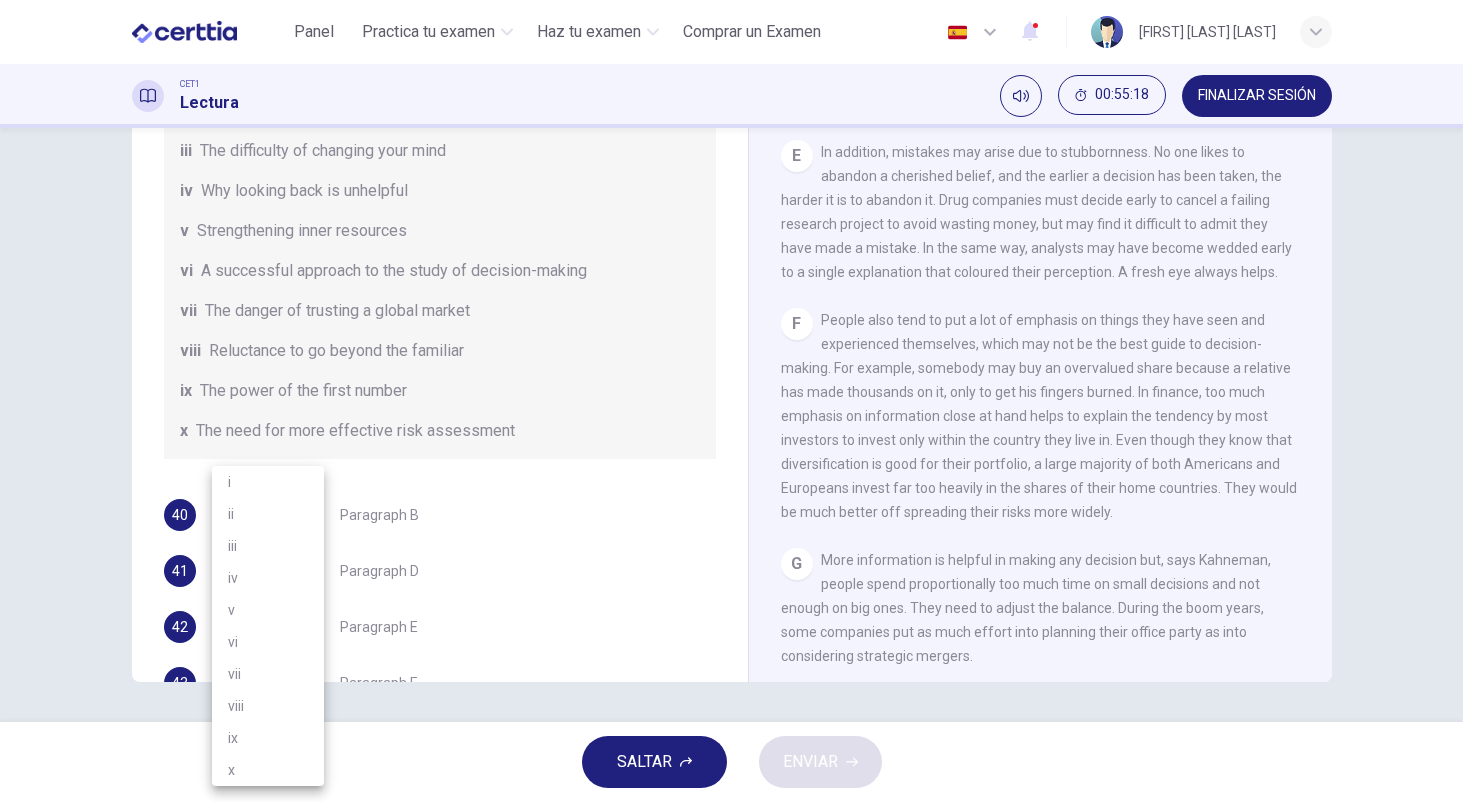 click on "Este sitio utiliza cookies, como se explica en nuestra  Política de Privacidad . Si acepta el uso de cookies, haga clic en el botón Aceptar y continúe navegando por nuestro sitio.   Política de Privacidad Aceptar Panel Practica tu examen Haz tu examen Comprar un Examen Español ** ​ Lorena Melissa Mejia Irias CET1 Lectura 00:55:18 FINALIZAR SESIÓN Preguntas 40 - 45 Reading Passage 1 has nine paragraphs  A-I
Choose the correct heading for Paragraphs  B  and  D-H  from the list of headings below.
Write the correct number  (i-xi)  in the boxes below. List of Headings i Not identifying the correct priorities ii A solution for the long term iii The difficulty of changing your mind iv Why looking back is unhelpful v Strengthening inner resources vi A successful approach to the study of decision-making vii The danger of trusting a global market viii Reluctance to go beyond the familiar ix The power of the first number x The need for more effective risk assessment 40 iii *** ​ Paragraph B 41 ix ** ​ 42" at bounding box center [731, 401] 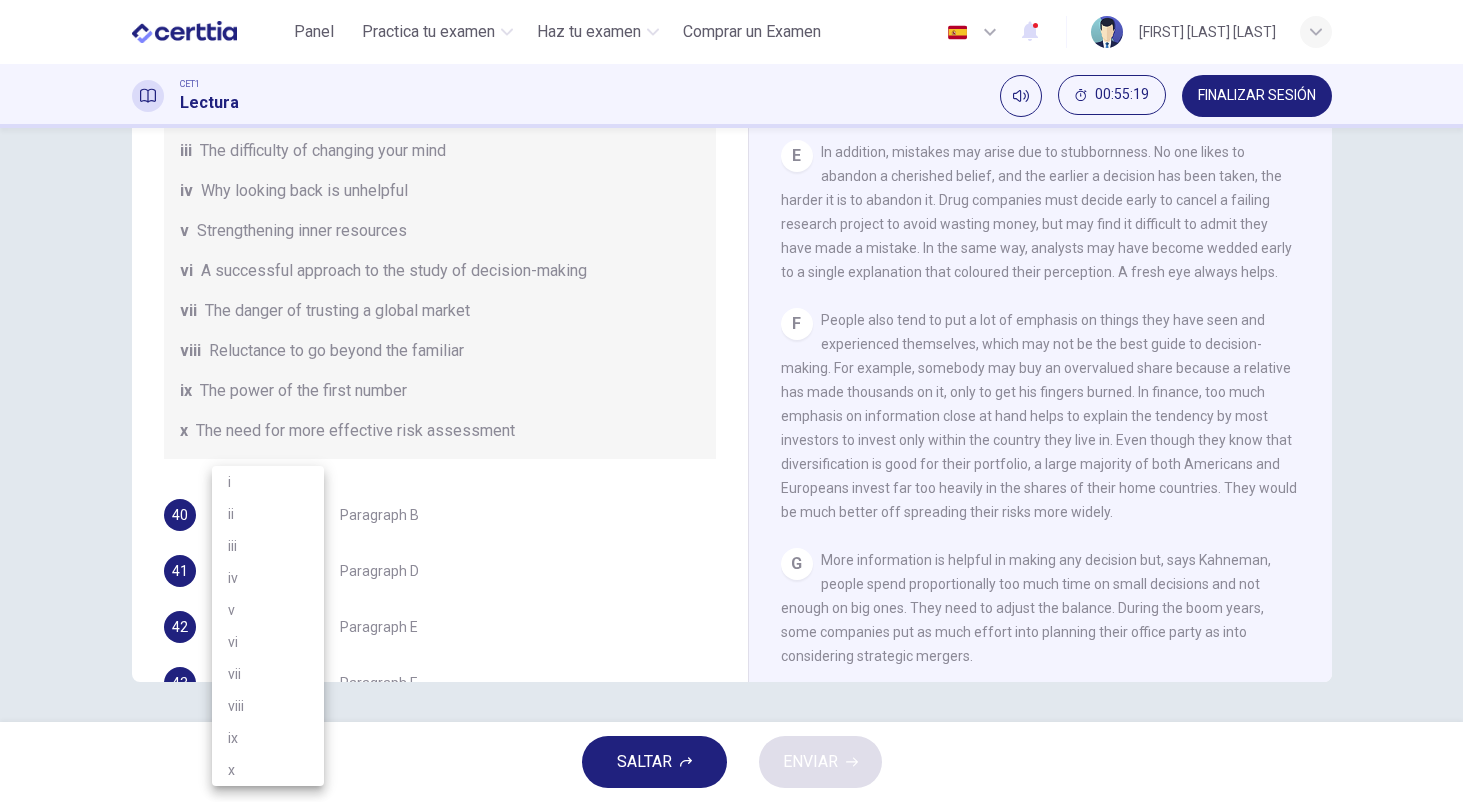 click on "iii" at bounding box center [268, 546] 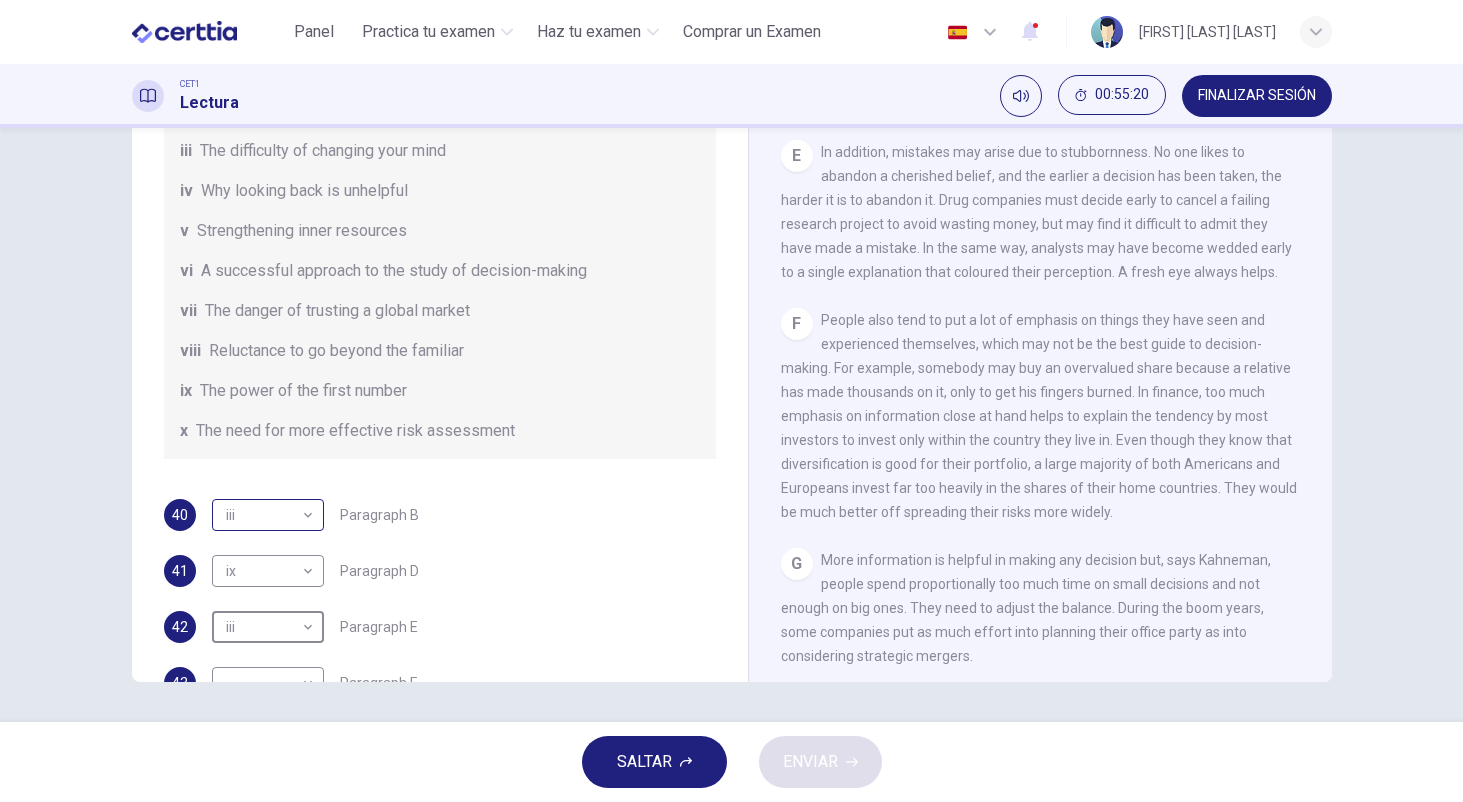click on "Este sitio utiliza cookies, como se explica en nuestra  Política de Privacidad . Si acepta el uso de cookies, haga clic en el botón Aceptar y continúe navegando por nuestro sitio.   Política de Privacidad Aceptar Panel Practica tu examen Haz tu examen Comprar un Examen Español ** ​ Lorena Melissa Mejia Irias CET1 Lectura 00:55:20 FINALIZAR SESIÓN Preguntas 40 - 45 Reading Passage 1 has nine paragraphs  A-I
Choose the correct heading for Paragraphs  B  and  D-H  from the list of headings below.
Write the correct number  (i-xi)  in the boxes below. List of Headings i Not identifying the correct priorities ii A solution for the long term iii The difficulty of changing your mind iv Why looking back is unhelpful v Strengthening inner resources vi A successful approach to the study of decision-making vii The danger of trusting a global market viii Reluctance to go beyond the familiar ix The power of the first number x The need for more effective risk assessment 40 iii *** ​ Paragraph B 41 ix ** ​ 42" at bounding box center (731, 401) 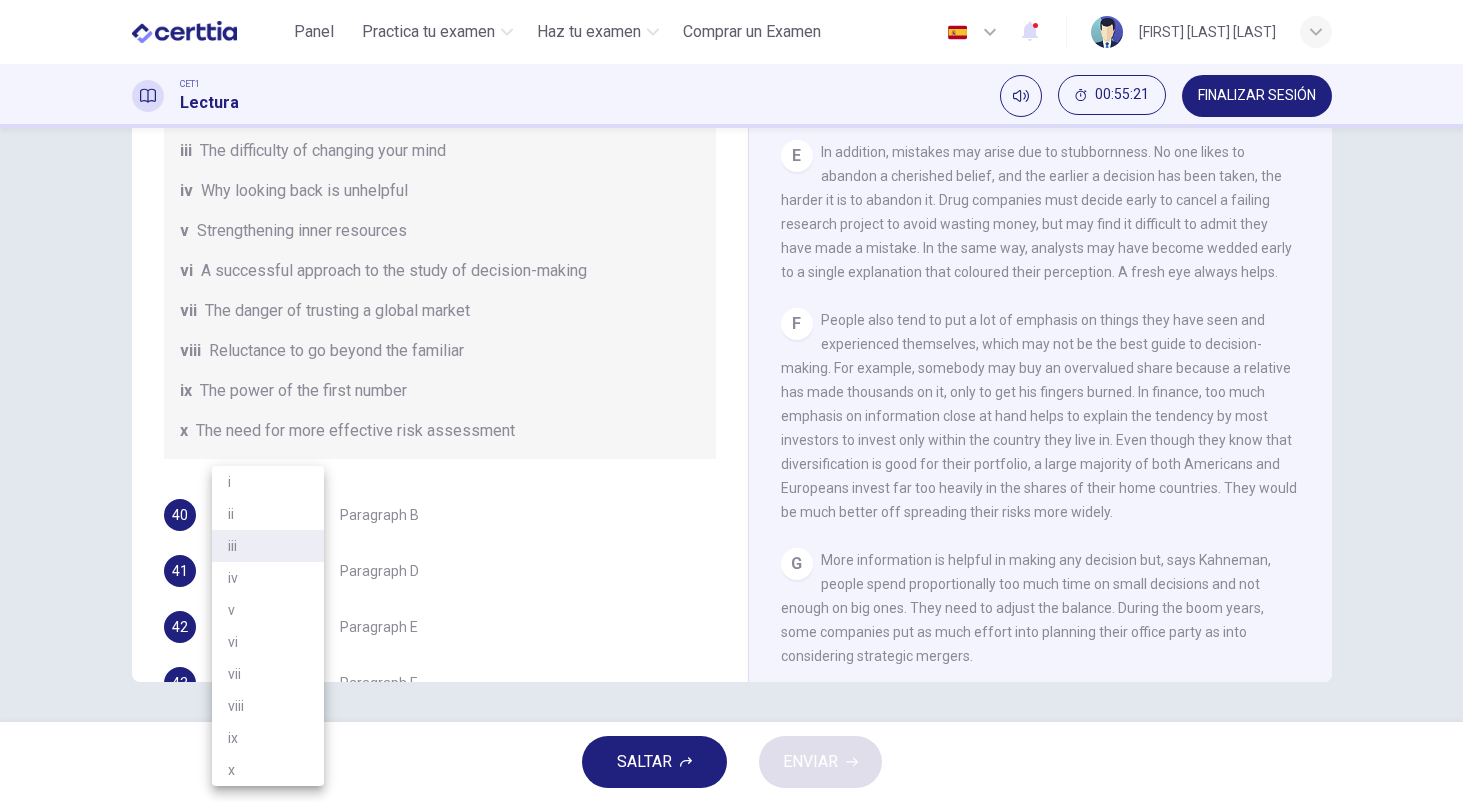 click at bounding box center (731, 401) 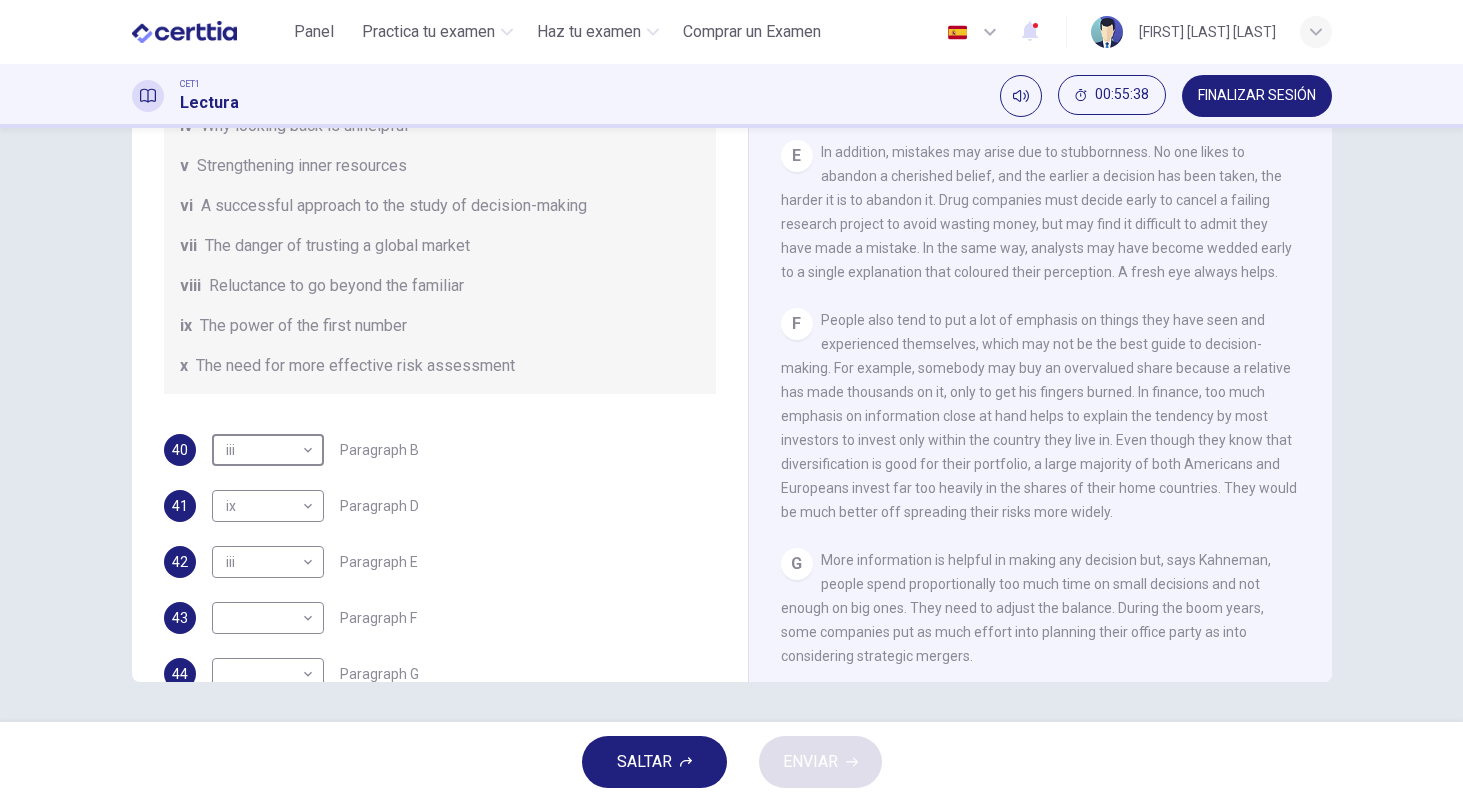 scroll, scrollTop: 281, scrollLeft: 0, axis: vertical 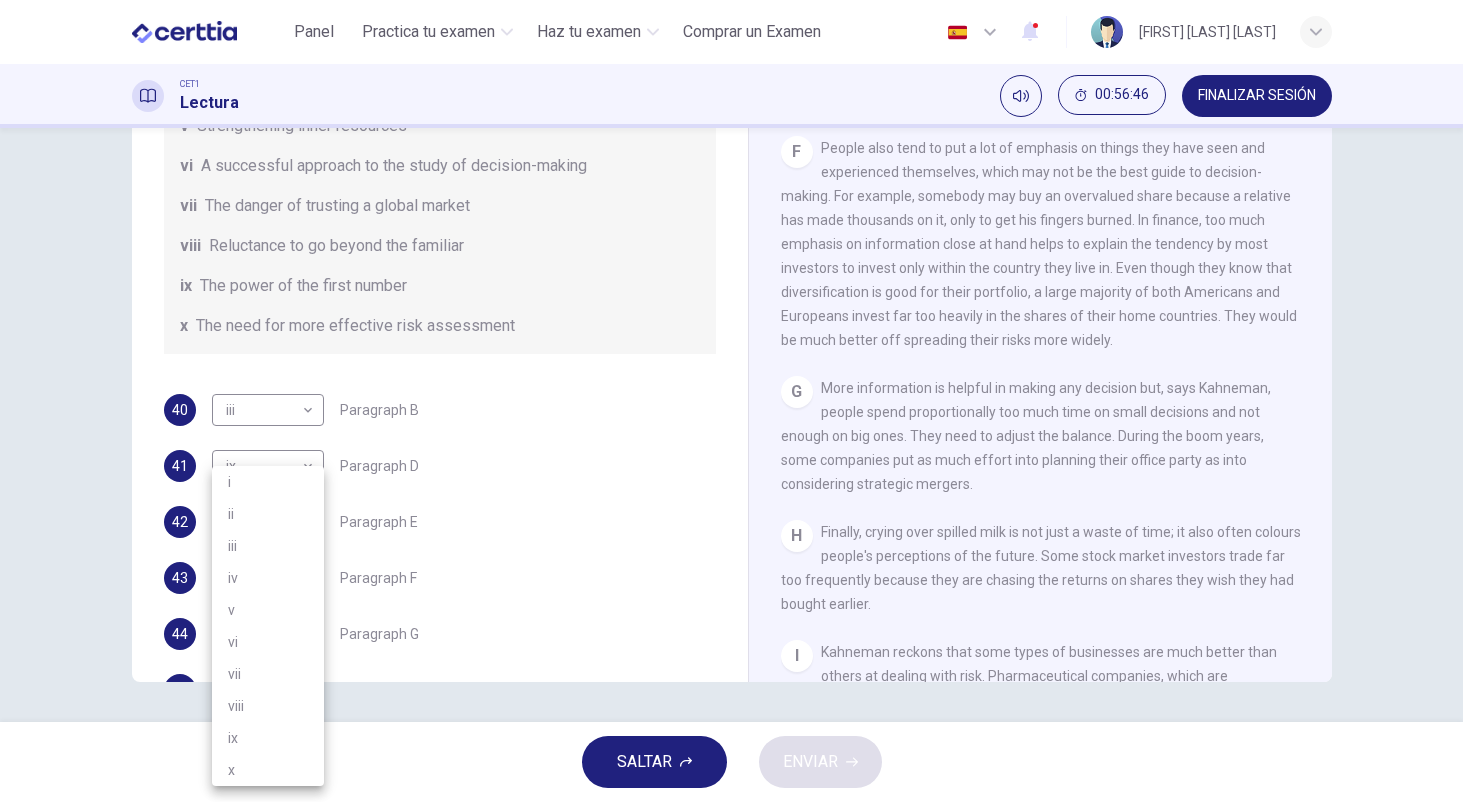click on "Este sitio utiliza cookies, como se explica en nuestra  Política de Privacidad . Si acepta el uso de cookies, haga clic en el botón Aceptar y continúe navegando por nuestro sitio.   Política de Privacidad Aceptar Panel Practica tu examen Haz tu examen Comprar un Examen Español ** ​ Lorena Melissa Mejia Irias CET1 Lectura 00:56:46 FINALIZAR SESIÓN Preguntas 40 - 45 Reading Passage 1 has nine paragraphs  A-I
Choose the correct heading for Paragraphs  B  and  D-H  from the list of headings below.
Write the correct number  (i-xi)  in the boxes below. List of Headings i Not identifying the correct priorities ii A solution for the long term iii The difficulty of changing your mind iv Why looking back is unhelpful v Strengthening inner resources vi A successful approach to the study of decision-making vii The danger of trusting a global market viii Reluctance to go beyond the familiar ix The power of the first number x The need for more effective risk assessment 40 iii *** ​ Paragraph B 41 ix ** ​ 42" at bounding box center (731, 401) 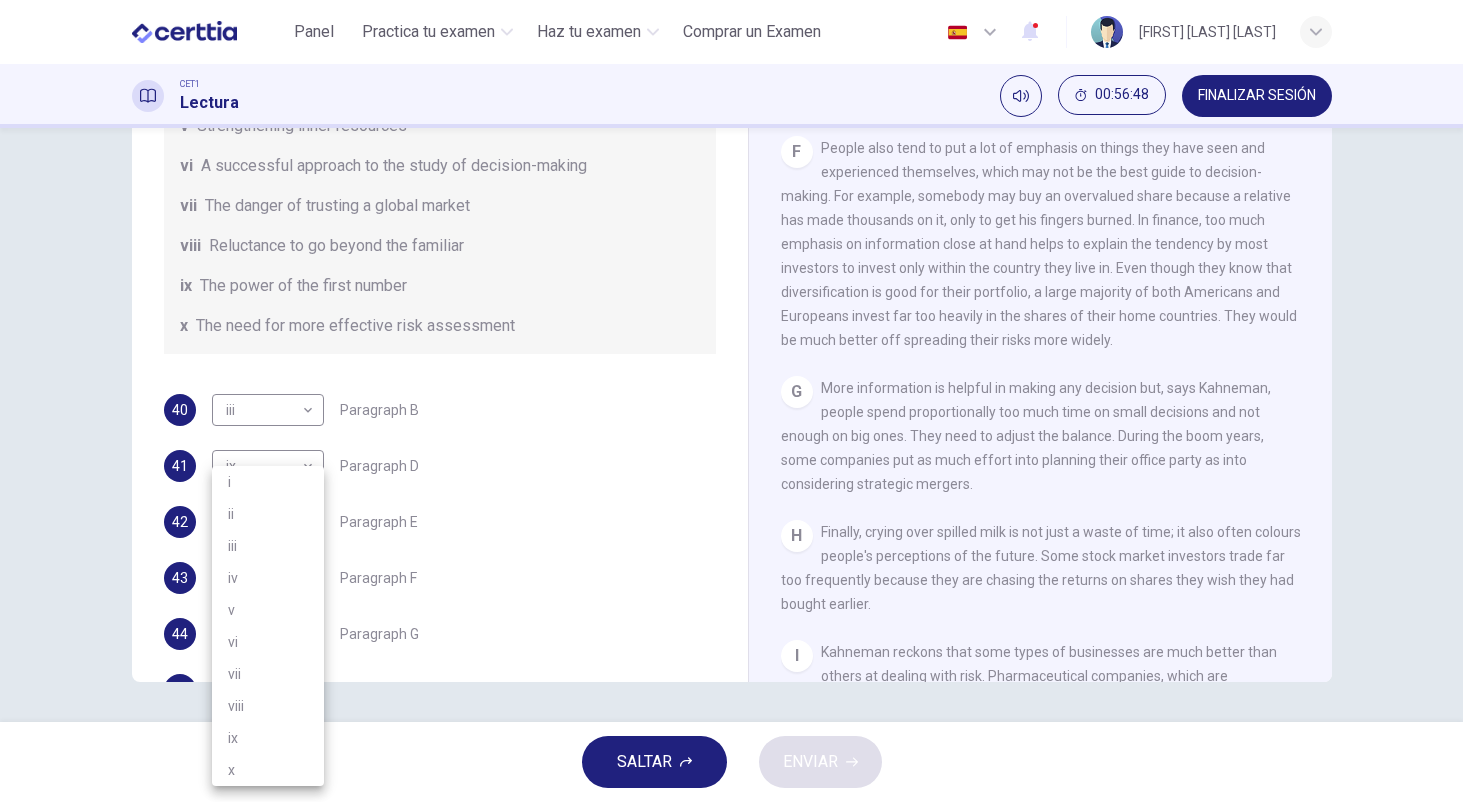 click on "viii" at bounding box center [268, 706] 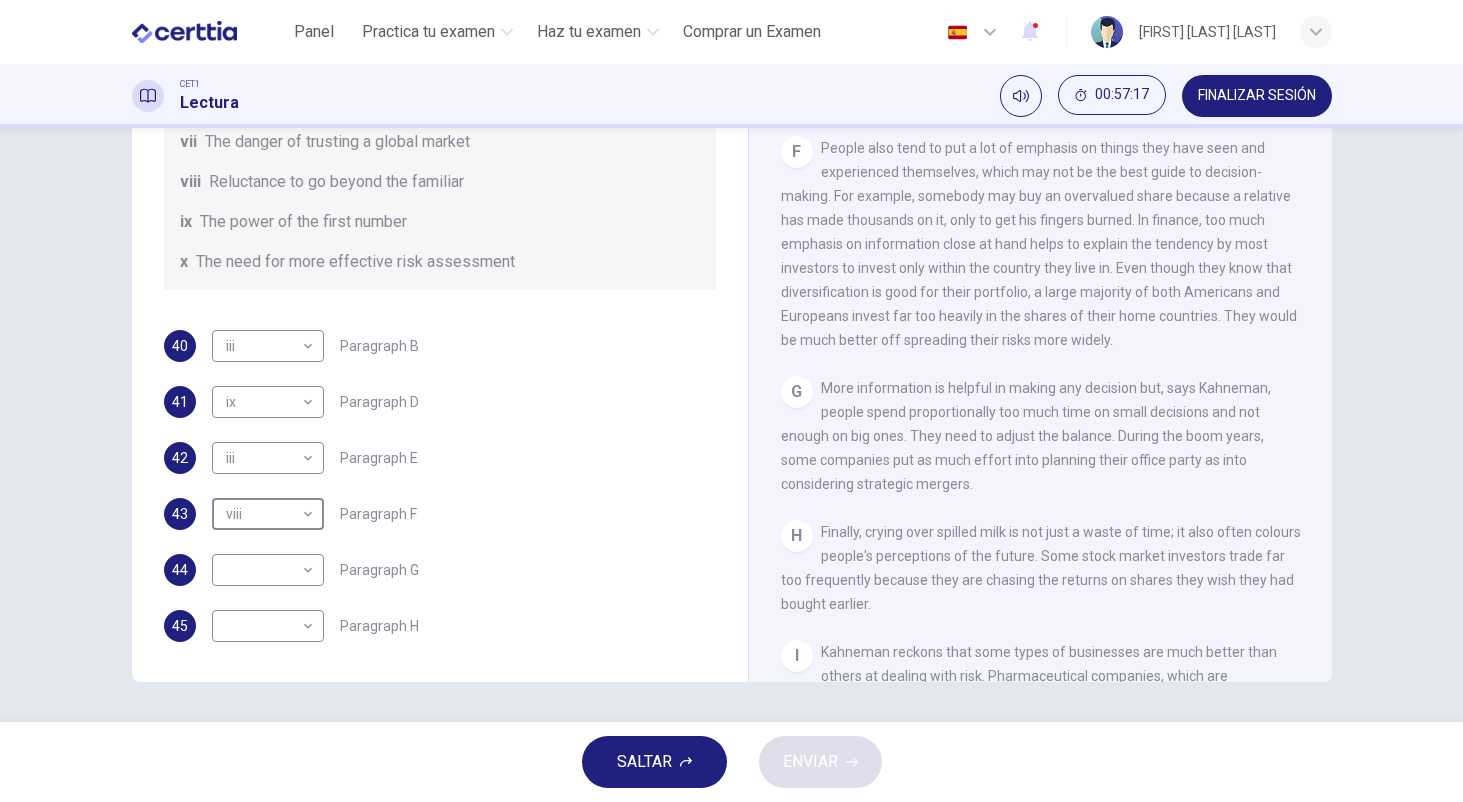 scroll, scrollTop: 385, scrollLeft: 0, axis: vertical 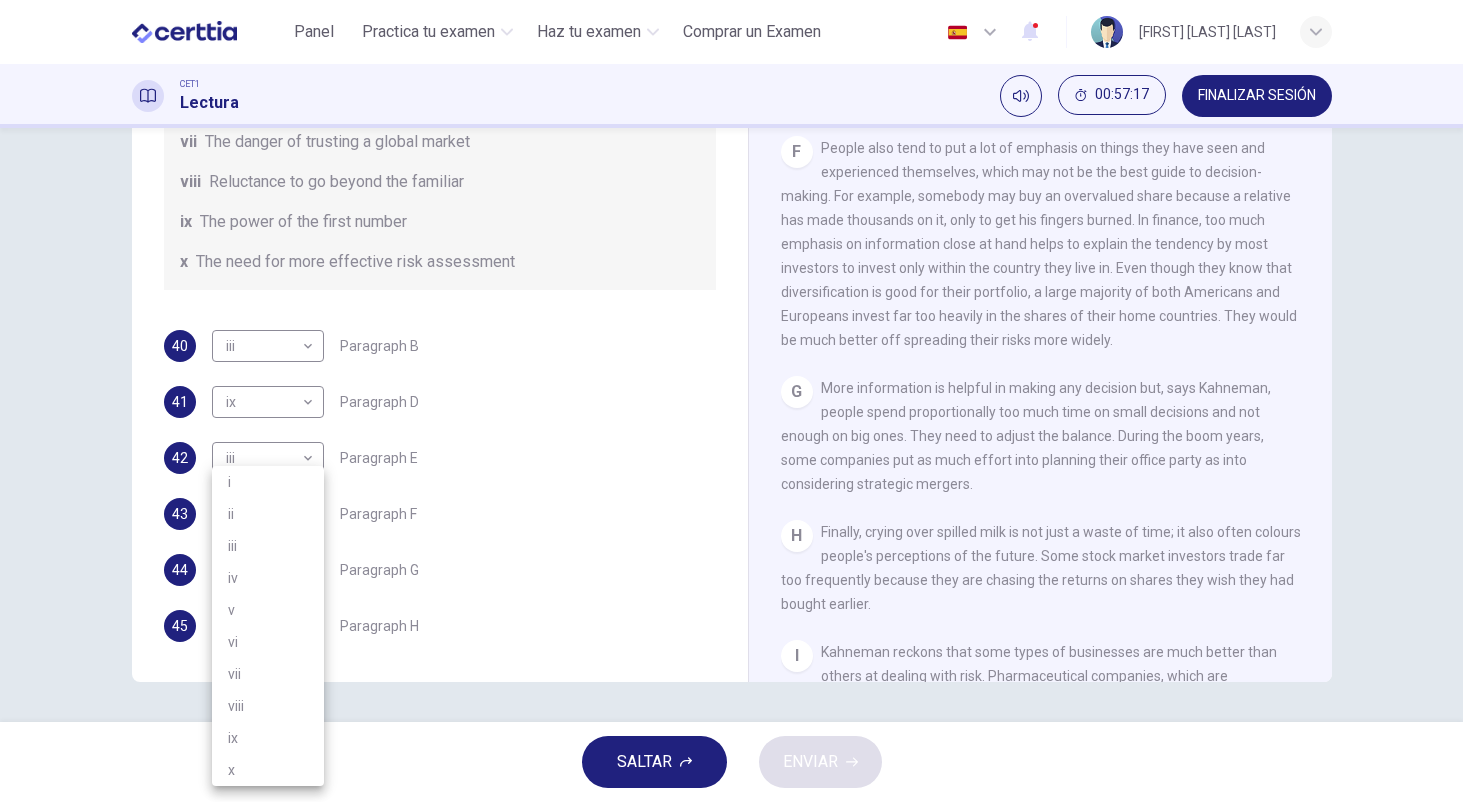 click on "Este sitio utiliza cookies, como se explica en nuestra  Política de Privacidad . Si acepta el uso de cookies, haga clic en el botón Aceptar y continúe navegando por nuestro sitio.   Política de Privacidad Aceptar Panel Practica tu examen Haz tu examen Comprar un Examen Español ** ​ Lorena Melissa Mejia Irias CET1 Lectura 00:57:17 FINALIZAR SESIÓN Preguntas 40 - 45 Reading Passage 1 has nine paragraphs  A-I
Choose the correct heading for Paragraphs  B  and  D-H  from the list of headings below.
Write the correct number  (i-xi)  in the boxes below. List of Headings i Not identifying the correct priorities ii A solution for the long term iii The difficulty of changing your mind iv Why looking back is unhelpful v Strengthening inner resources vi A successful approach to the study of decision-making vii The danger of trusting a global market viii Reluctance to go beyond the familiar ix The power of the first number x The need for more effective risk assessment 40 iii *** ​ Paragraph B 41 ix ** ​ 42" at bounding box center (731, 401) 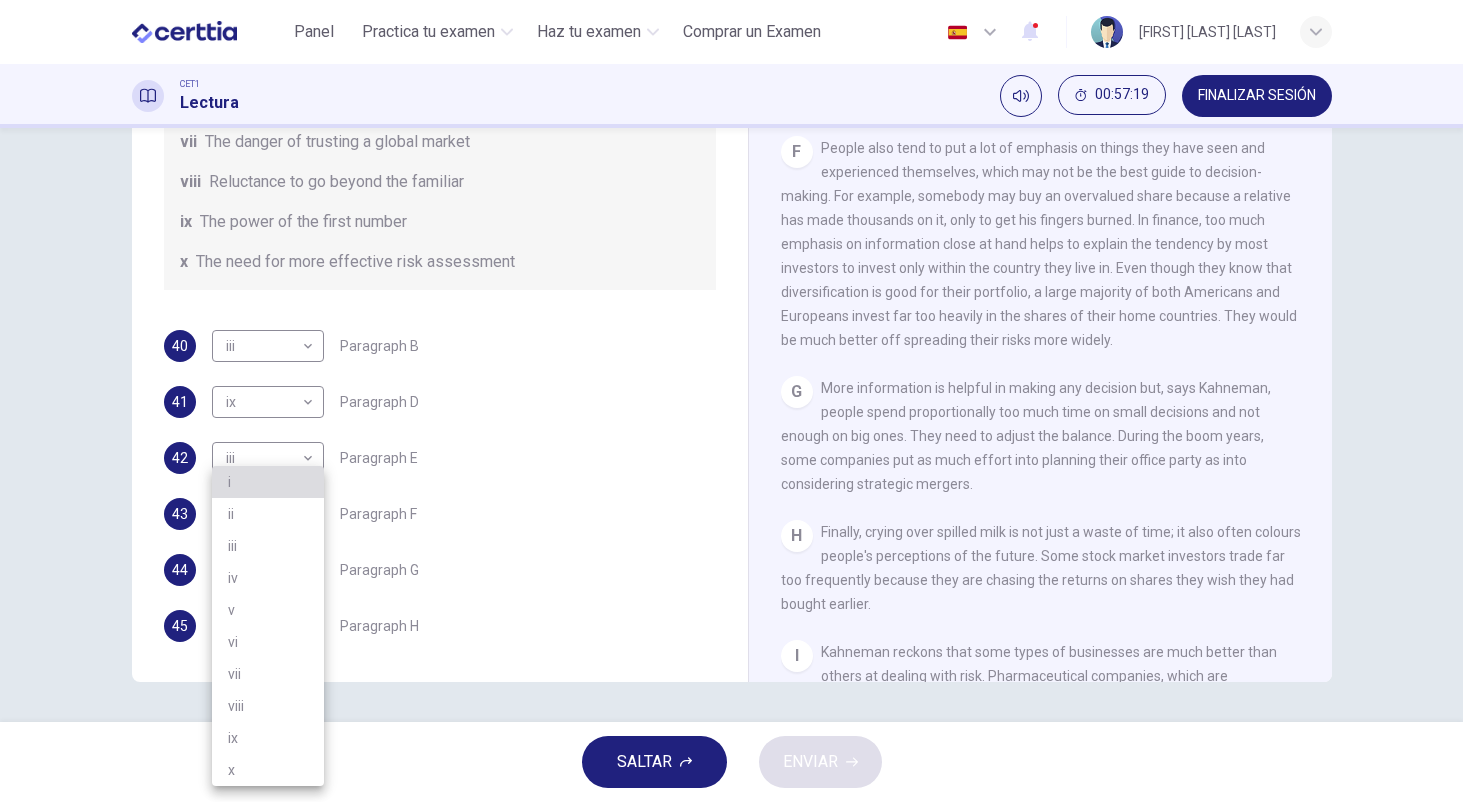 click on "i" at bounding box center [268, 482] 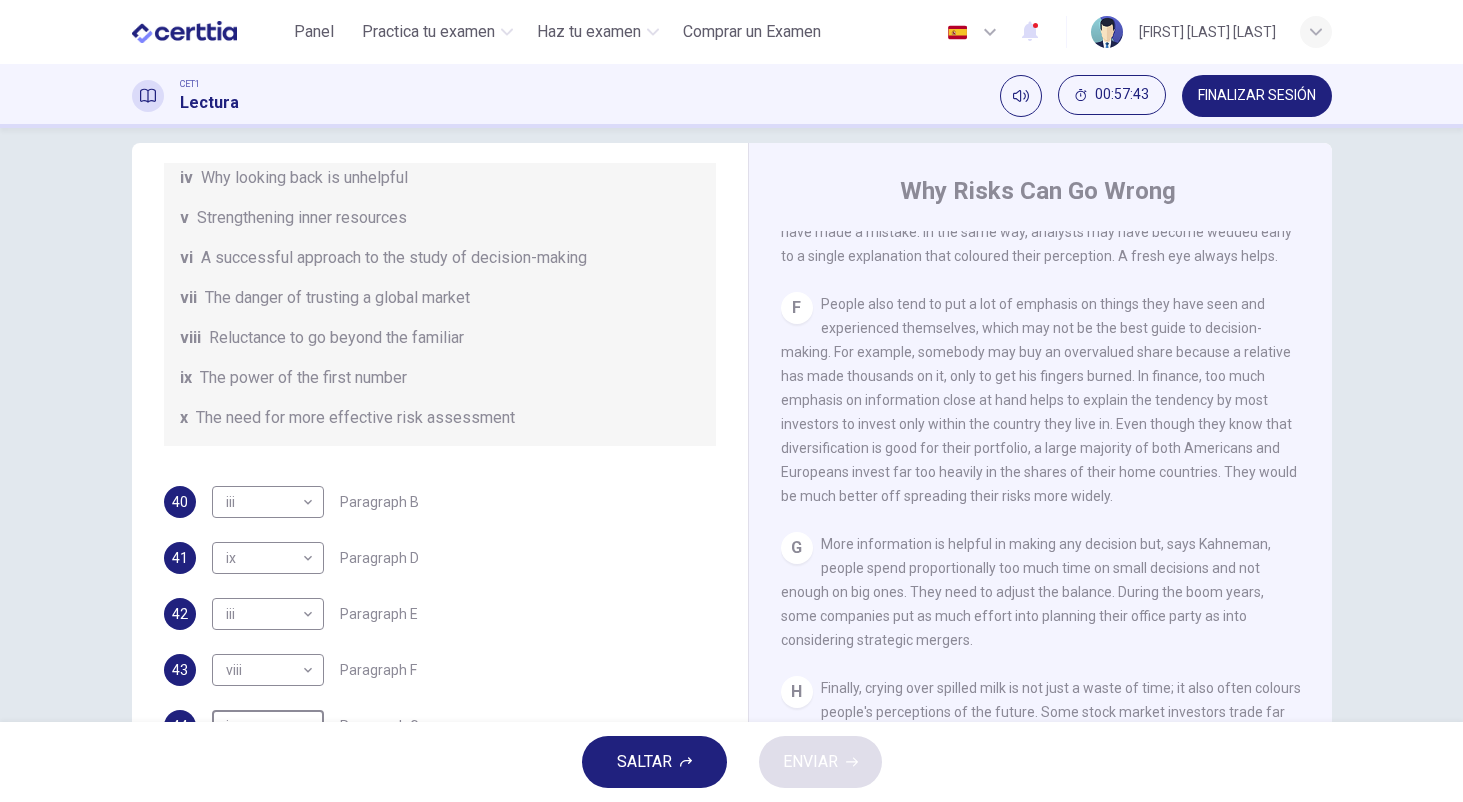 scroll, scrollTop: 16, scrollLeft: 0, axis: vertical 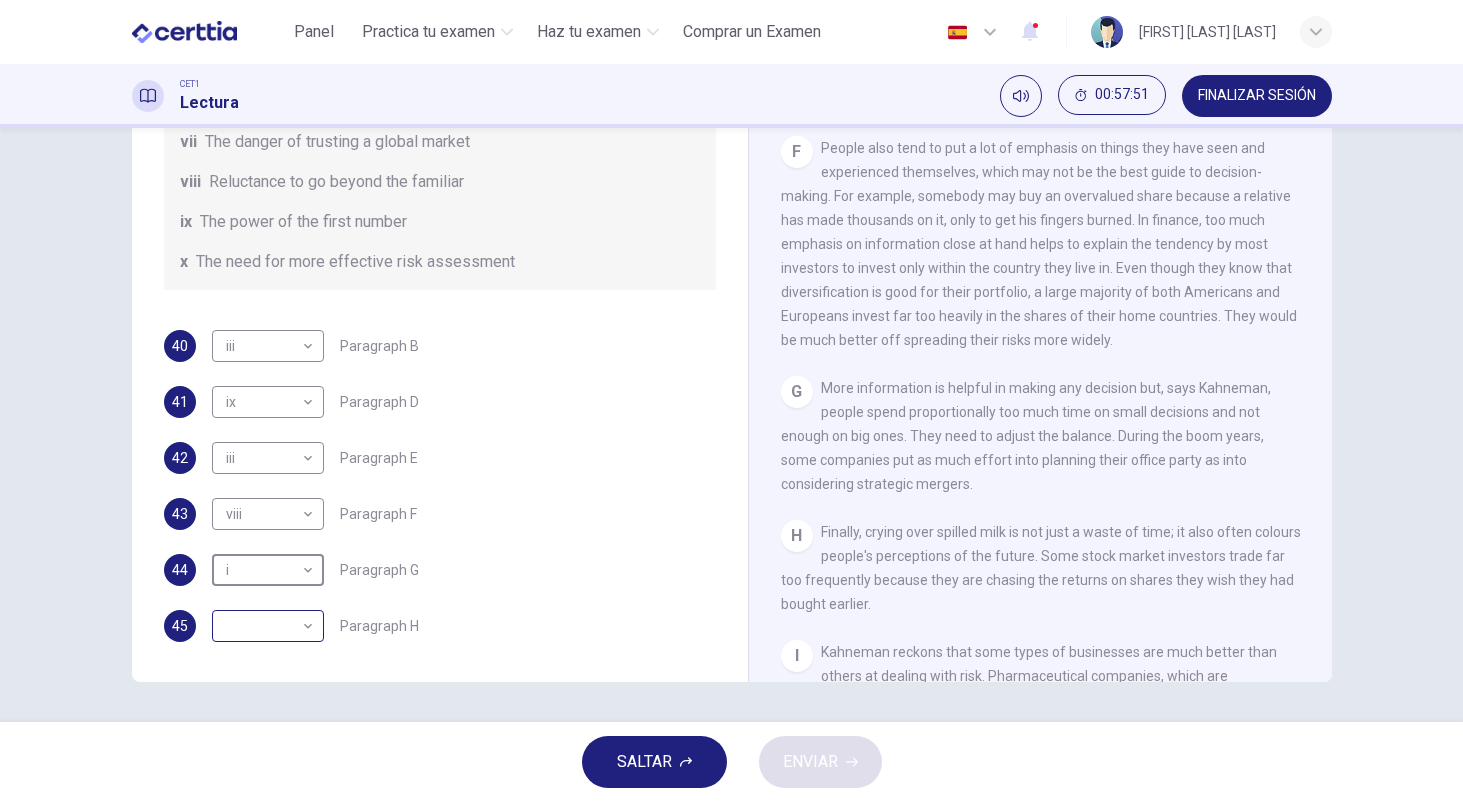 click on "Este sitio utiliza cookies, como se explica en nuestra  Política de Privacidad . Si acepta el uso de cookies, haga clic en el botón Aceptar y continúe navegando por nuestro sitio.   Política de Privacidad Aceptar Panel Practica tu examen Haz tu examen Comprar un Examen Español ** ​ Lorena Melissa Mejia Irias CET1 Lectura 00:57:51 FINALIZAR SESIÓN Preguntas 40 - 45 Reading Passage 1 has nine paragraphs  A-I
Choose the correct heading for Paragraphs  B  and  D-H  from the list of headings below.
Write the correct number  (i-xi)  in the boxes below. List of Headings i Not identifying the correct priorities ii A solution for the long term iii The difficulty of changing your mind iv Why looking back is unhelpful v Strengthening inner resources vi A successful approach to the study of decision-making vii The danger of trusting a global market viii Reluctance to go beyond the familiar ix The power of the first number x The need for more effective risk assessment 40 iii *** ​ Paragraph B 41 ix ** ​ 42" at bounding box center (731, 401) 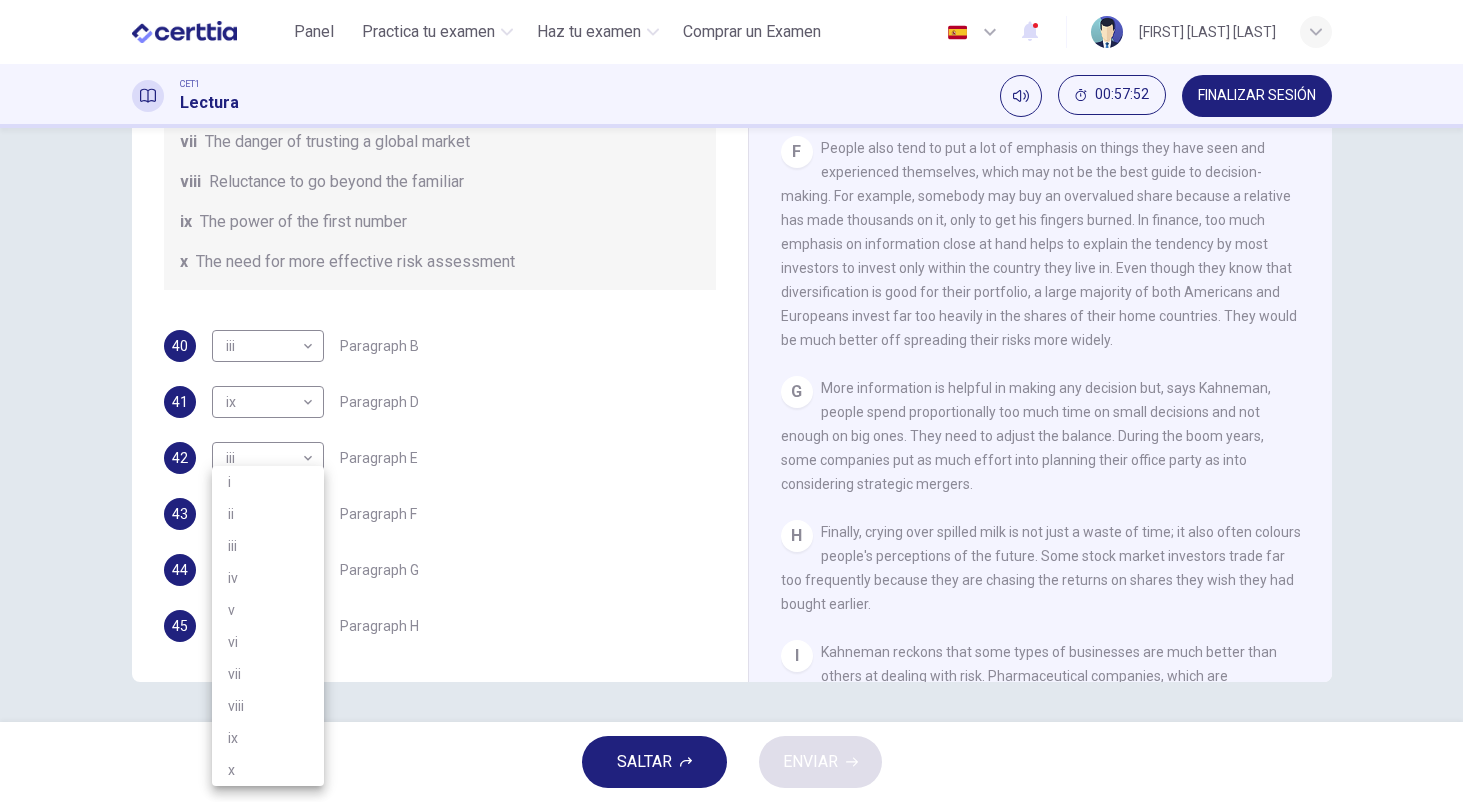 click on "iv" at bounding box center [268, 578] 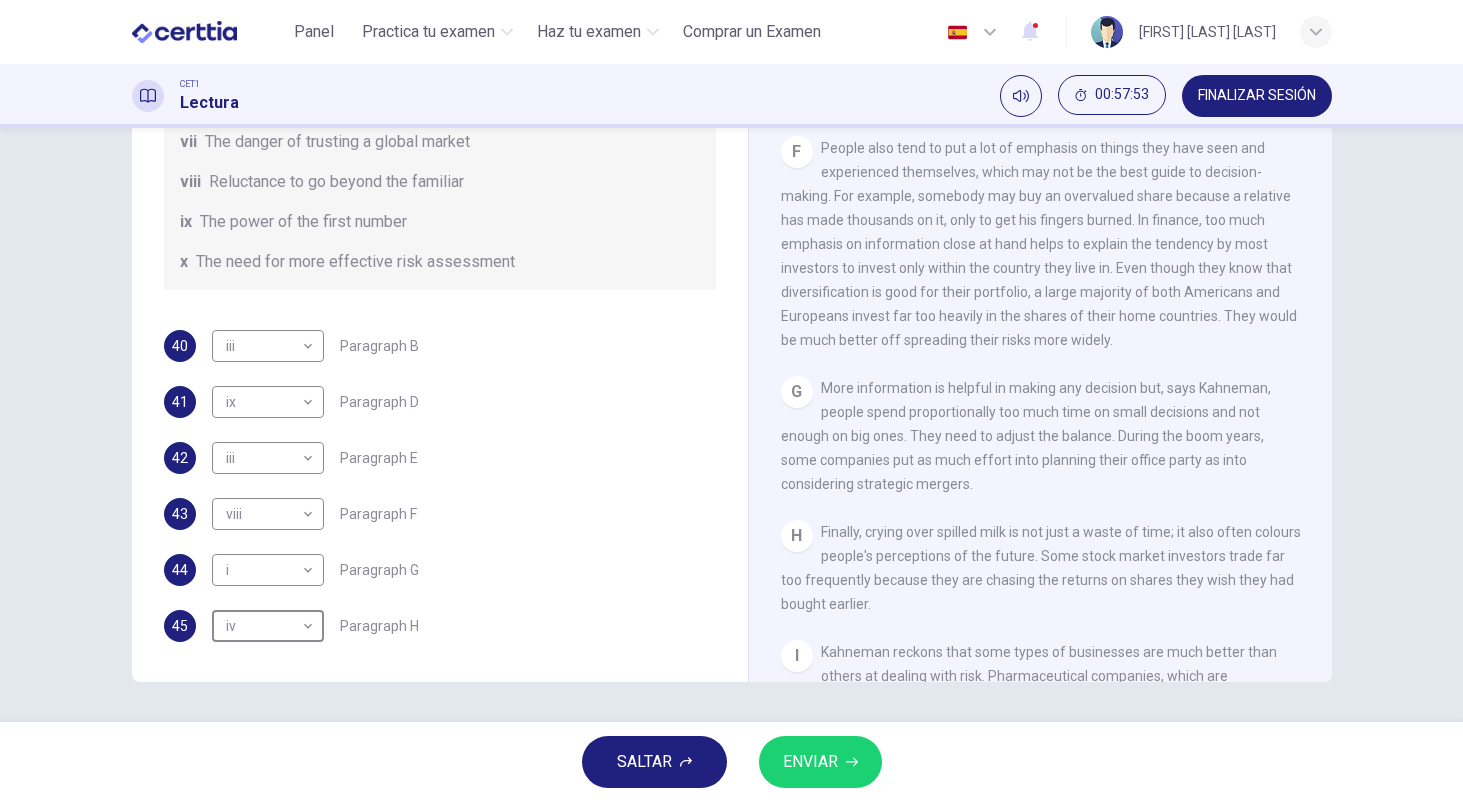 click on "42 iii *** ​ Paragraph E" at bounding box center [440, 458] 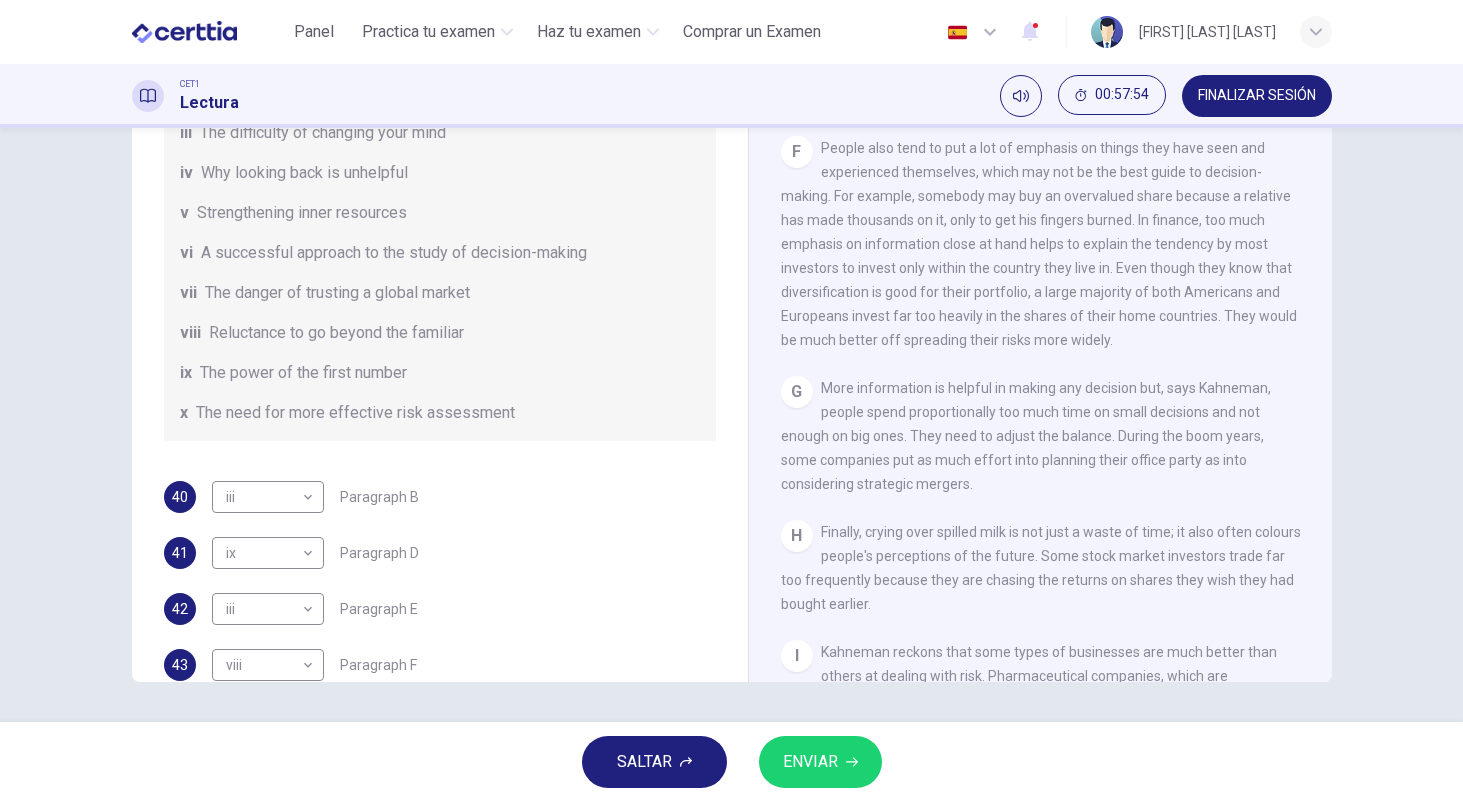 scroll, scrollTop: 228, scrollLeft: 0, axis: vertical 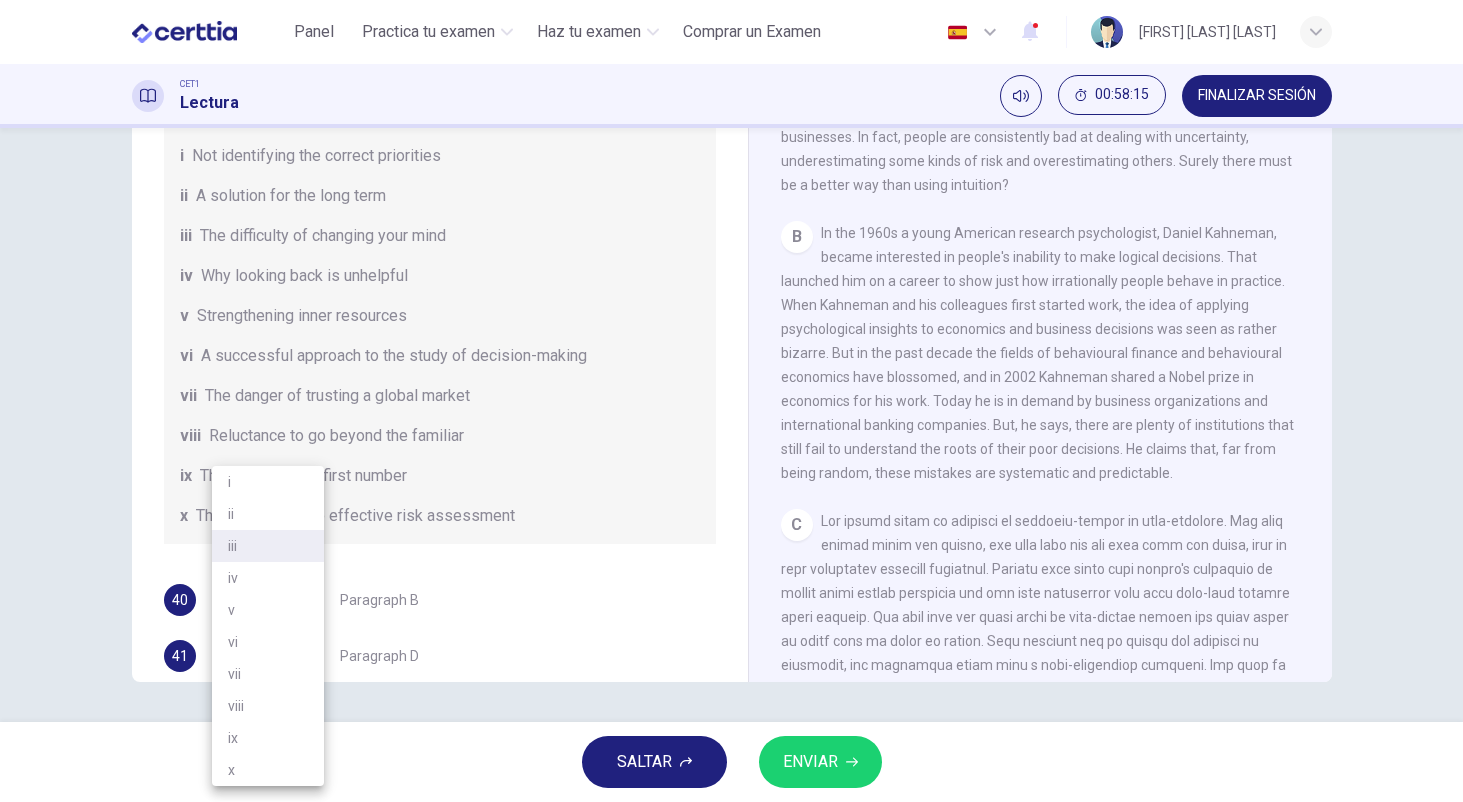 click on "Este sitio utiliza cookies, como se explica en nuestra  Política de Privacidad . Si acepta el uso de cookies, haga clic en el botón Aceptar y continúe navegando por nuestro sitio.   Política de Privacidad Aceptar Panel Practica tu examen Haz tu examen Comprar un Examen Español ** ​ Lorena Melissa Mejia Irias CET1 Lectura 00:58:15 FINALIZAR SESIÓN Preguntas 40 - 45 Reading Passage 1 has nine paragraphs  A-I
Choose the correct heading for Paragraphs  B  and  D-H  from the list of headings below.
Write the correct number  (i-xi)  in the boxes below. List of Headings i Not identifying the correct priorities ii A solution for the long term iii The difficulty of changing your mind iv Why looking back is unhelpful v Strengthening inner resources vi A successful approach to the study of decision-making vii The danger of trusting a global market viii Reluctance to go beyond the familiar ix The power of the first number x The need for more effective risk assessment 40 iii *** ​ Paragraph B 41 ix ** ​ 42" at bounding box center (731, 401) 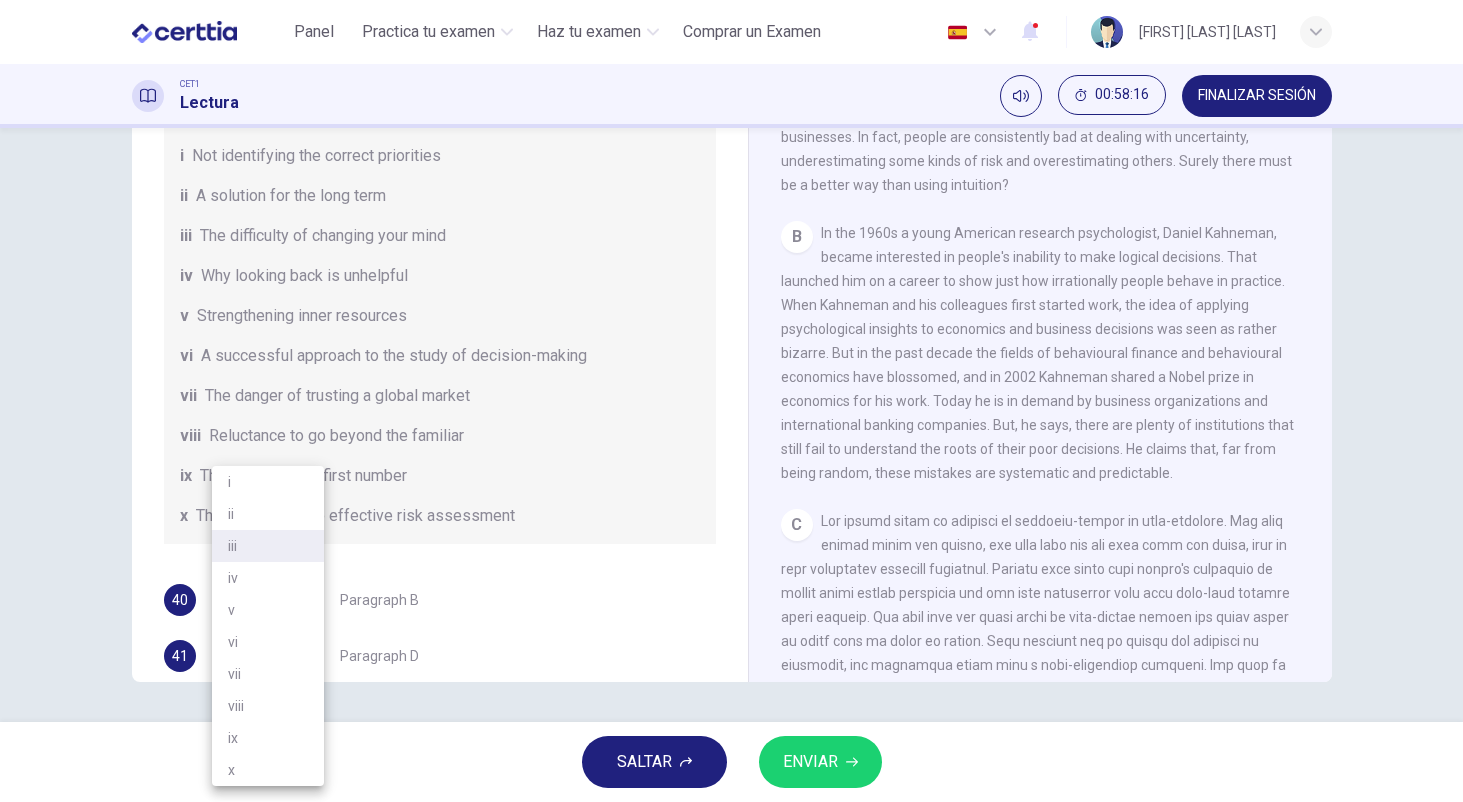 click on "v" at bounding box center [268, 610] 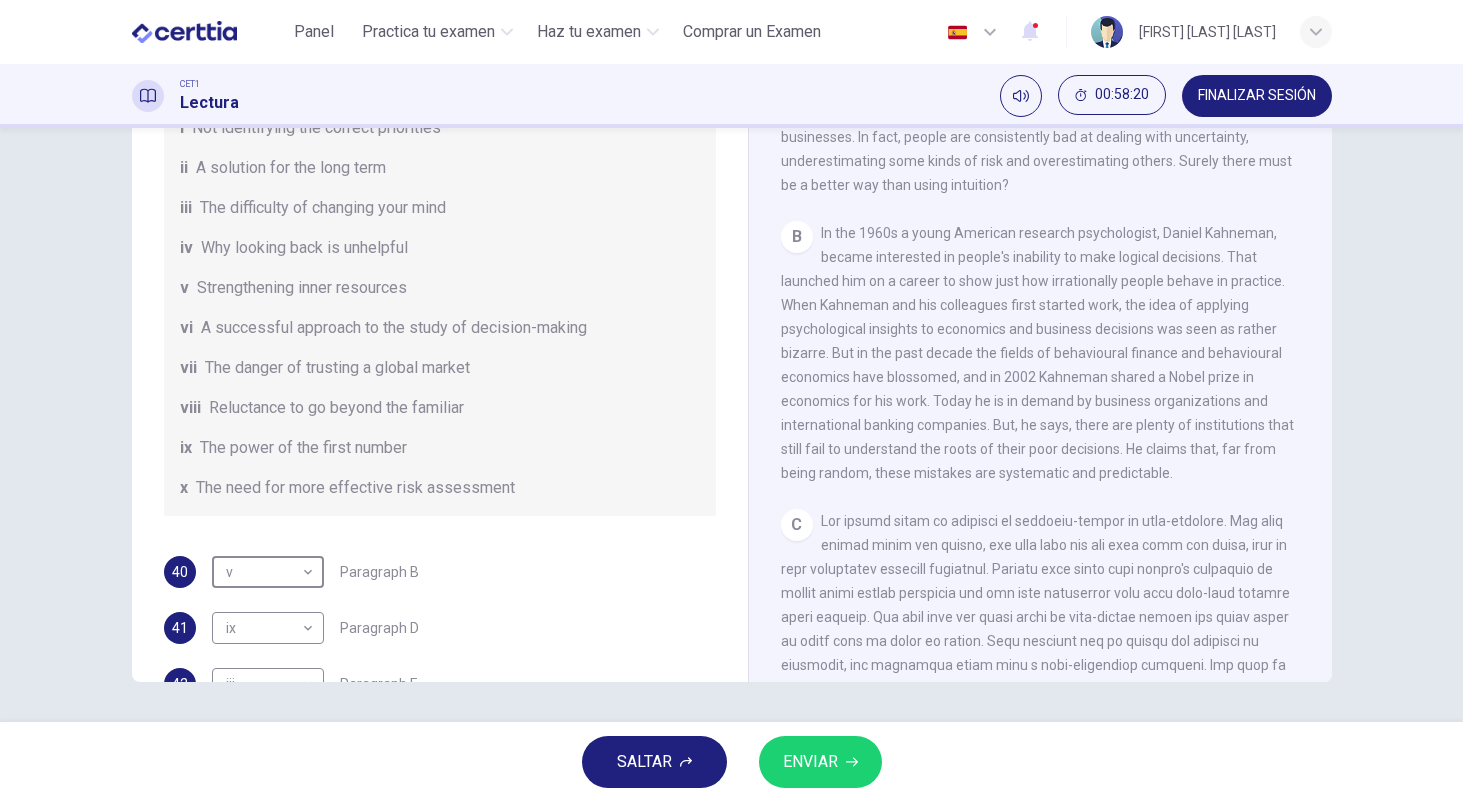 scroll, scrollTop: 162, scrollLeft: 0, axis: vertical 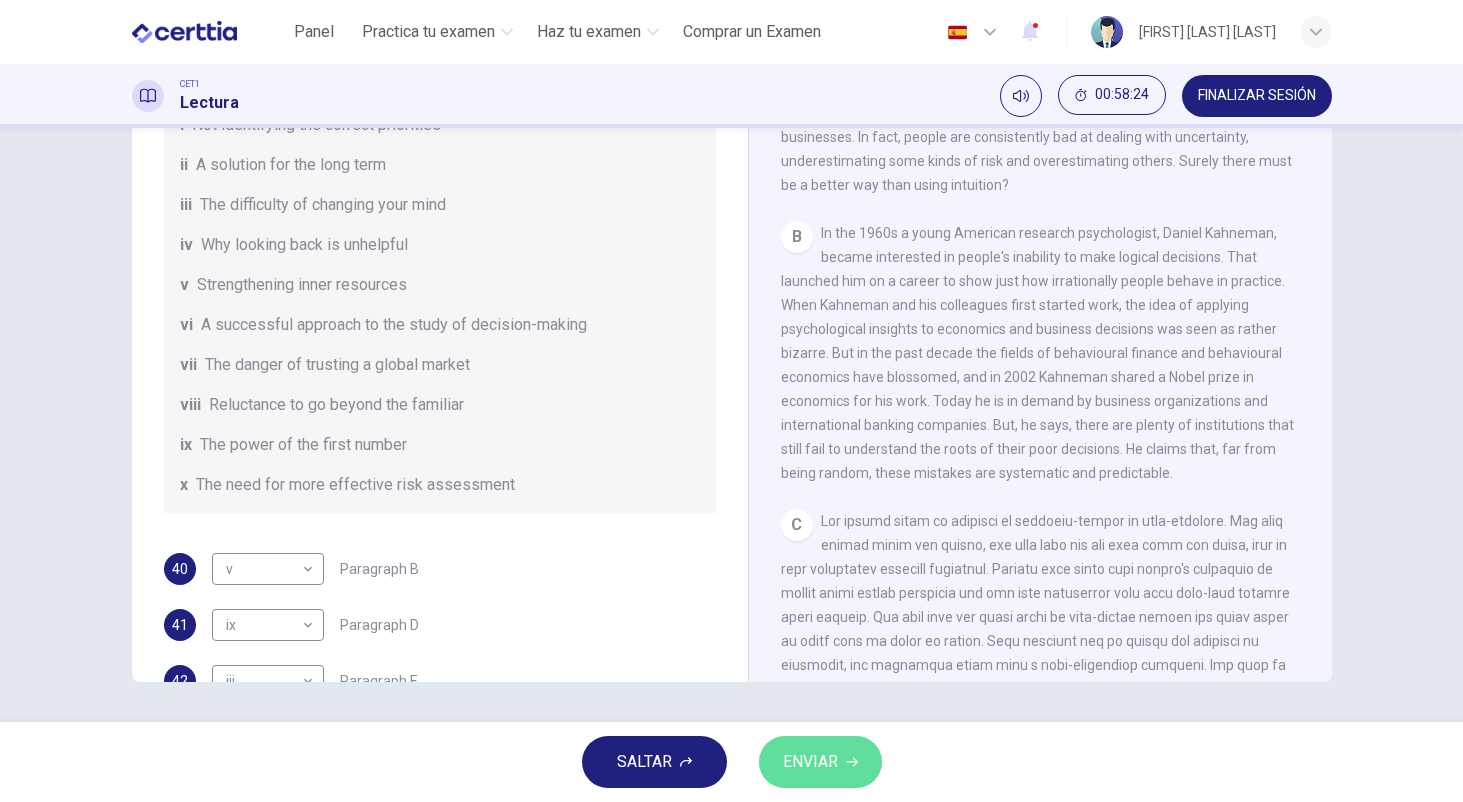 click on "ENVIAR" at bounding box center (810, 762) 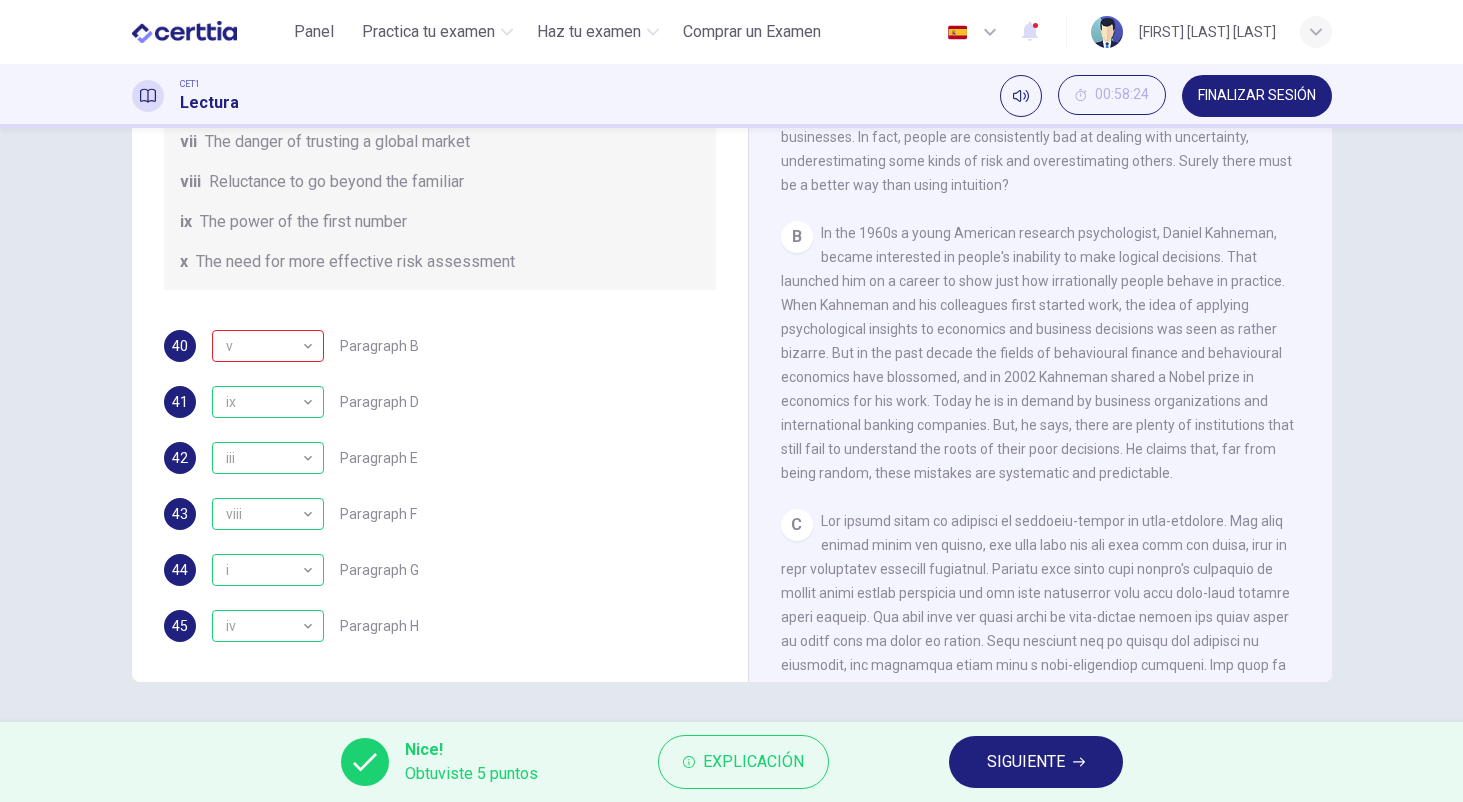 scroll, scrollTop: 385, scrollLeft: 0, axis: vertical 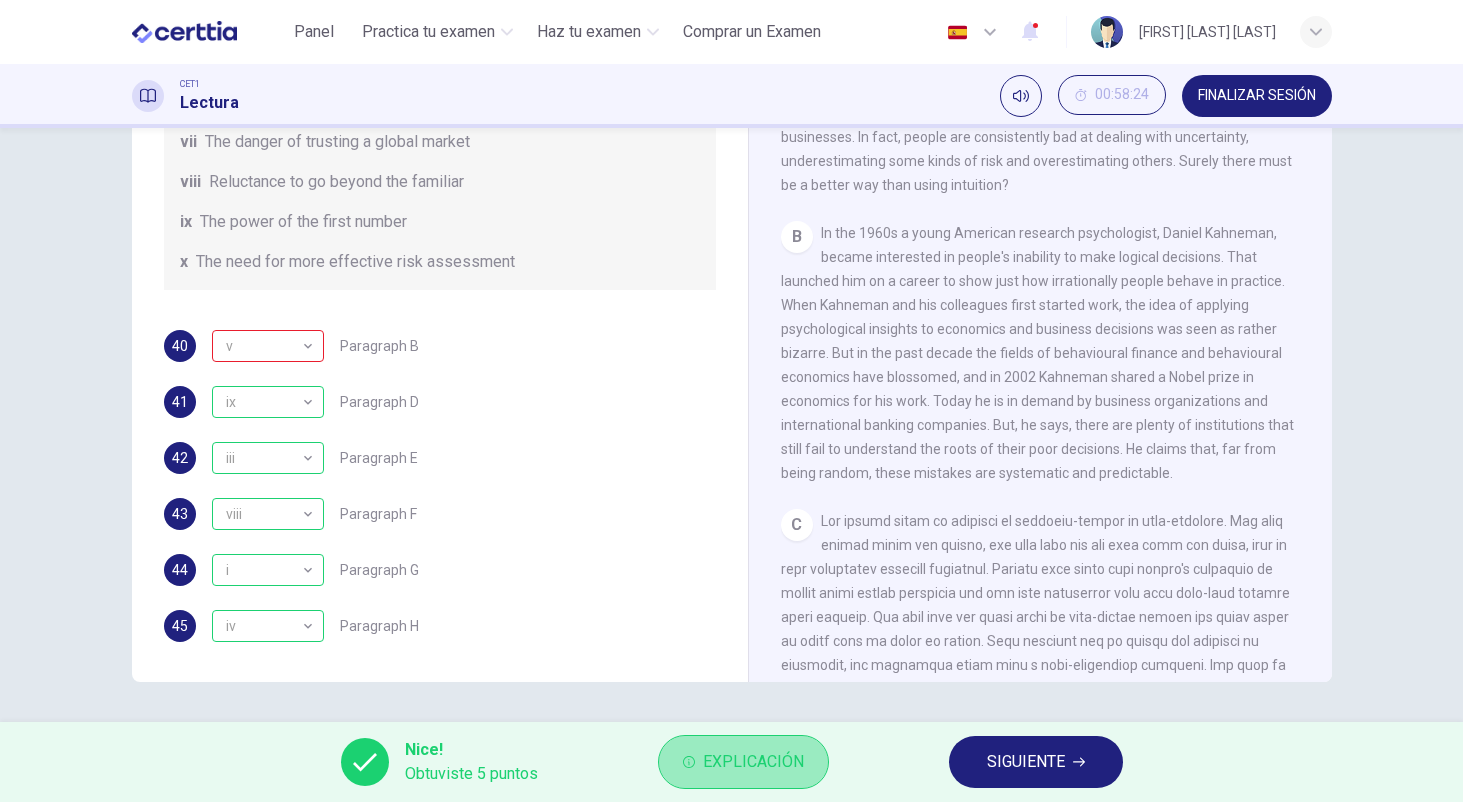 click on "Explicación" at bounding box center [753, 762] 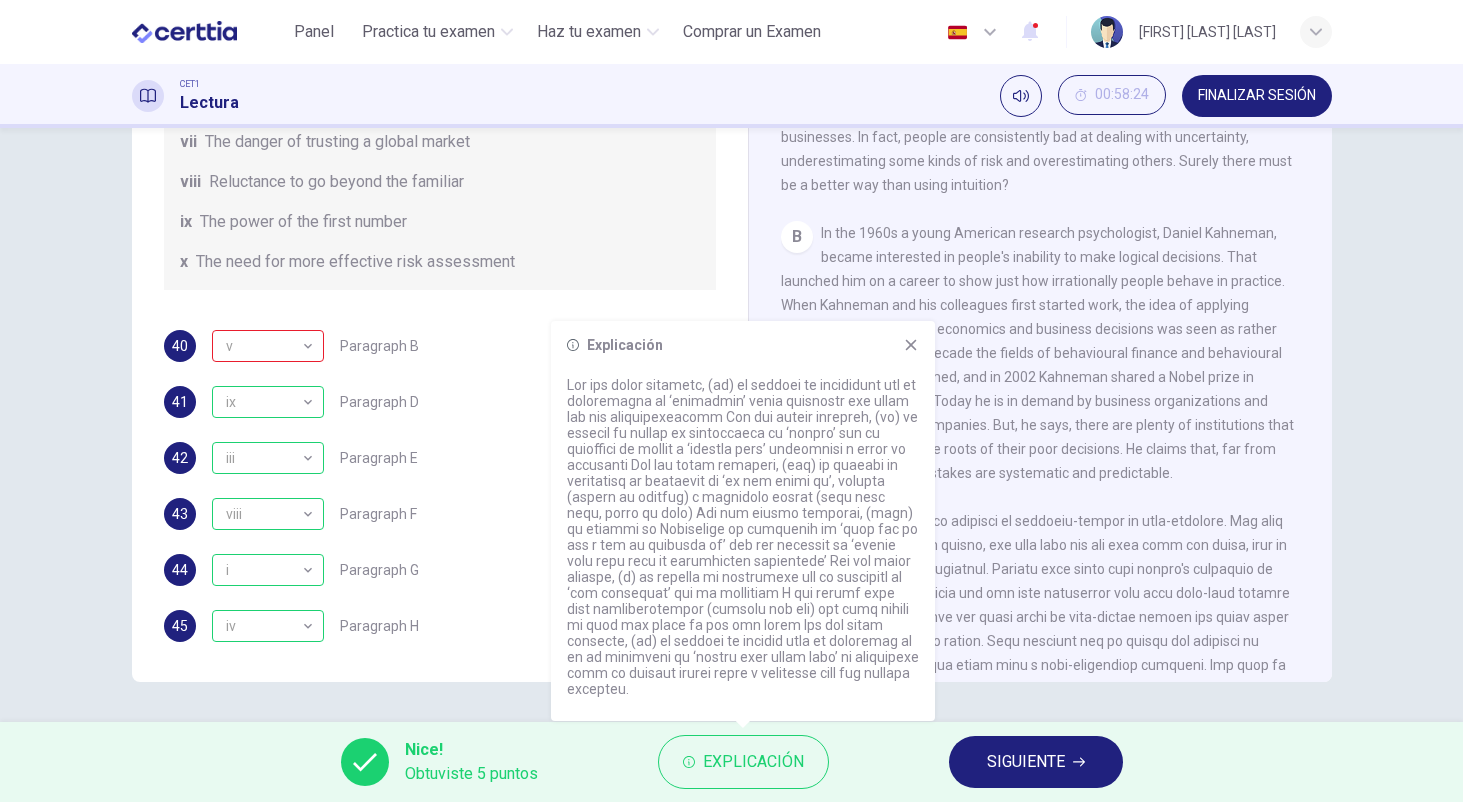 click on "Preguntas 40 - 45 Reading Passage 1 has nine paragraphs  A-I
Choose the correct heading for Paragraphs  B  and  D-H  from the list of headings below.
Write the correct number  (i-xi)  in the boxes below. List of Headings i Not identifying the correct priorities ii A solution for the long term iii The difficulty of changing your mind iv Why looking back is unhelpful v Strengthening inner resources vi A successful approach to the study of decision-making vii The danger of trusting a global market viii Reluctance to go beyond the familiar ix The power of the first number x The need for more effective risk assessment 40 v * ​ Paragraph B 41 ix ** ​ Paragraph D 42 iii *** ​ Paragraph E 43 viii **** ​ Paragraph F 44 i * ​ Paragraph G 45 iv ** ​ Paragraph H" at bounding box center [440, 142] 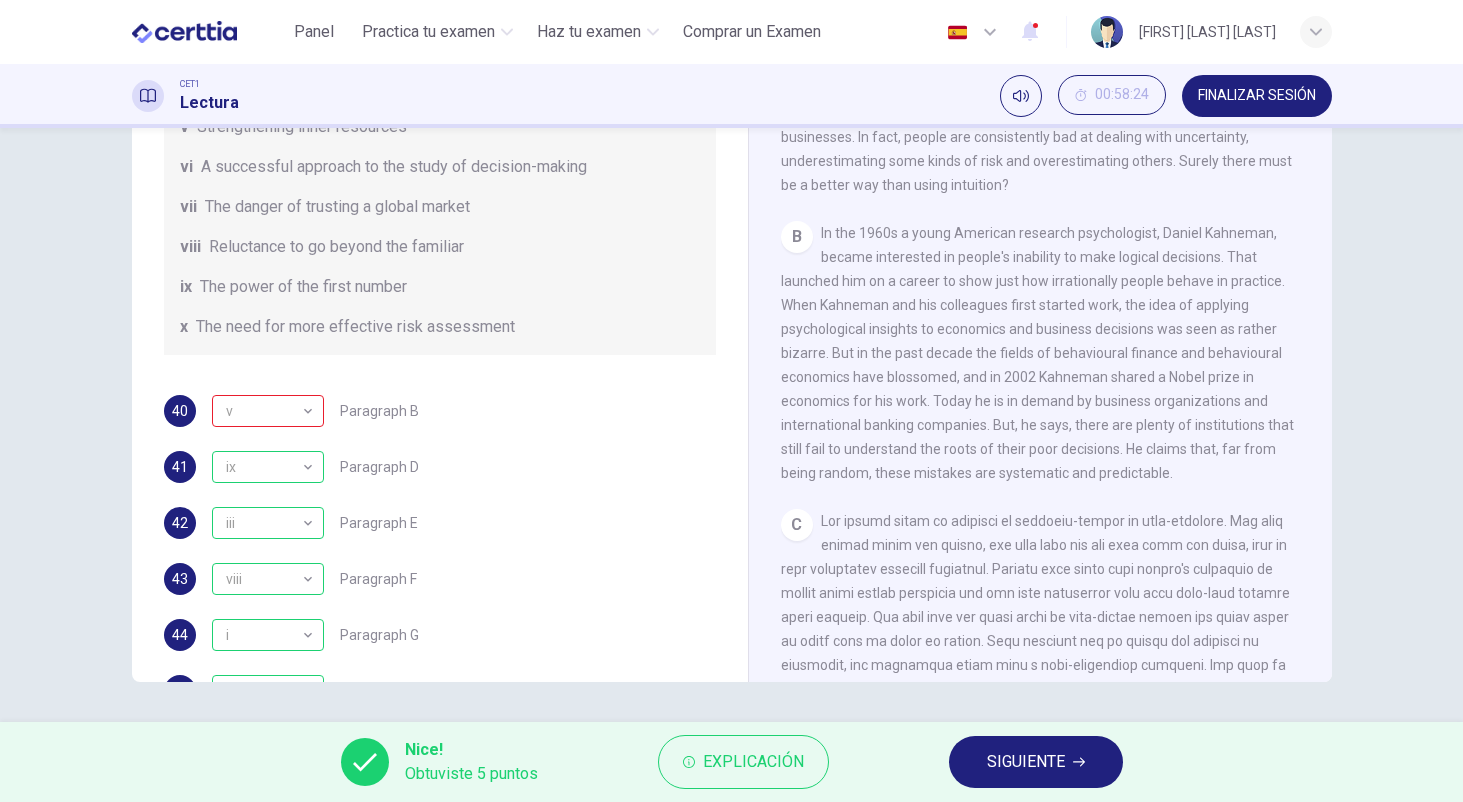 scroll, scrollTop: 313, scrollLeft: 0, axis: vertical 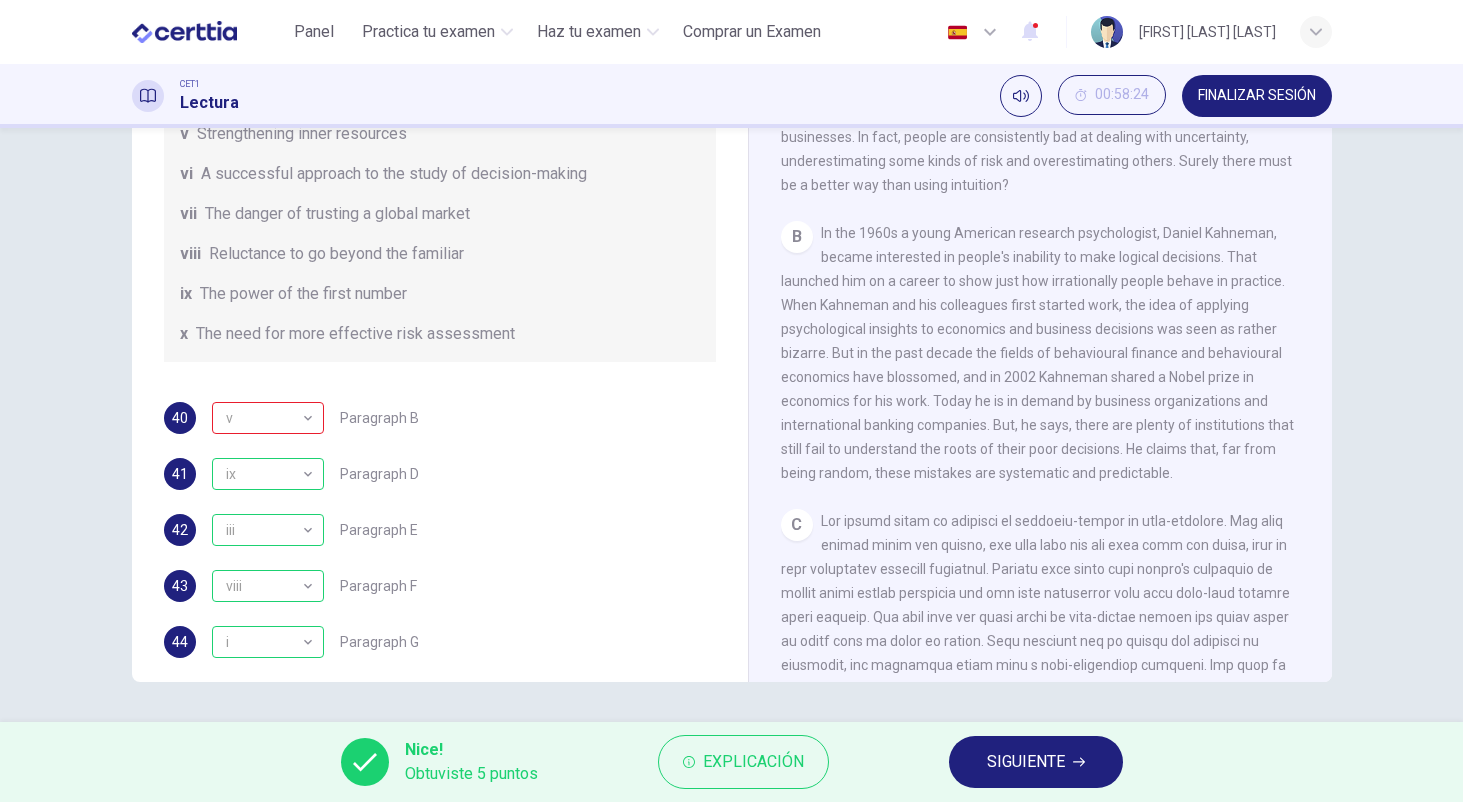 click on "SIGUIENTE" at bounding box center (1036, 762) 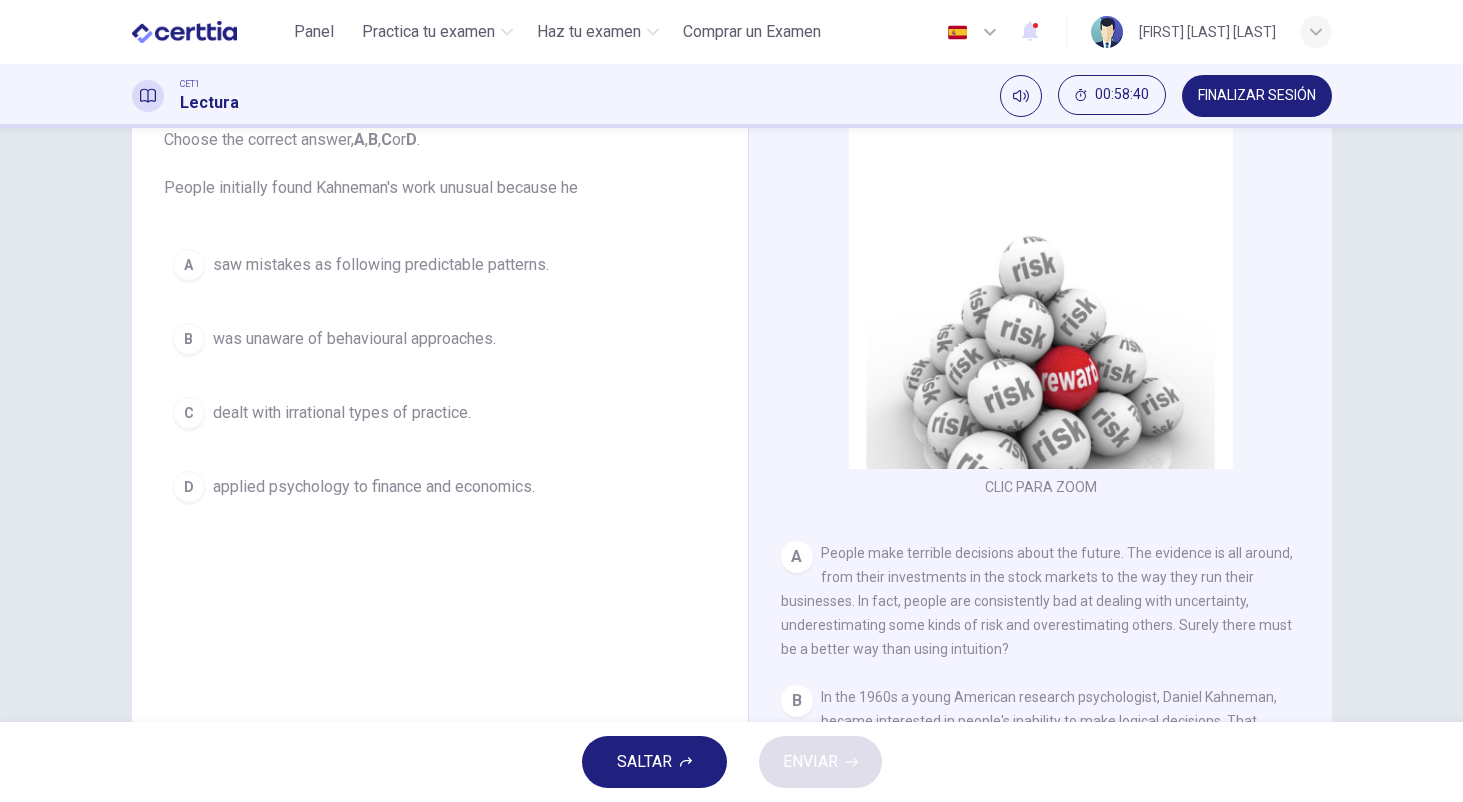 scroll, scrollTop: 146, scrollLeft: 0, axis: vertical 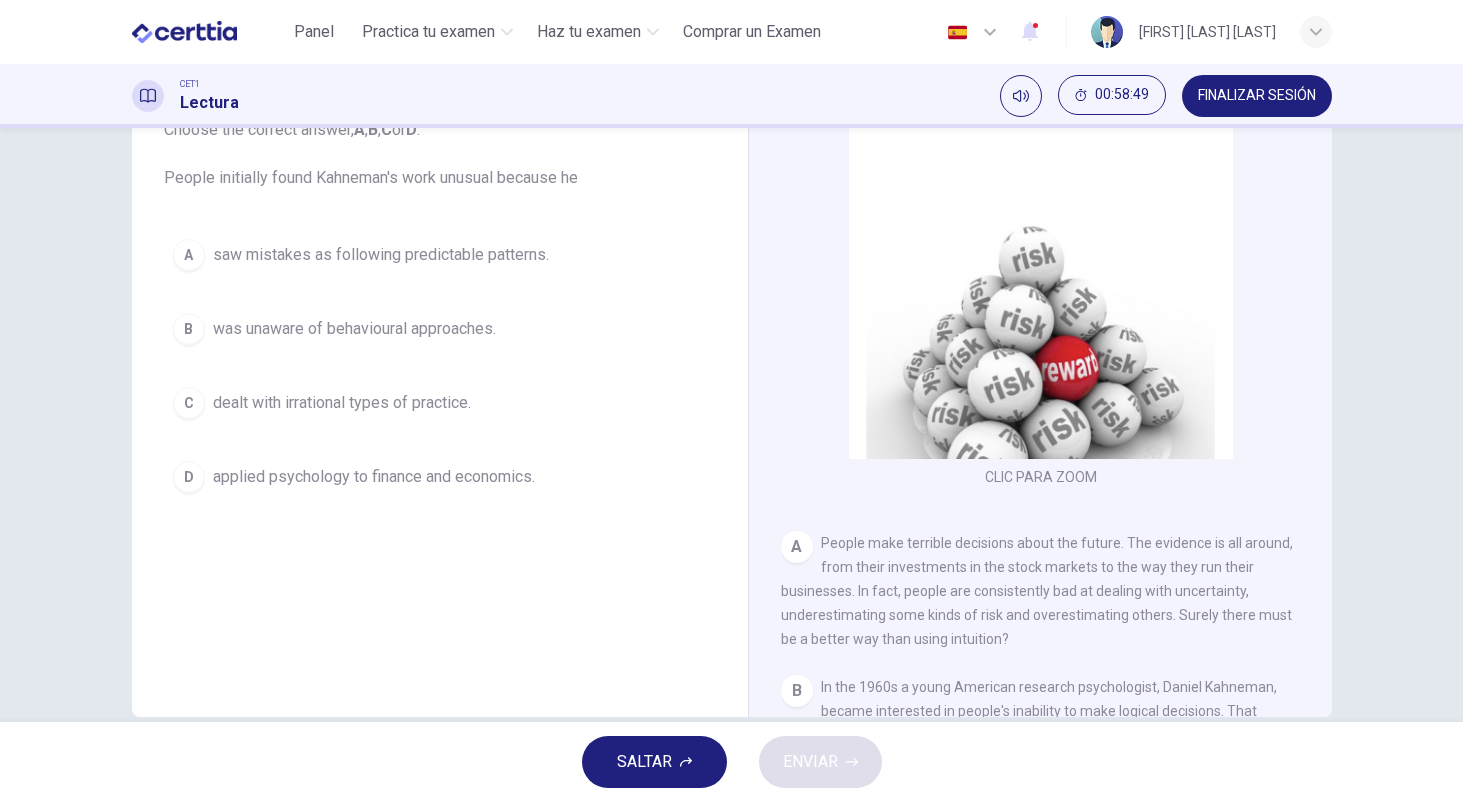 click on "D" at bounding box center [189, 477] 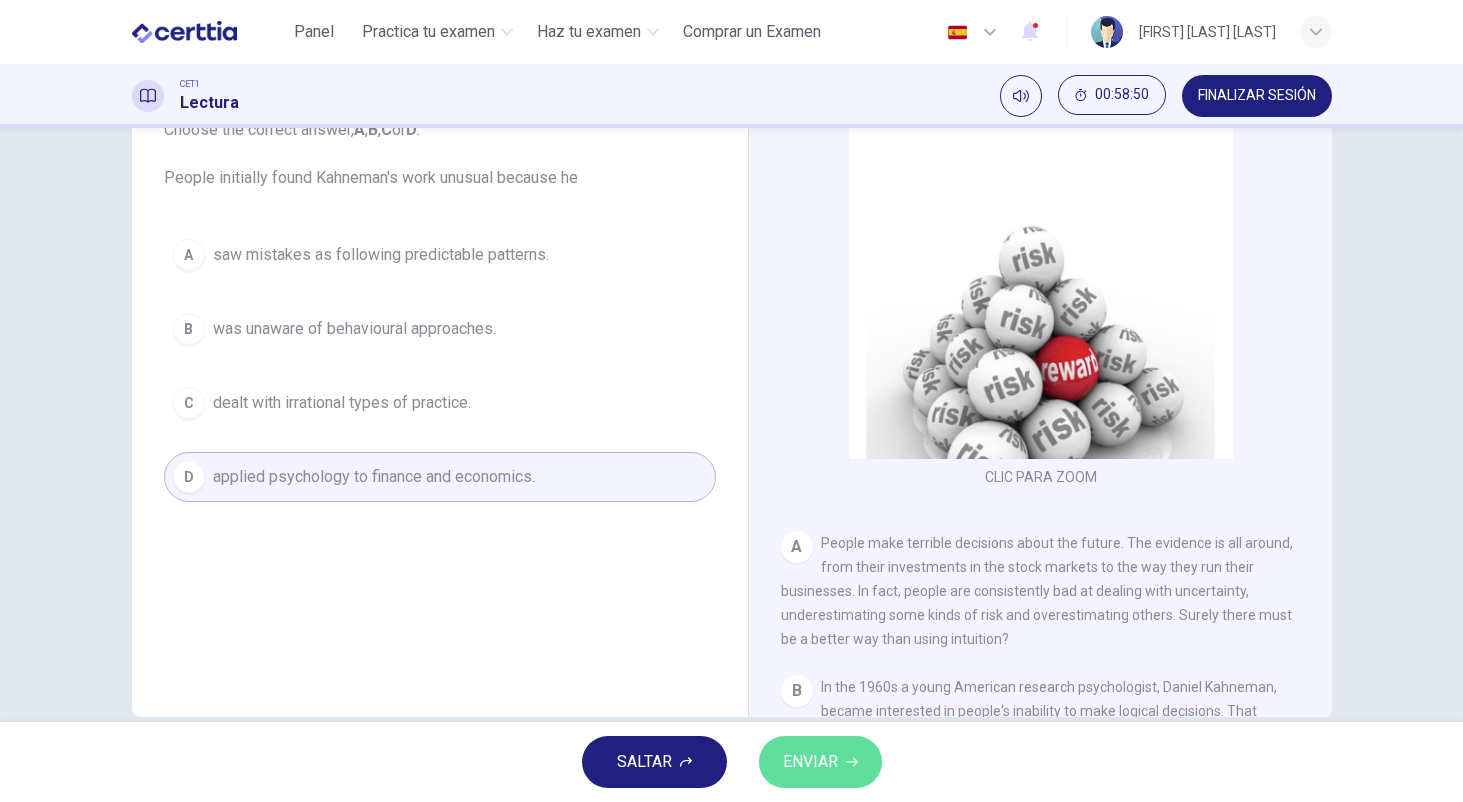 click 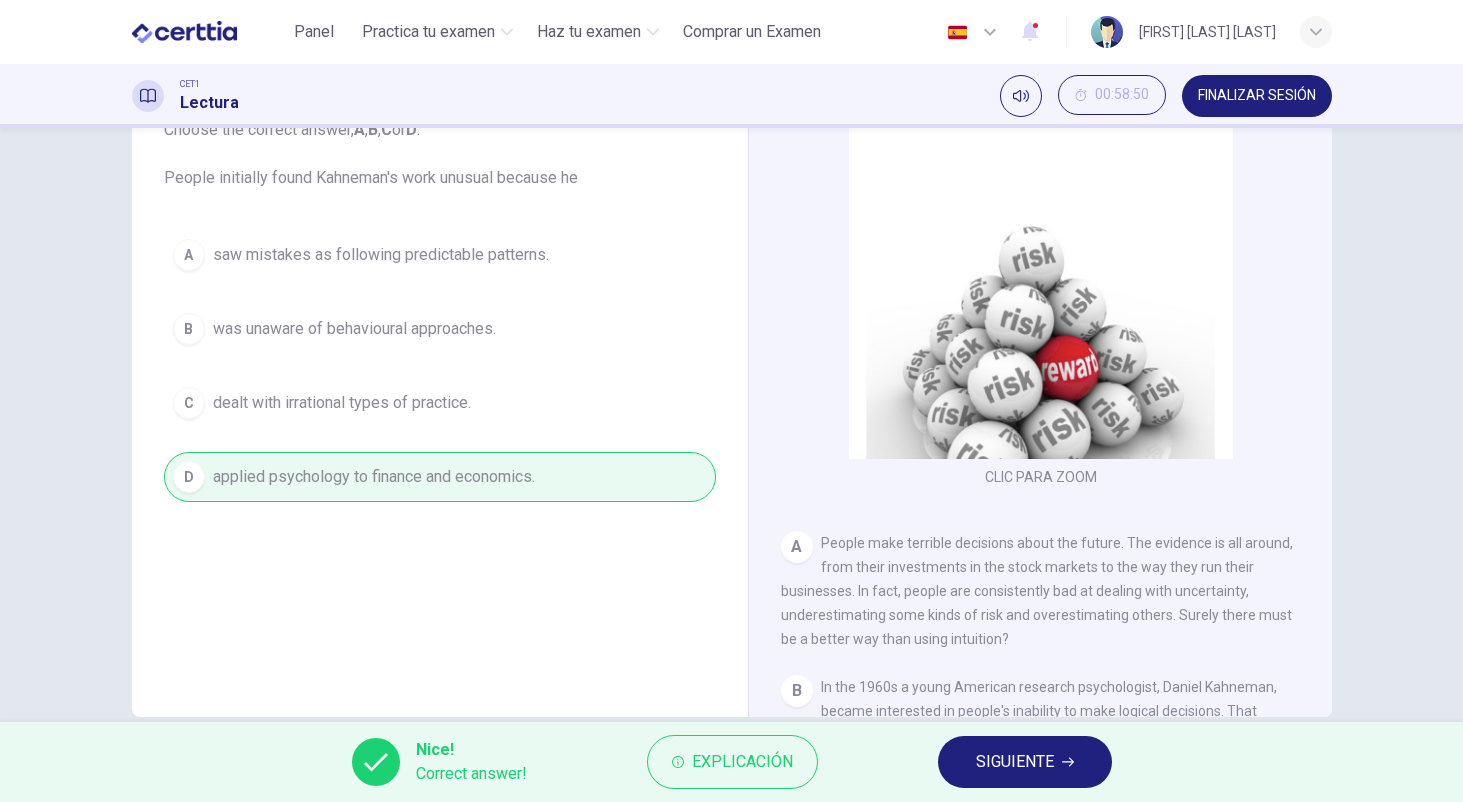 click on "SIGUIENTE" at bounding box center (1025, 762) 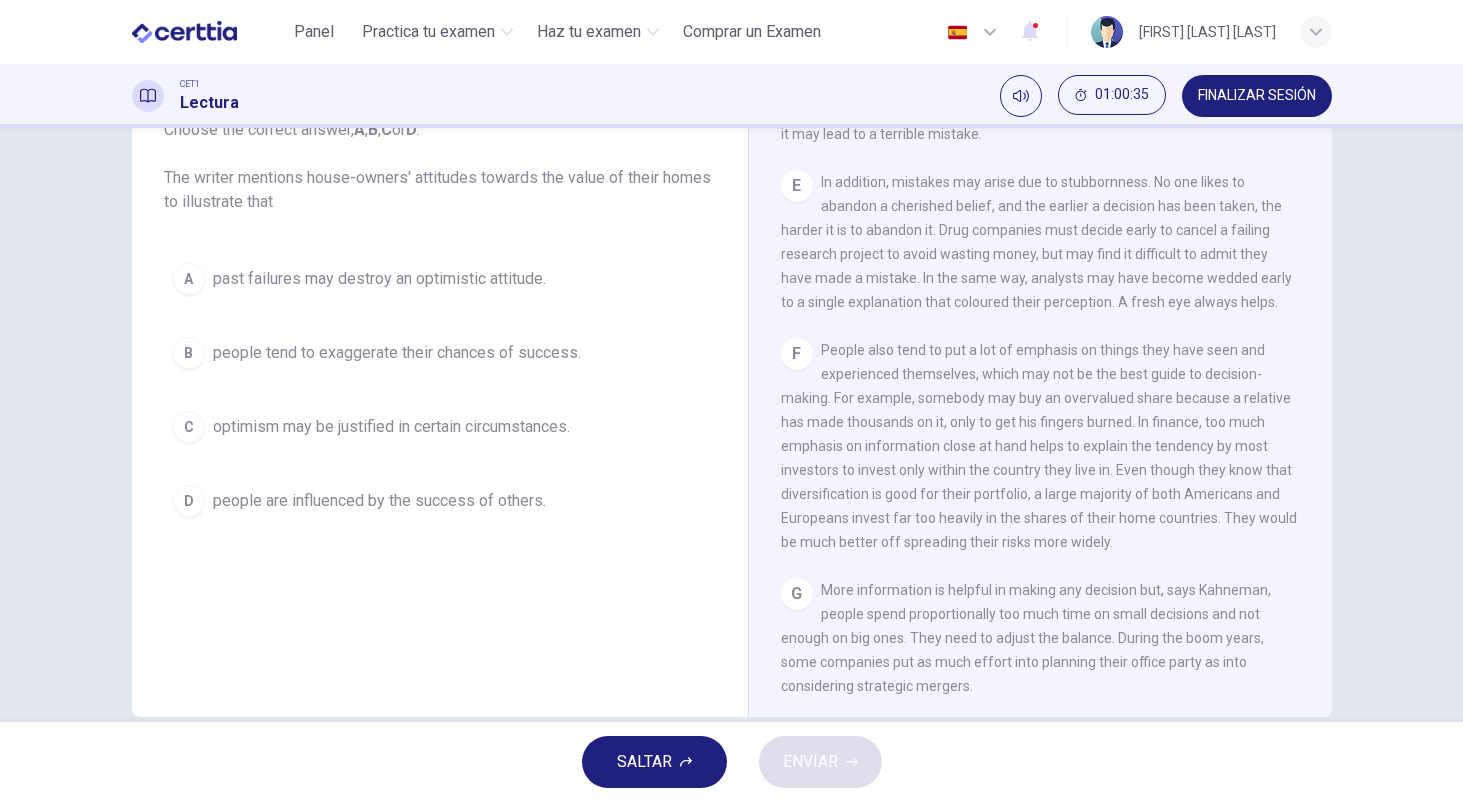 scroll, scrollTop: 1373, scrollLeft: 0, axis: vertical 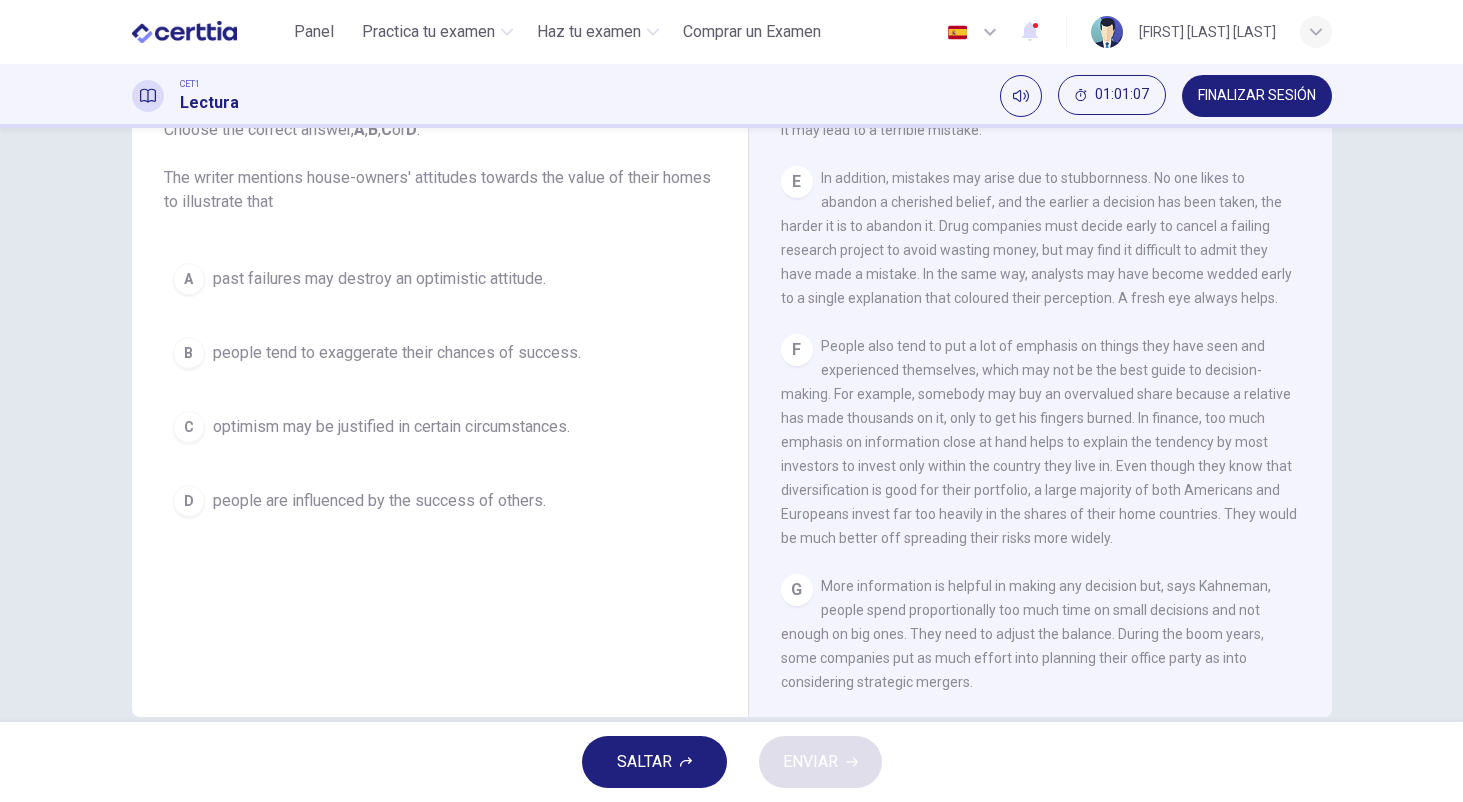 click on "A past failures may destroy an optimistic attitude. B people tend to exaggerate their chances of success. C optimism may be justified in certain circumstances. D people are influenced by the success of others." at bounding box center [440, 390] 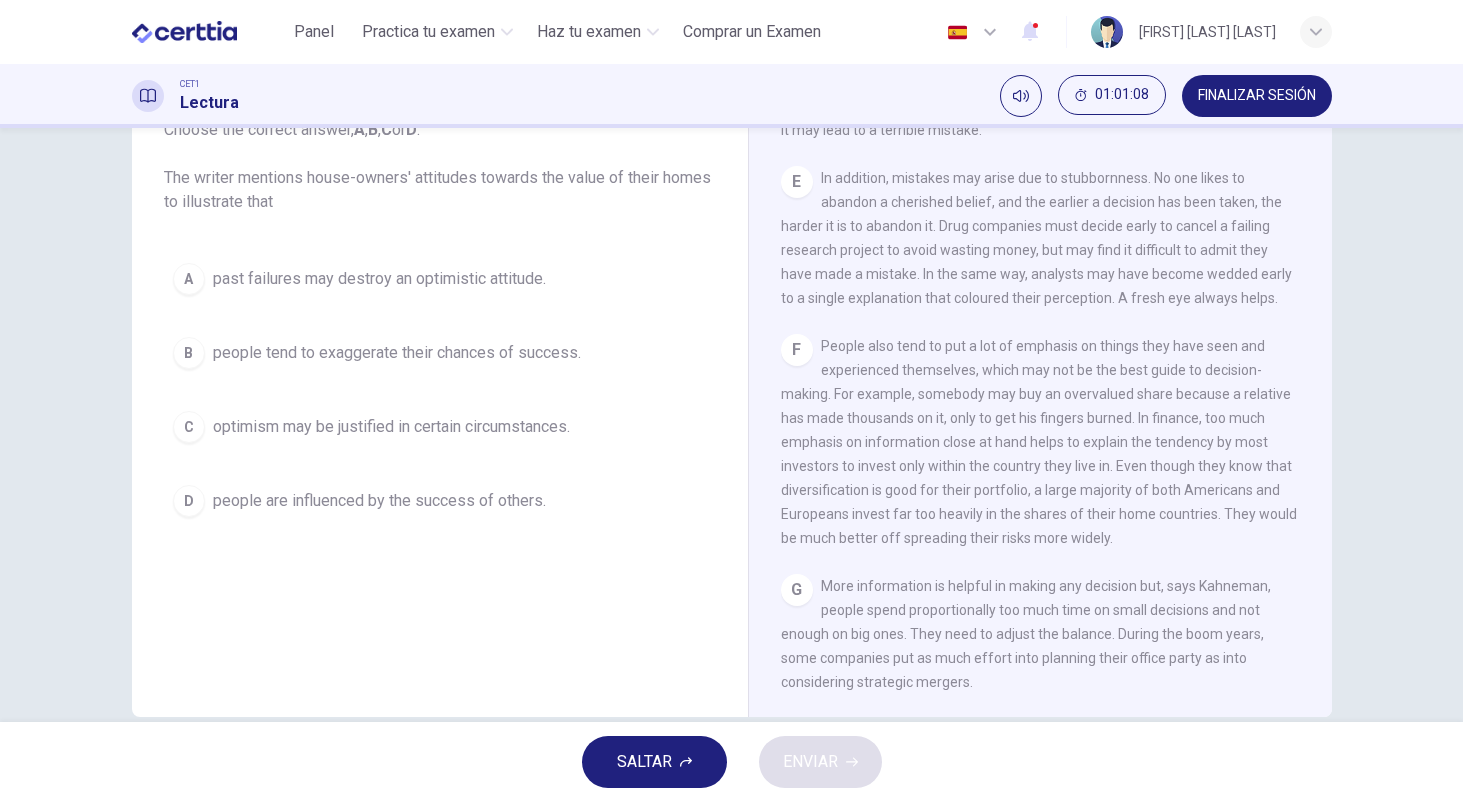click on "B people tend to exaggerate their chances of success." at bounding box center [440, 353] 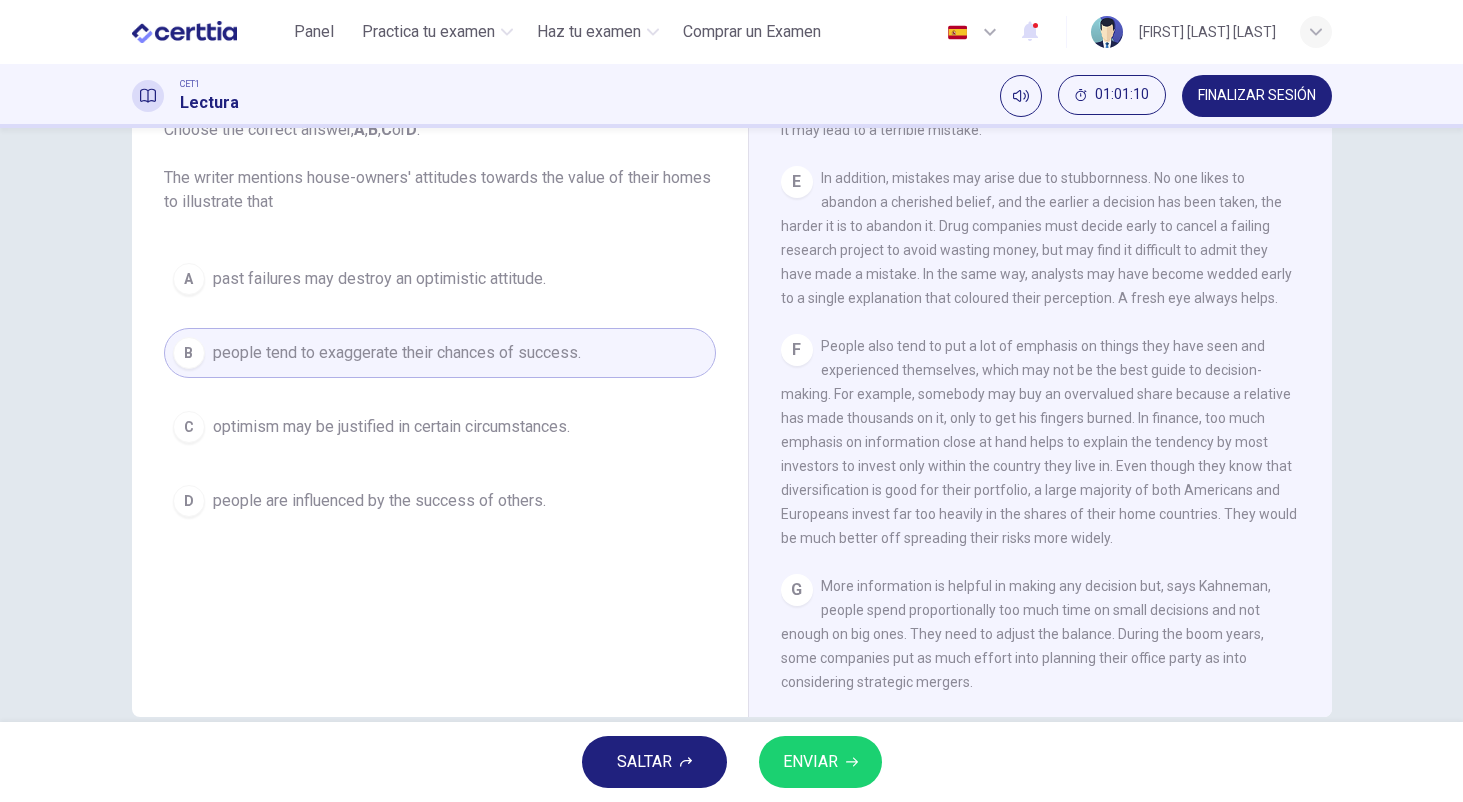 click on "SALTAR ENVIAR" at bounding box center (731, 762) 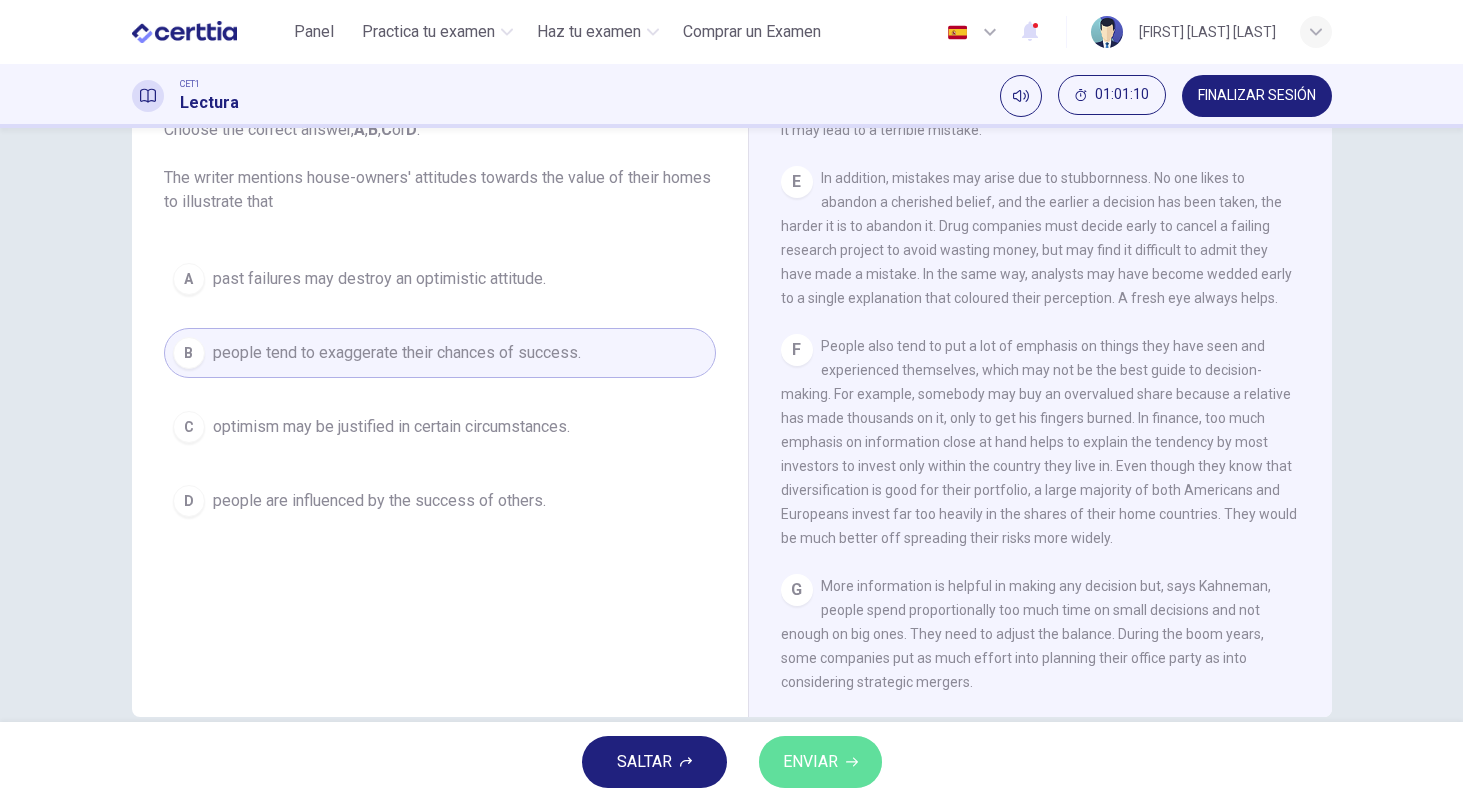 click on "ENVIAR" at bounding box center [820, 762] 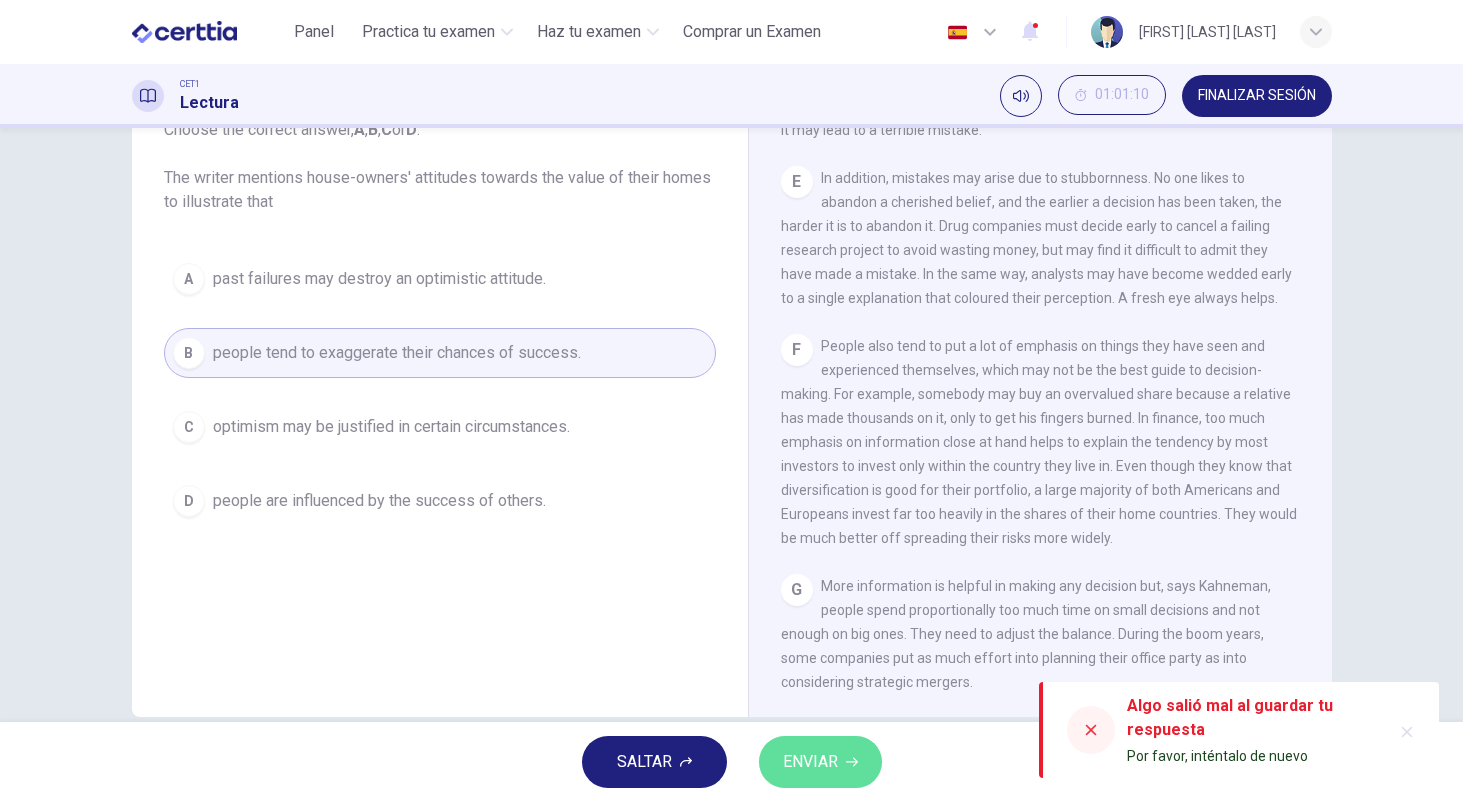 click on "ENVIAR" at bounding box center [820, 762] 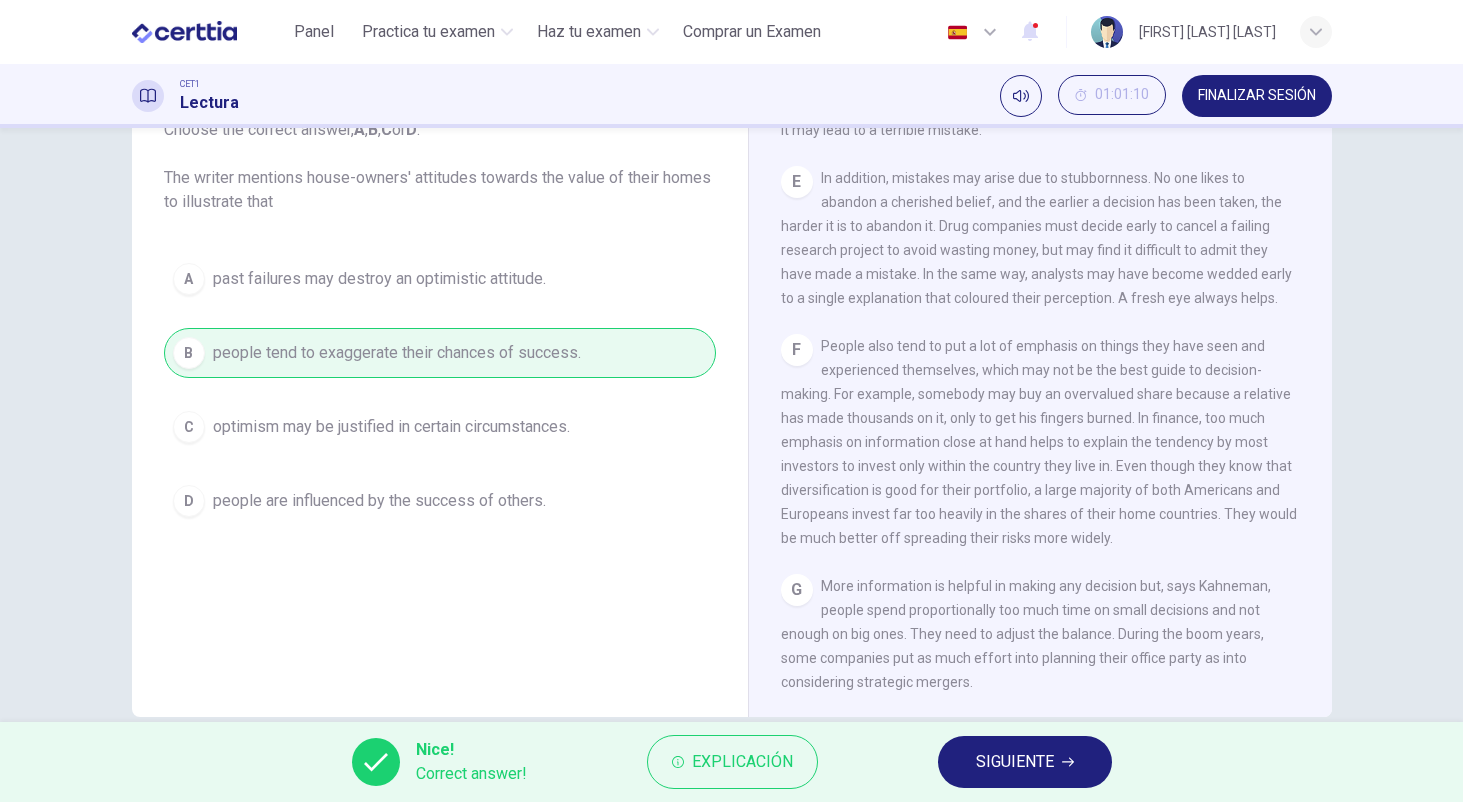 click on "SIGUIENTE" at bounding box center [1015, 762] 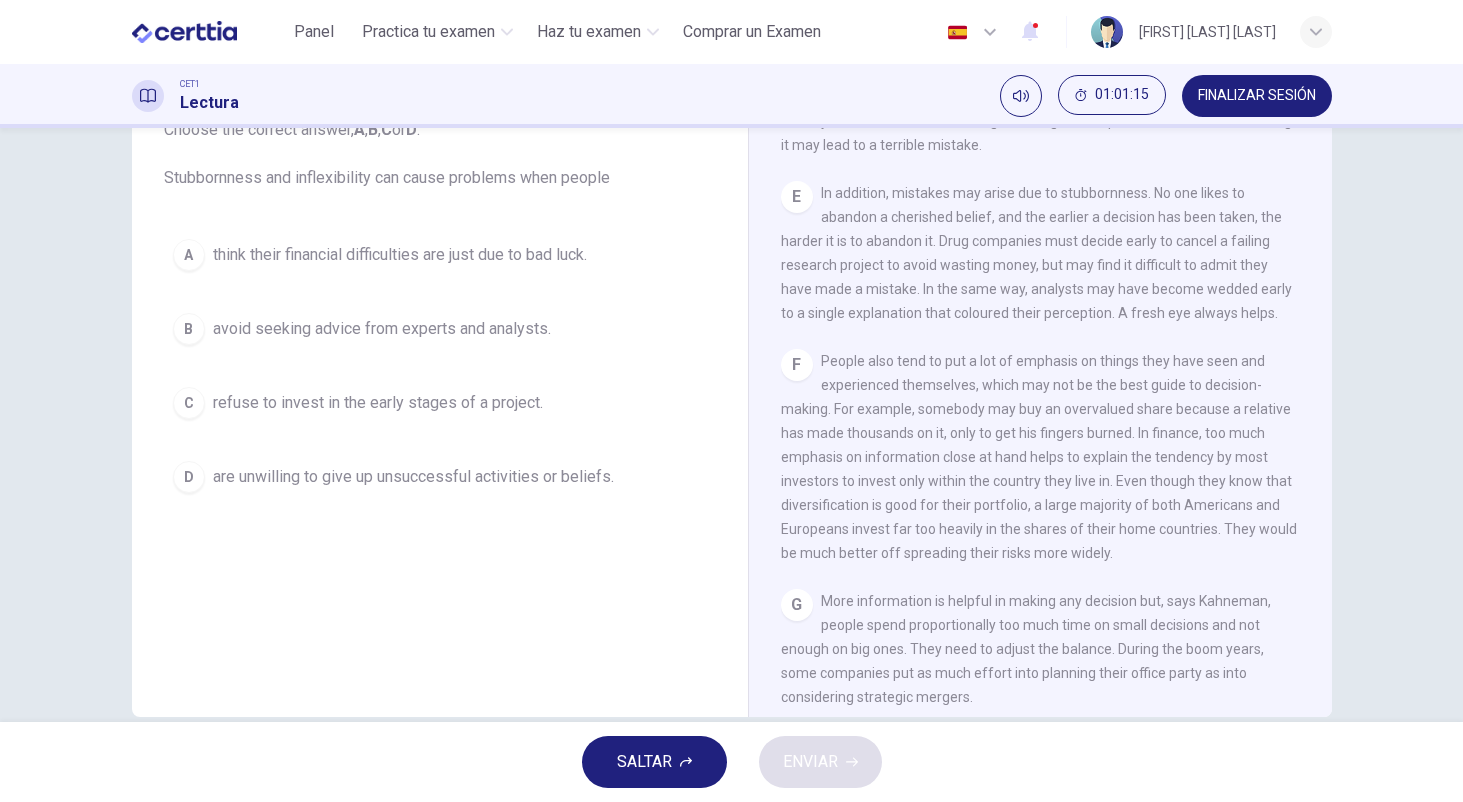 scroll, scrollTop: 1359, scrollLeft: 0, axis: vertical 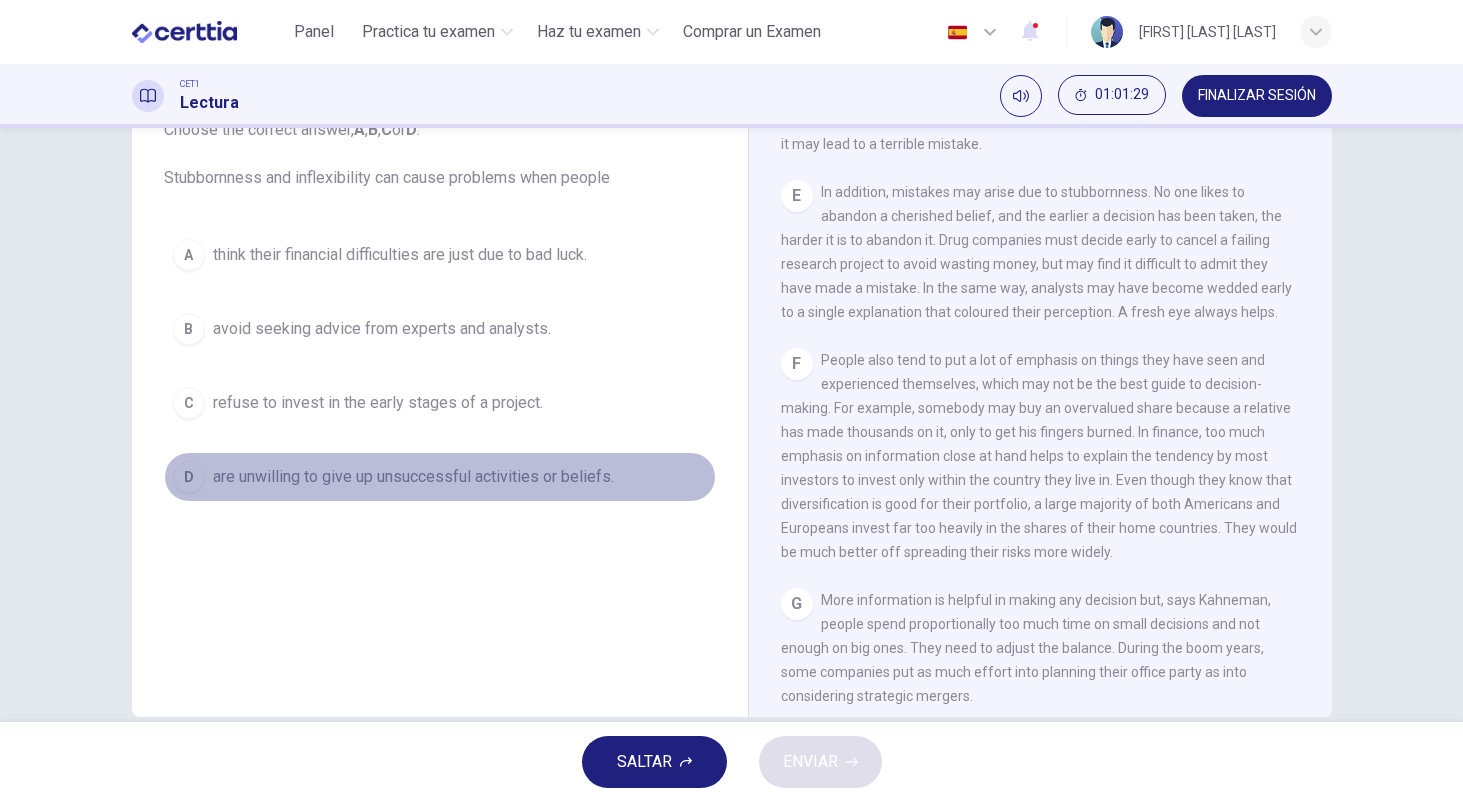 click on "D are unwilling to give up unsuccessful activities or beliefs." at bounding box center (440, 477) 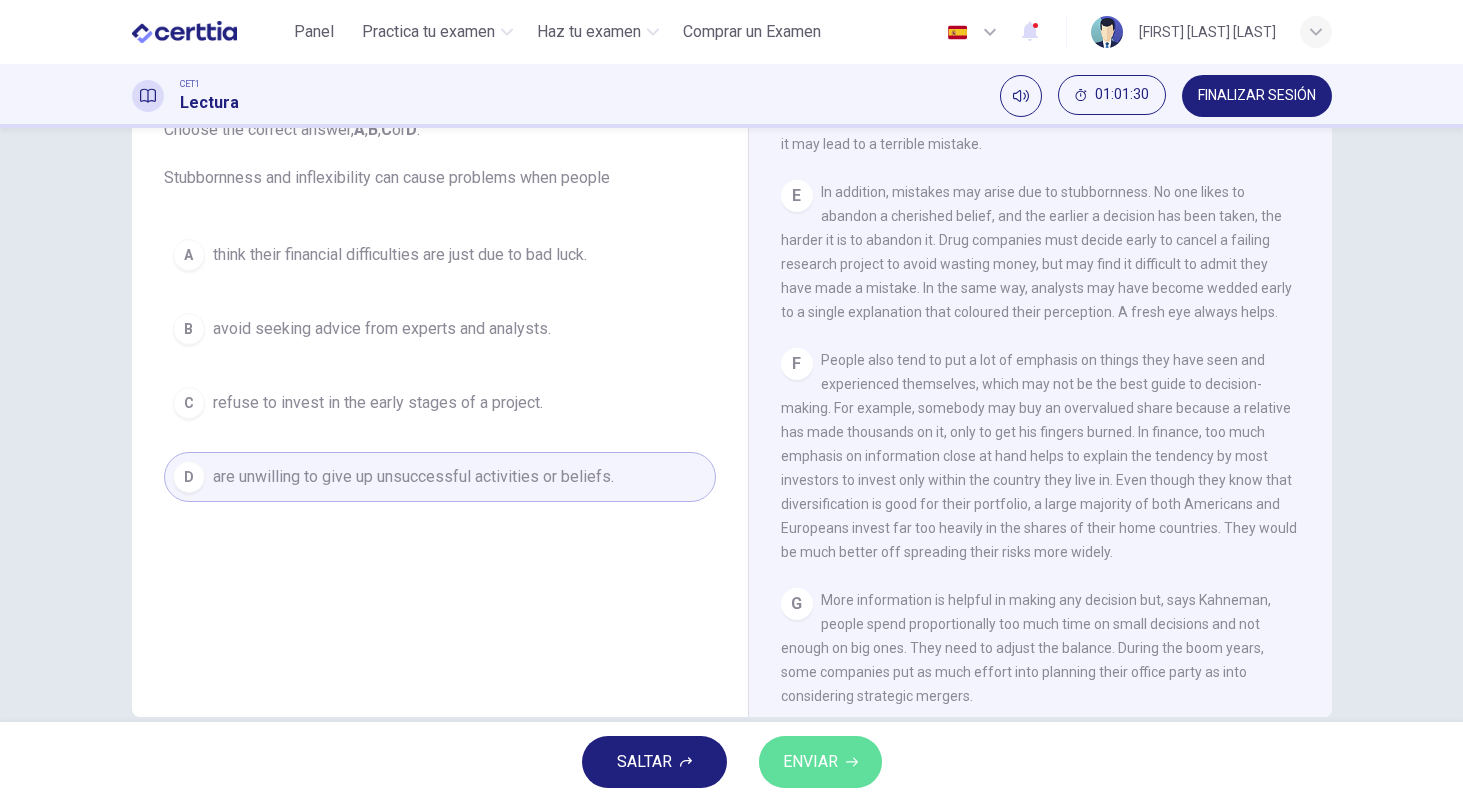 click on "ENVIAR" at bounding box center [810, 762] 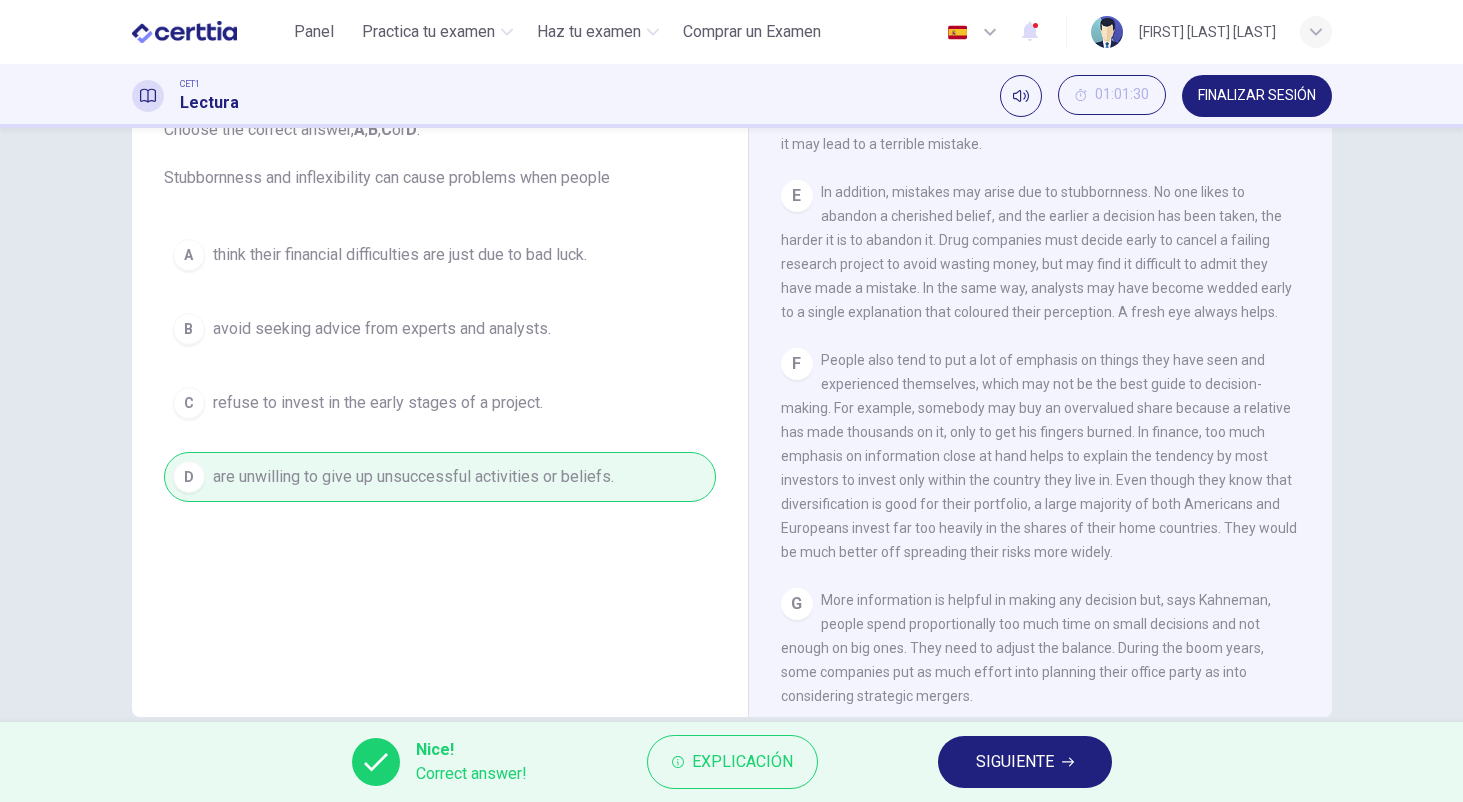 click on "SIGUIENTE" at bounding box center [1025, 762] 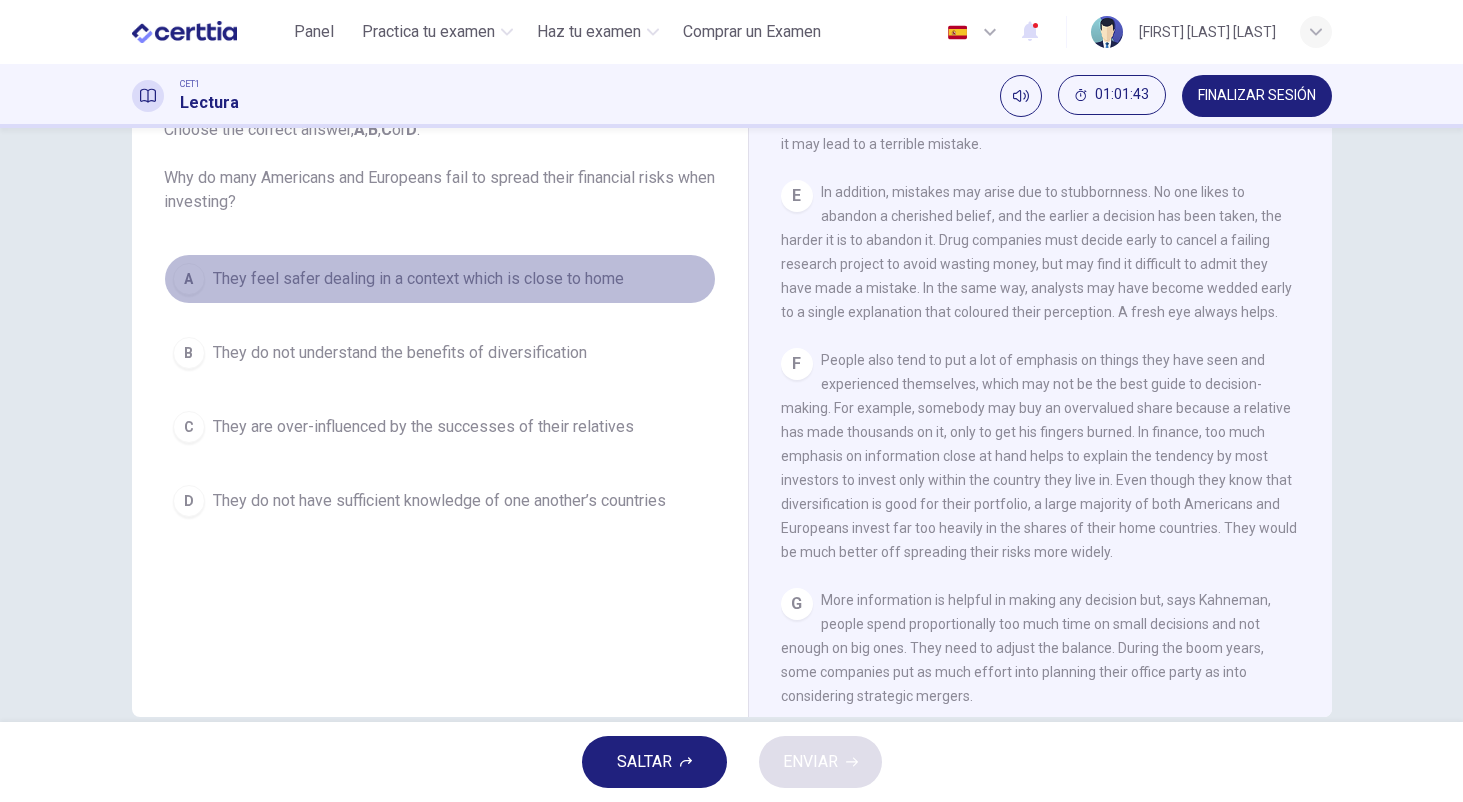 click on "A They feel safer dealing in a context which is close to home" at bounding box center [440, 279] 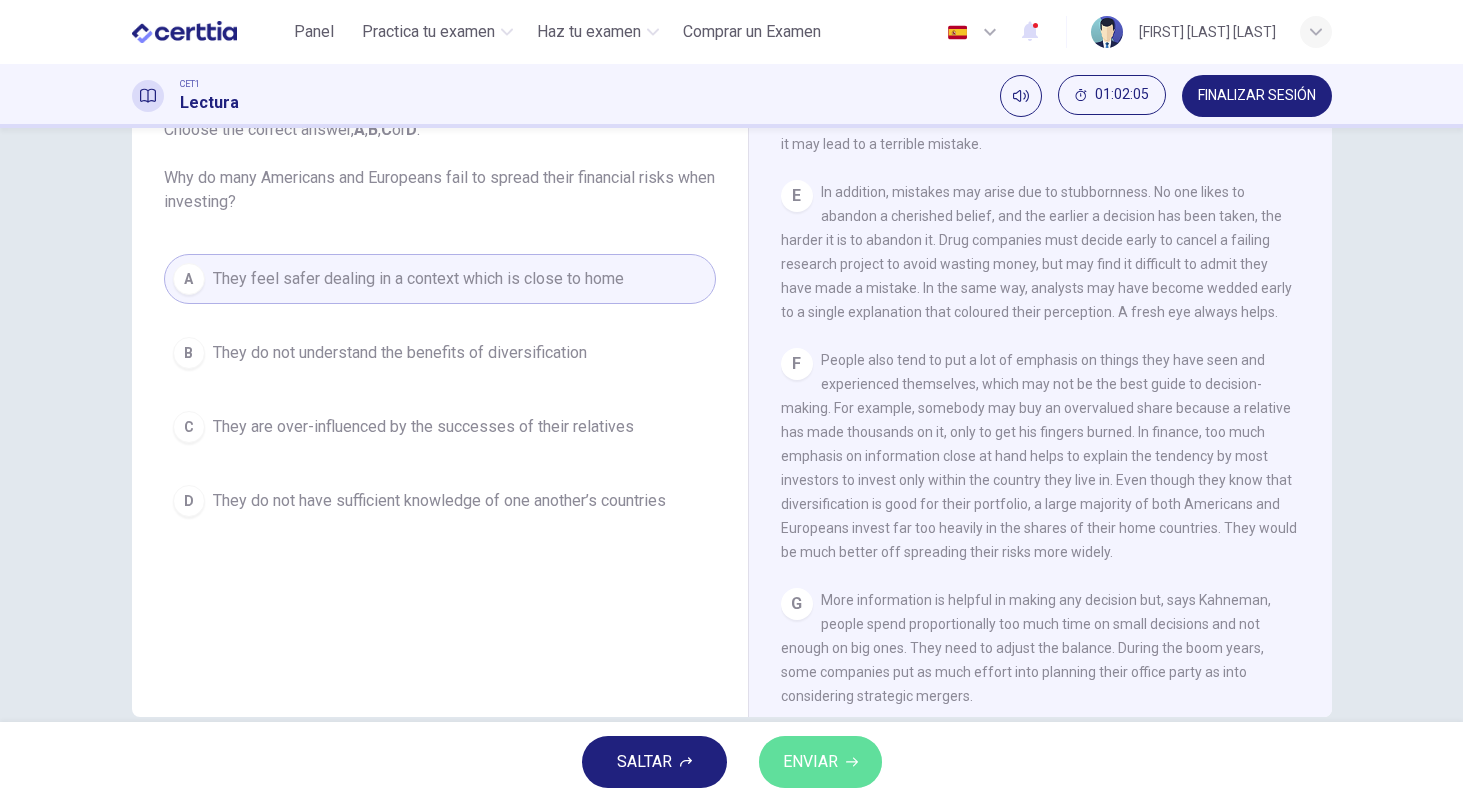 click on "ENVIAR" at bounding box center (820, 762) 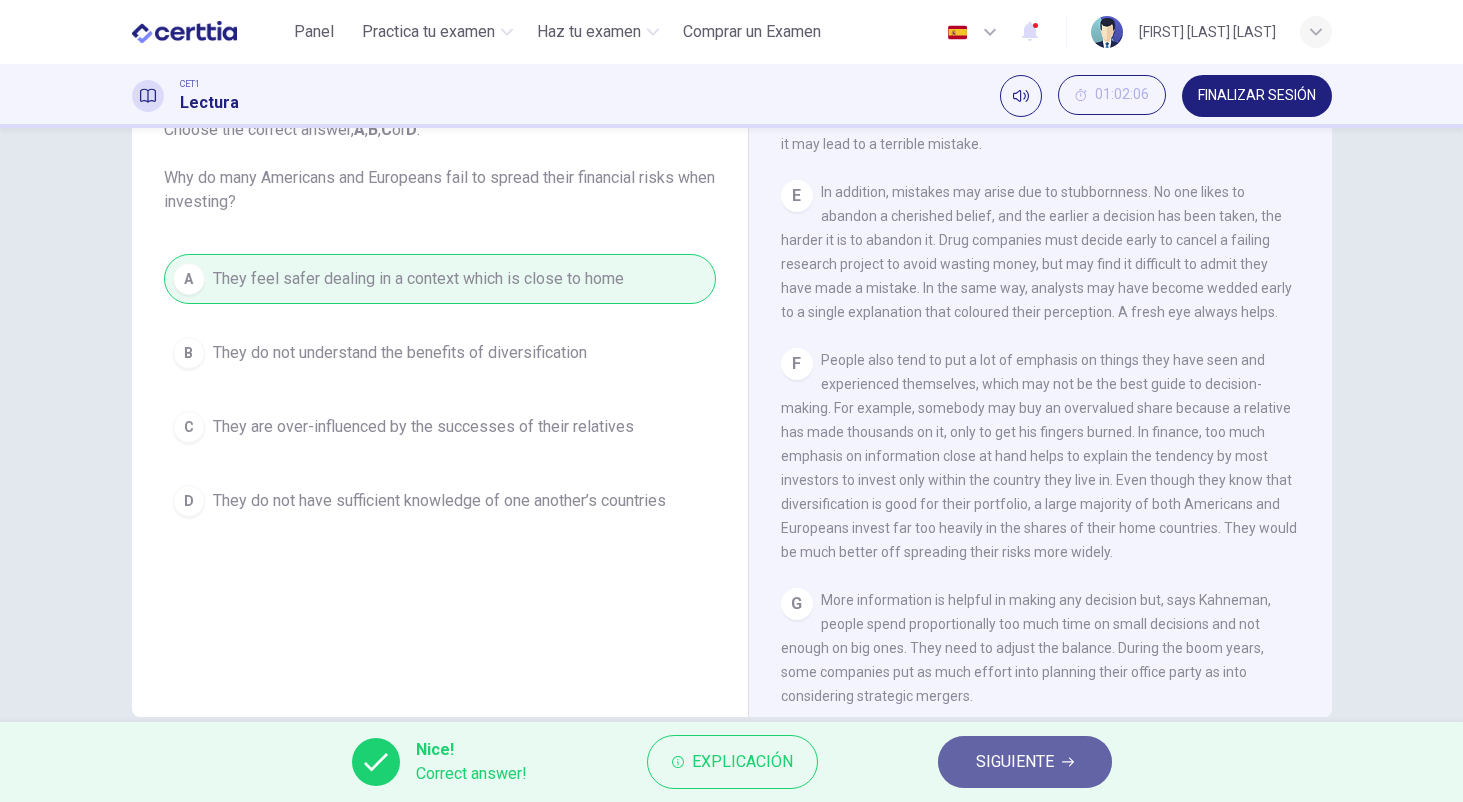 click on "SIGUIENTE" at bounding box center (1025, 762) 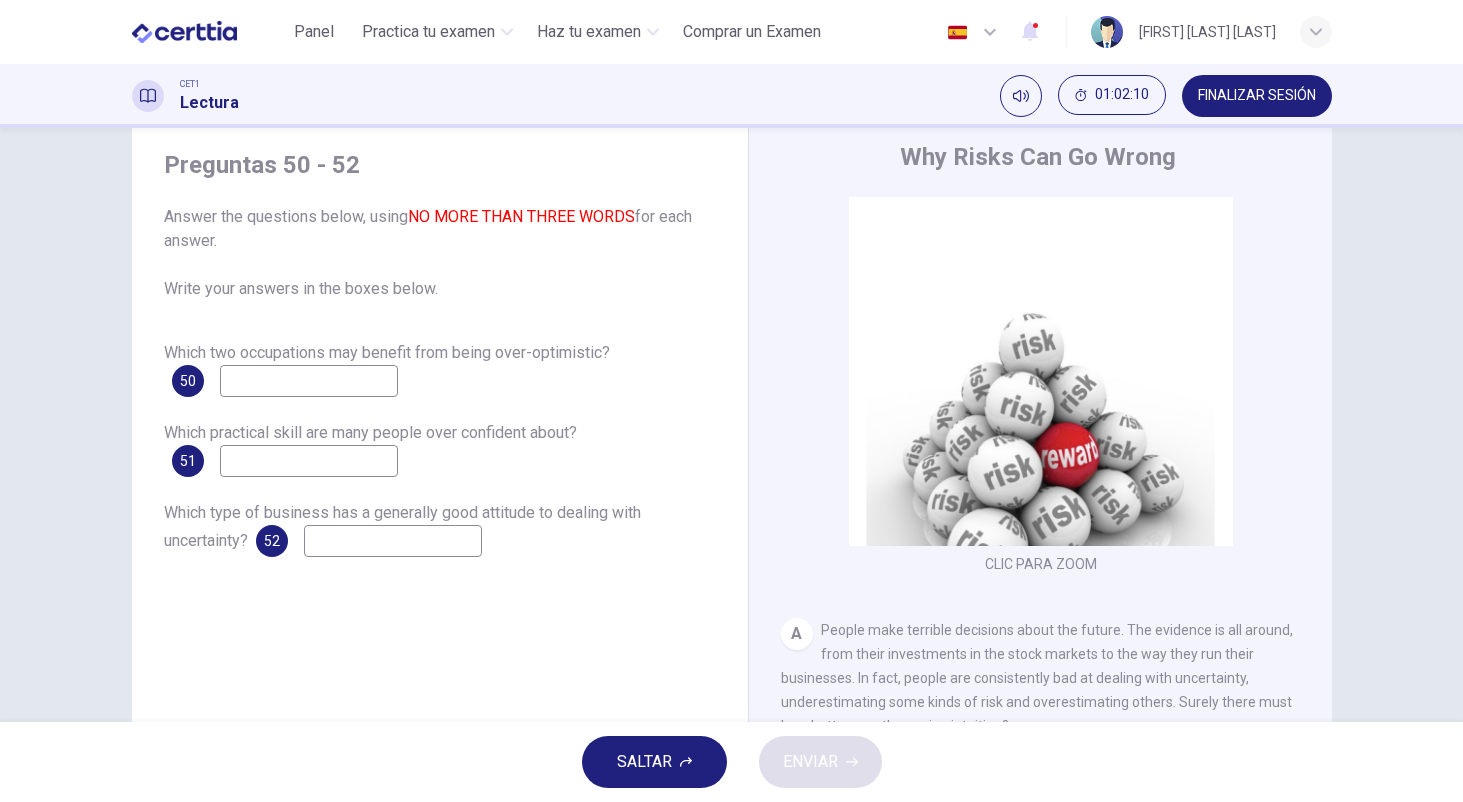 scroll, scrollTop: 73, scrollLeft: 0, axis: vertical 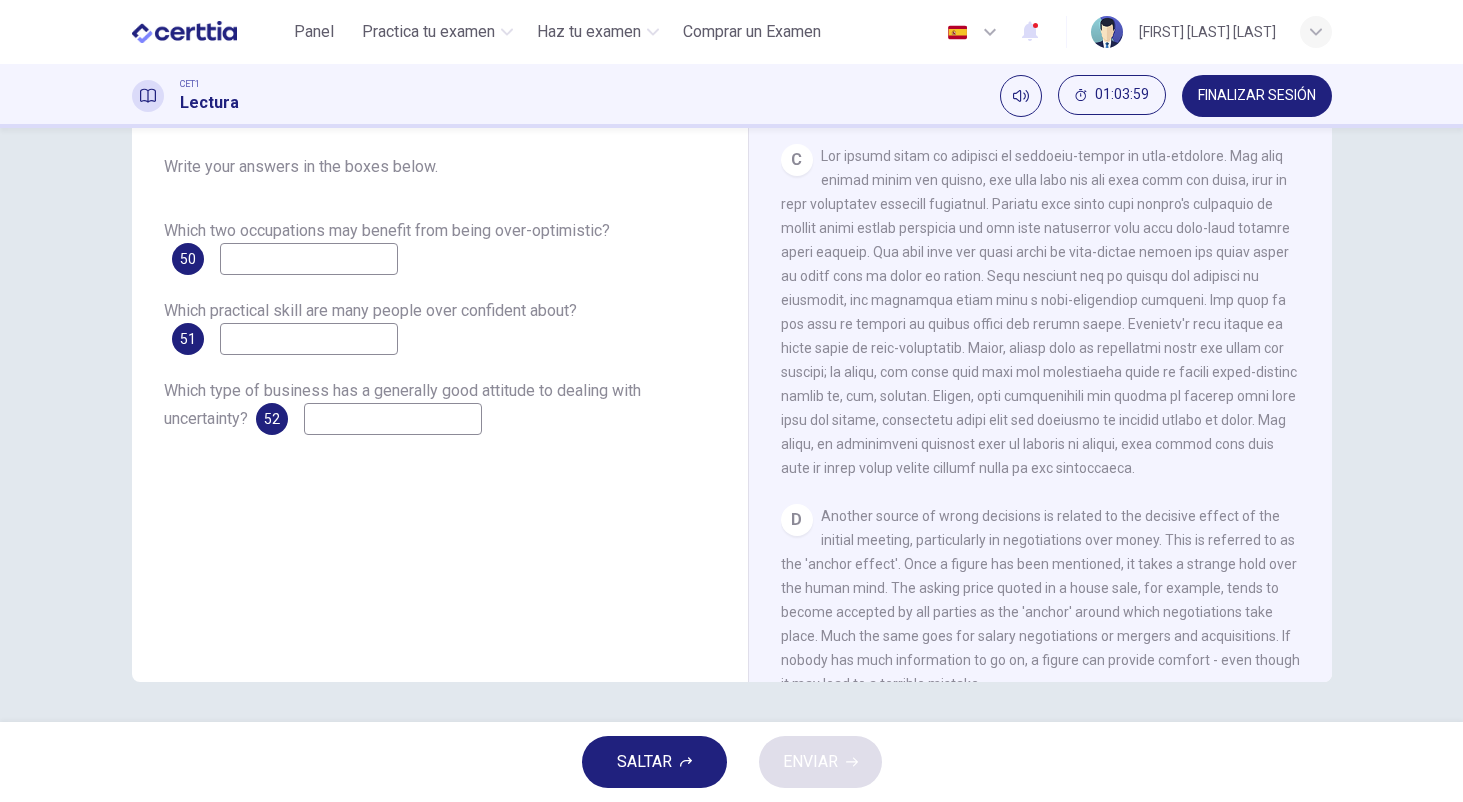 click at bounding box center [309, 259] 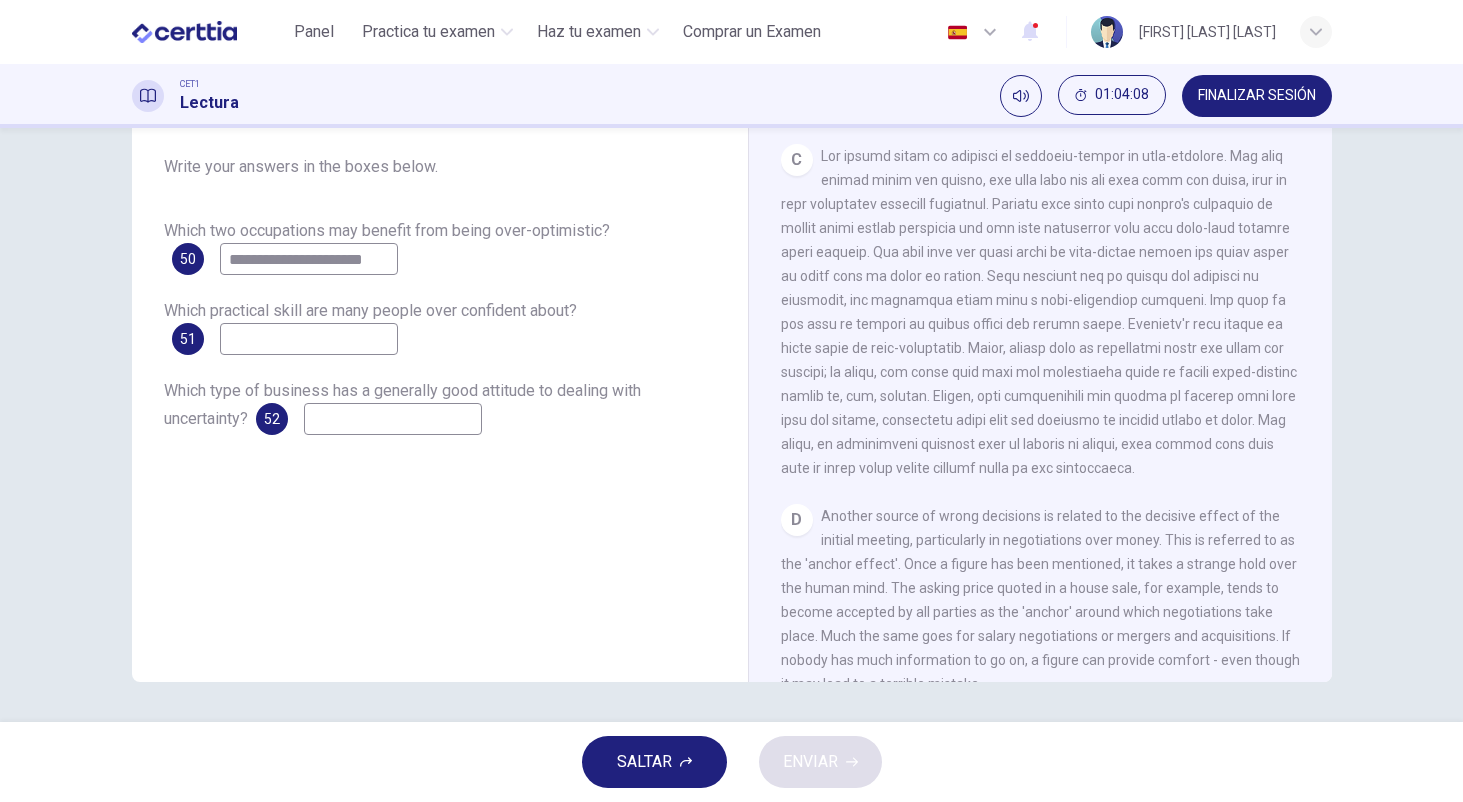 type on "**********" 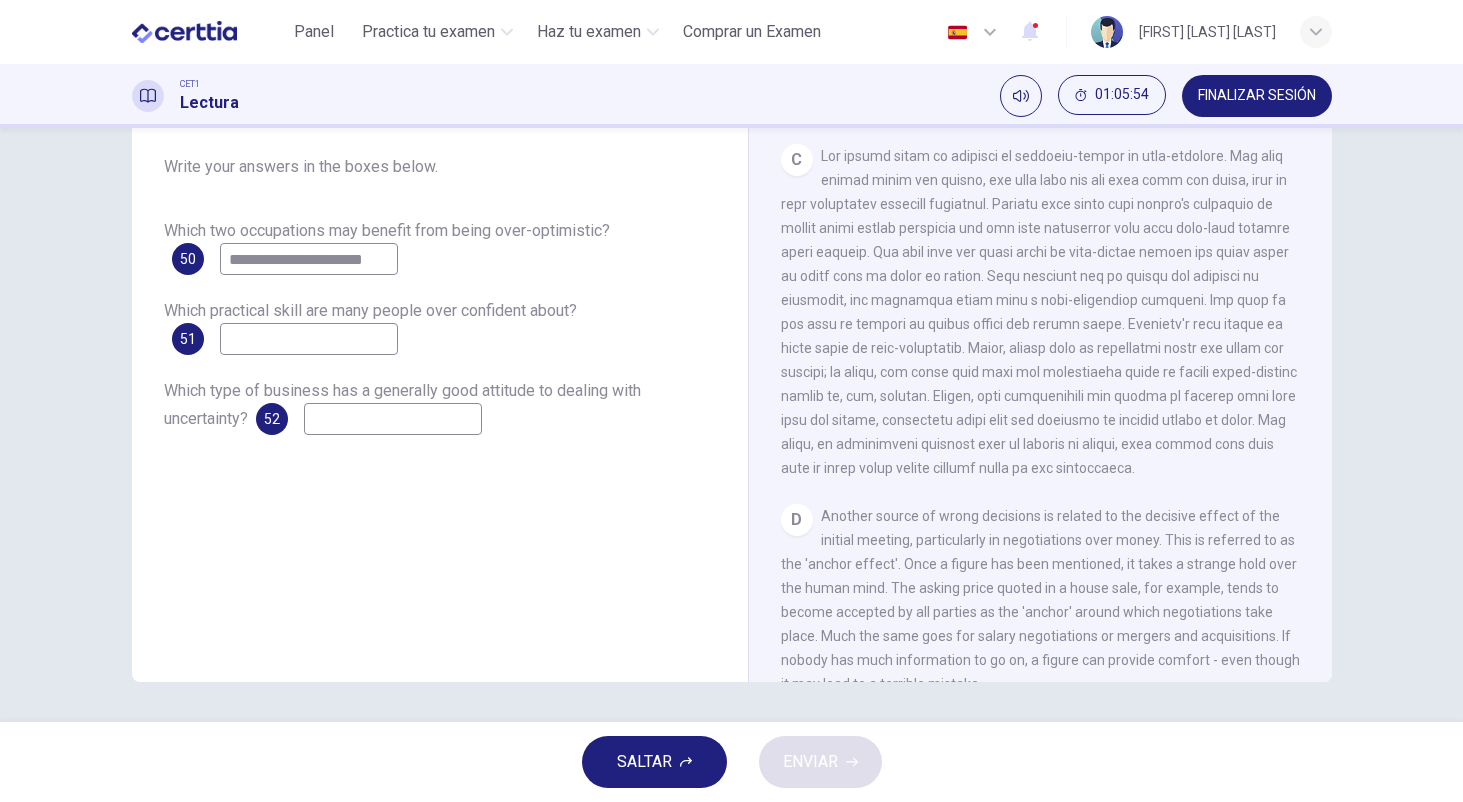 scroll, scrollTop: 181, scrollLeft: 0, axis: vertical 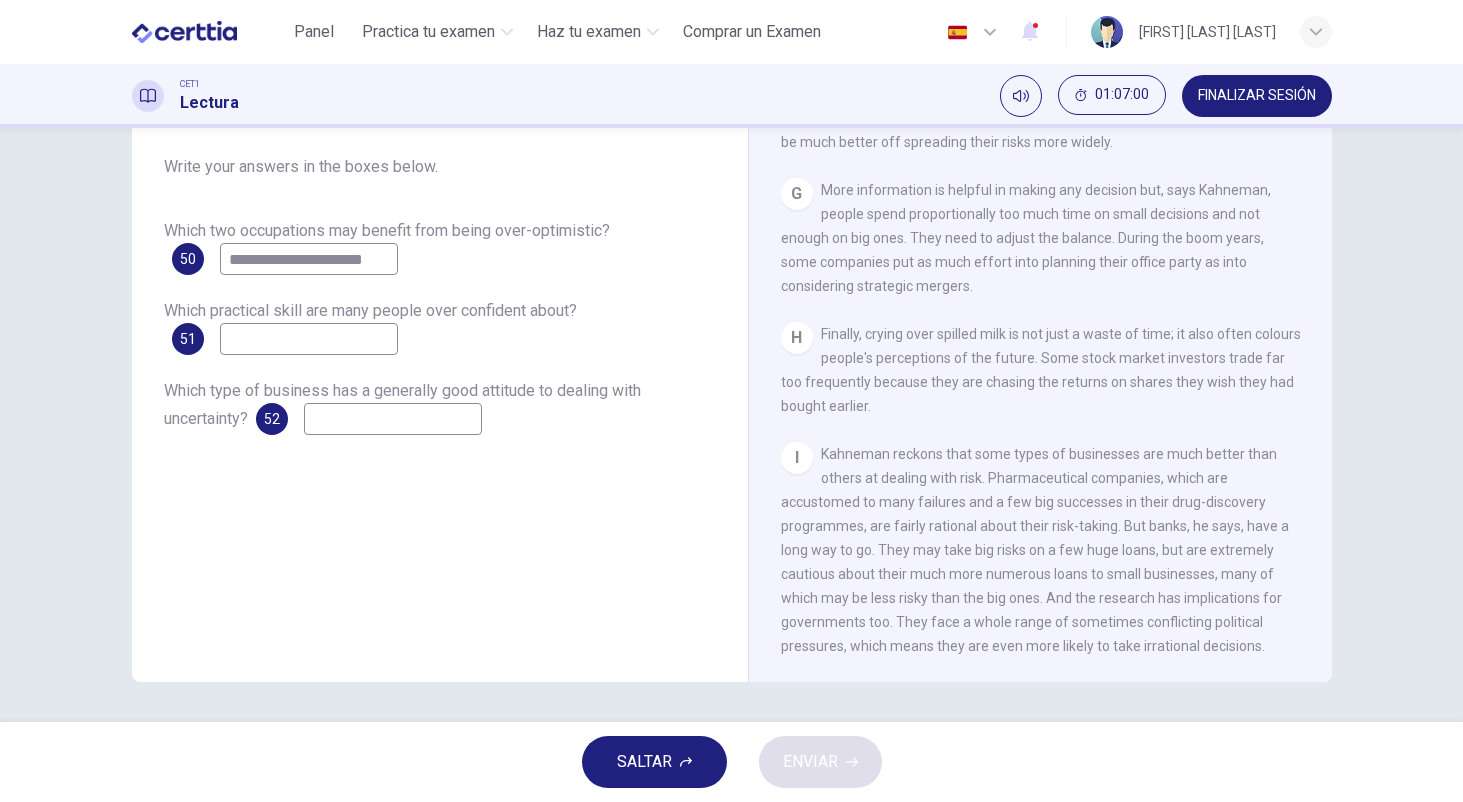 click at bounding box center [393, 419] 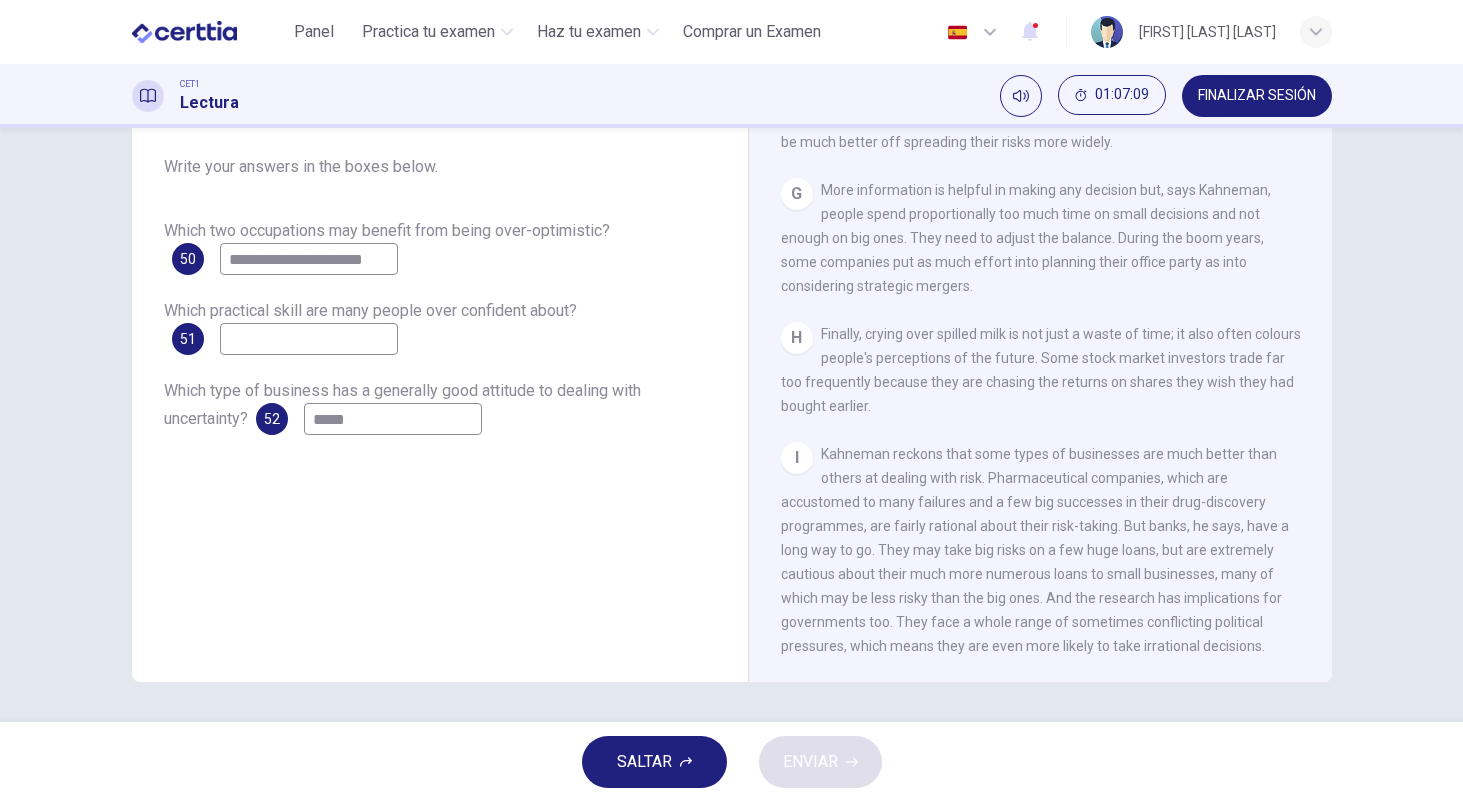 type on "*****" 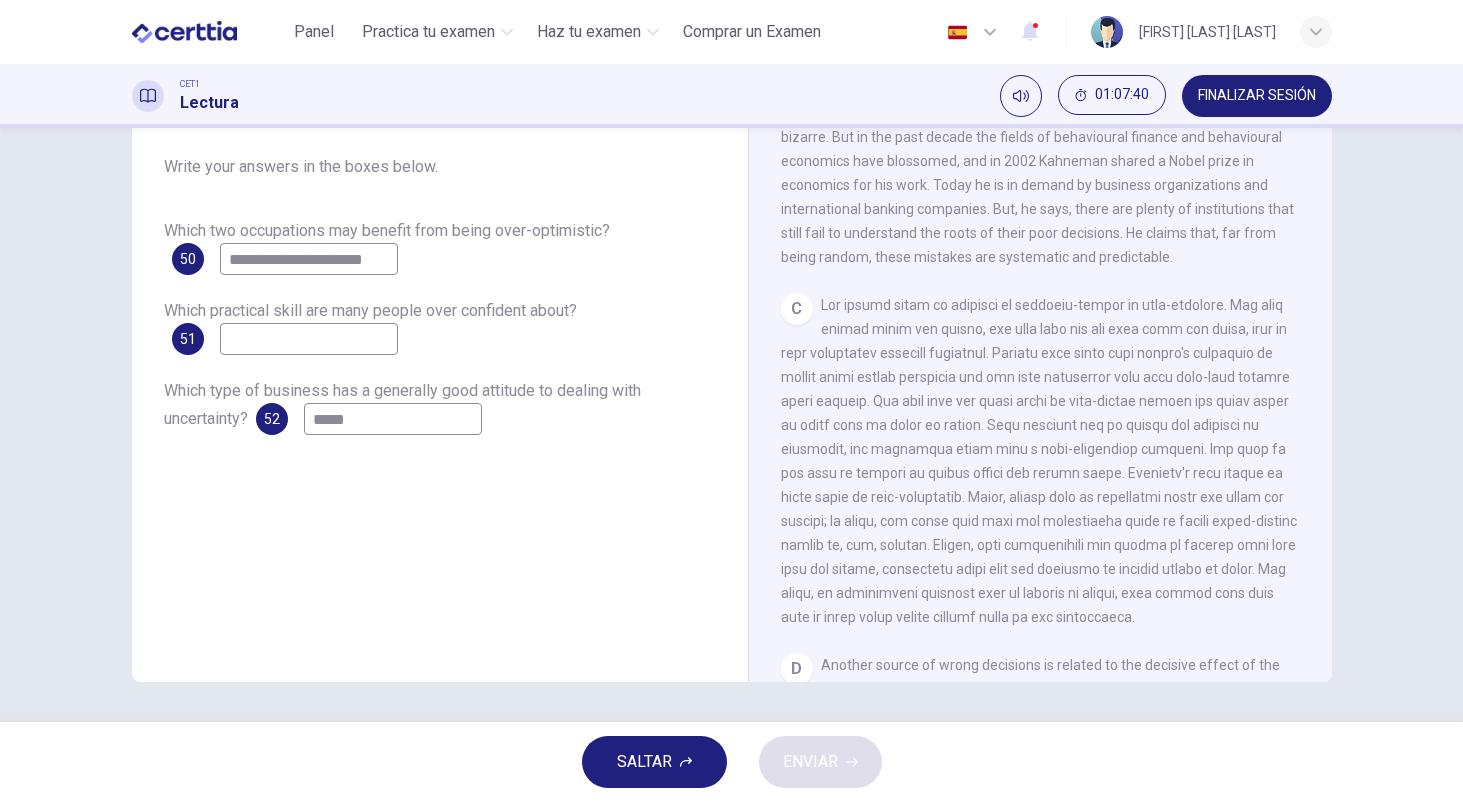 scroll, scrollTop: 637, scrollLeft: 0, axis: vertical 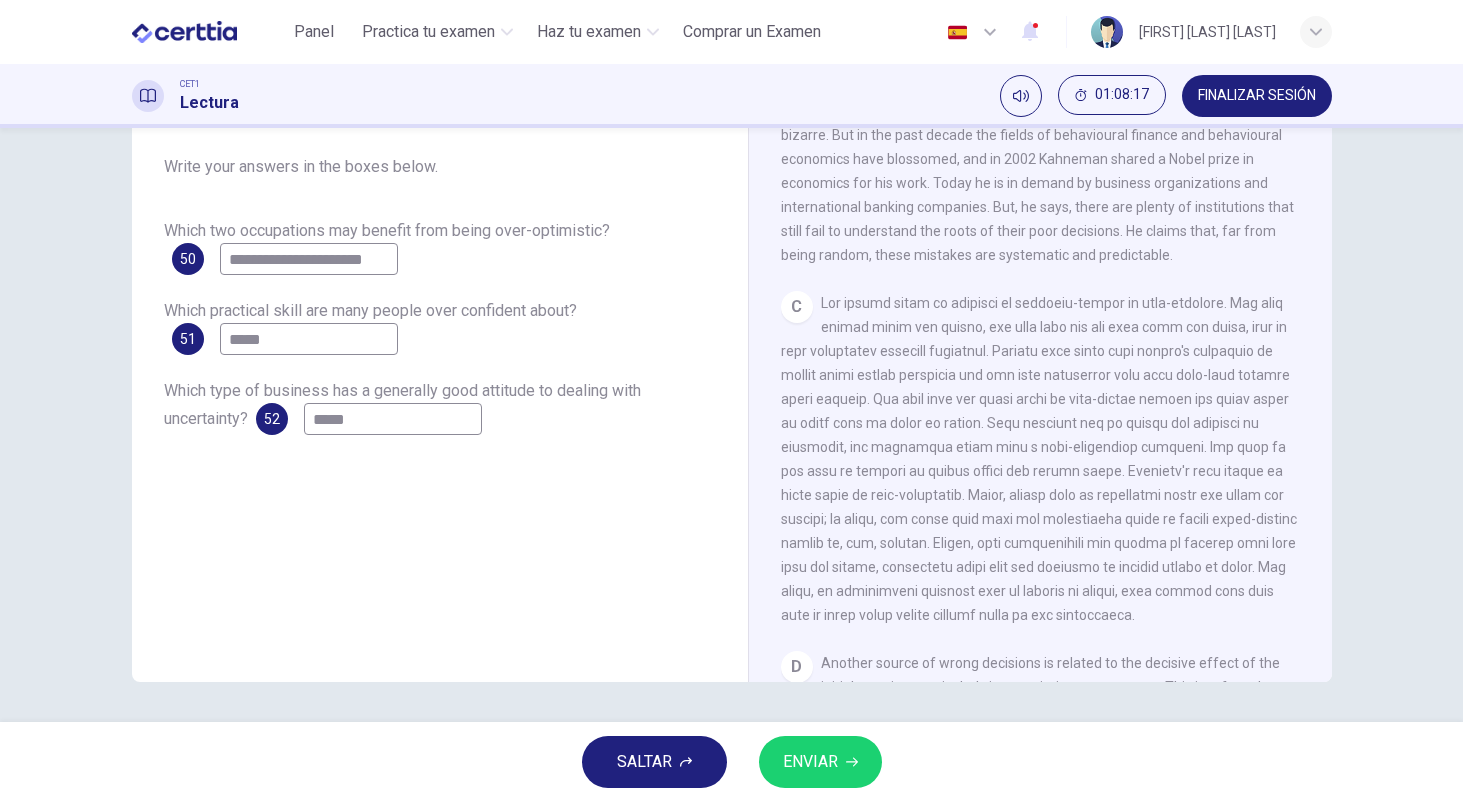 type on "*****" 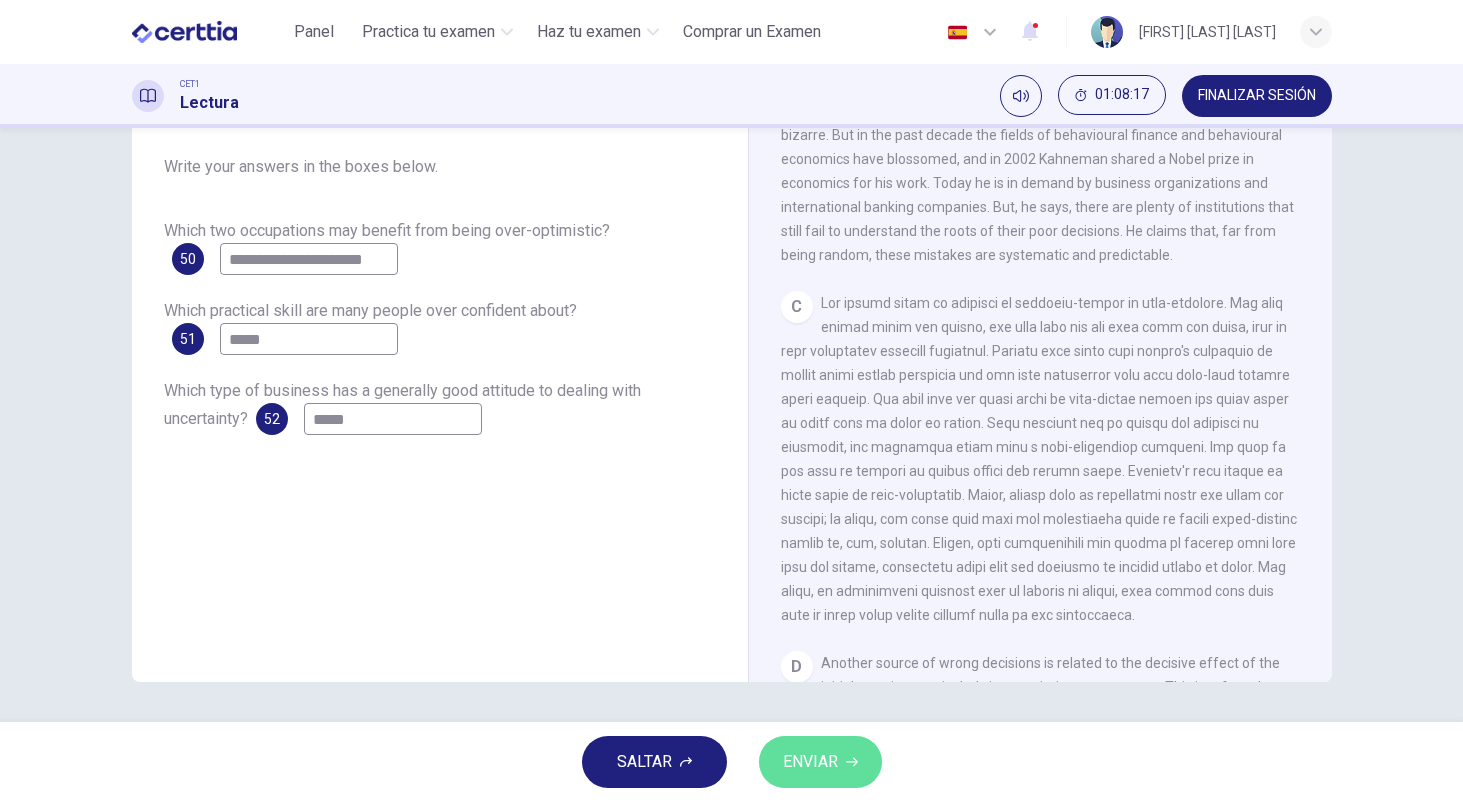 click on "ENVIAR" at bounding box center [810, 762] 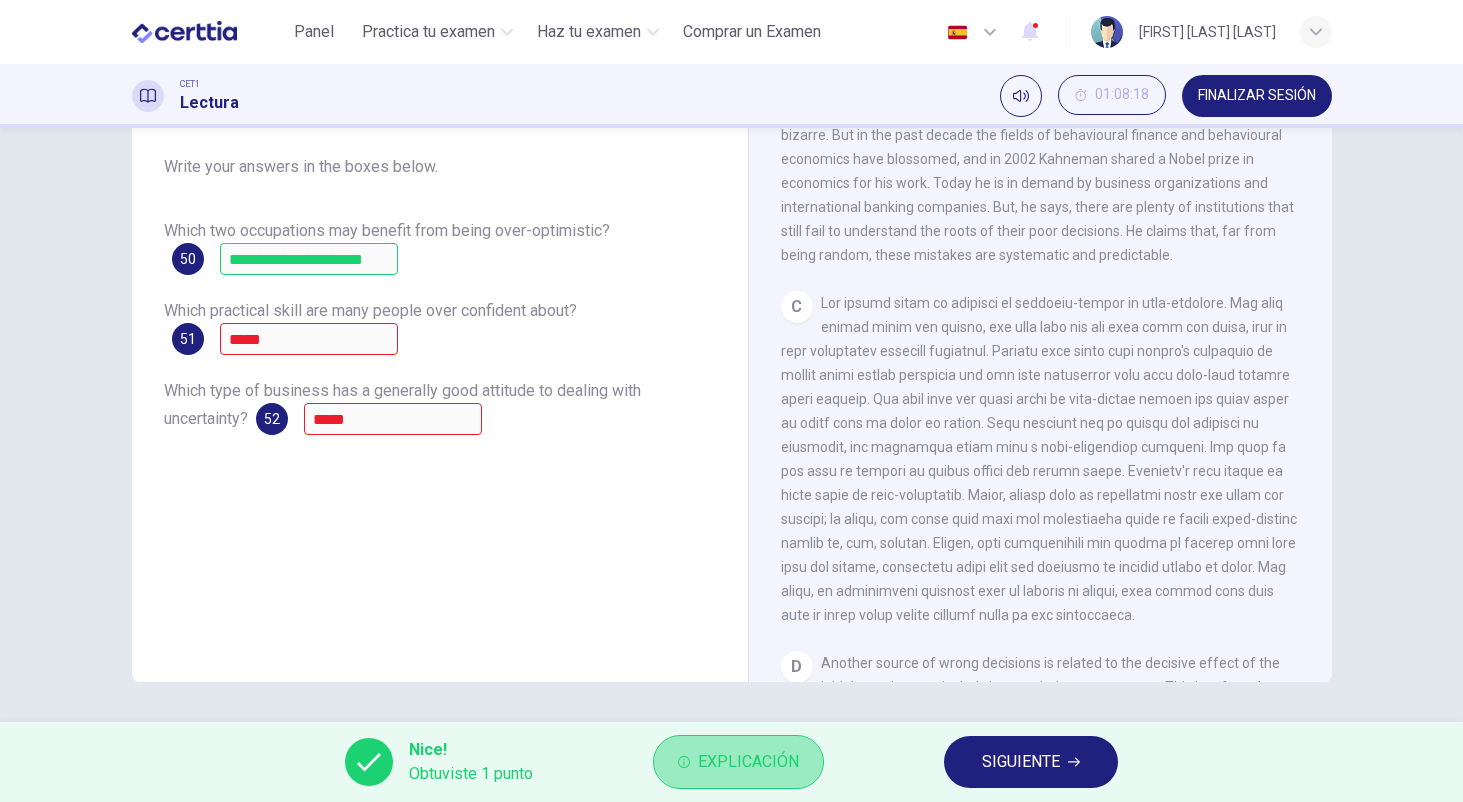 click on "Explicación" at bounding box center [748, 762] 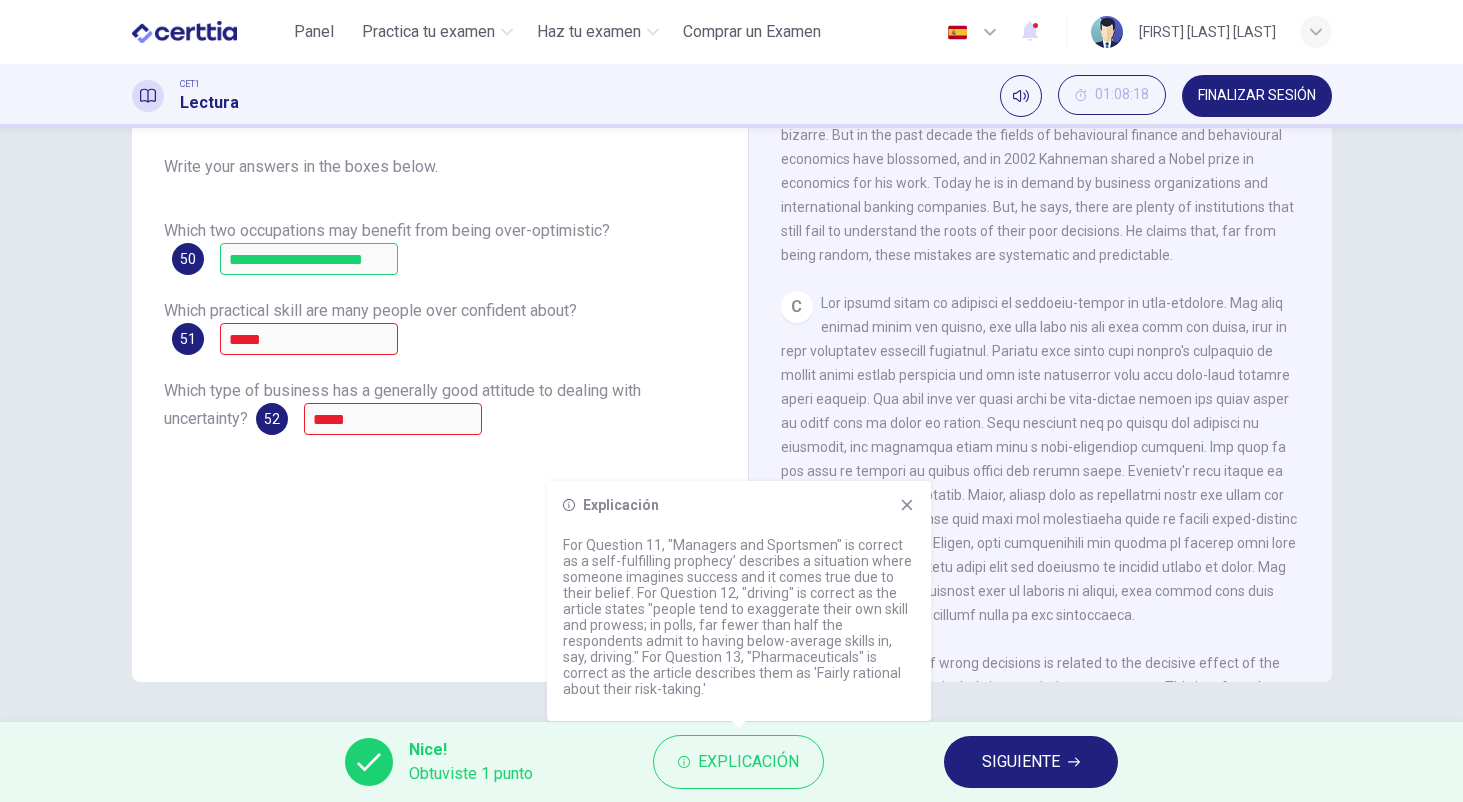 click on "SIGUIENTE" at bounding box center [1021, 762] 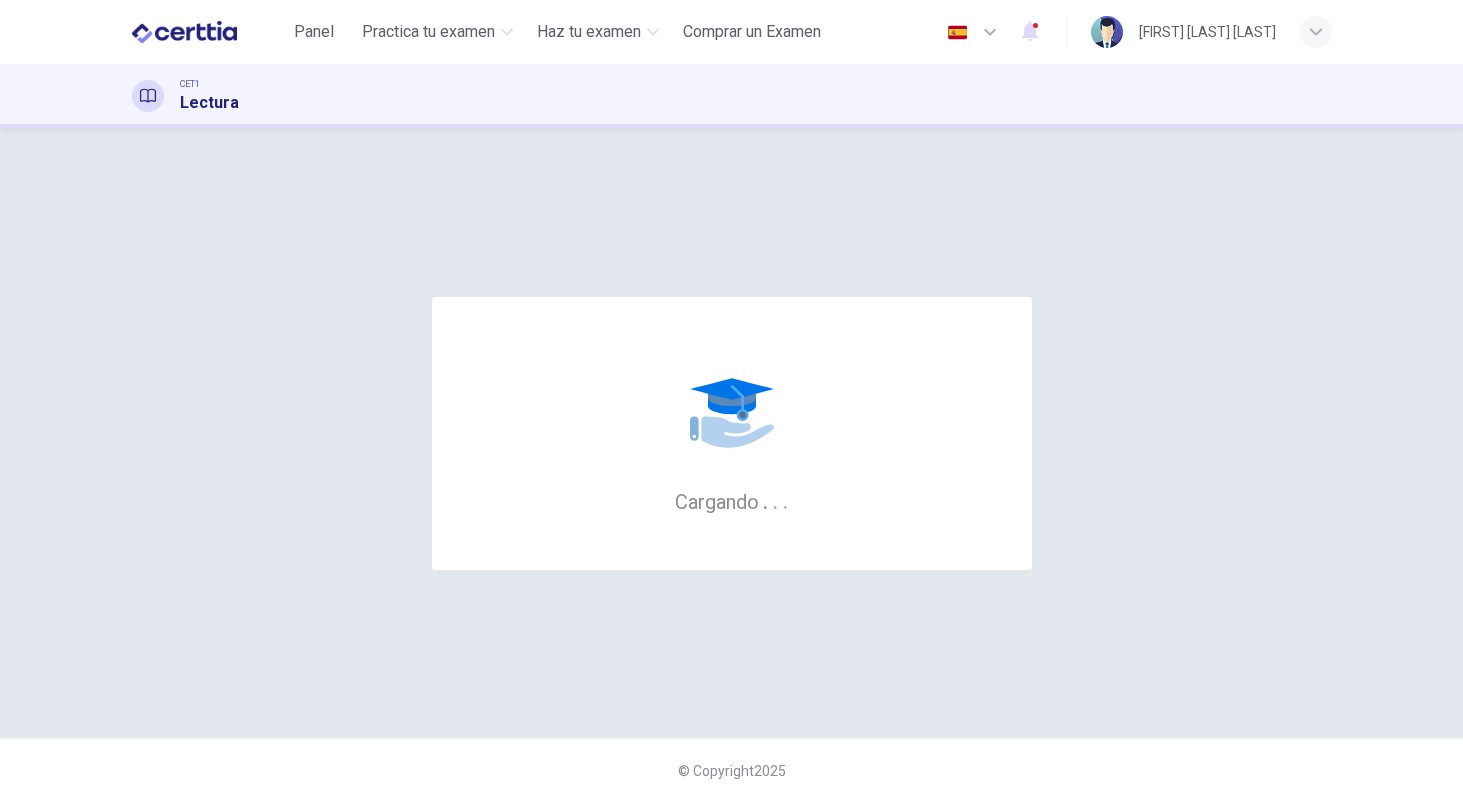 scroll, scrollTop: 0, scrollLeft: 0, axis: both 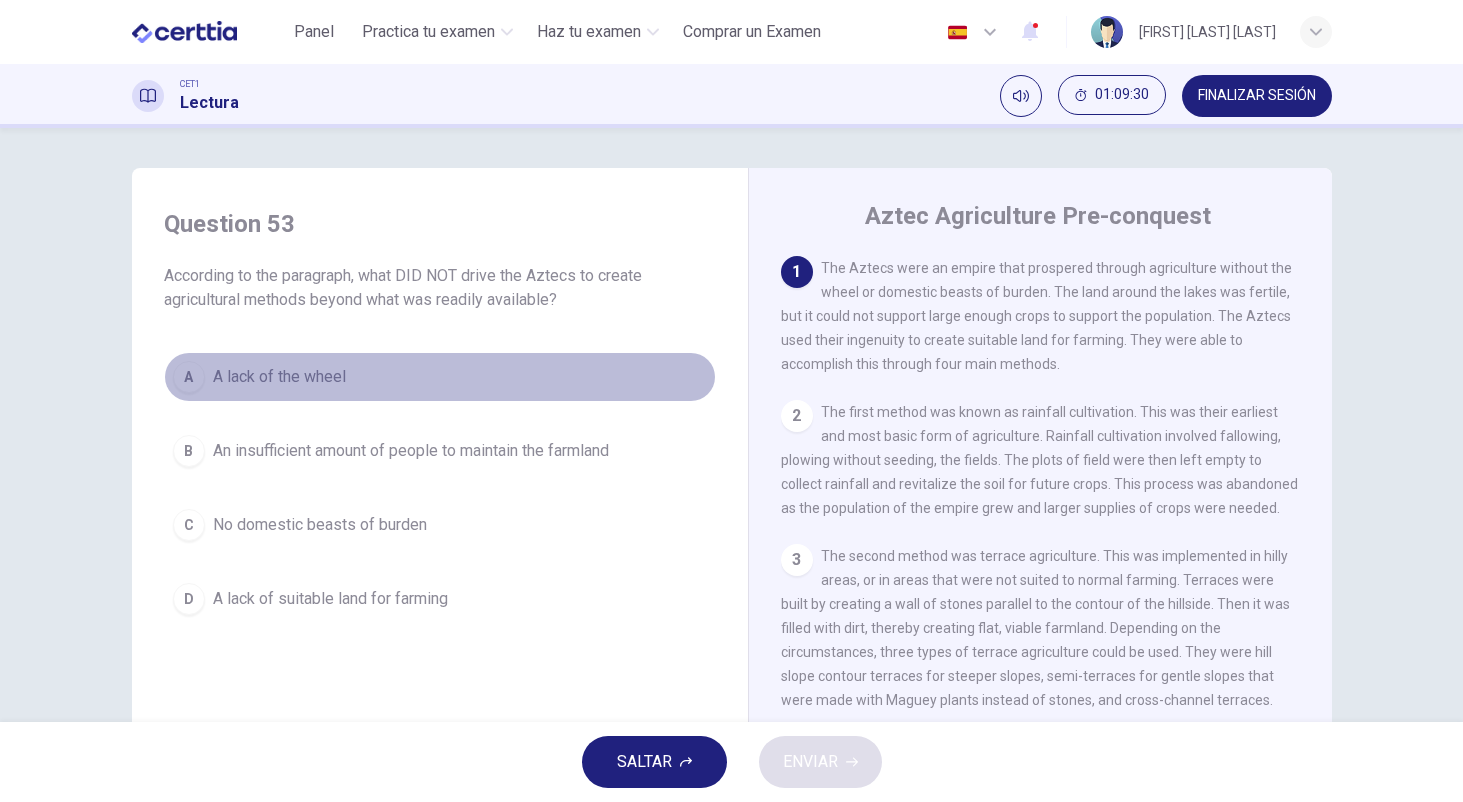 click on "A lack of the wheel" at bounding box center (279, 377) 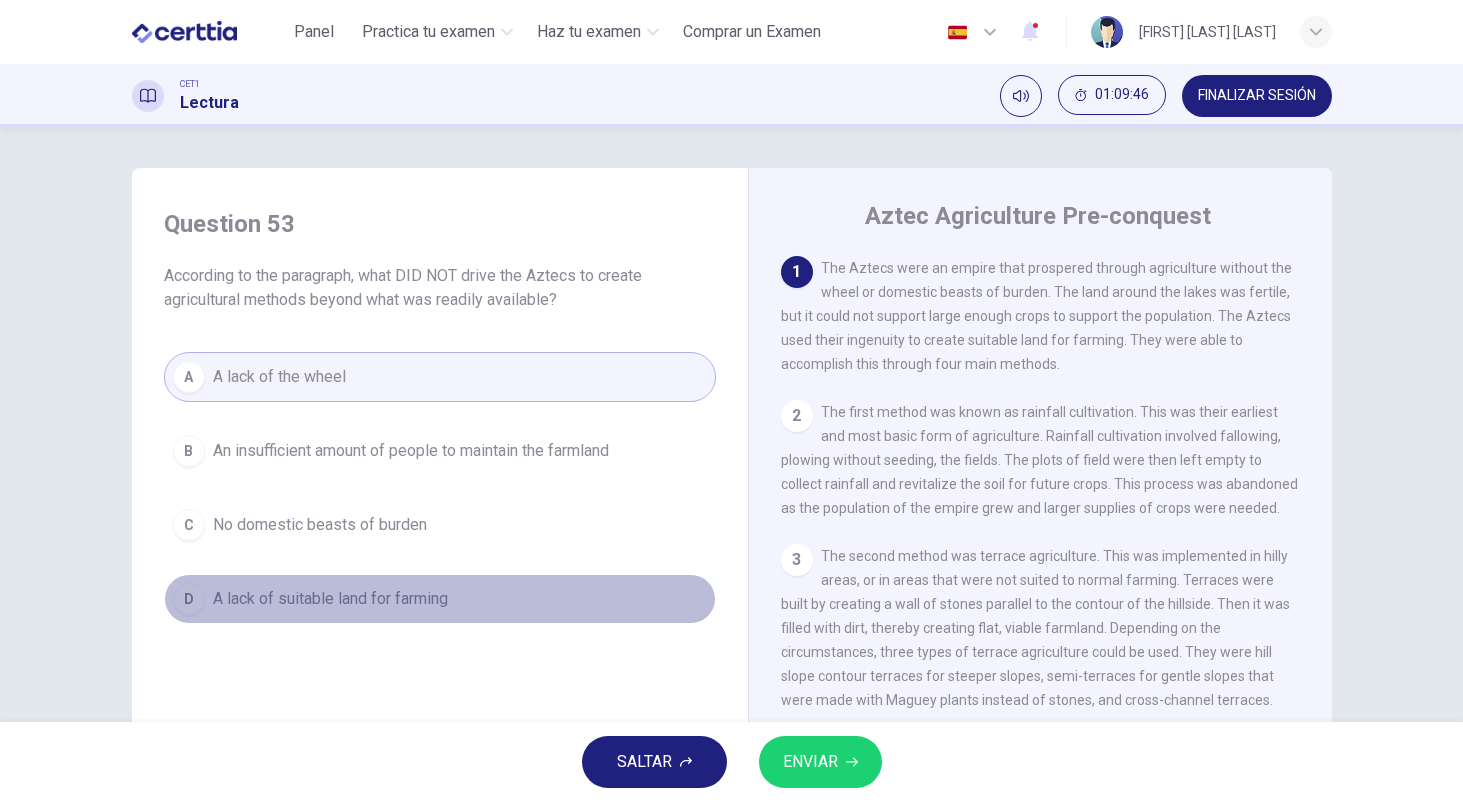 click on "A lack of suitable land for farming" at bounding box center (330, 599) 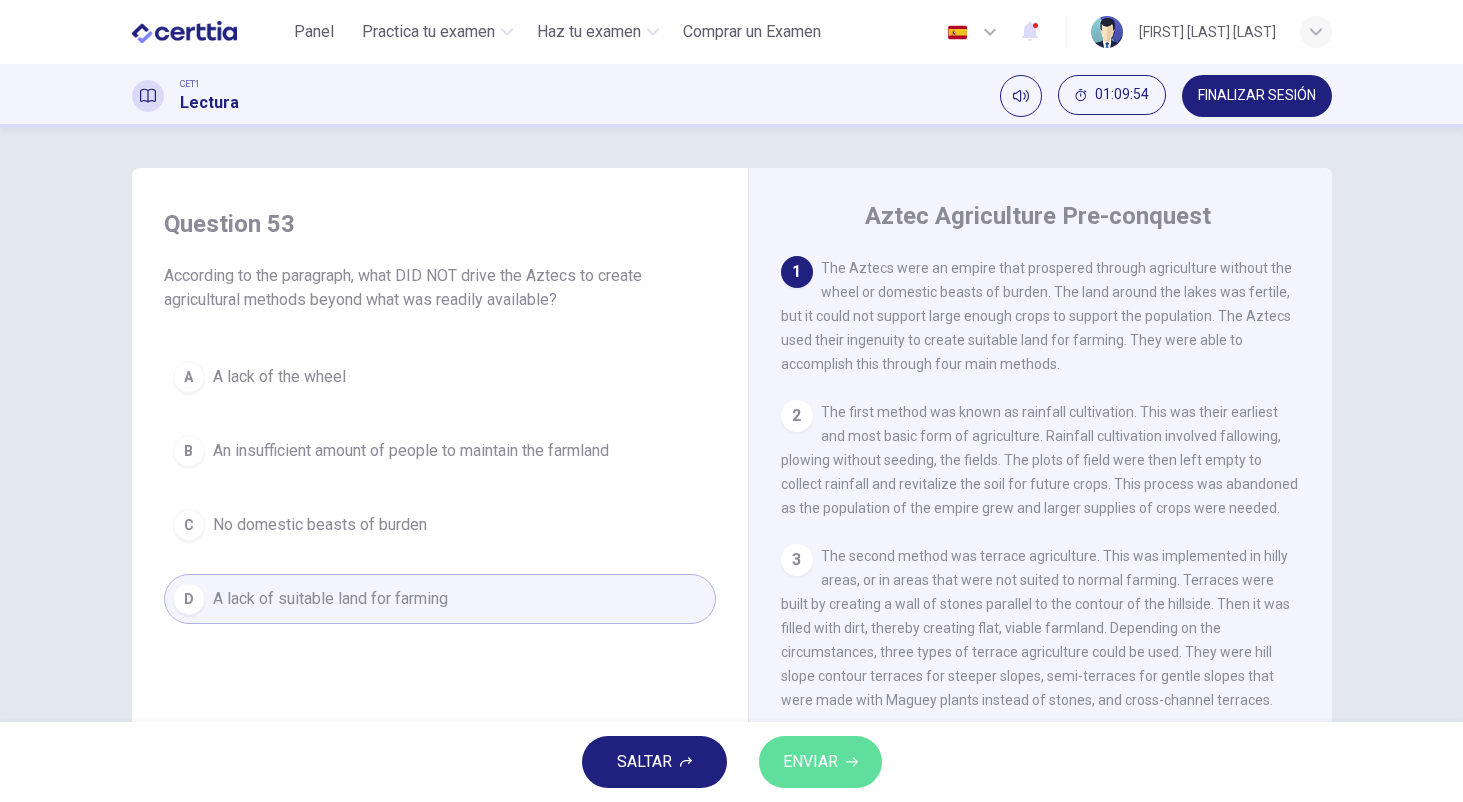 click on "ENVIAR" at bounding box center [810, 762] 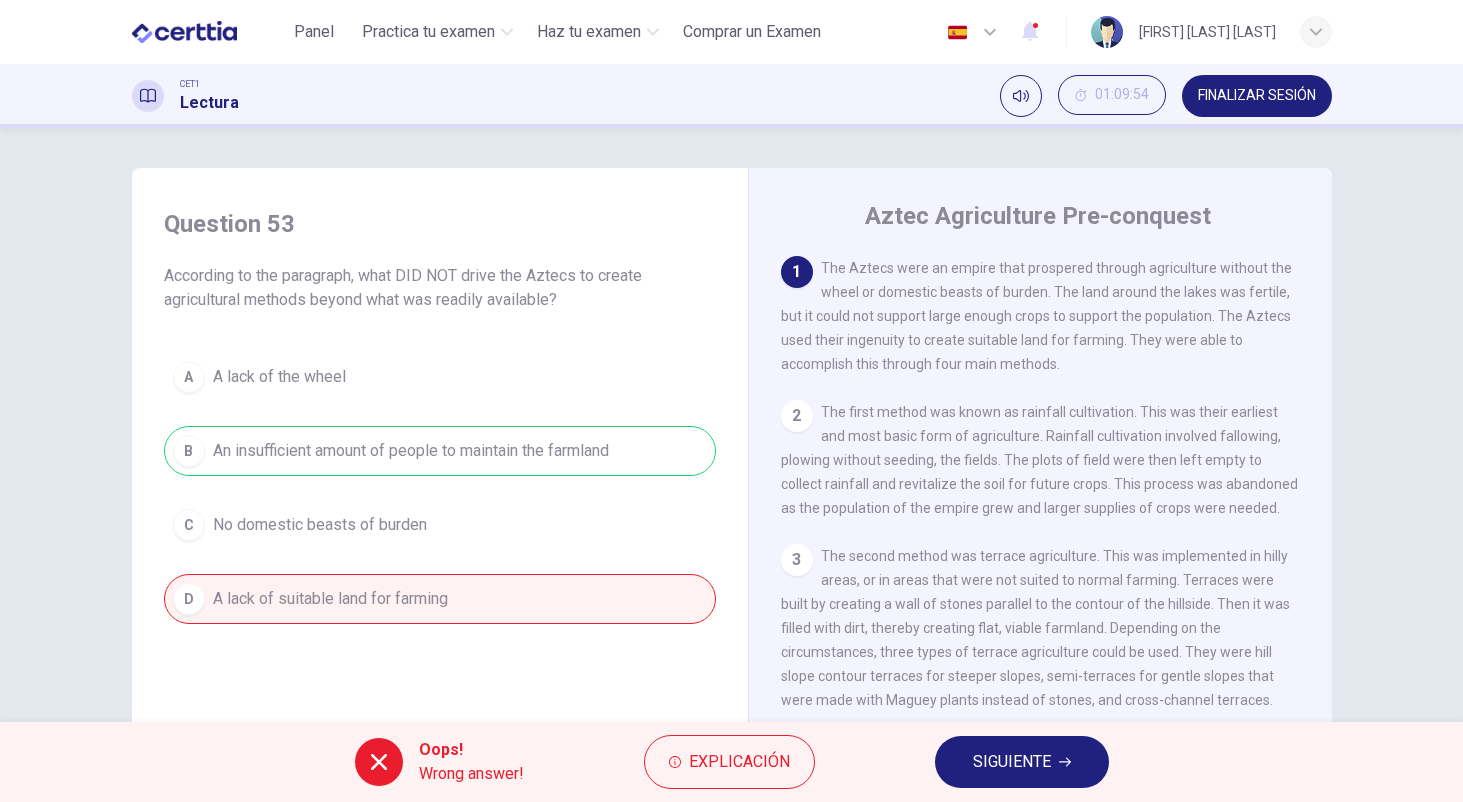click on "SIGUIENTE" at bounding box center (1012, 762) 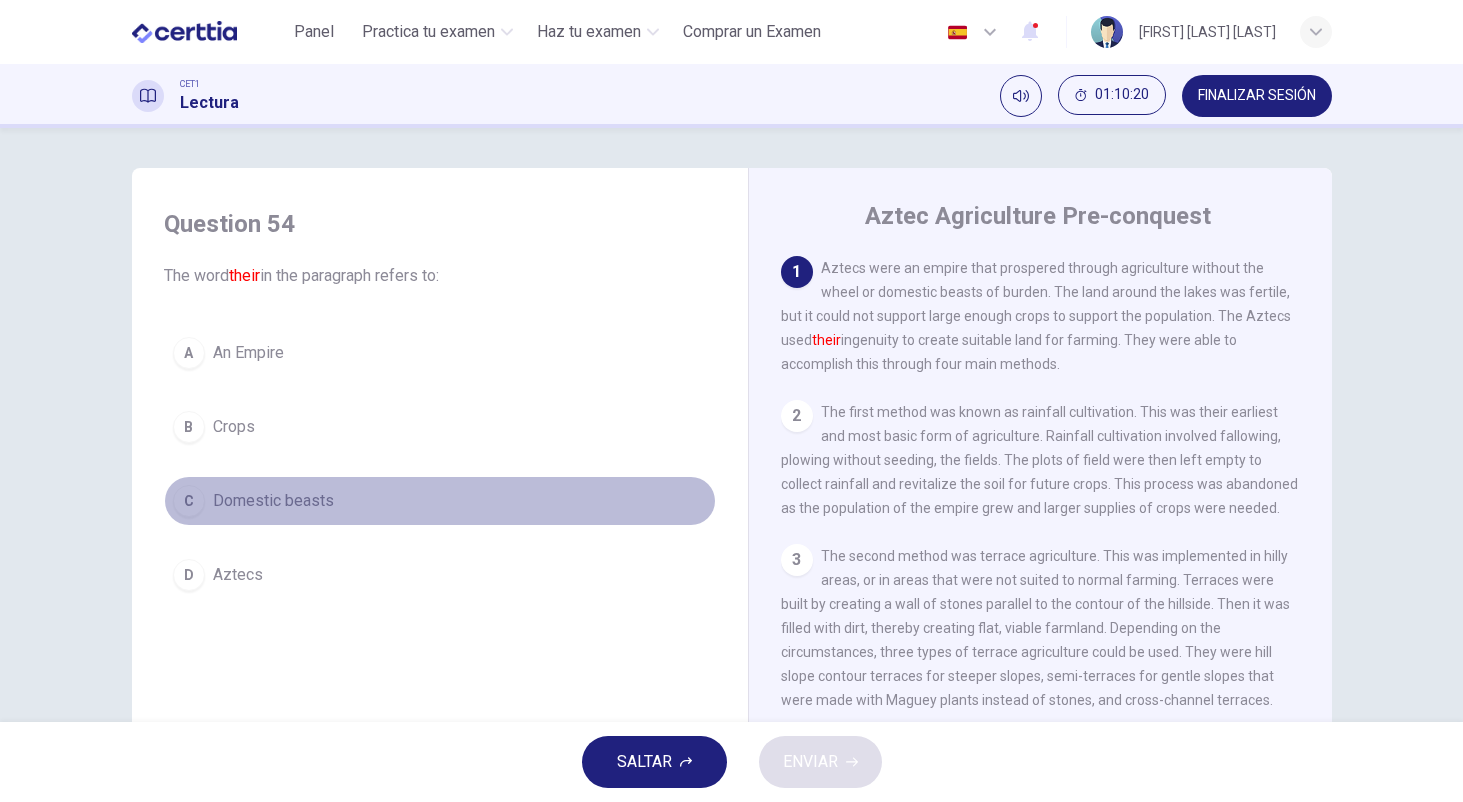 click on "Domestic beasts" at bounding box center [273, 501] 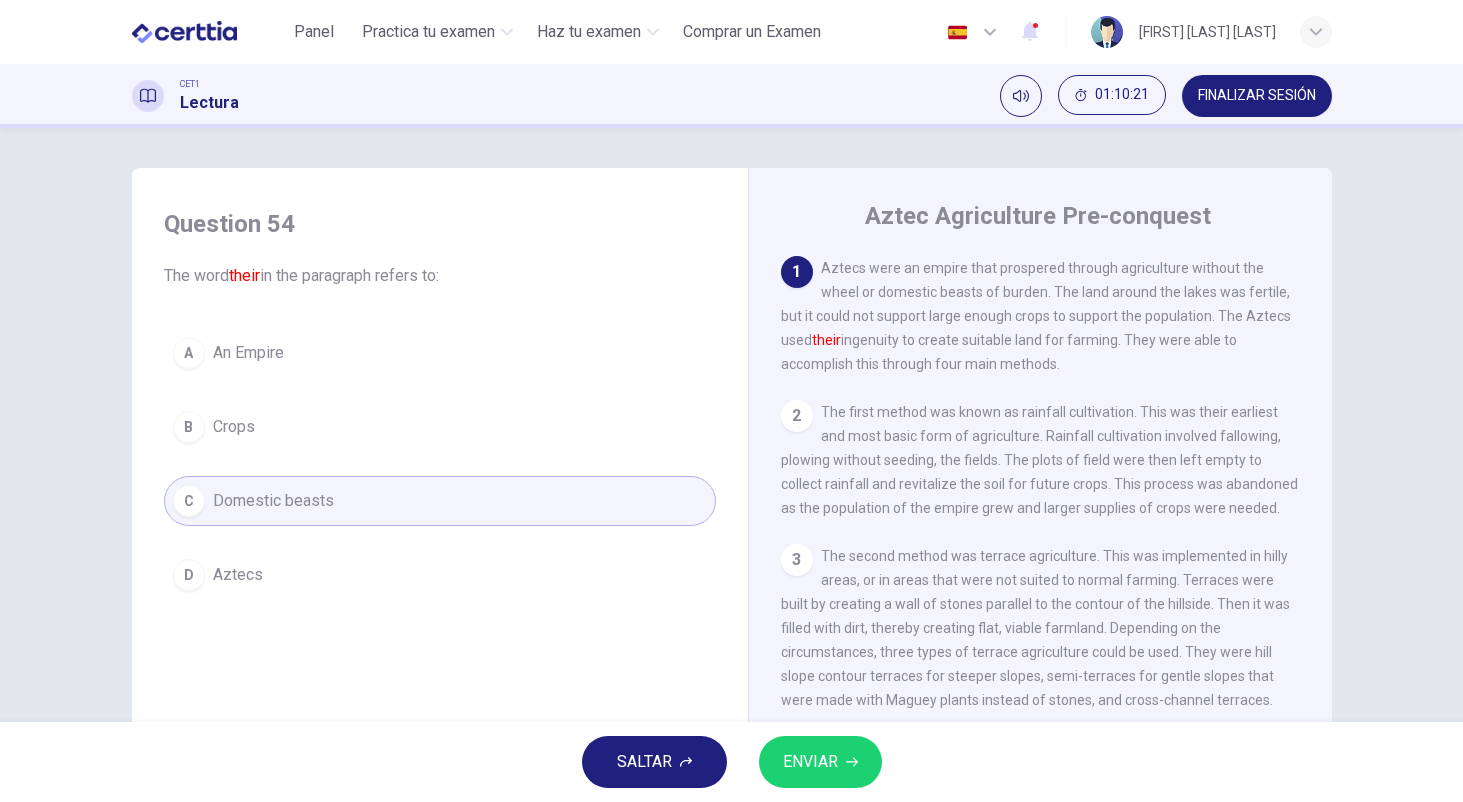 click on "ENVIAR" at bounding box center (810, 762) 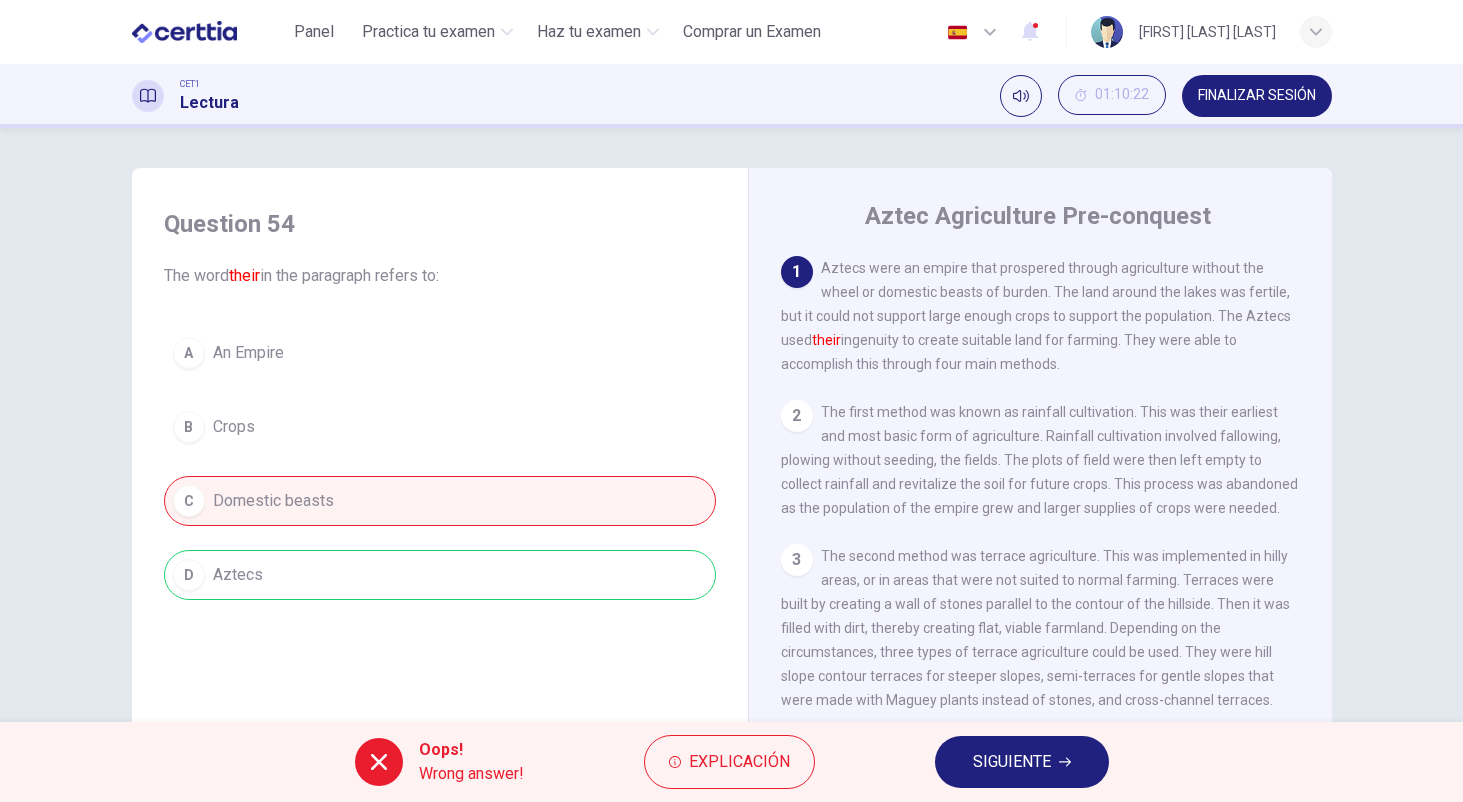 click on "SIGUIENTE" at bounding box center (1012, 762) 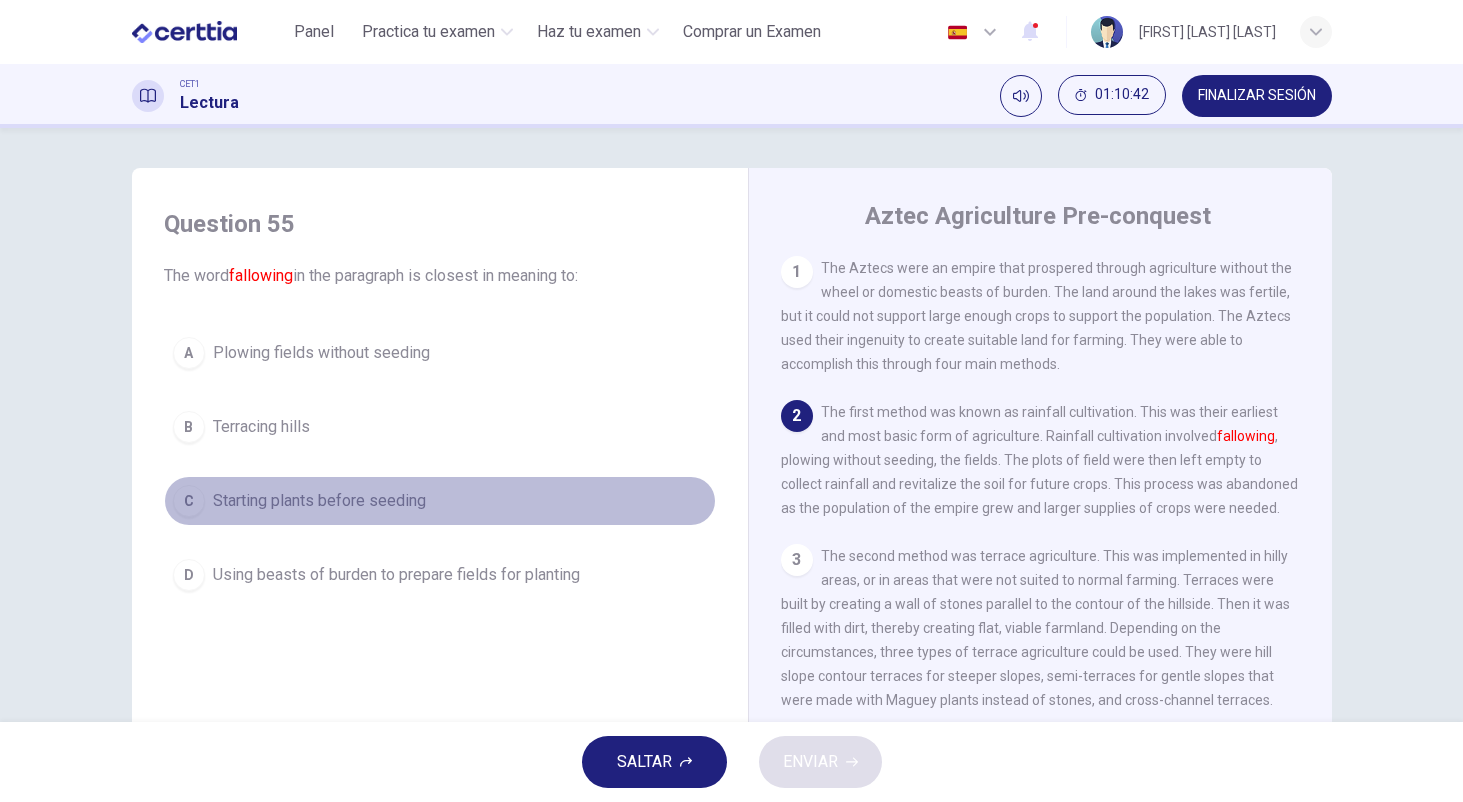 click on "Starting plants before seeding" at bounding box center [319, 501] 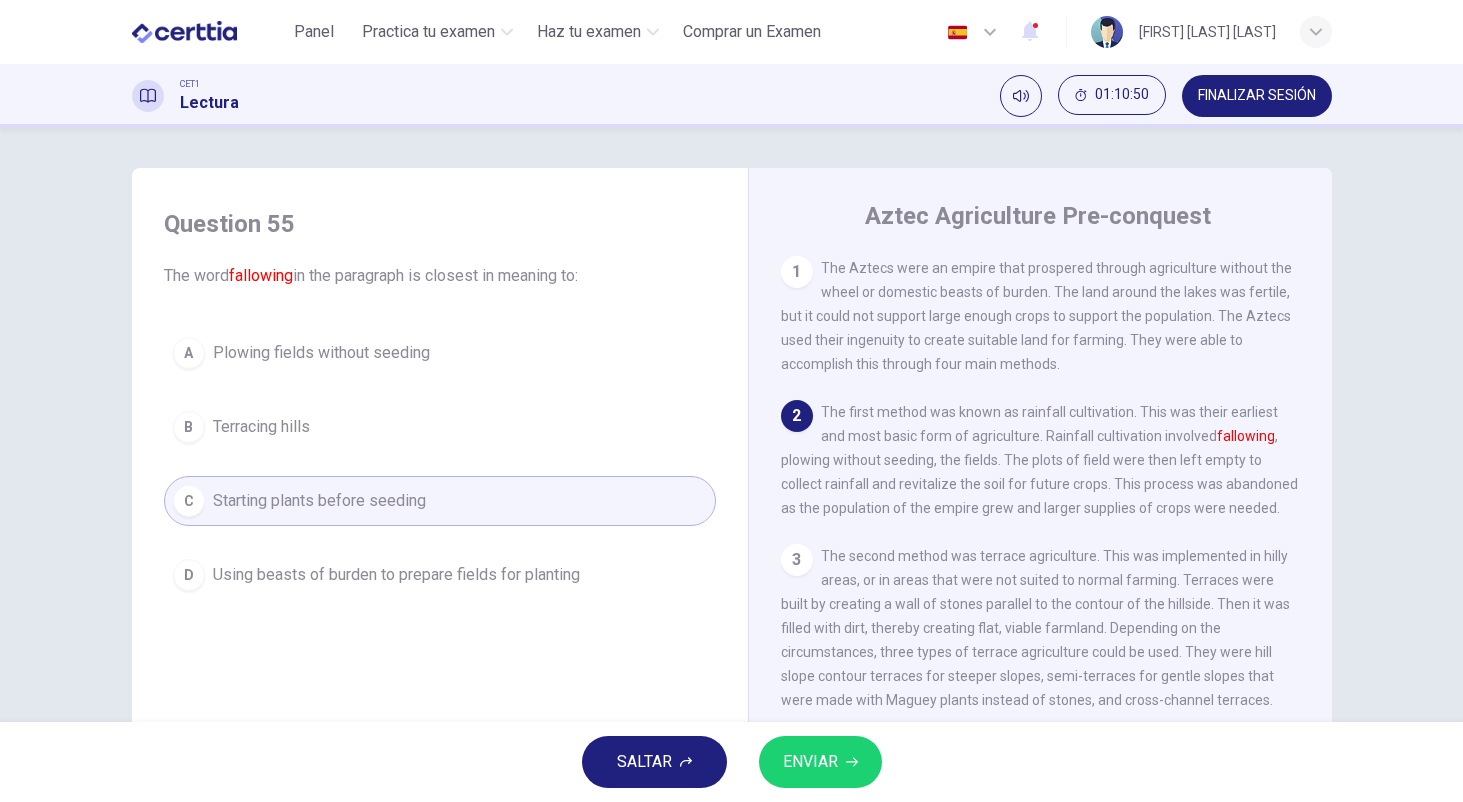 click on "D Using beasts of burden to prepare fields for planting" at bounding box center (440, 575) 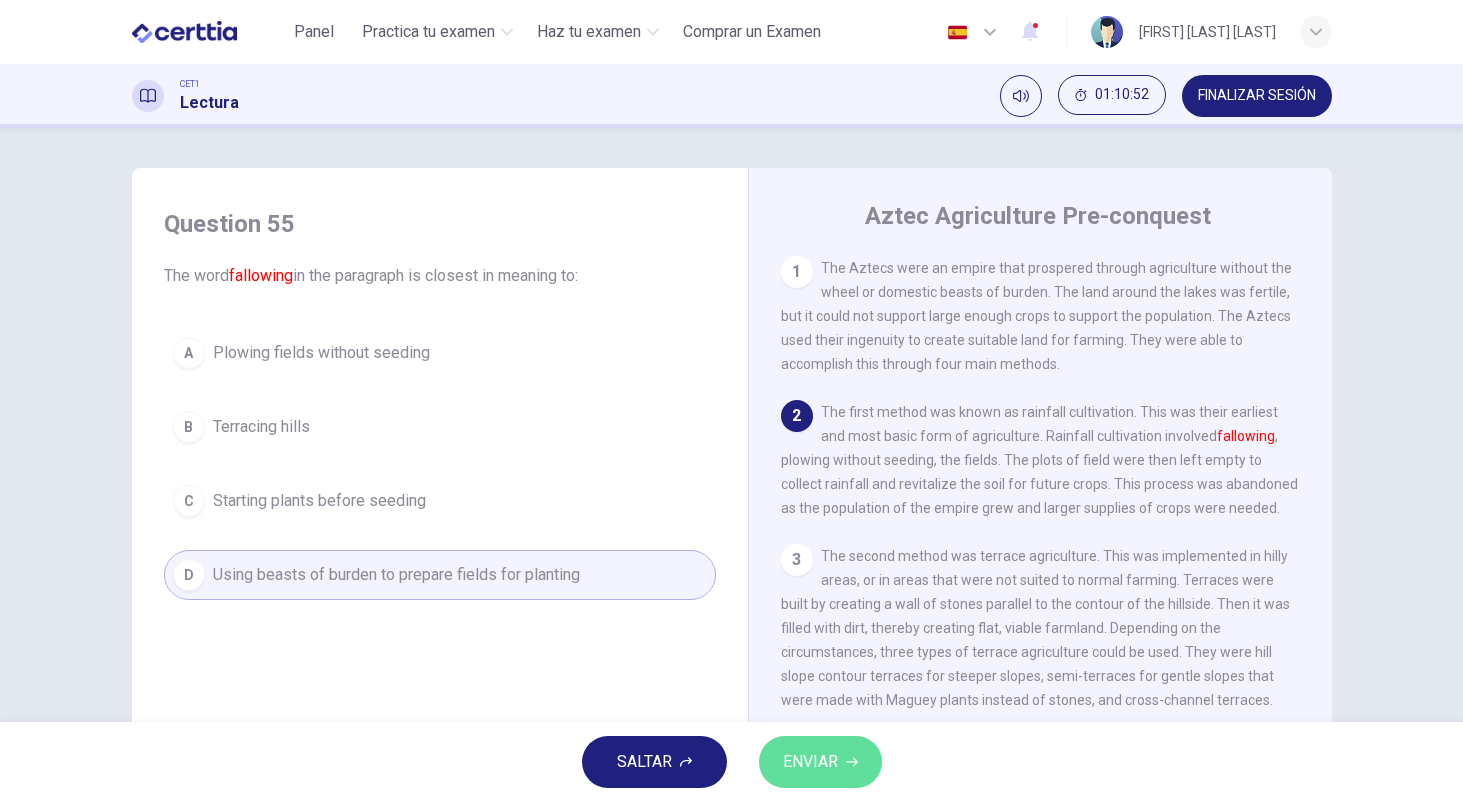 click on "ENVIAR" at bounding box center (810, 762) 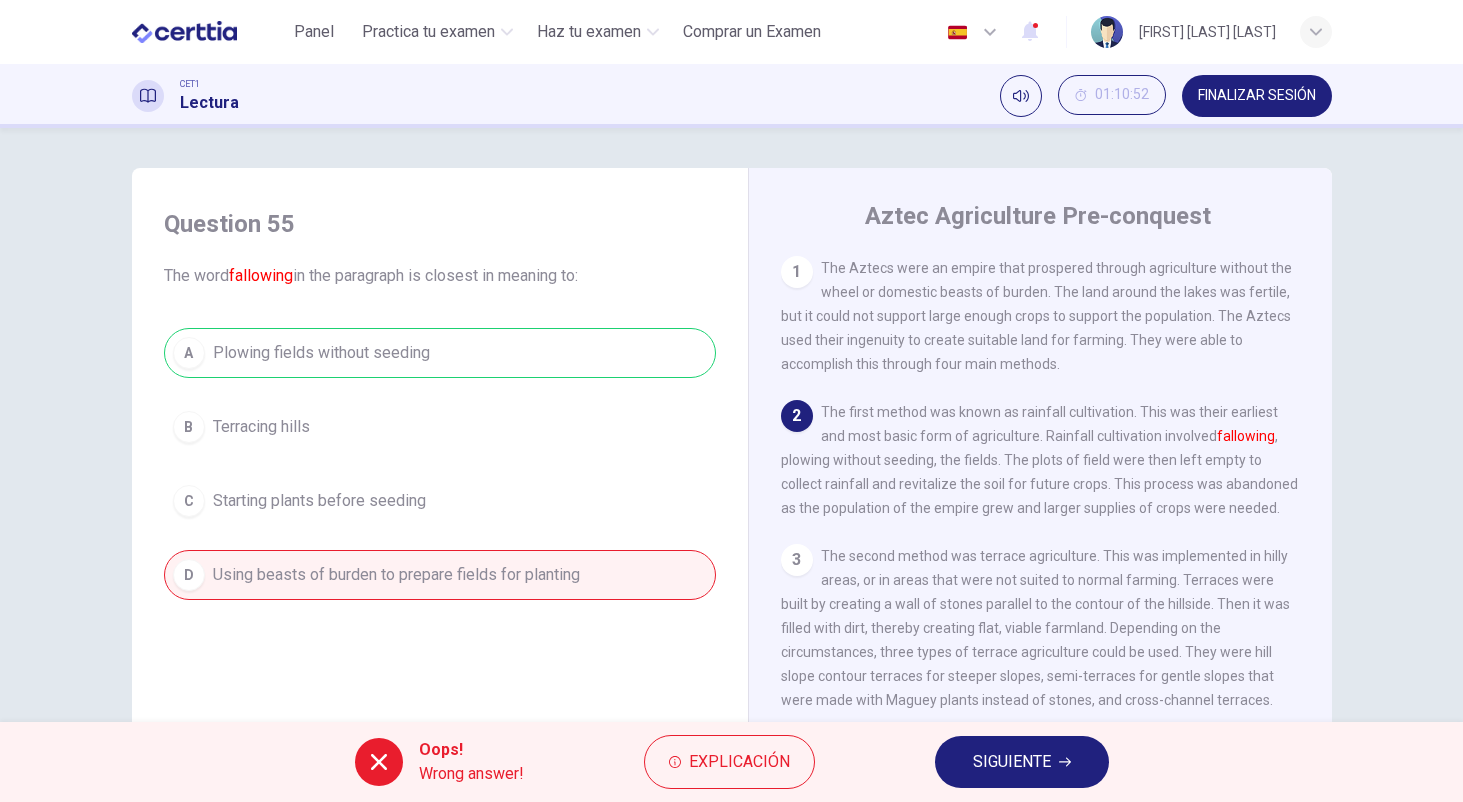 click on "1 The Aztecs were an empire that prospered through agriculture without the wheel or domestic beasts of burden. The land around the lakes was fertile, but it could not support large enough crops to support the population. The Aztecs used their ingenuity to create suitable land for farming. They were able to accomplish this through four main methods. 2 The first method was known as rainfall cultivation. This was their earliest and most basic form of agriculture. Rainfall cultivation involved  fallowing , plowing without seeding, the fields. The plots of field were then left empty to collect rainfall and revitalize the soil for future crops. This process was abandoned as the population of the empire grew and larger supplies of crops were needed. 3 4 5" at bounding box center (1054, 559) 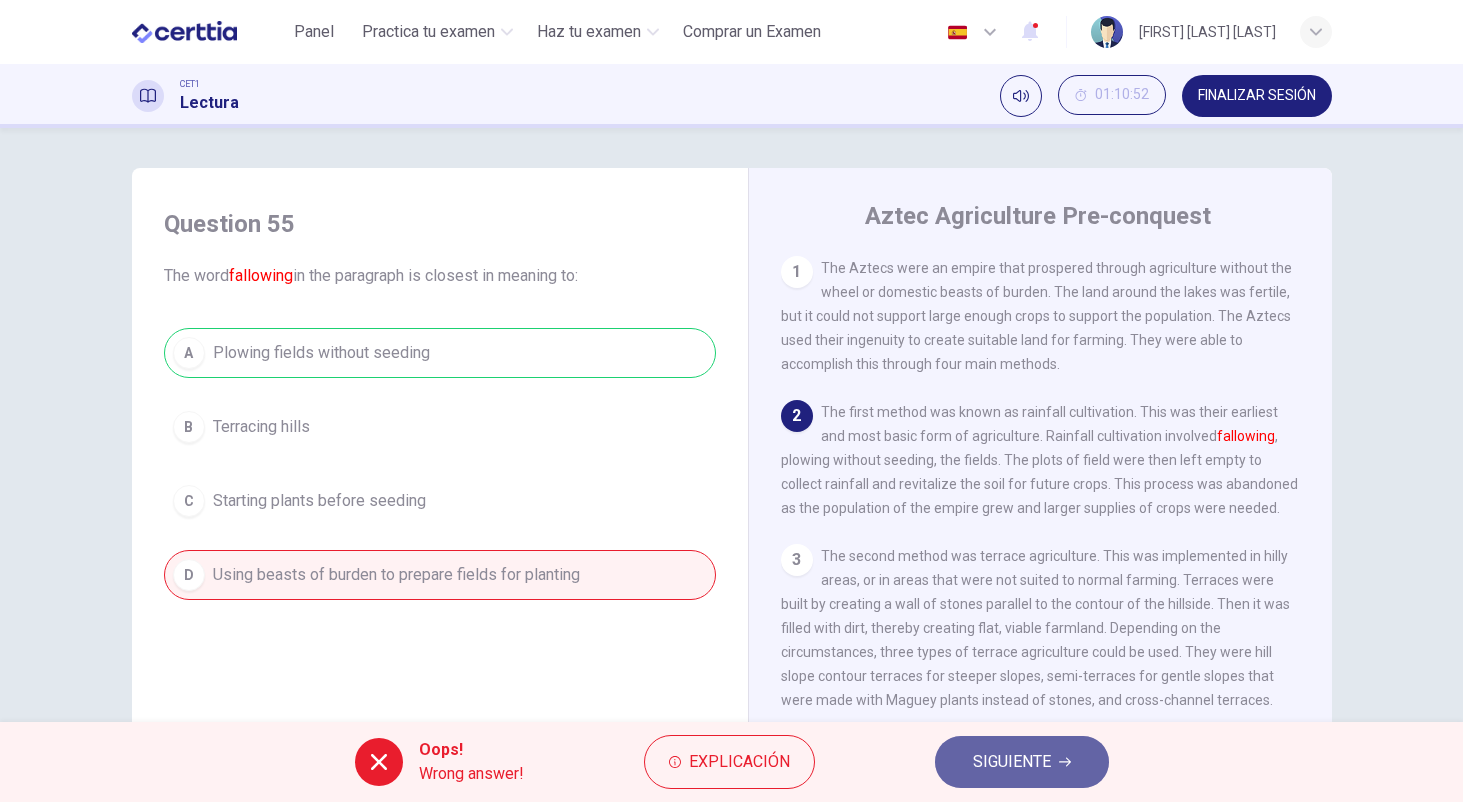 click on "SIGUIENTE" at bounding box center (1012, 762) 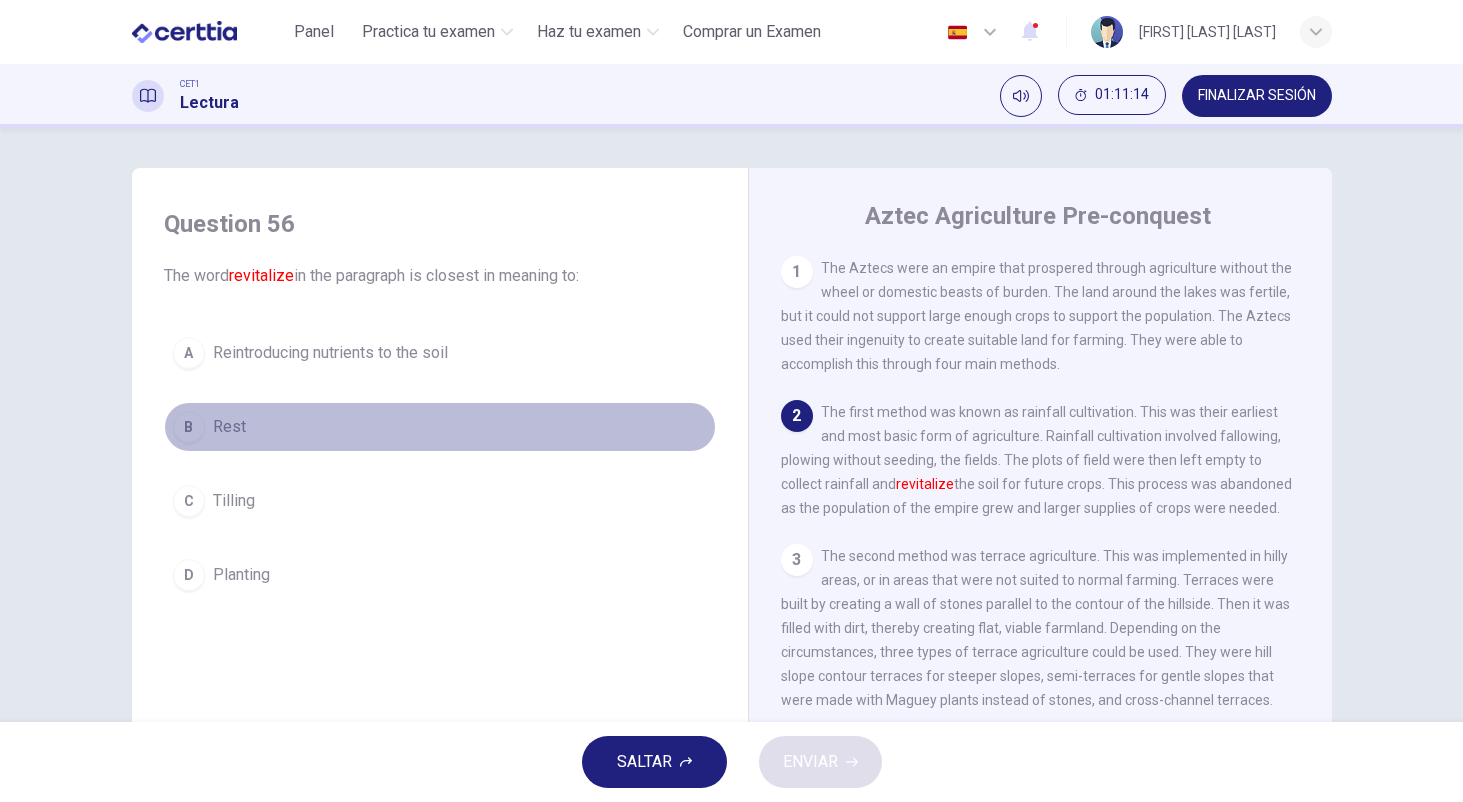 click on "Rest" at bounding box center (229, 427) 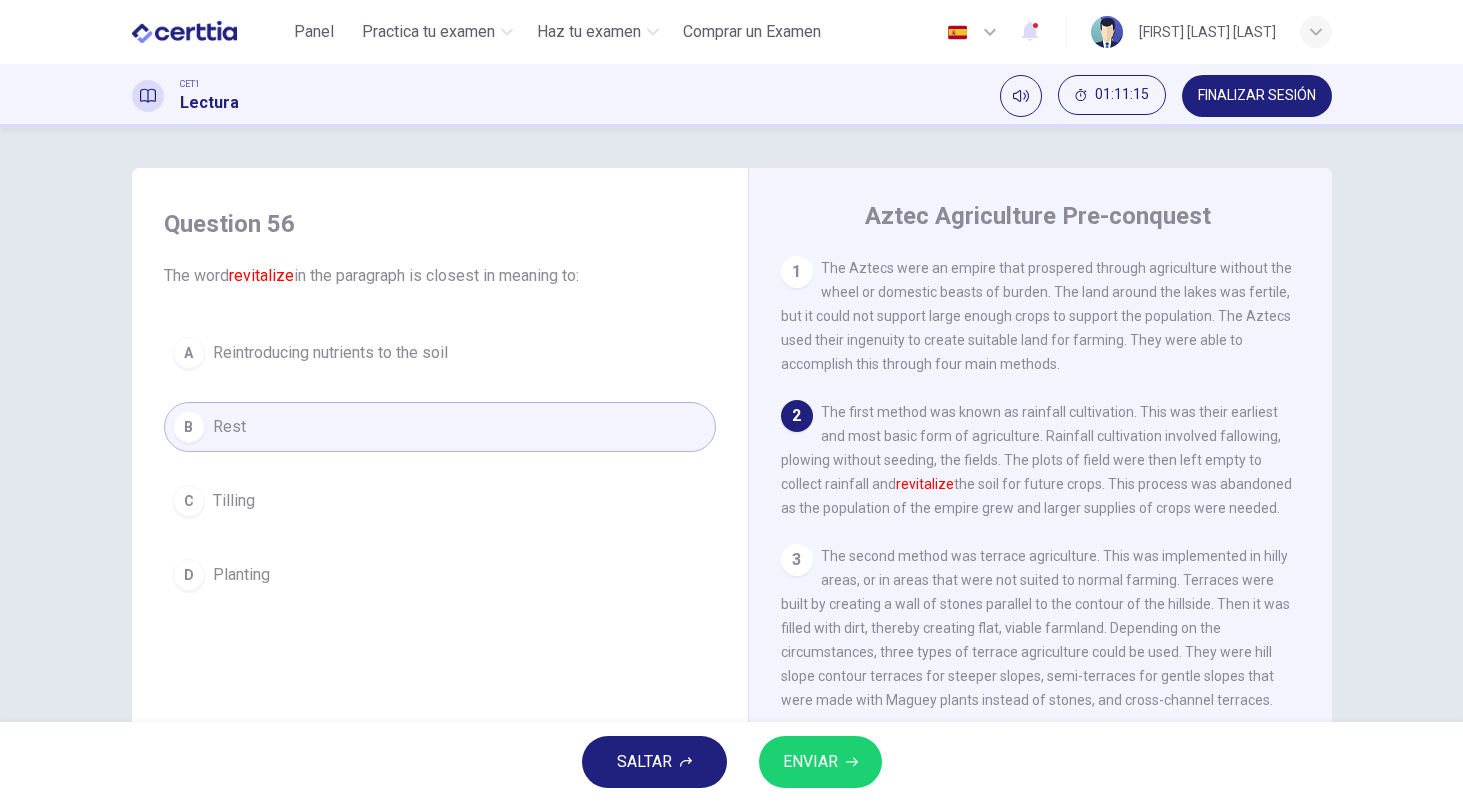 click on "ENVIAR" at bounding box center [810, 762] 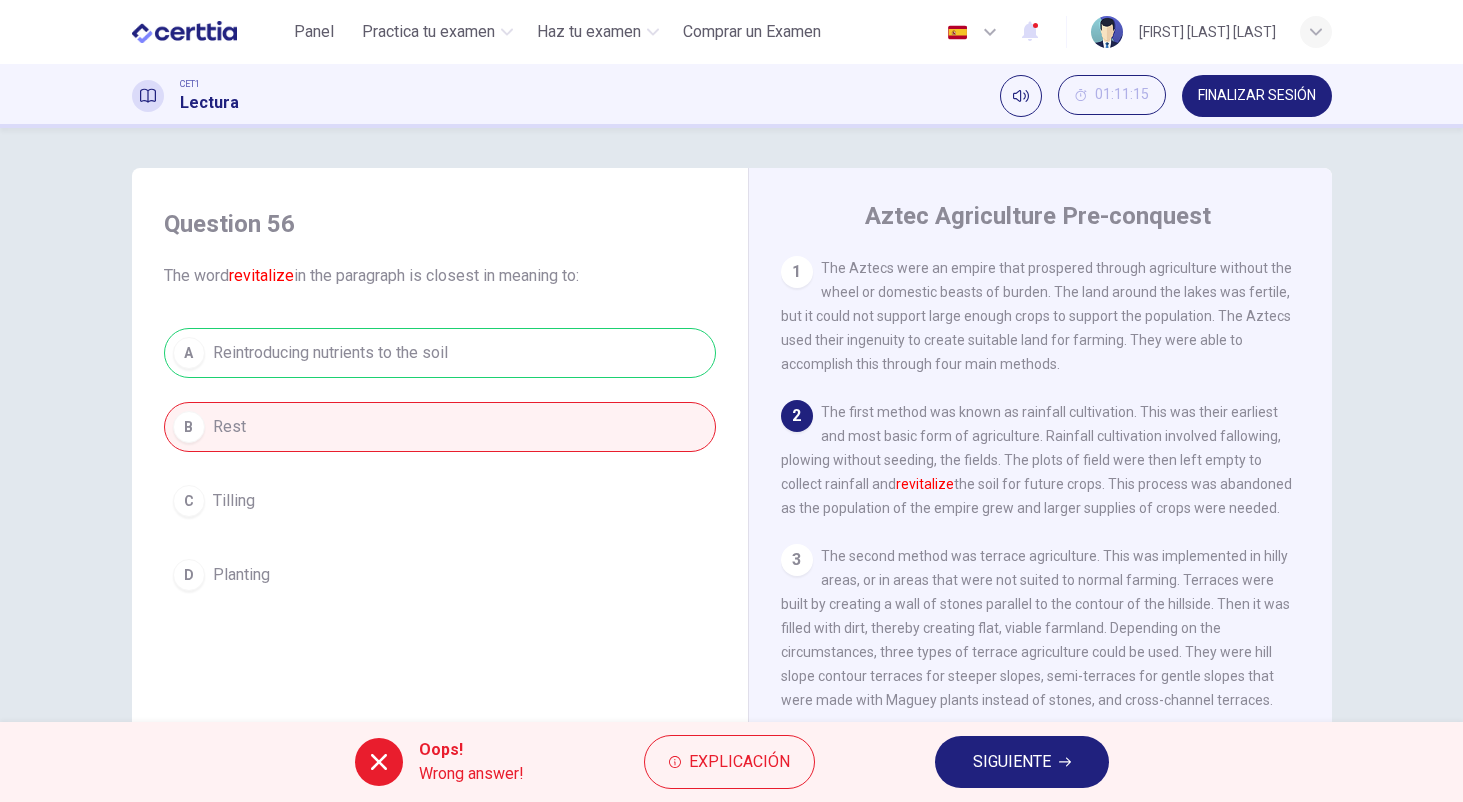 click on "SIGUIENTE" at bounding box center (1022, 762) 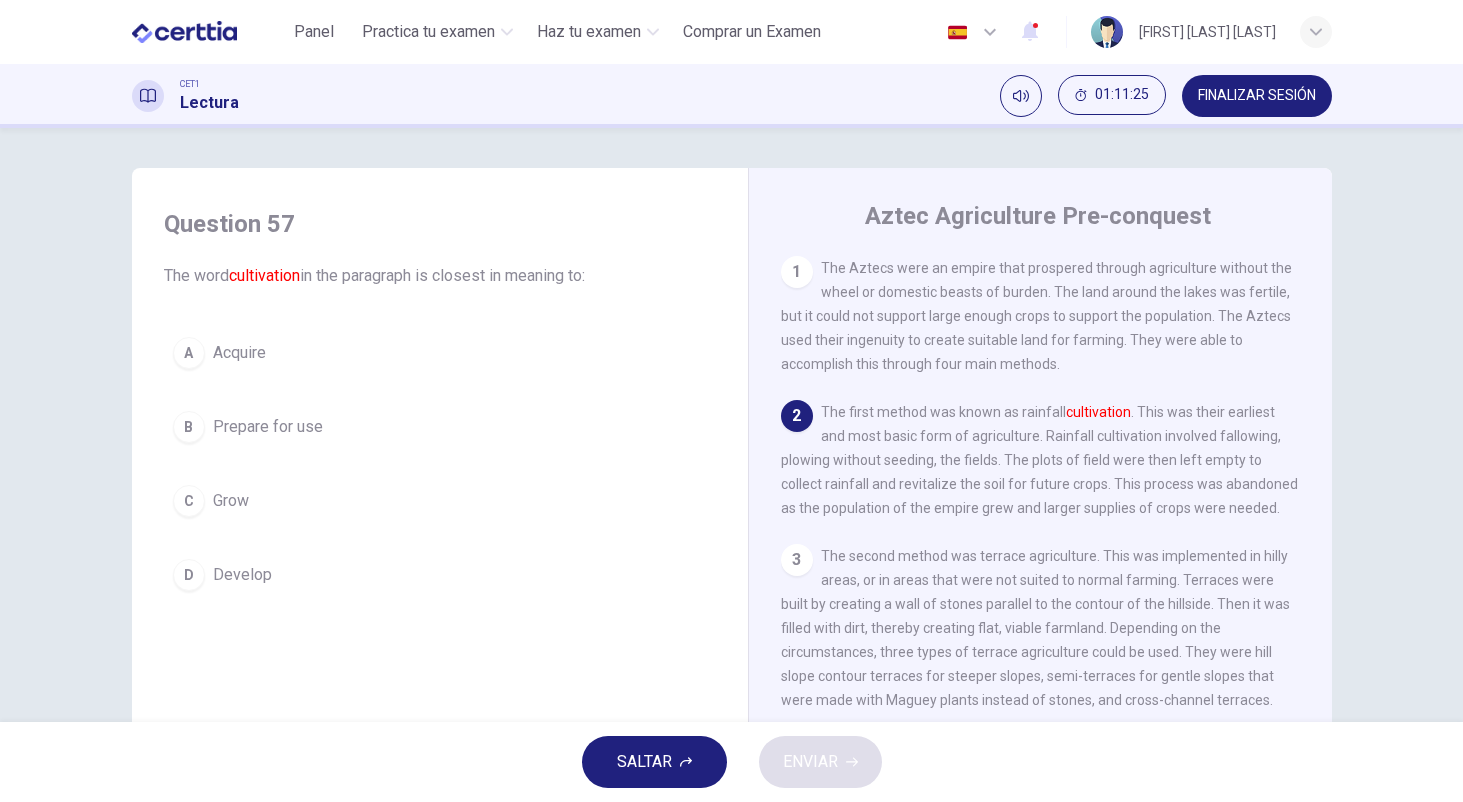 click on "B Prepare for use" at bounding box center (440, 427) 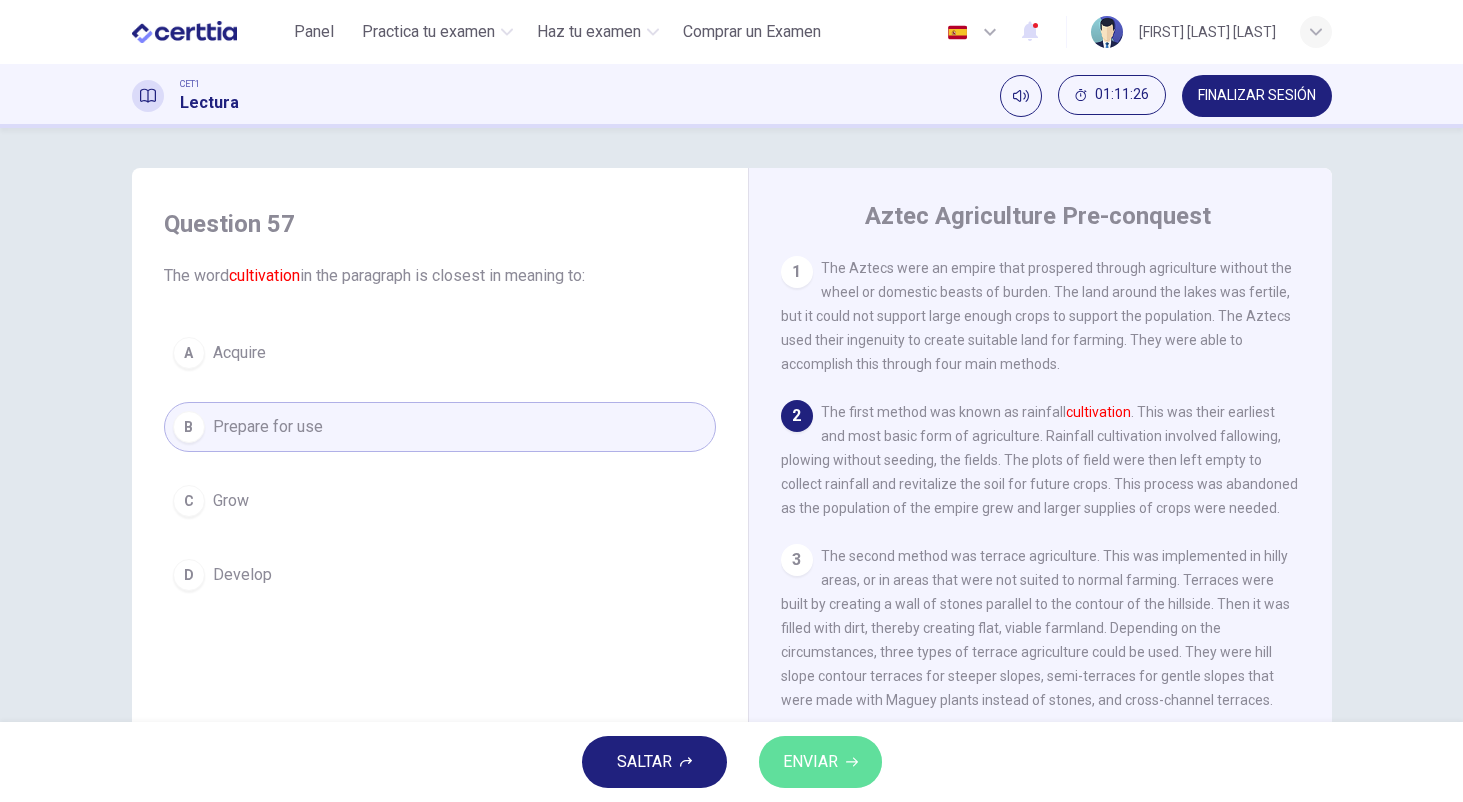 click on "ENVIAR" at bounding box center (820, 762) 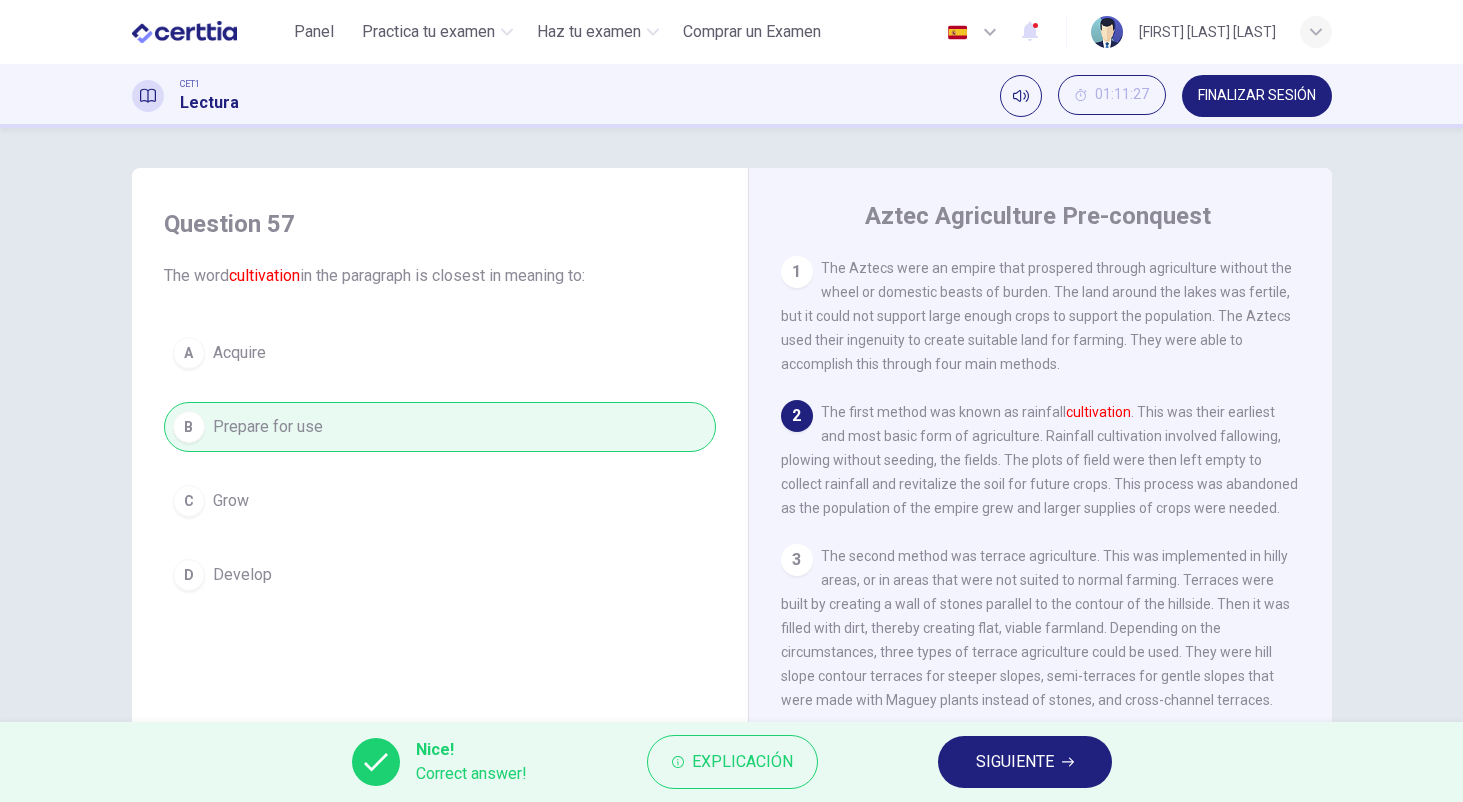 click on "SIGUIENTE" at bounding box center [1025, 762] 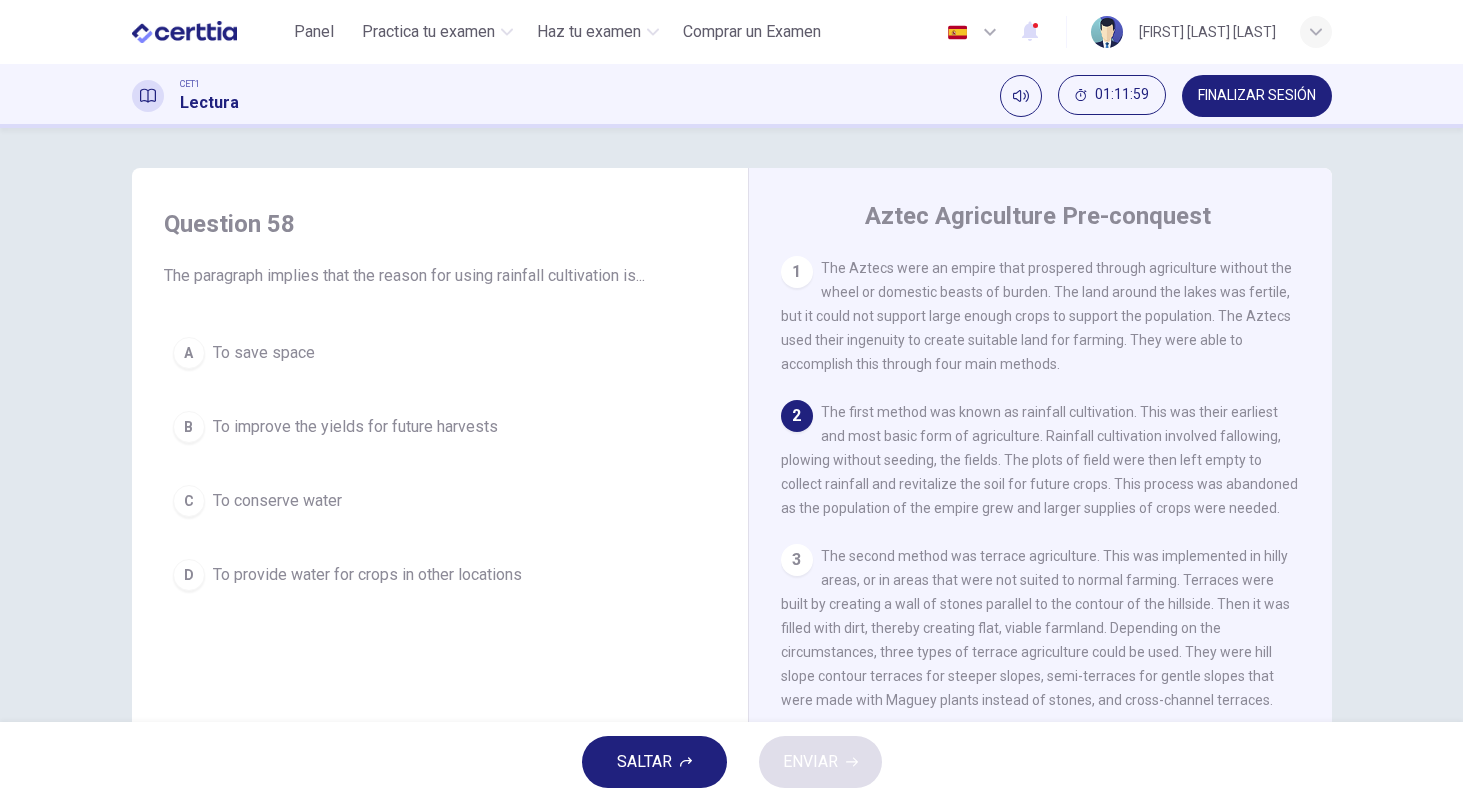 click on "To save space" at bounding box center (264, 353) 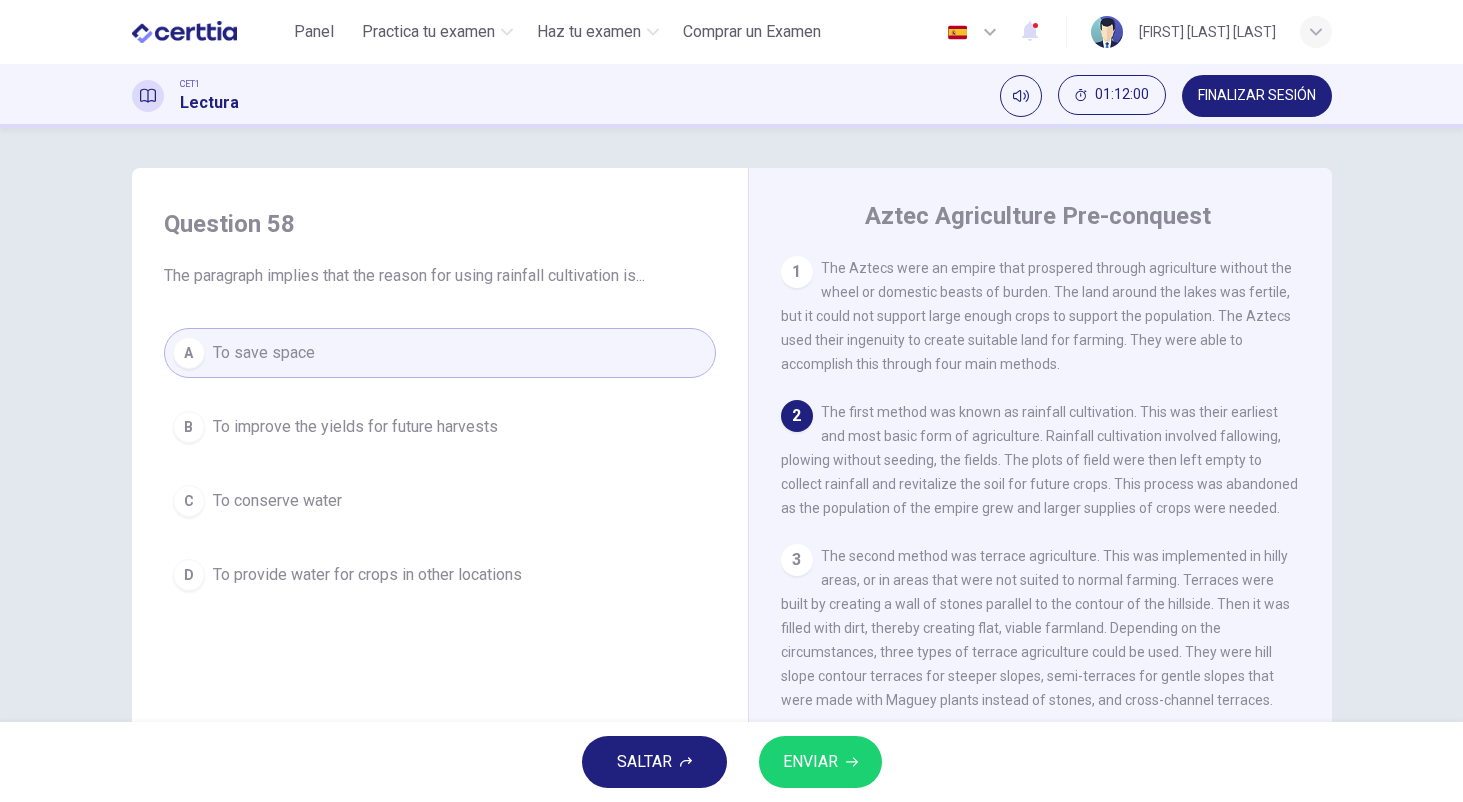 click on "ENVIAR" at bounding box center [810, 762] 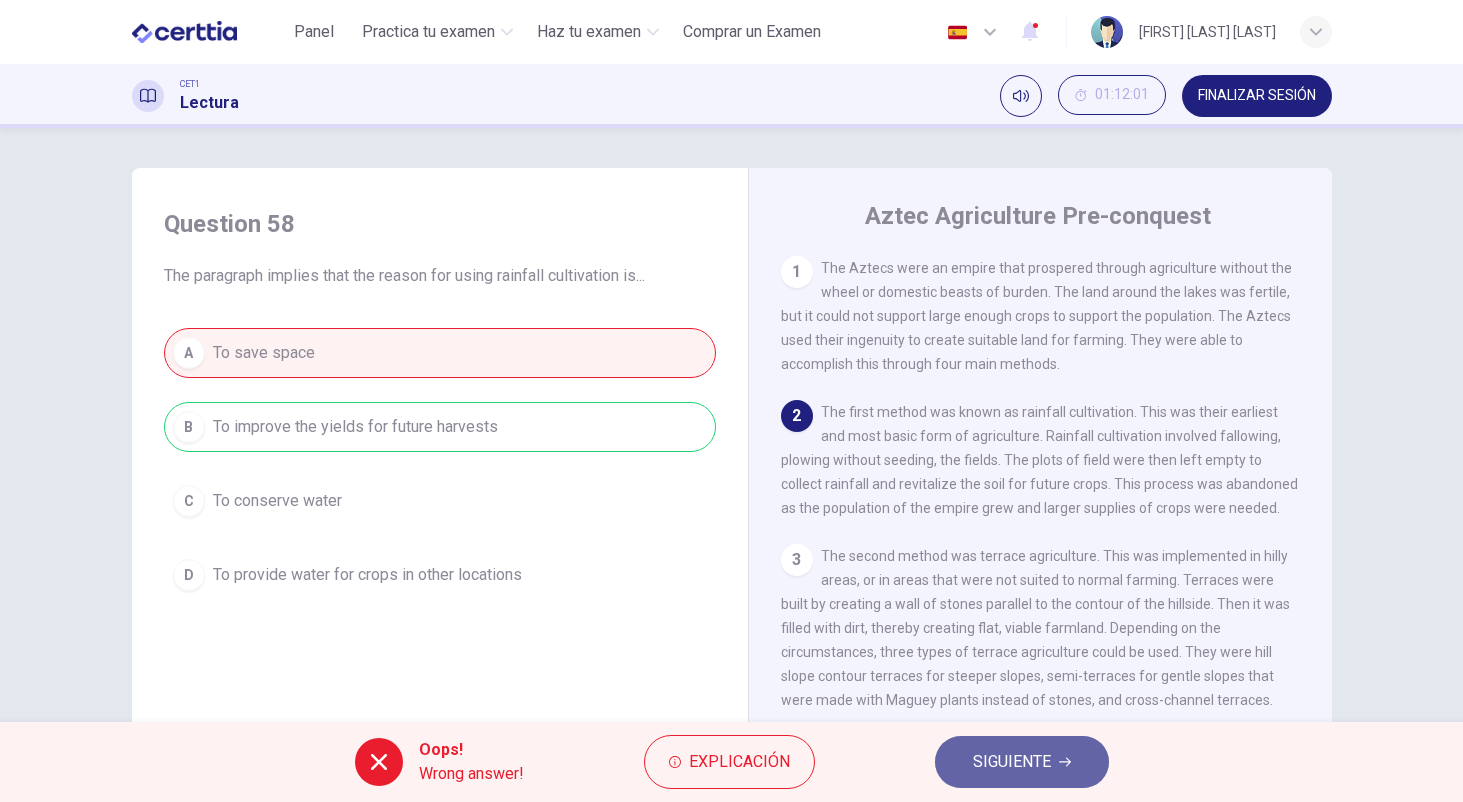 click on "SIGUIENTE" at bounding box center (1022, 762) 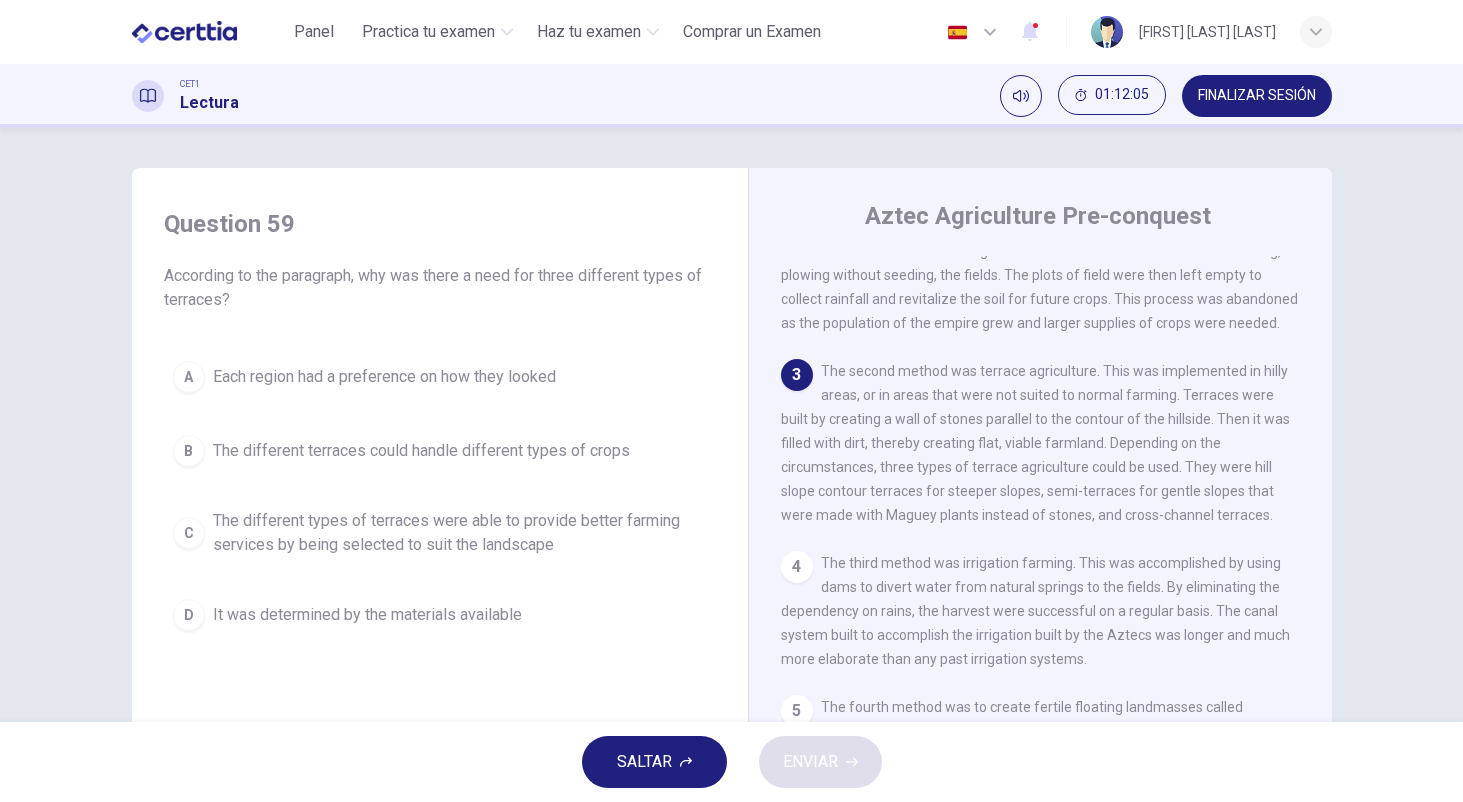 scroll, scrollTop: 185, scrollLeft: 0, axis: vertical 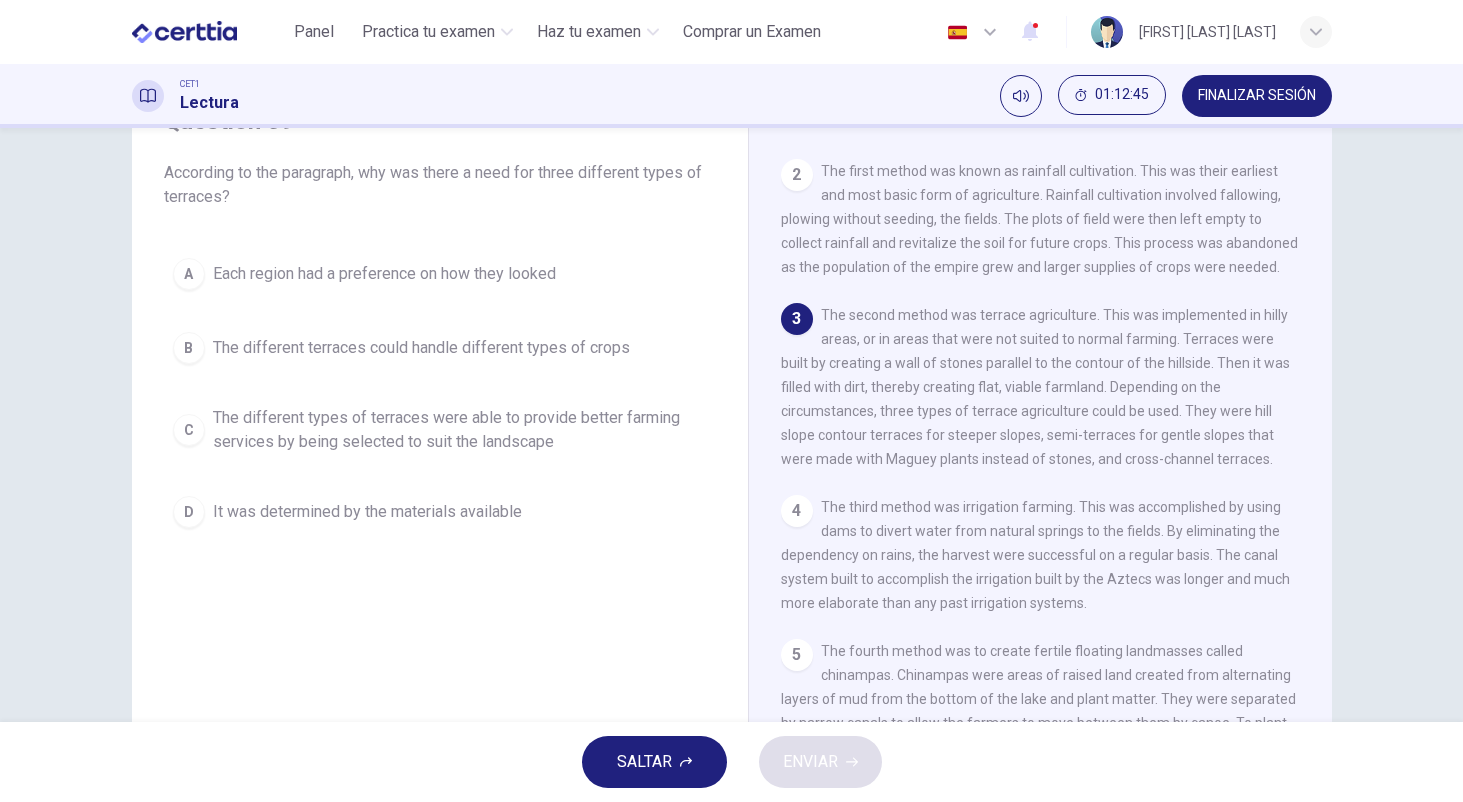 click on "B The different terraces could handle different types of crops" at bounding box center (440, 348) 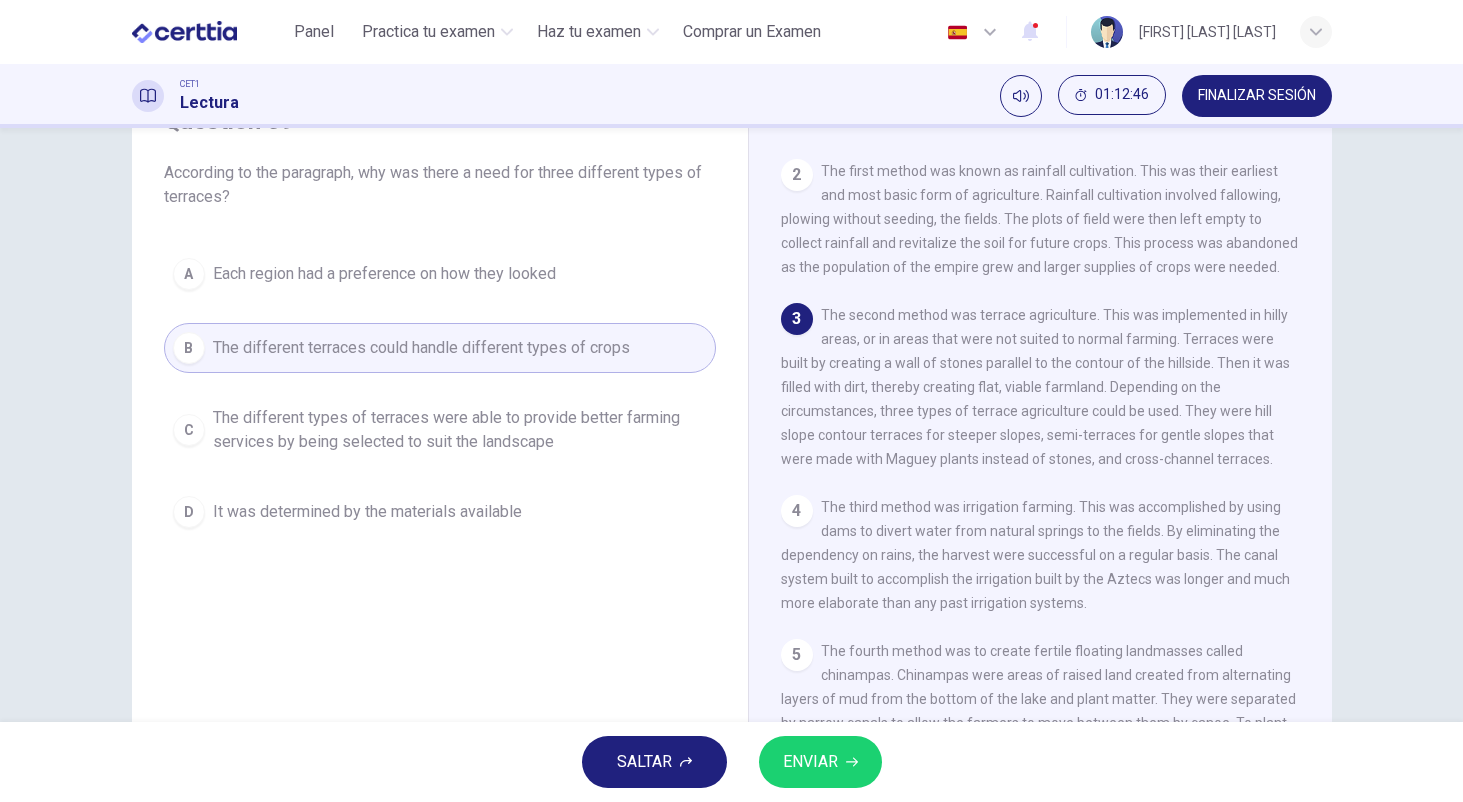 click on "ENVIAR" at bounding box center (810, 762) 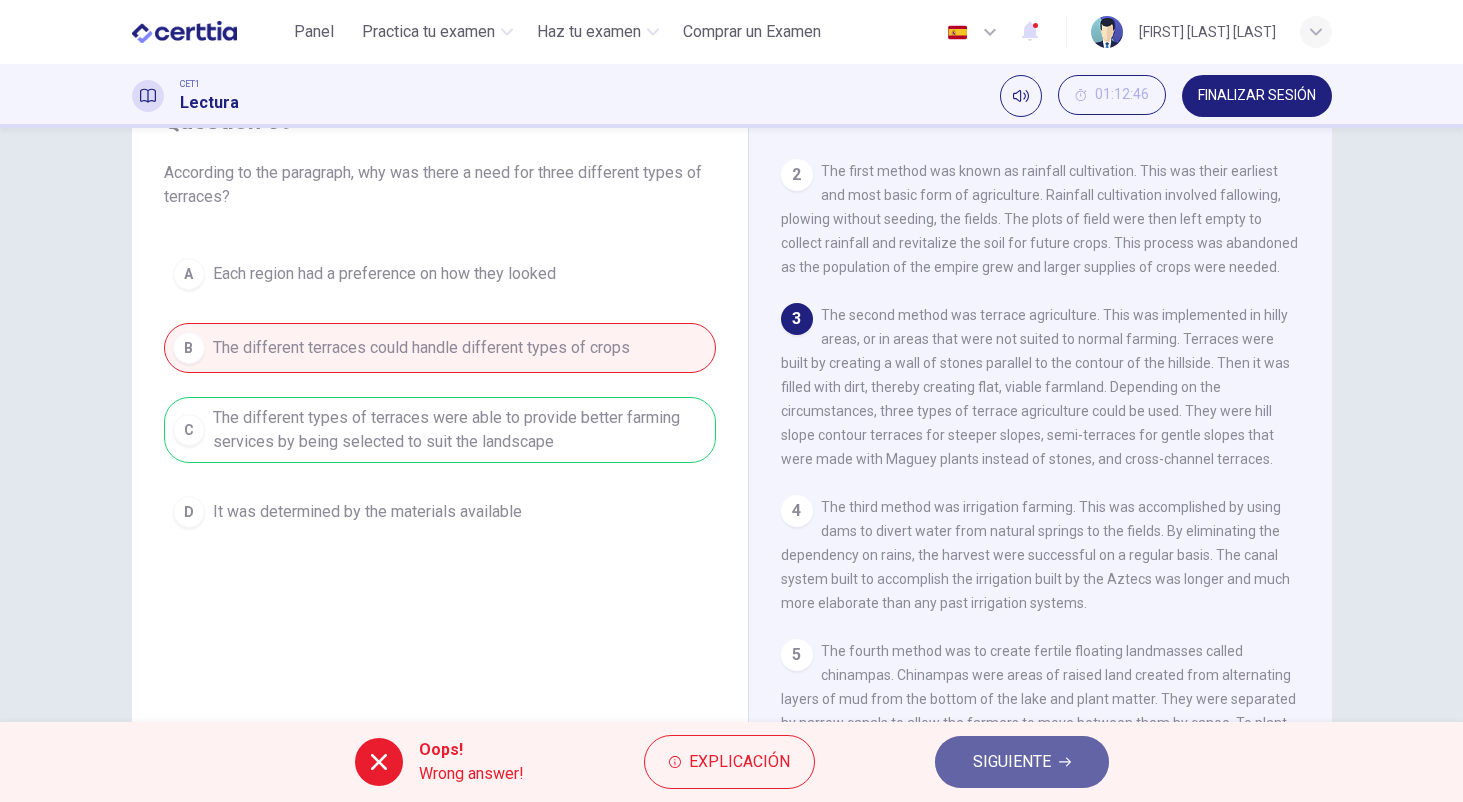 click on "SIGUIENTE" at bounding box center (1012, 762) 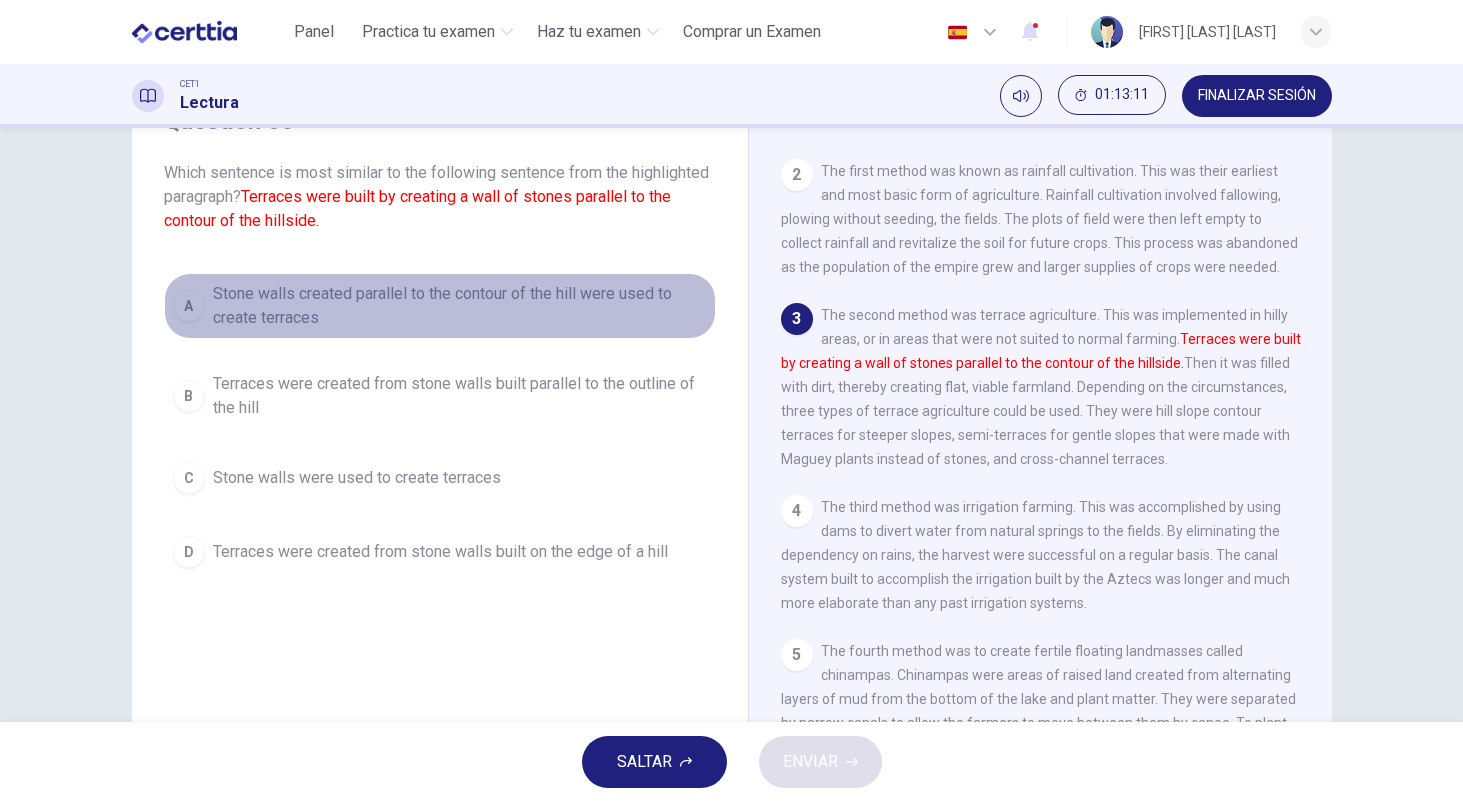 click on "Stone walls created parallel to the contour of the hill were used to create terraces" at bounding box center (460, 306) 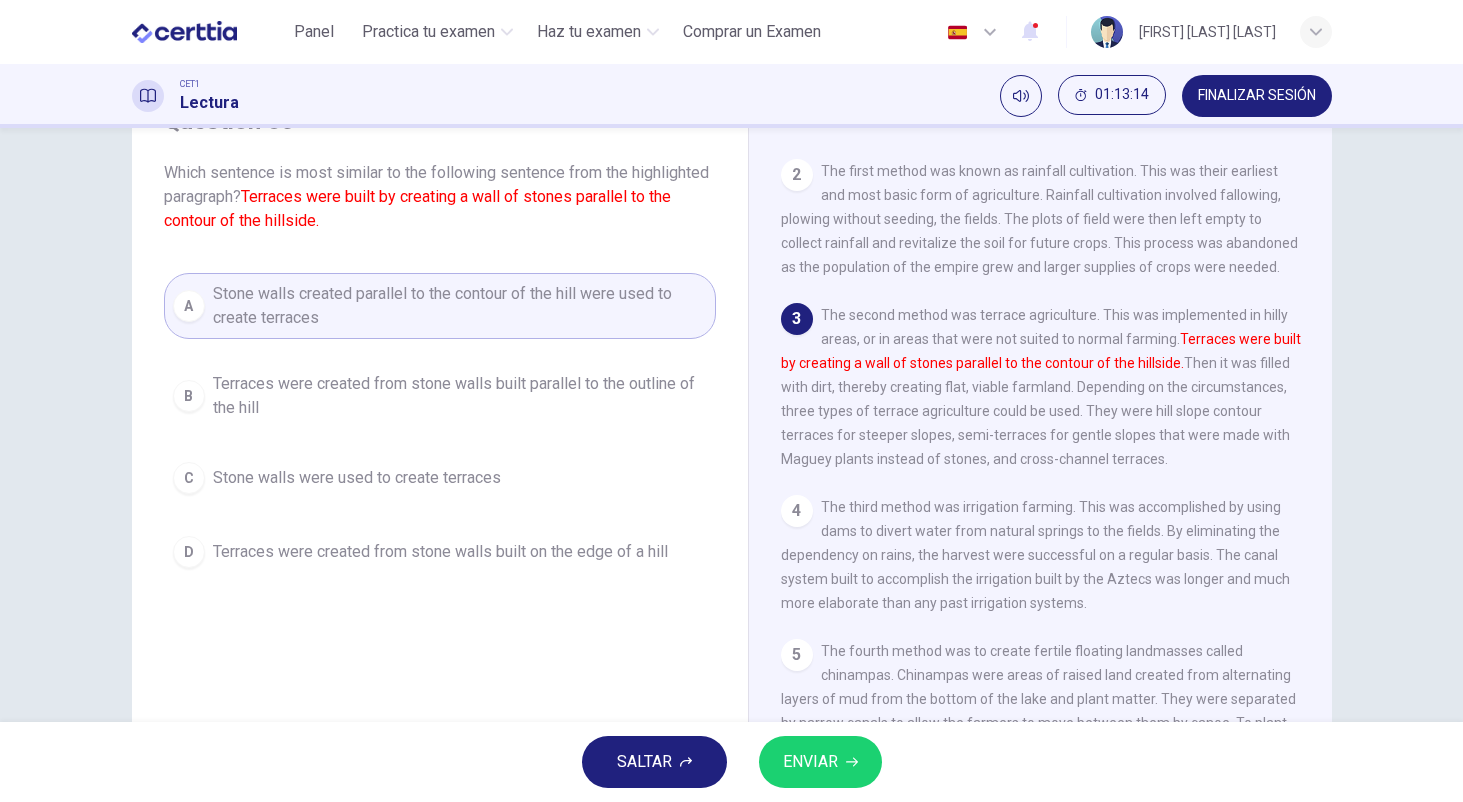 click on "ENVIAR" at bounding box center [820, 762] 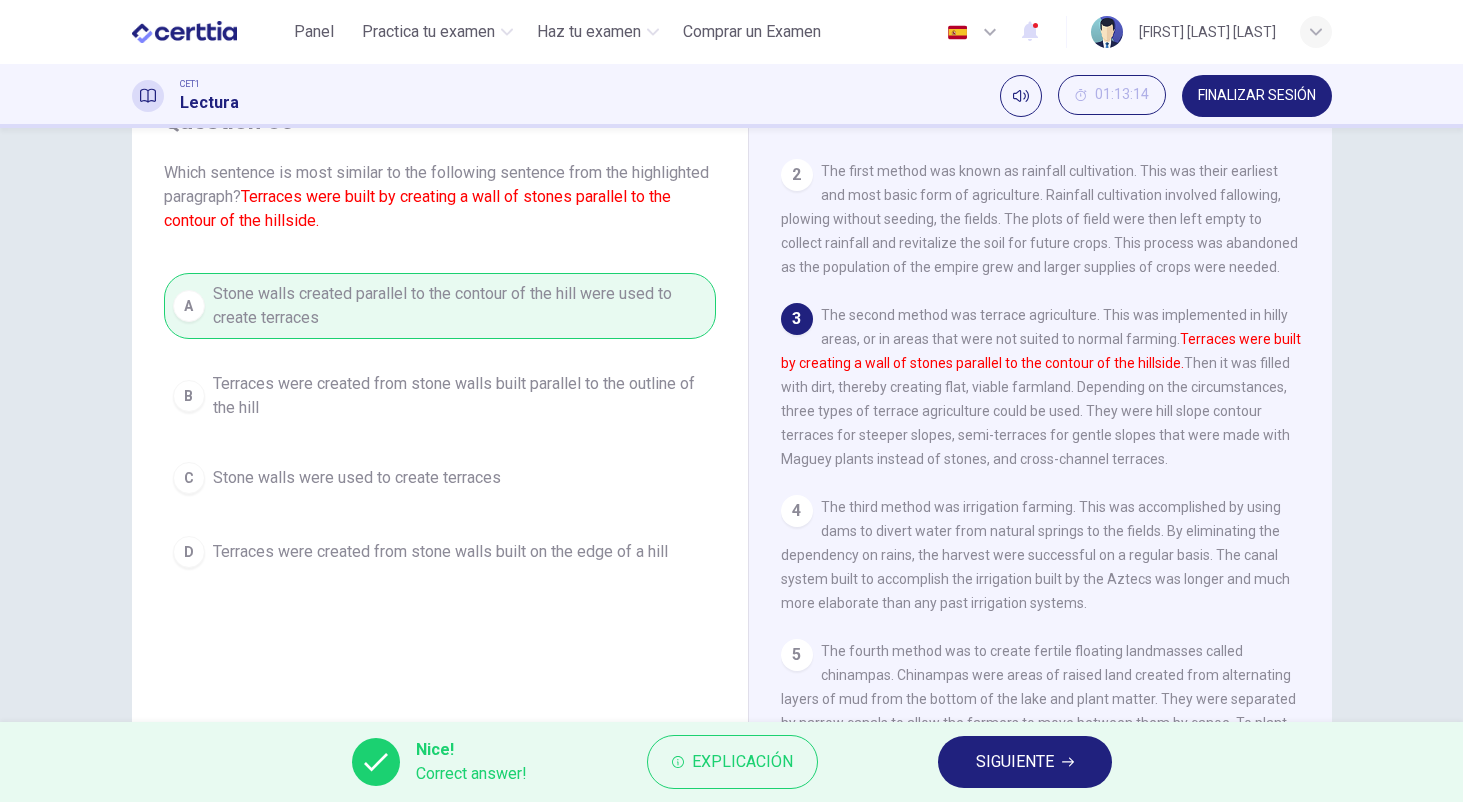 click on "SIGUIENTE" at bounding box center [1025, 762] 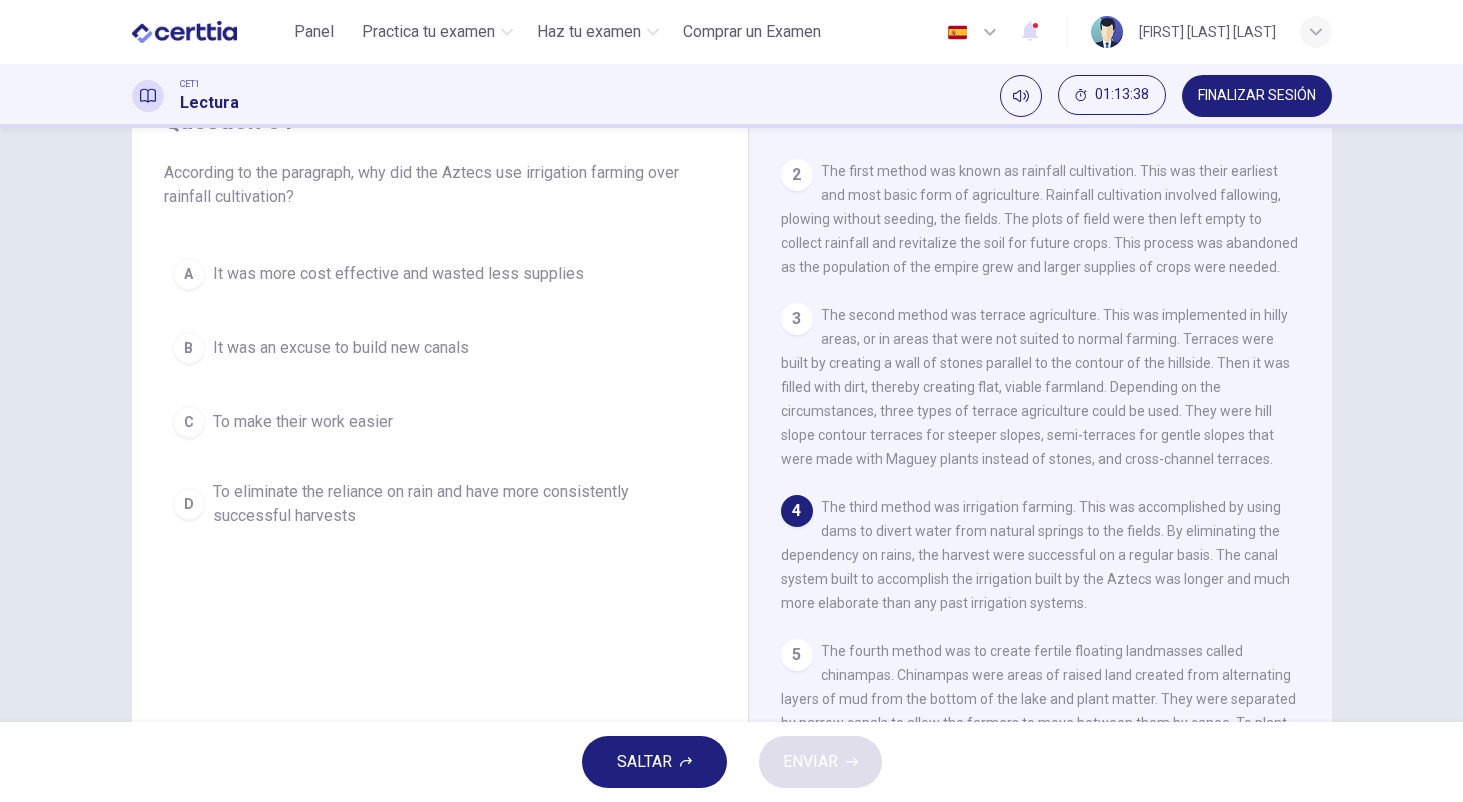 click on "A It was more cost effective and wasted less supplies B It was an excuse to build new canals C To make their work easier D To eliminate the reliance on rain and have more consistently successful harvests" at bounding box center [440, 393] 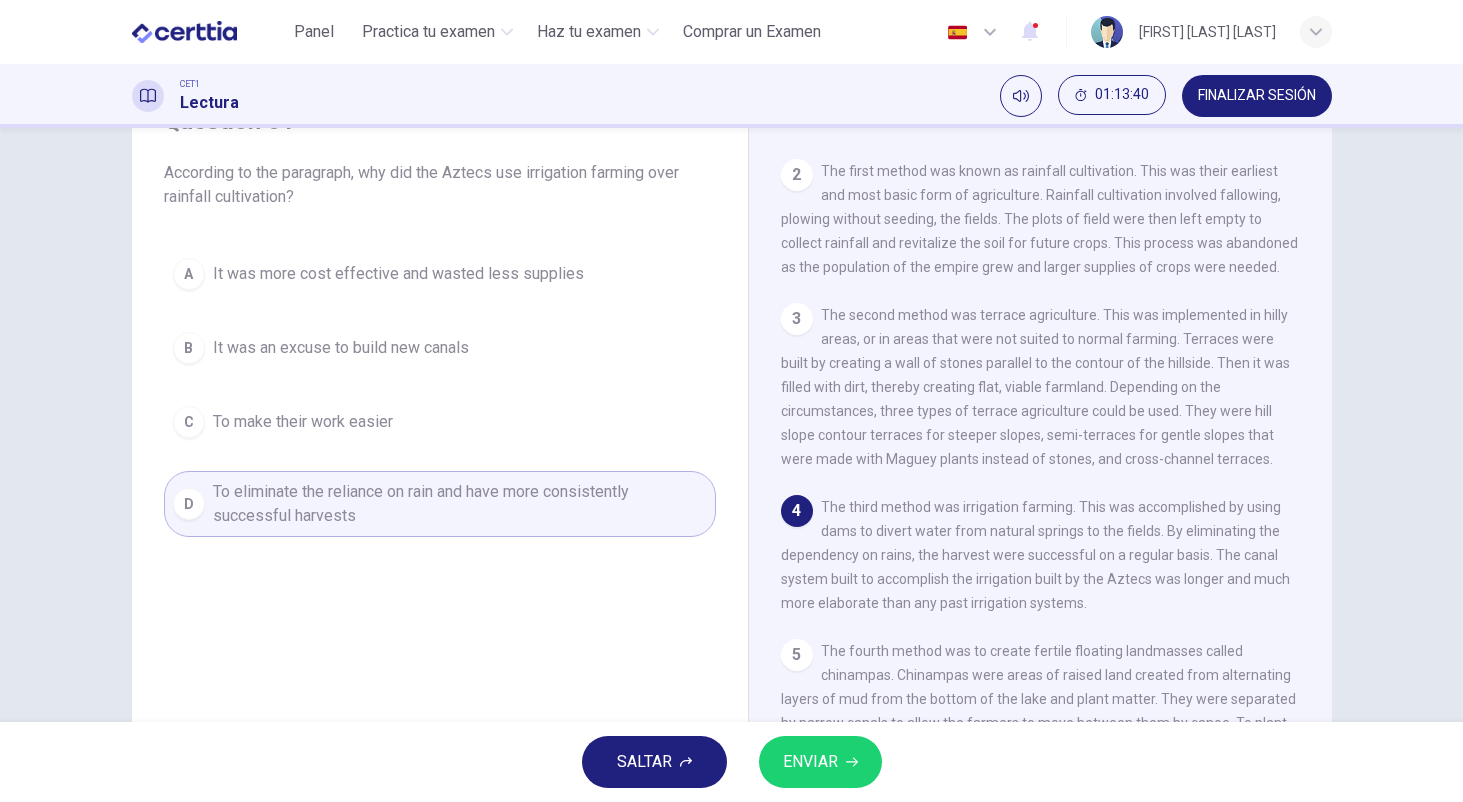 click 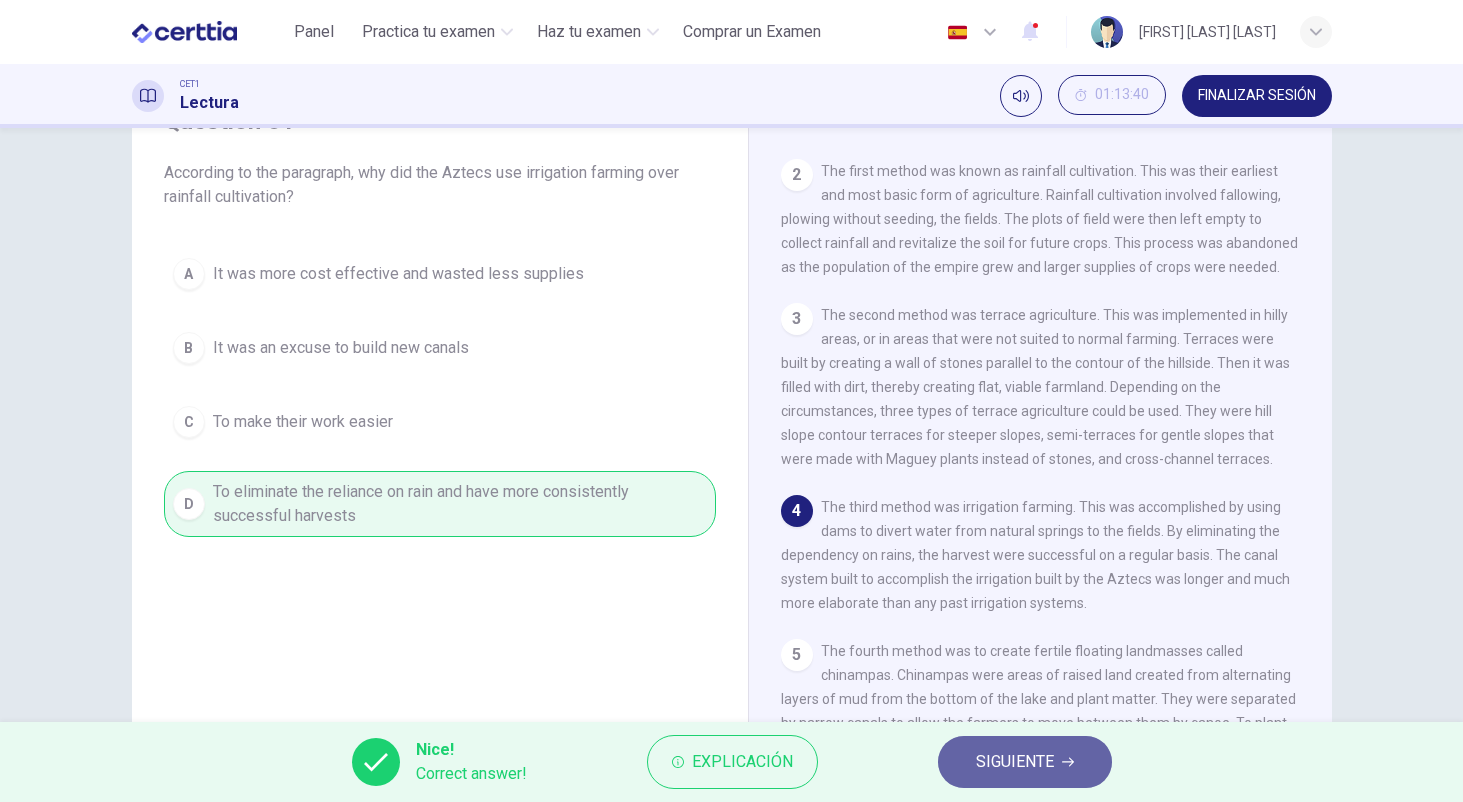 click on "SIGUIENTE" at bounding box center [1025, 762] 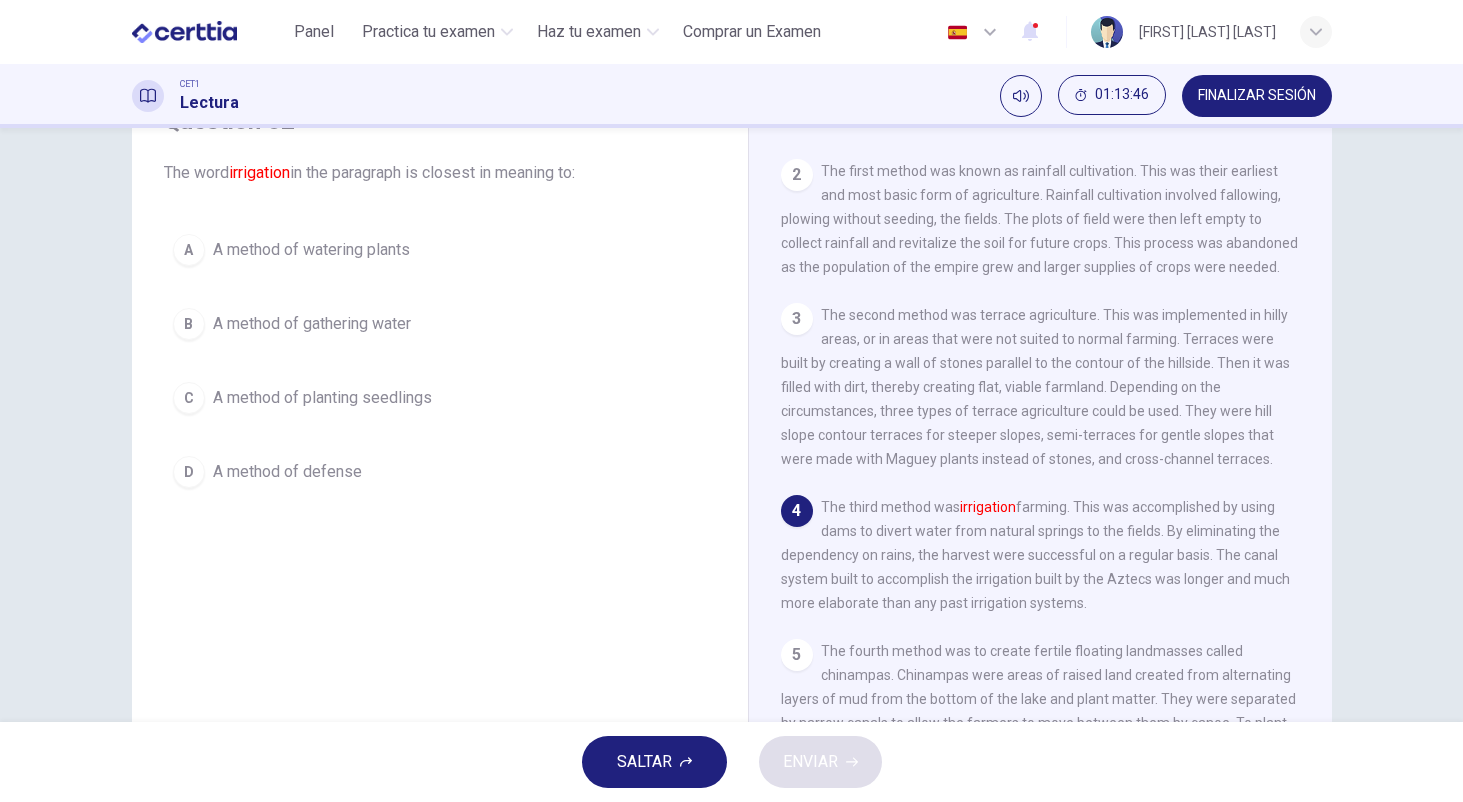 click on "A method of watering plants" at bounding box center (311, 250) 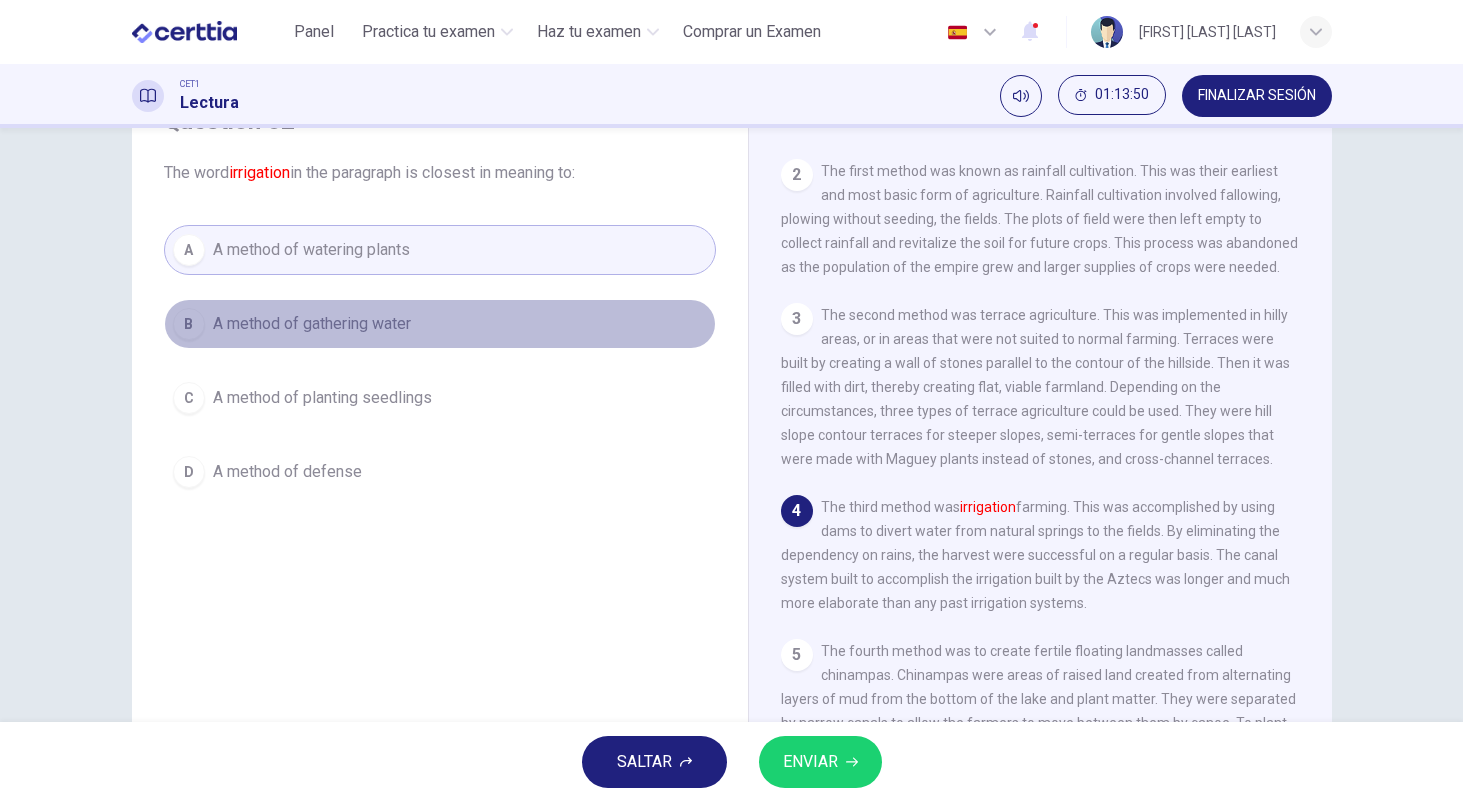 click on "A method of gathering water" at bounding box center (312, 324) 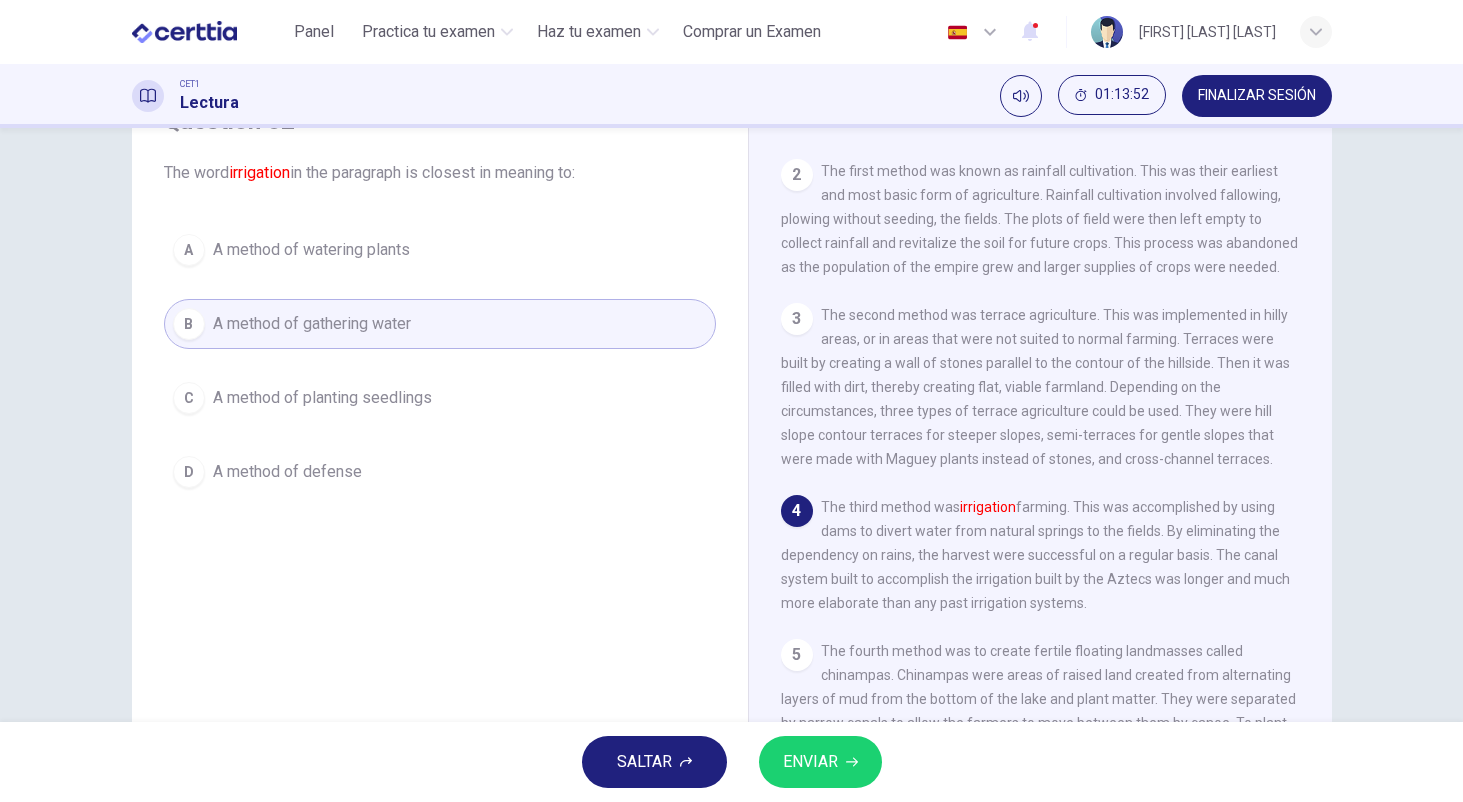 click on "ENVIAR" at bounding box center [810, 762] 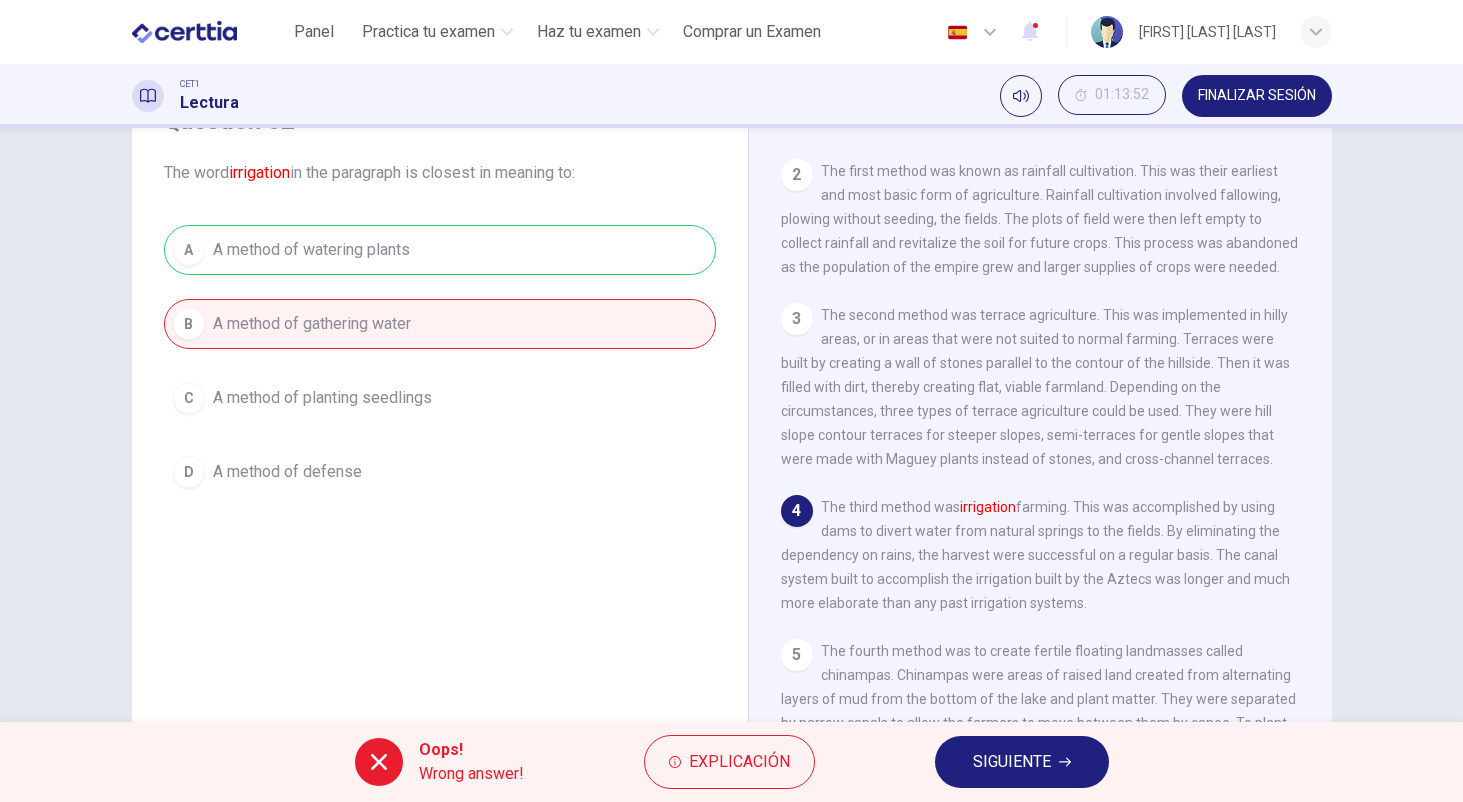 click on "SIGUIENTE" at bounding box center (1012, 762) 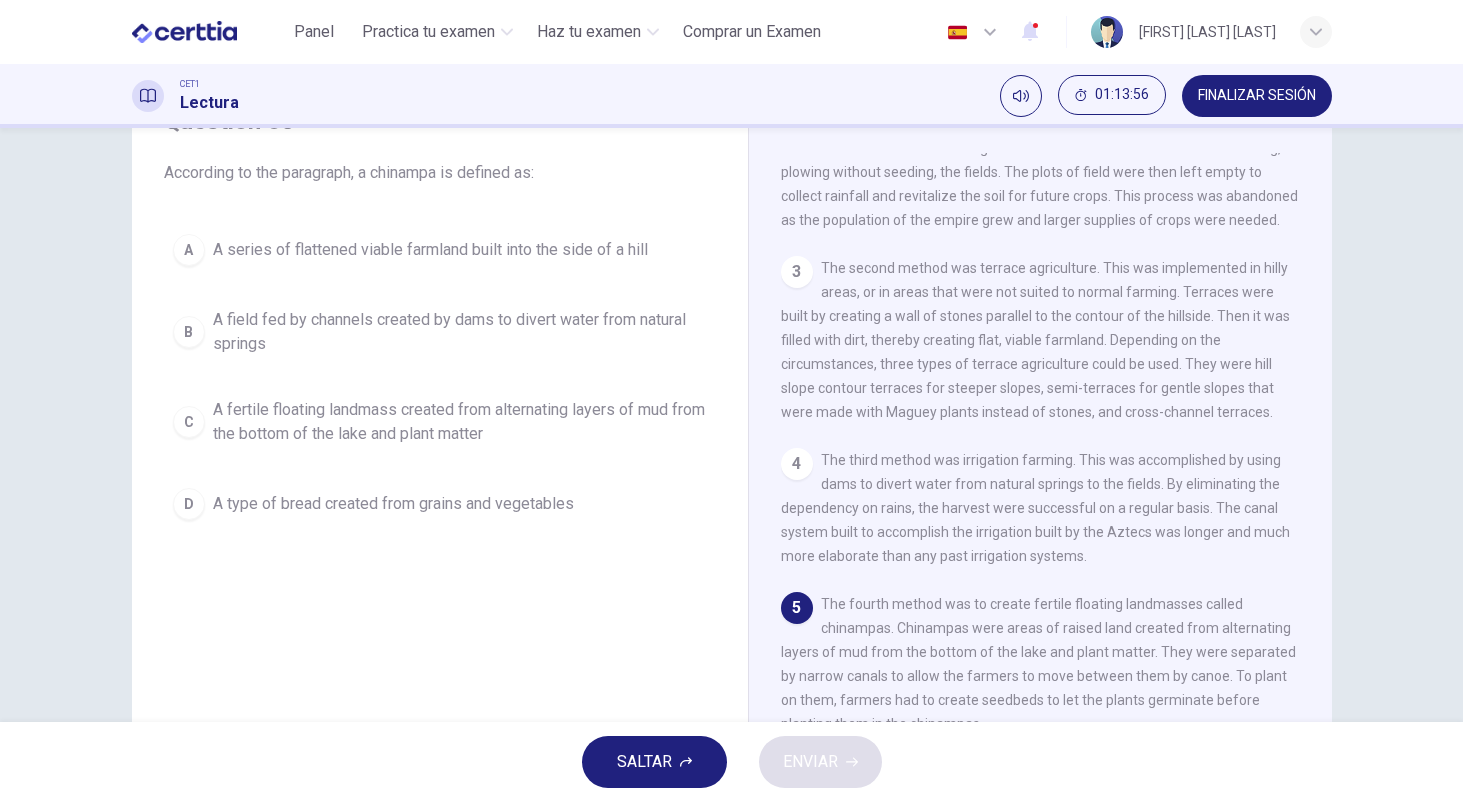 scroll, scrollTop: 185, scrollLeft: 0, axis: vertical 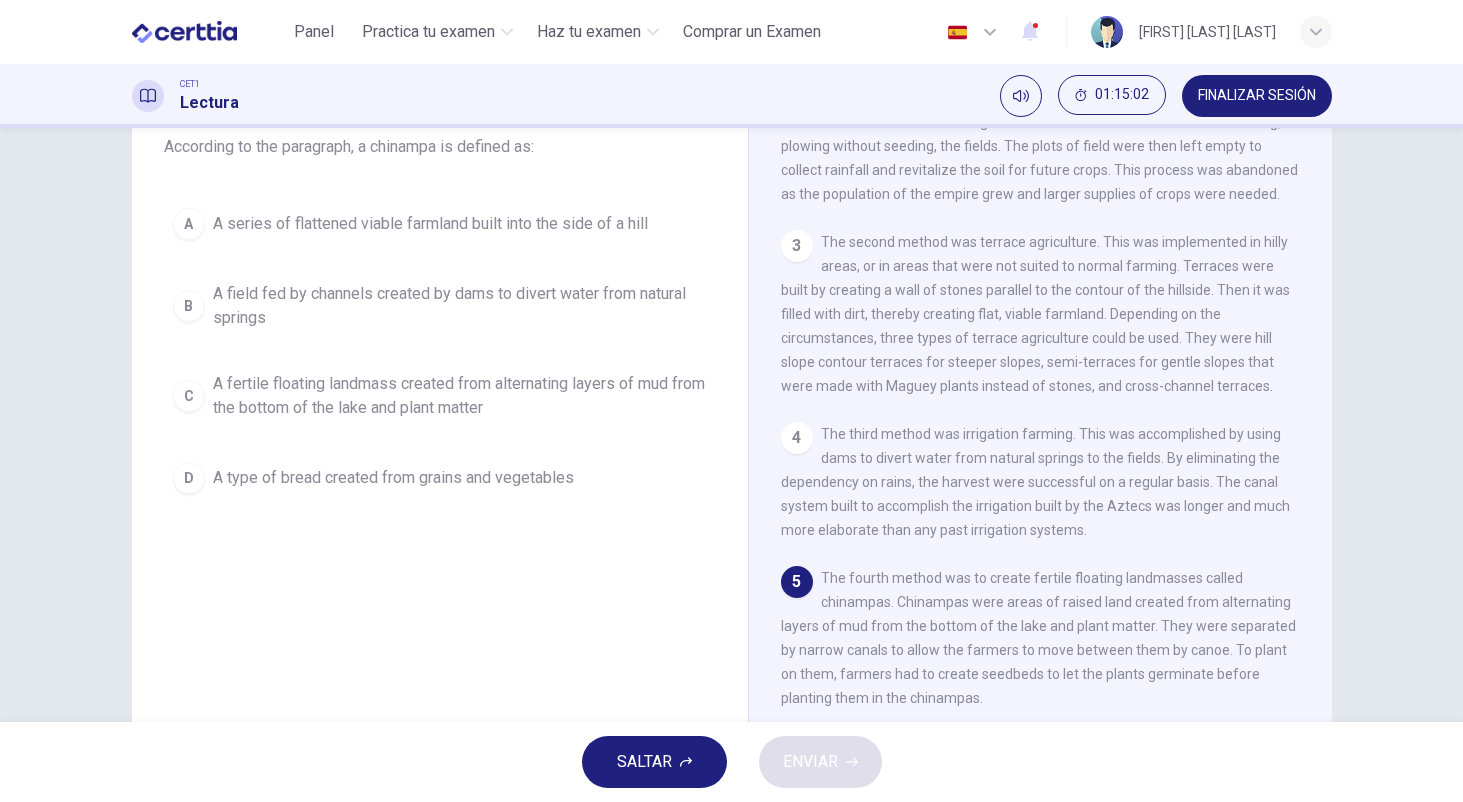 click on "A fertile floating landmass created from alternating layers of mud from the bottom of the lake and plant matter" at bounding box center [460, 396] 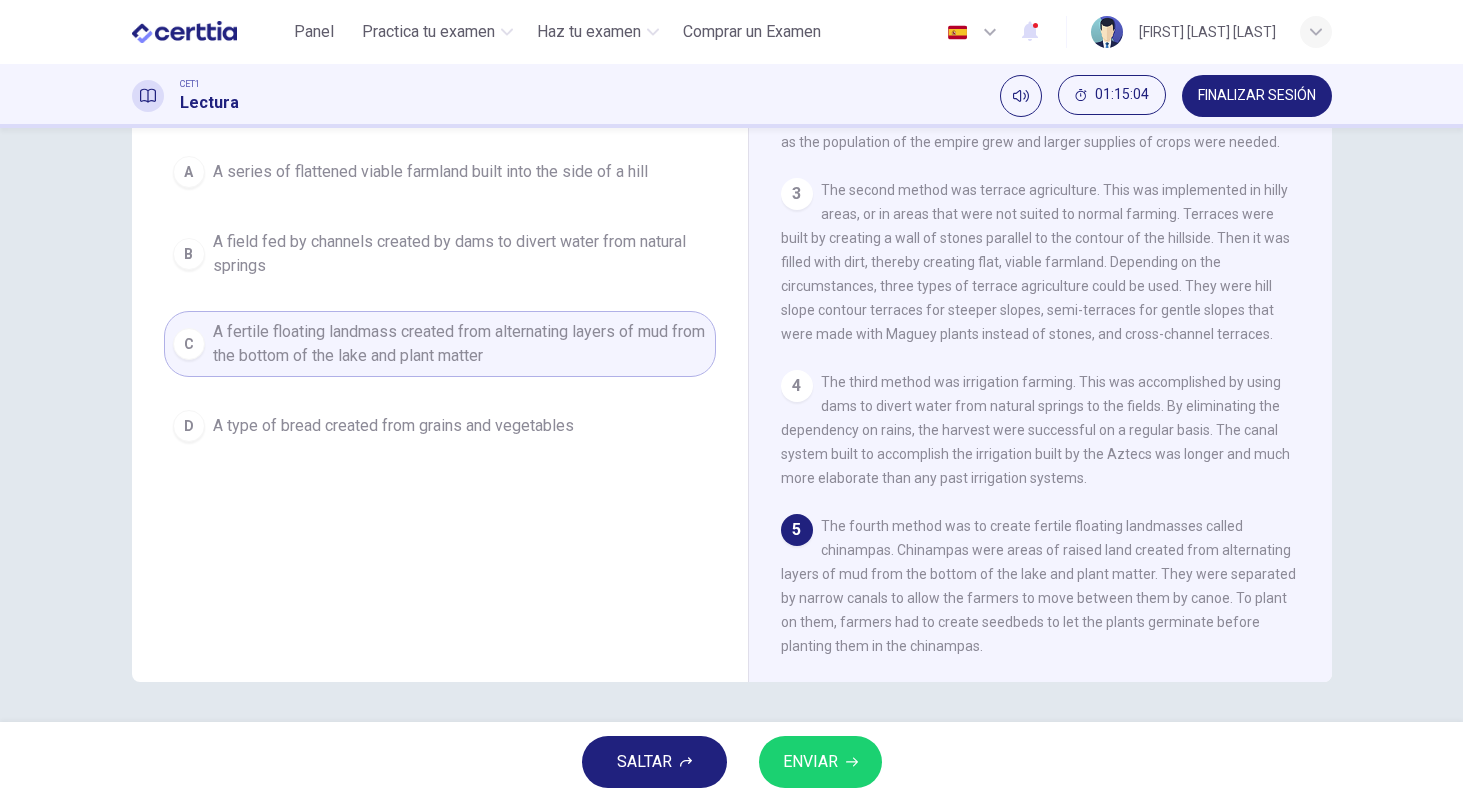 scroll, scrollTop: 181, scrollLeft: 0, axis: vertical 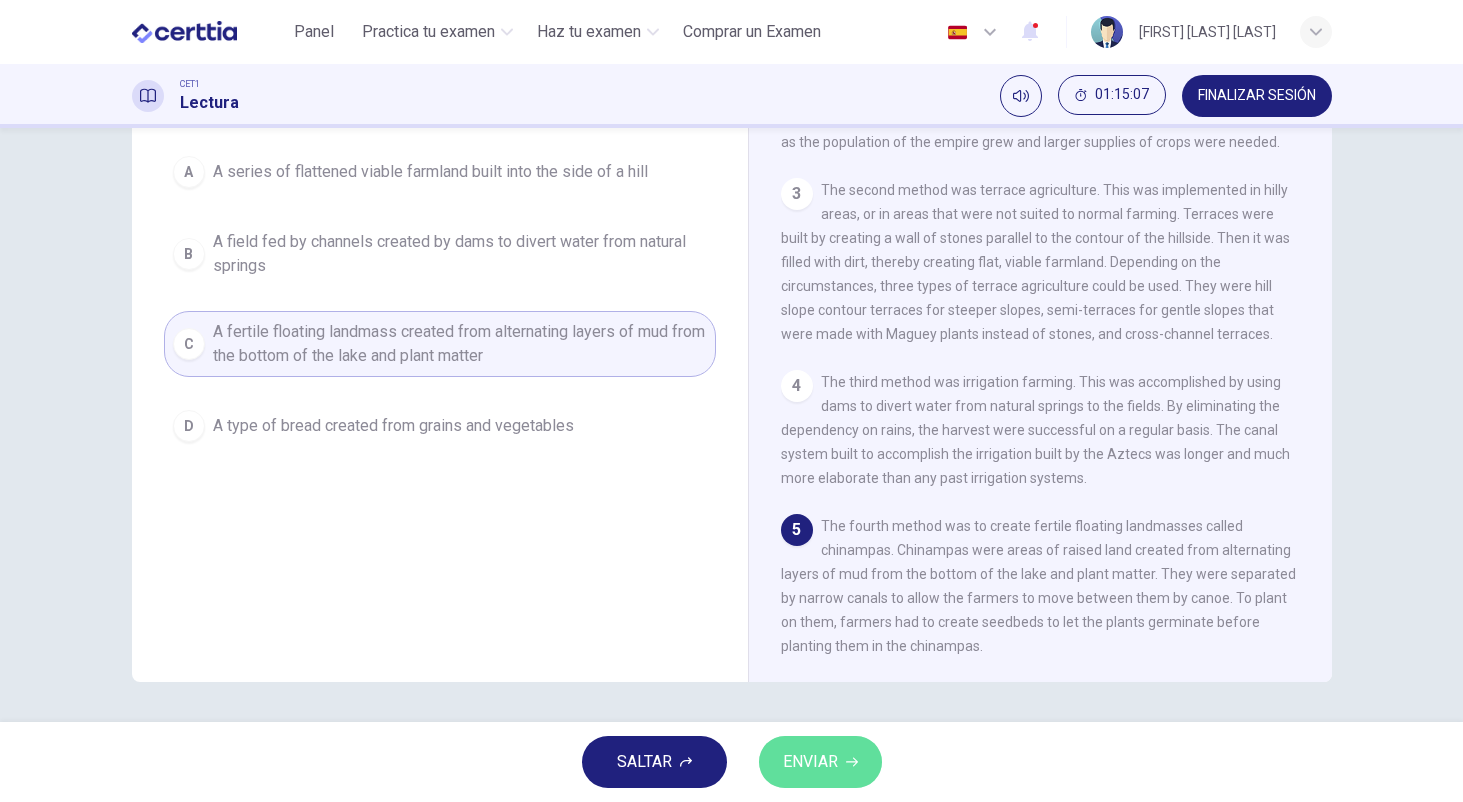 click on "ENVIAR" at bounding box center (810, 762) 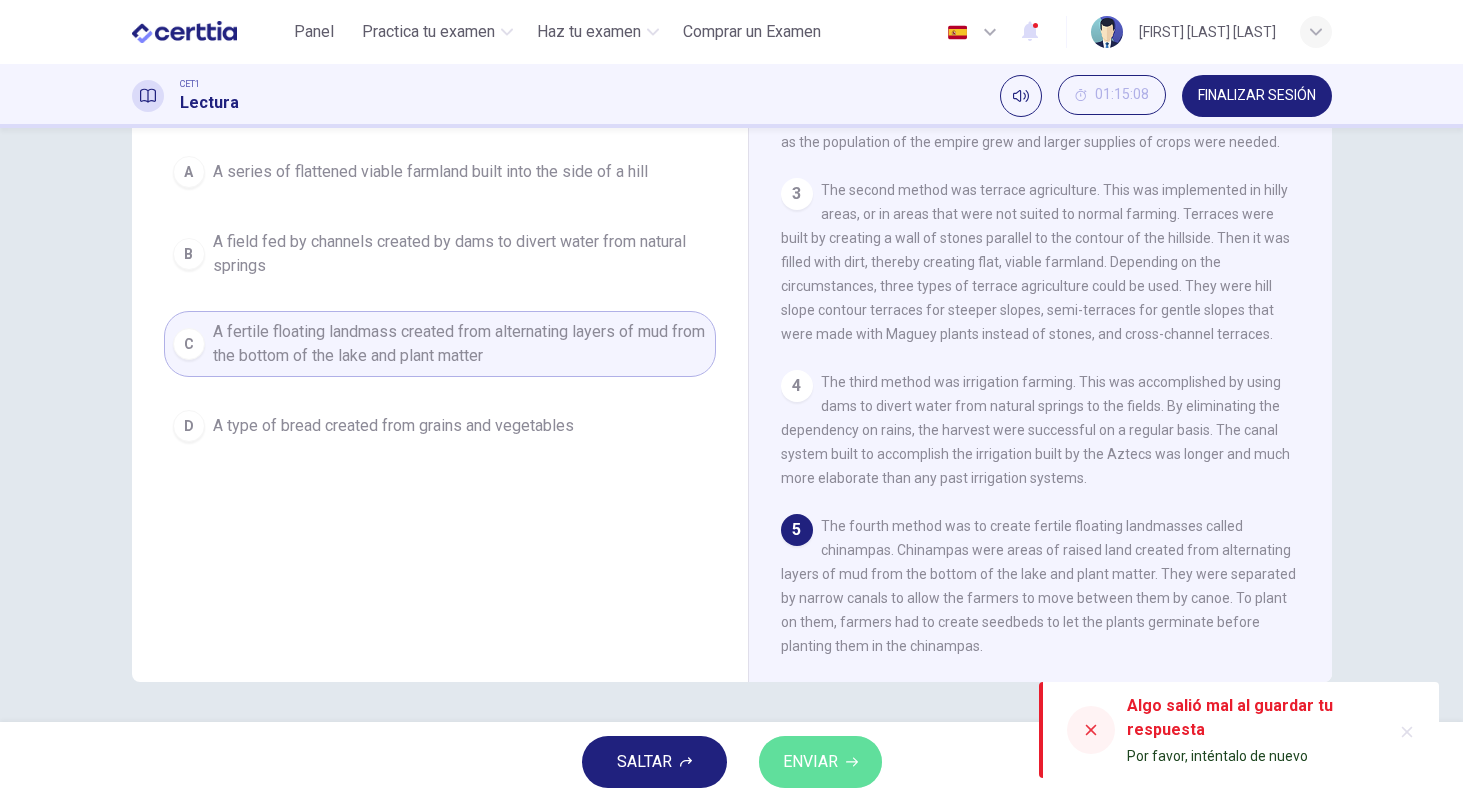 click on "ENVIAR" at bounding box center [810, 762] 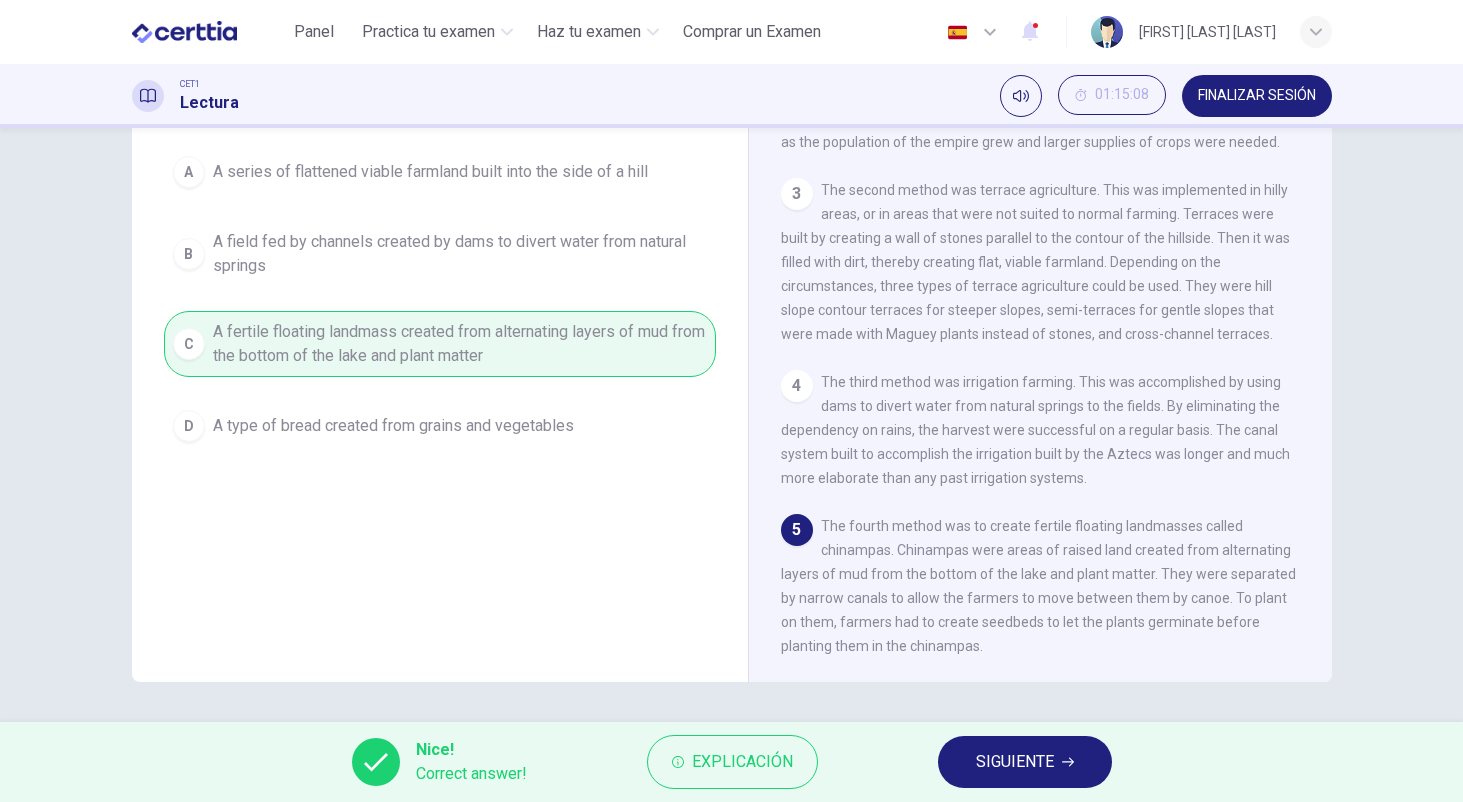 click on "SIGUIENTE" at bounding box center (1015, 762) 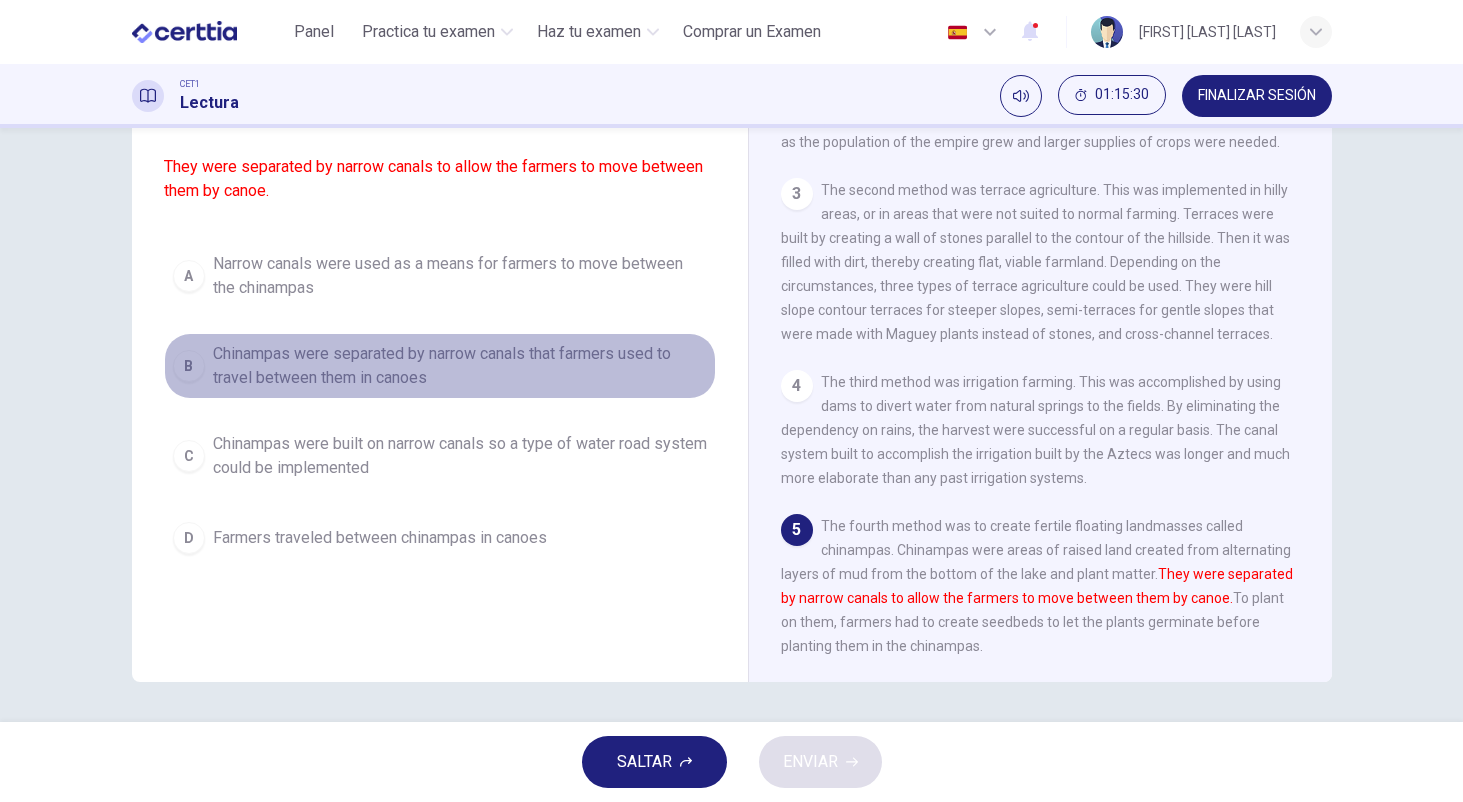 click on "Chinampas were separated by narrow canals that farmers used to travel between them in canoes" at bounding box center [460, 366] 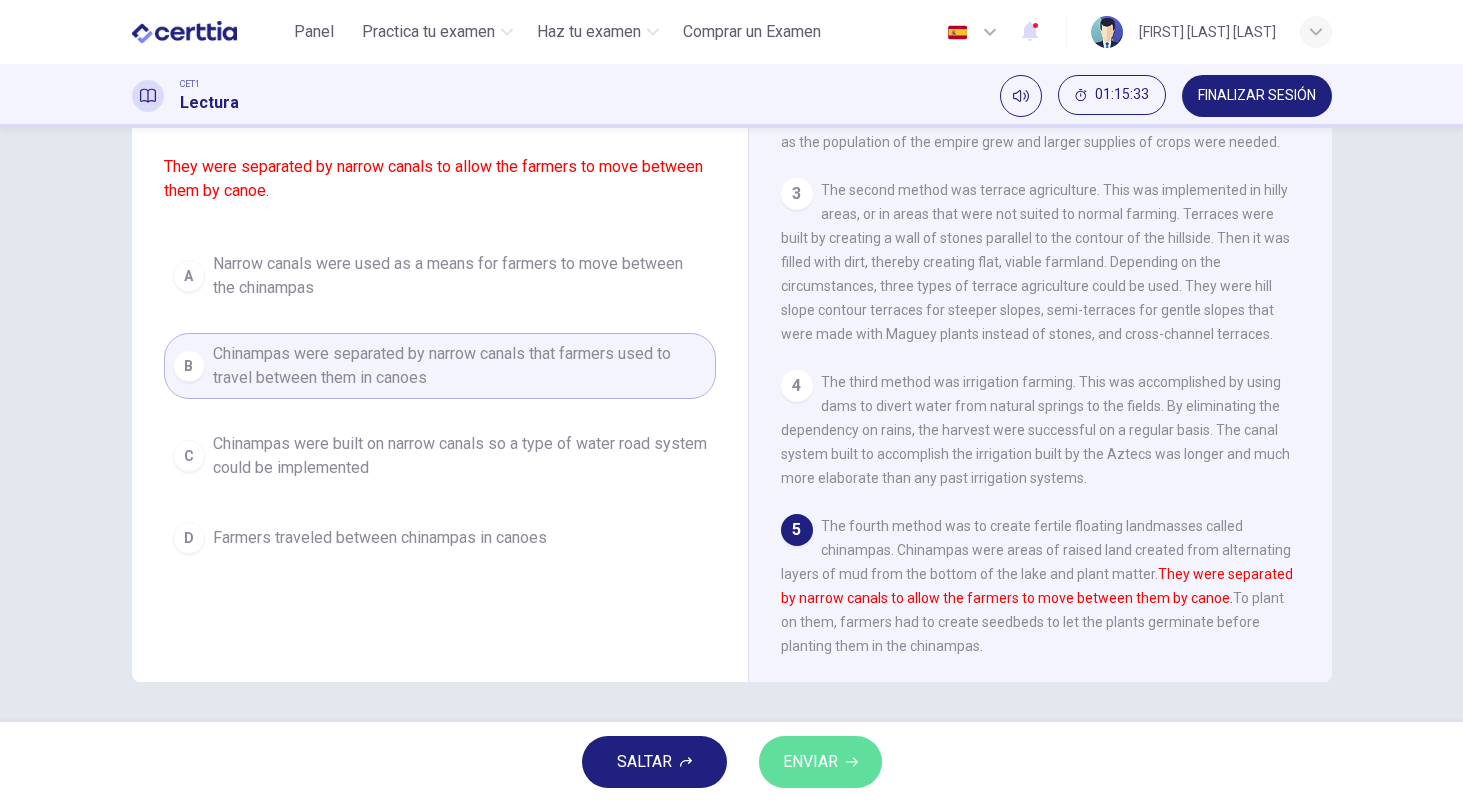 click on "ENVIAR" at bounding box center [810, 762] 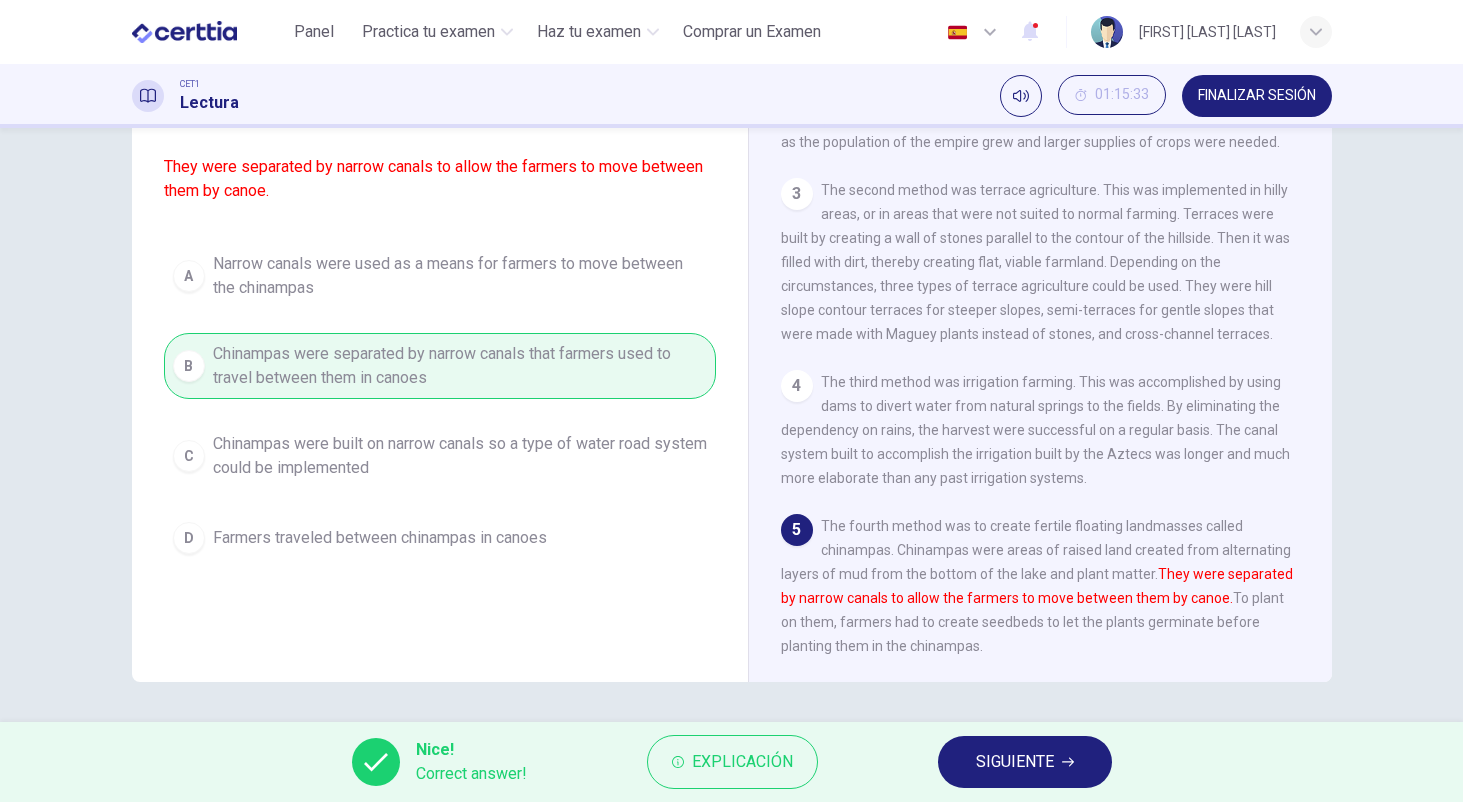 click on "SIGUIENTE" at bounding box center [1015, 762] 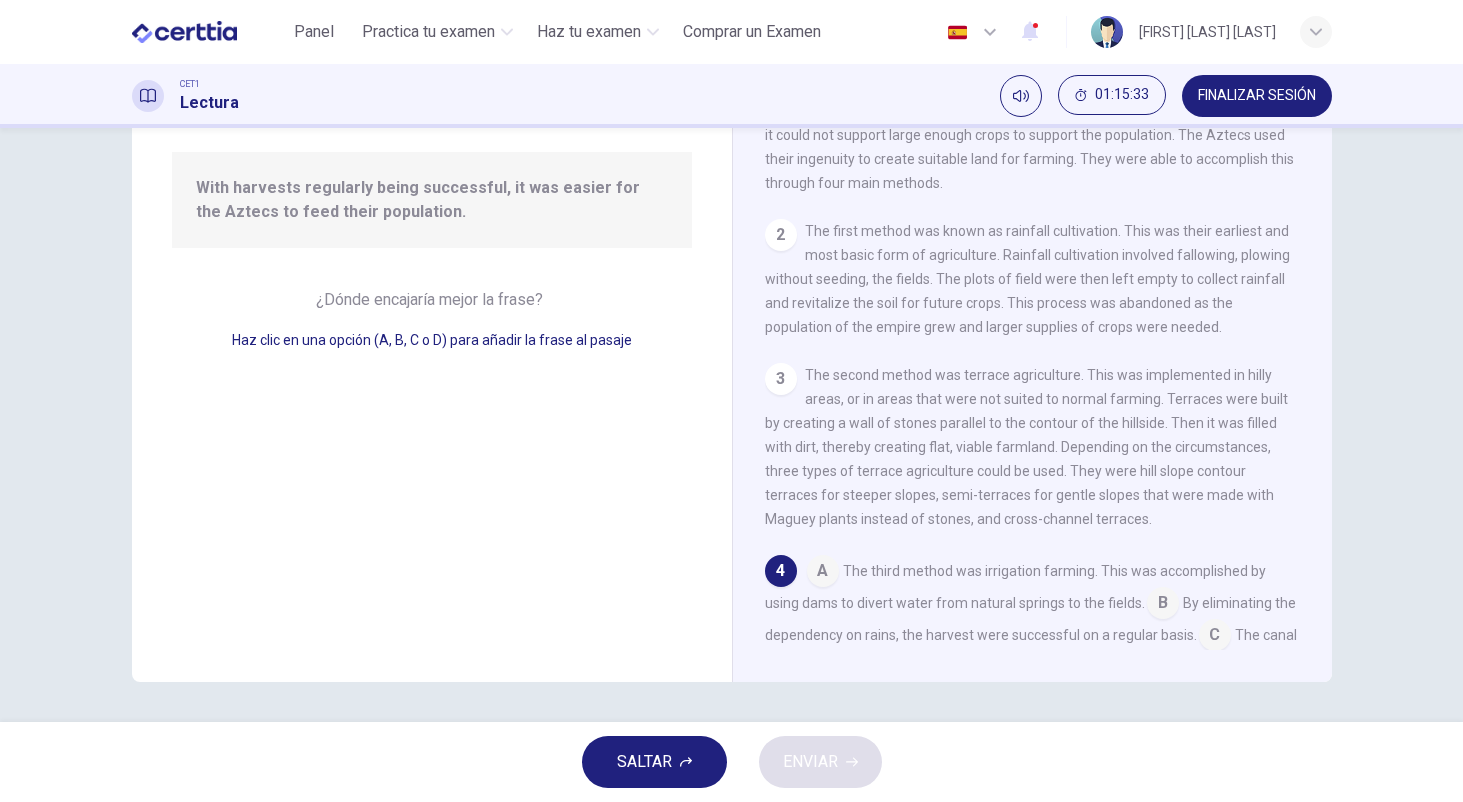 scroll, scrollTop: 225, scrollLeft: 0, axis: vertical 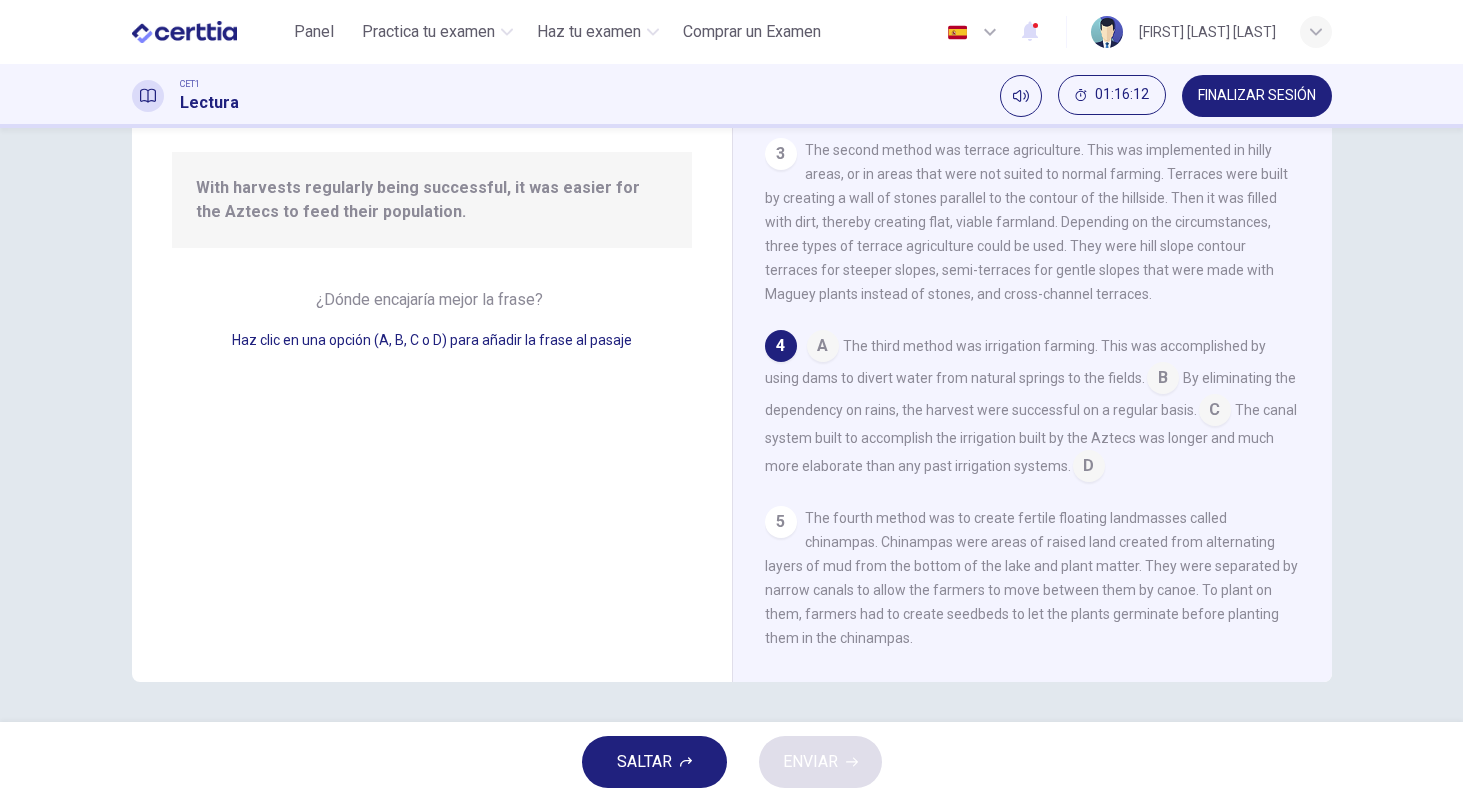 click at bounding box center [1215, 412] 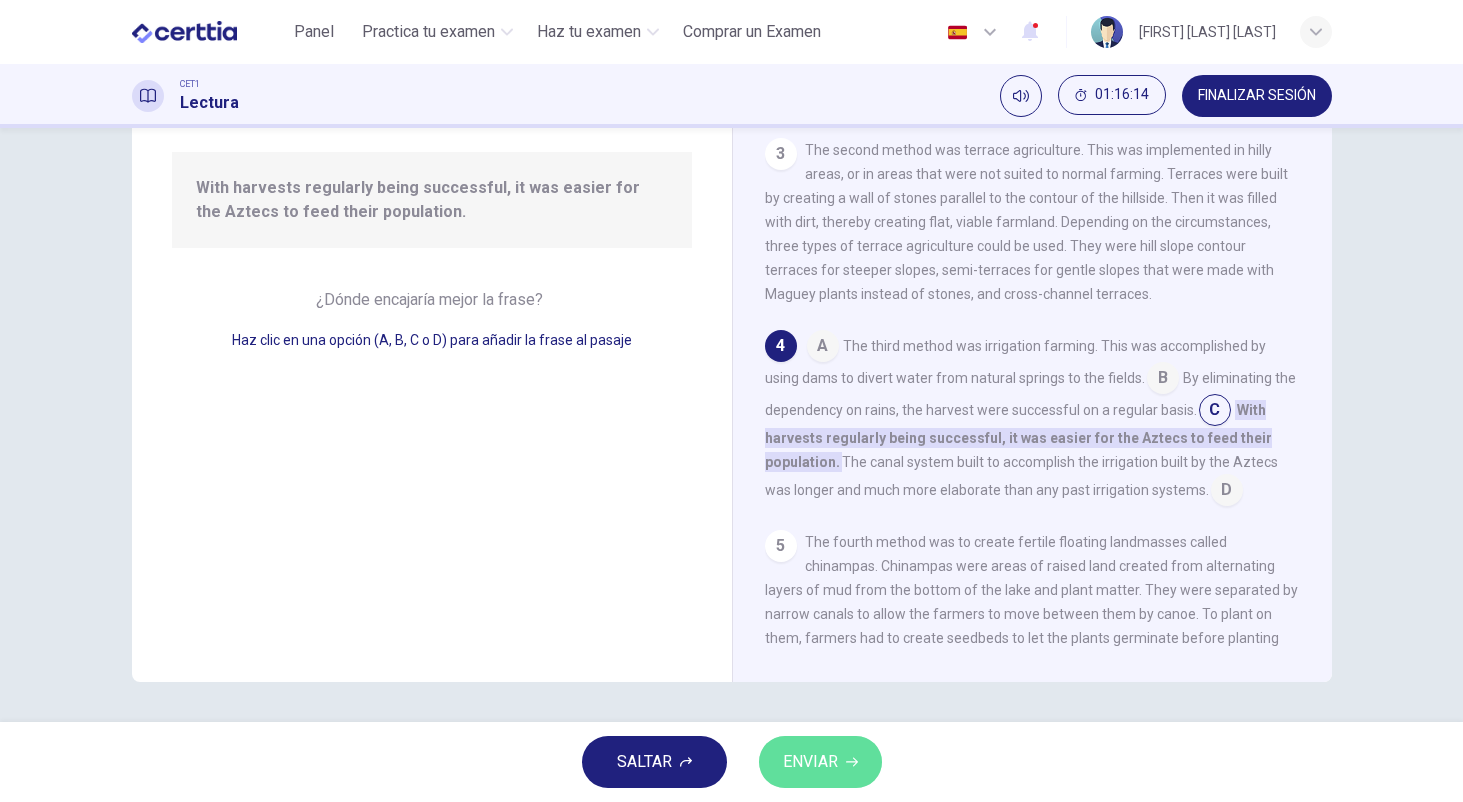 click on "ENVIAR" at bounding box center [820, 762] 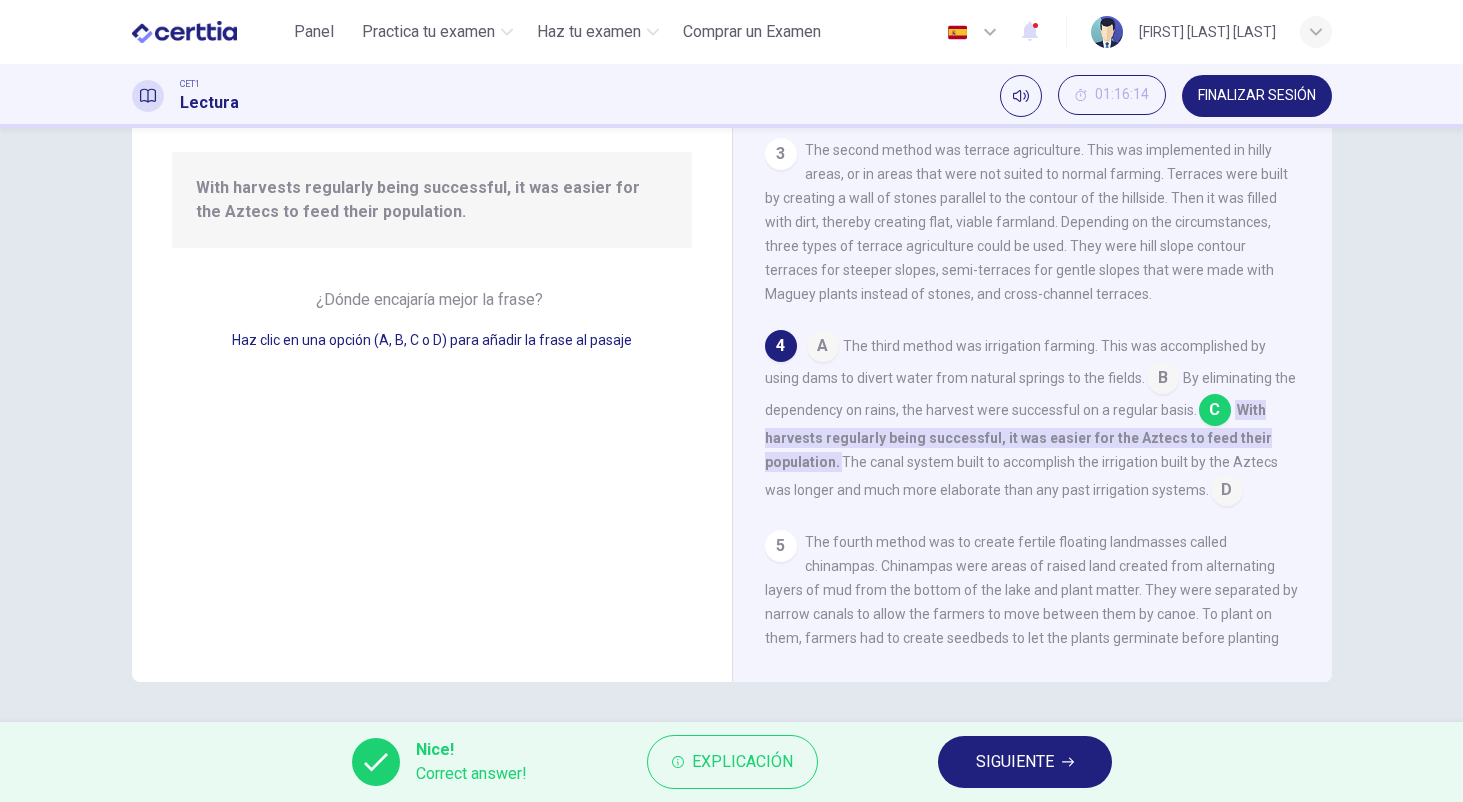 click on "SIGUIENTE" at bounding box center (1015, 762) 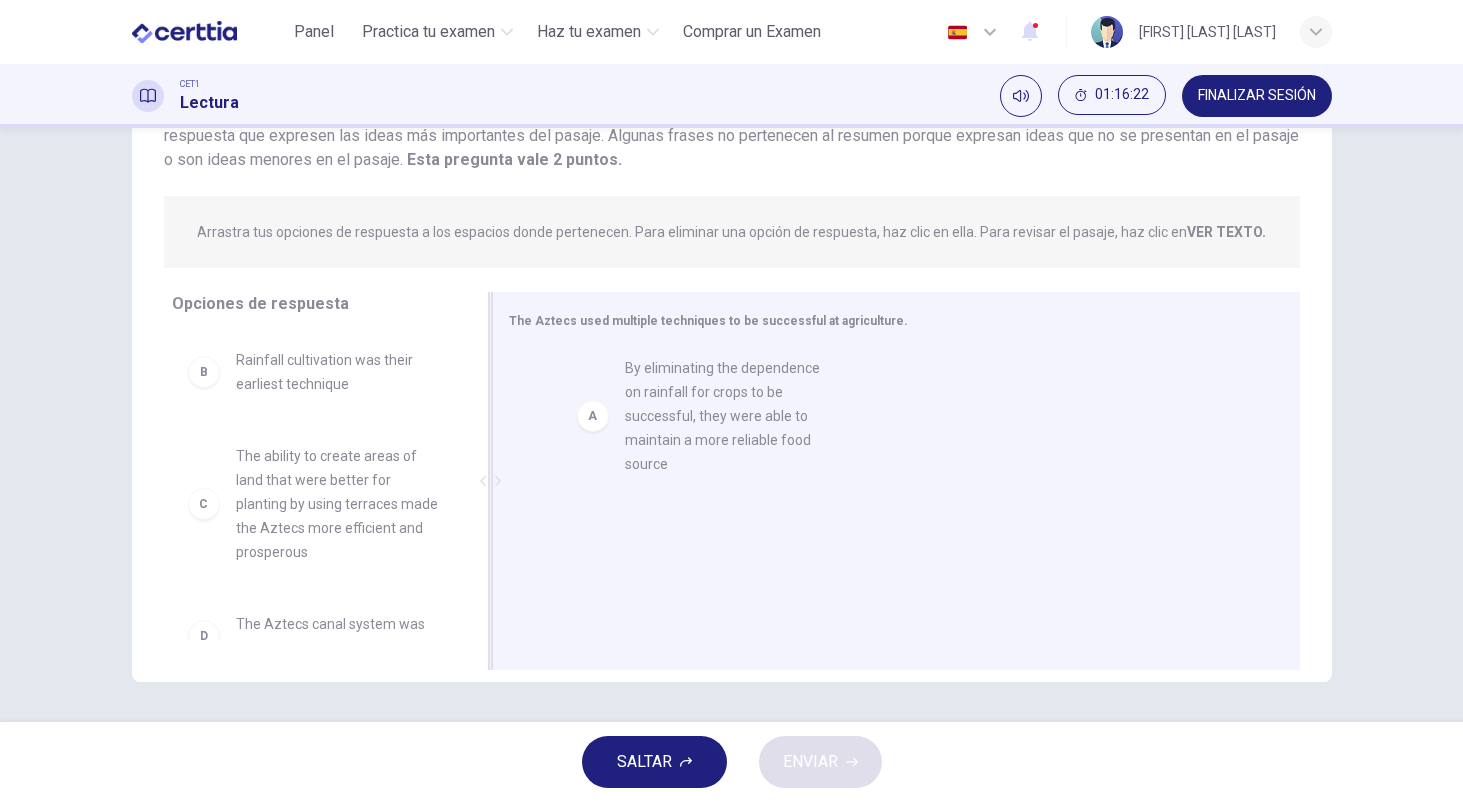 drag, startPoint x: 348, startPoint y: 423, endPoint x: 750, endPoint y: 430, distance: 402.06094 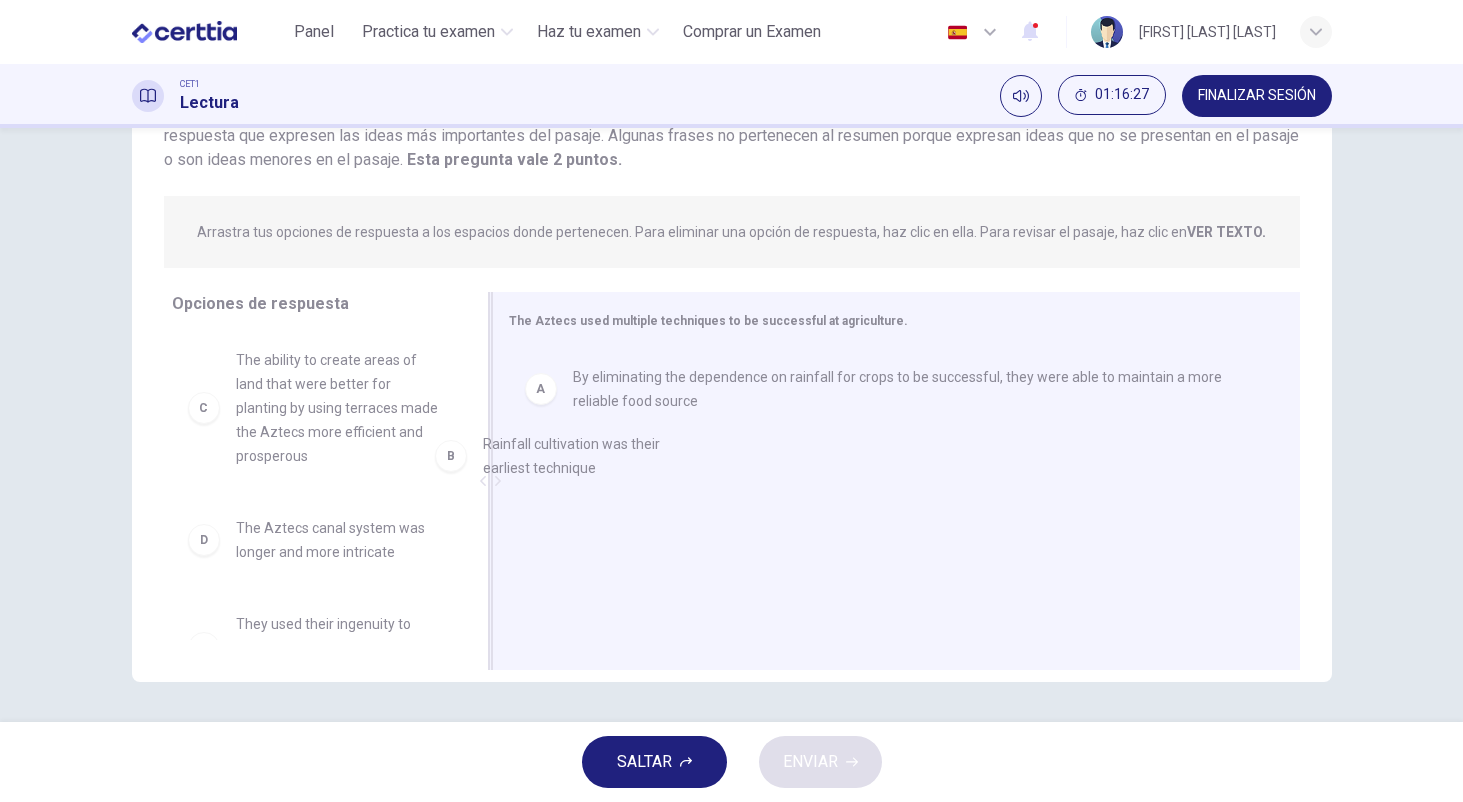 drag, startPoint x: 359, startPoint y: 377, endPoint x: 723, endPoint y: 466, distance: 374.72256 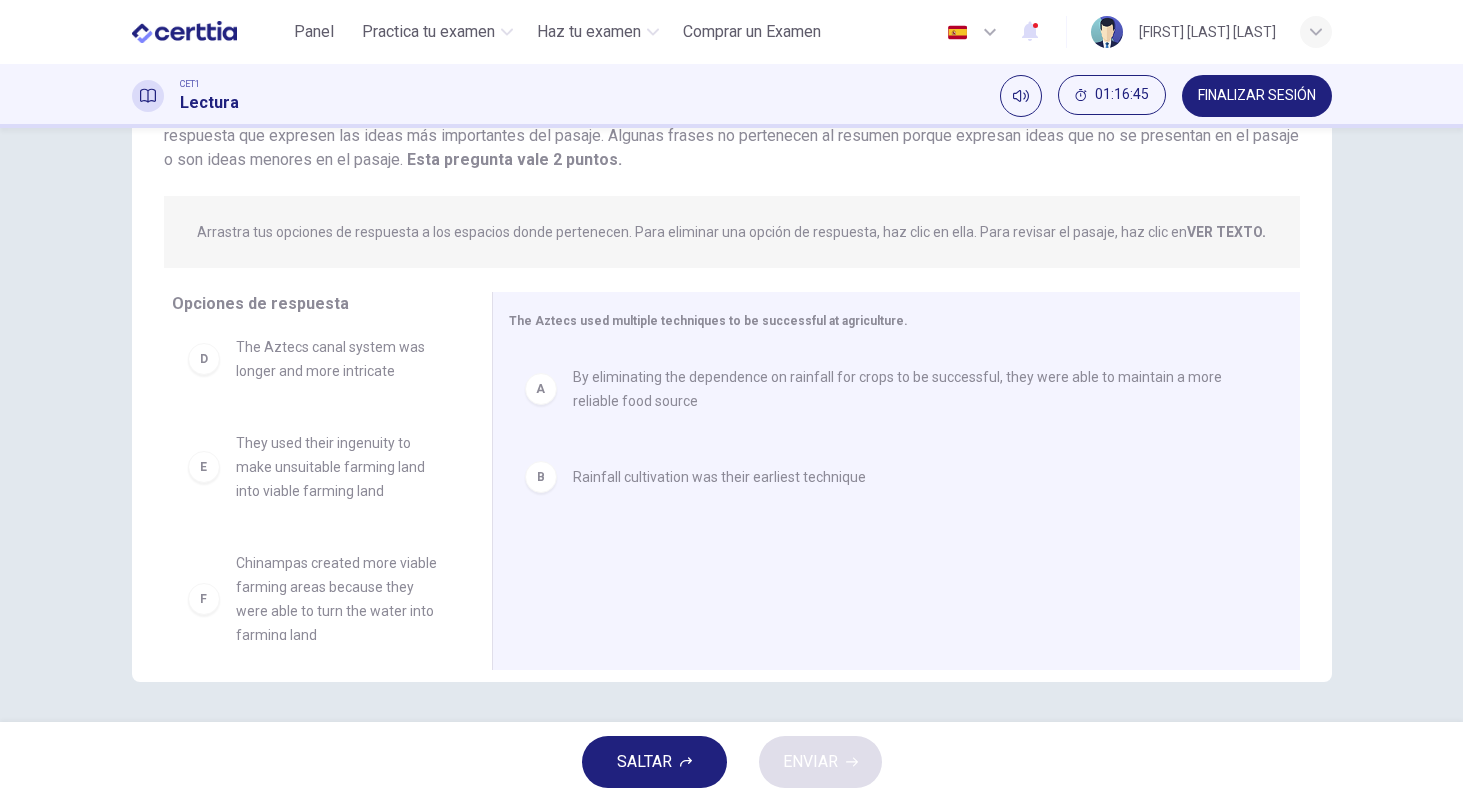 scroll, scrollTop: 180, scrollLeft: 0, axis: vertical 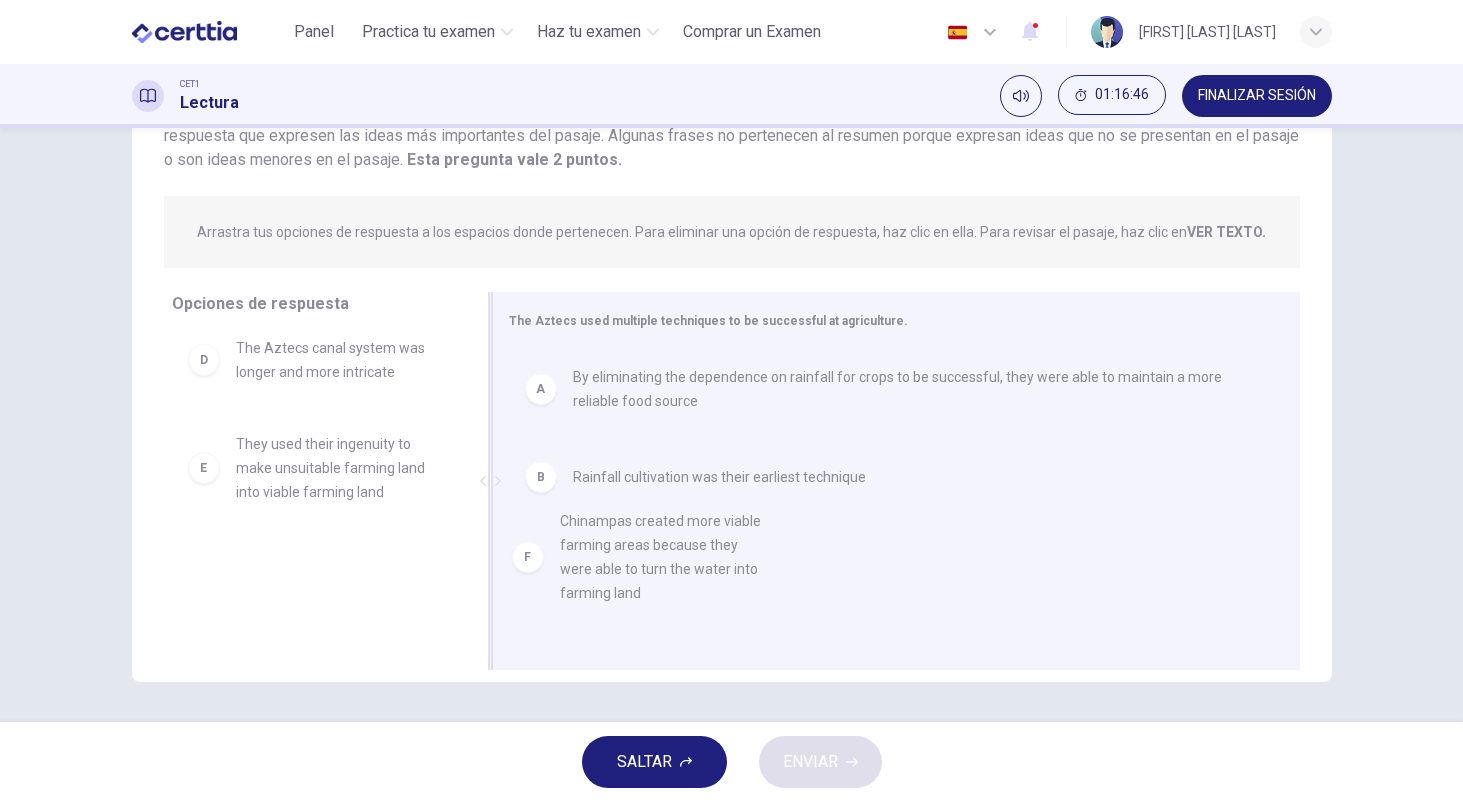 drag, startPoint x: 375, startPoint y: 582, endPoint x: 738, endPoint y: 553, distance: 364.15656 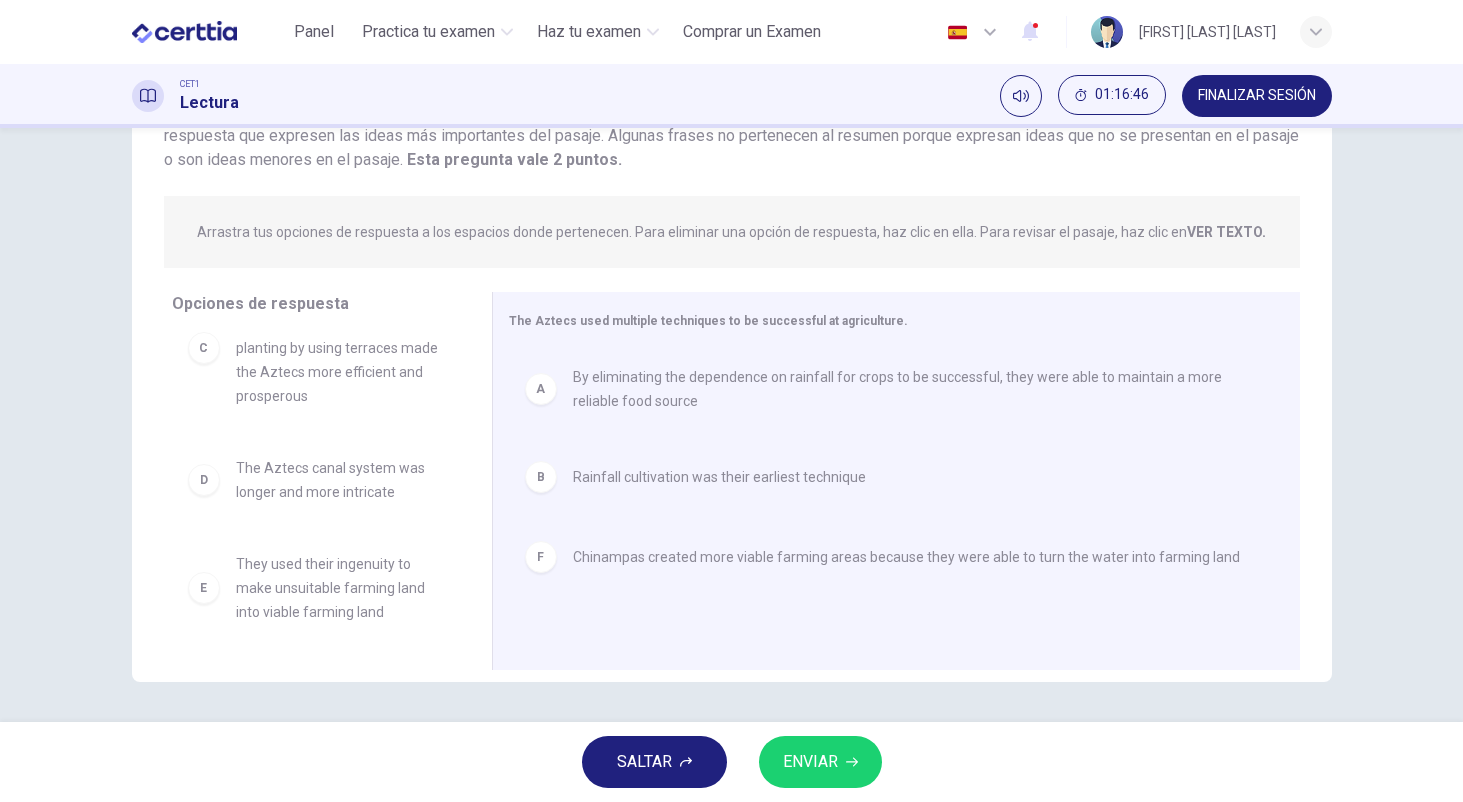 scroll, scrollTop: 0, scrollLeft: 0, axis: both 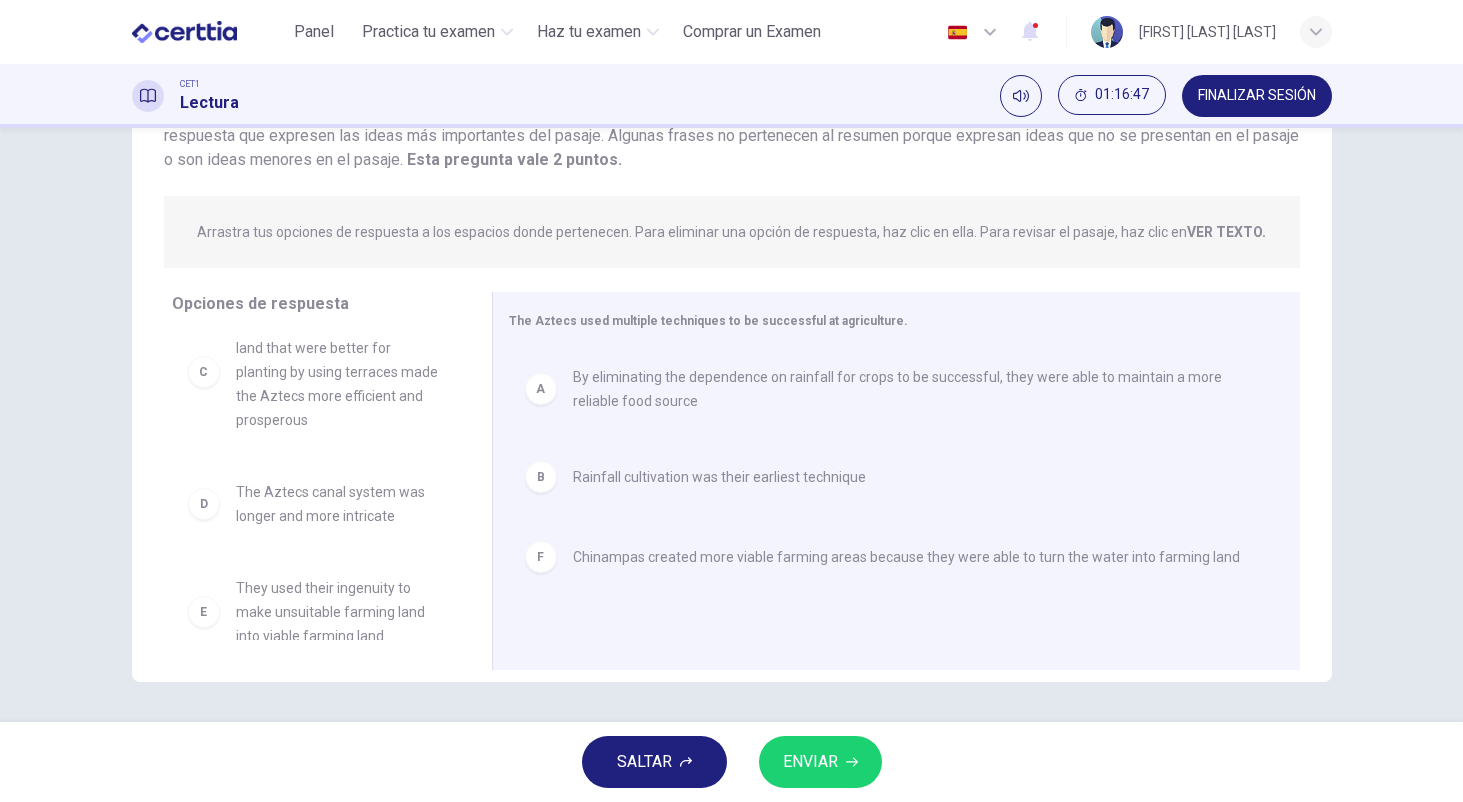 click on "ENVIAR" at bounding box center (810, 762) 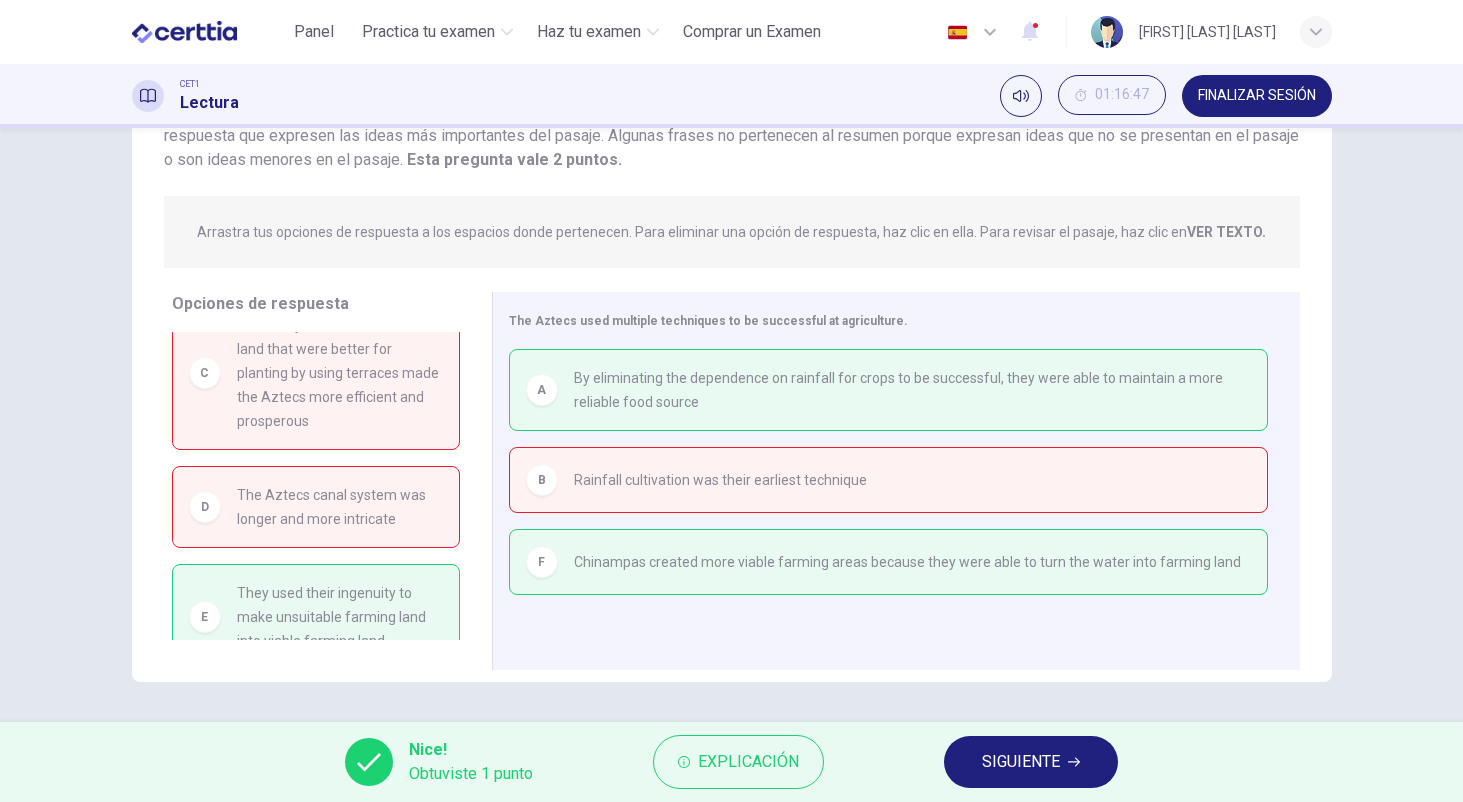 click on "Nice! Obtuviste 1
punto Explicación SIGUIENTE" at bounding box center [731, 762] 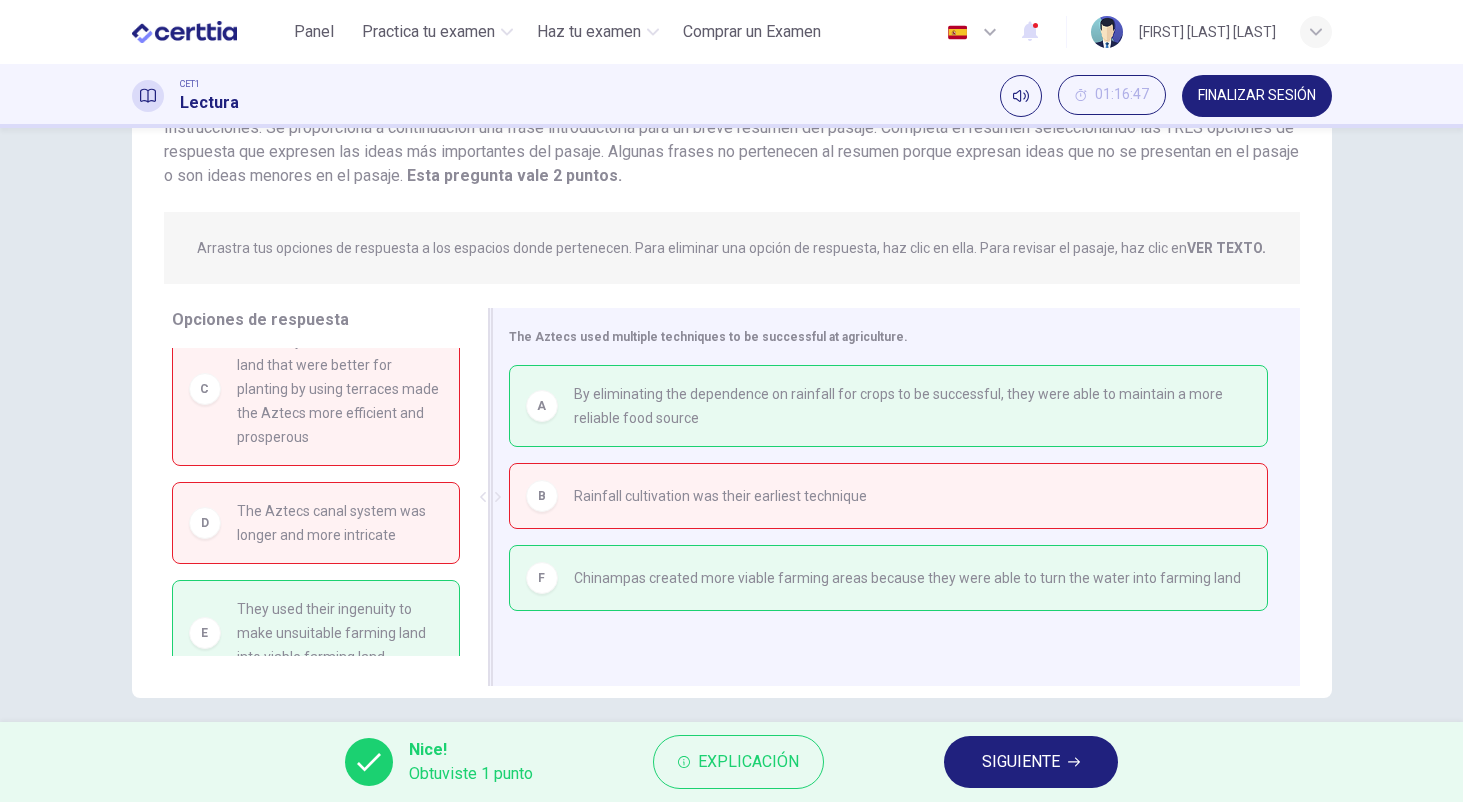 scroll, scrollTop: 168, scrollLeft: 0, axis: vertical 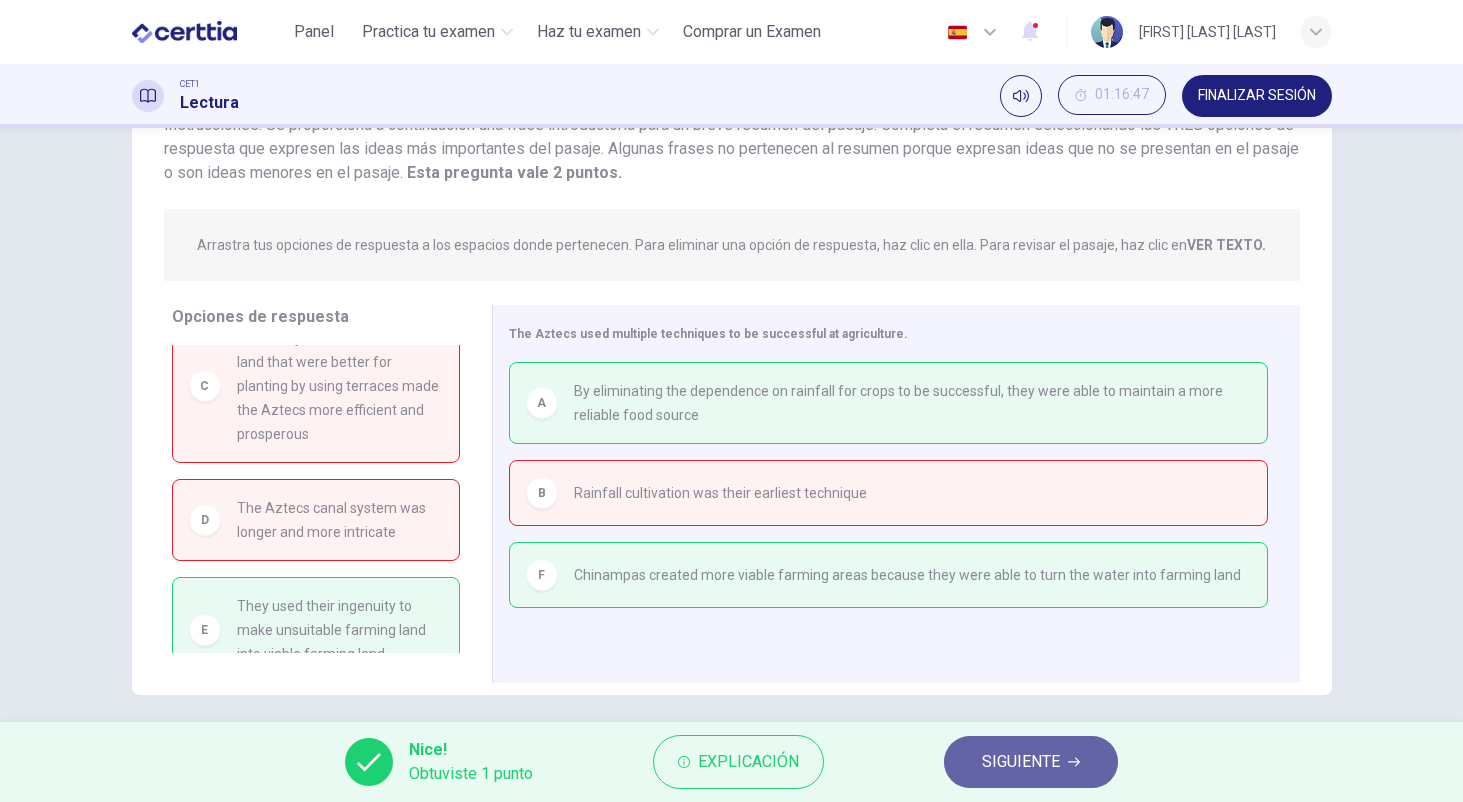 click on "SIGUIENTE" at bounding box center [1021, 762] 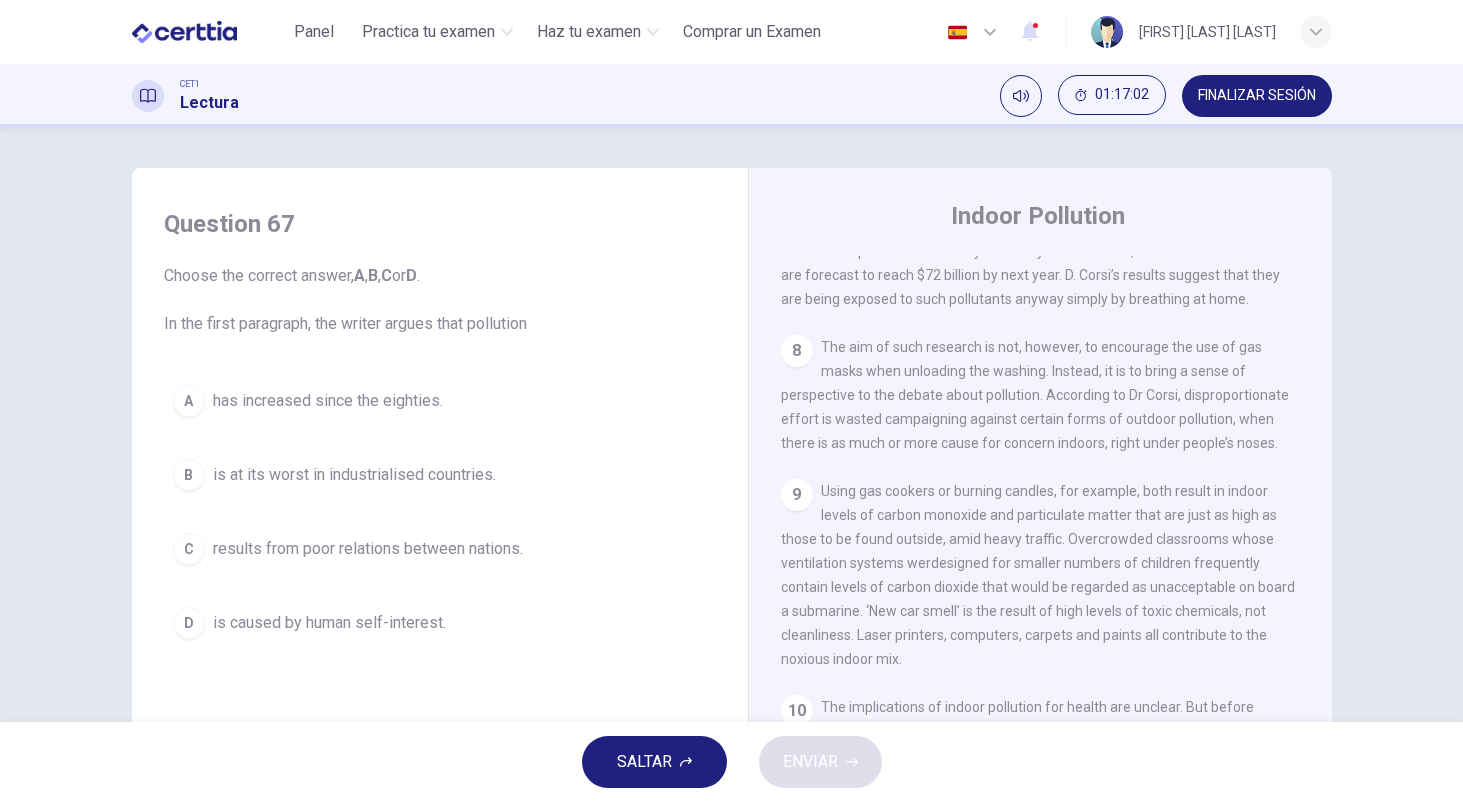 scroll, scrollTop: 1758, scrollLeft: 0, axis: vertical 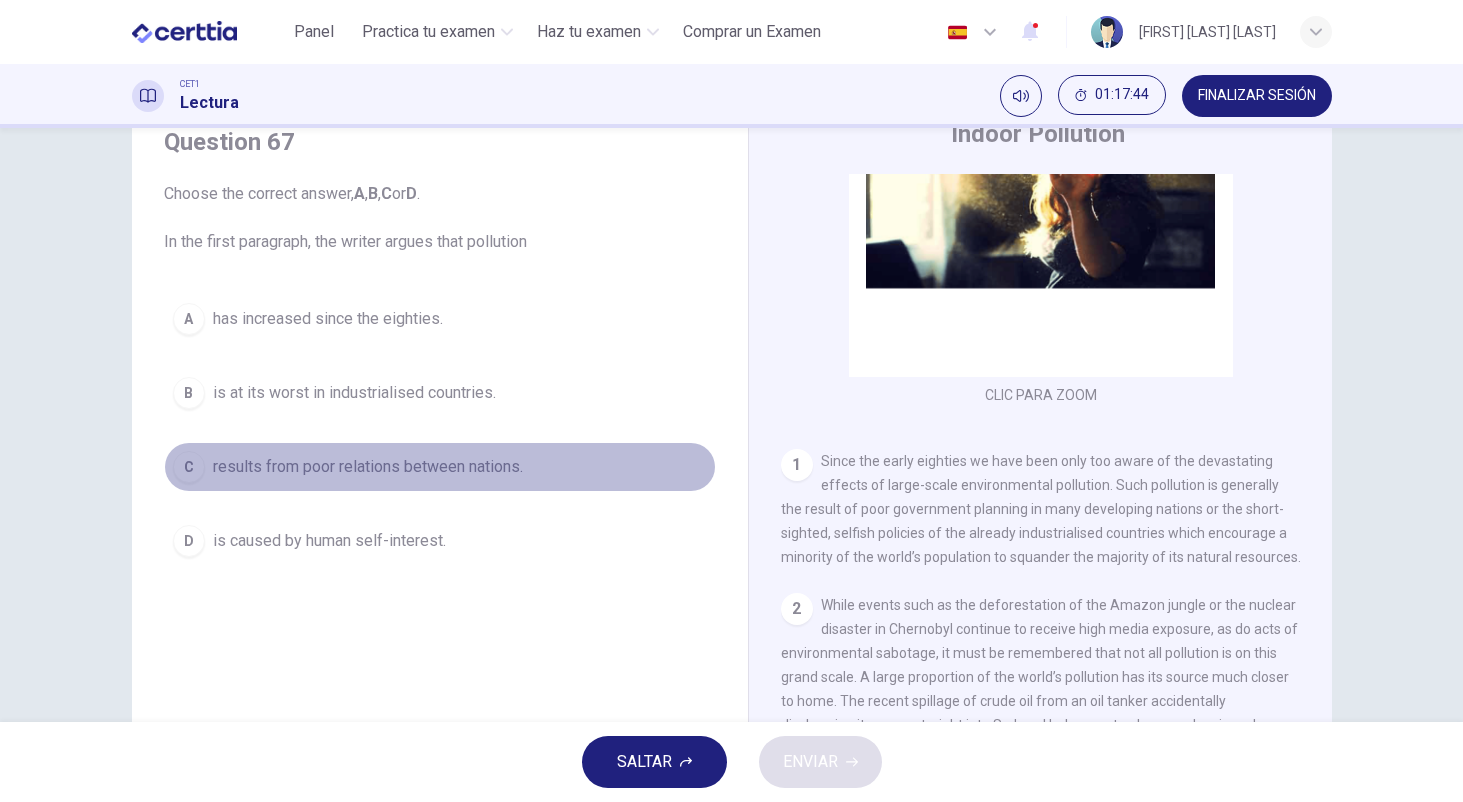 click on "C results from poor relations between nations." at bounding box center (440, 467) 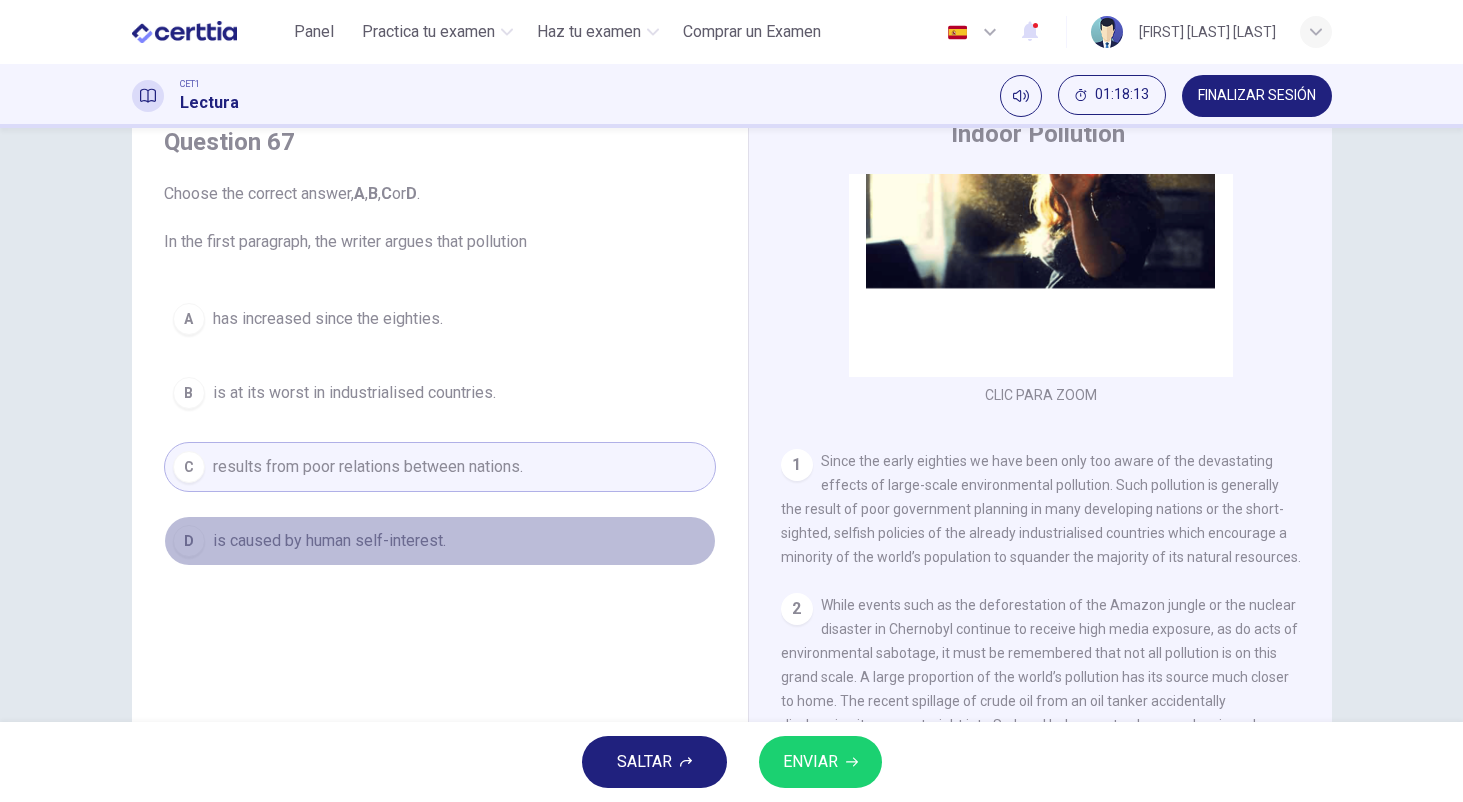 click on "D is caused by human self-interest." at bounding box center [440, 541] 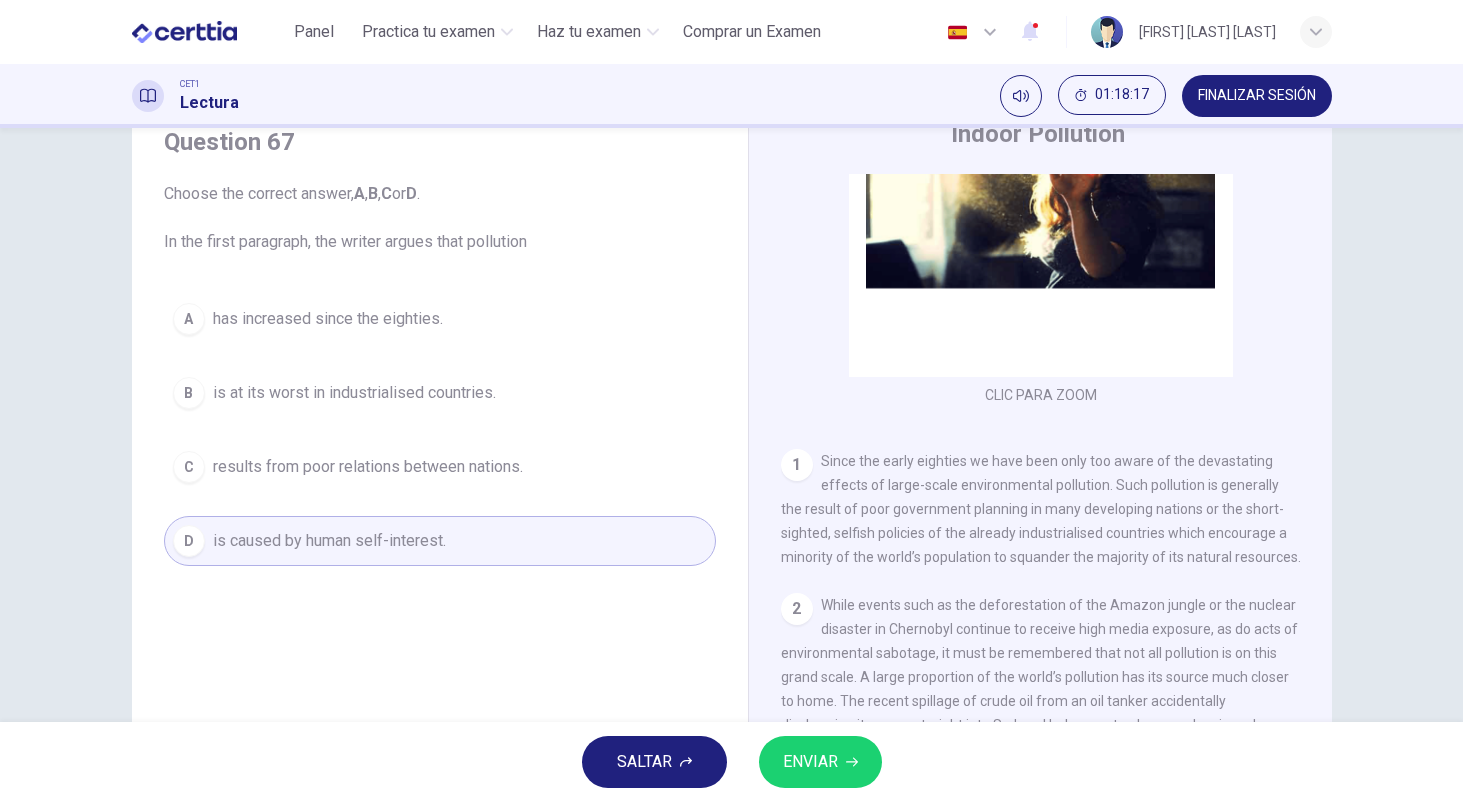 click on "ENVIAR" at bounding box center (810, 762) 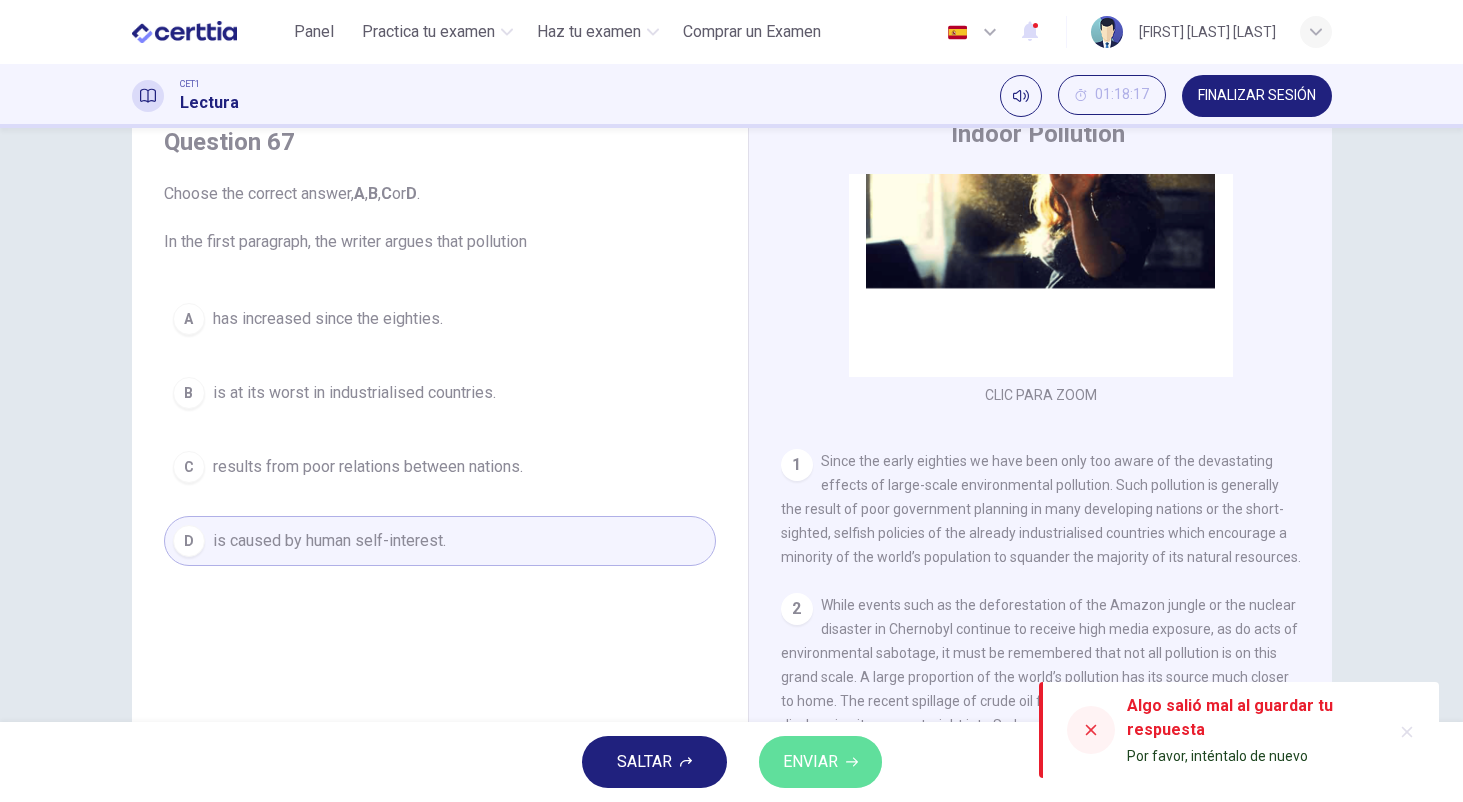 click on "ENVIAR" at bounding box center (810, 762) 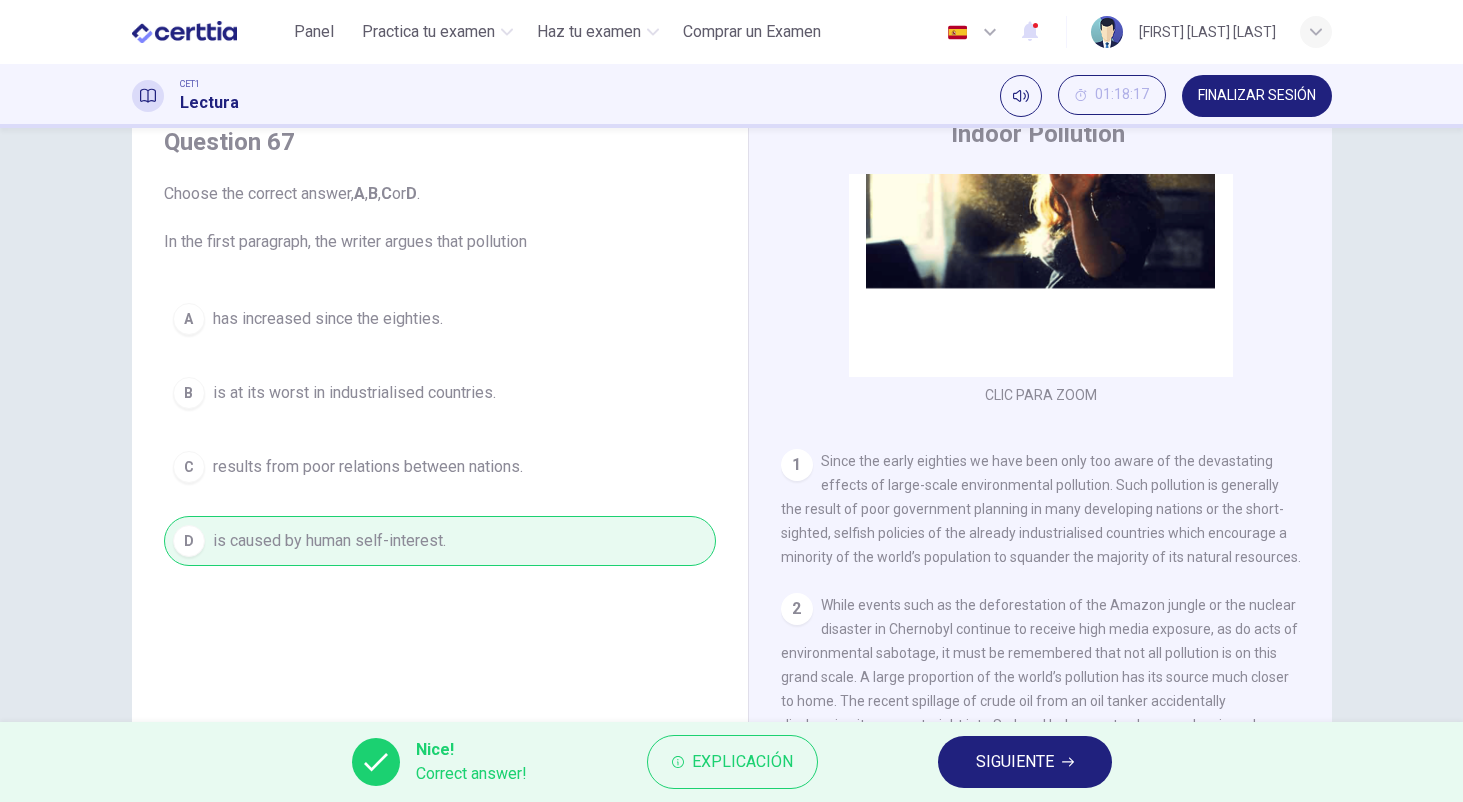 click on "SIGUIENTE" at bounding box center [1015, 762] 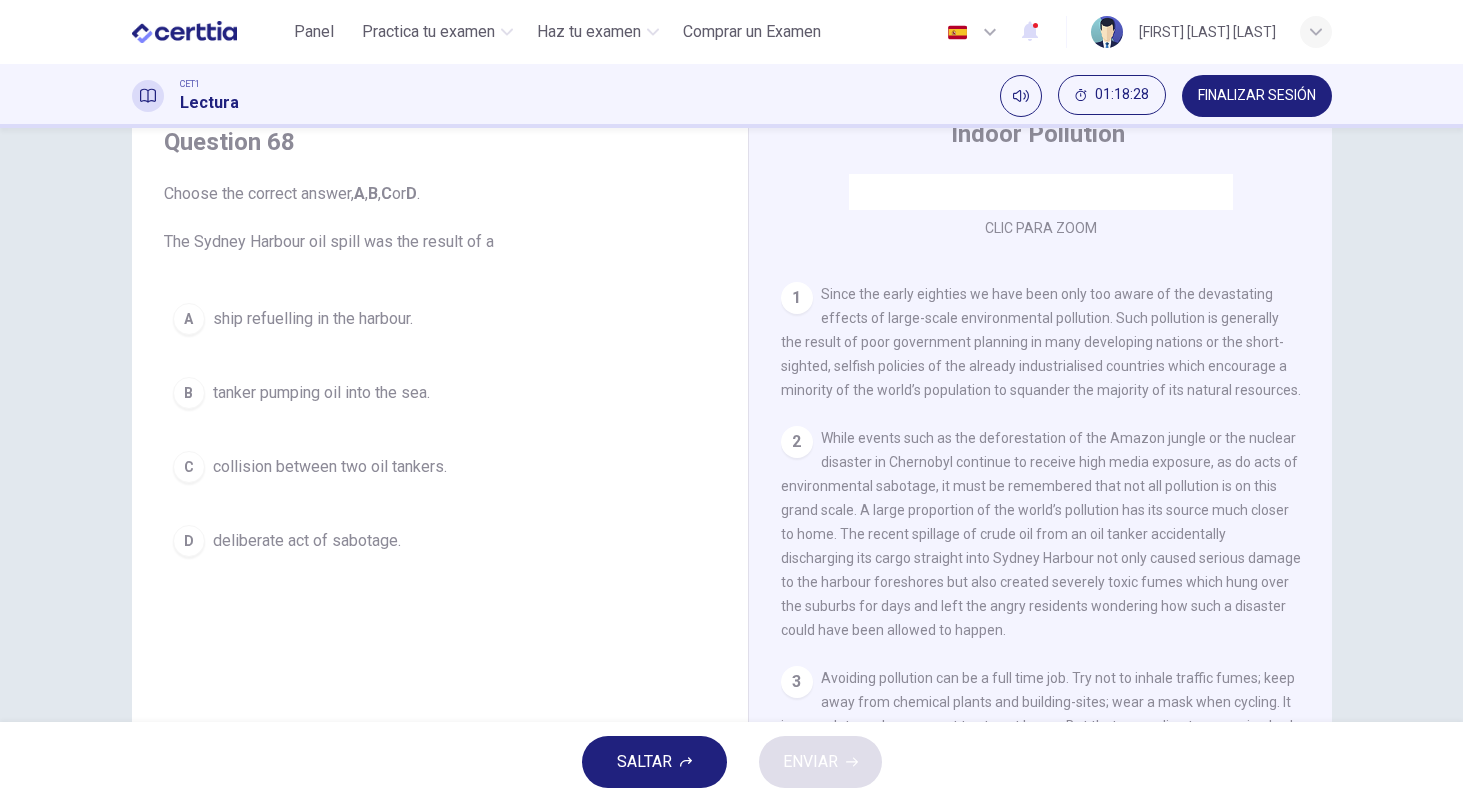 scroll, scrollTop: 302, scrollLeft: 0, axis: vertical 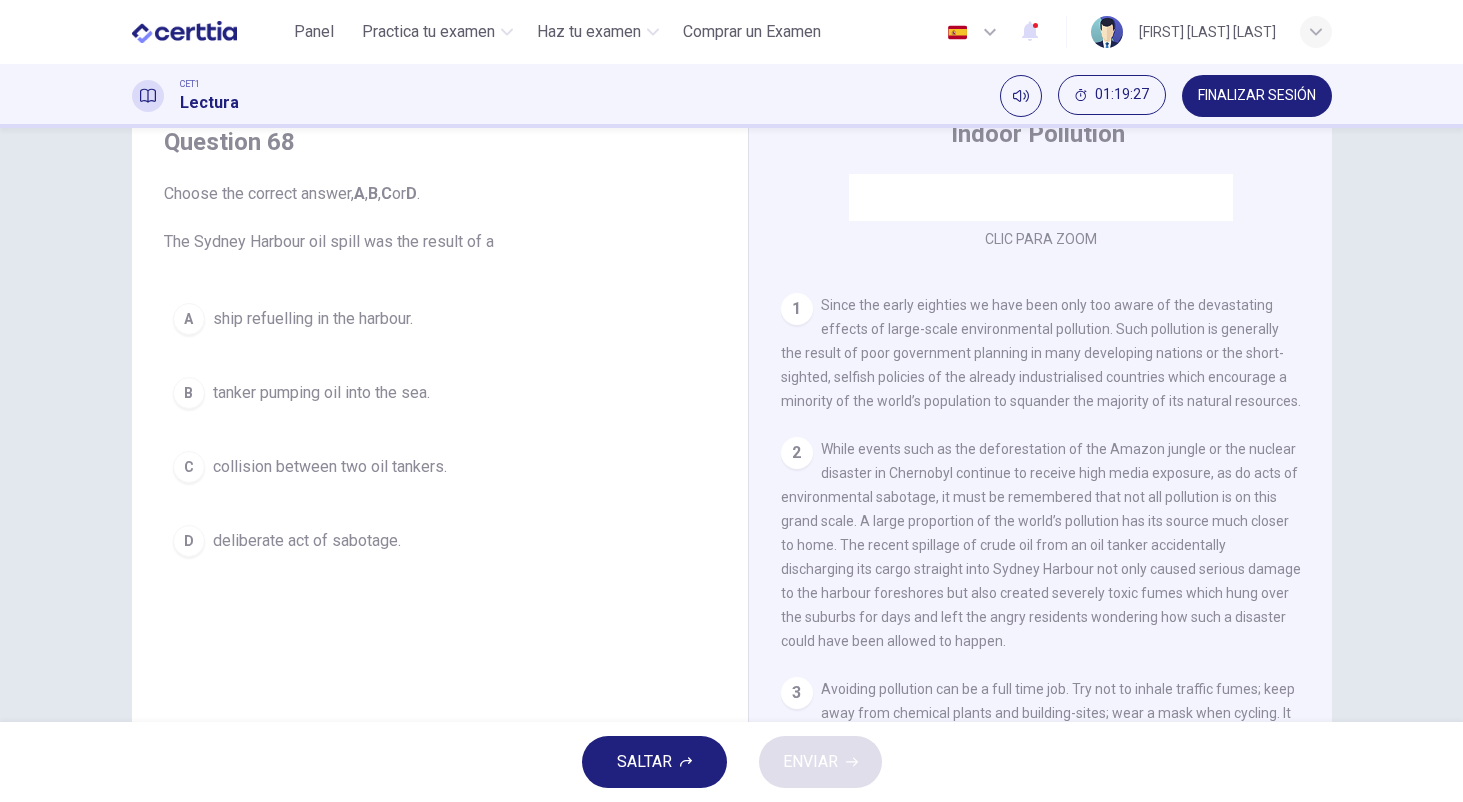 click on "tanker pumping oil into the sea." at bounding box center (321, 393) 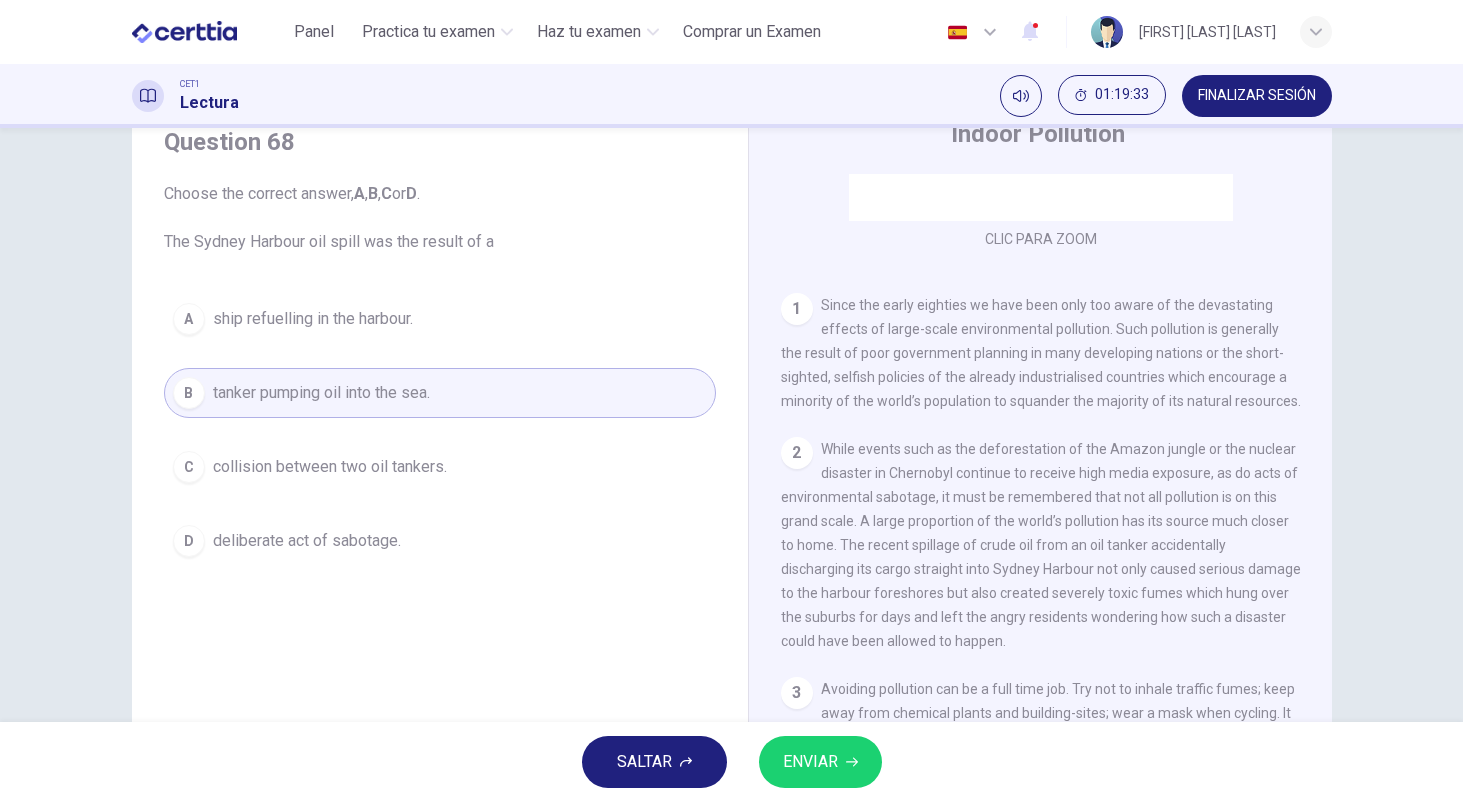click on "ENVIAR" at bounding box center [820, 762] 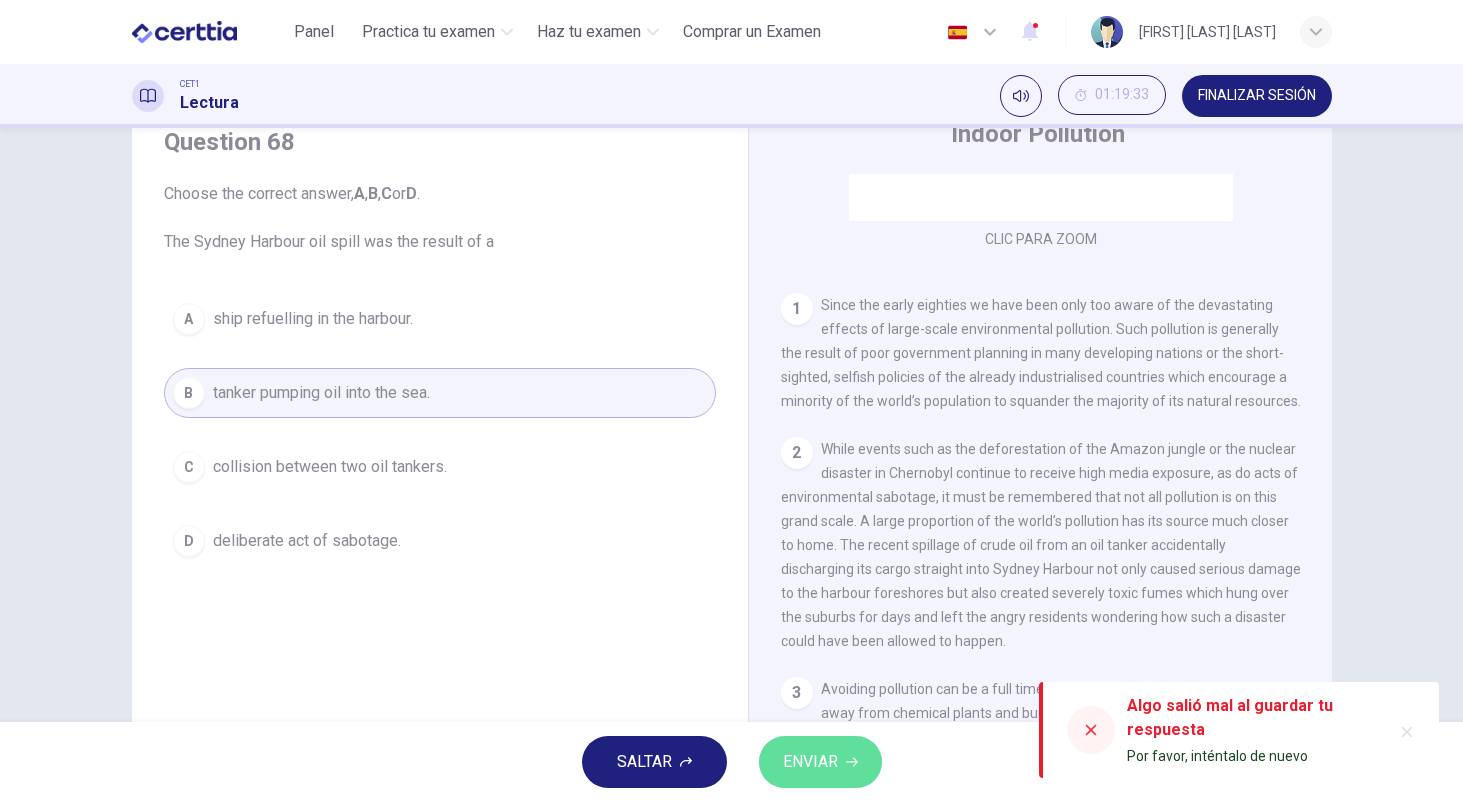 click on "ENVIAR" at bounding box center (820, 762) 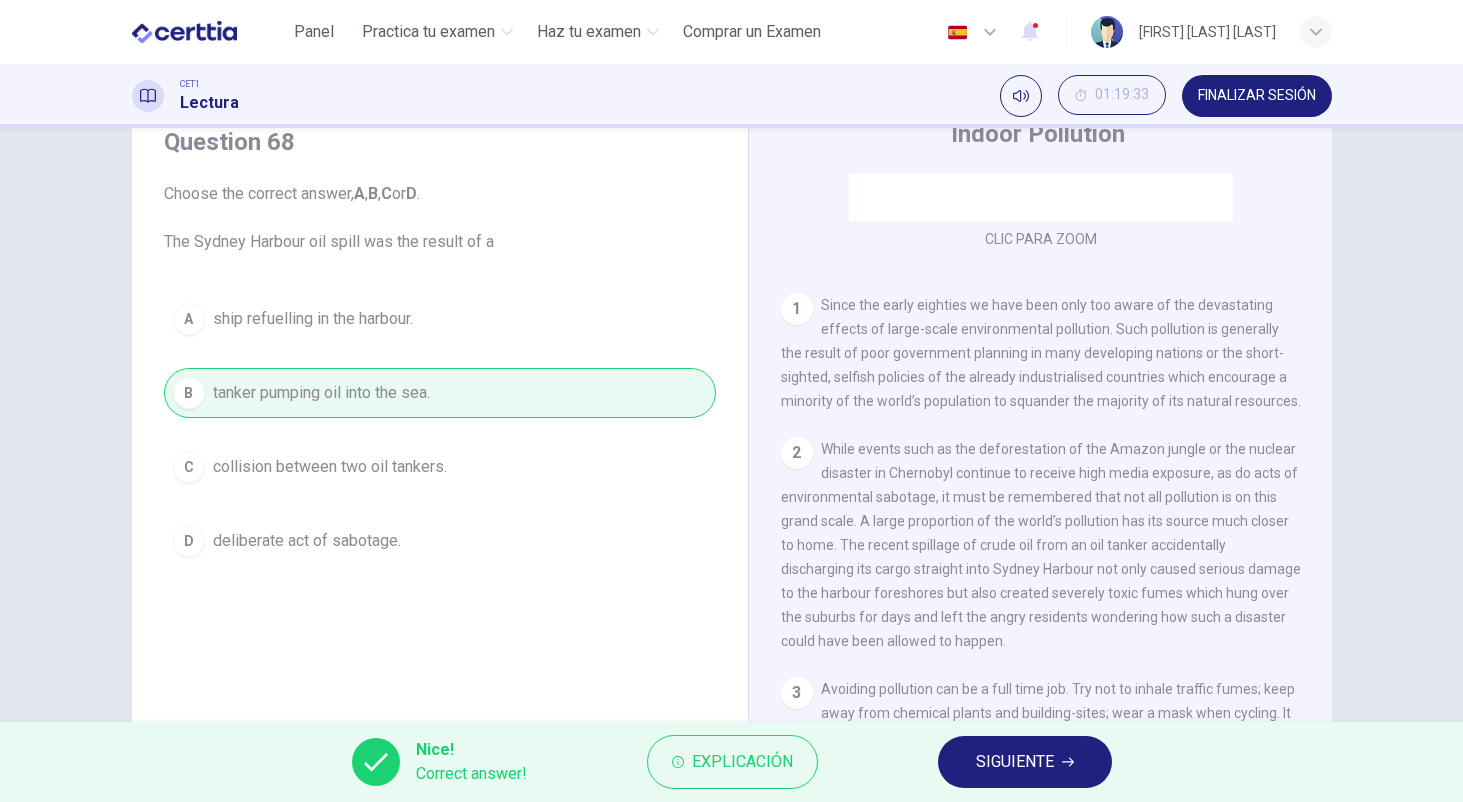 click on "SIGUIENTE" at bounding box center (1015, 762) 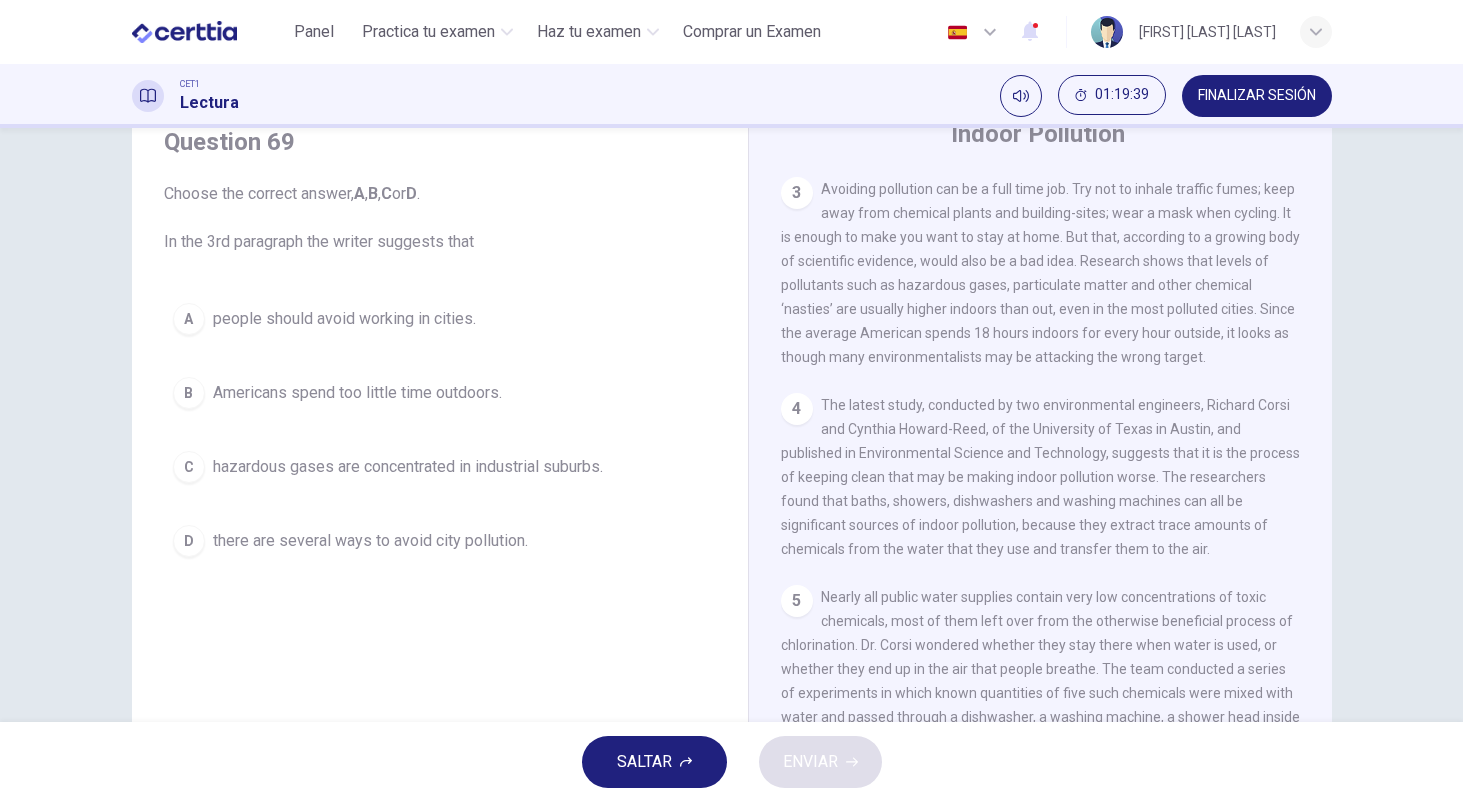 scroll, scrollTop: 808, scrollLeft: 0, axis: vertical 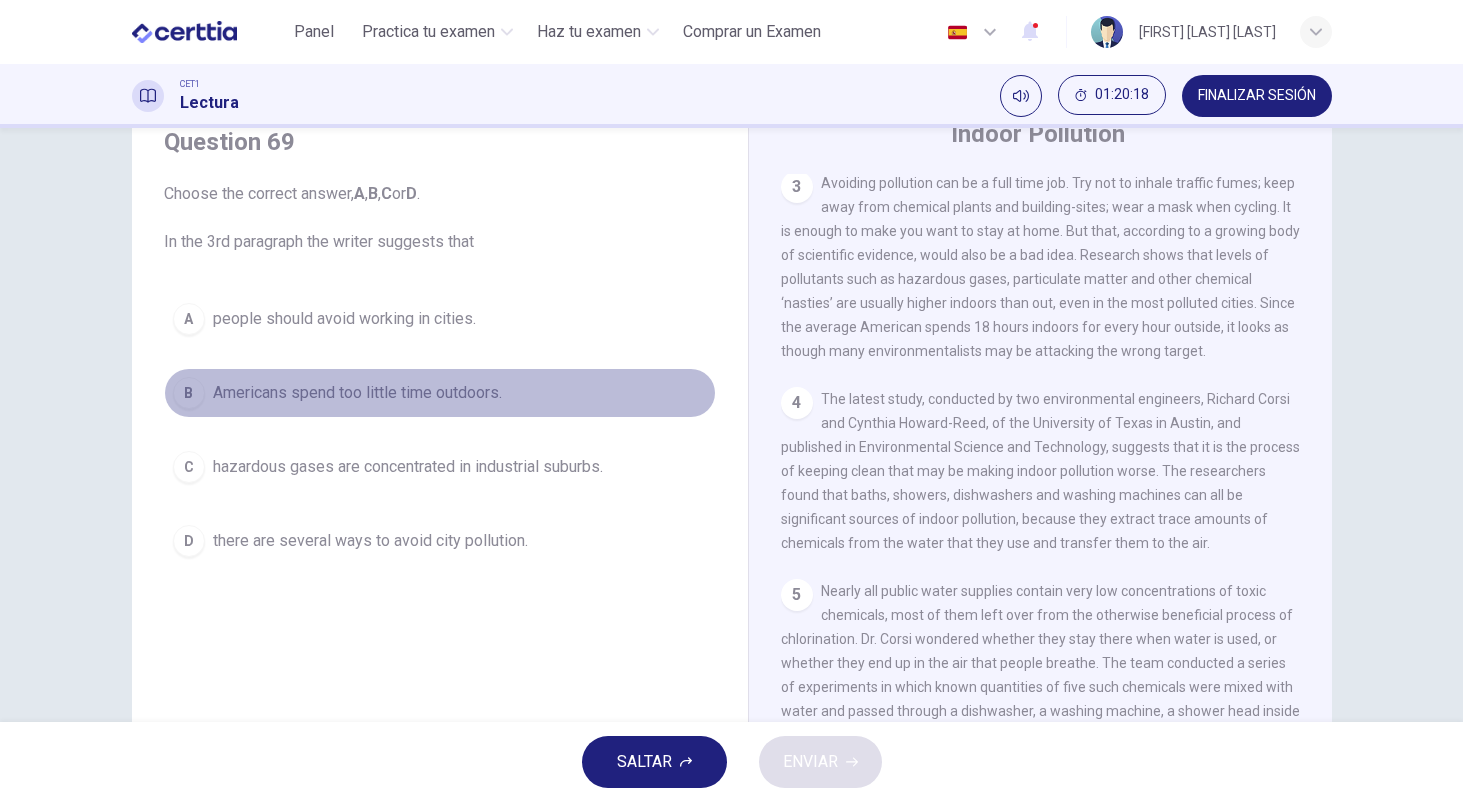click on "Americans spend too little time outdoors." at bounding box center (357, 393) 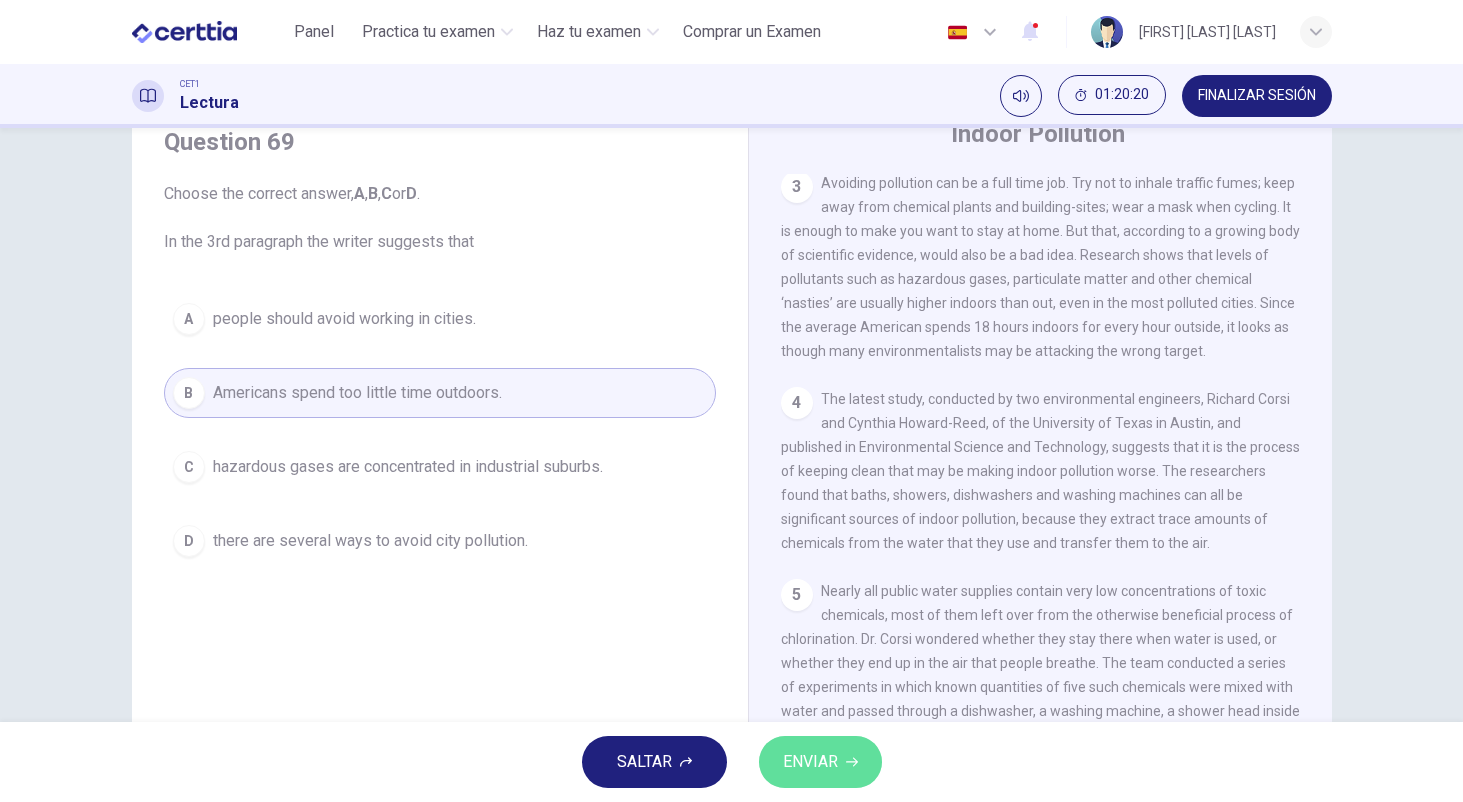 click 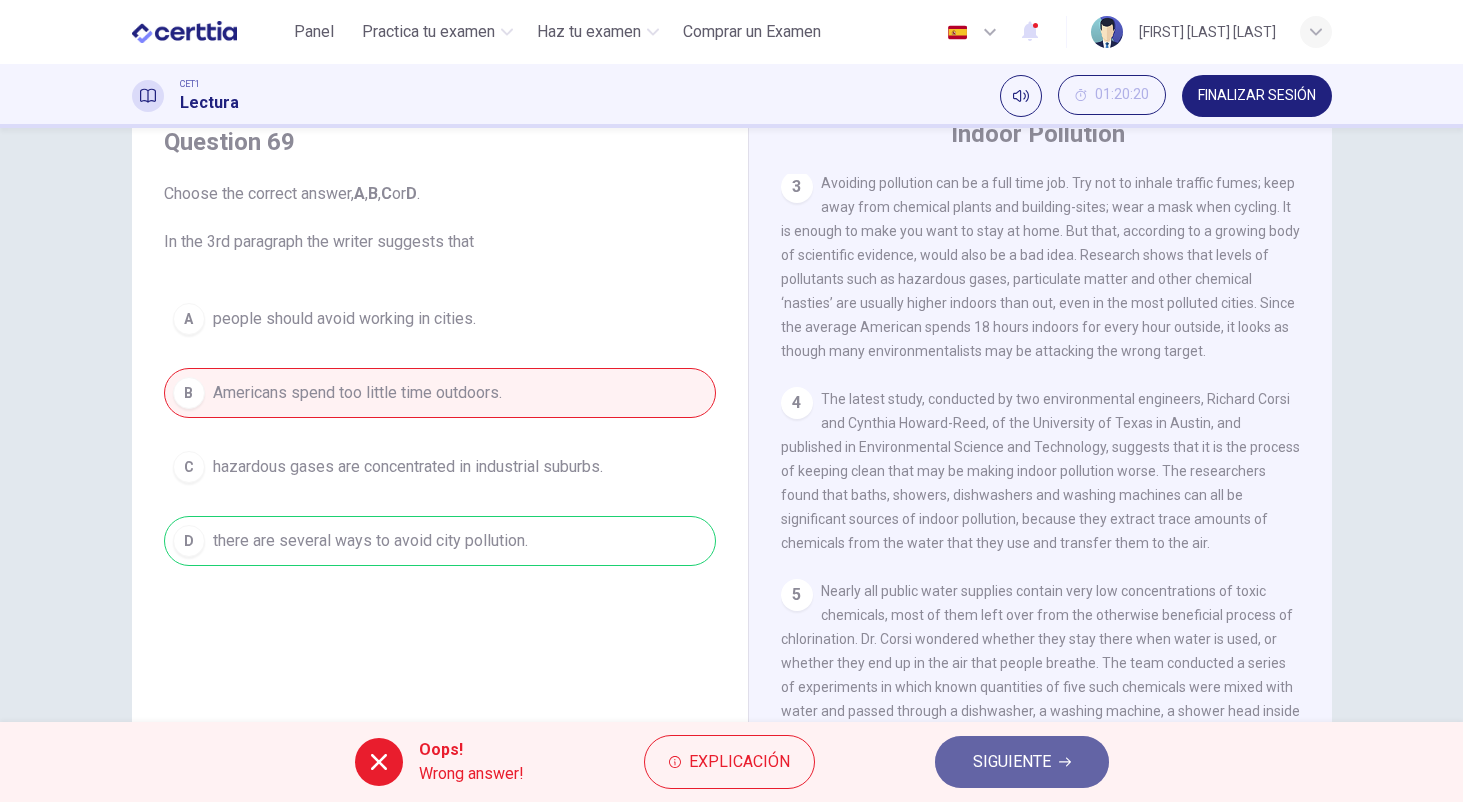 click on "SIGUIENTE" at bounding box center [1012, 762] 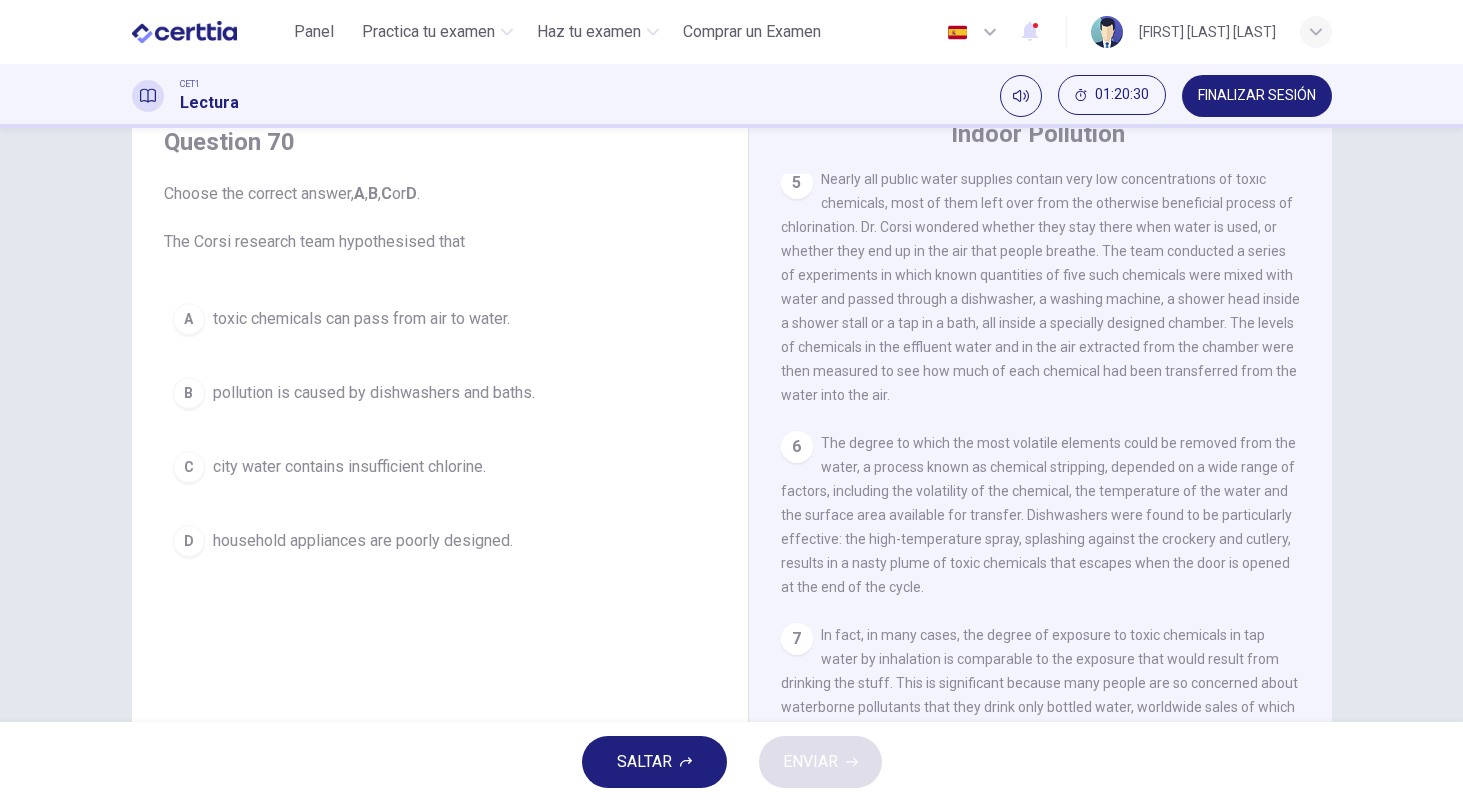 scroll, scrollTop: 1222, scrollLeft: 0, axis: vertical 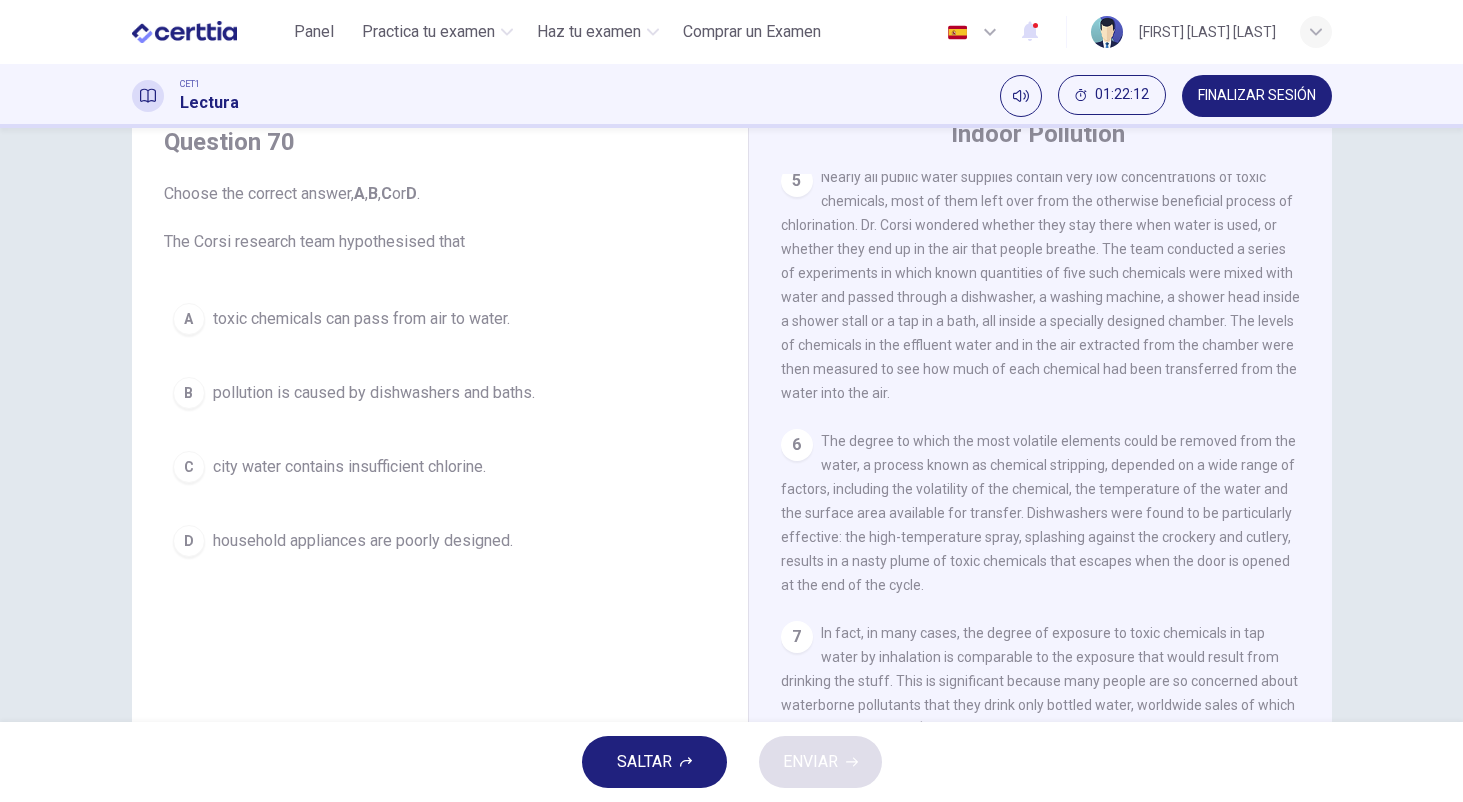click on "toxic chemicals can pass from air to water." at bounding box center [361, 319] 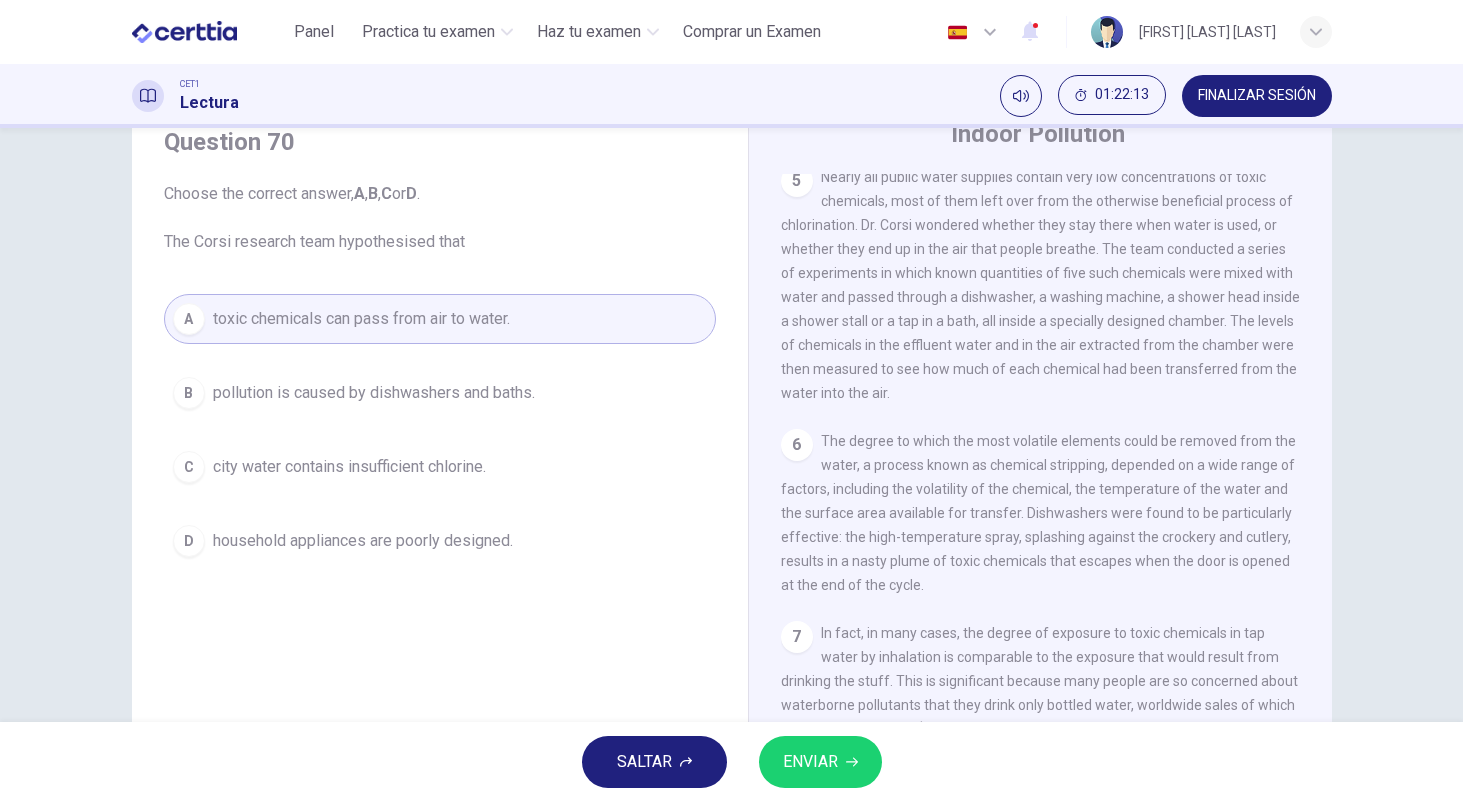 click on "ENVIAR" at bounding box center (810, 762) 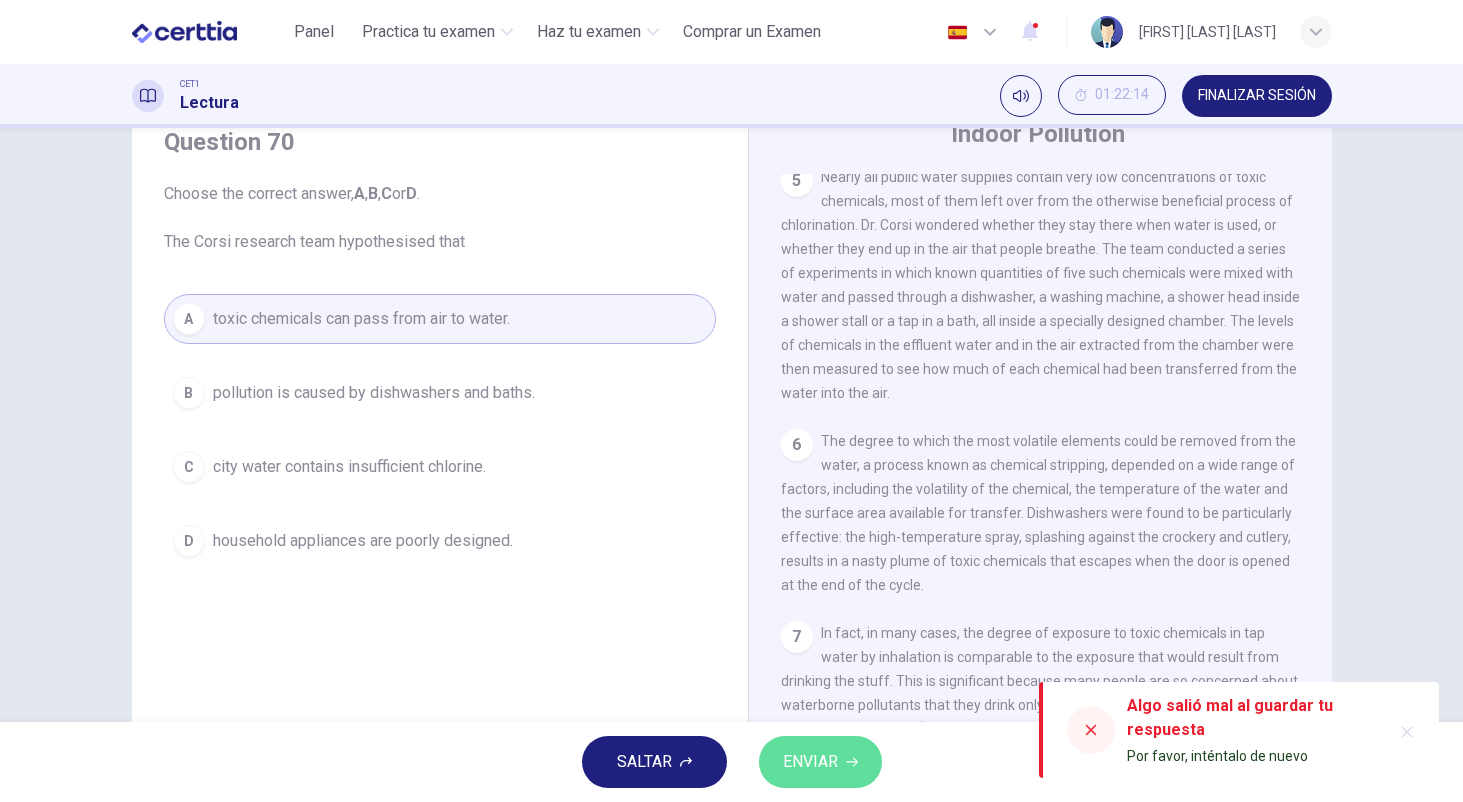 click on "ENVIAR" at bounding box center (810, 762) 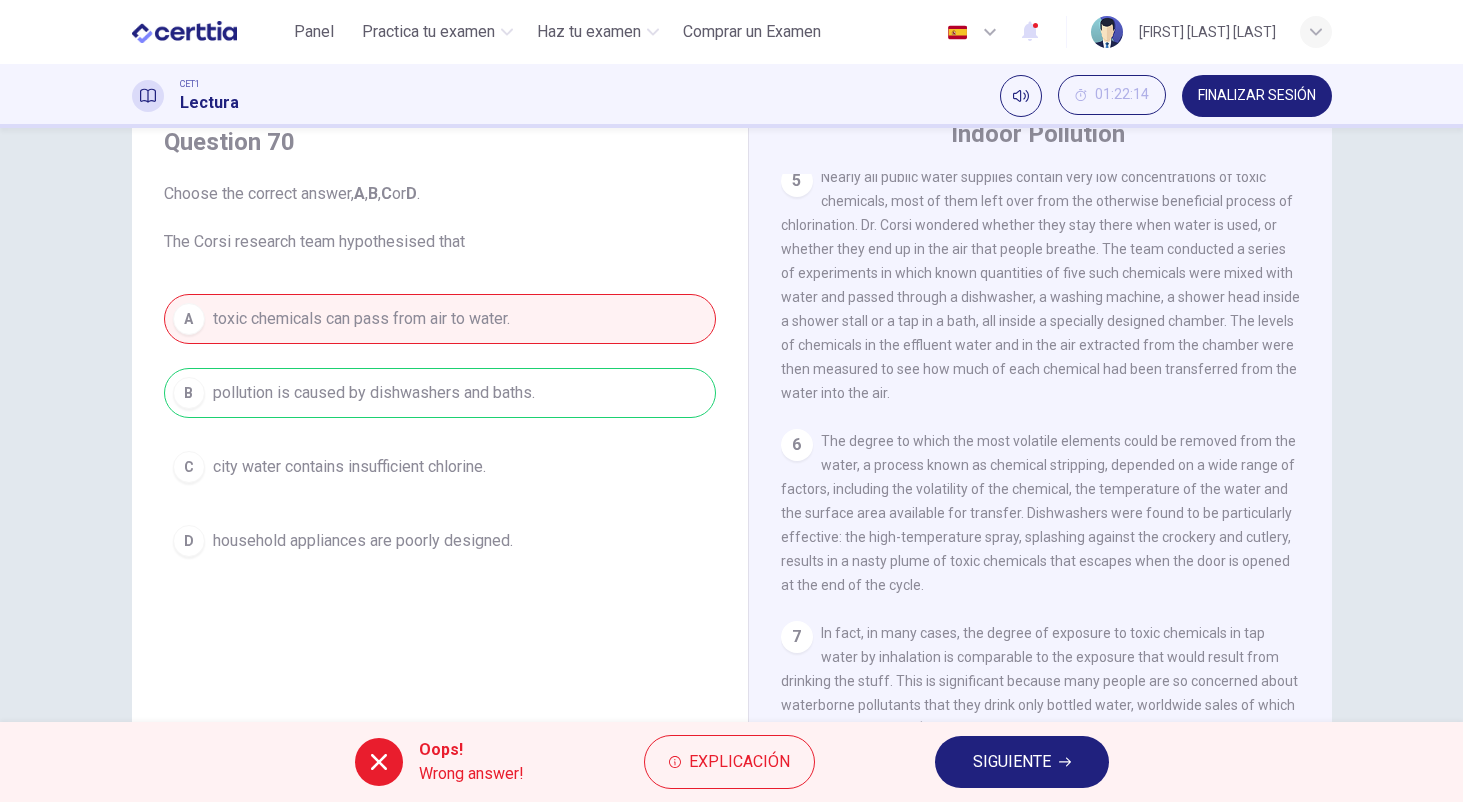 click on "SIGUIENTE" at bounding box center [1012, 762] 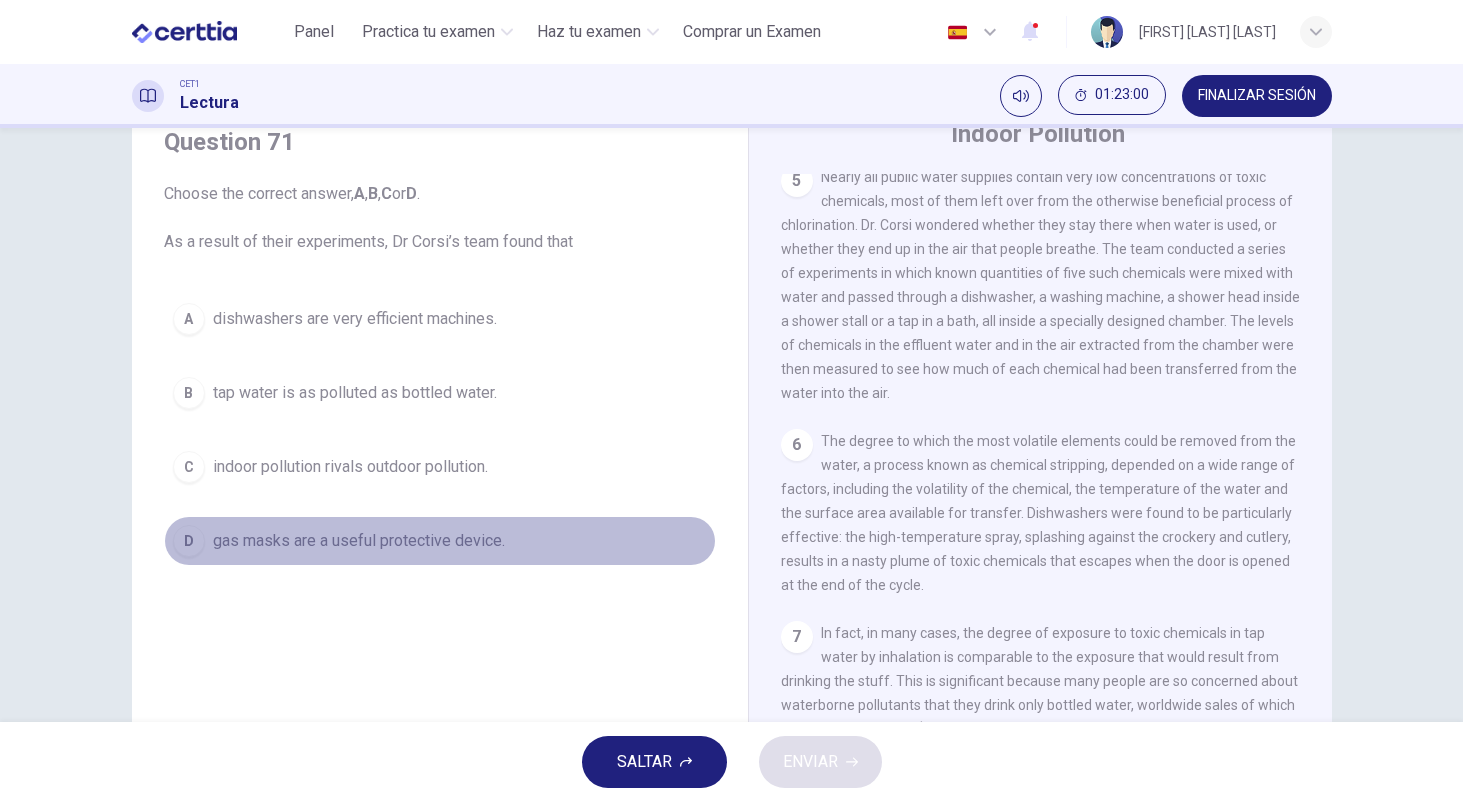 click on "D gas masks are a useful protective device." at bounding box center (440, 541) 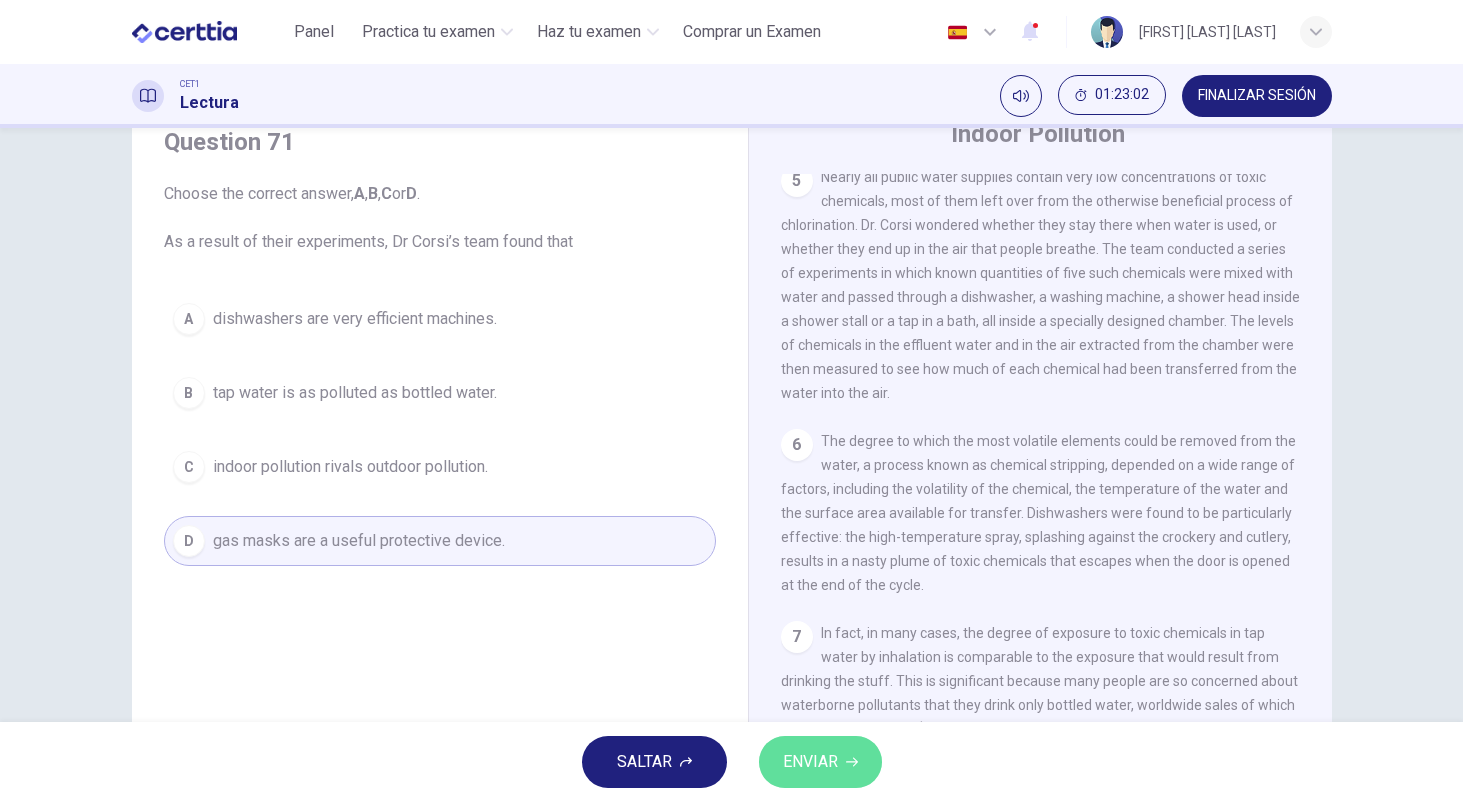 click on "ENVIAR" at bounding box center (810, 762) 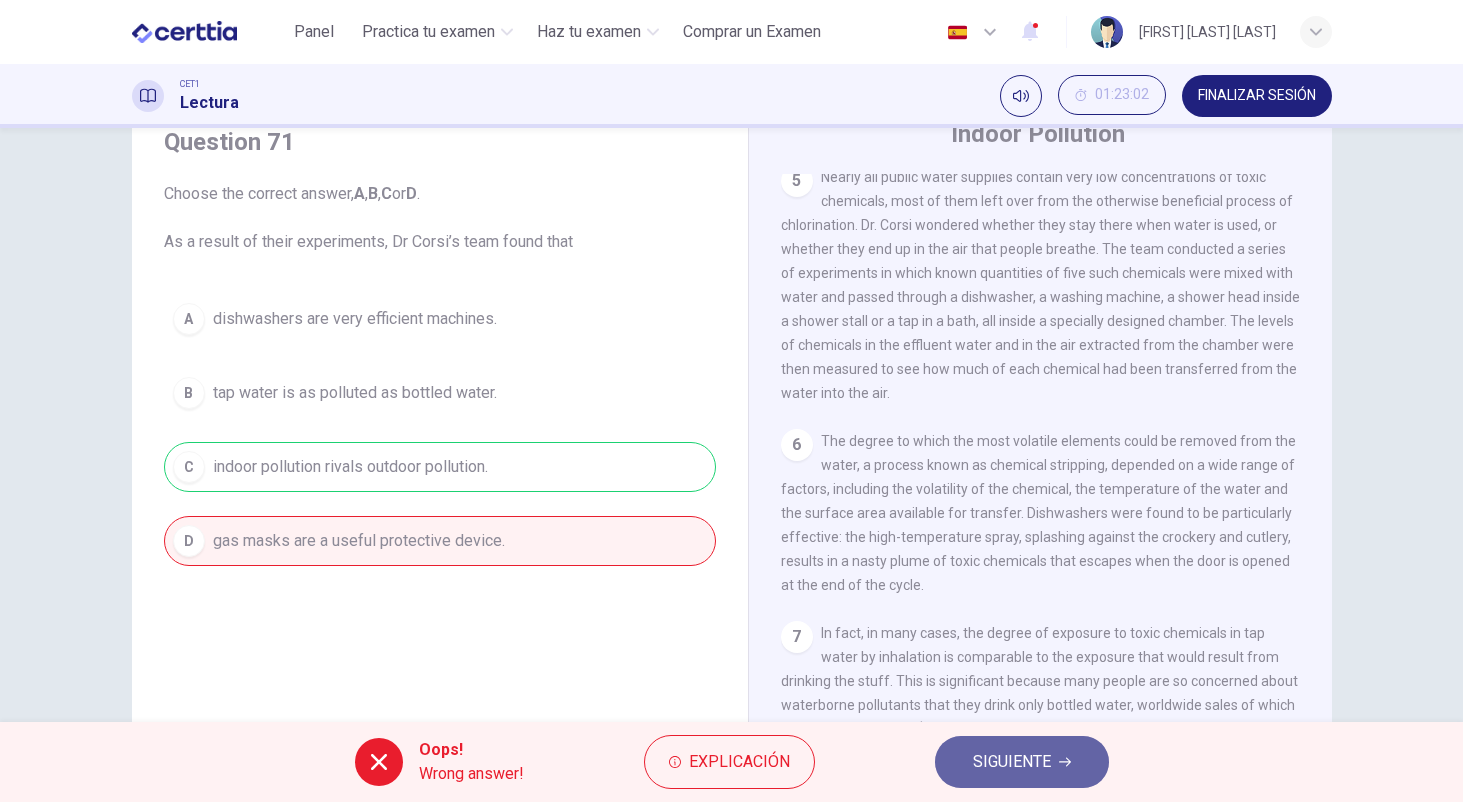 click on "SIGUIENTE" at bounding box center (1012, 762) 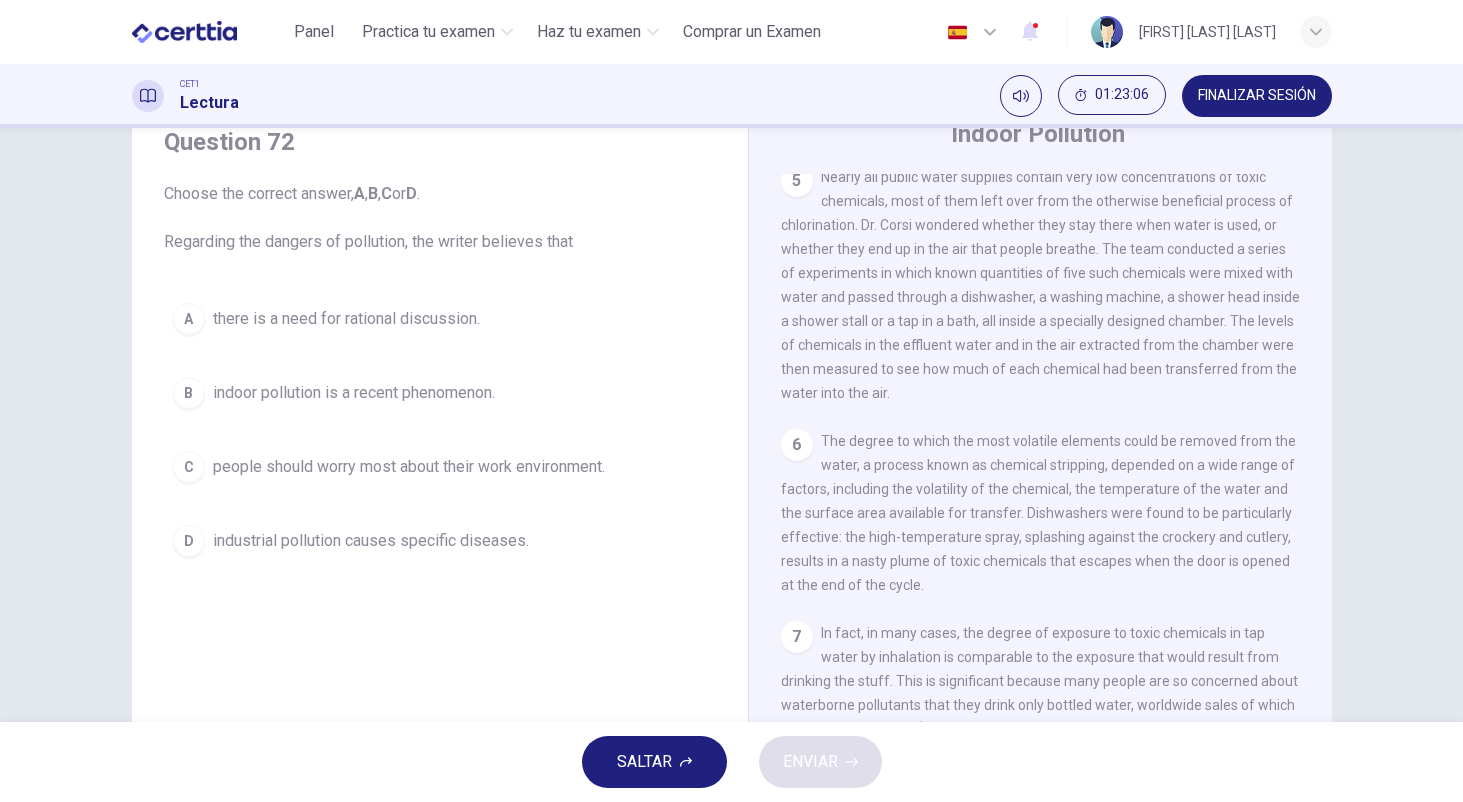scroll, scrollTop: 0, scrollLeft: 0, axis: both 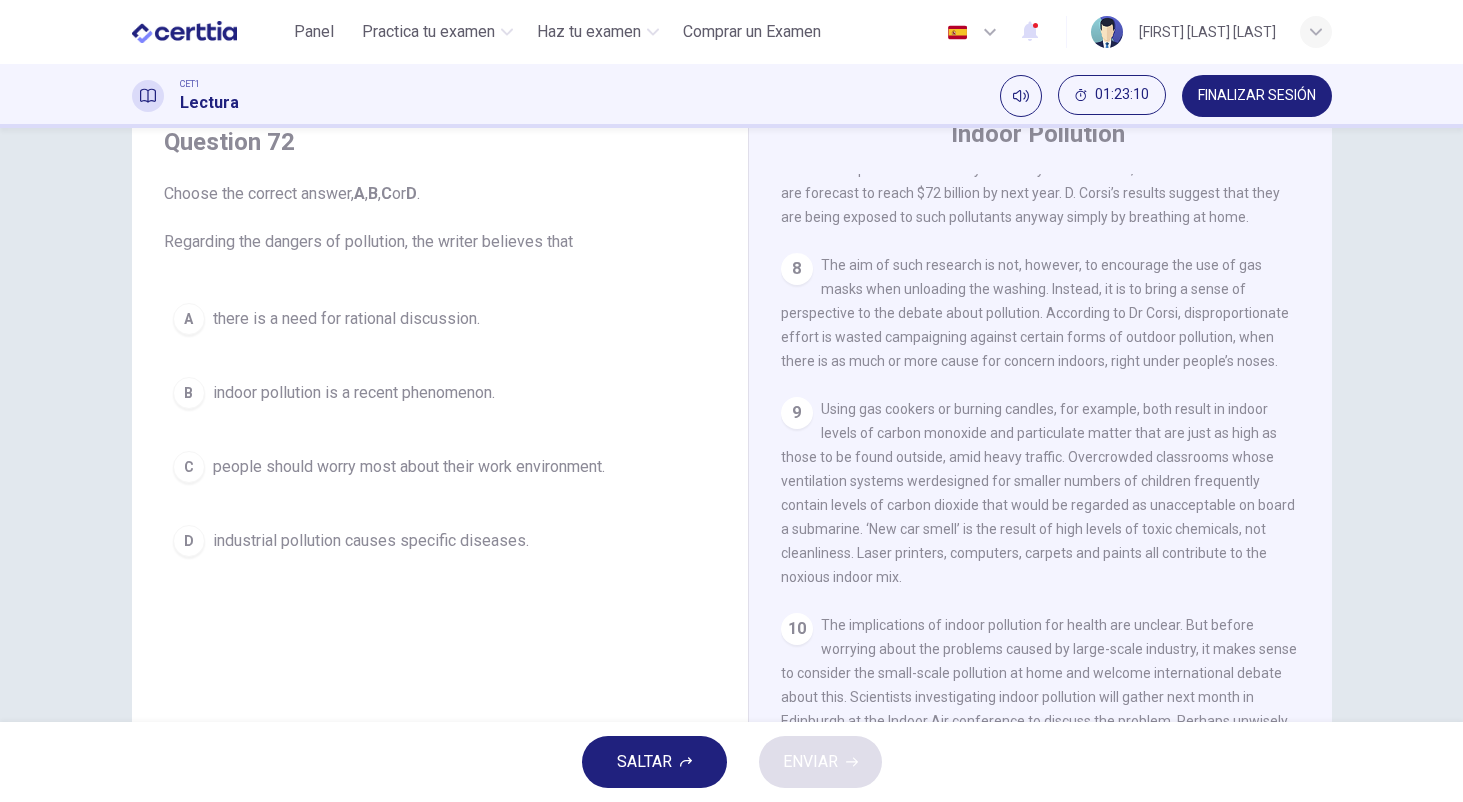 click on "SALTAR" at bounding box center (654, 762) 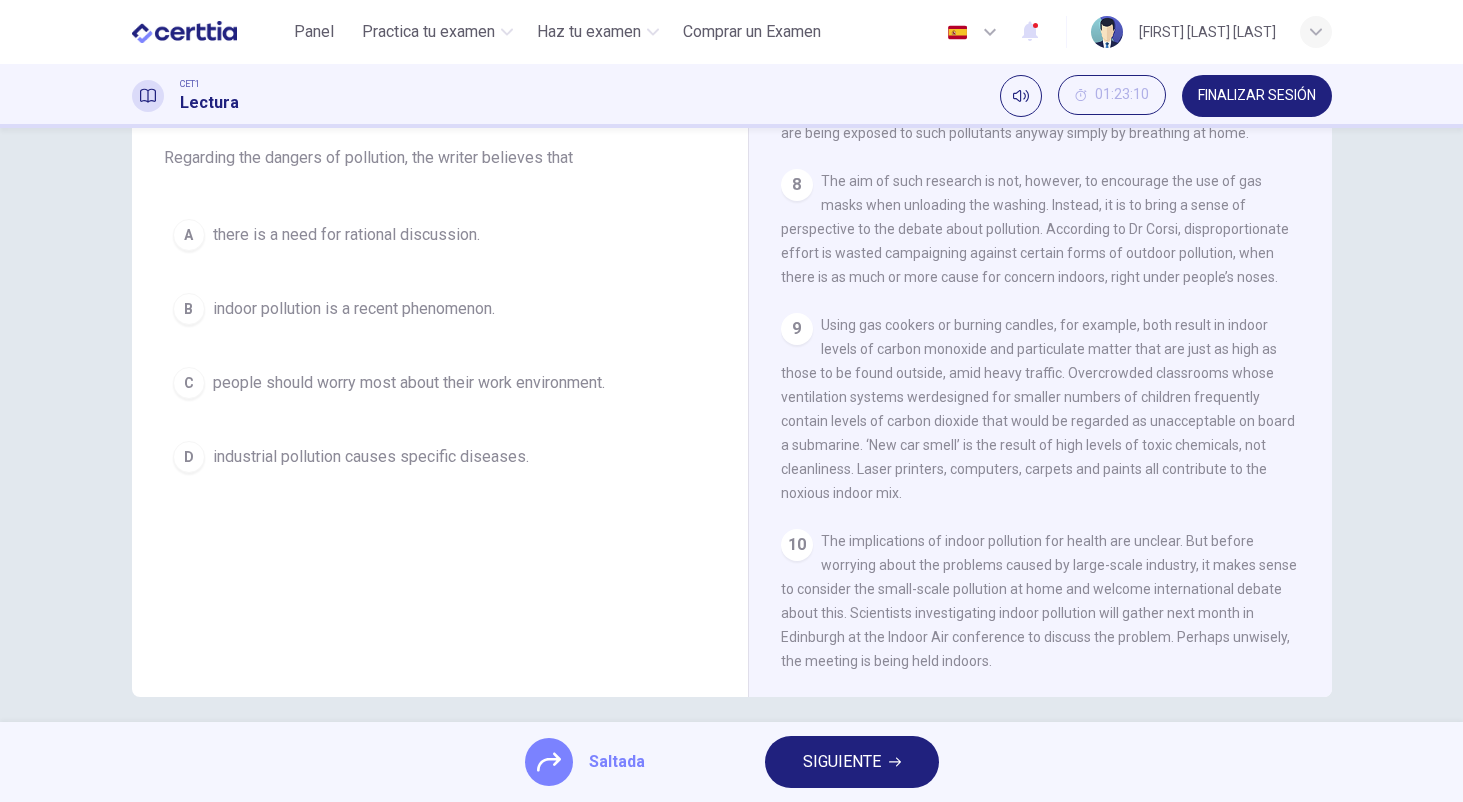 scroll, scrollTop: 163, scrollLeft: 0, axis: vertical 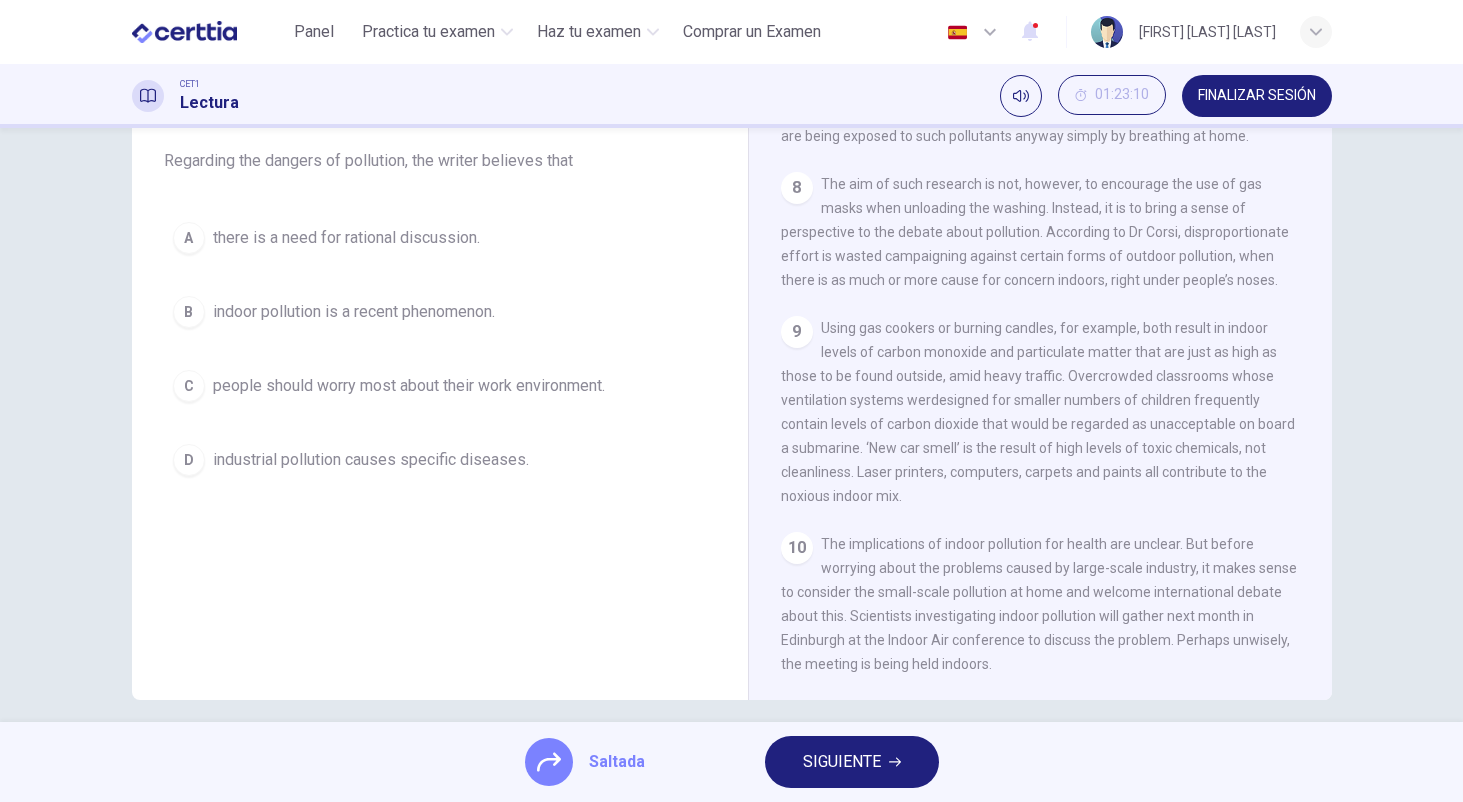 click on "A there is a need for rational discussion. B indoor pollution is a recent phenomenon. C people should worry most about their work environment. D industrial pollution causes specific diseases." at bounding box center [440, 349] 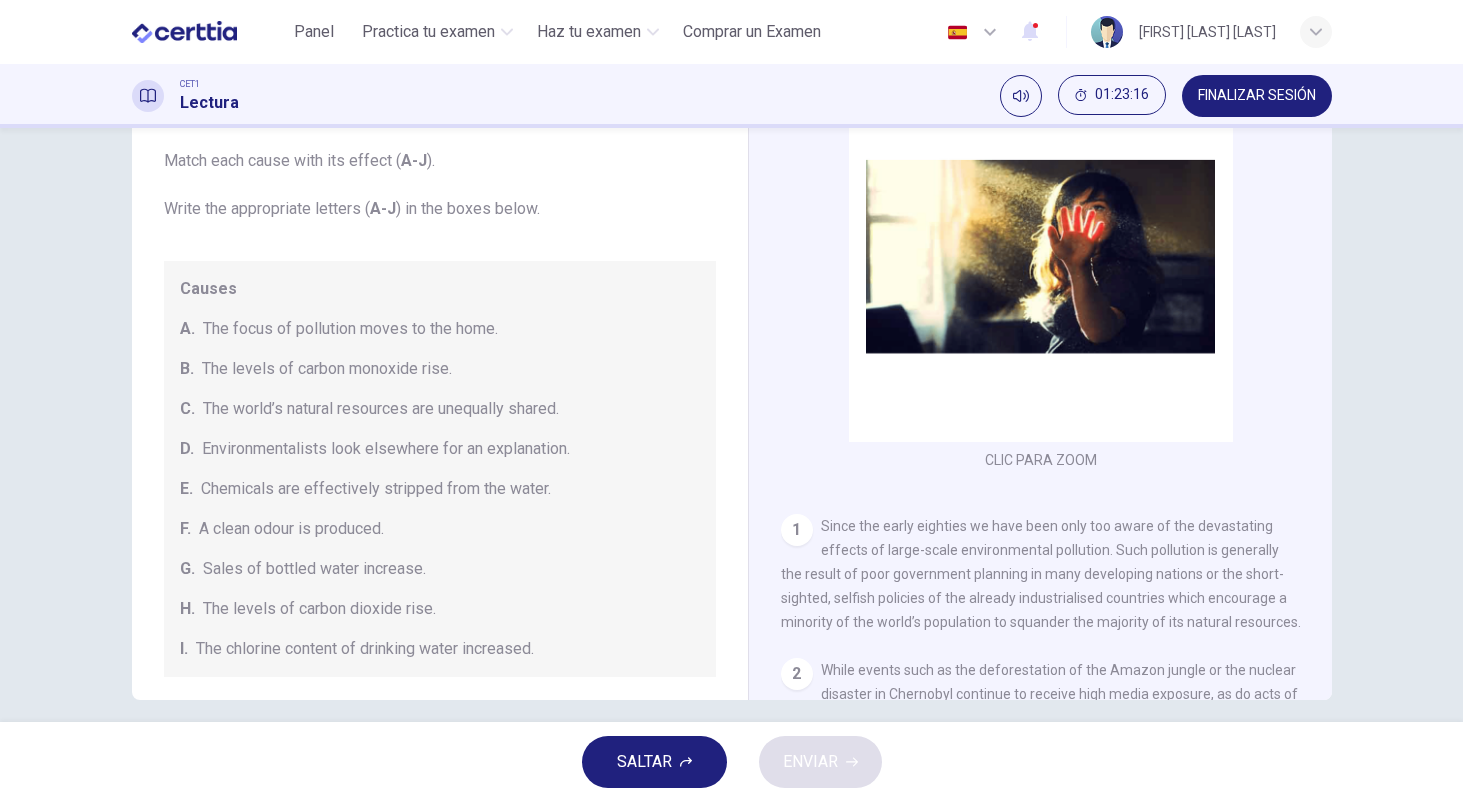 scroll, scrollTop: 0, scrollLeft: 0, axis: both 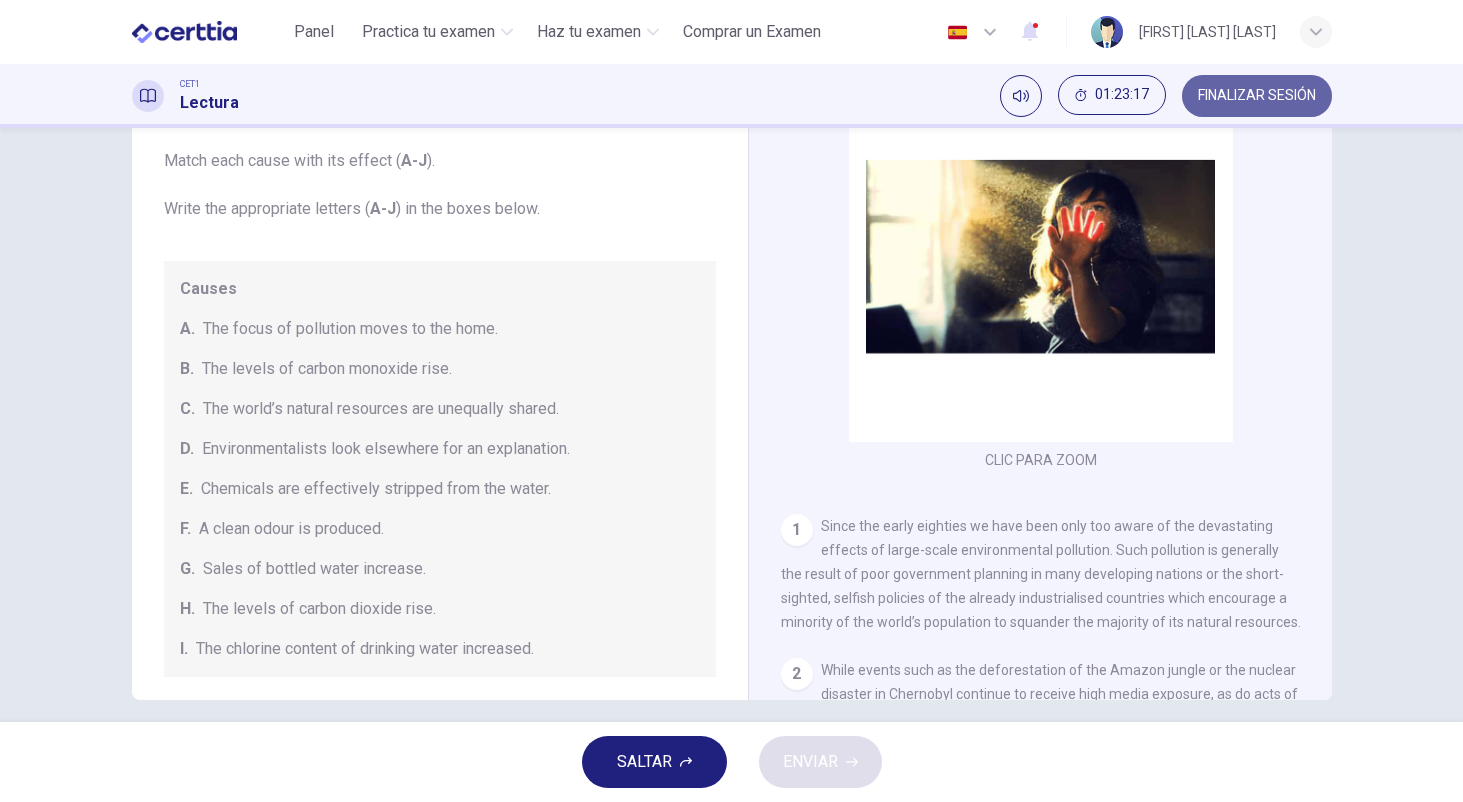 click on "FINALIZAR SESIÓN" at bounding box center (1257, 96) 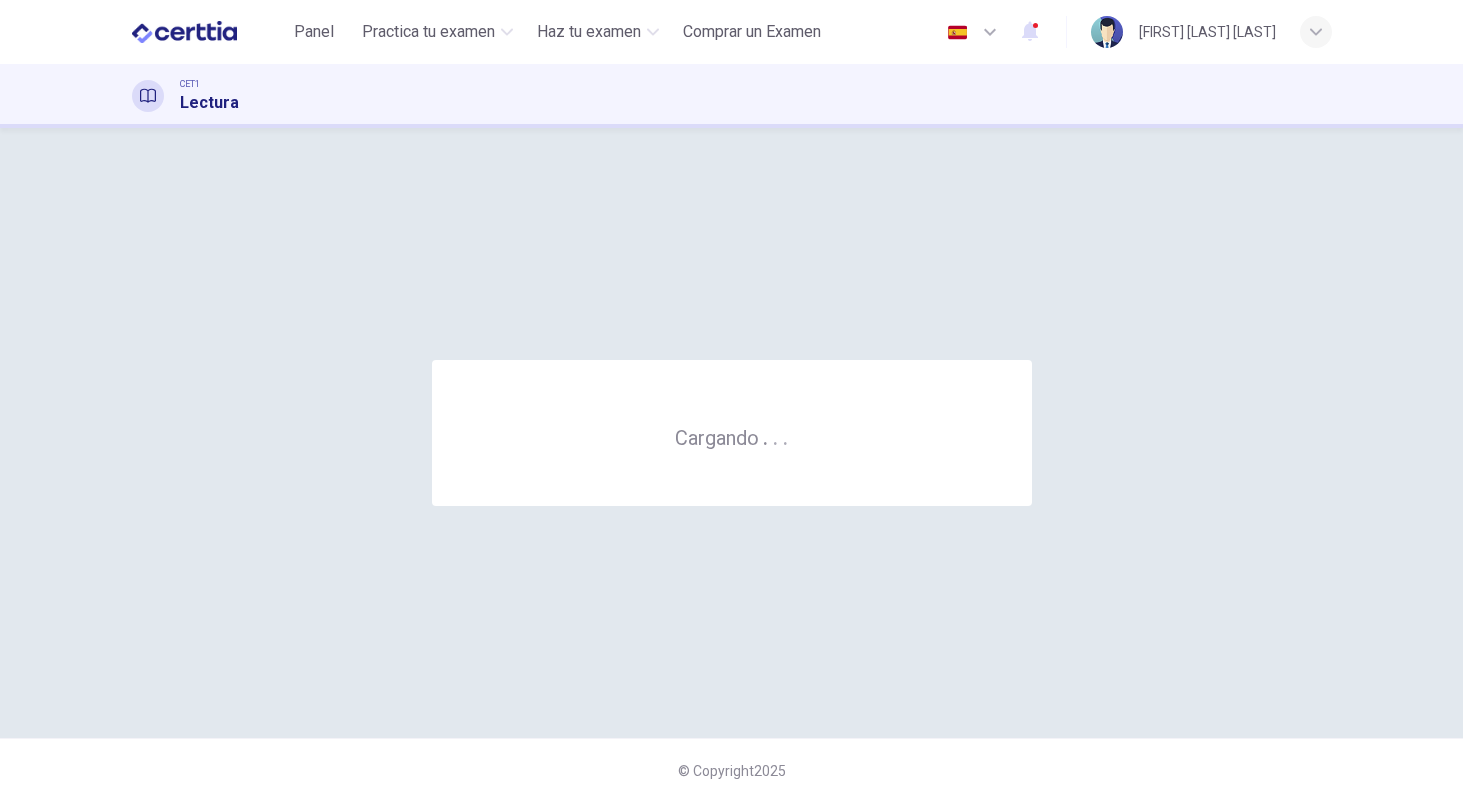 scroll, scrollTop: 0, scrollLeft: 0, axis: both 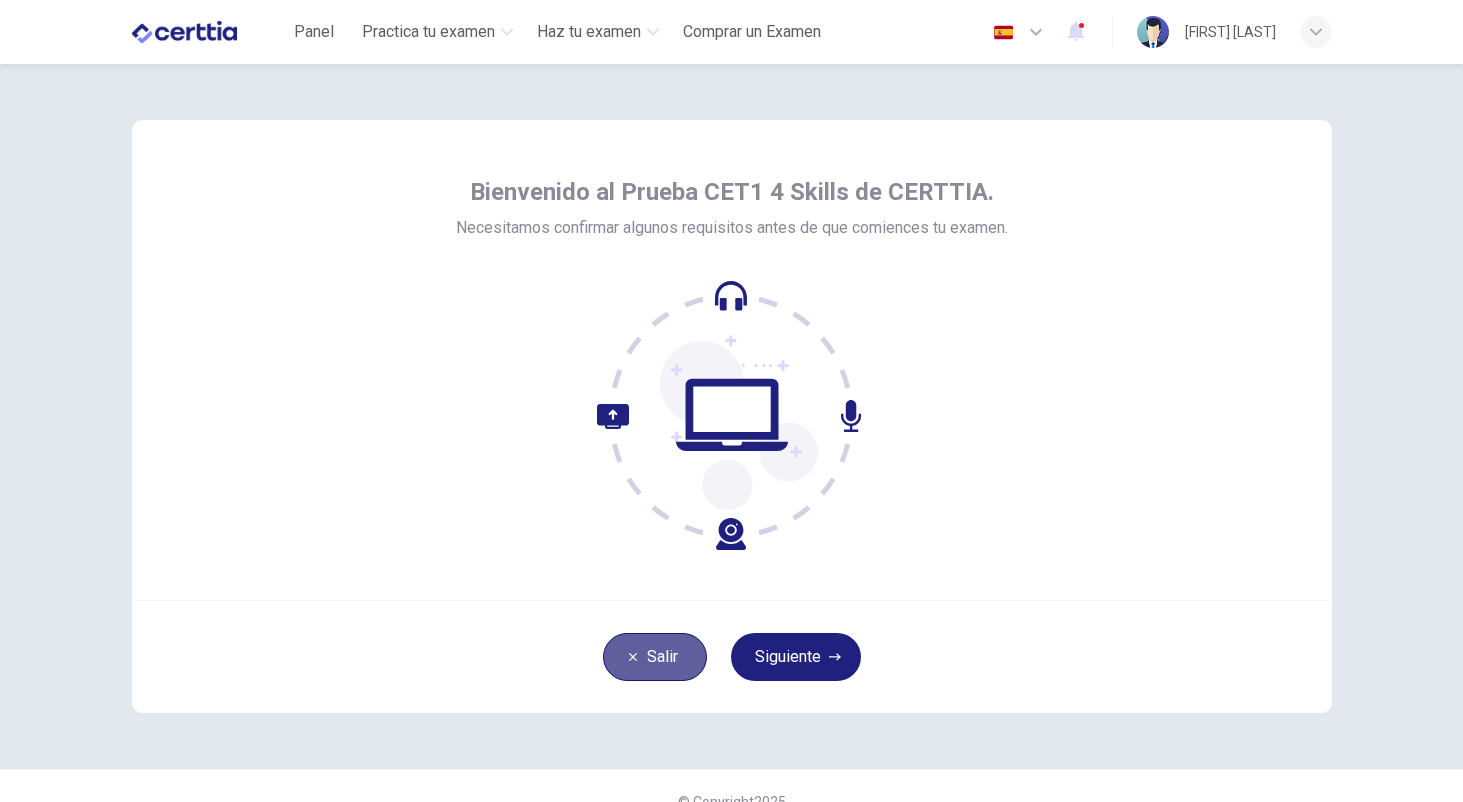 click on "Salir" at bounding box center [655, 657] 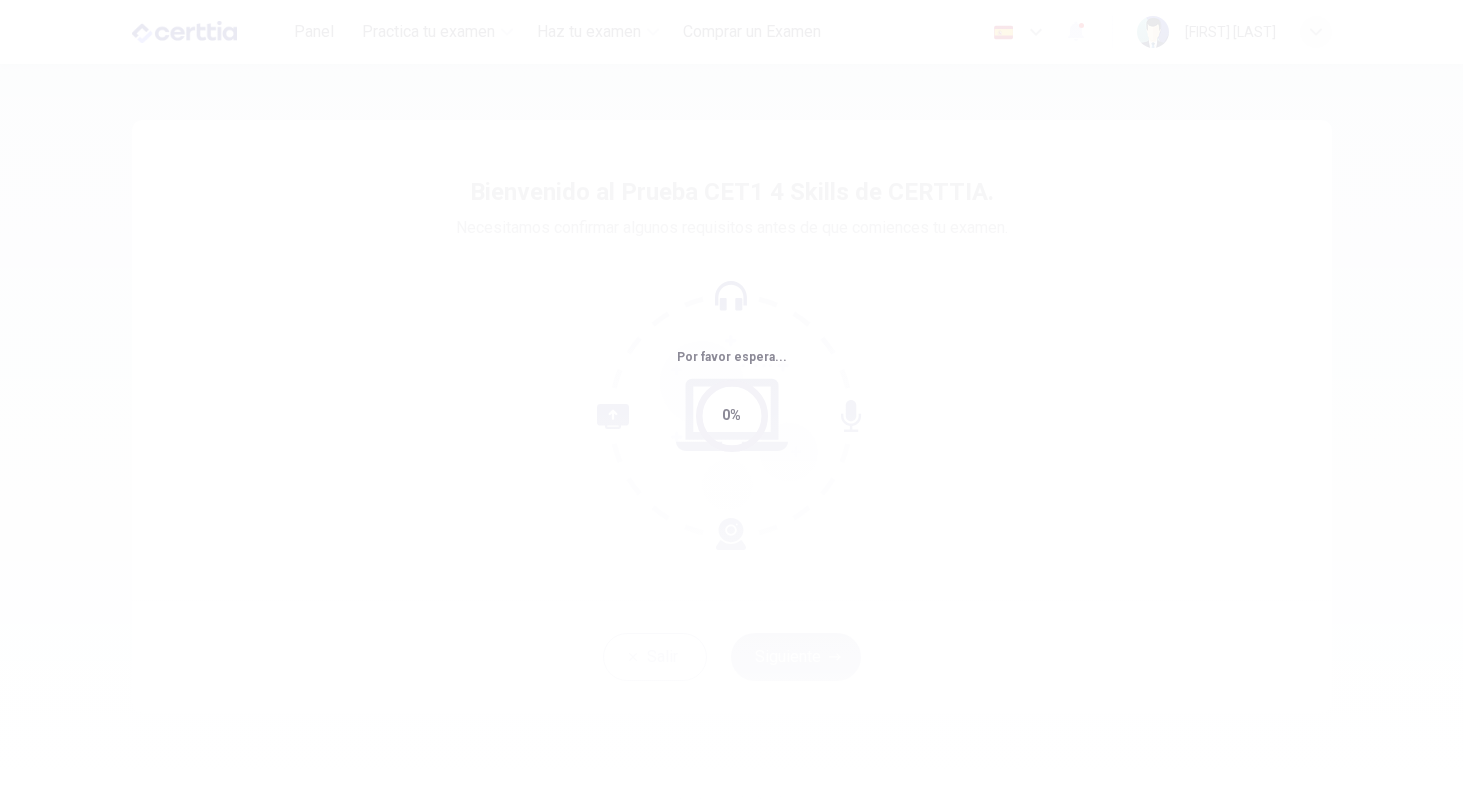 scroll, scrollTop: 0, scrollLeft: 0, axis: both 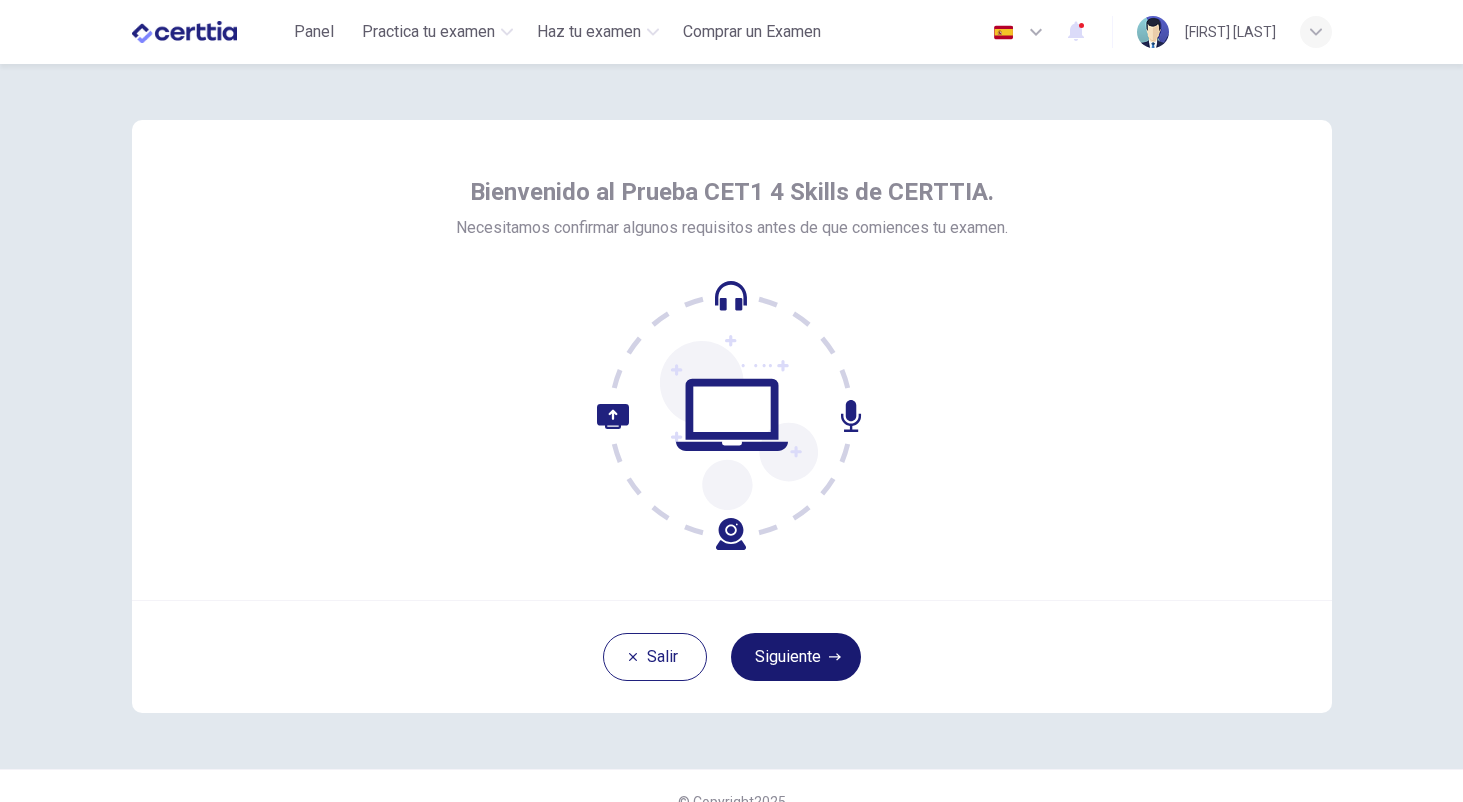 click on "Siguiente" at bounding box center [796, 657] 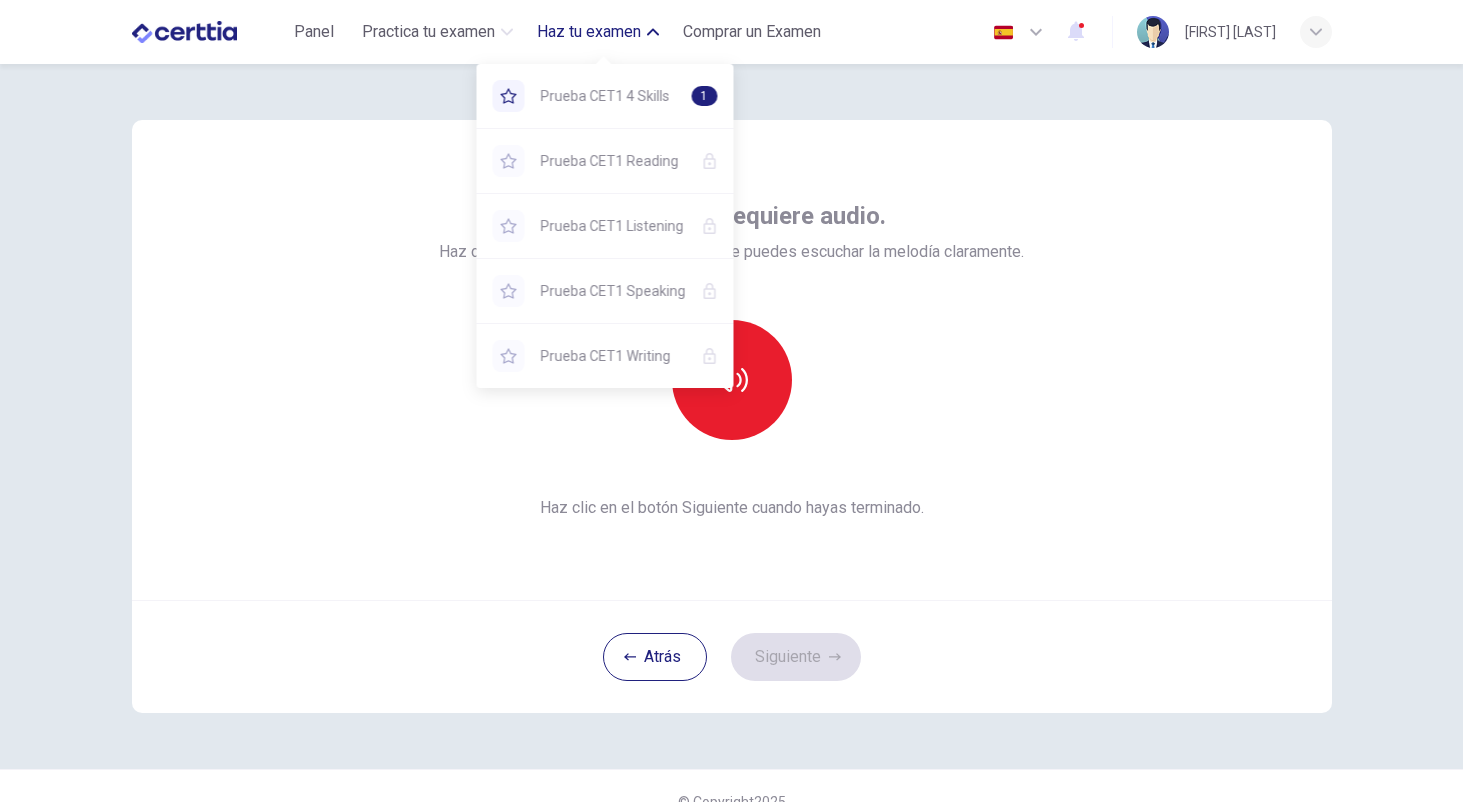 click on "Haz tu examen" at bounding box center (598, 32) 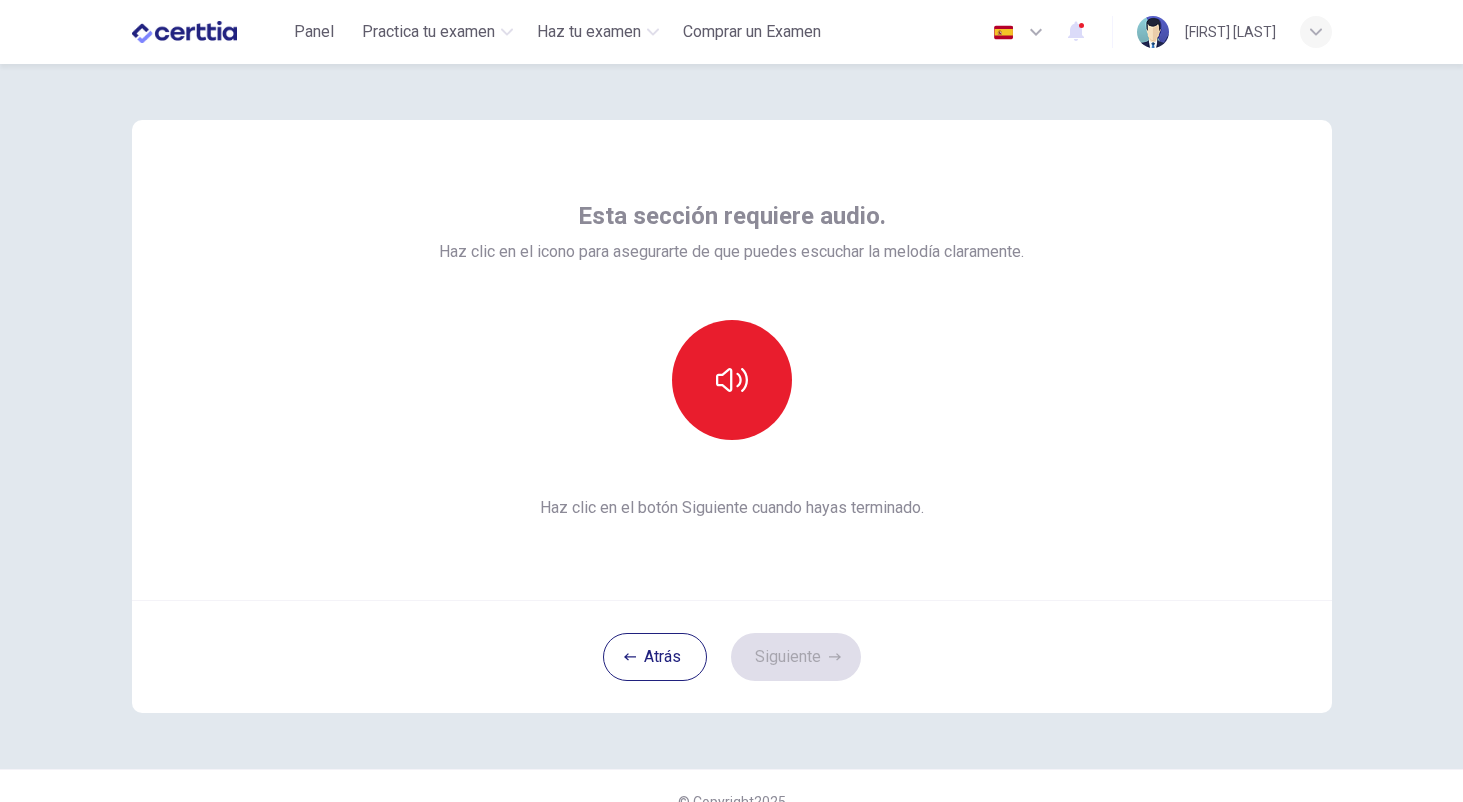 click on "Esta sección requiere audio. Haz clic en el icono para asegurarte de que puedes escuchar la melodía claramente. Haz clic en el botón Siguiente cuando hayas terminado." at bounding box center [732, 360] 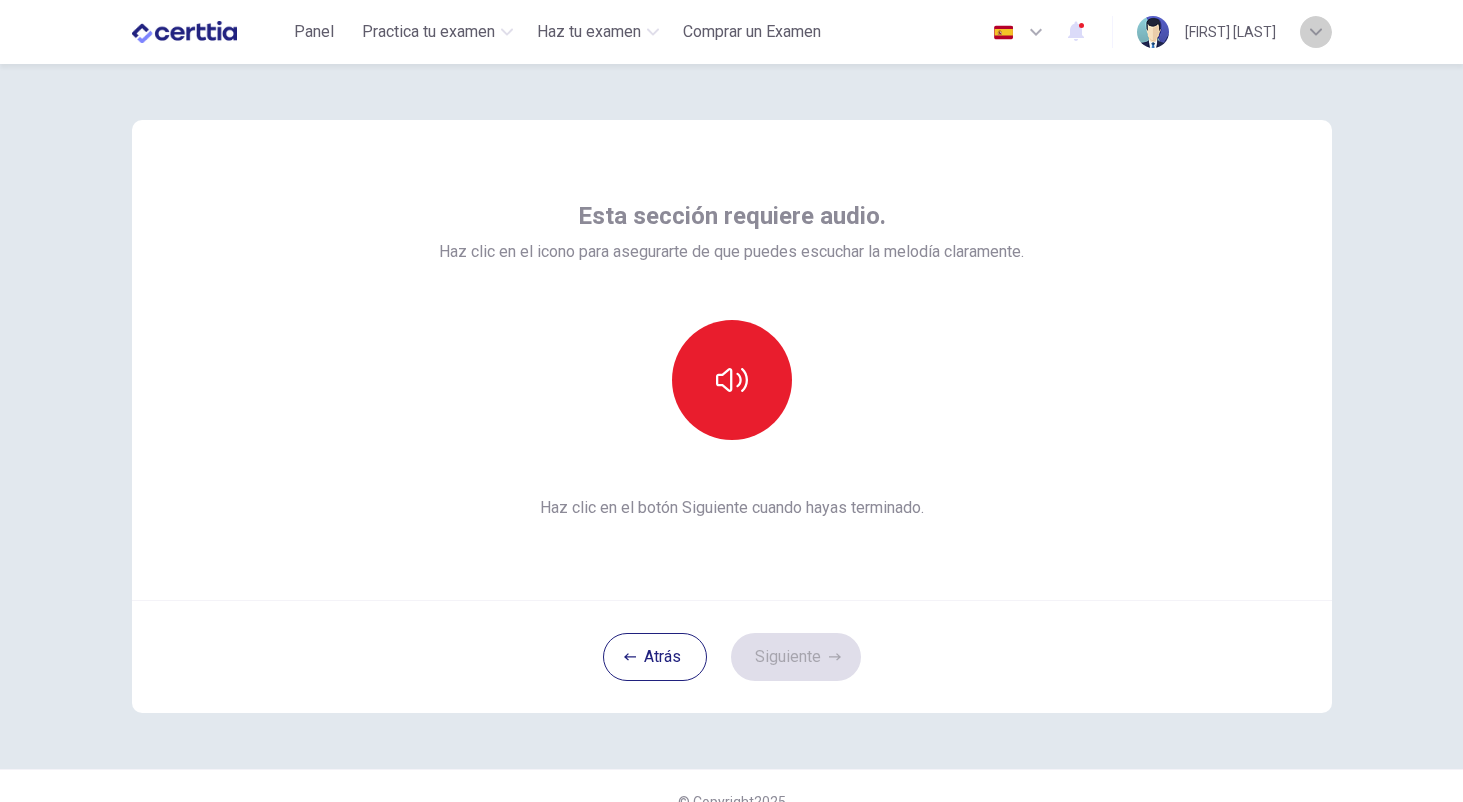 click at bounding box center (1316, 32) 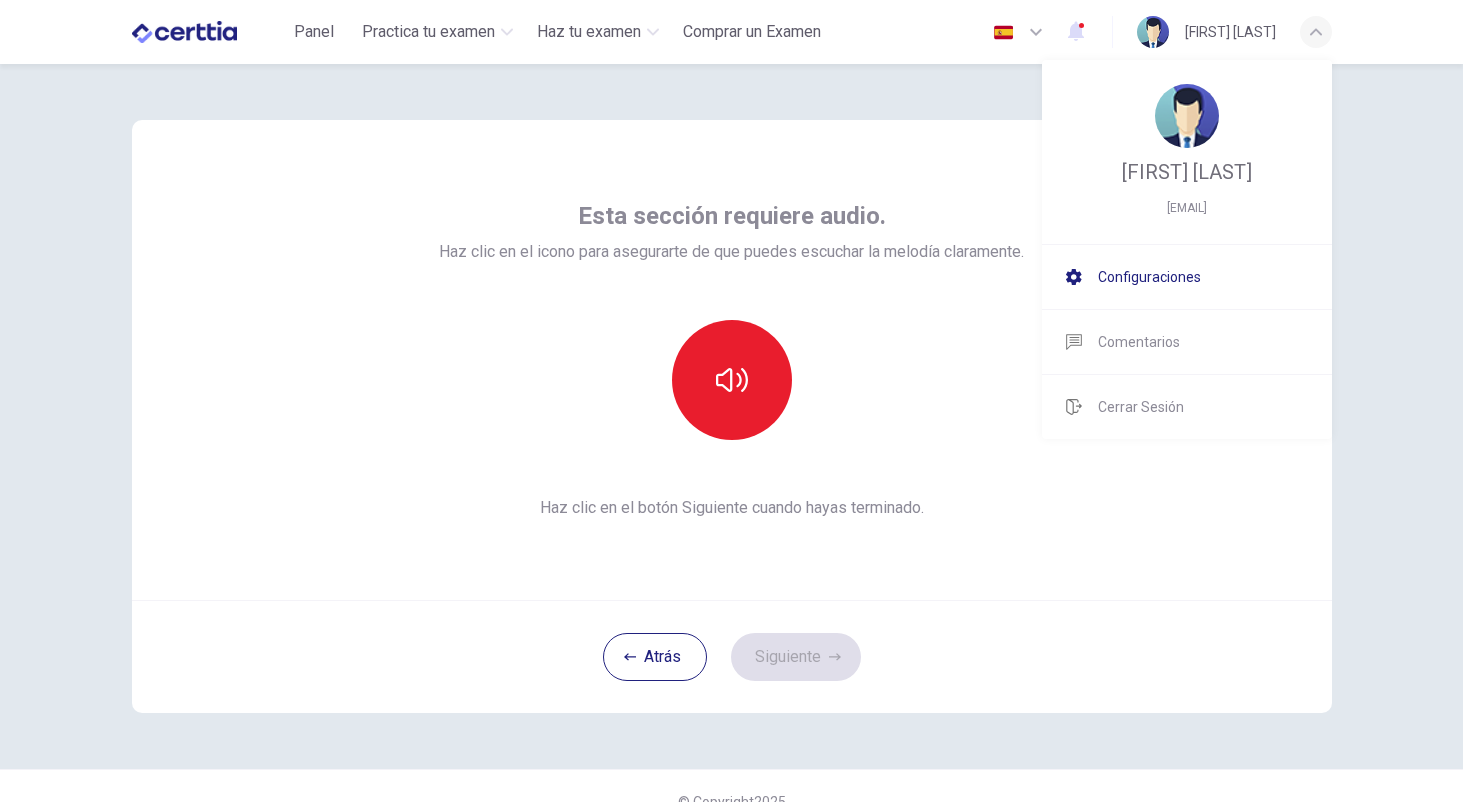 click on "Configuraciones" at bounding box center (1149, 277) 